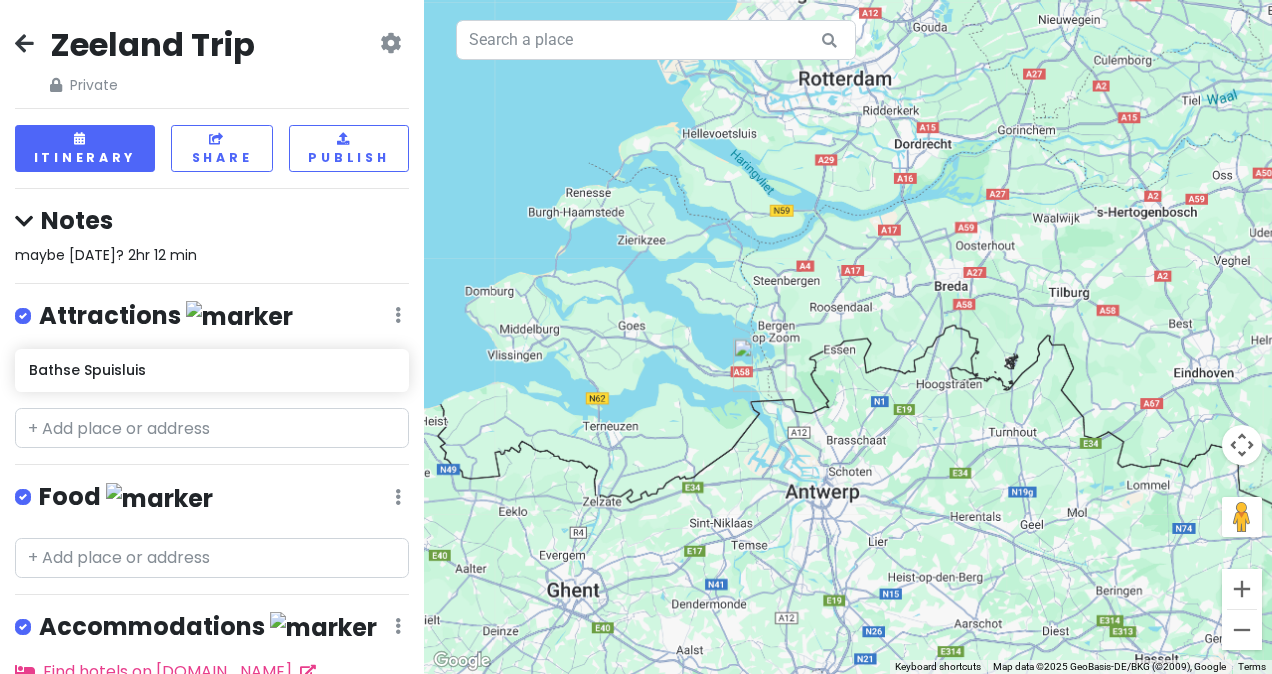 scroll, scrollTop: 0, scrollLeft: 0, axis: both 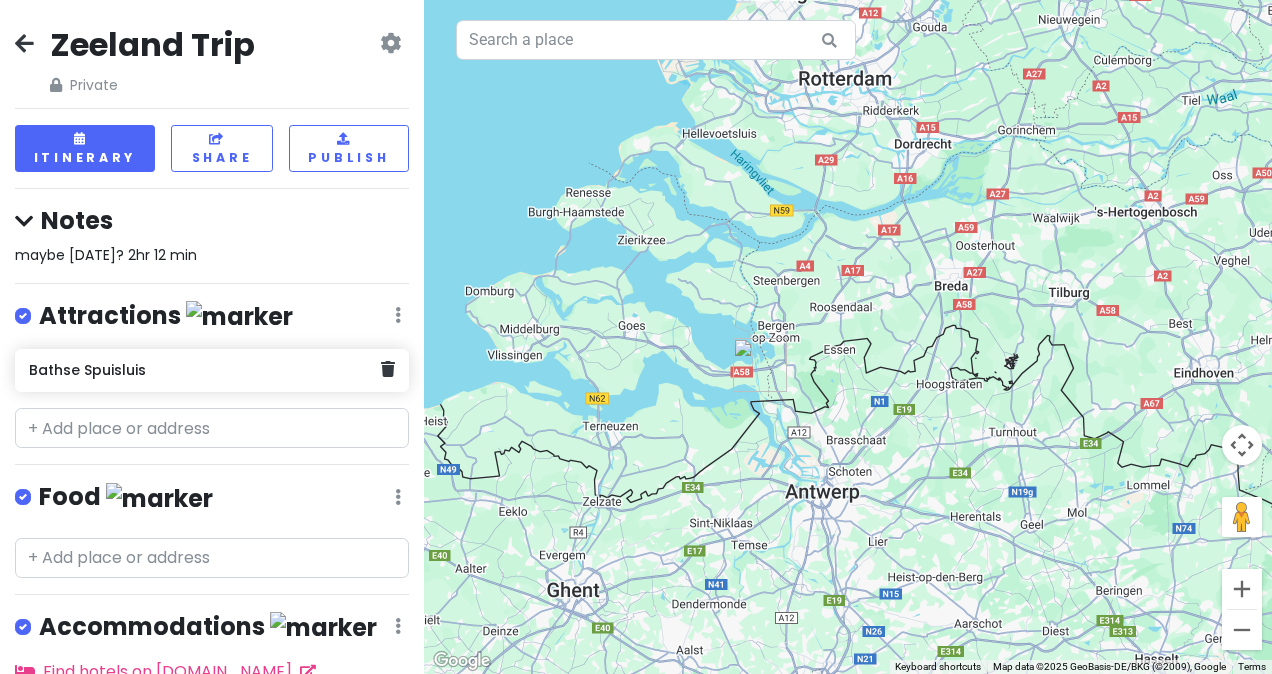 click on "Bathse Spuisluis" at bounding box center [204, 370] 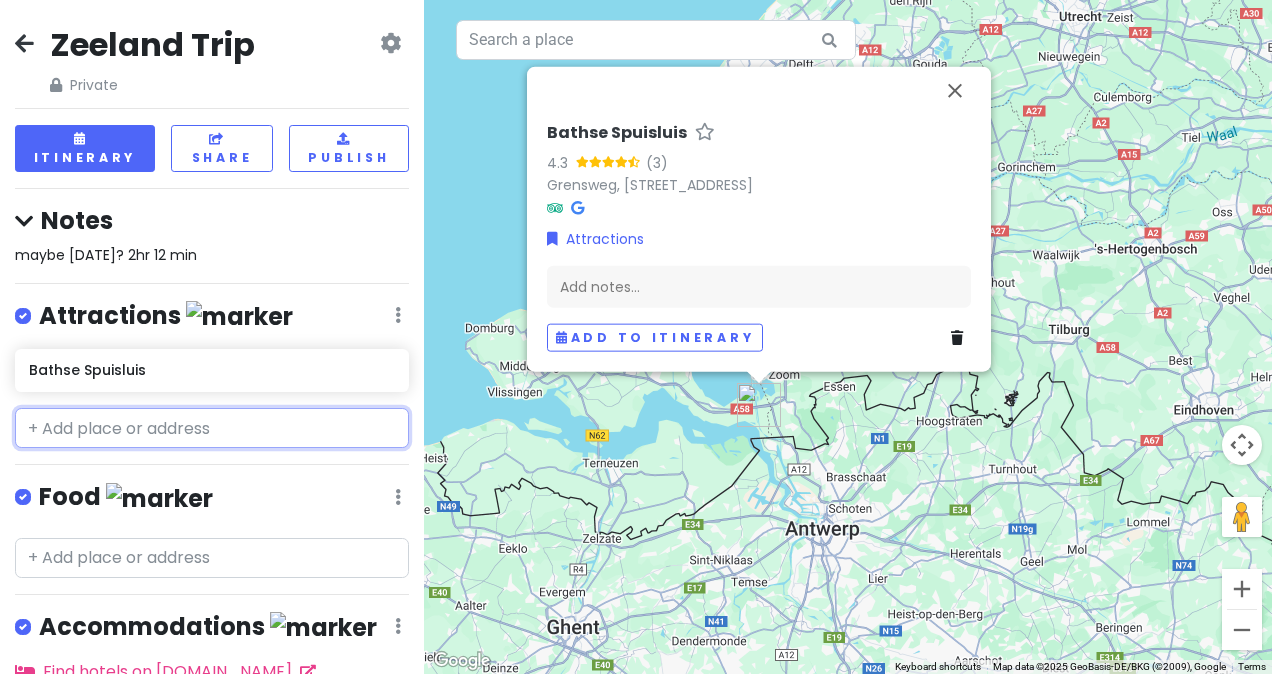 click at bounding box center [212, 428] 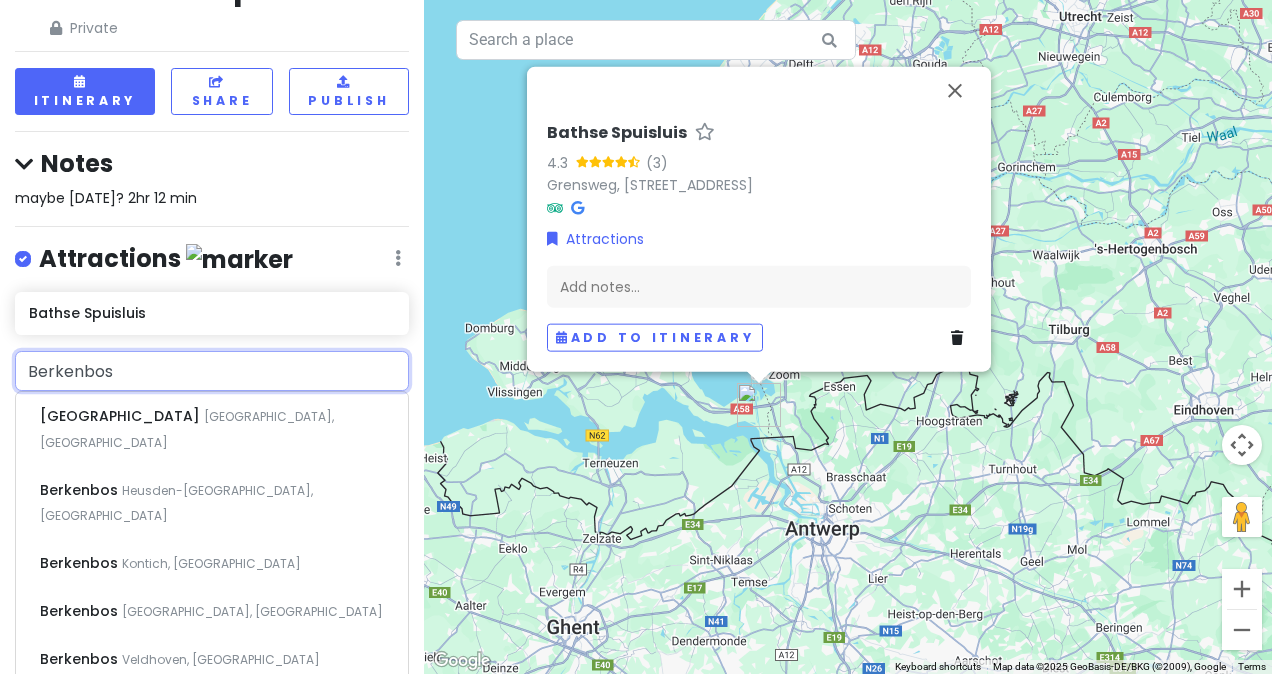 scroll, scrollTop: 63, scrollLeft: 0, axis: vertical 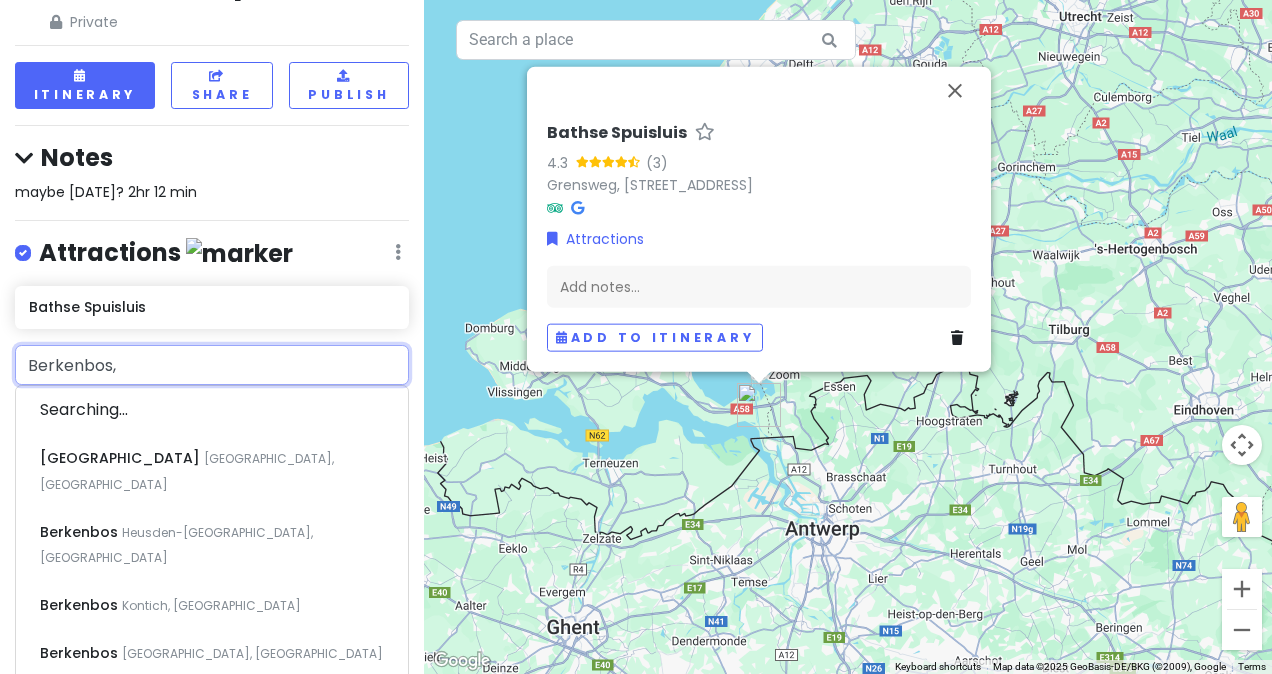 type on "Berkenbos, o" 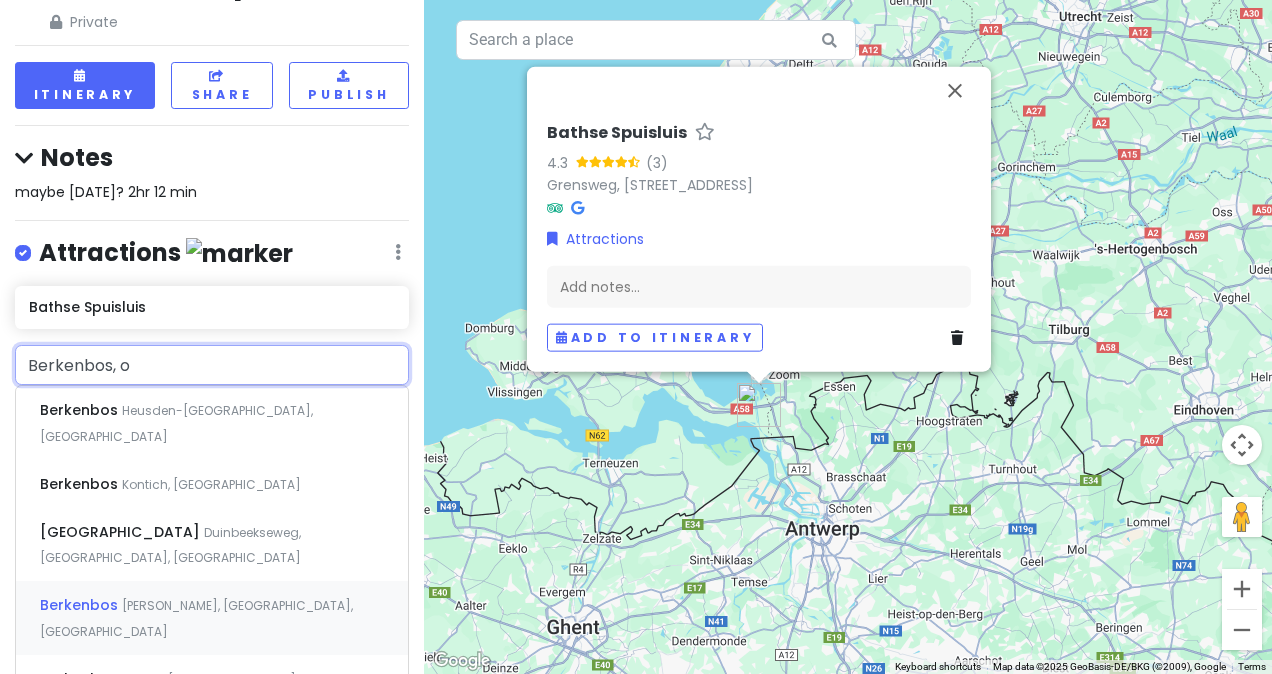 click on "[PERSON_NAME], [GEOGRAPHIC_DATA], [GEOGRAPHIC_DATA]" at bounding box center (176, 423) 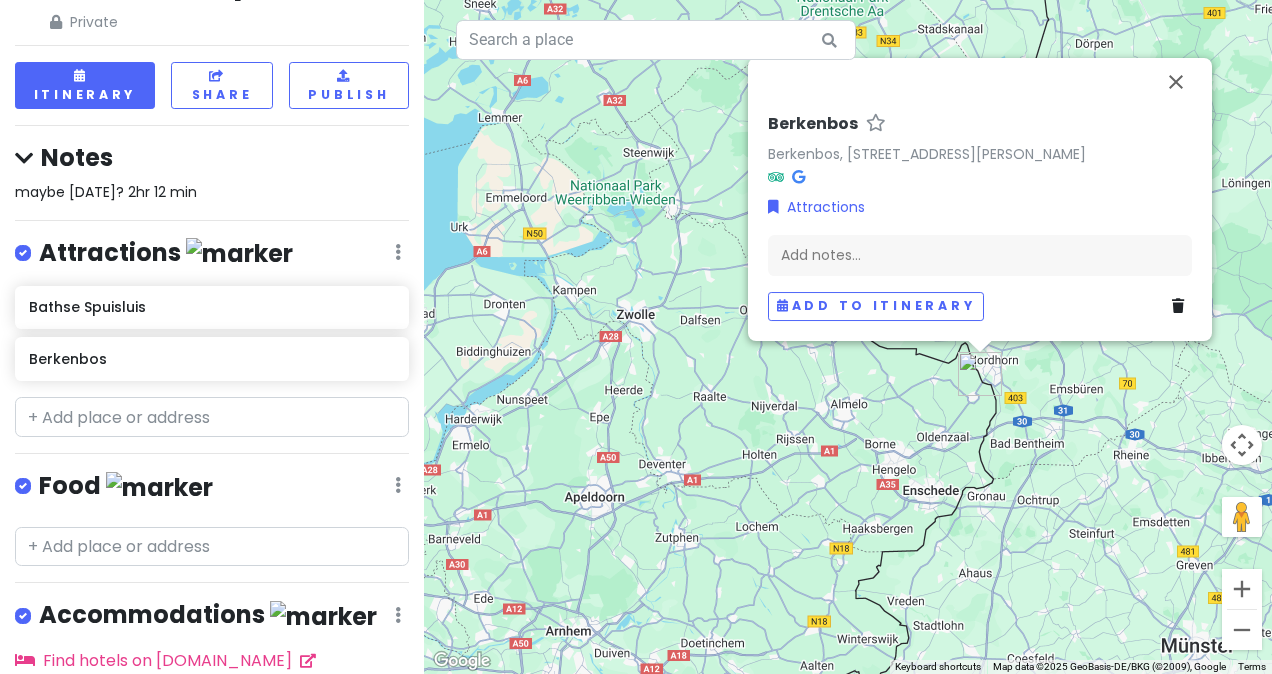 click on "Berkenbos Berkenbos, [STREET_ADDRESS][PERSON_NAME] Attractions Add notes...  Add to itinerary" at bounding box center (980, 217) 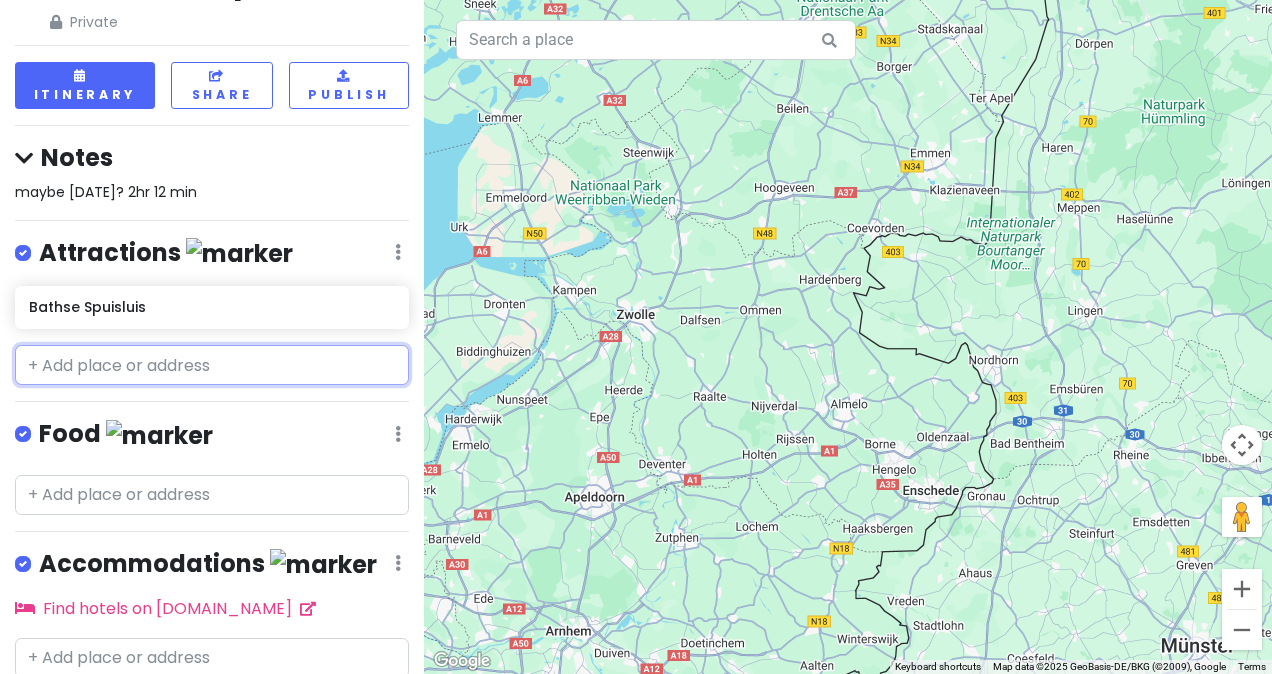 paste on "Walcheren" 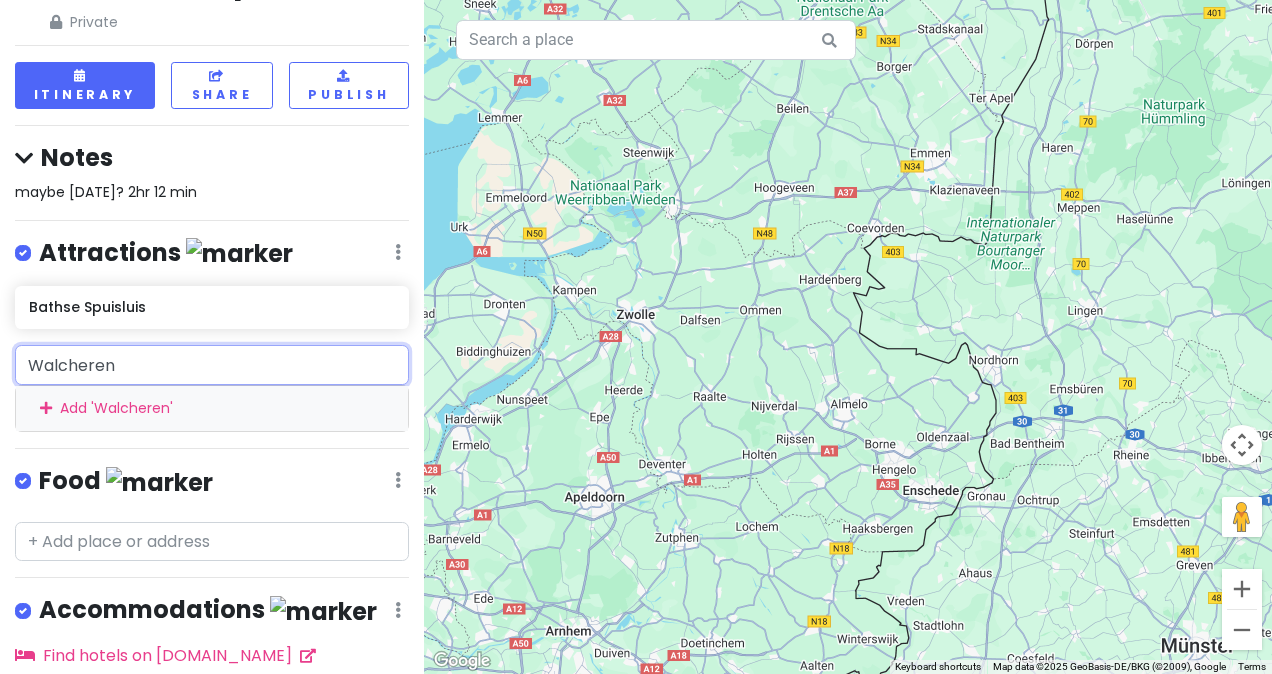 paste on "Berkenbos, [GEOGRAPHIC_DATA]" 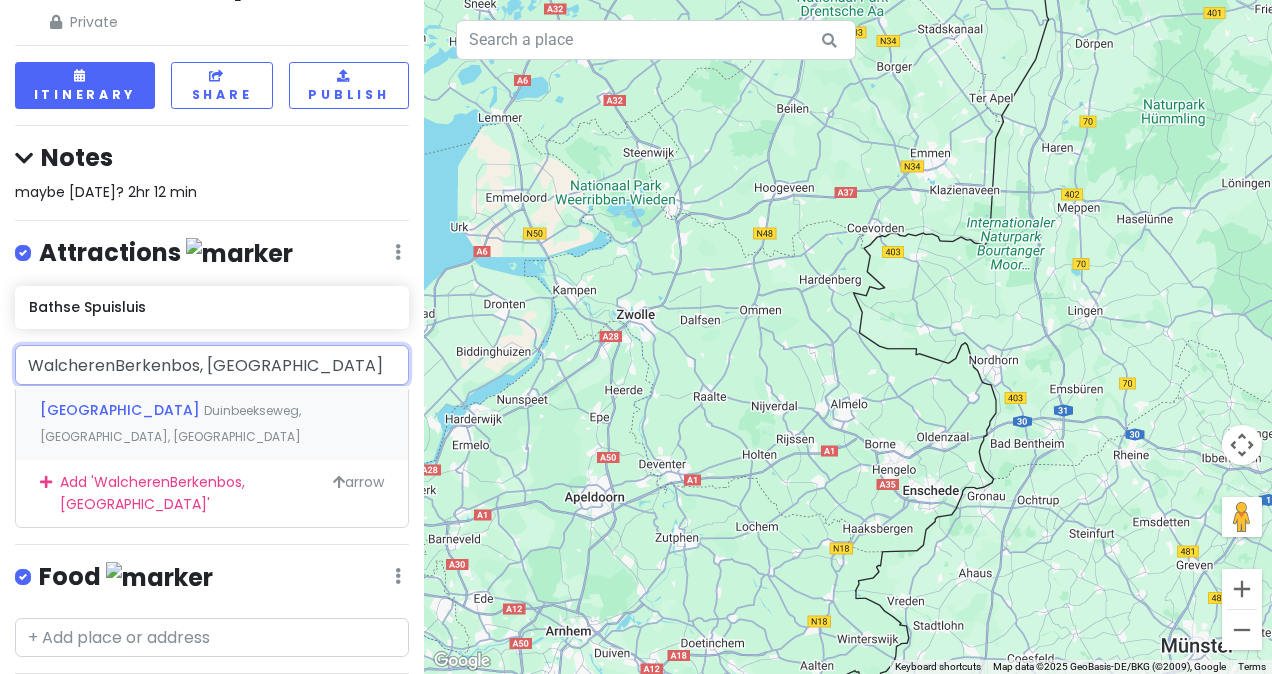 click on "[GEOGRAPHIC_DATA], [GEOGRAPHIC_DATA], [GEOGRAPHIC_DATA]" at bounding box center (212, 423) 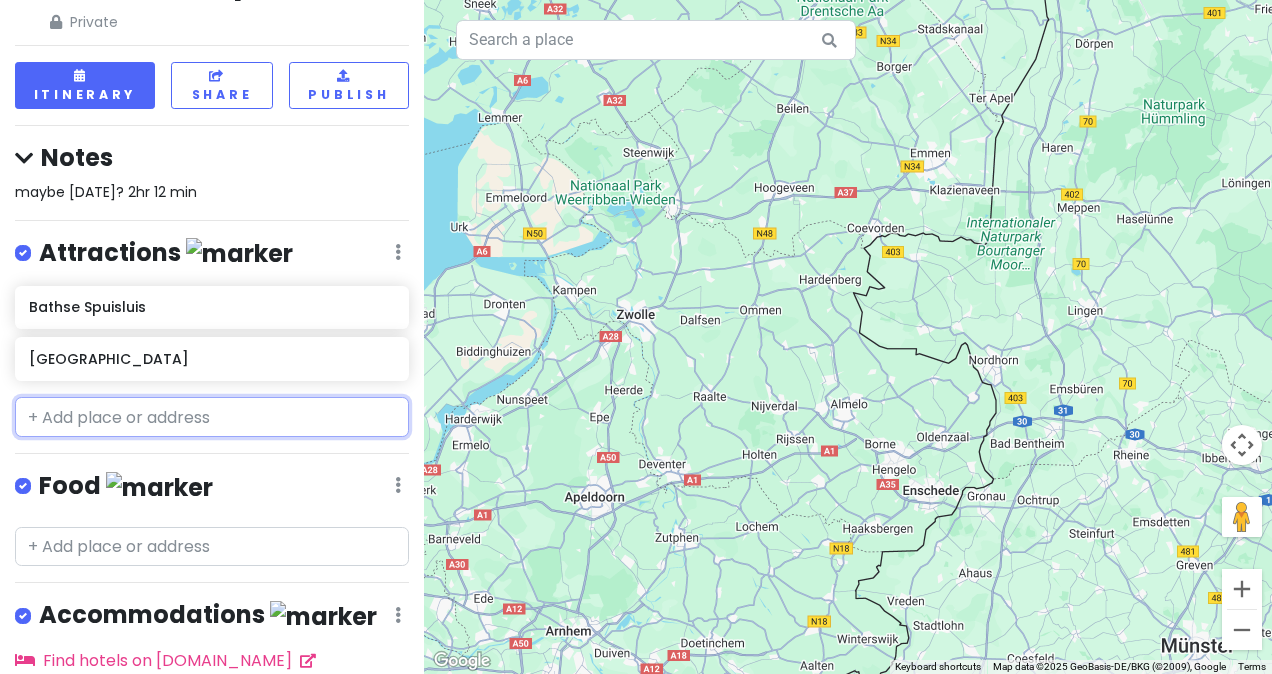 type 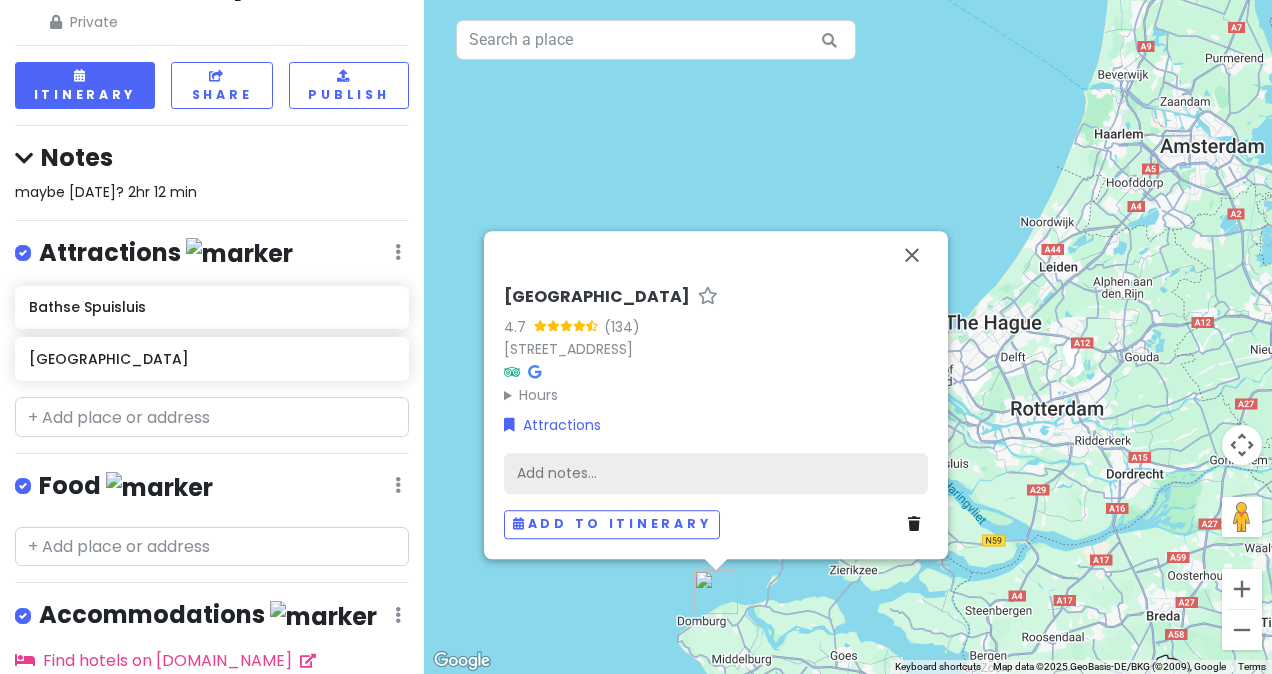click on "Add notes..." at bounding box center [716, 474] 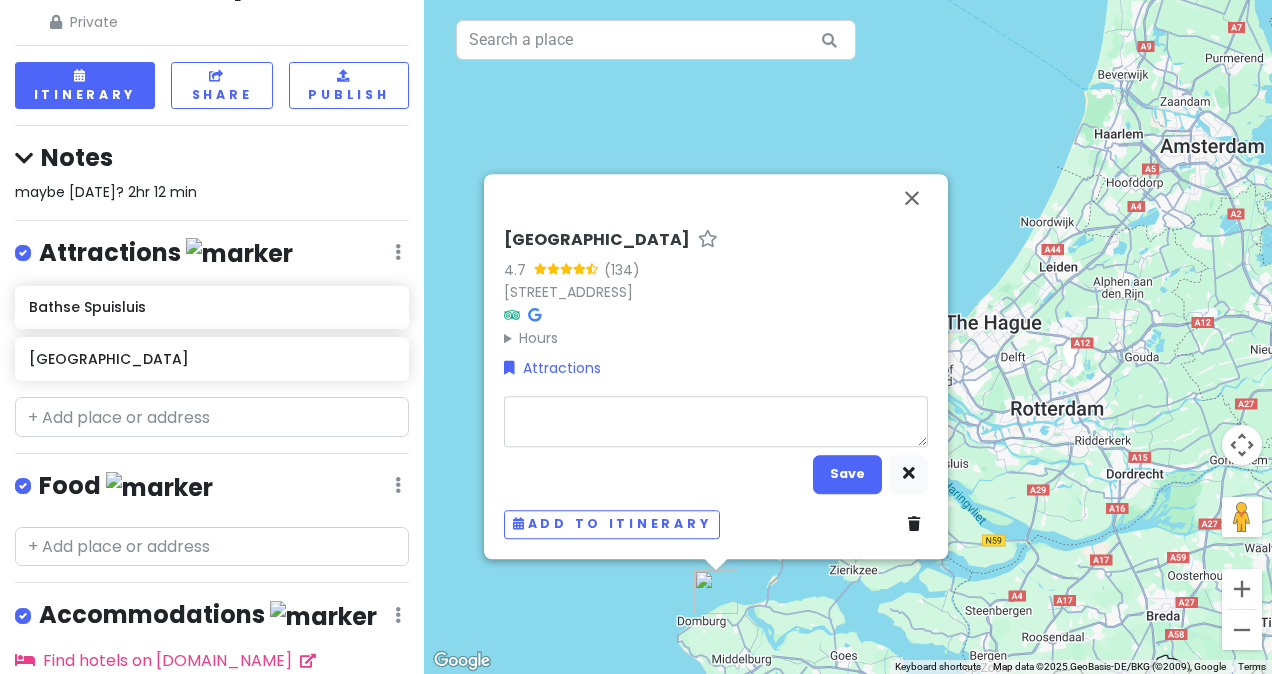 type on "x" 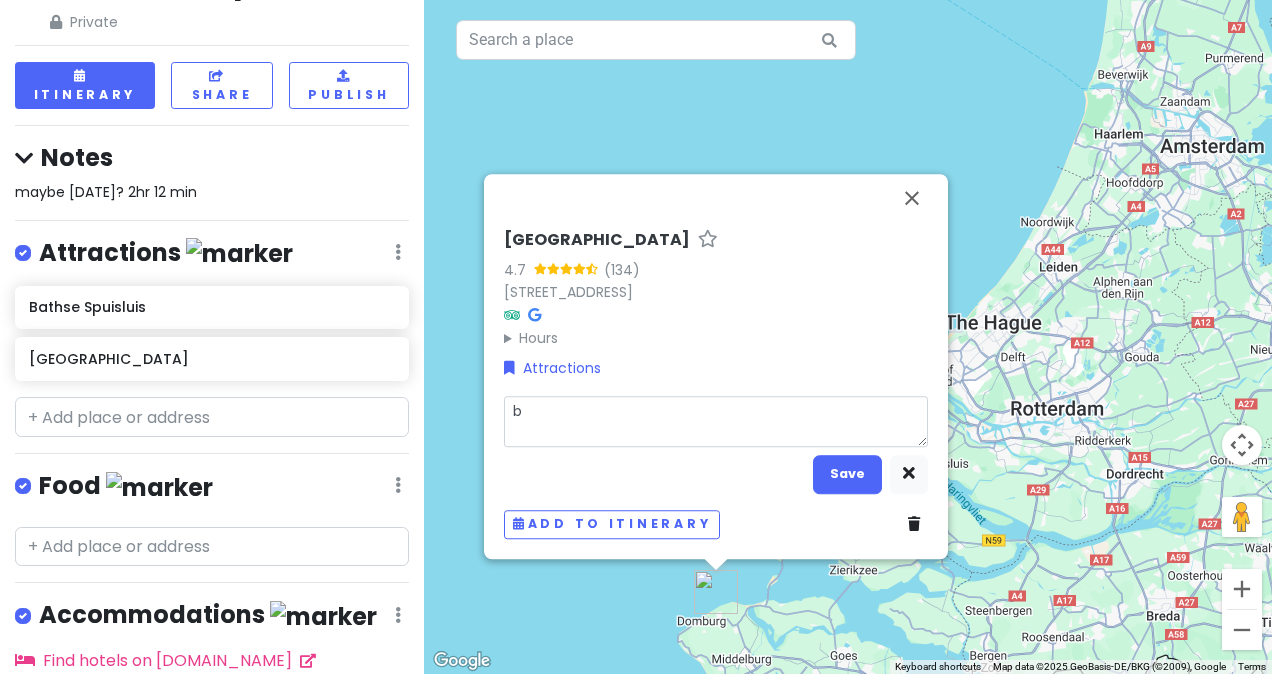 type on "x" 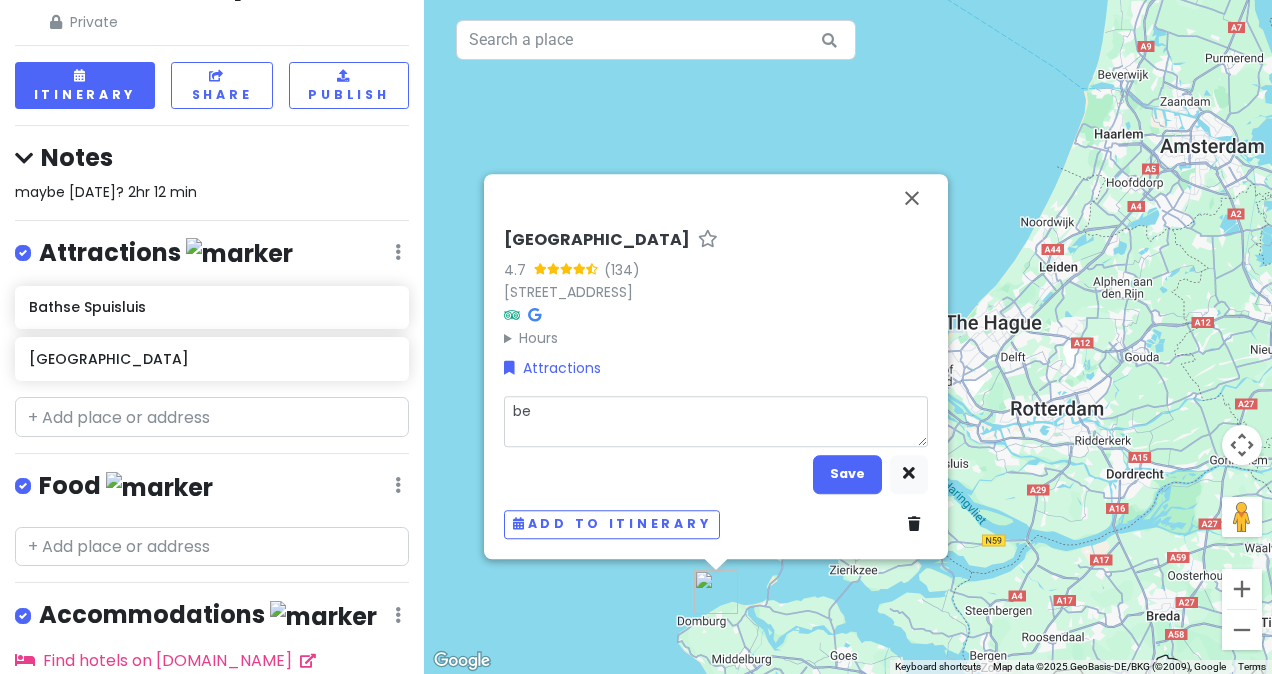 type on "x" 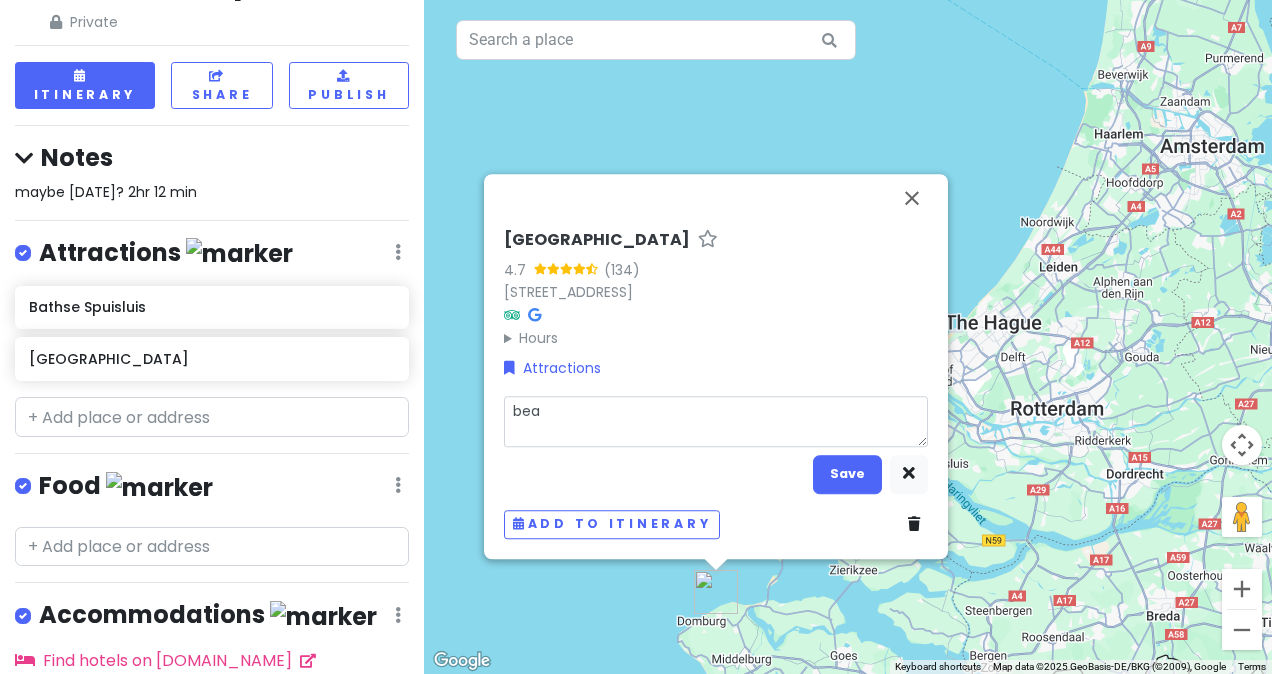 type on "x" 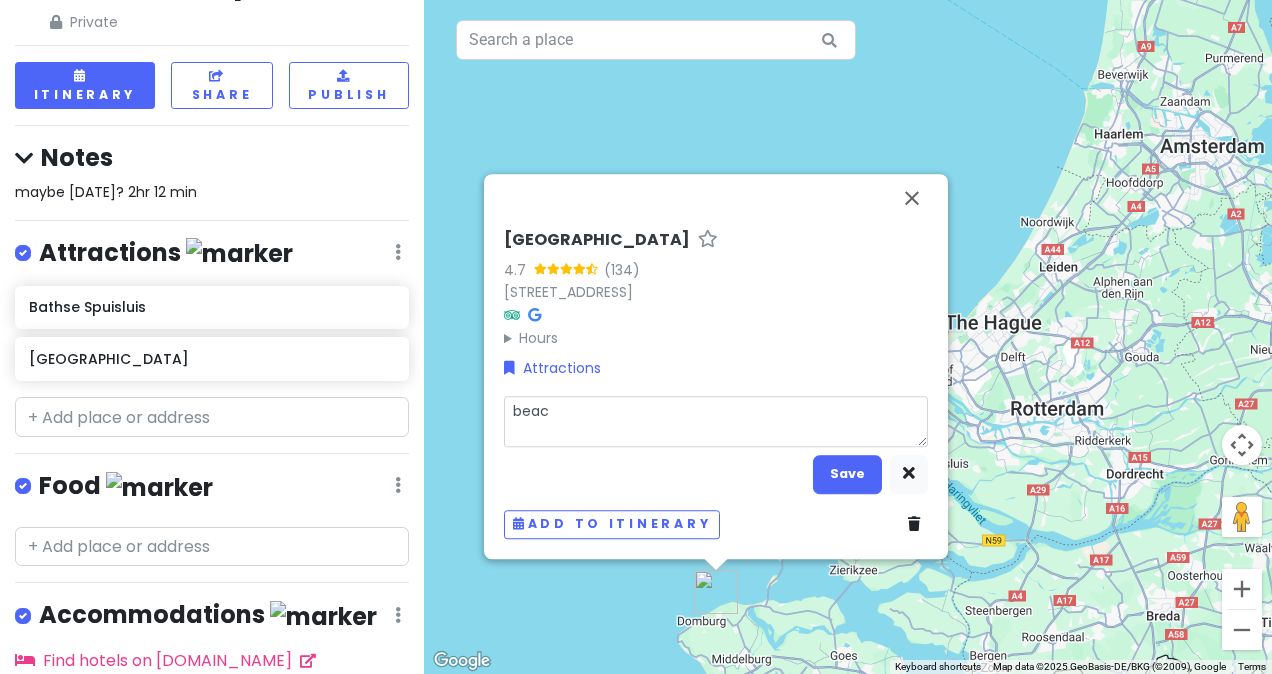 type on "x" 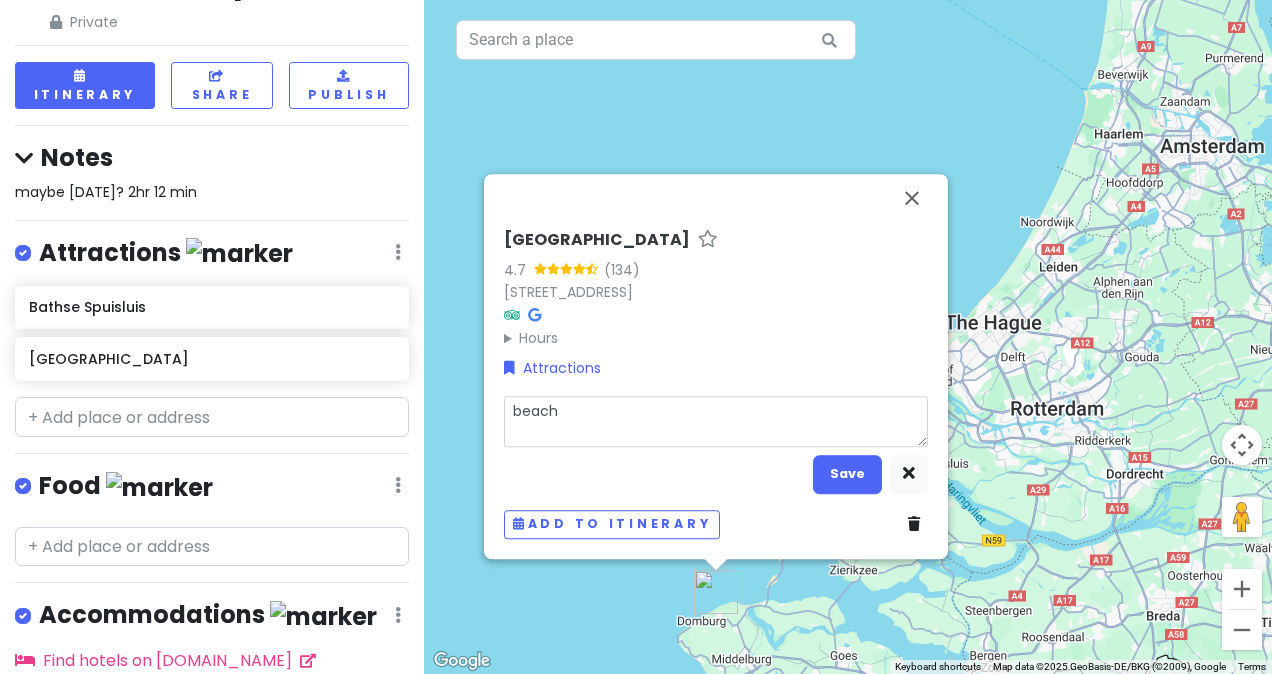 type on "x" 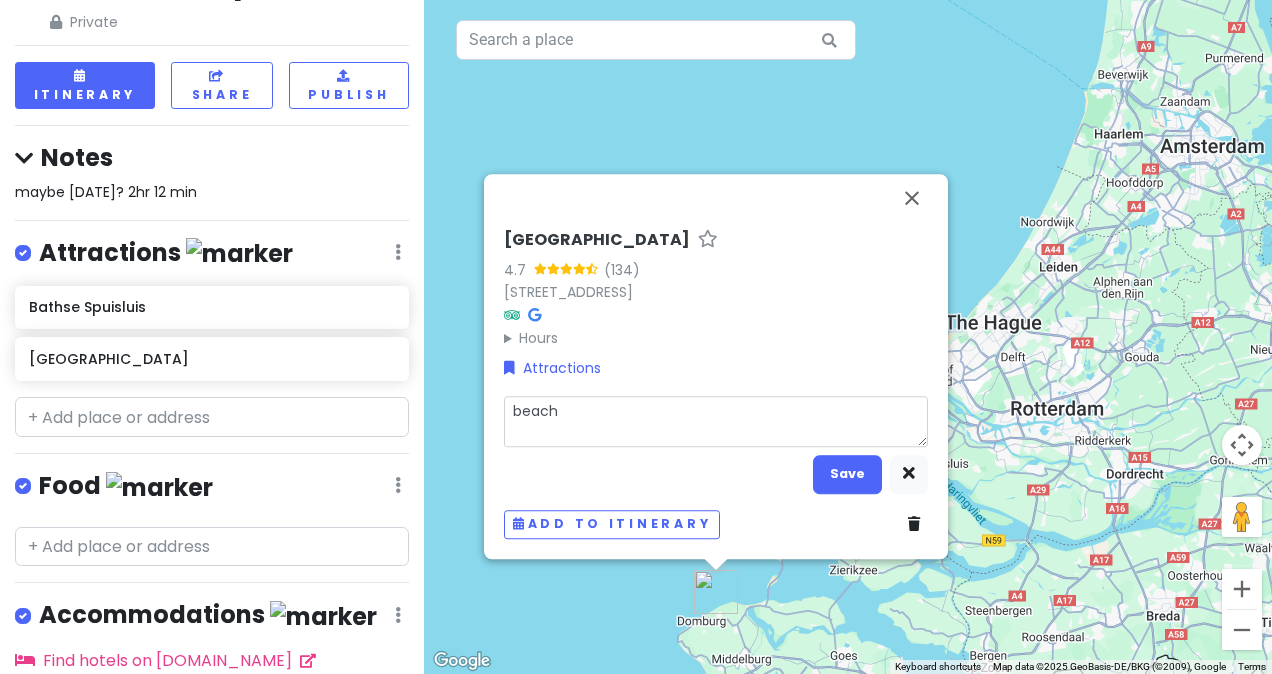 type on "x" 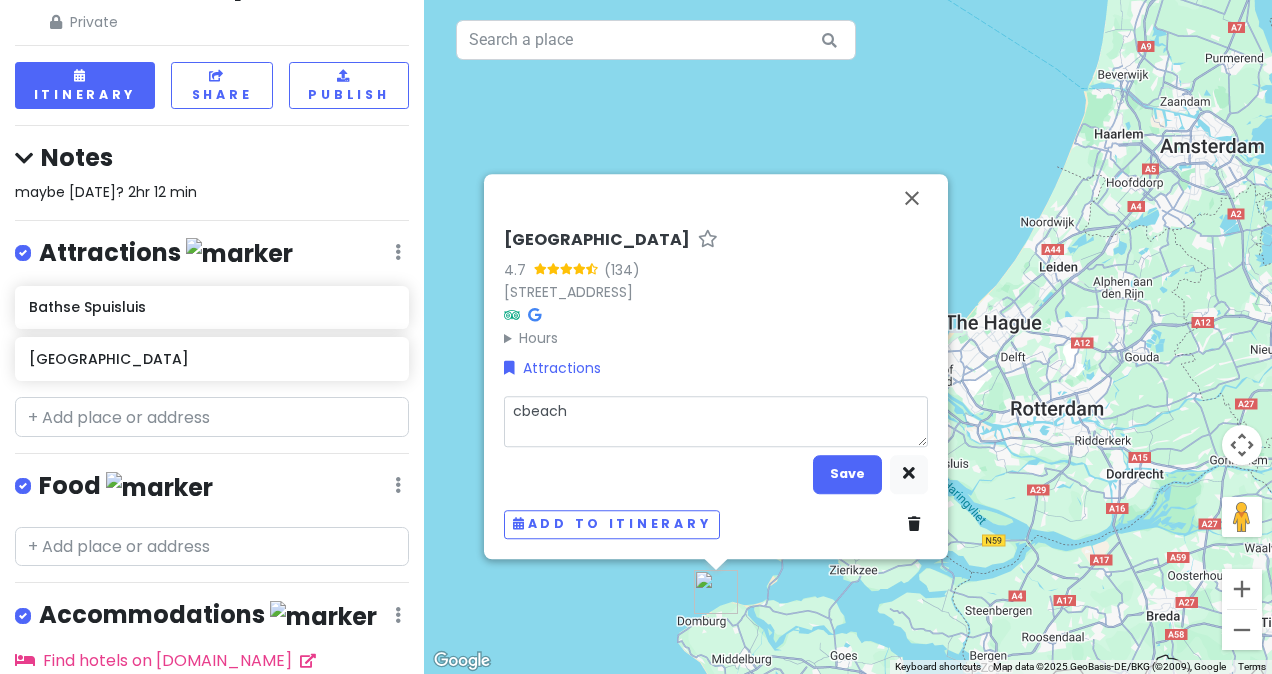 type on "x" 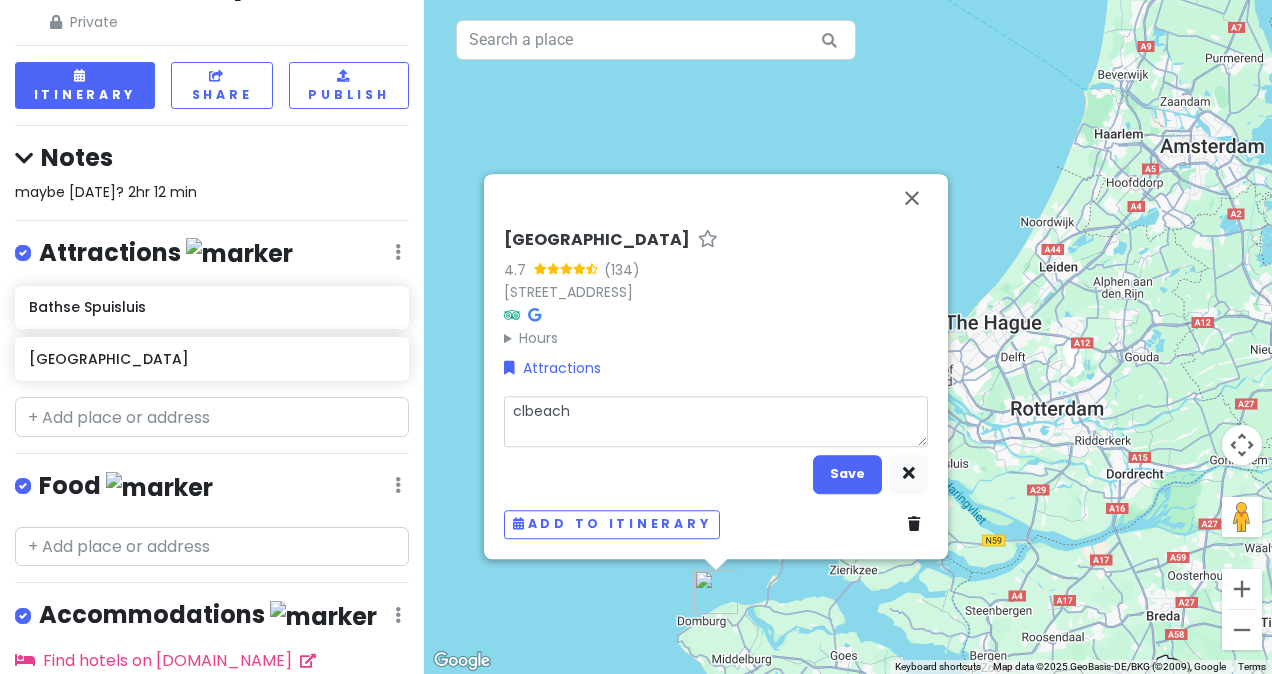 type on "x" 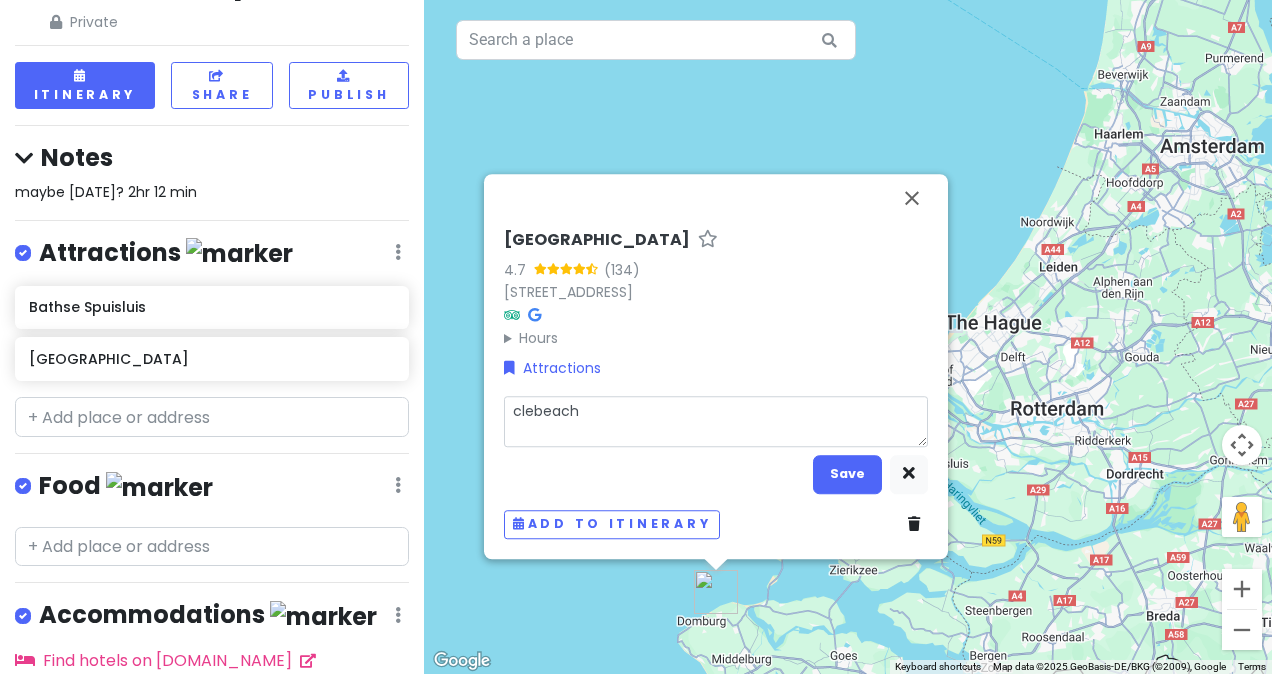 type on "x" 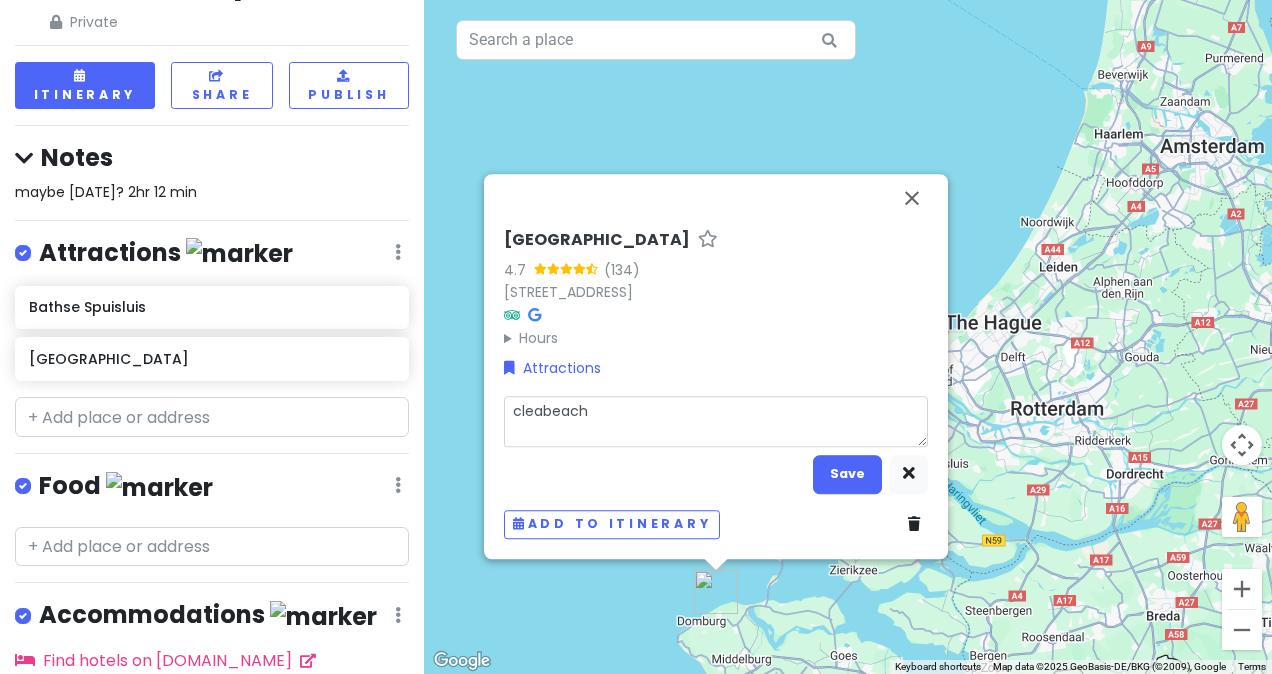 type on "x" 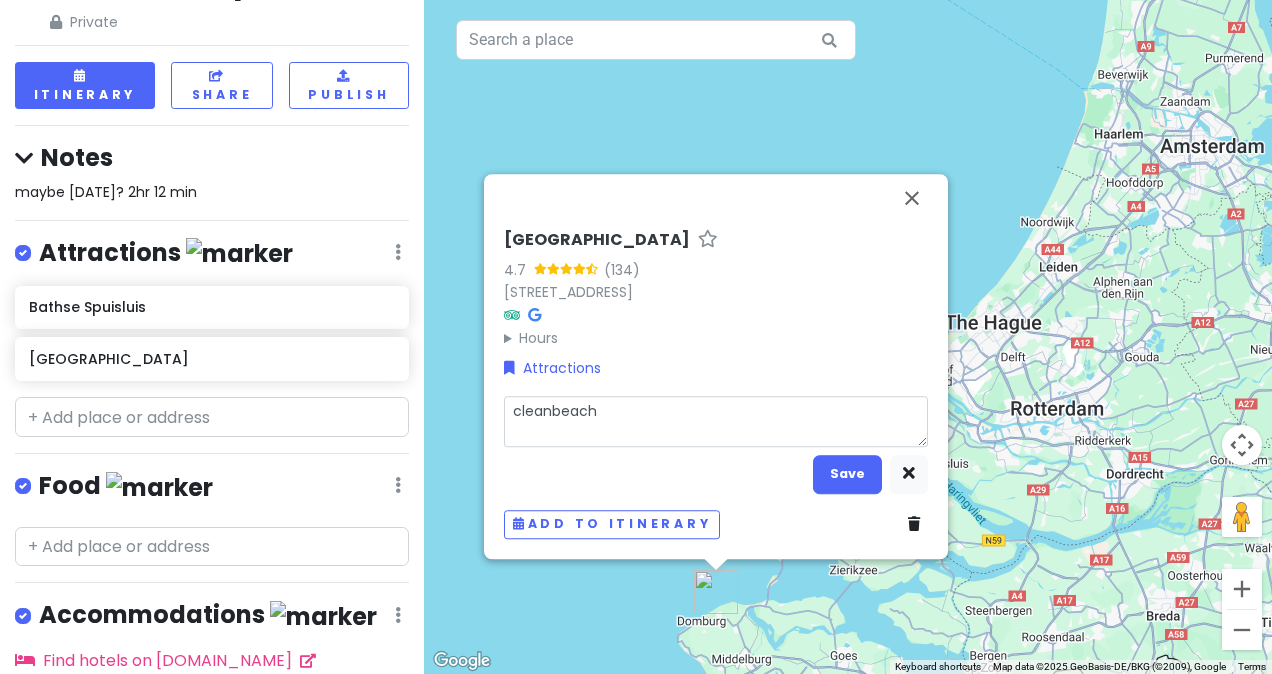 type on "x" 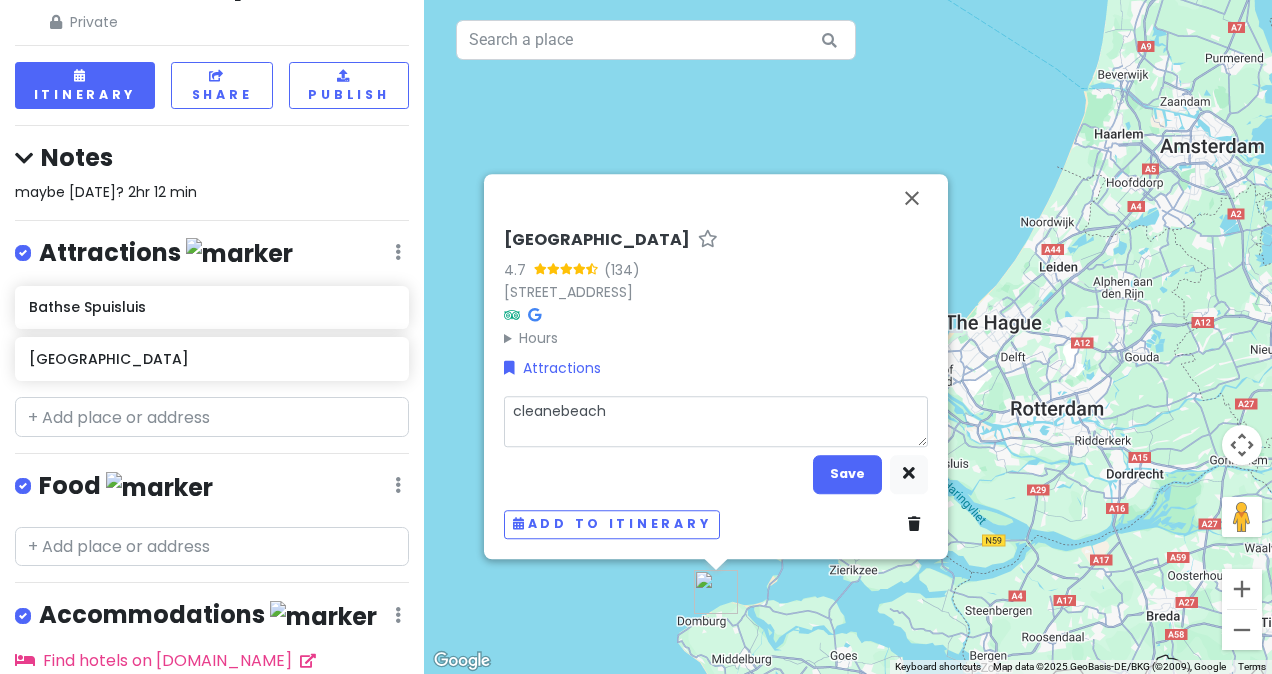 type on "x" 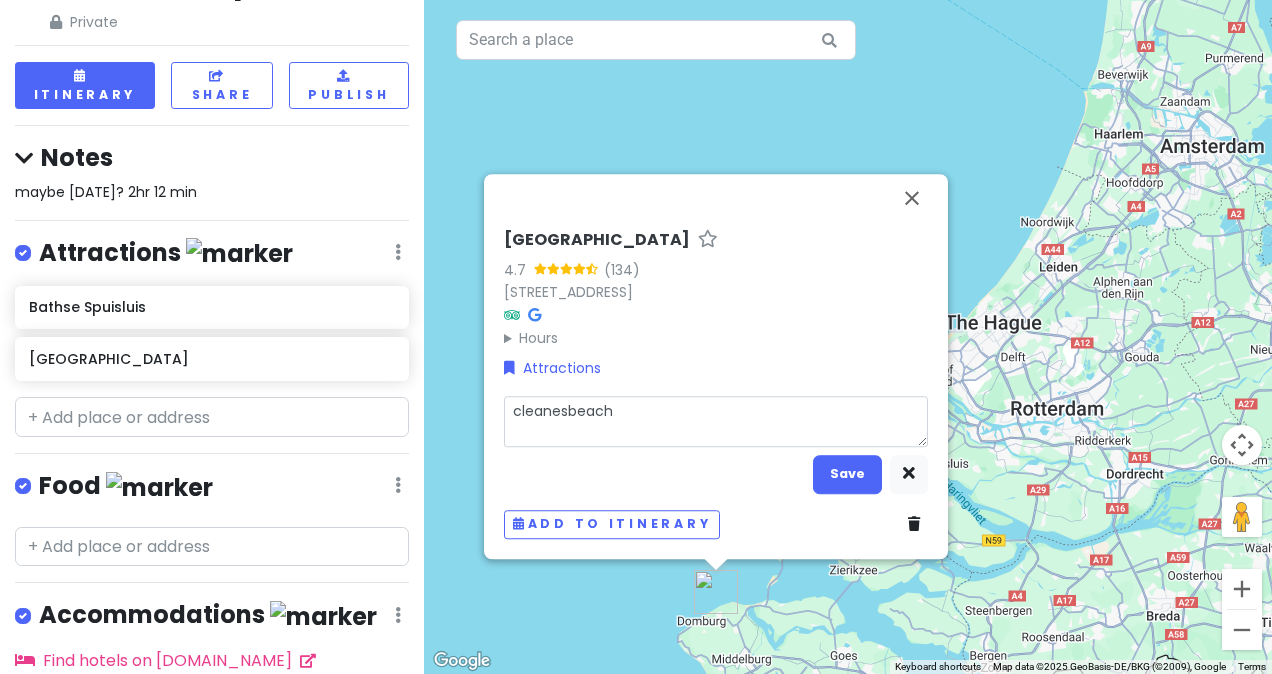 type on "x" 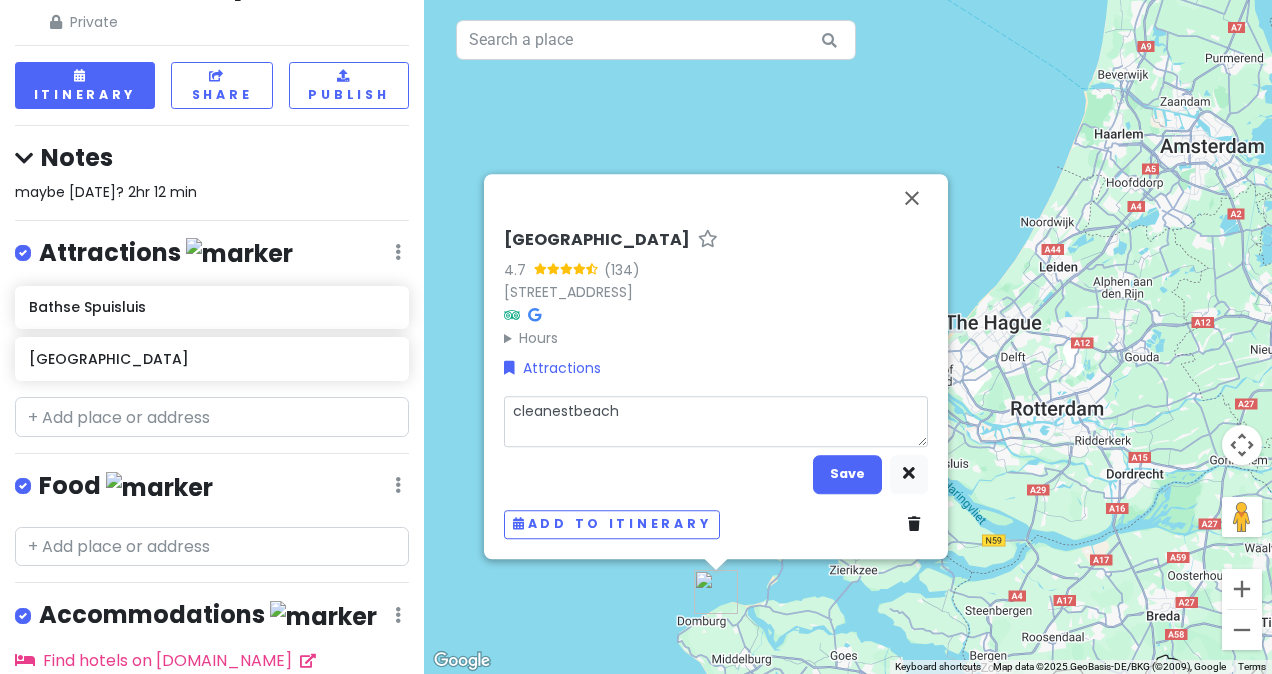 type on "x" 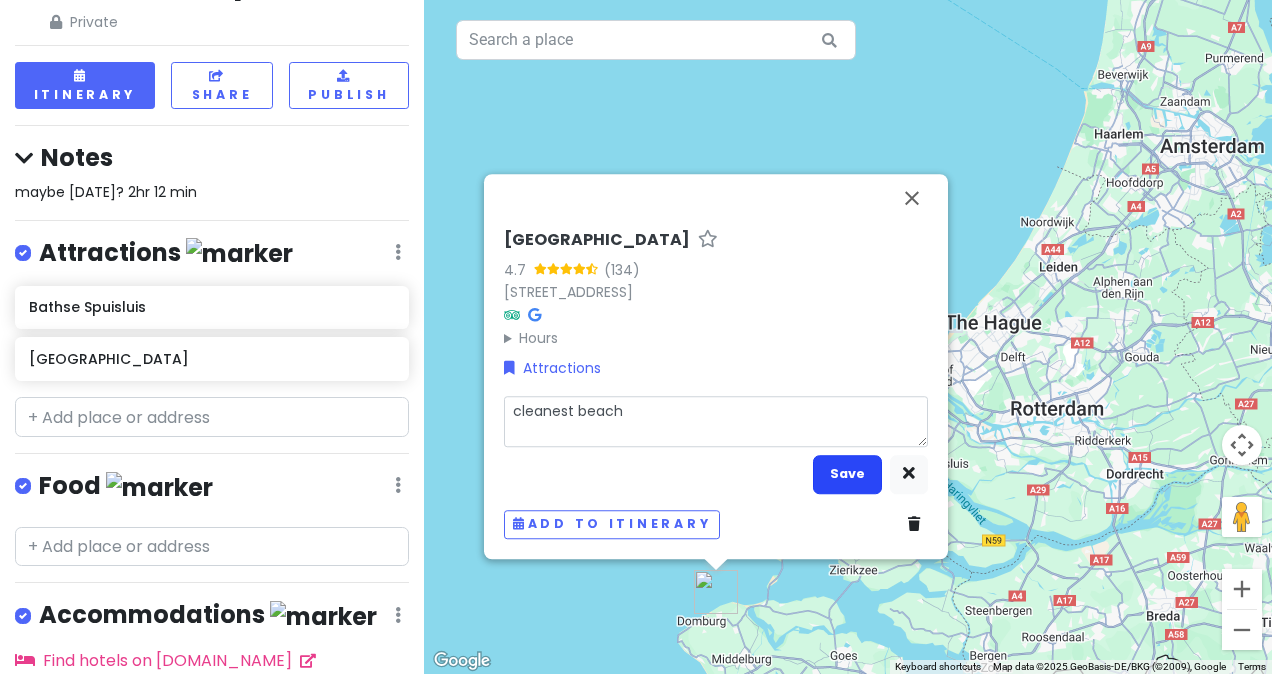 type on "cleanest beach" 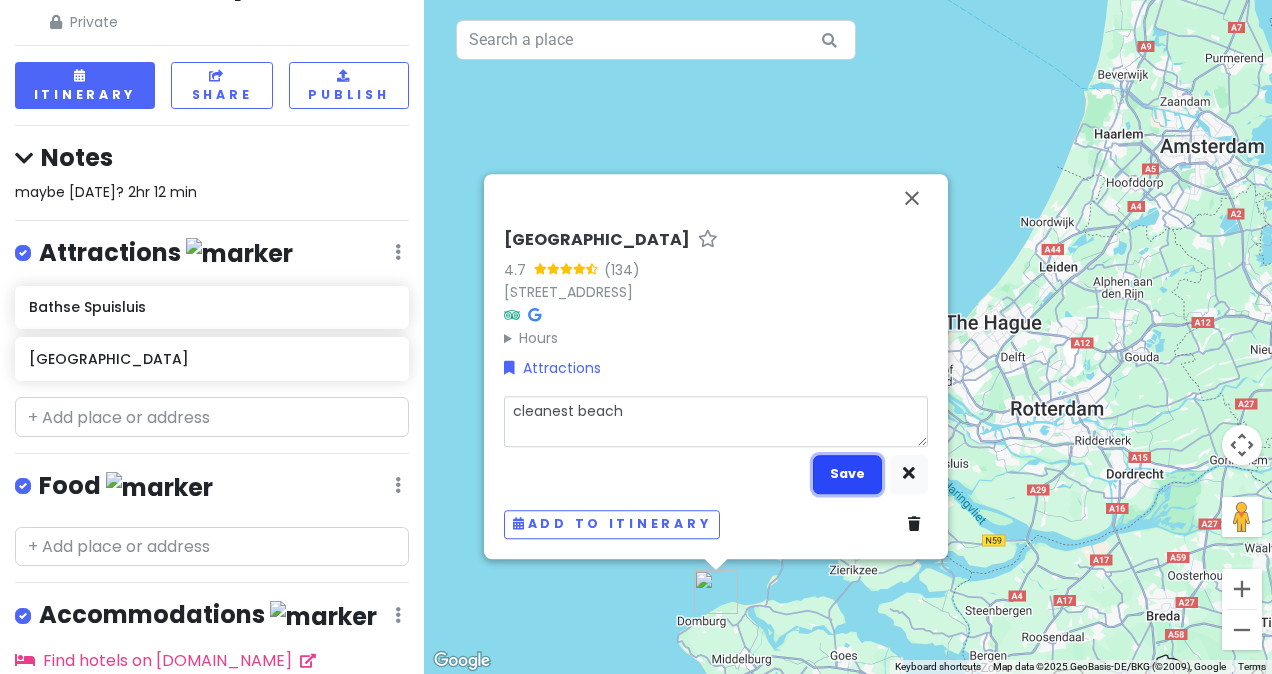 click on "Save" at bounding box center (847, 474) 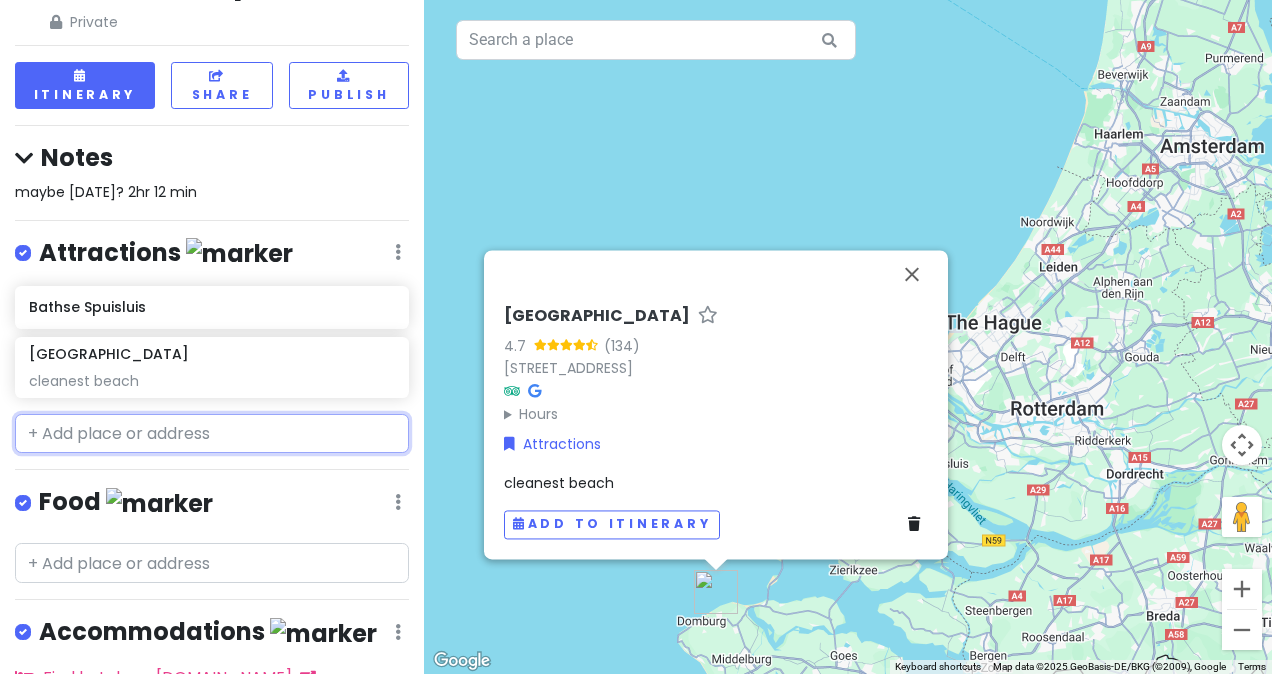 click at bounding box center [212, 434] 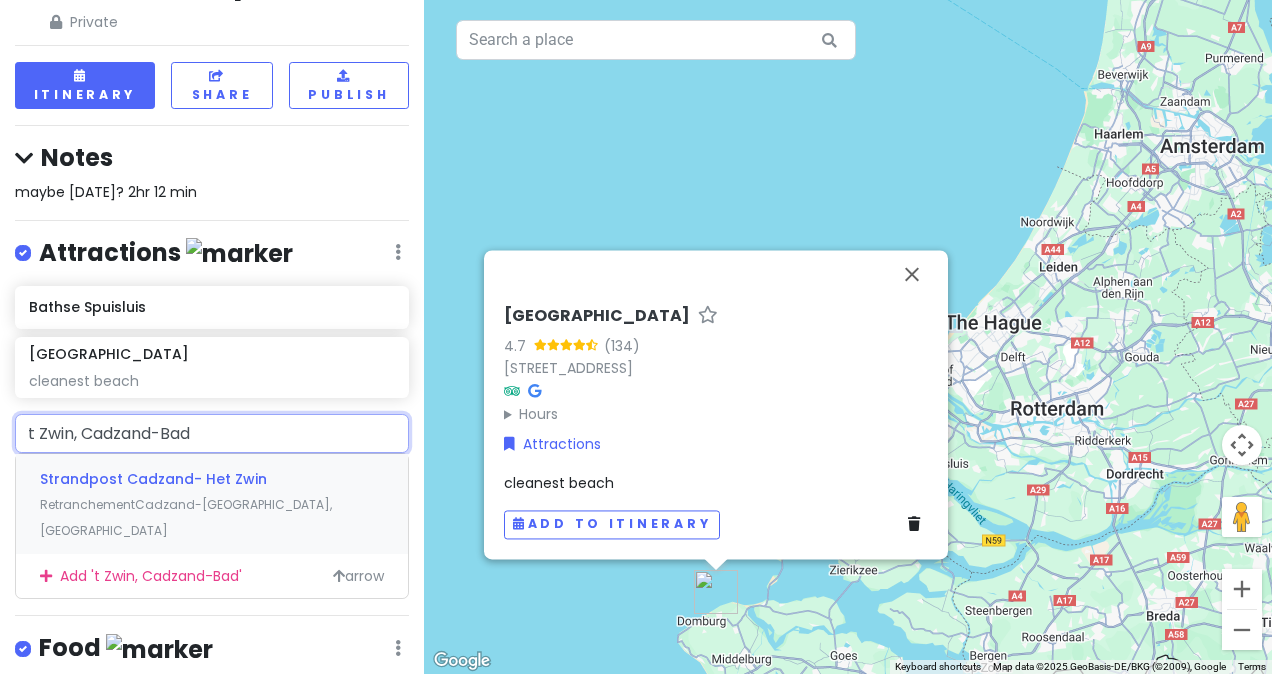 click on "Strandpost Cadzand- Het Zwin" at bounding box center [153, 479] 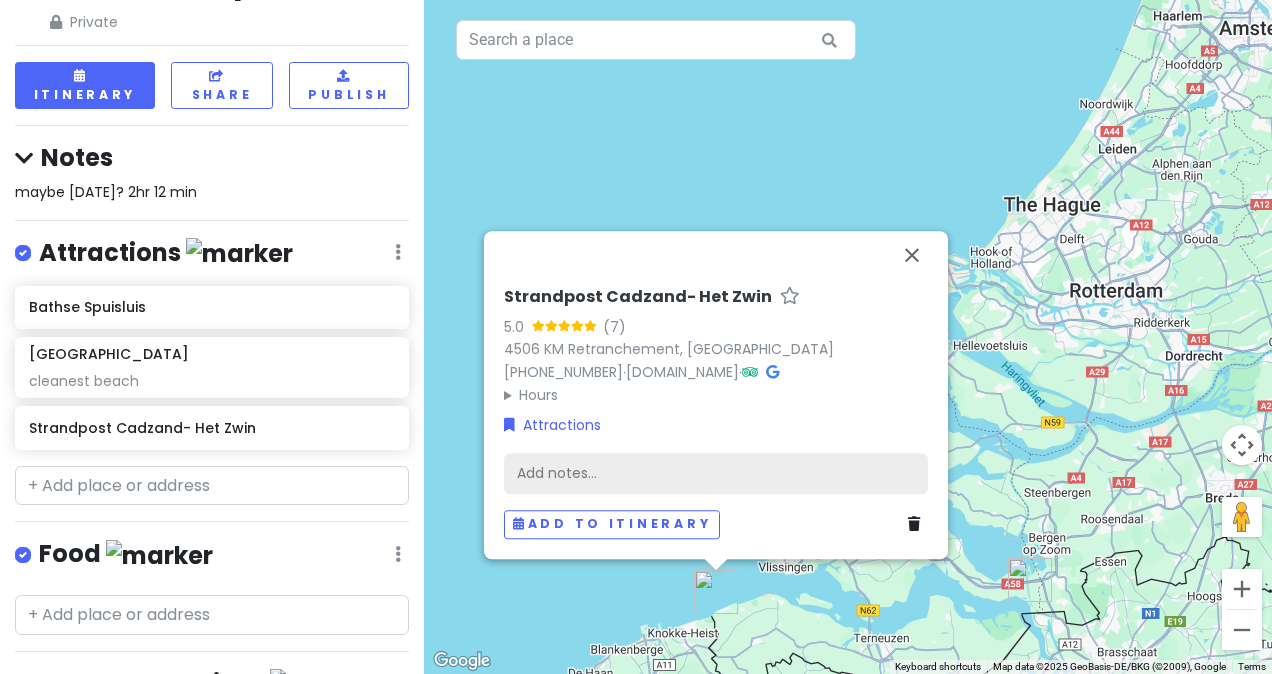 click on "Add notes..." at bounding box center (716, 474) 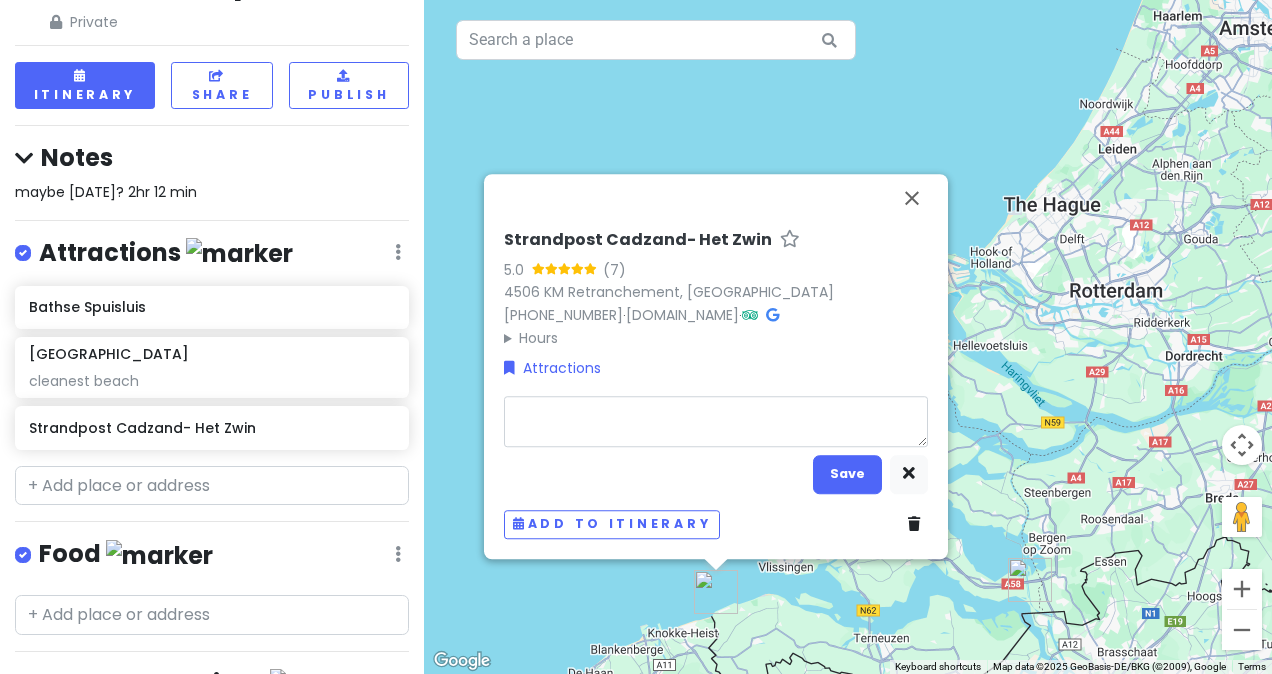 type on "x" 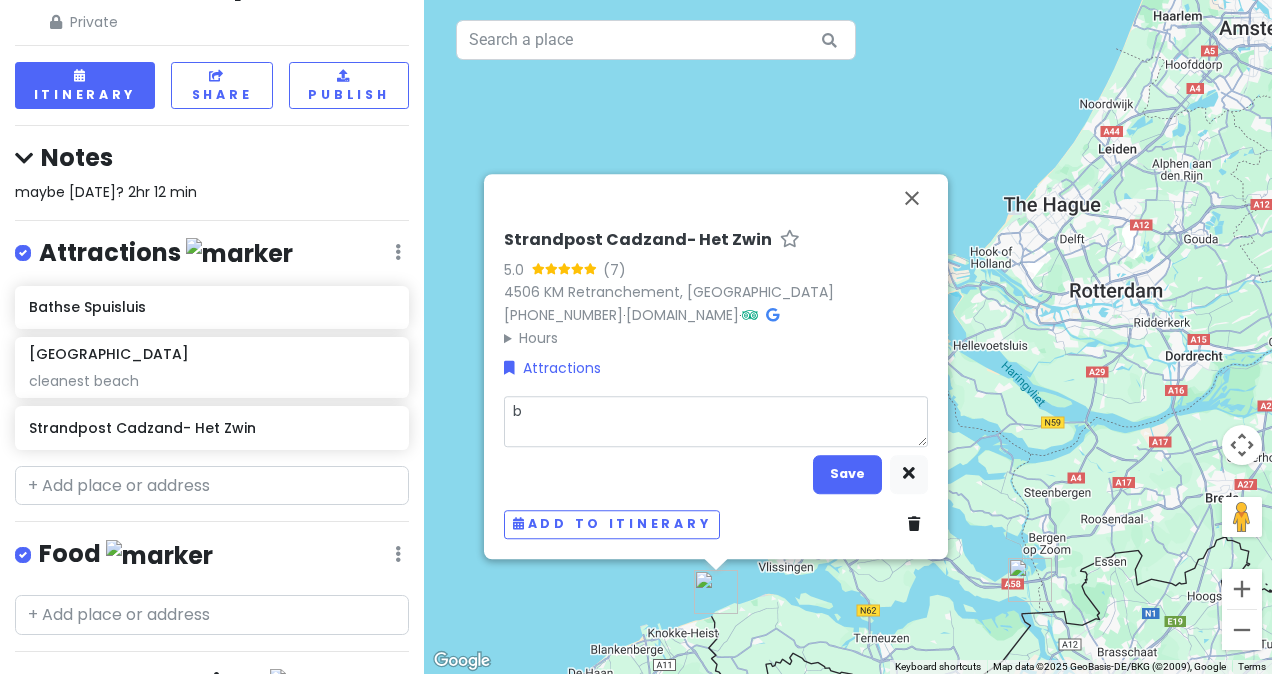 type on "x" 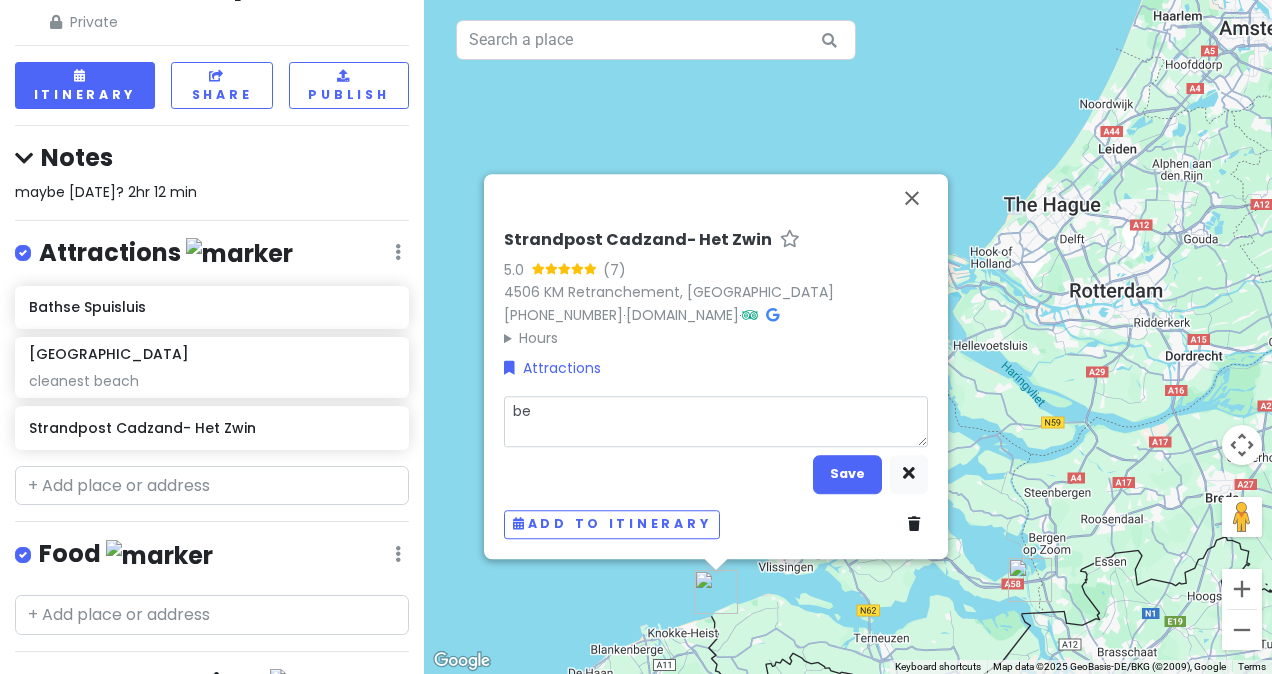 type on "x" 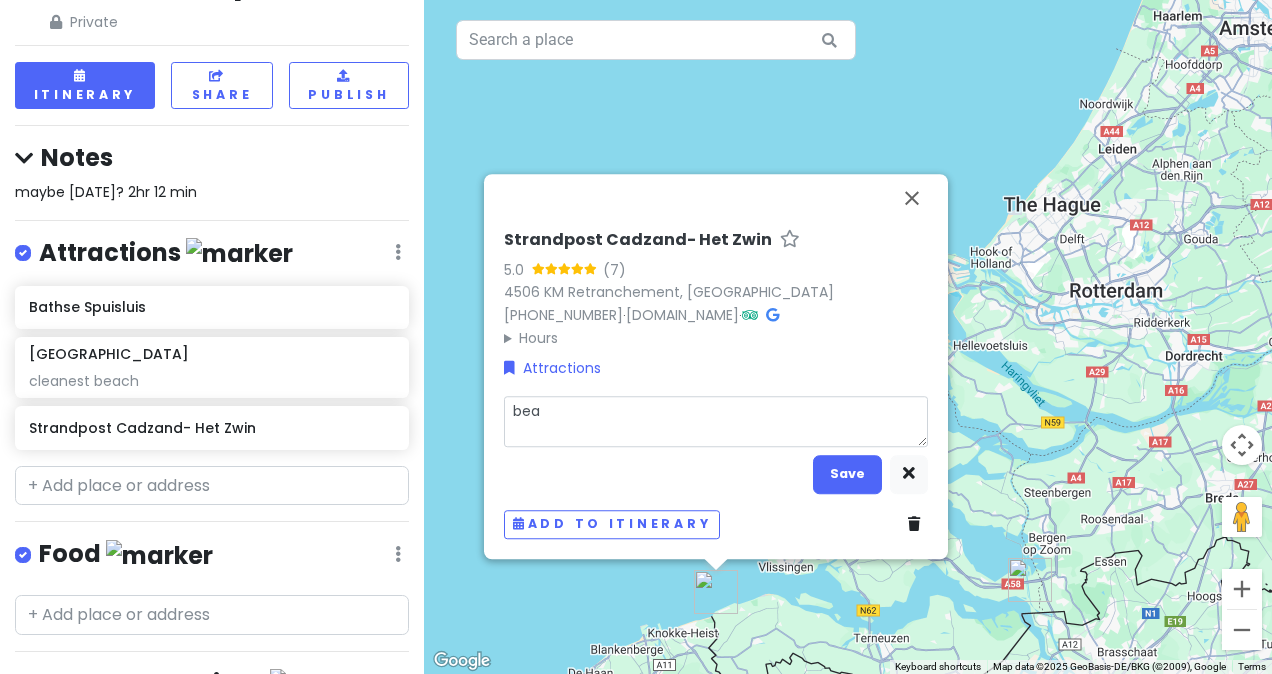 type on "beac" 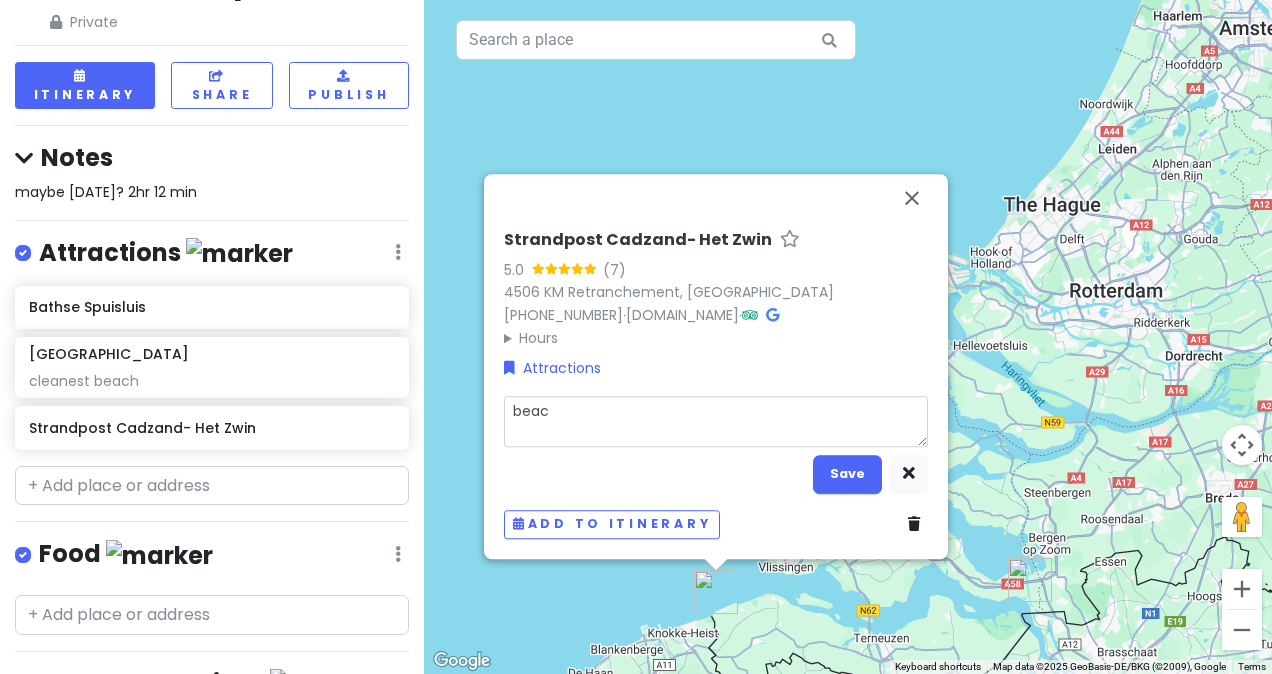 type on "x" 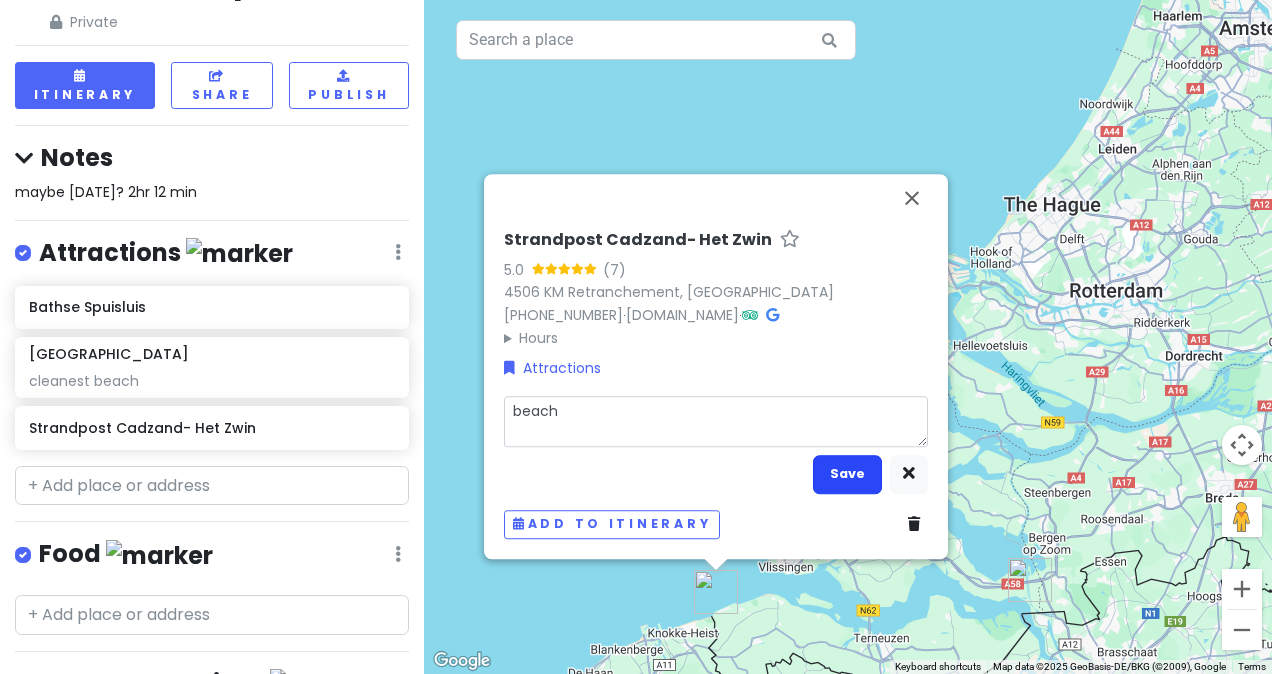 type on "beach" 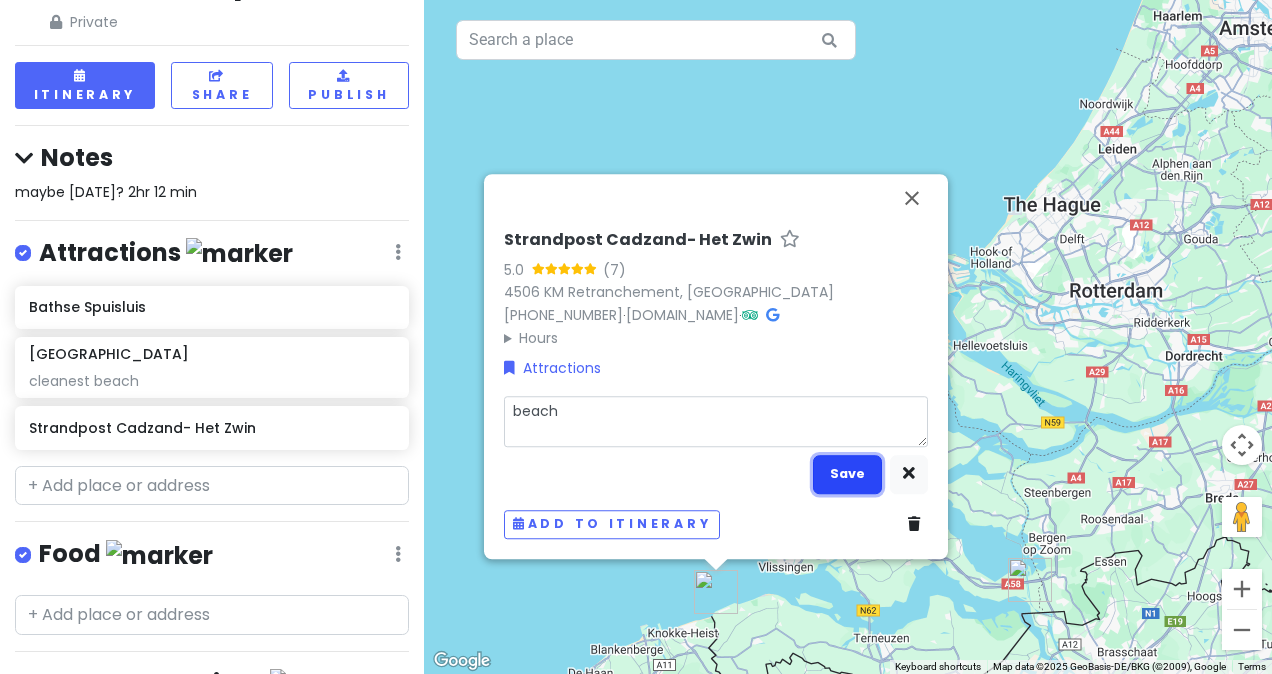 click on "Save" at bounding box center [847, 474] 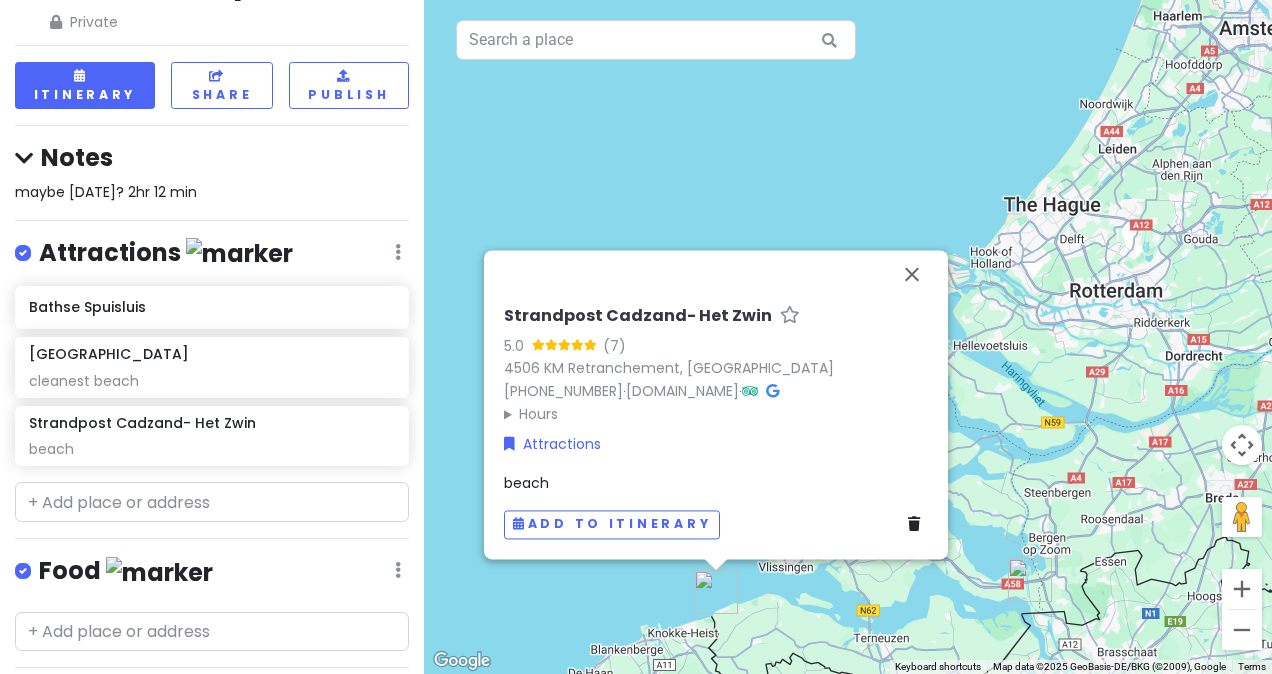 click on "beach" at bounding box center [716, 483] 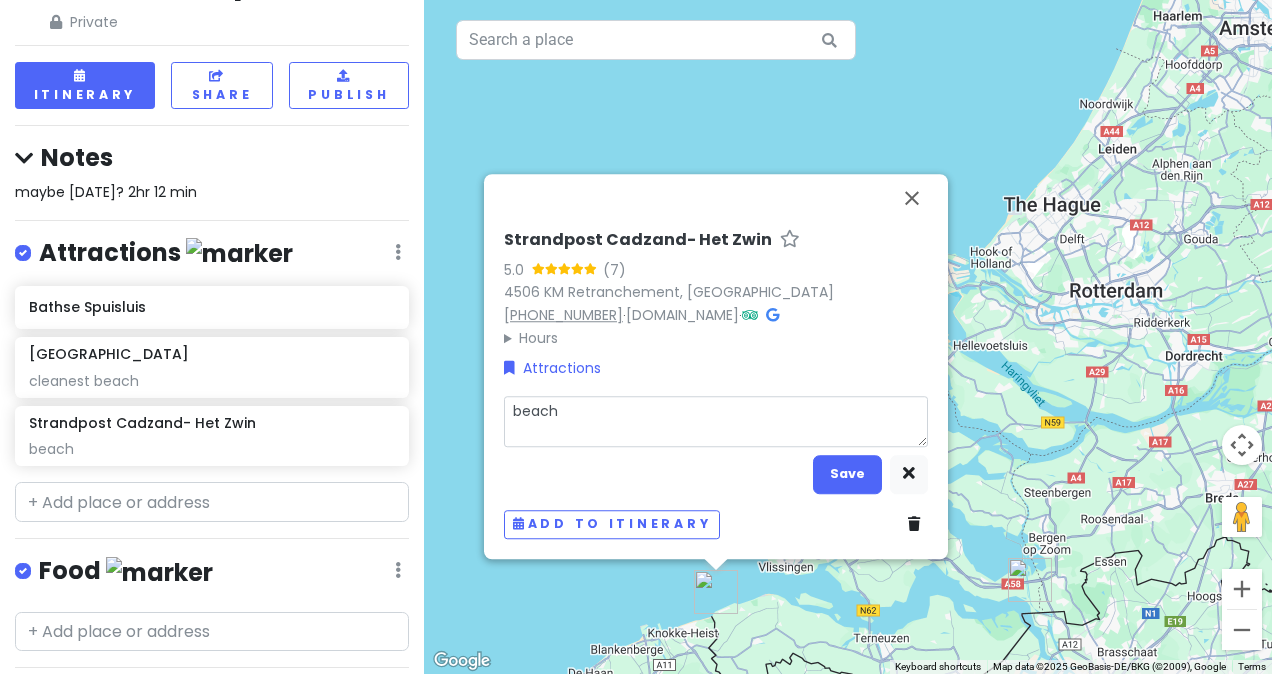 click on "Strandpost Cadzand- Het Zwin 5.0        (7) 4506 KM Retranchement, [GEOGRAPHIC_DATA] [PHONE_NUMBER]   ·   [DOMAIN_NAME]   ·   Hours [DATE]  11:00 AM – 7:00 PM [DATE]  11:00 AM – 7:00 PM [DATE]  11:00 AM – 7:00 PM [DATE]  11:00 AM – 7:00 PM [DATE]  11:00 AM – 7:00 PM [DATE]  11:00 AM – 7:00 PM [DATE]  11:00 AM – 7:00 PM Attractions beach Save  Add to itinerary" at bounding box center (716, 384) 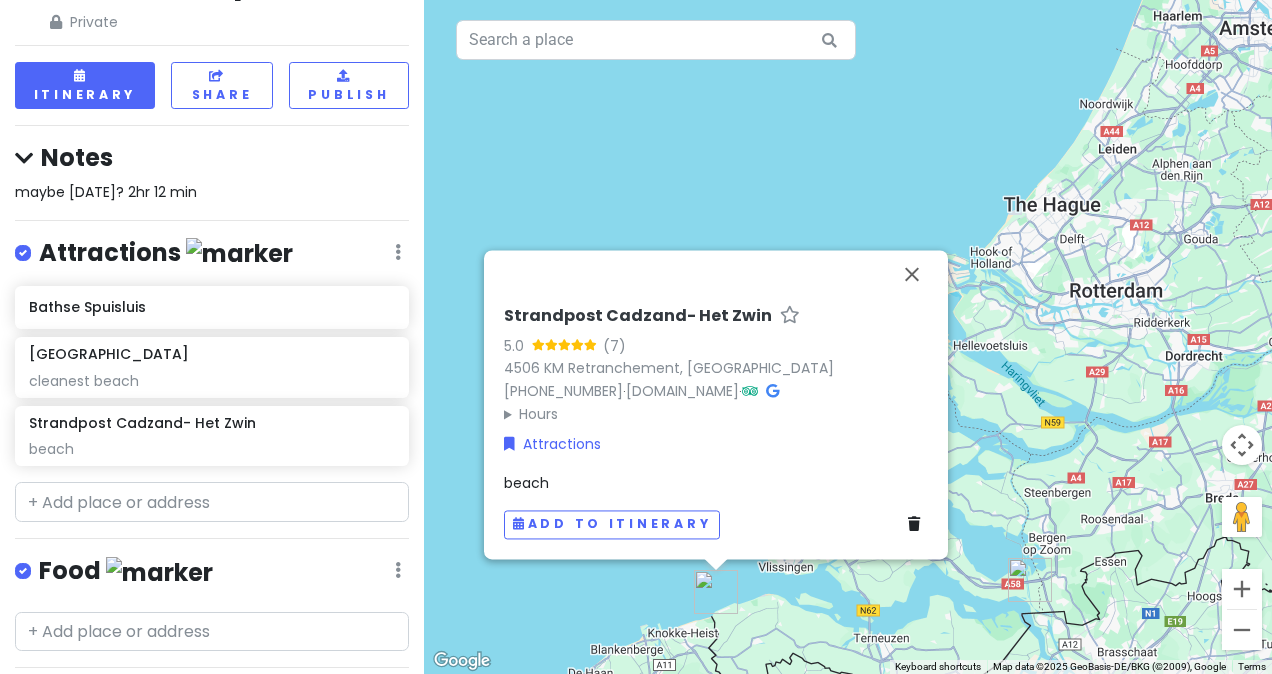 click on "beach" at bounding box center (716, 483) 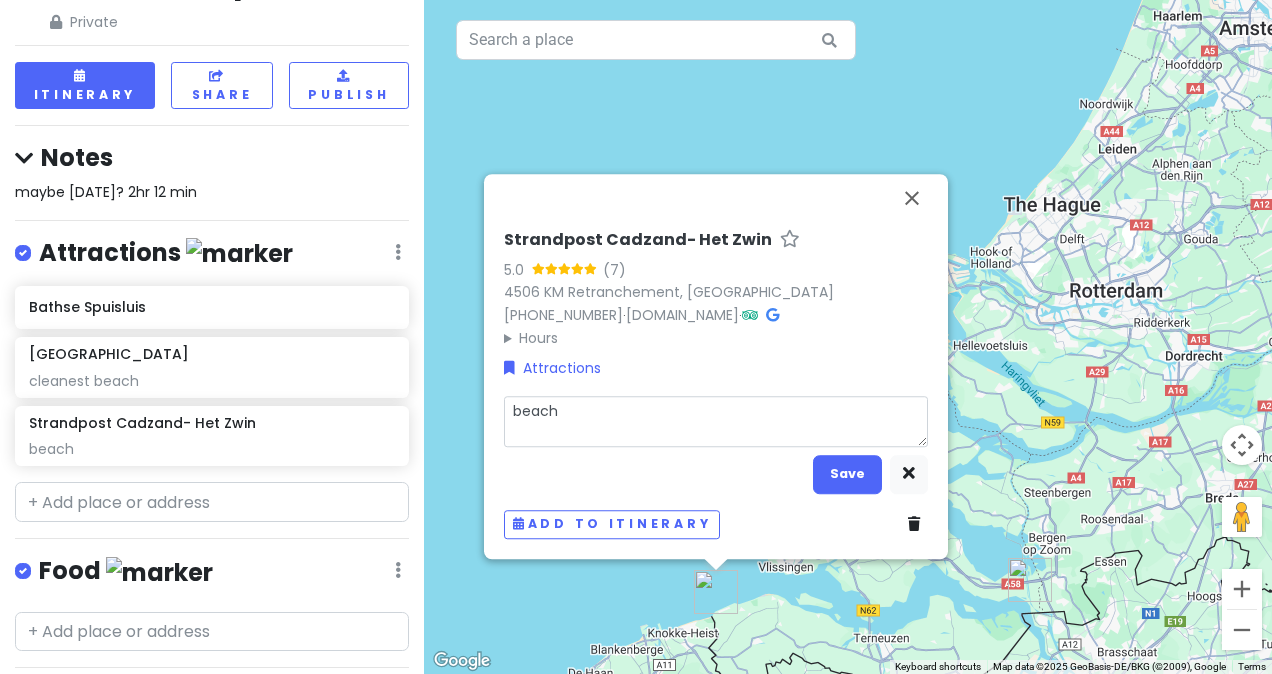 click on "beach" at bounding box center [716, 421] 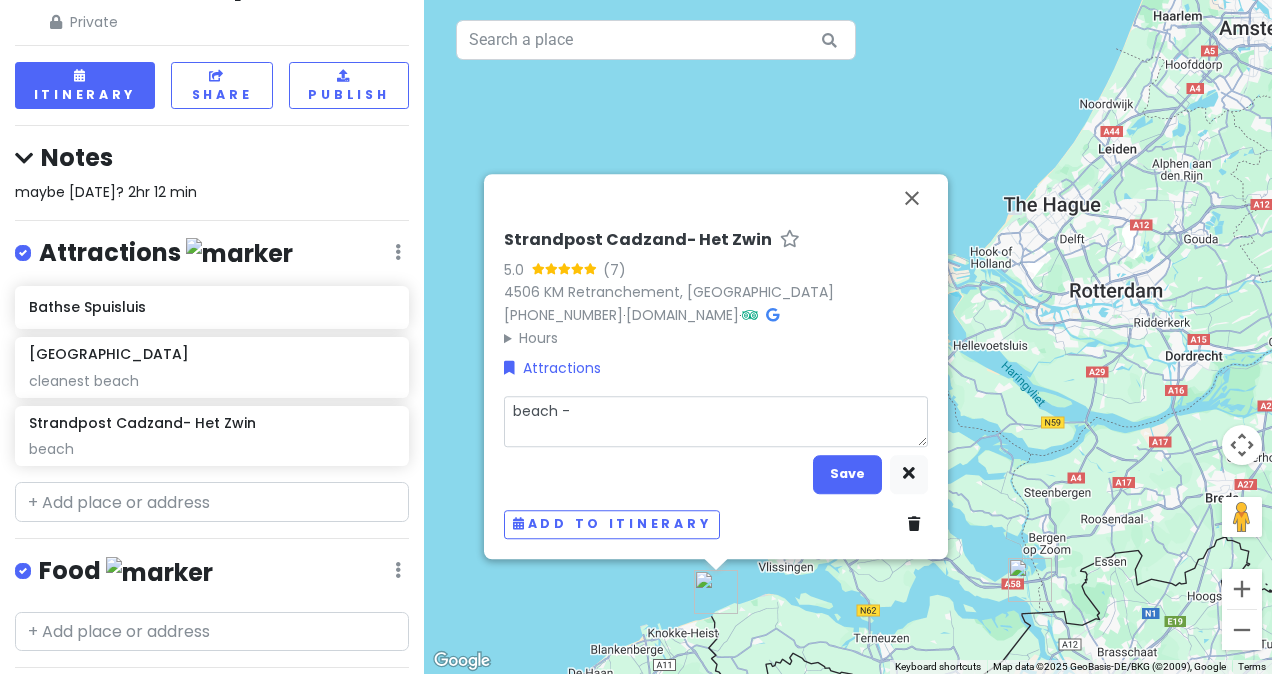 type on "x" 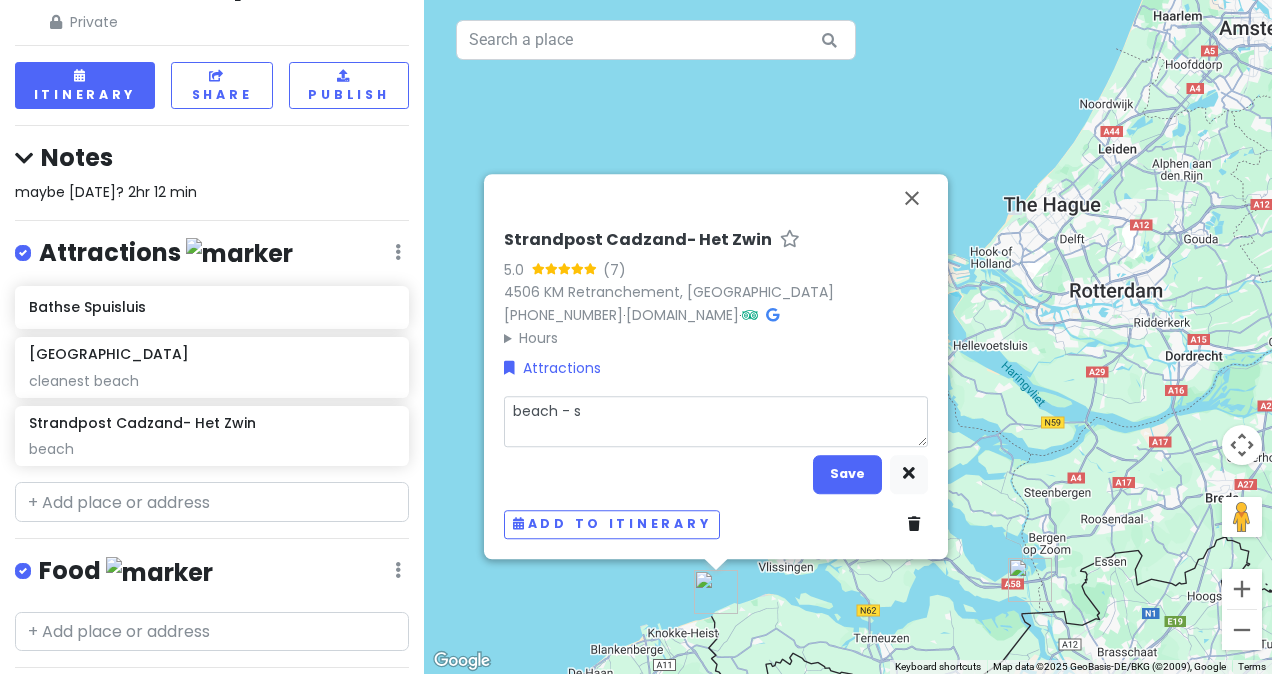 type on "beach - sh" 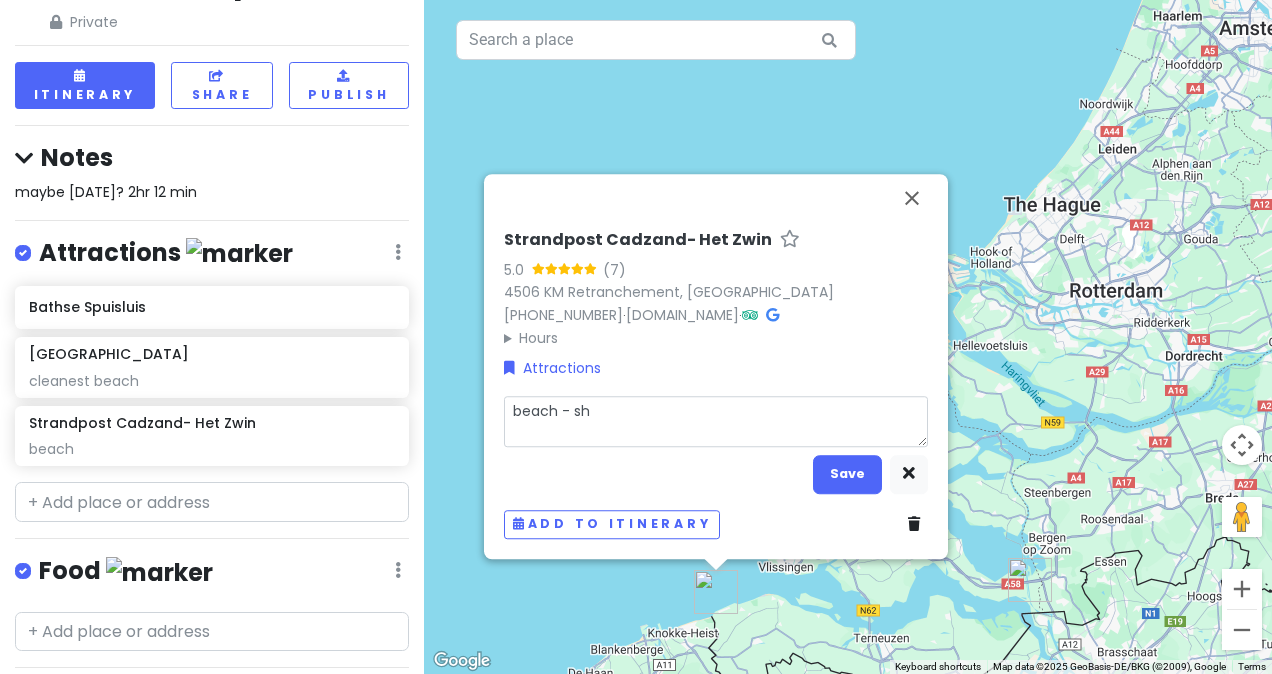 type on "x" 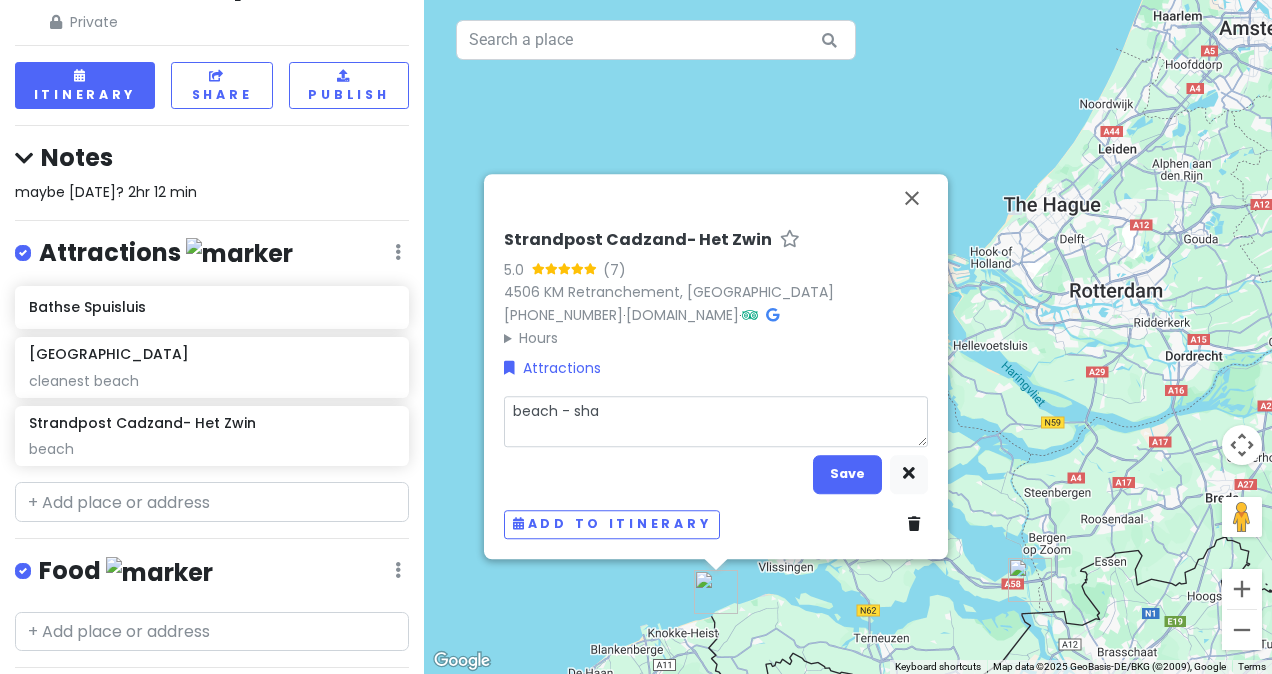 type on "x" 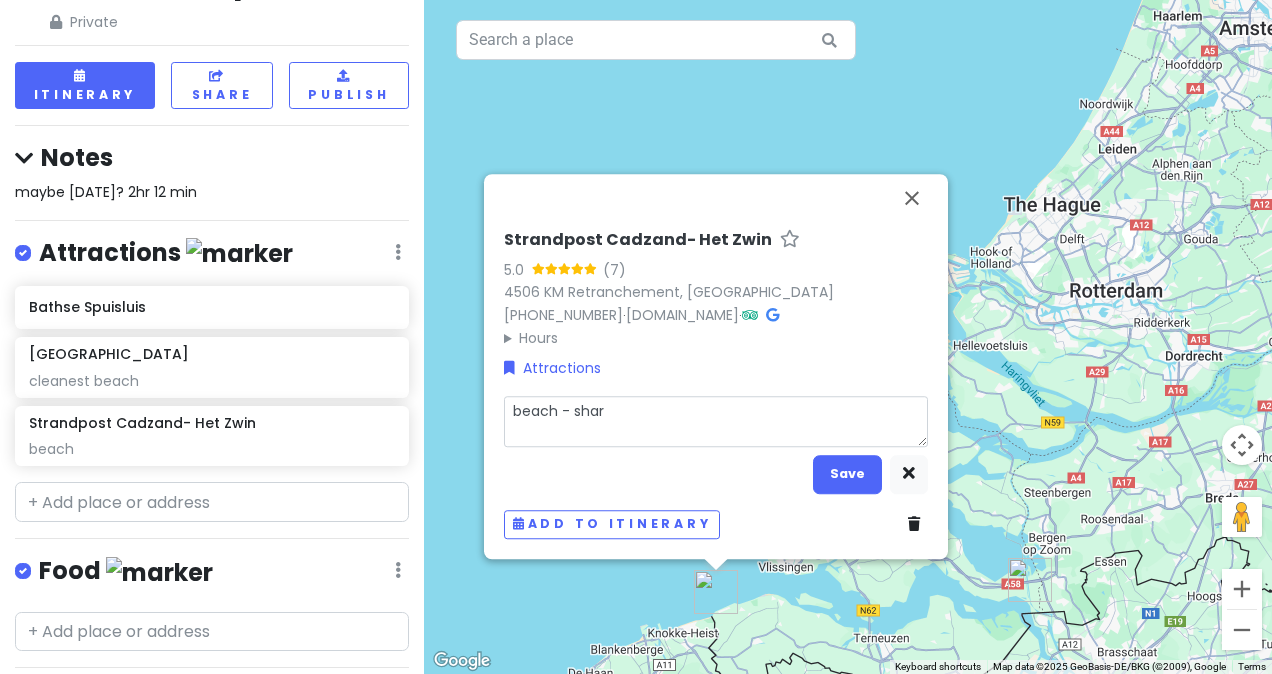 type on "beach - shark" 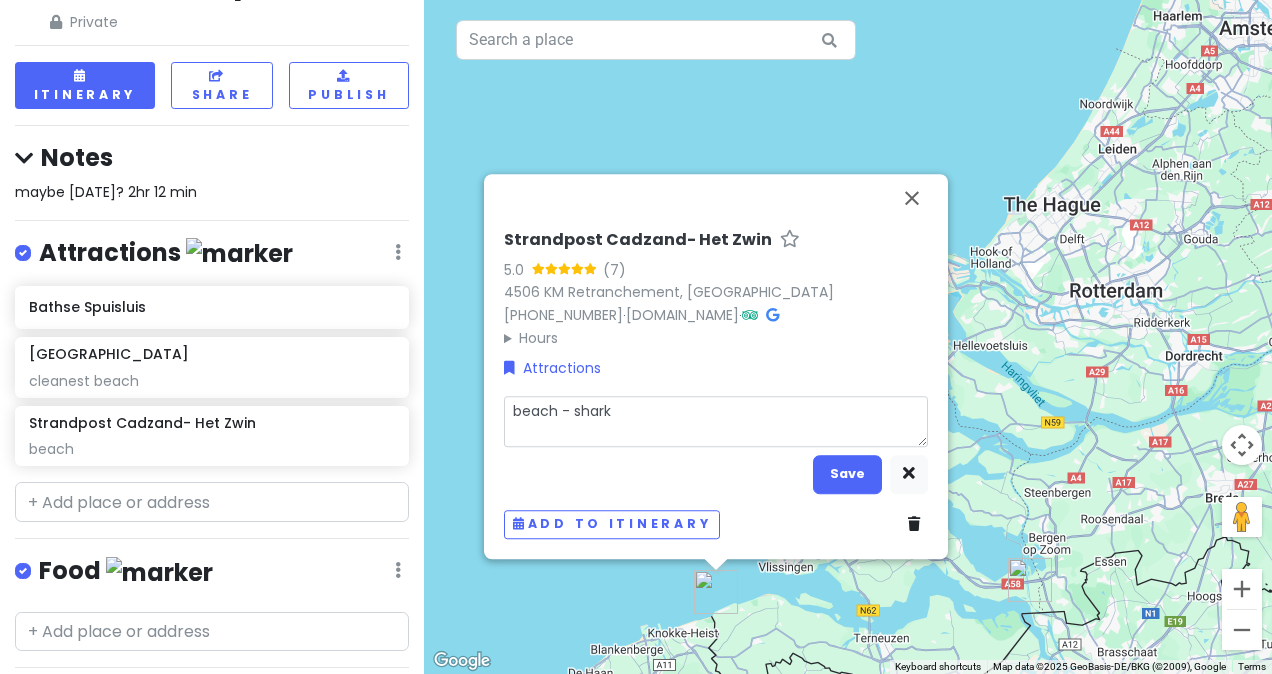 type on "x" 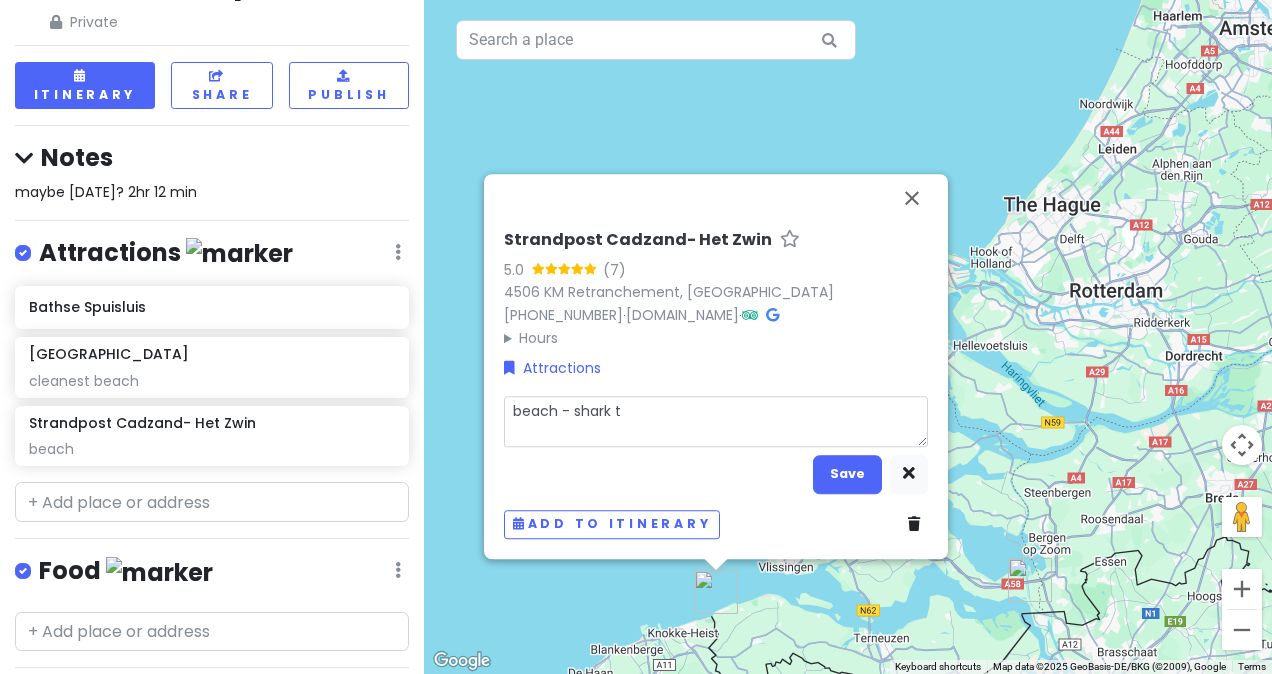 type on "x" 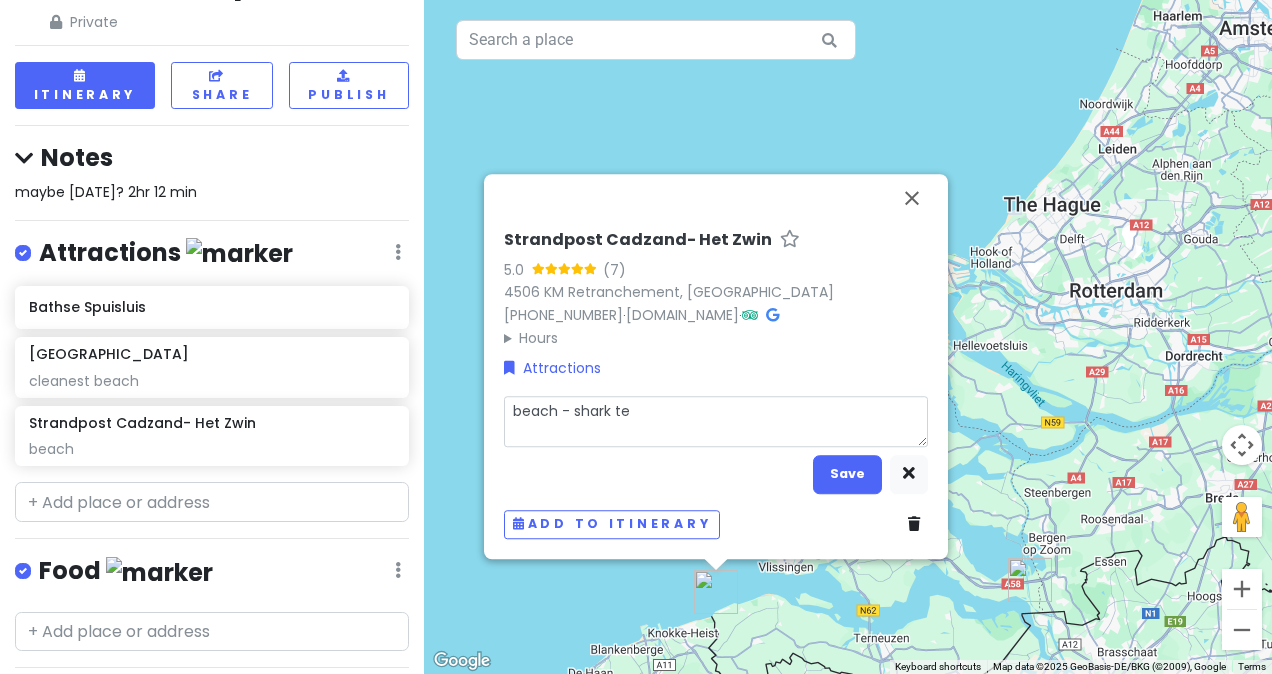 type on "x" 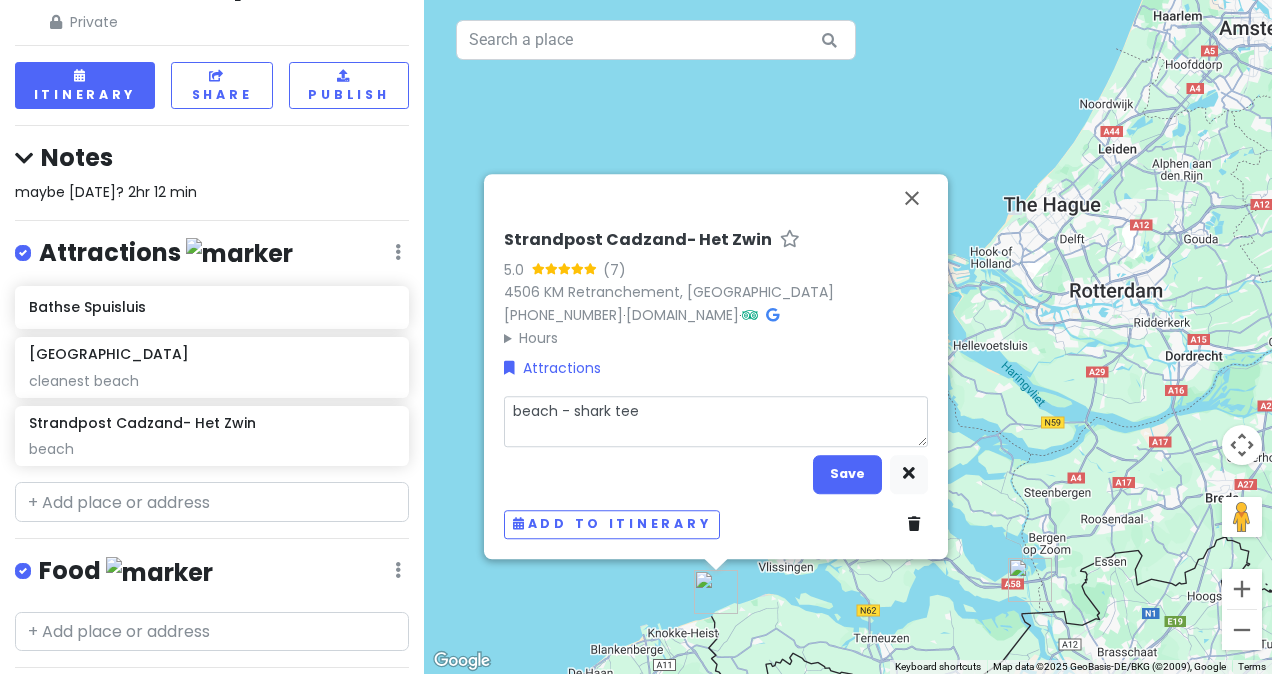 type on "x" 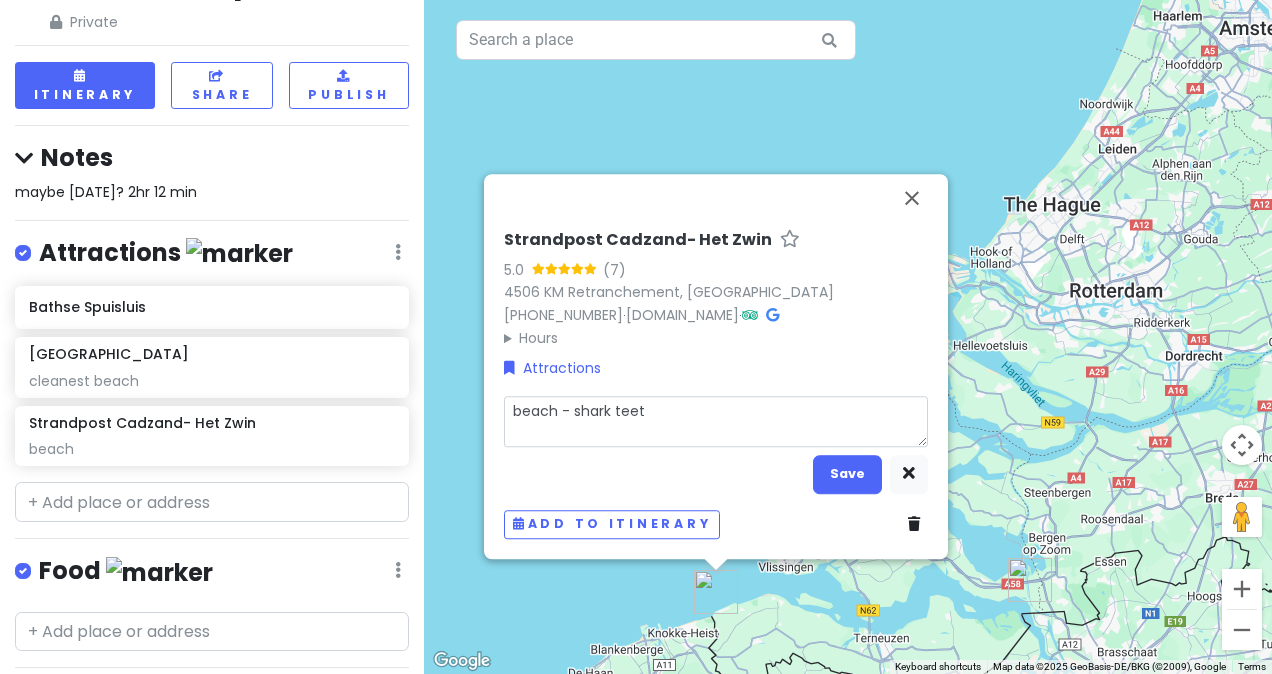 type on "beach - shark teeth" 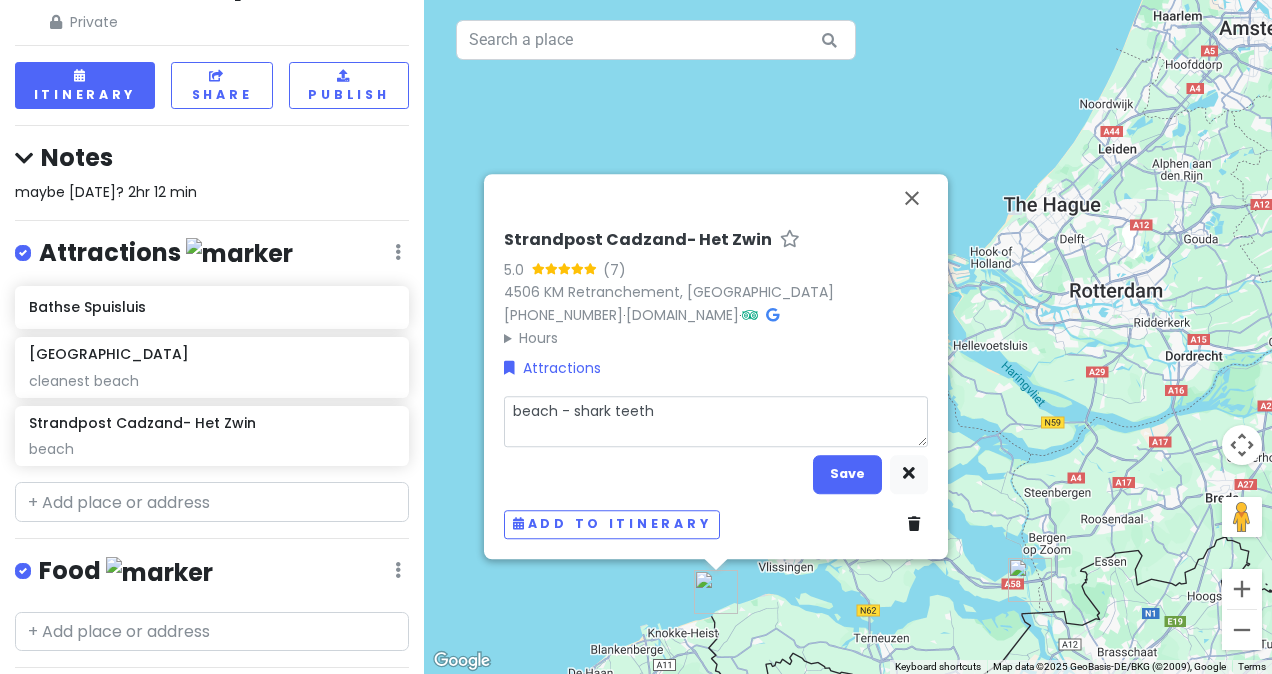 type on "x" 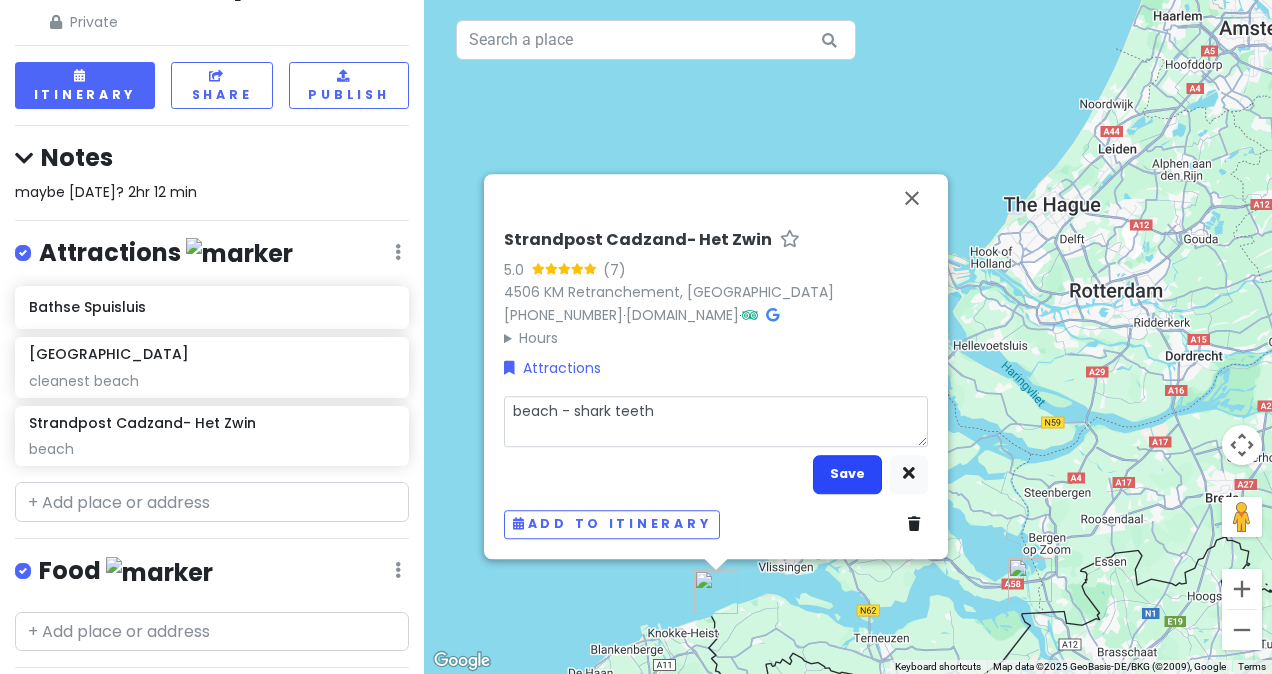 type on "beach - shark teeth" 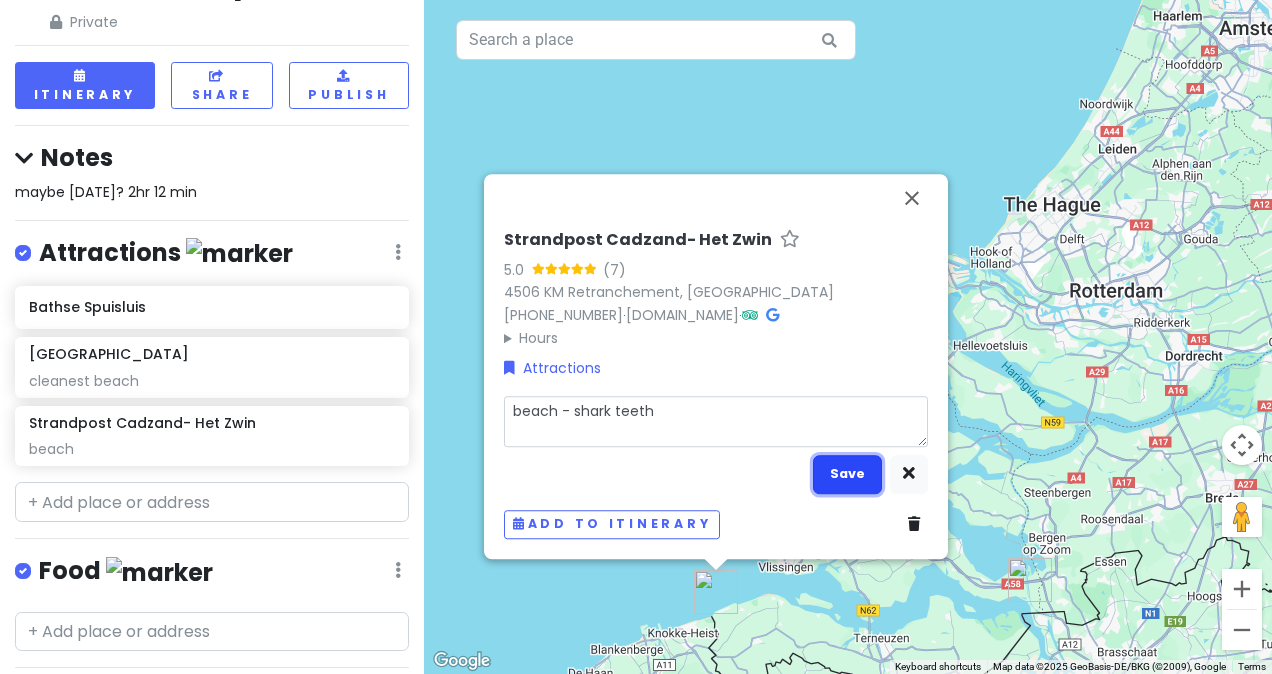 click on "Save" at bounding box center [847, 474] 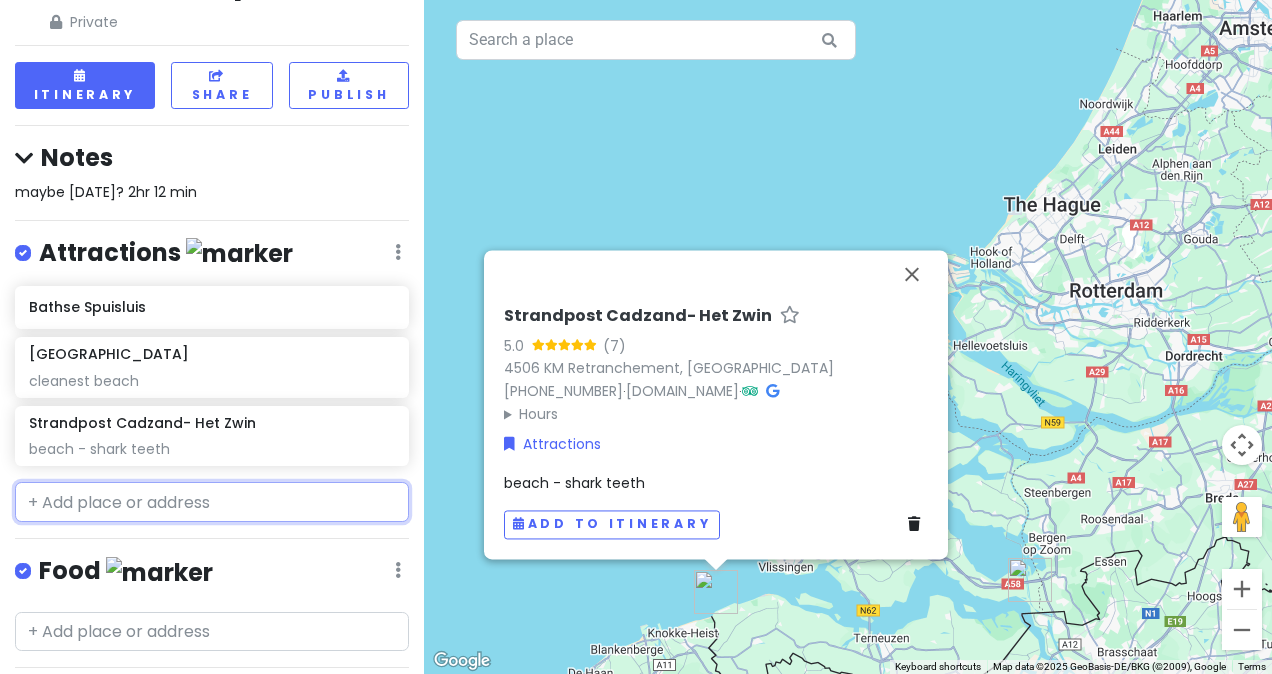 click at bounding box center (212, 502) 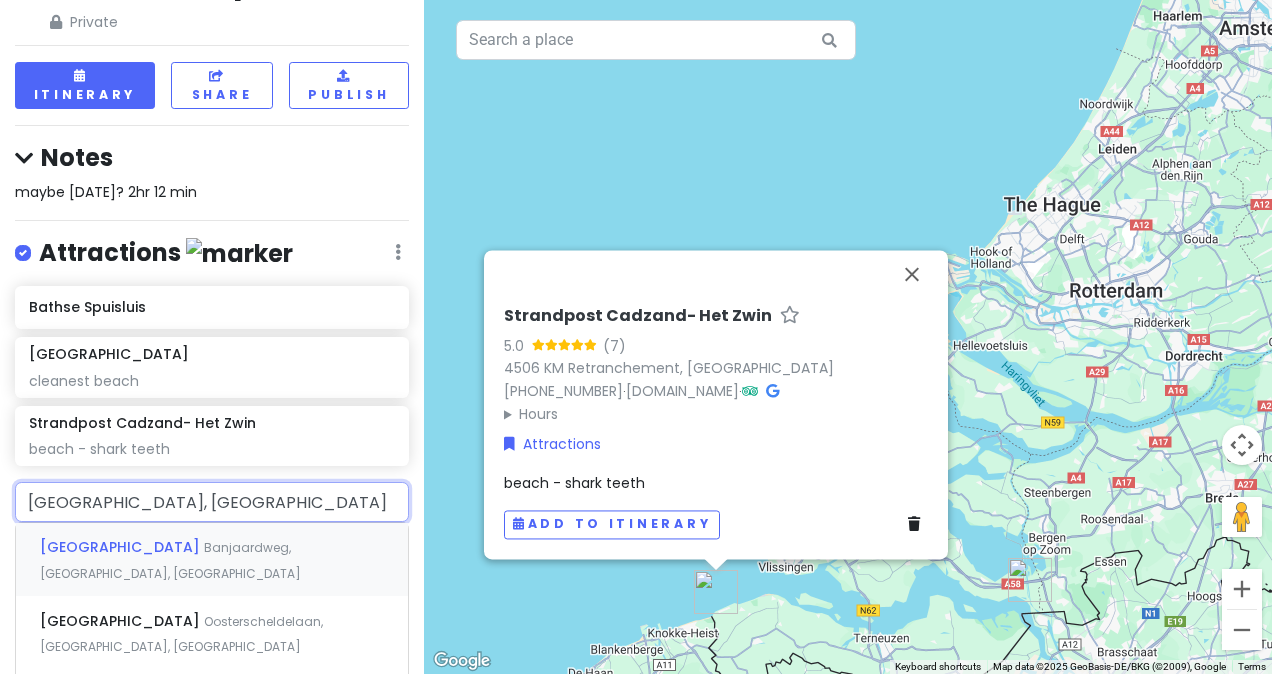 click on "Banjaardweg, [GEOGRAPHIC_DATA], [GEOGRAPHIC_DATA]" at bounding box center [170, 560] 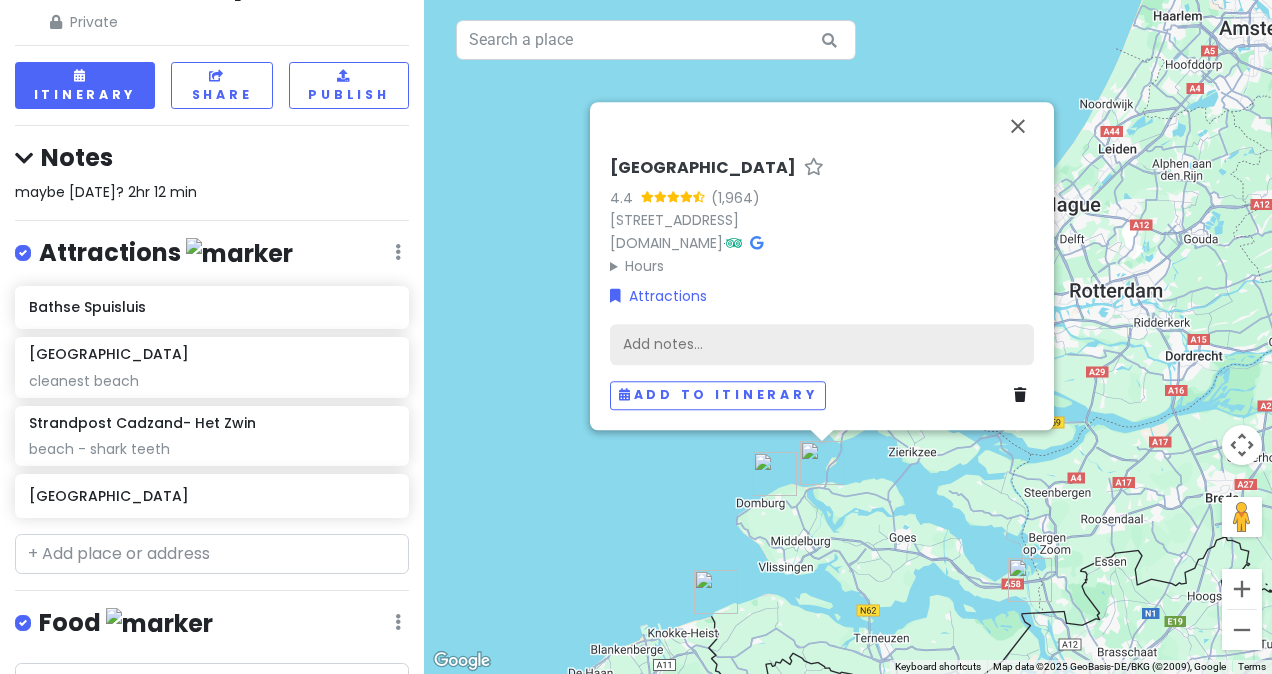 click on "Add notes..." at bounding box center [822, 345] 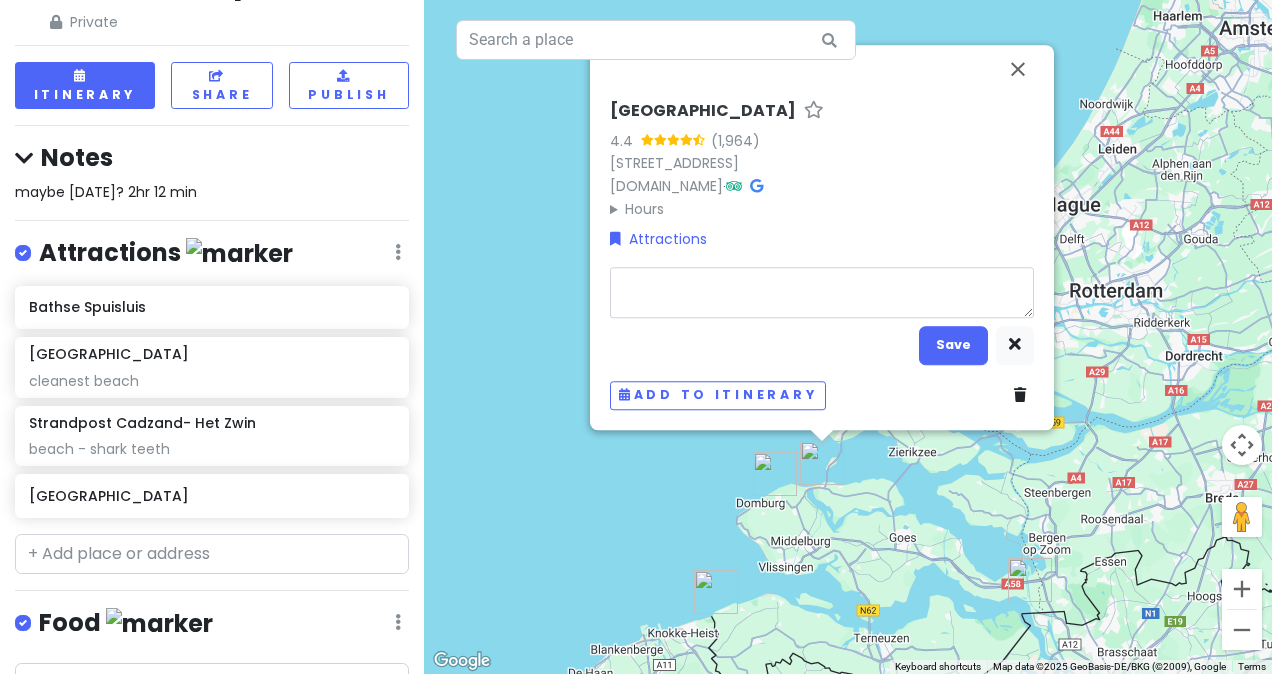 type on "x" 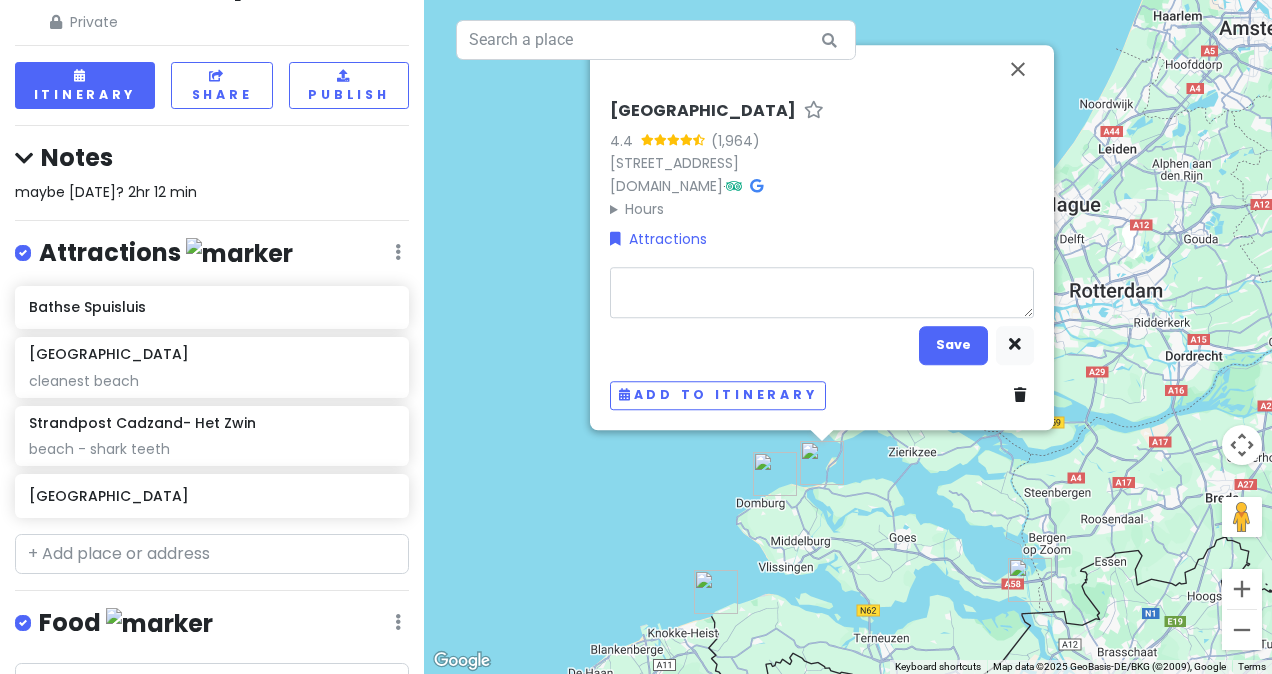 type on "b" 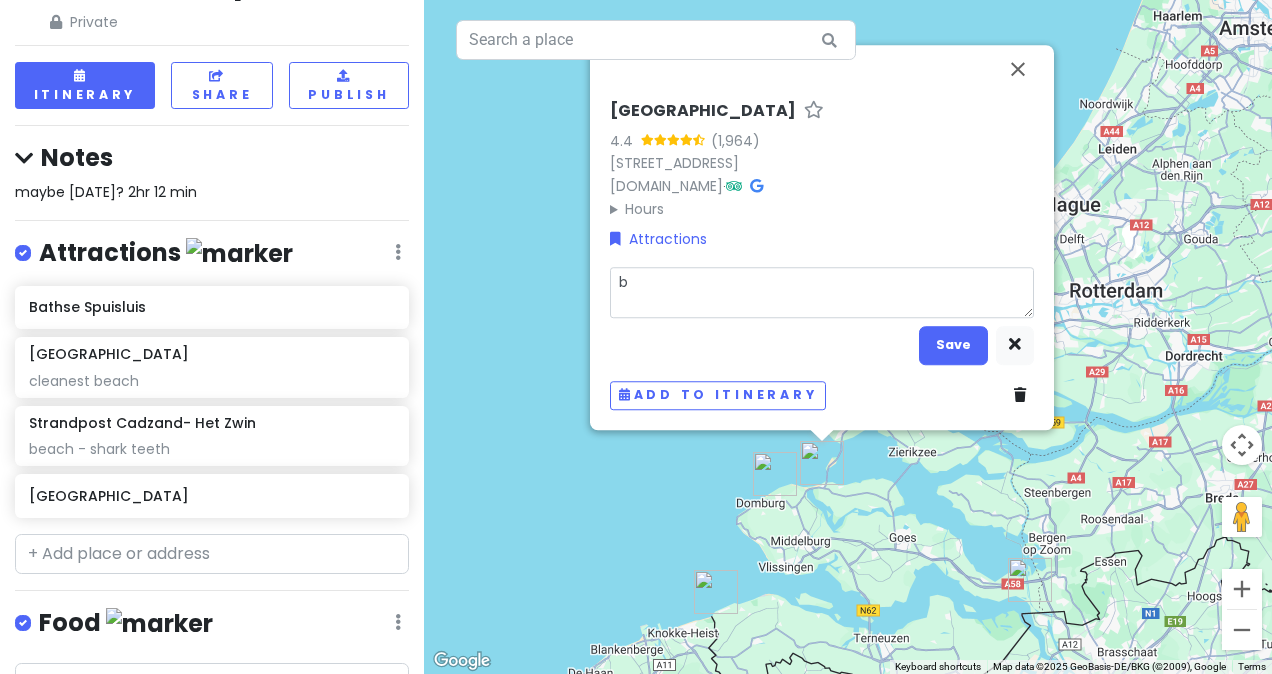type on "x" 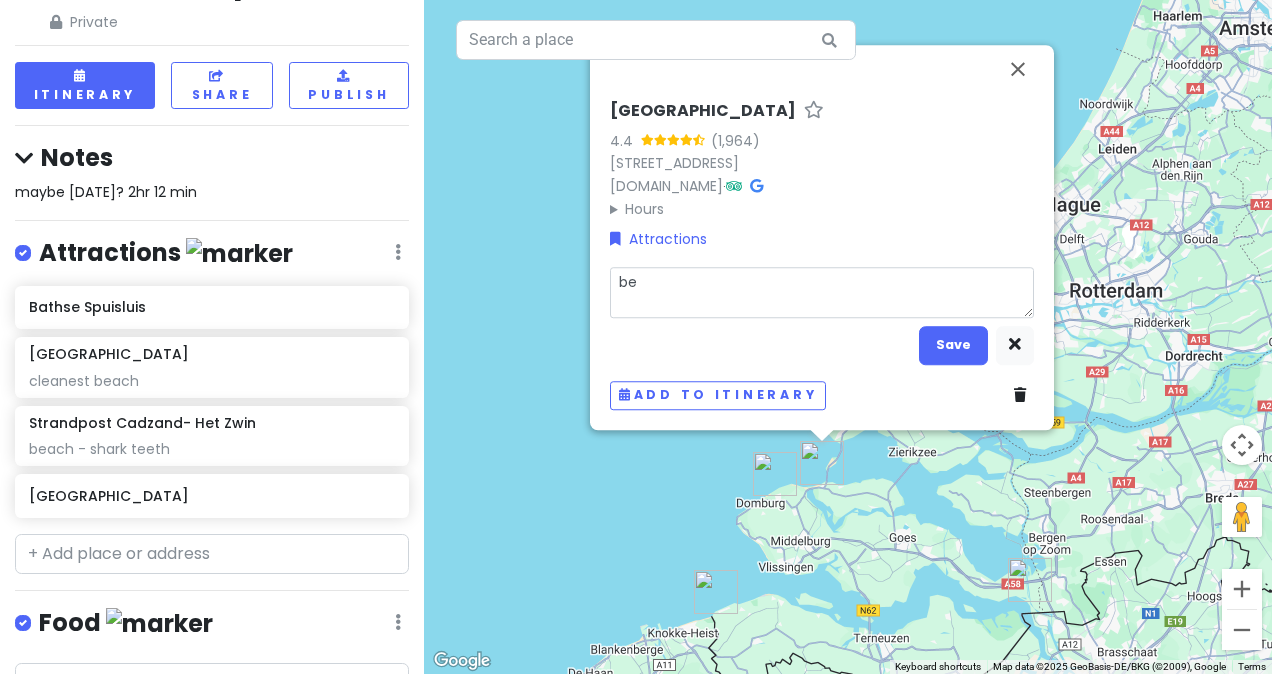 type on "x" 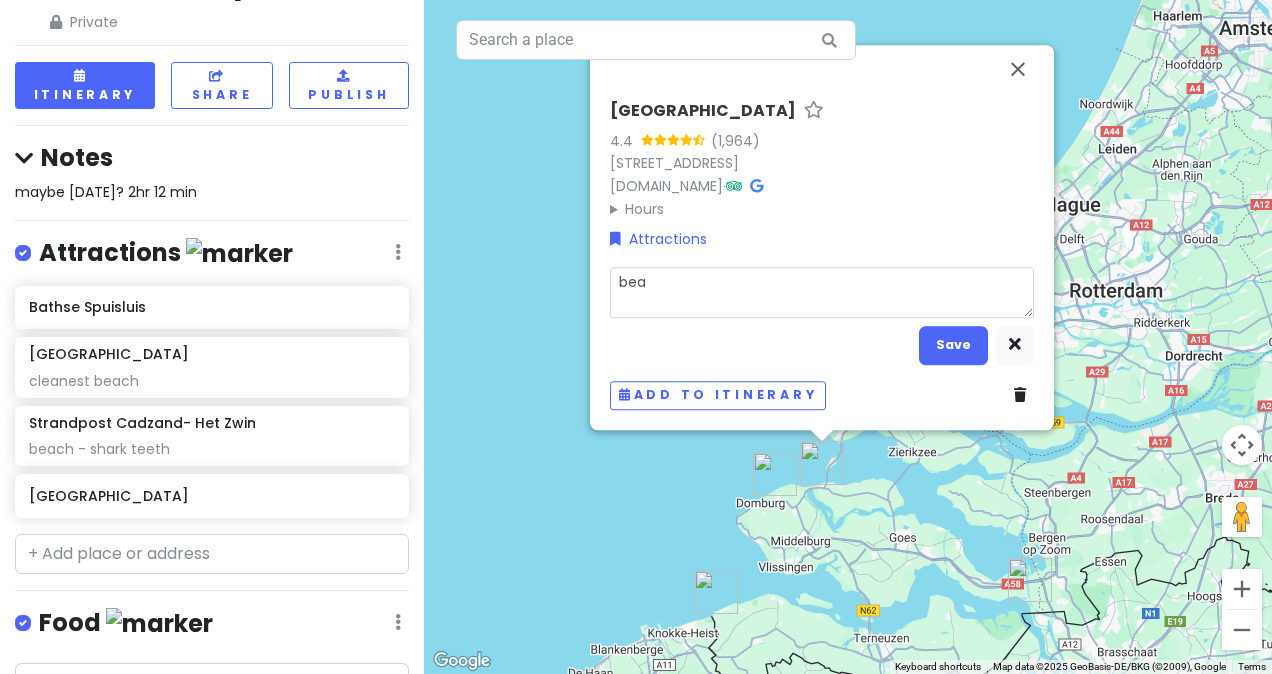 type on "x" 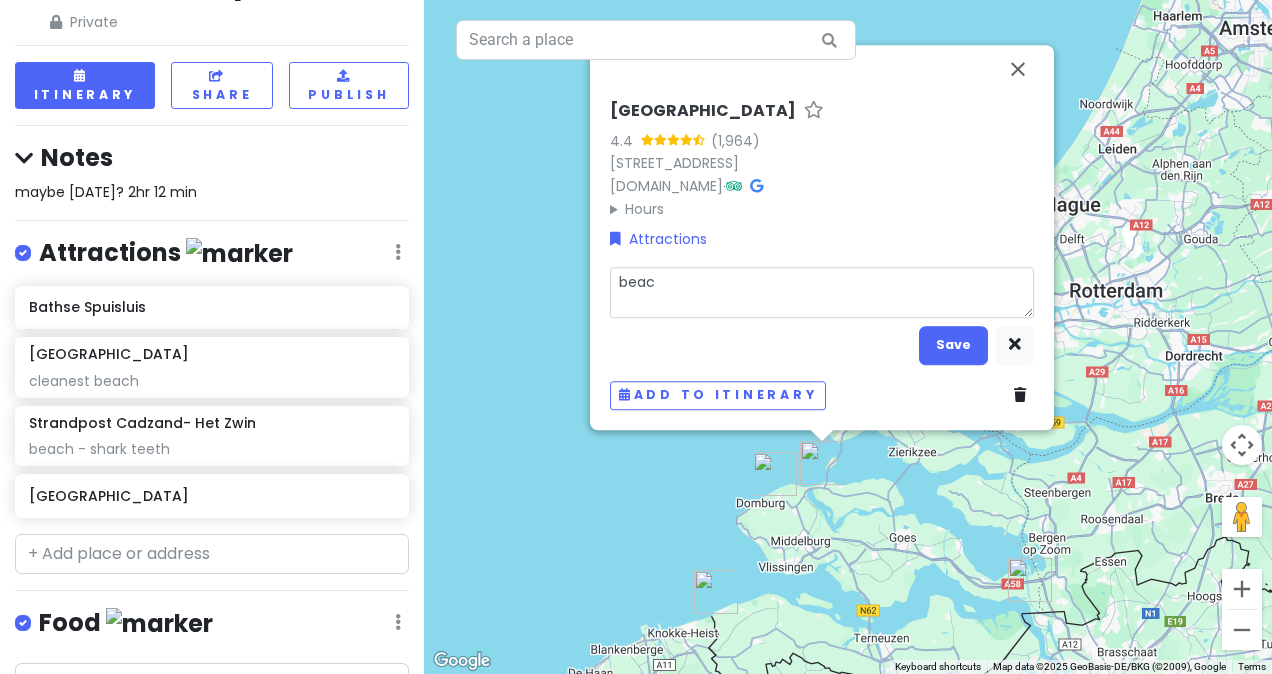 type on "x" 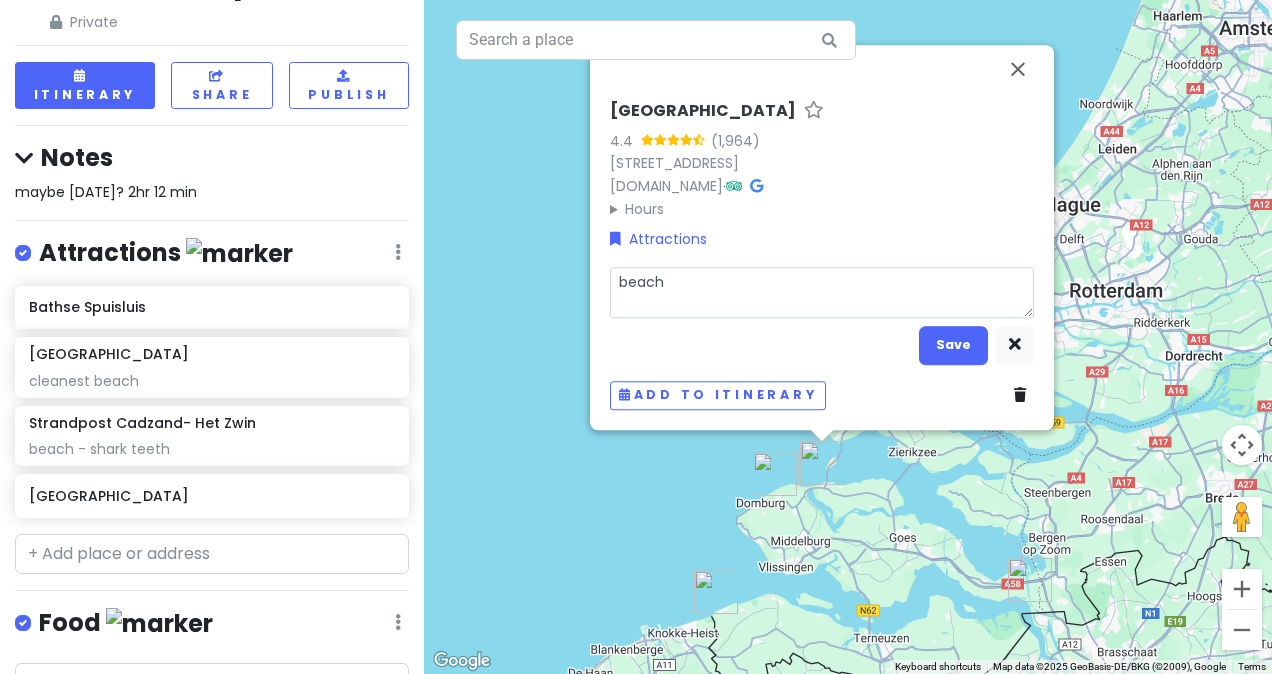 type on "x" 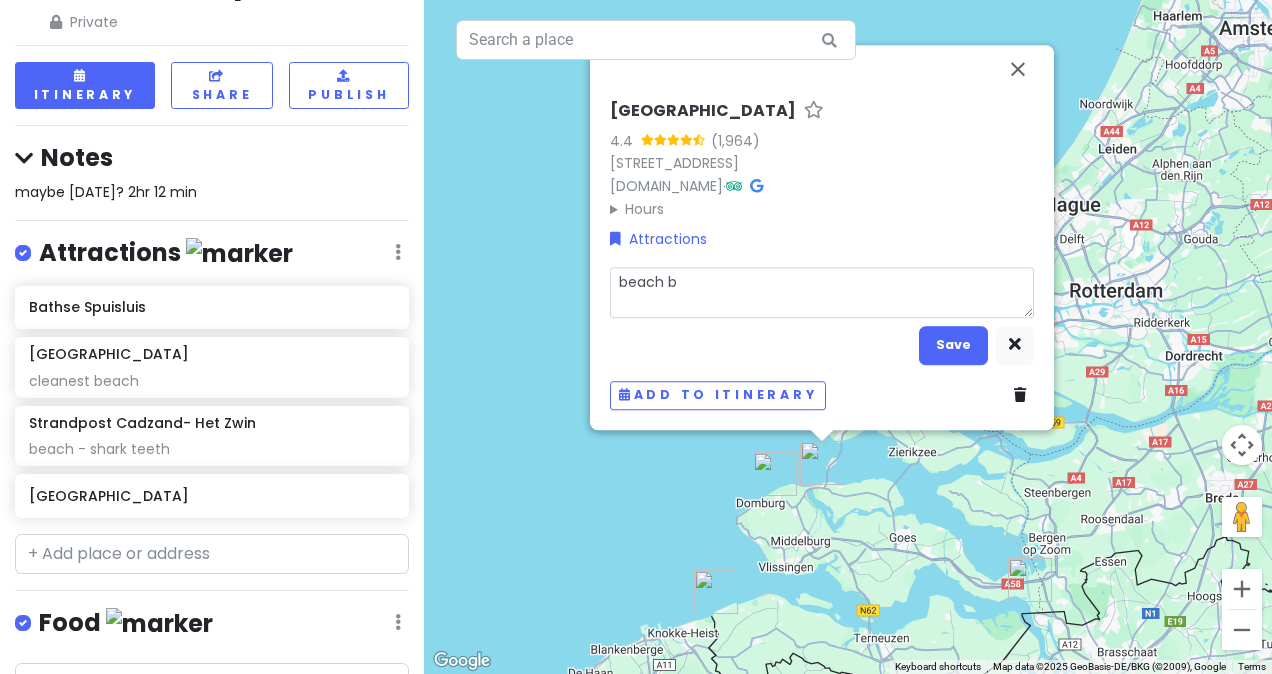 type on "x" 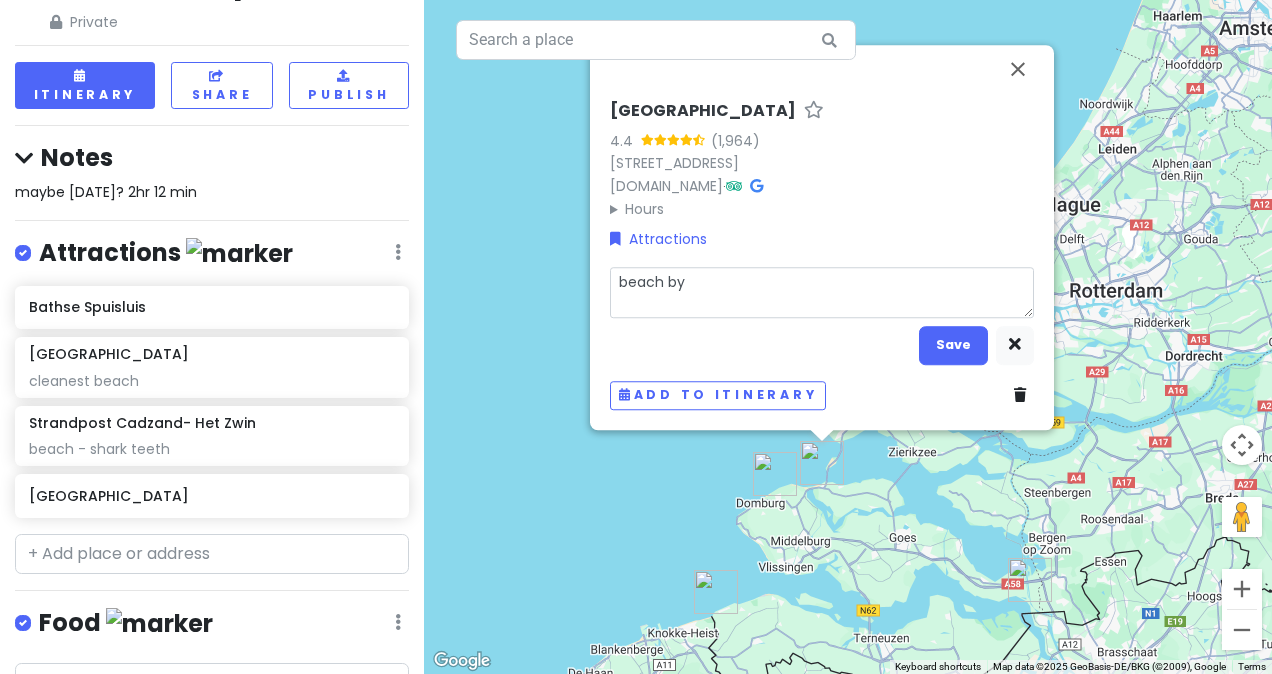 type on "x" 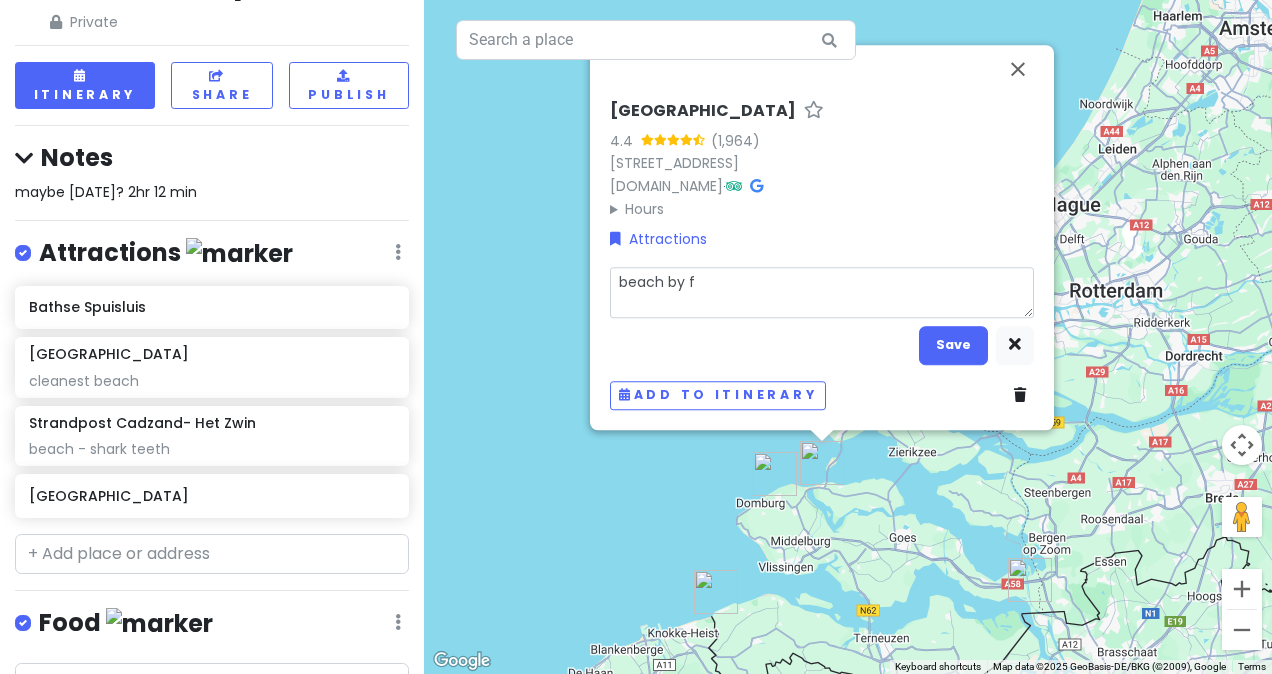 type on "beach by fl" 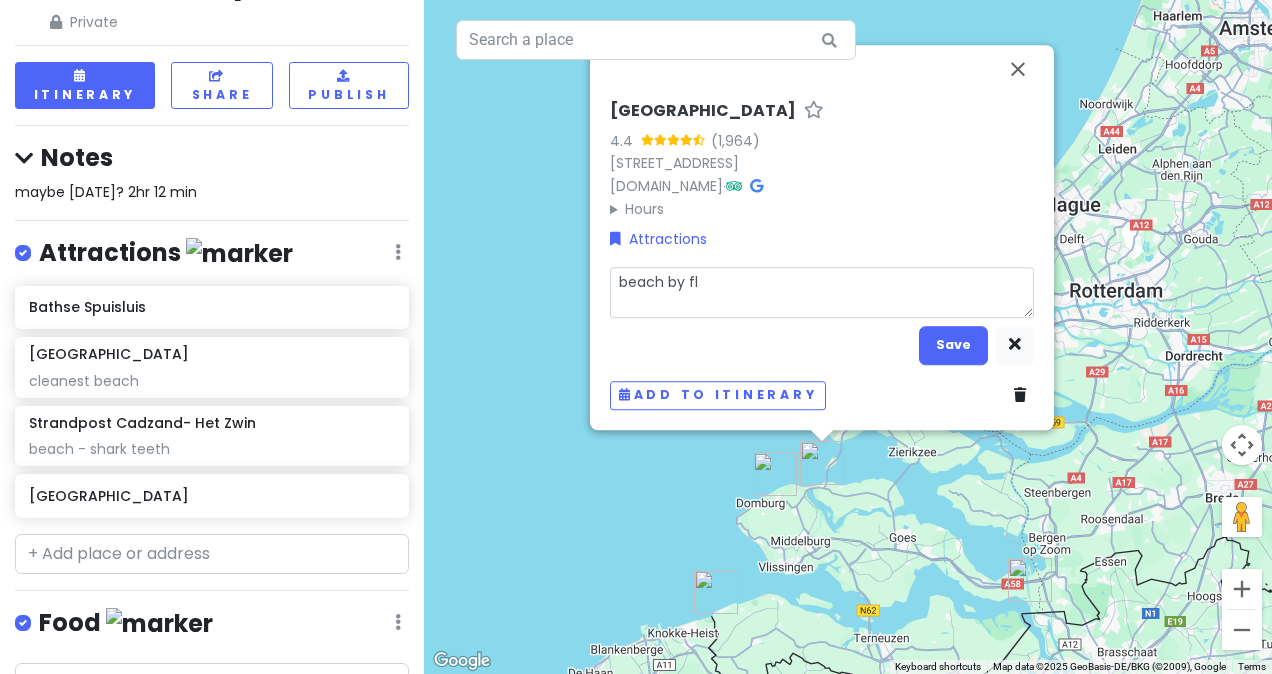 type on "x" 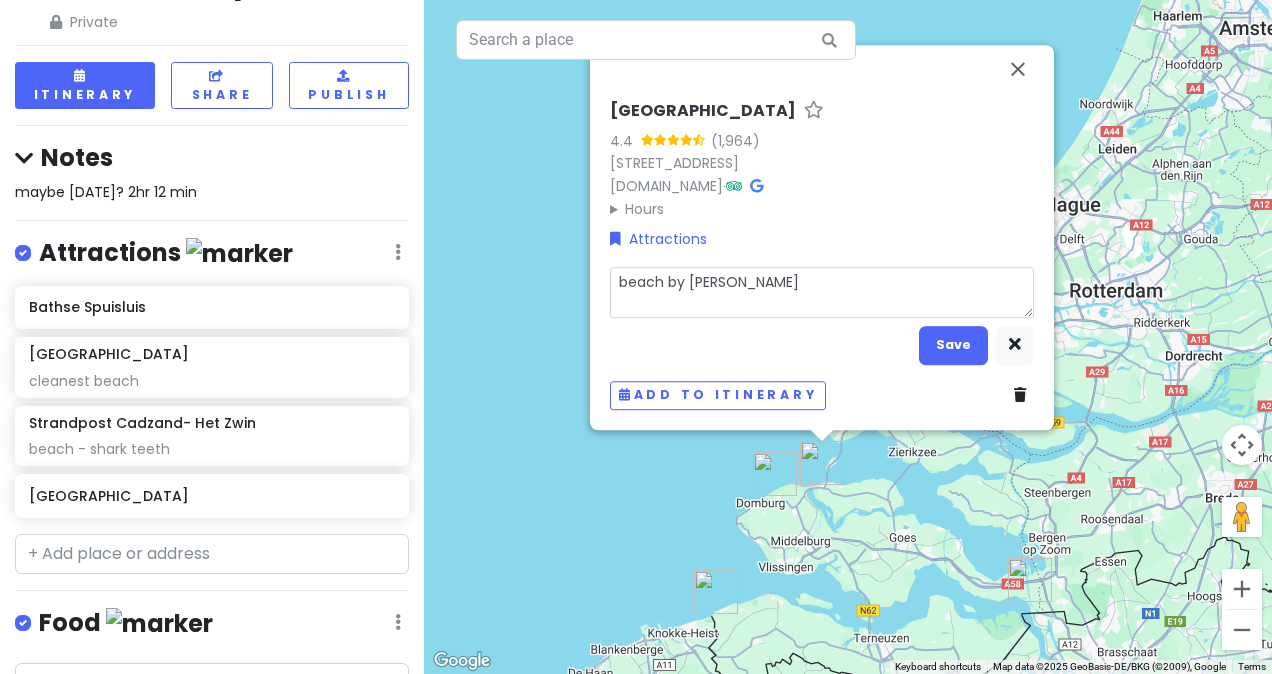 type on "x" 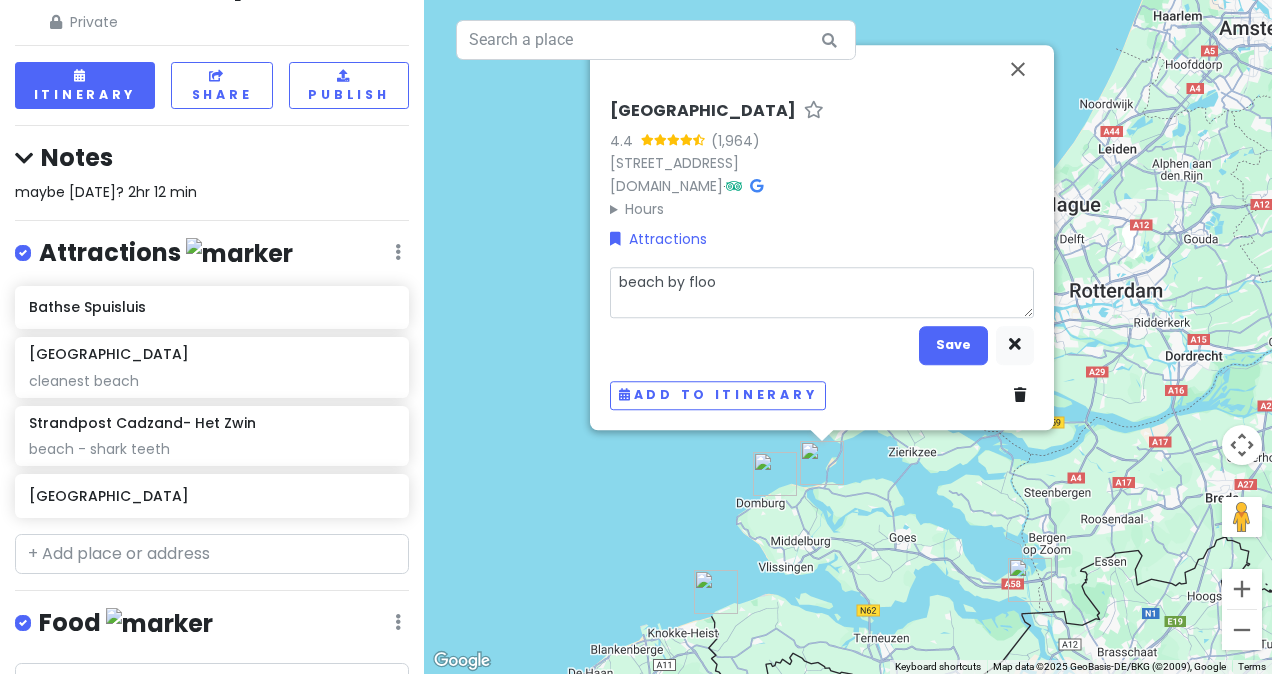 type on "x" 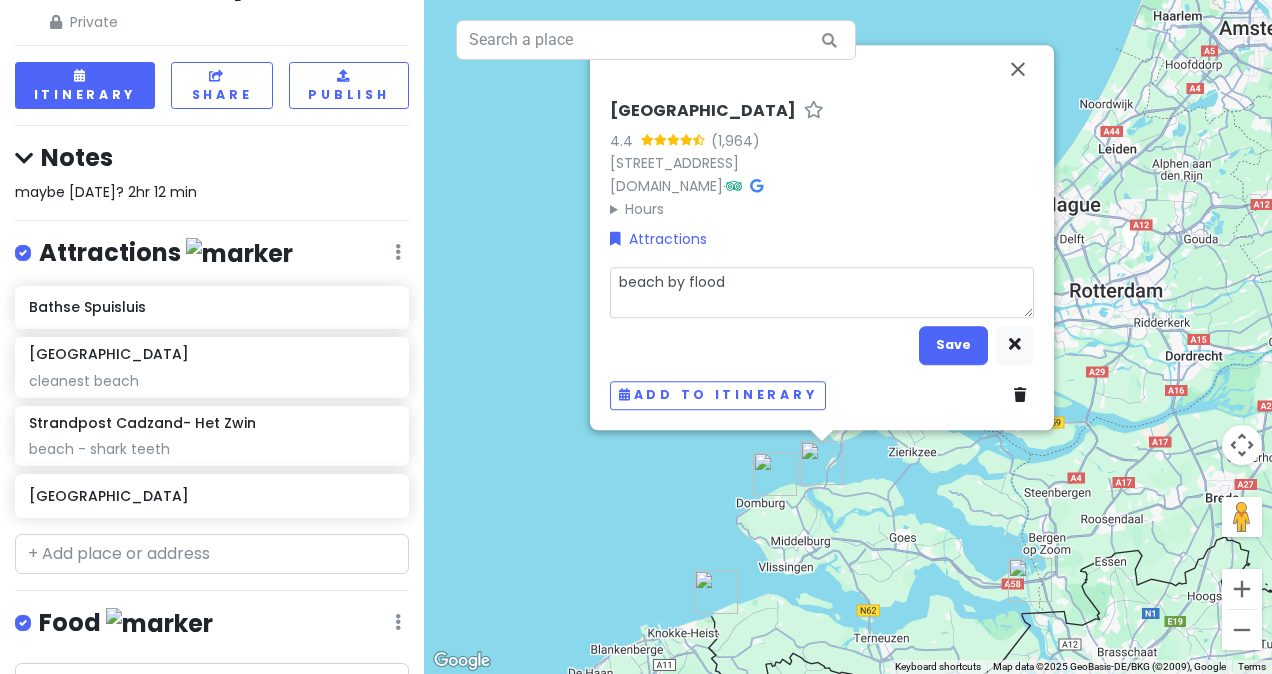type on "x" 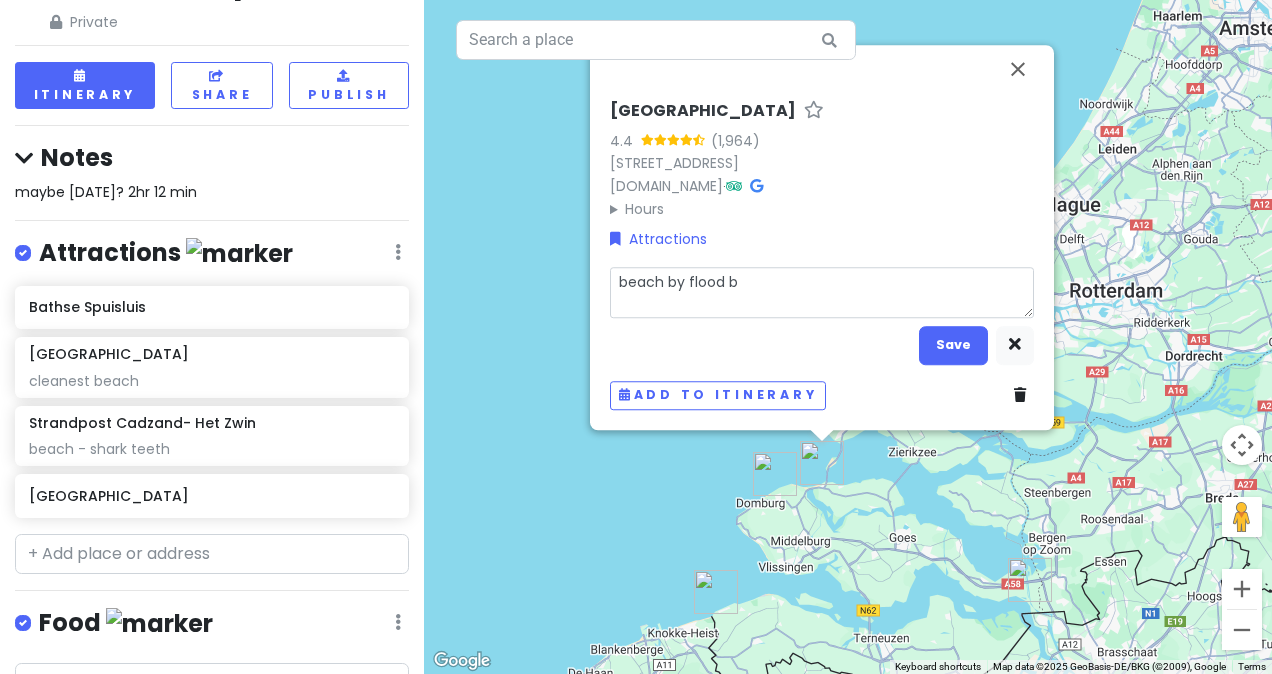 type on "x" 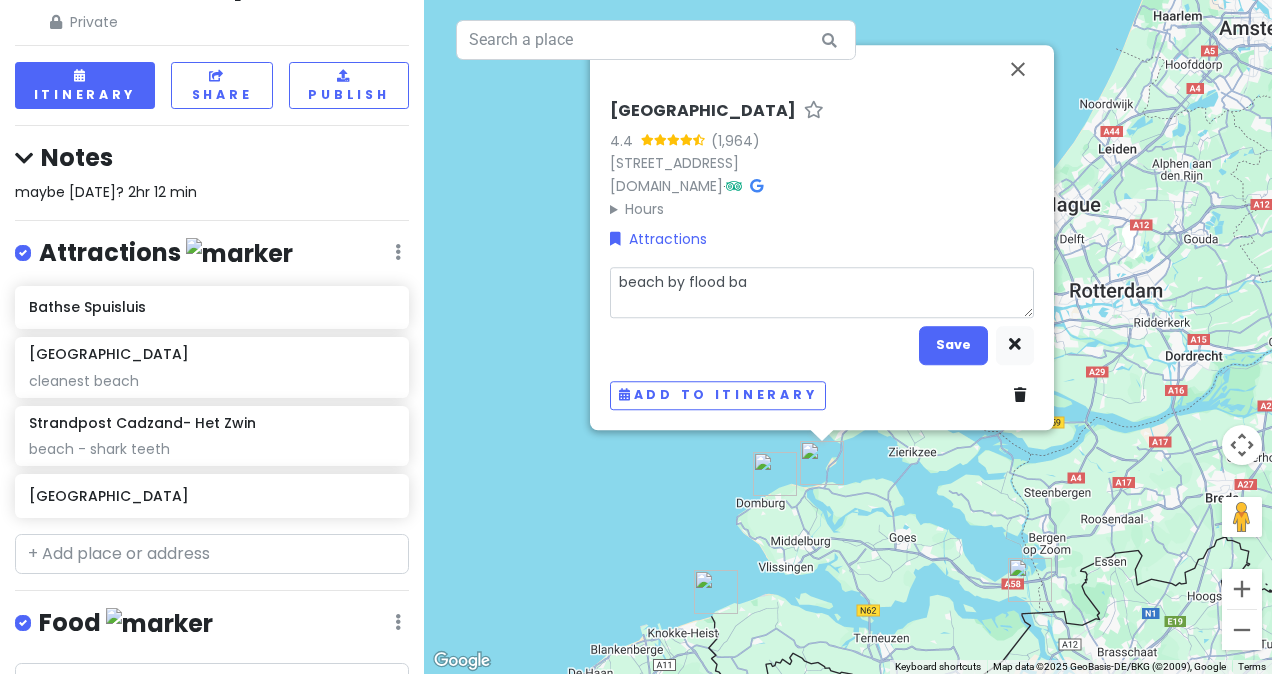 type on "x" 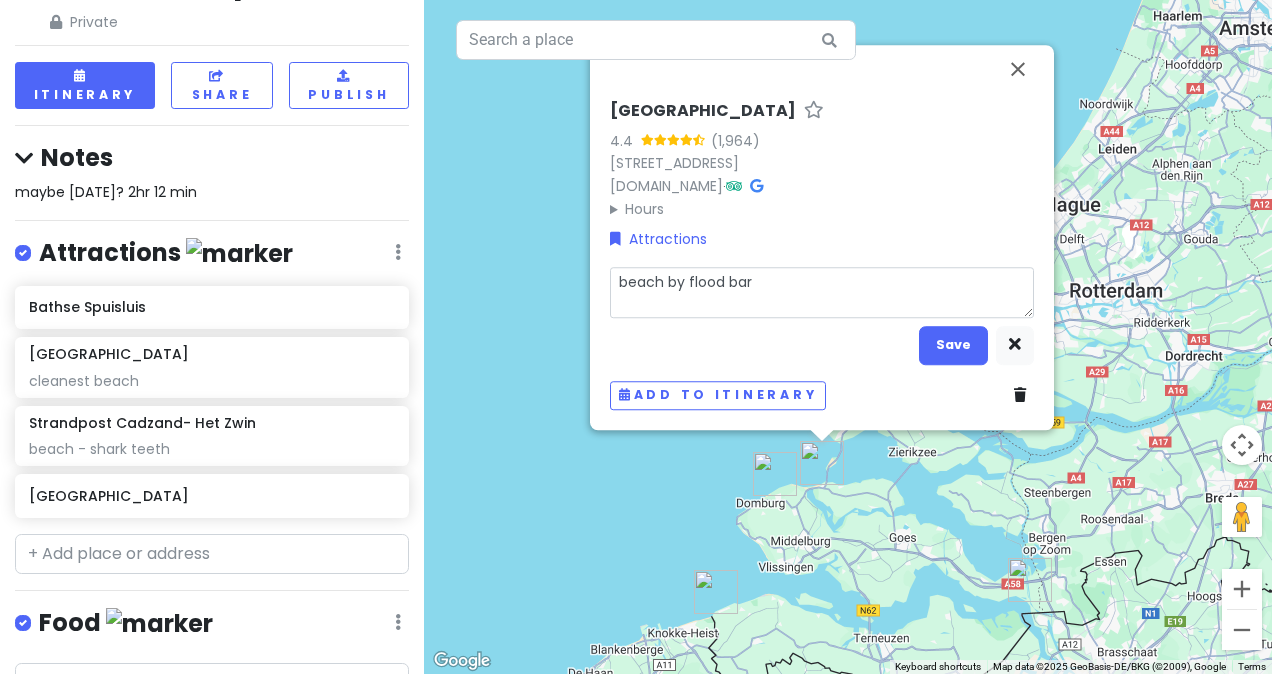 type on "x" 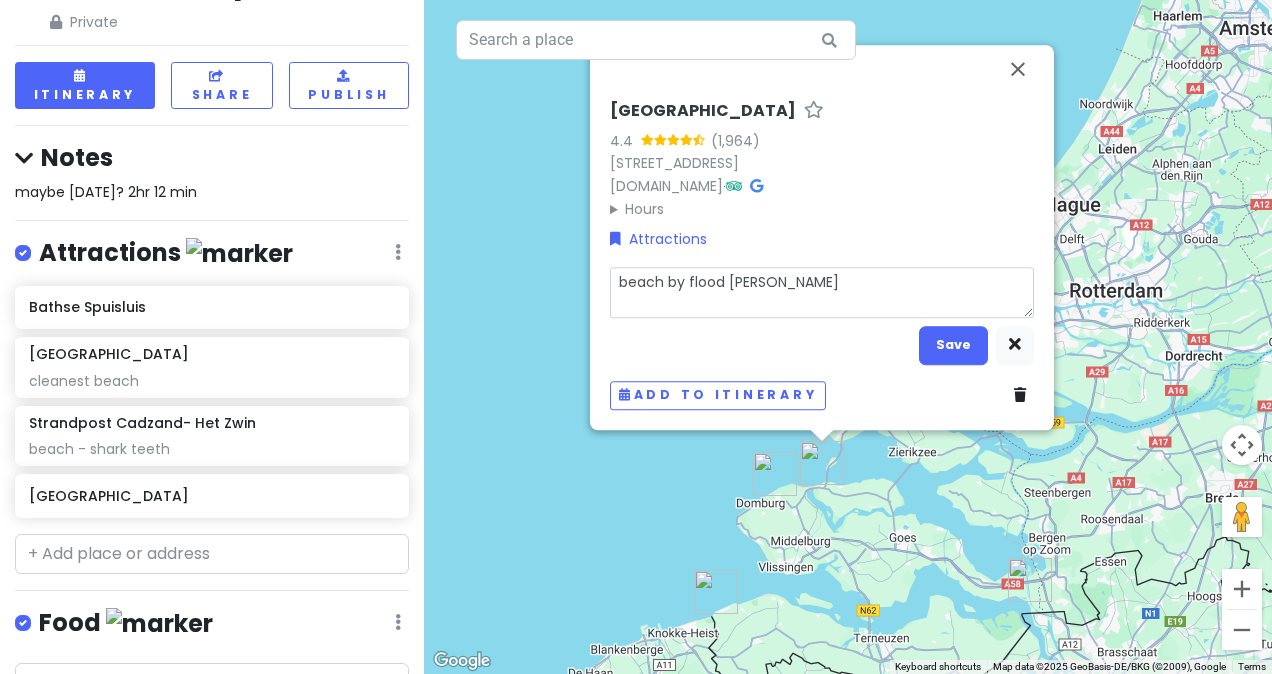 type on "x" 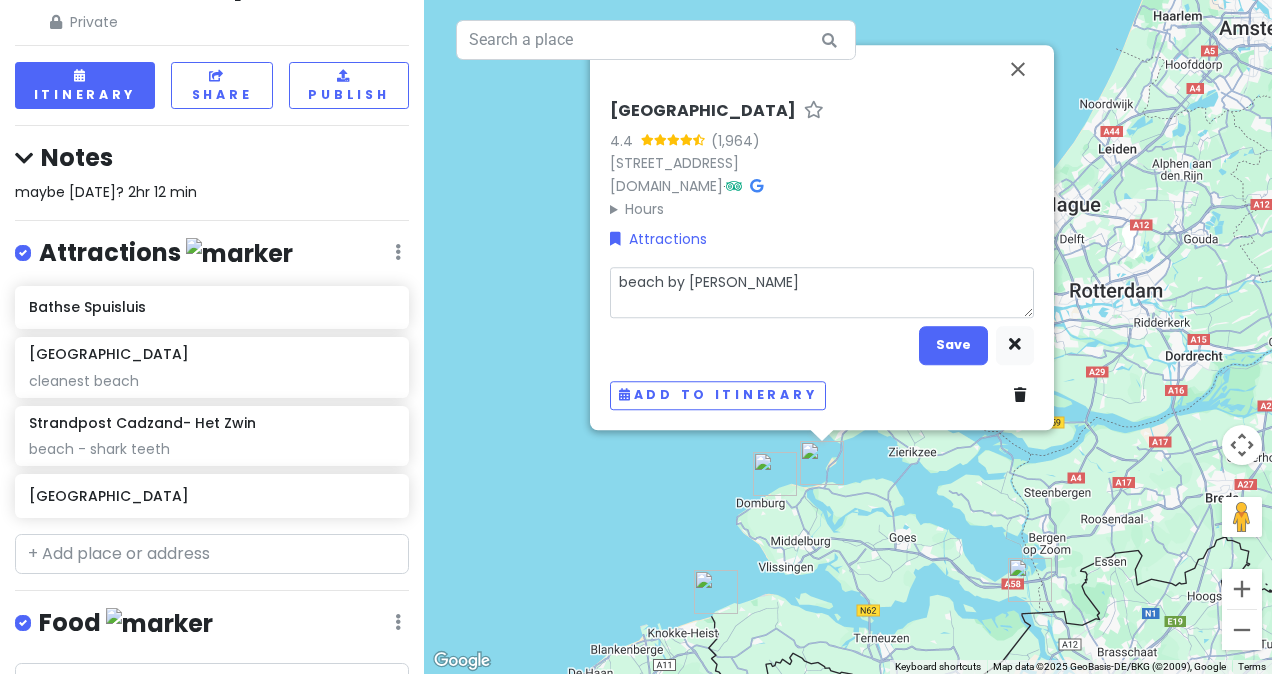 type on "x" 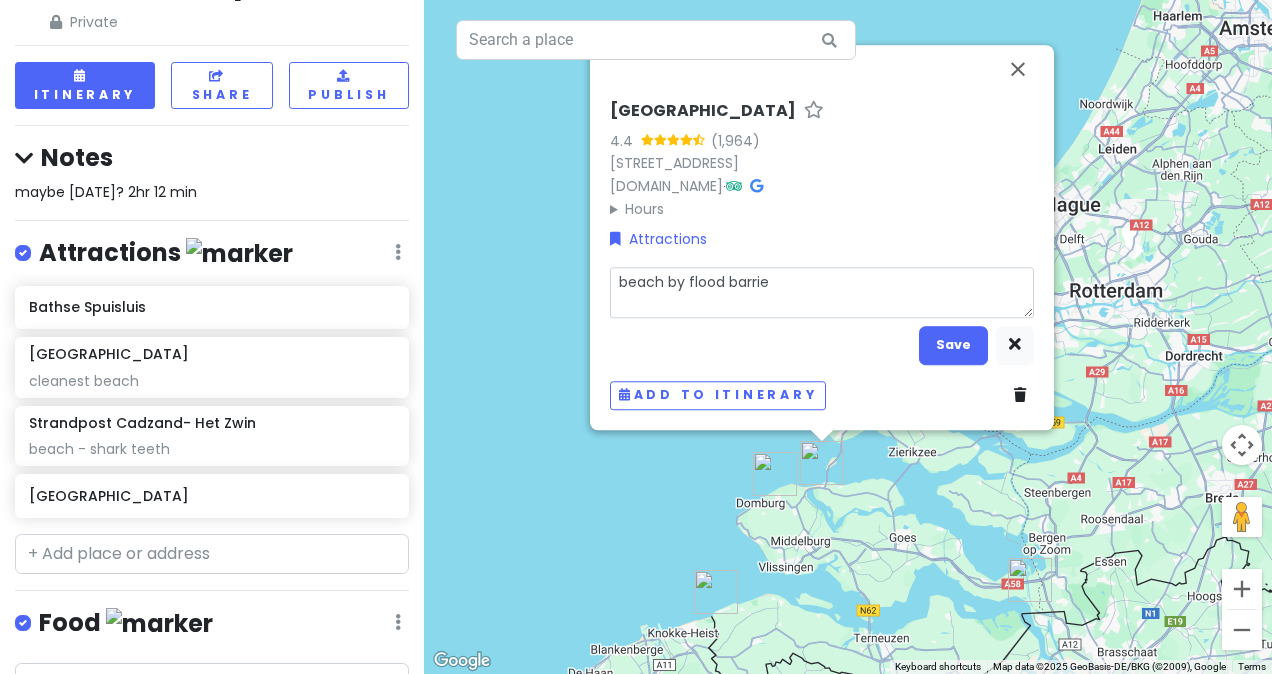 type on "x" 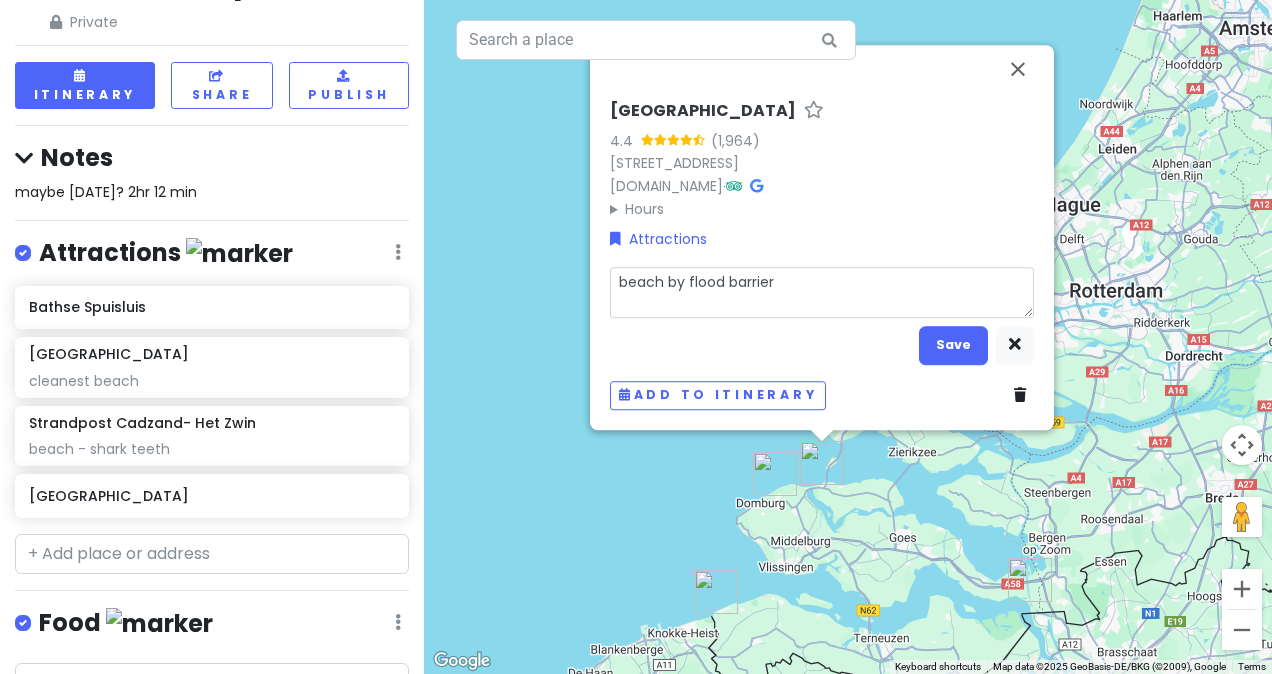 type on "x" 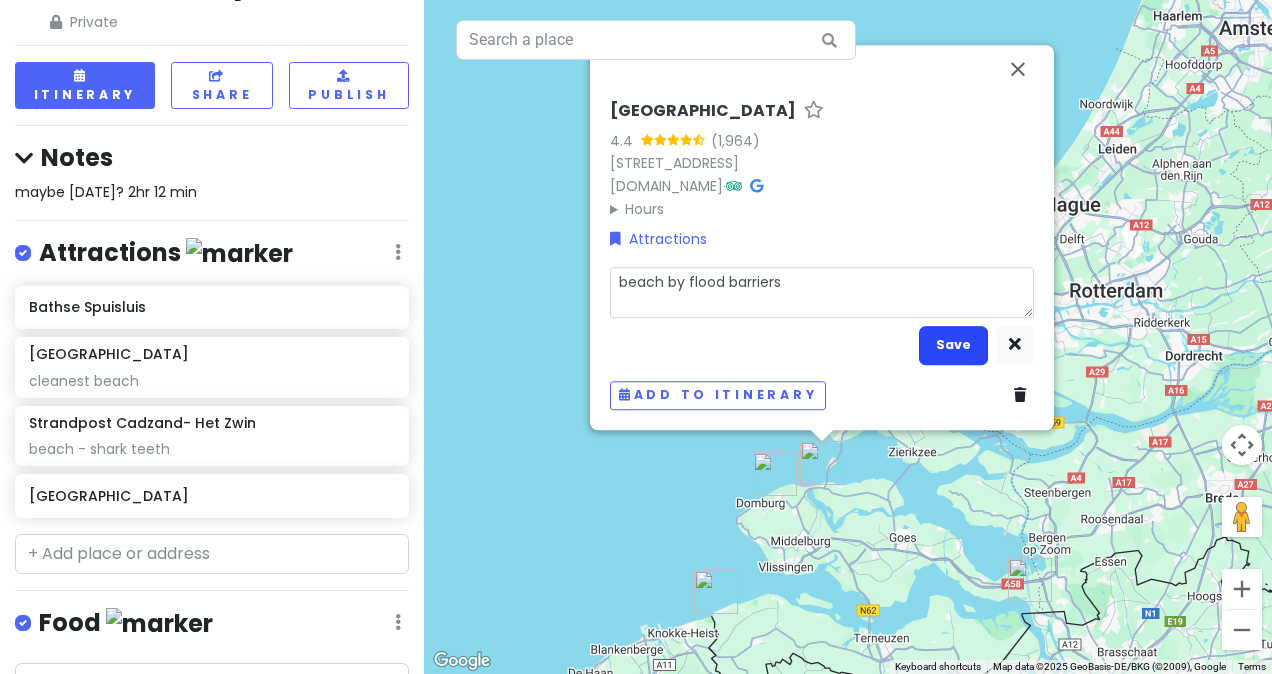 type on "beach by flood barriers" 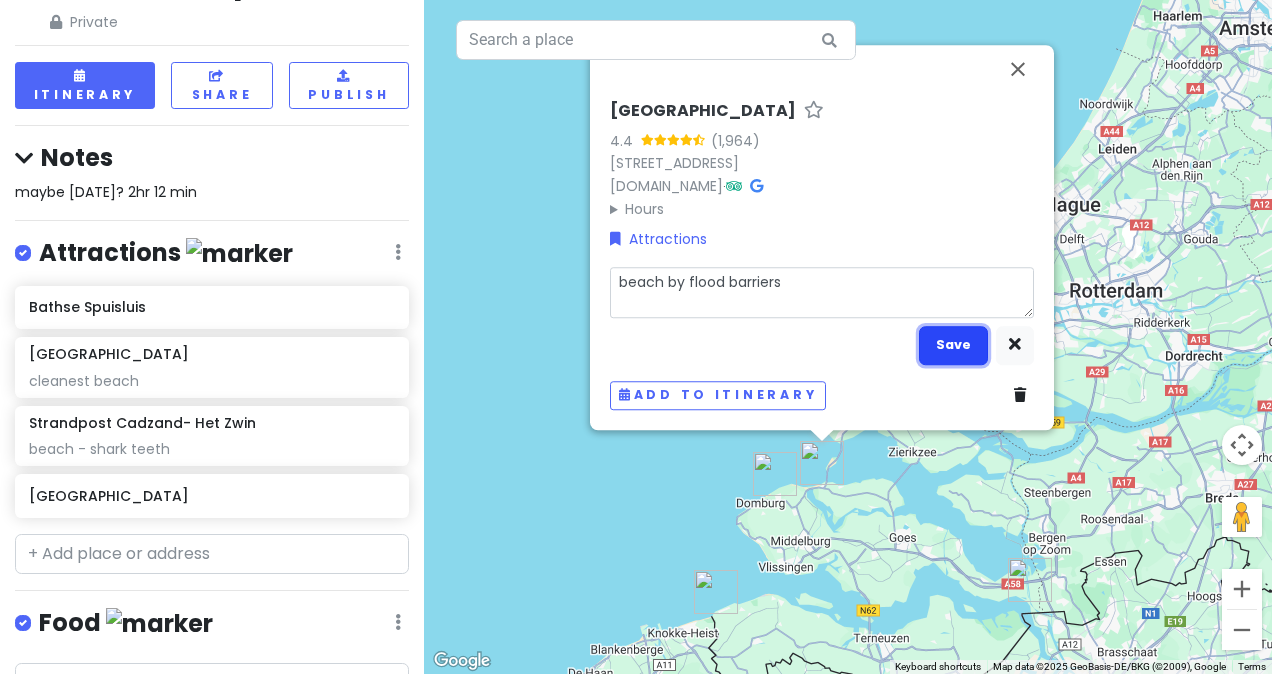 click on "Save" at bounding box center [953, 345] 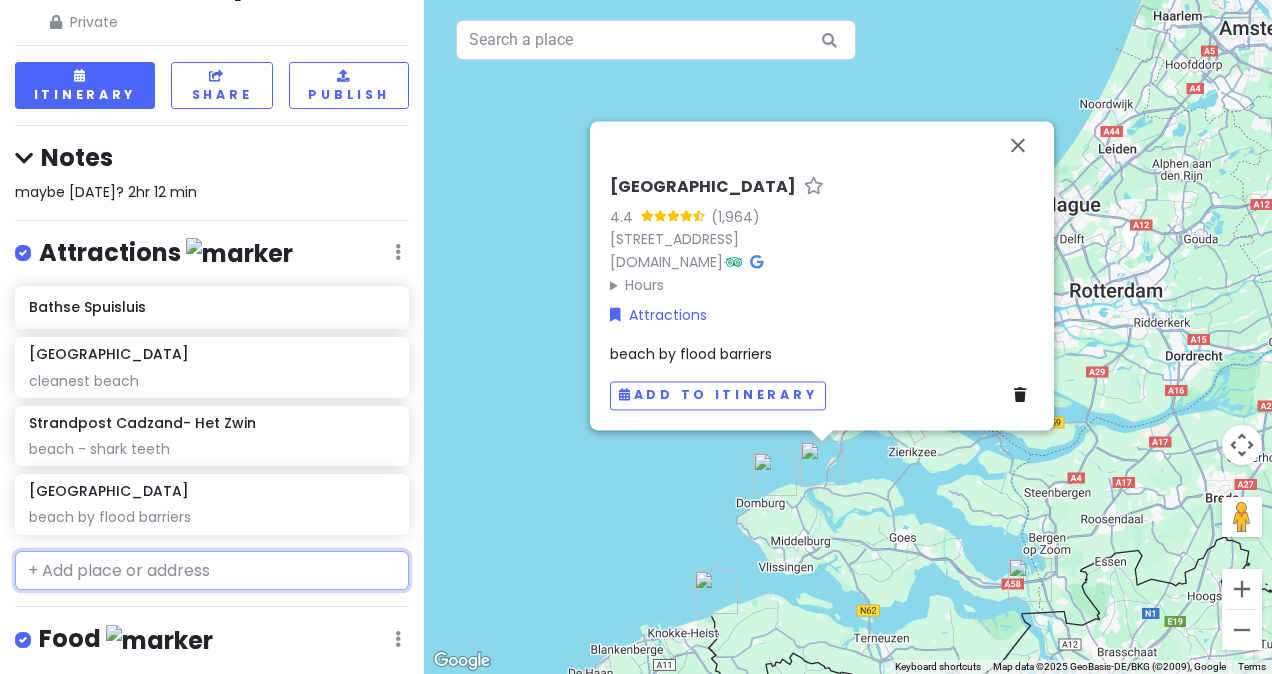 click at bounding box center [212, 571] 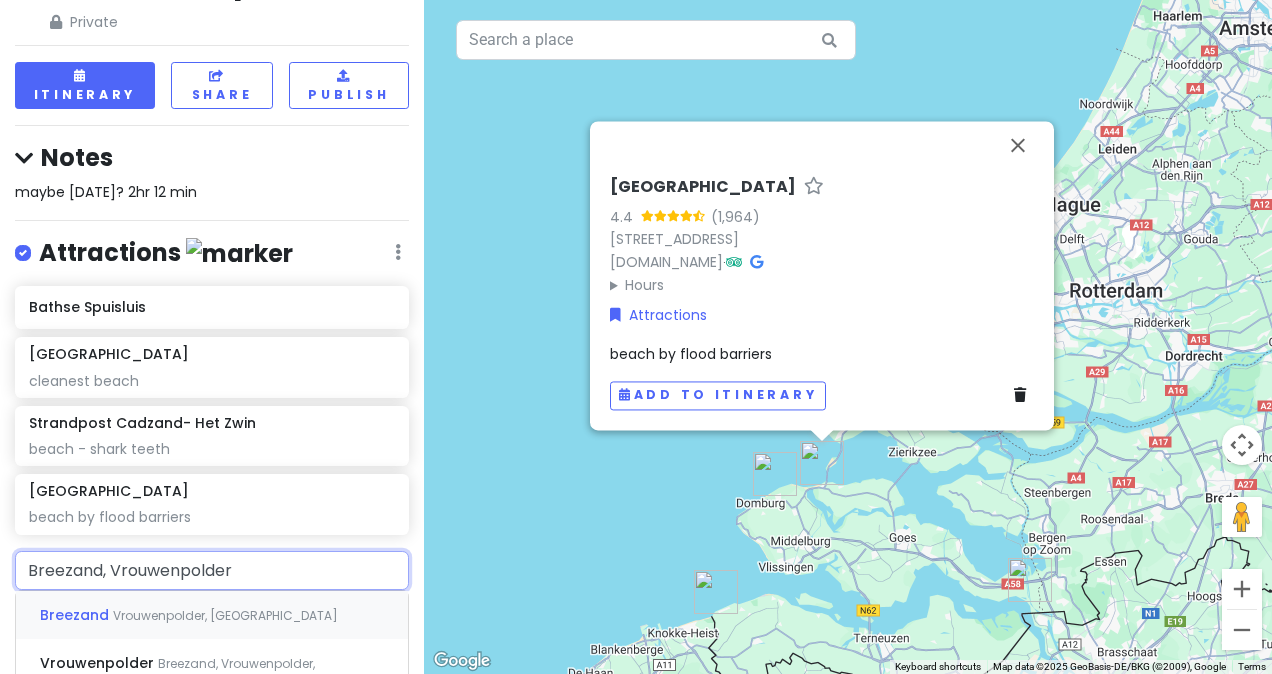 click on "Vrouwenpolder, [GEOGRAPHIC_DATA]" at bounding box center (225, 615) 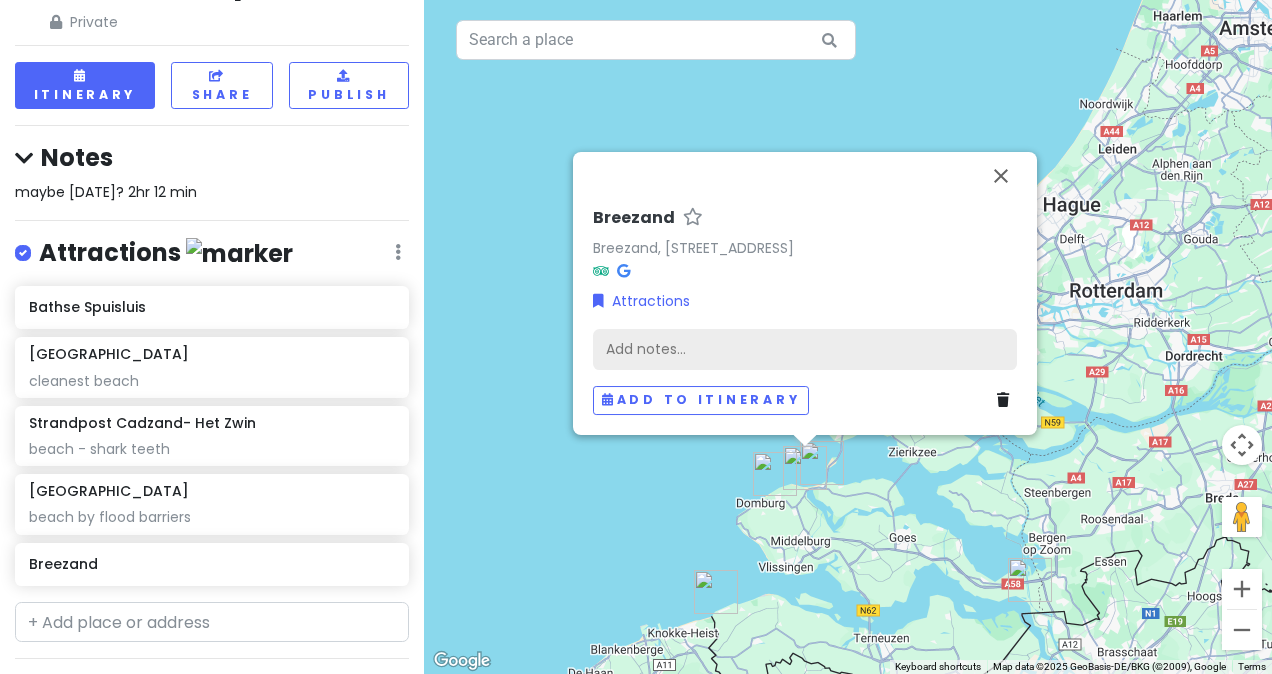click on "Add notes..." at bounding box center (805, 350) 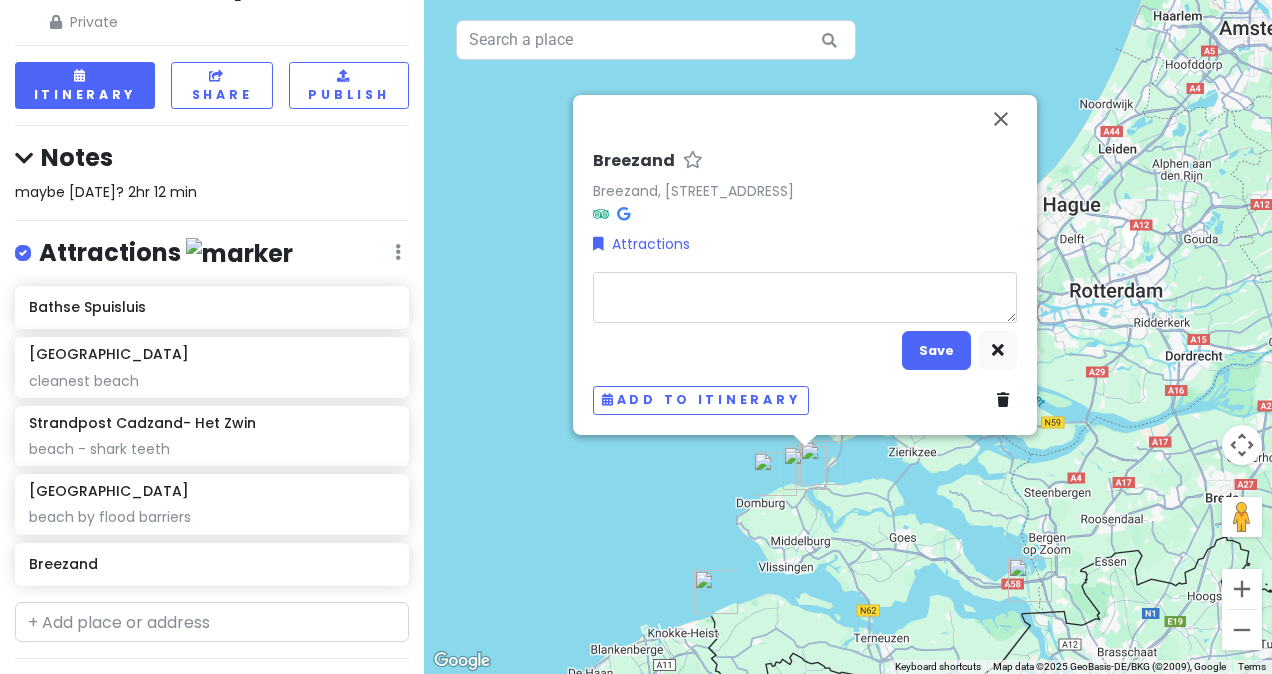 type on "x" 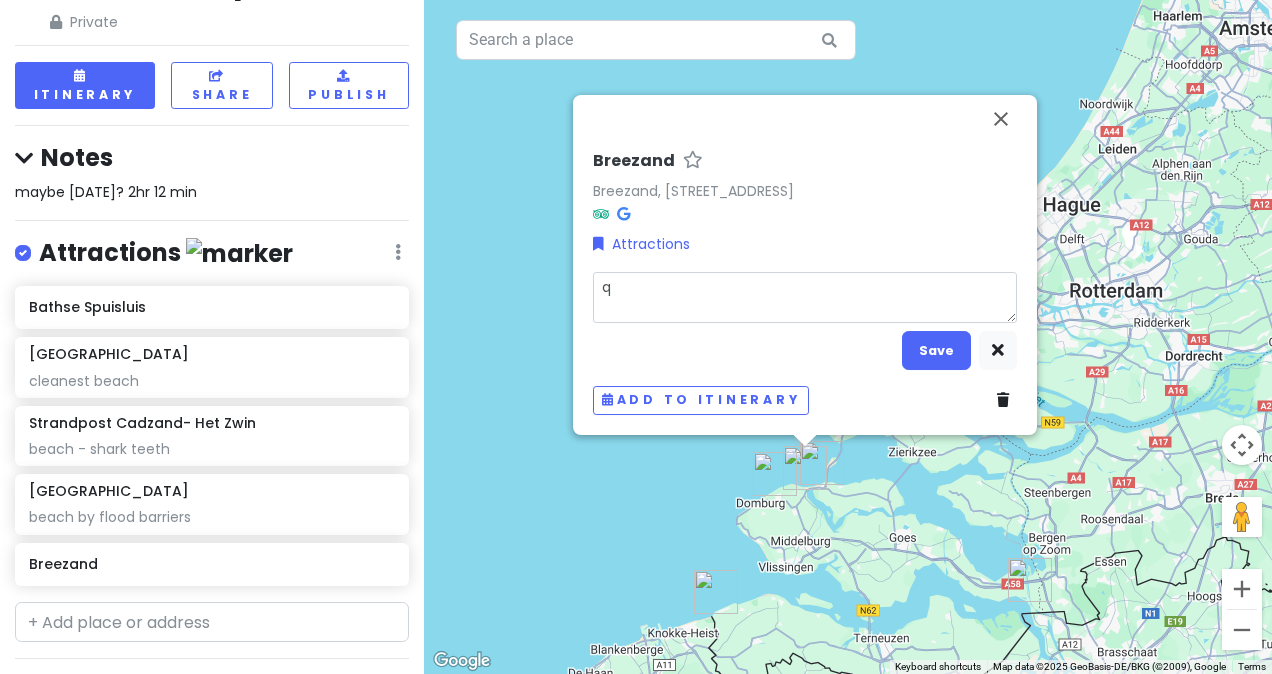 type on "x" 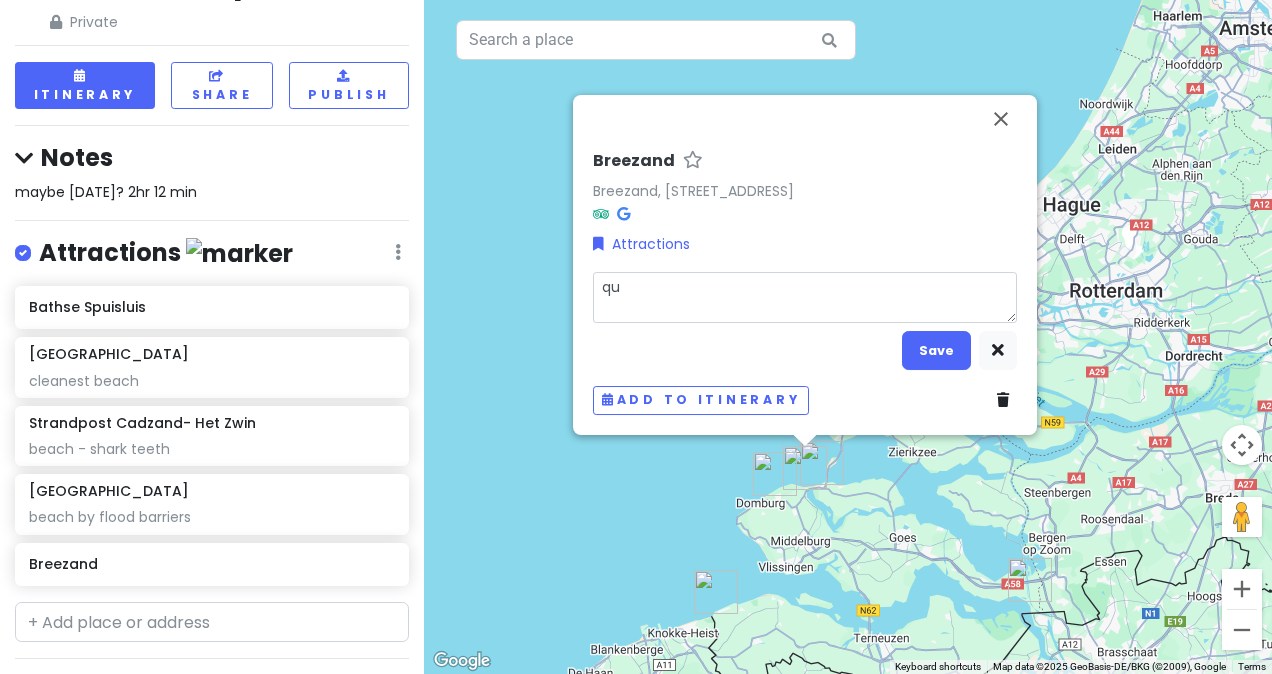 type on "x" 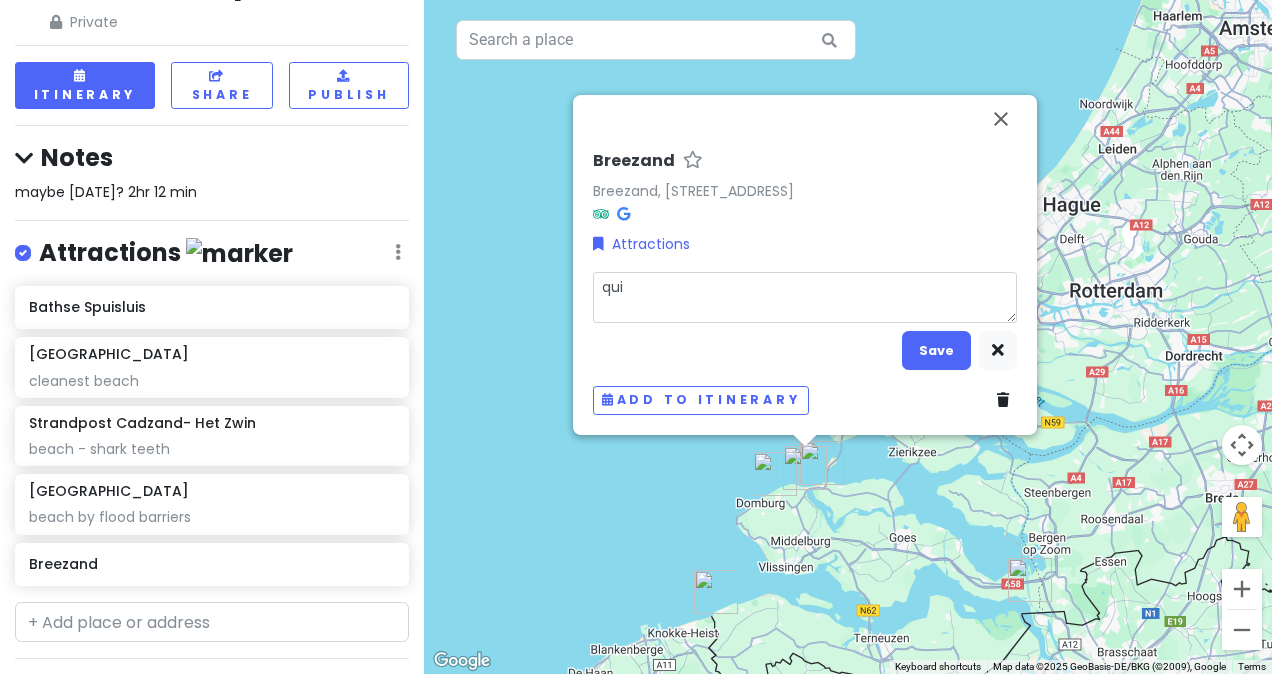 type on "x" 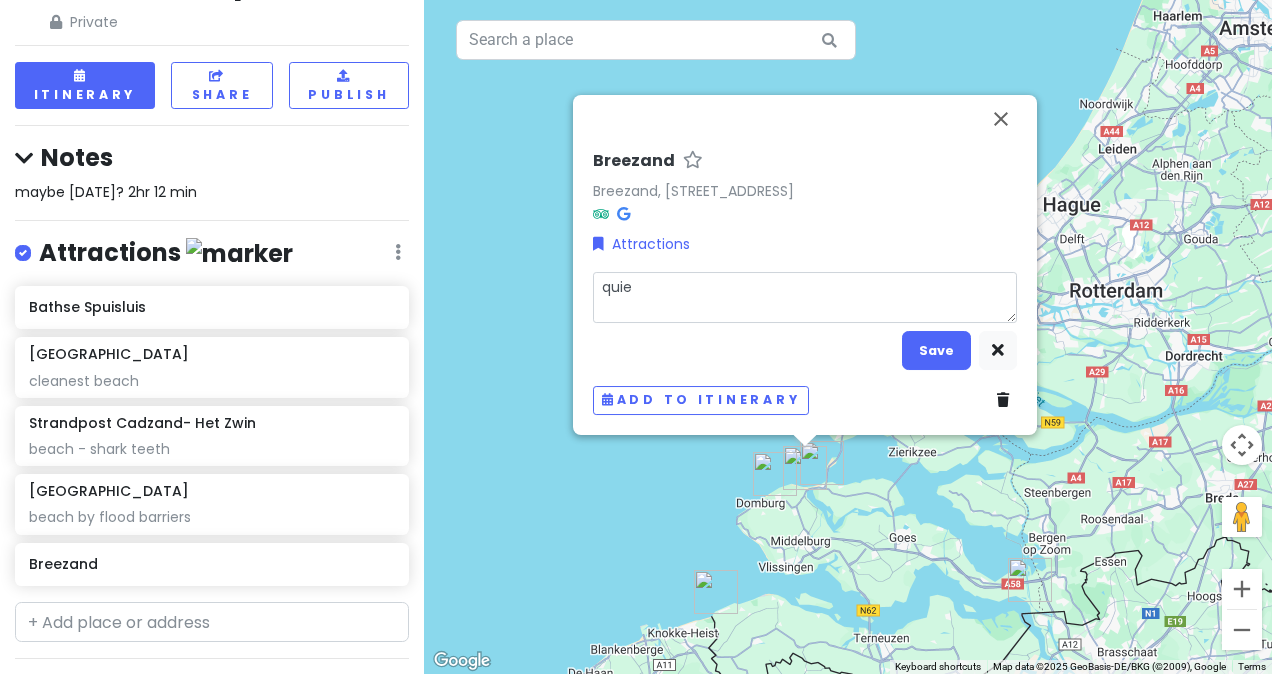 type on "x" 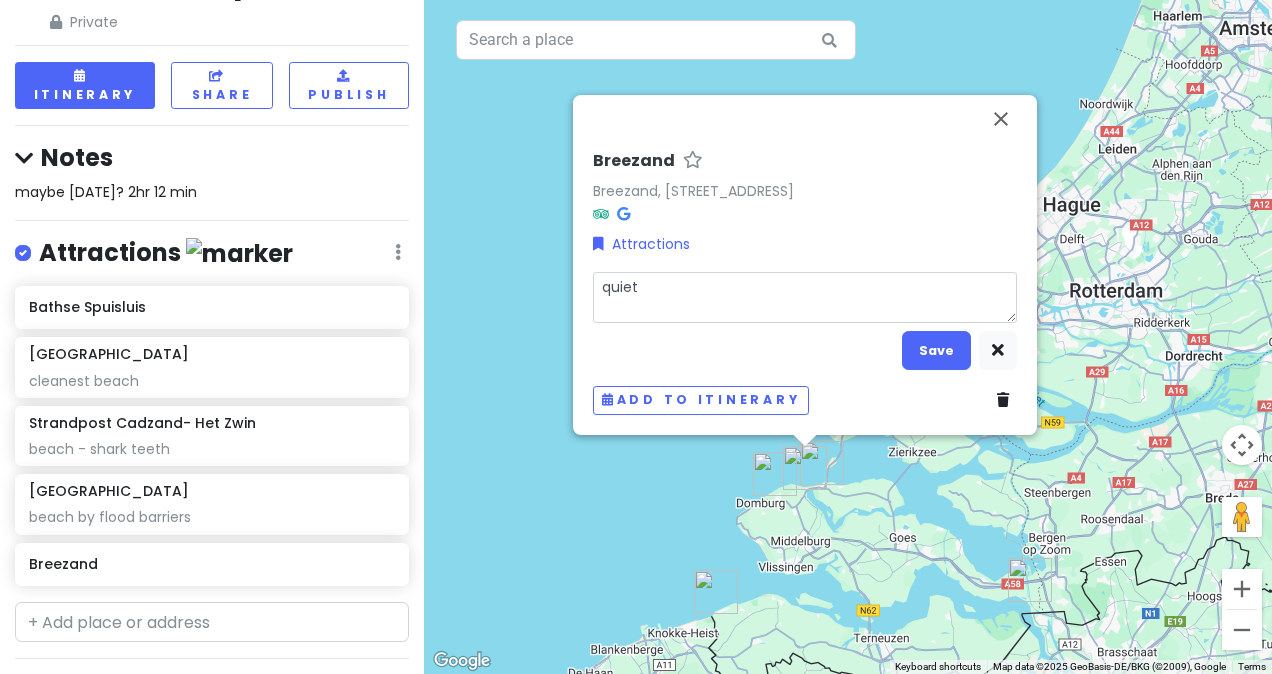 type on "x" 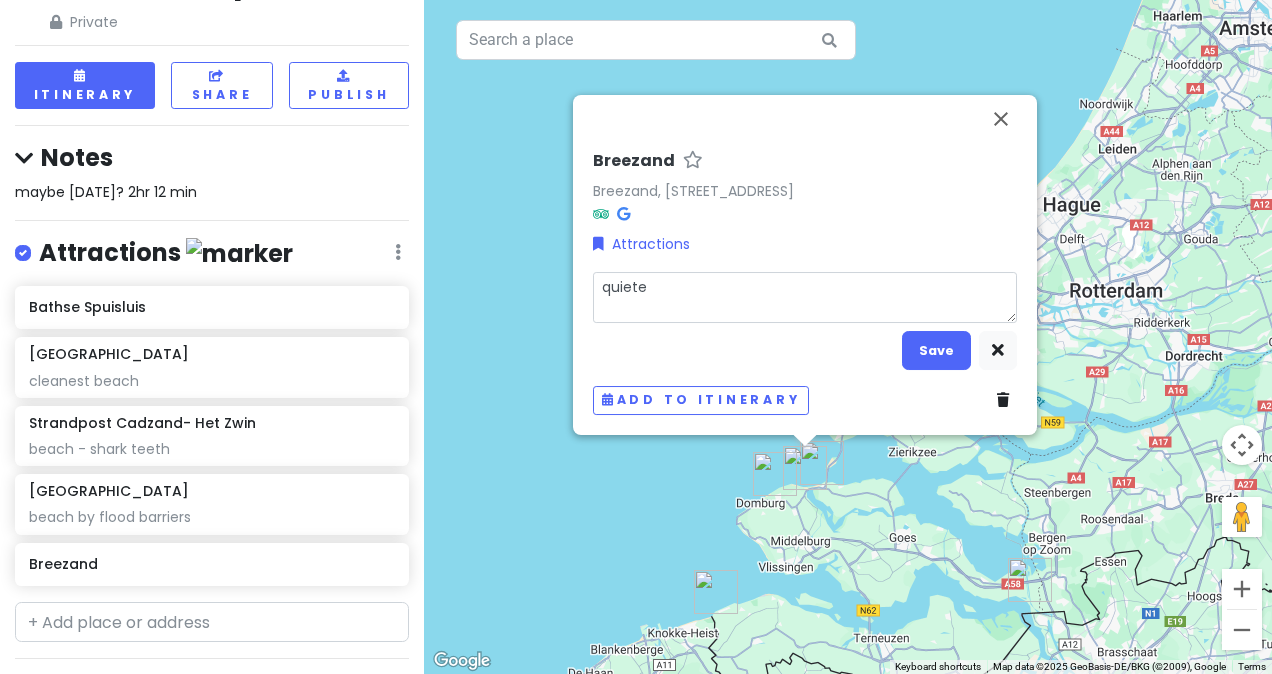 type on "x" 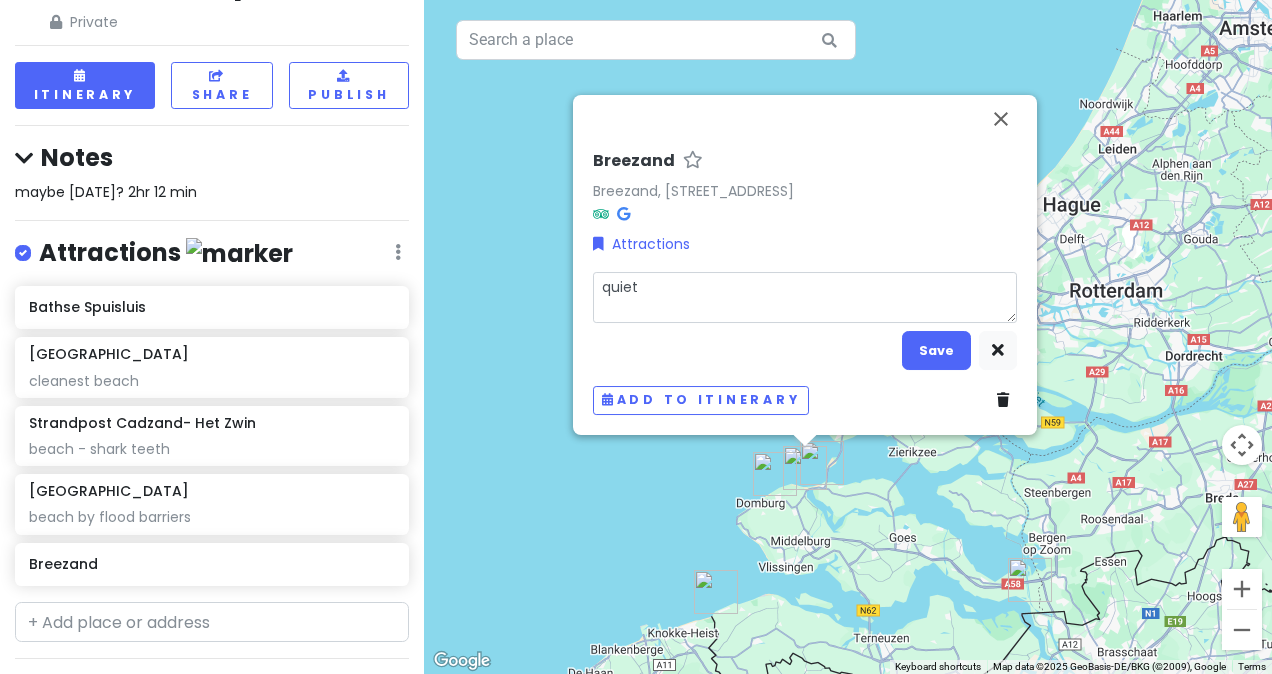 type on "x" 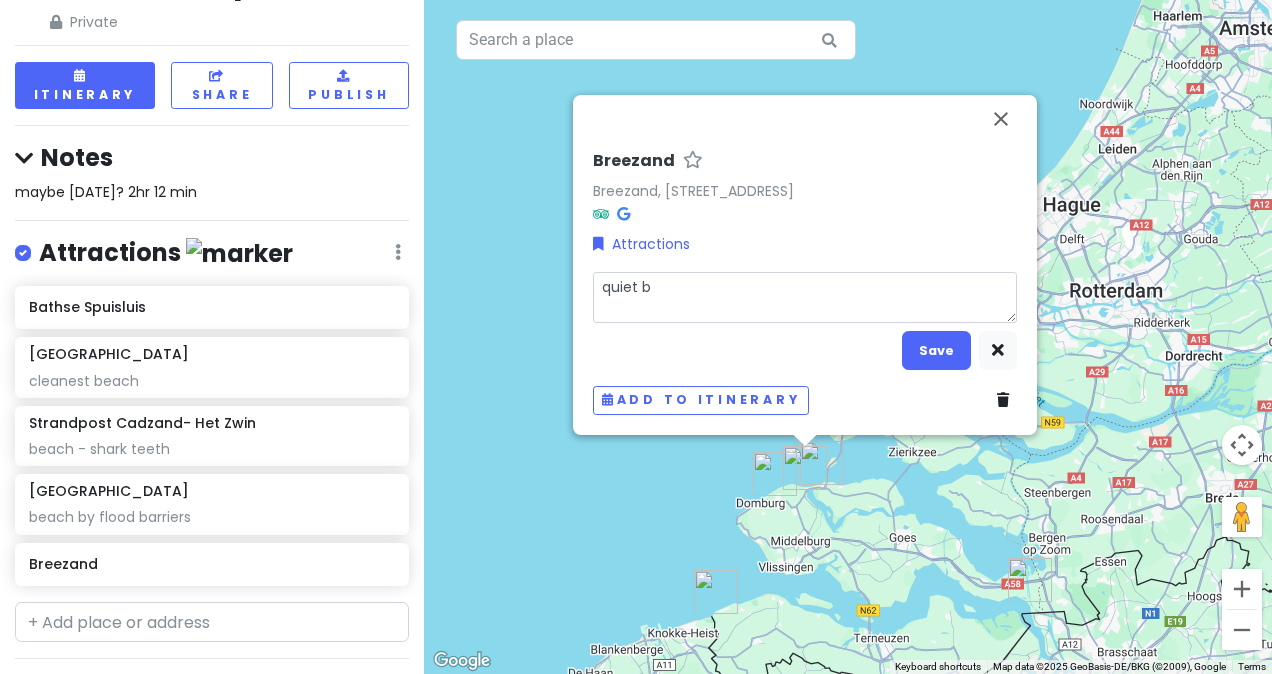 type on "x" 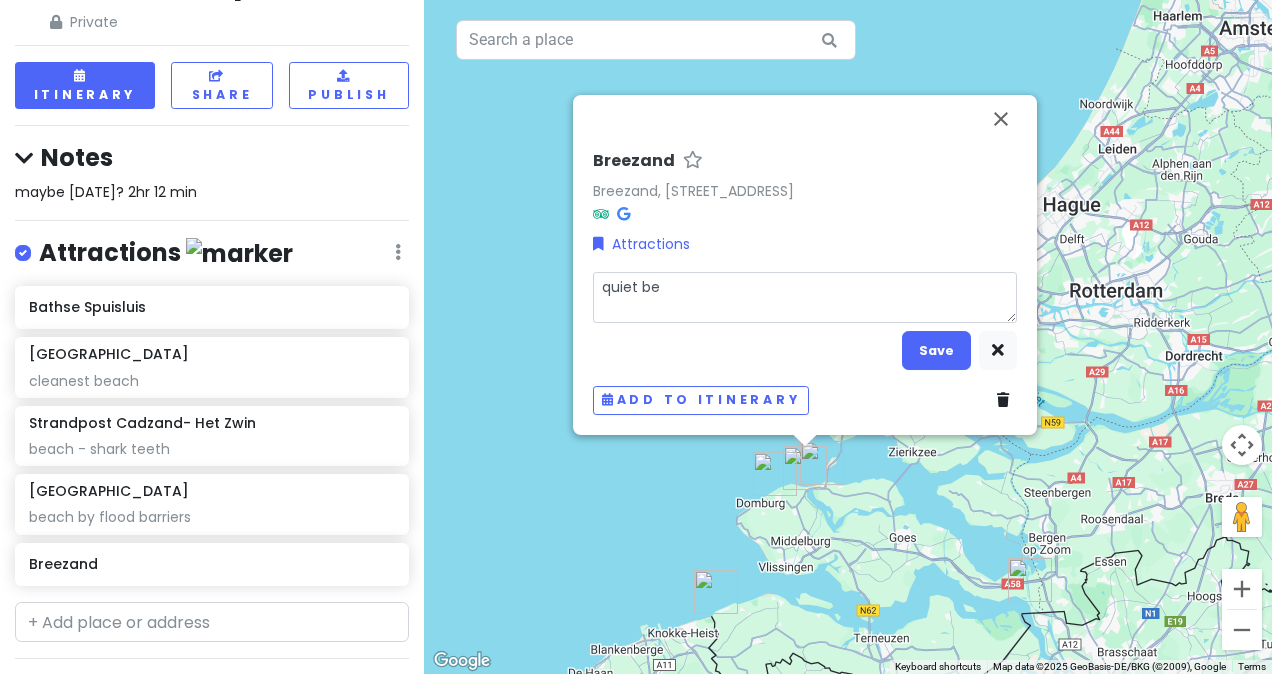 type on "x" 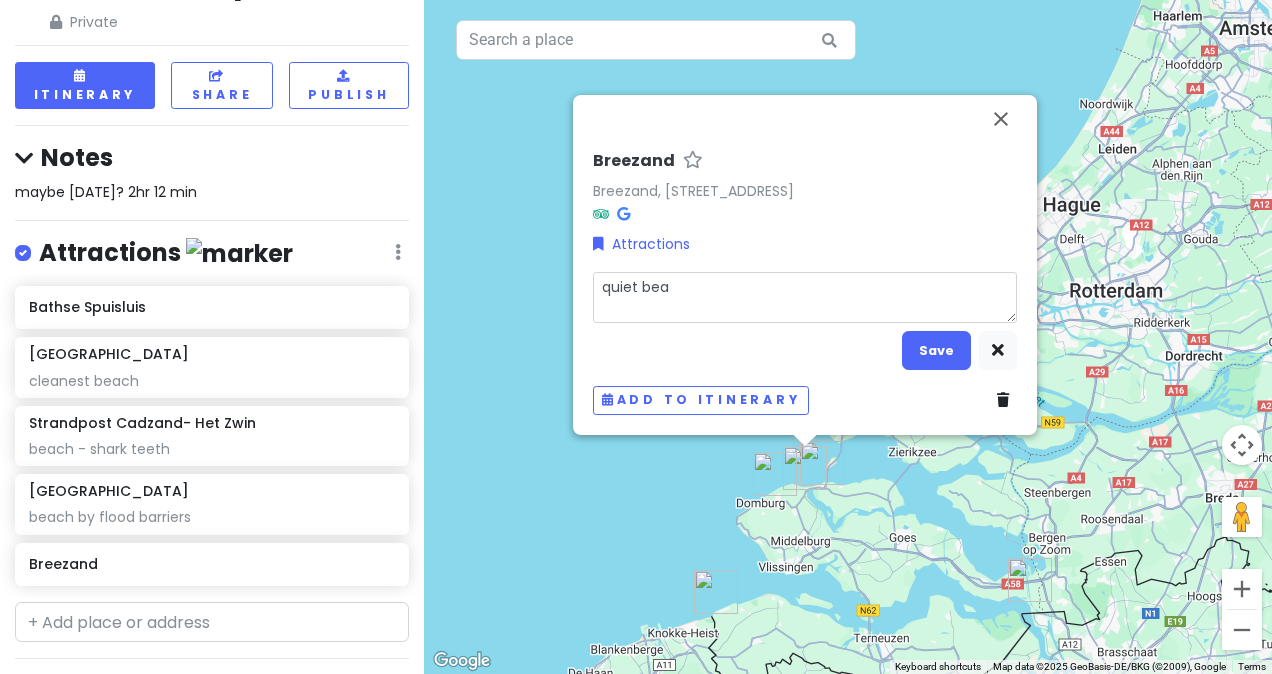 type on "x" 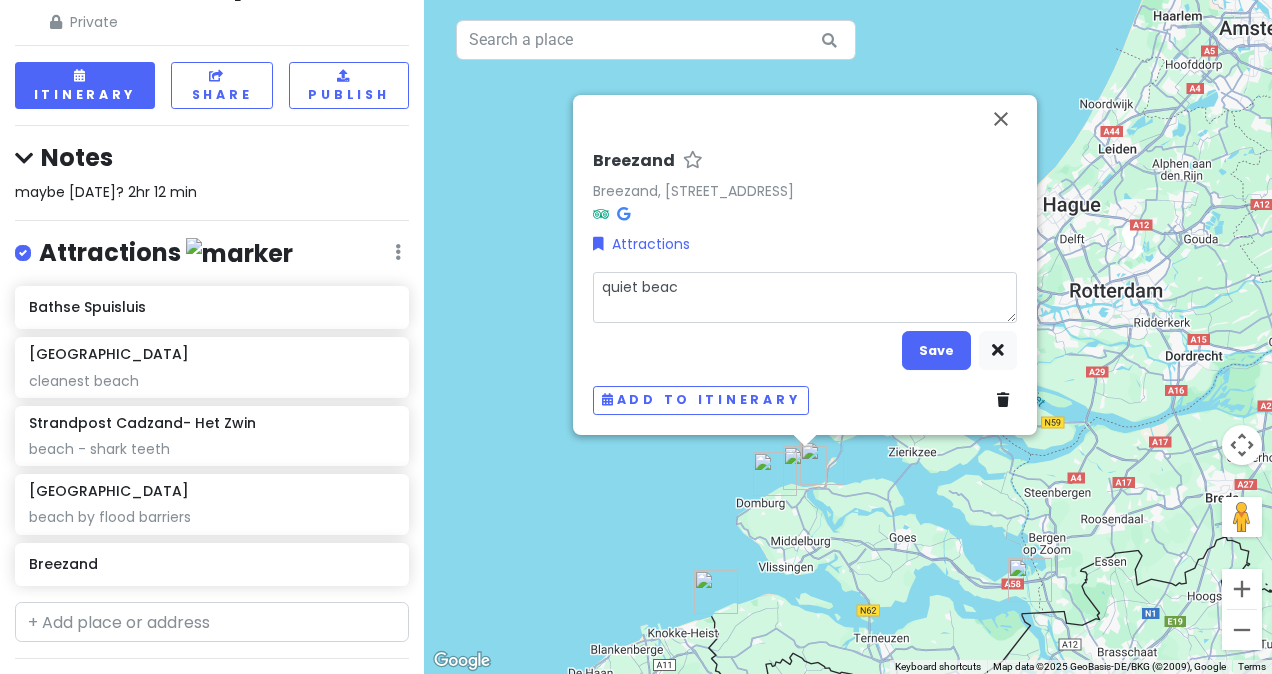 type on "quiet beach" 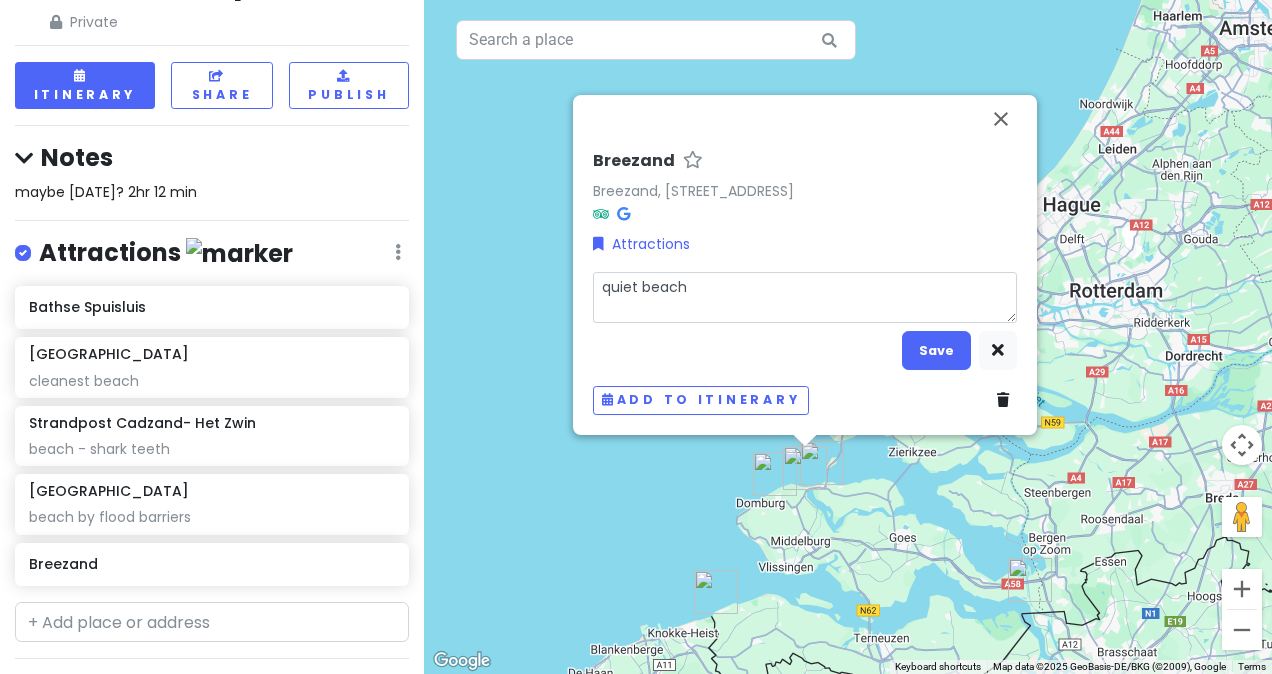 type on "x" 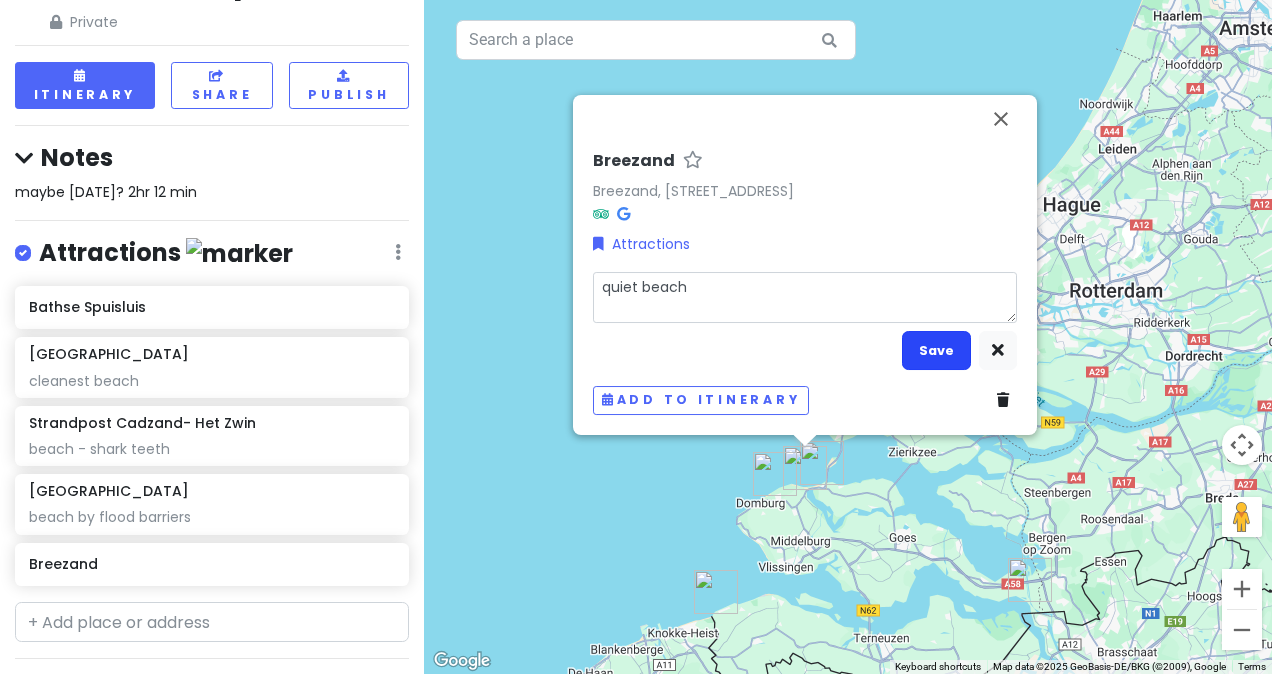 type on "quiet beach" 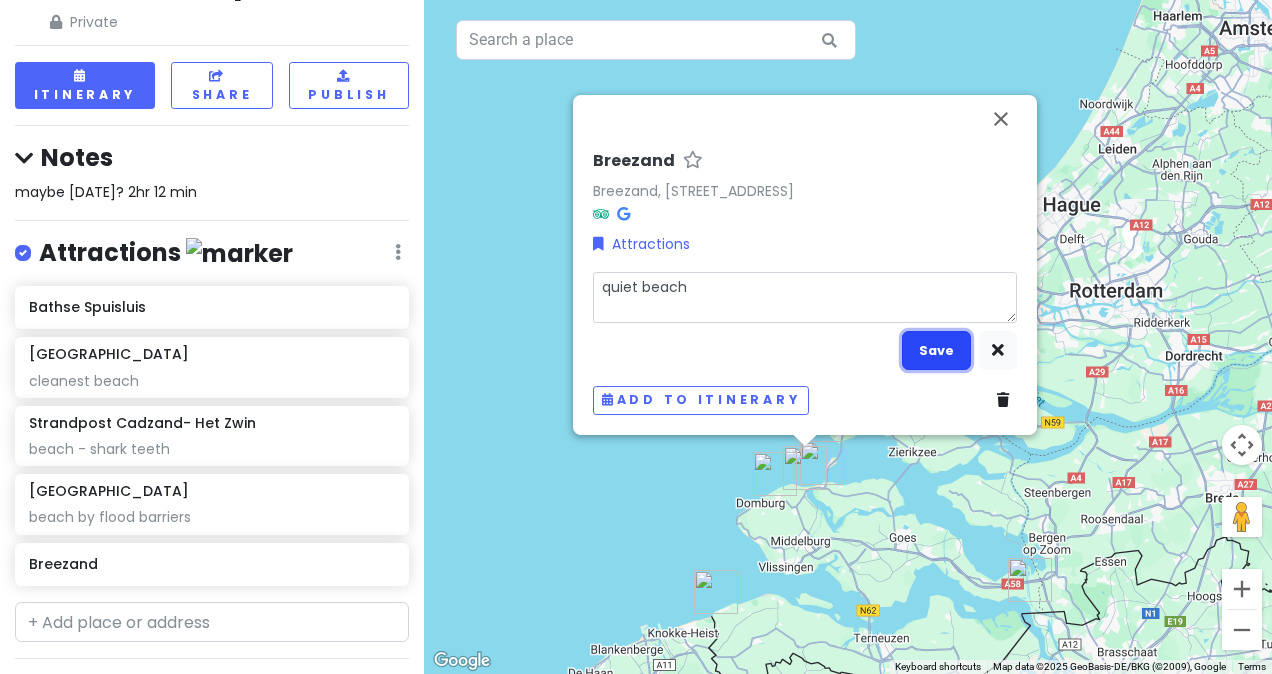 click on "Save" at bounding box center [936, 350] 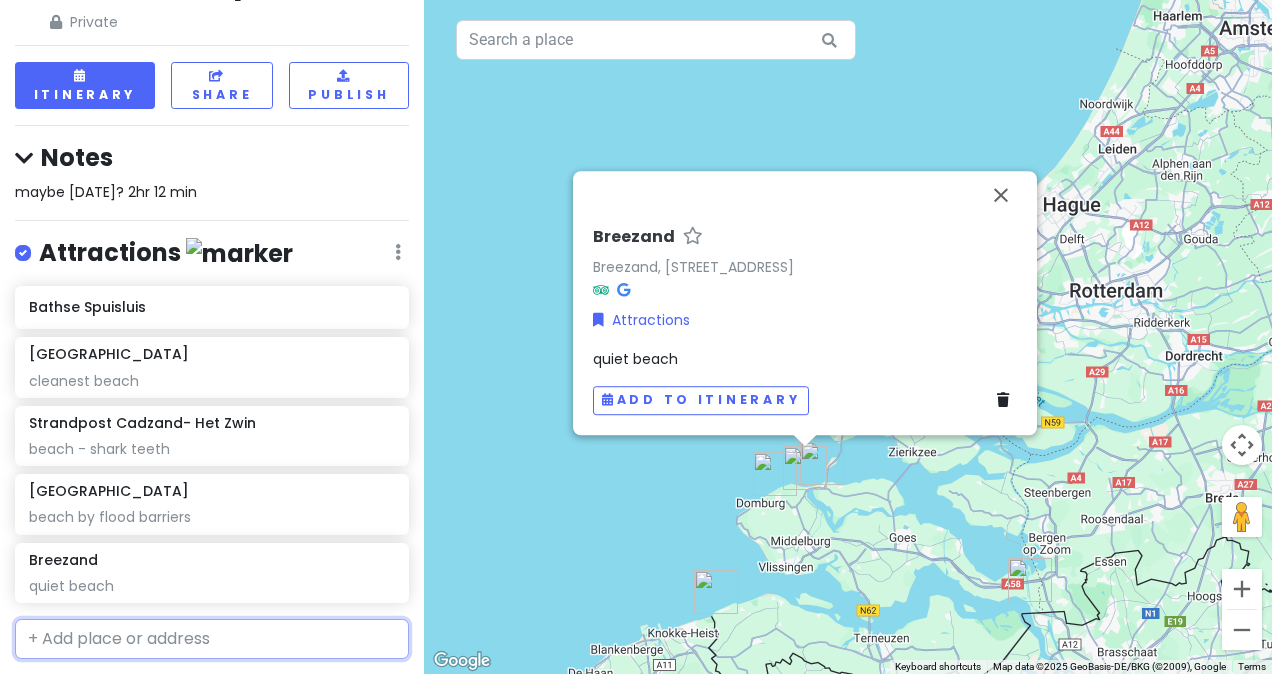 click at bounding box center (212, 639) 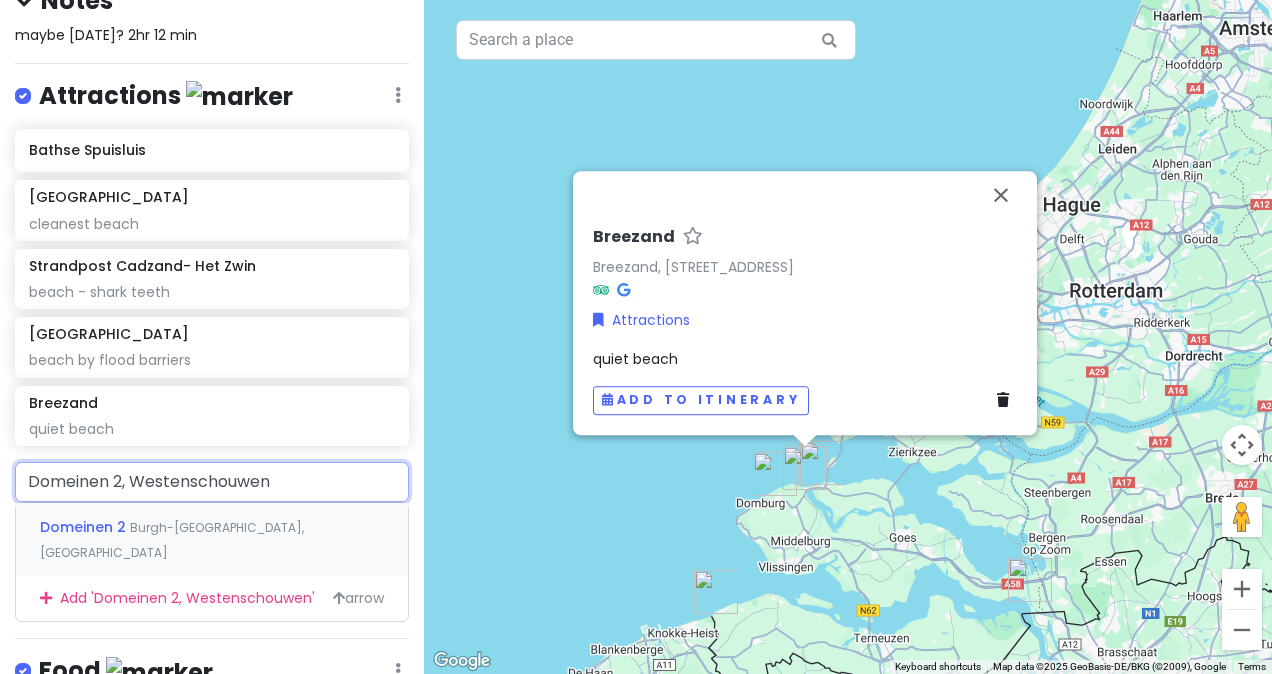 scroll, scrollTop: 221, scrollLeft: 0, axis: vertical 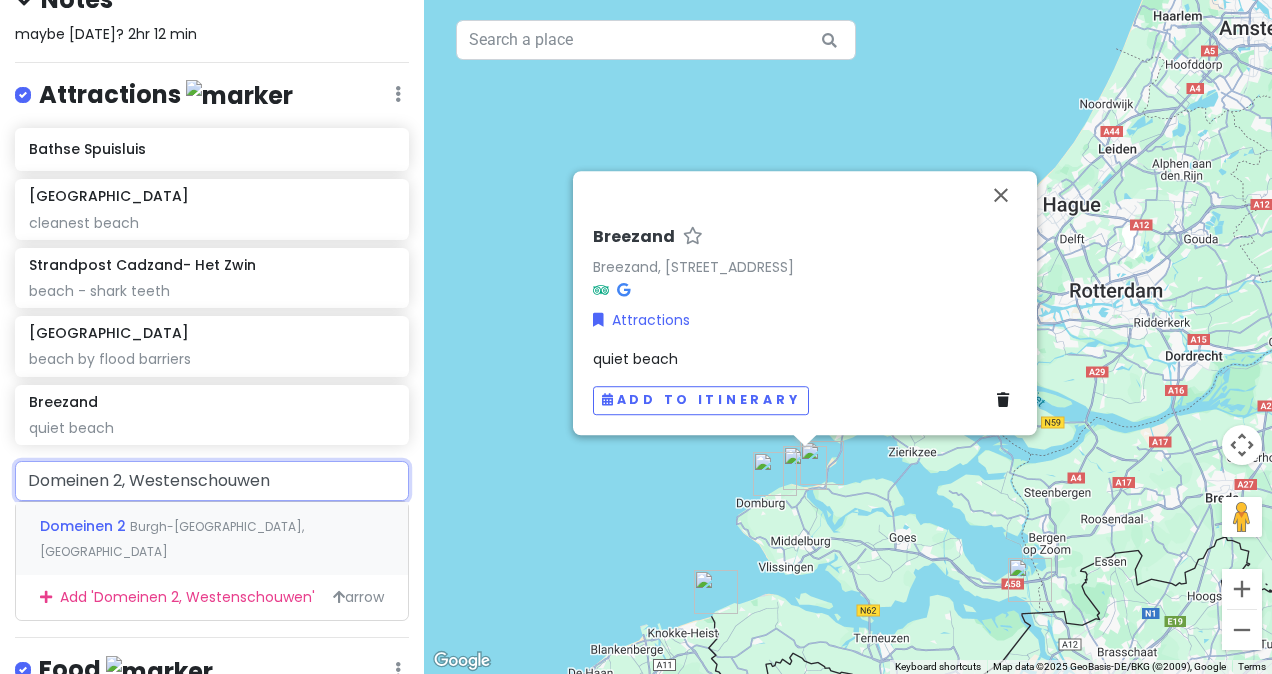 click on "Burgh-[GEOGRAPHIC_DATA], [GEOGRAPHIC_DATA]" at bounding box center [172, 539] 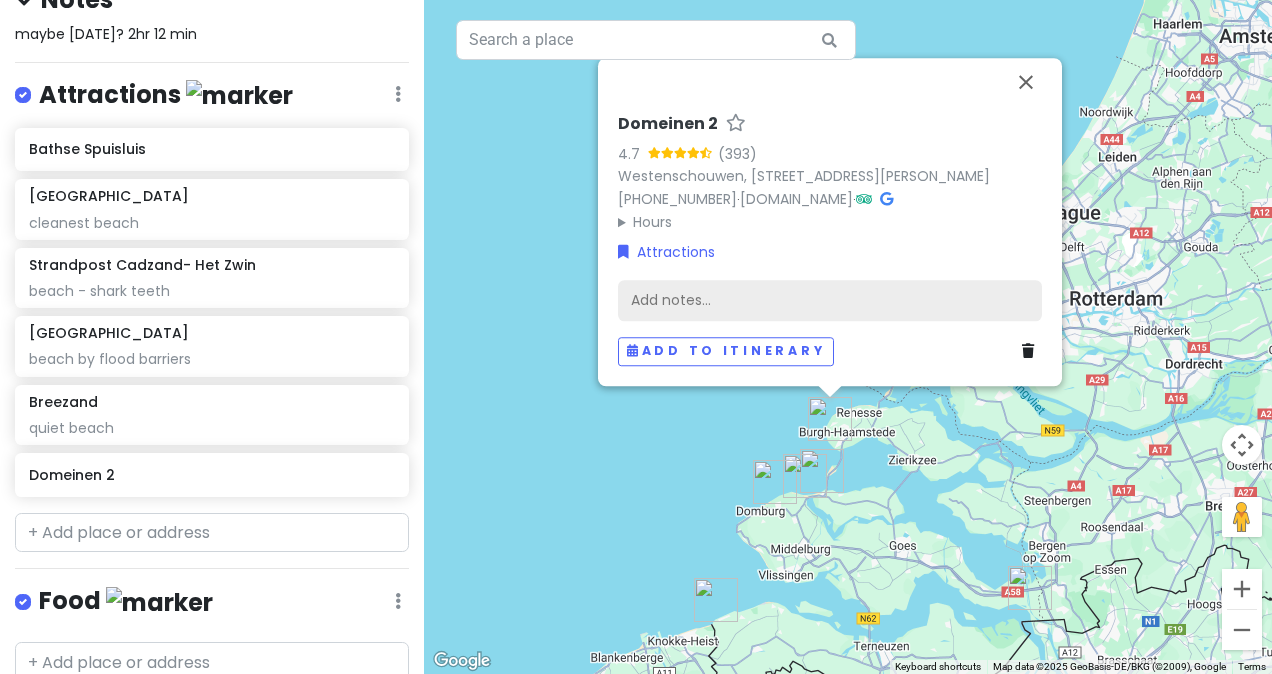 click on "Add notes..." at bounding box center [830, 301] 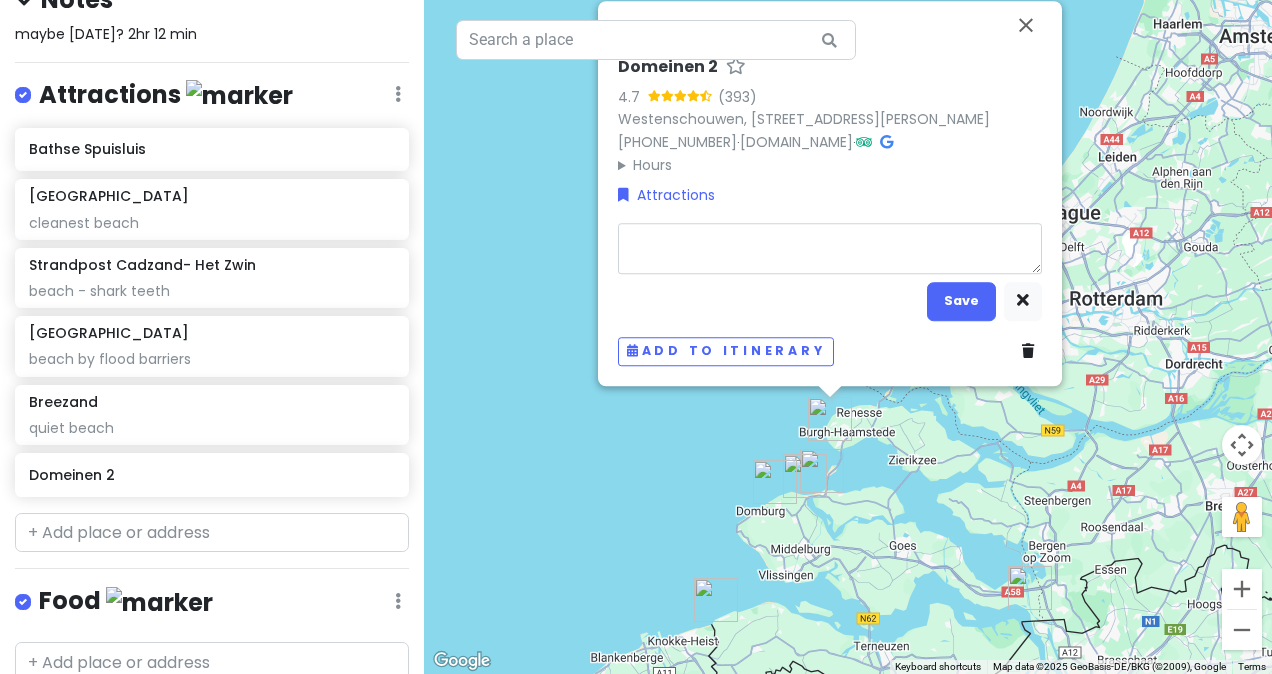 type on "x" 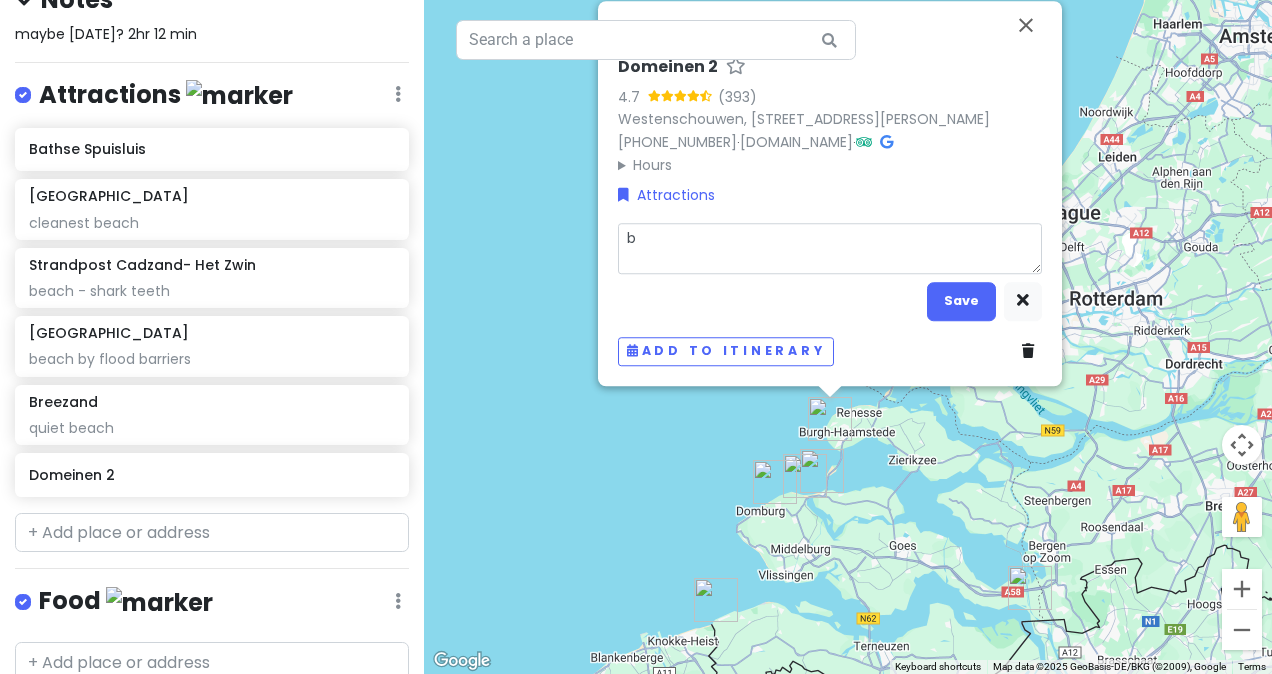type on "x" 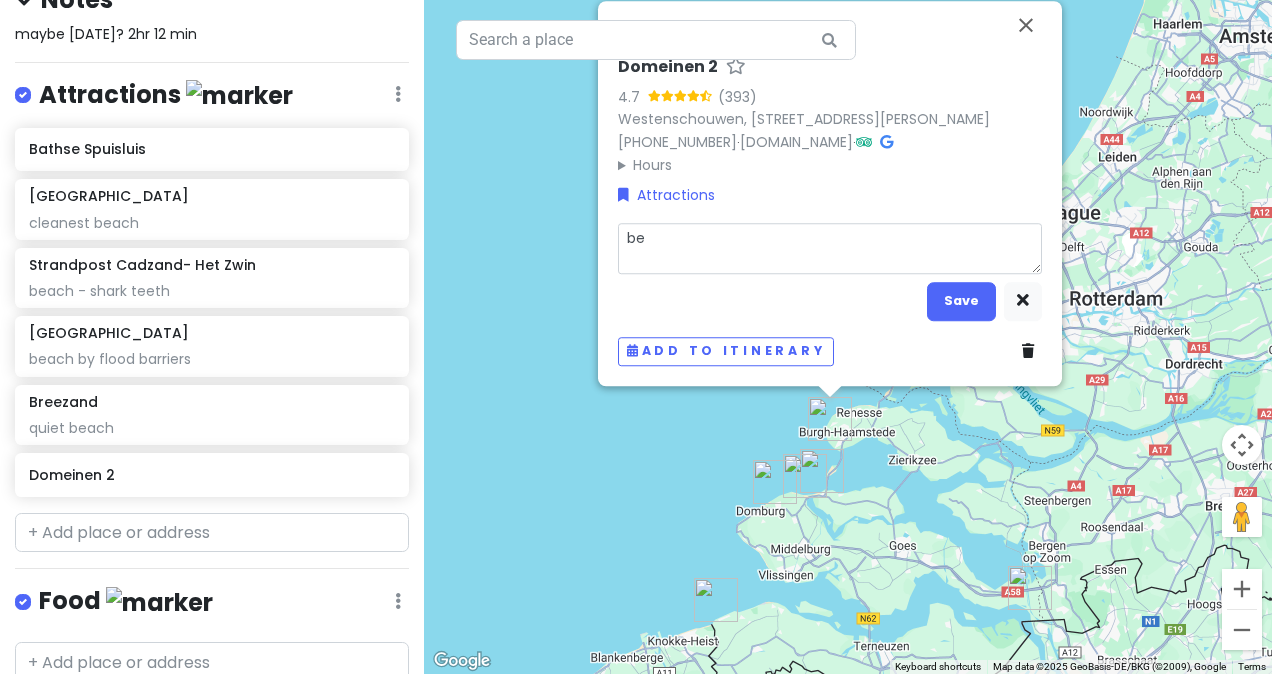 type on "x" 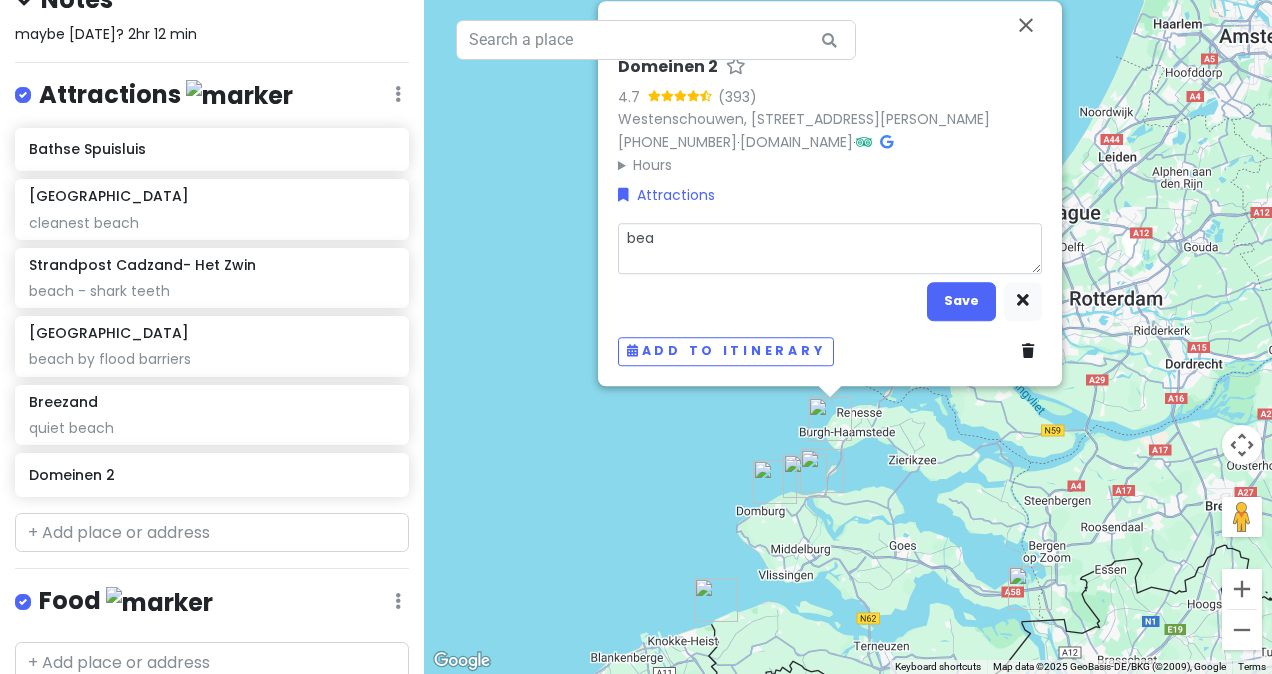 type on "x" 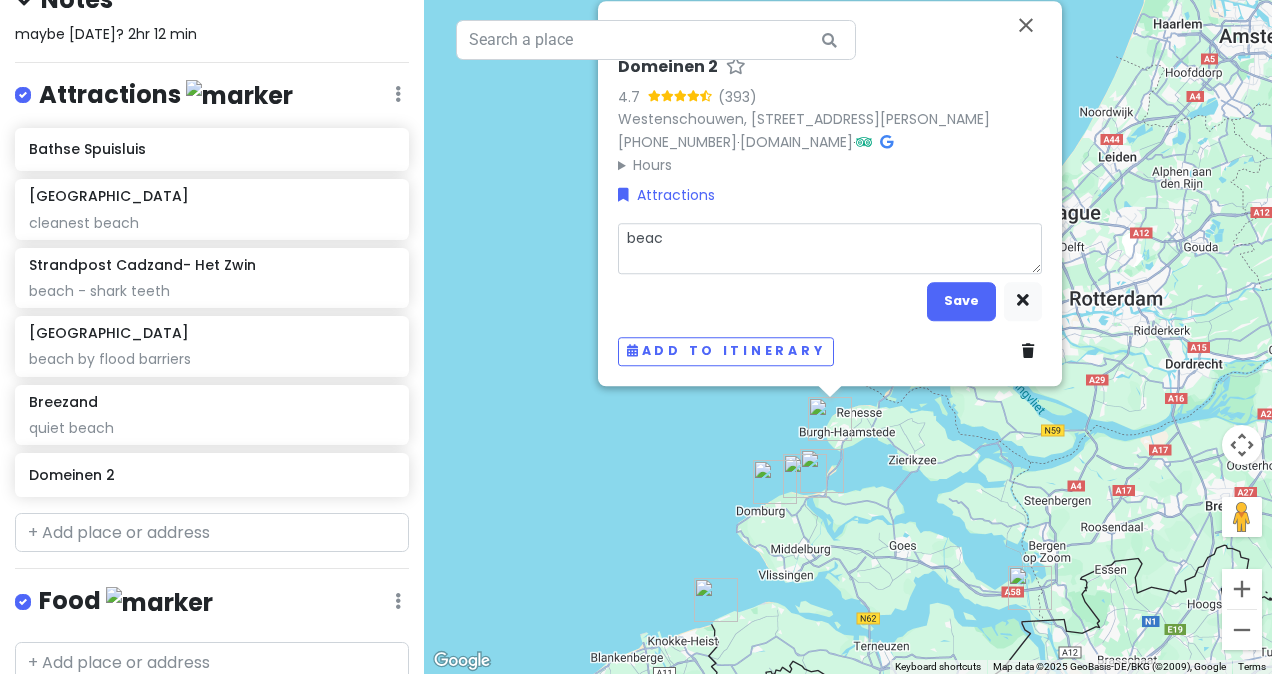 type on "x" 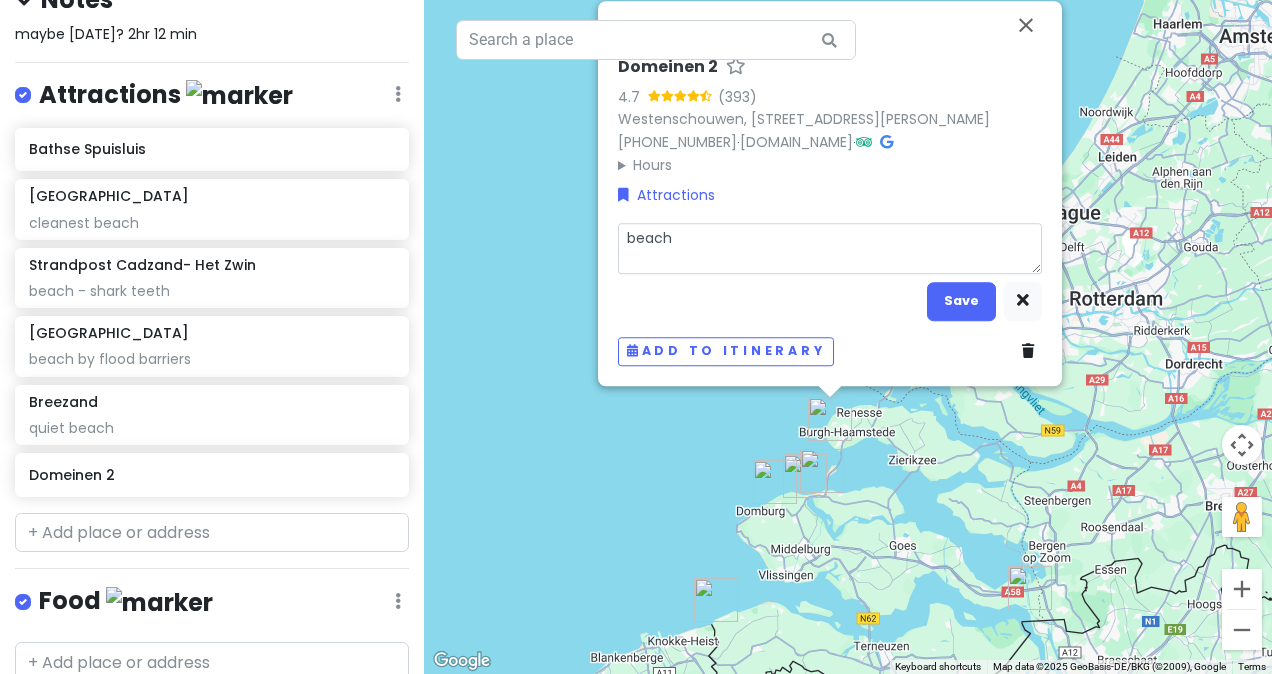 type on "beach" 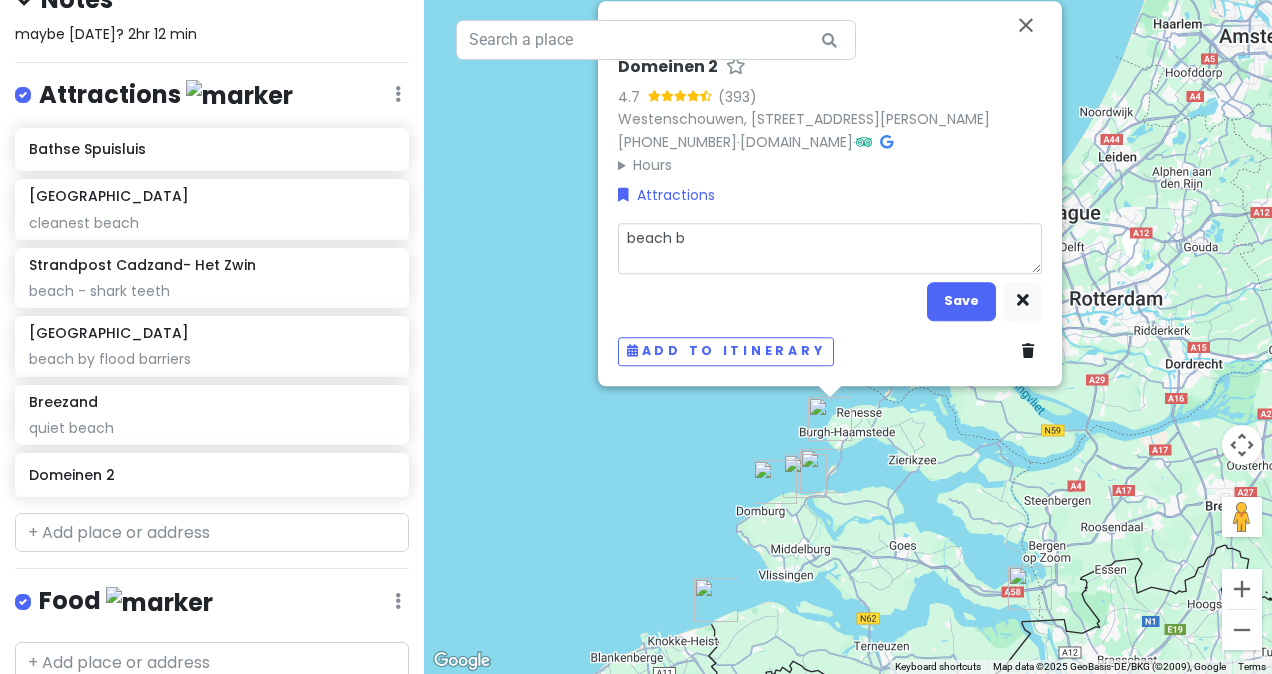 type on "x" 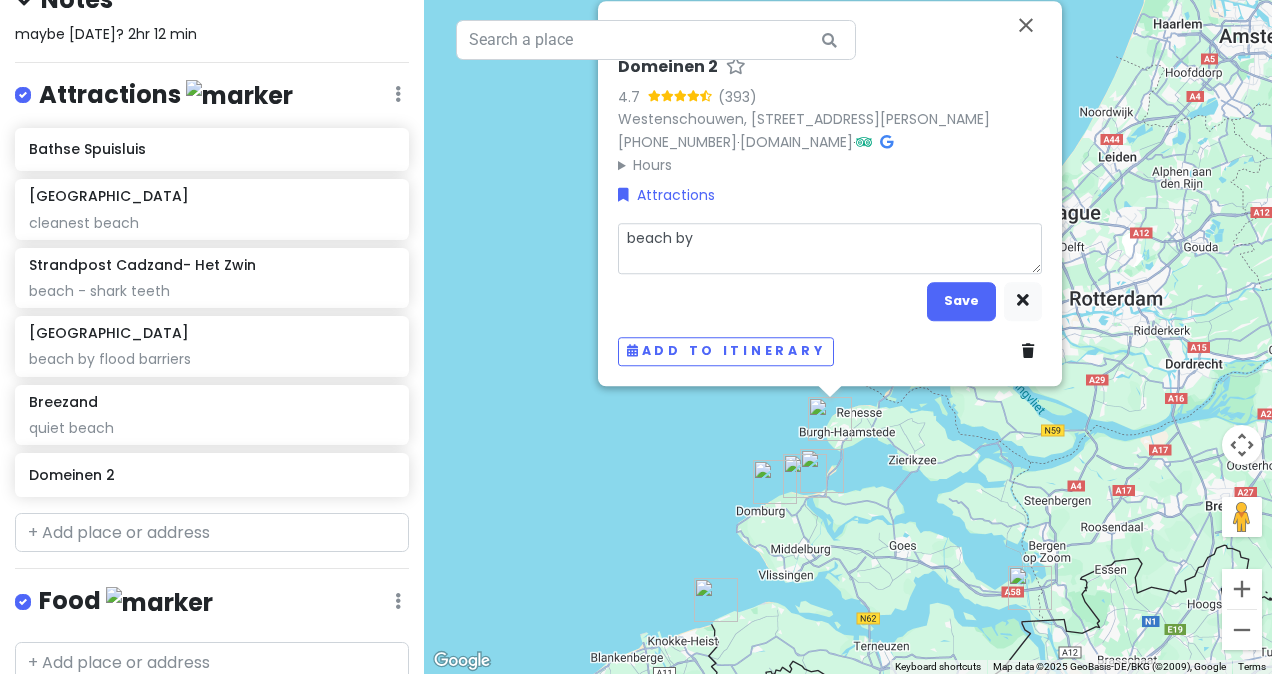 type on "x" 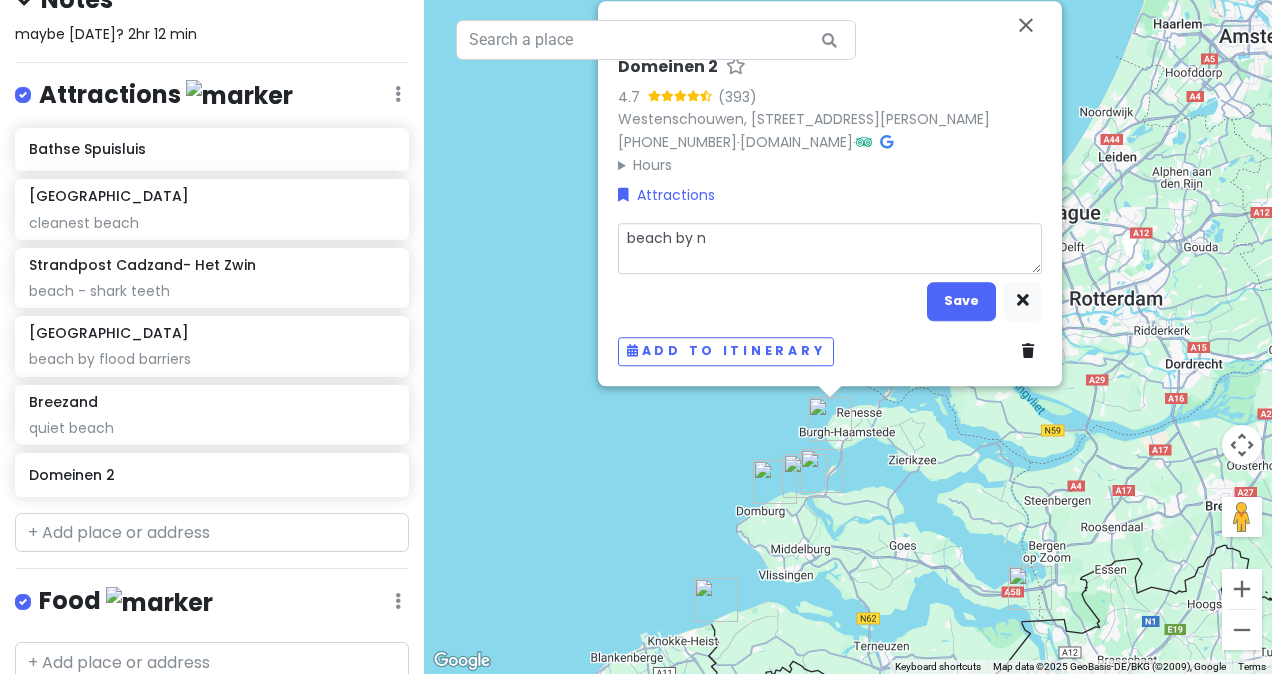 type on "x" 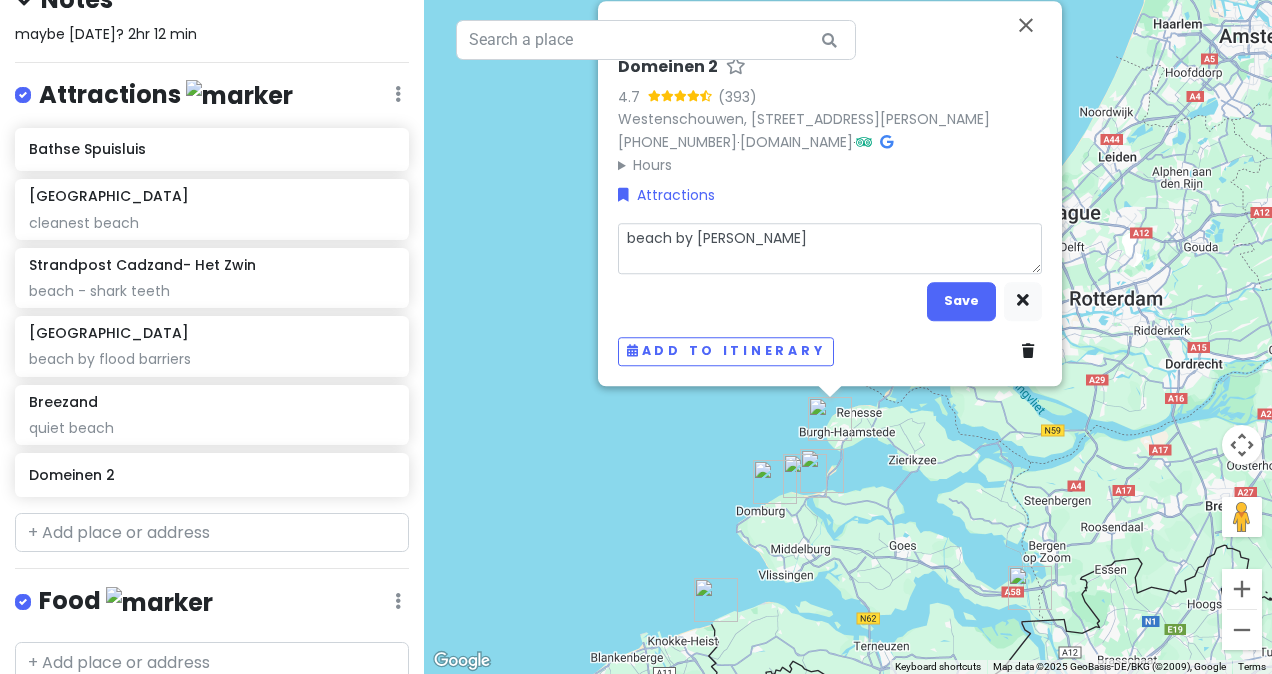 type on "x" 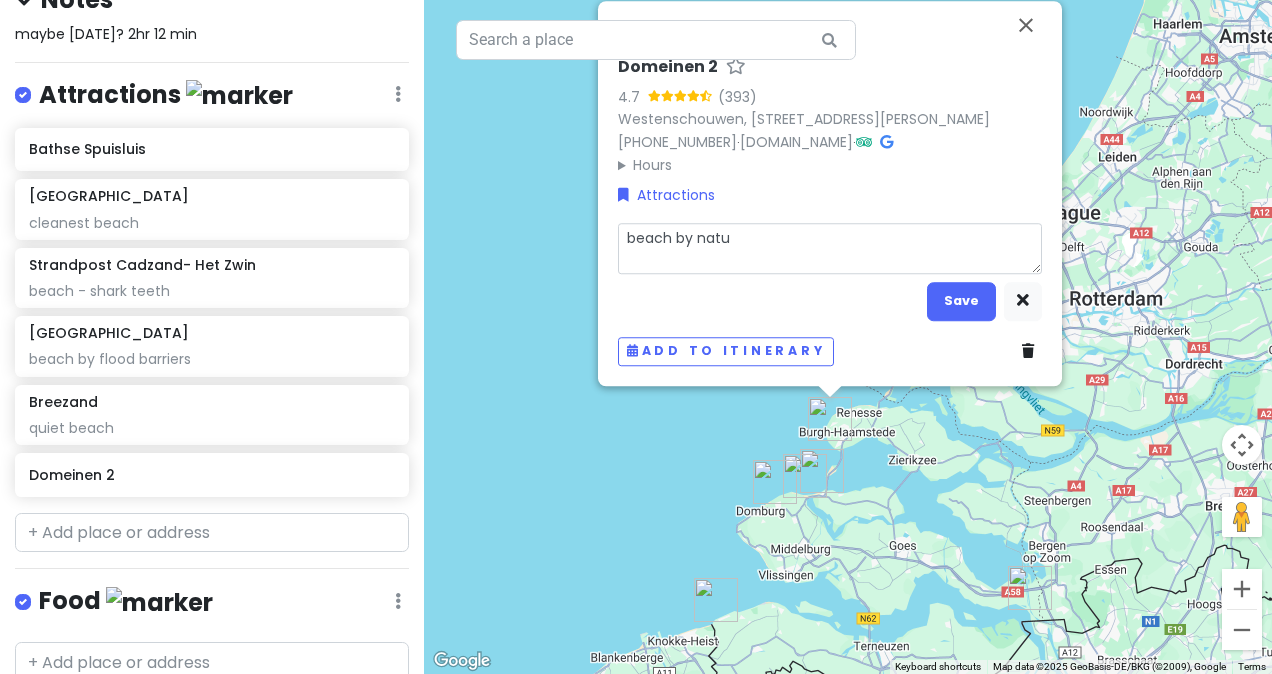 type on "x" 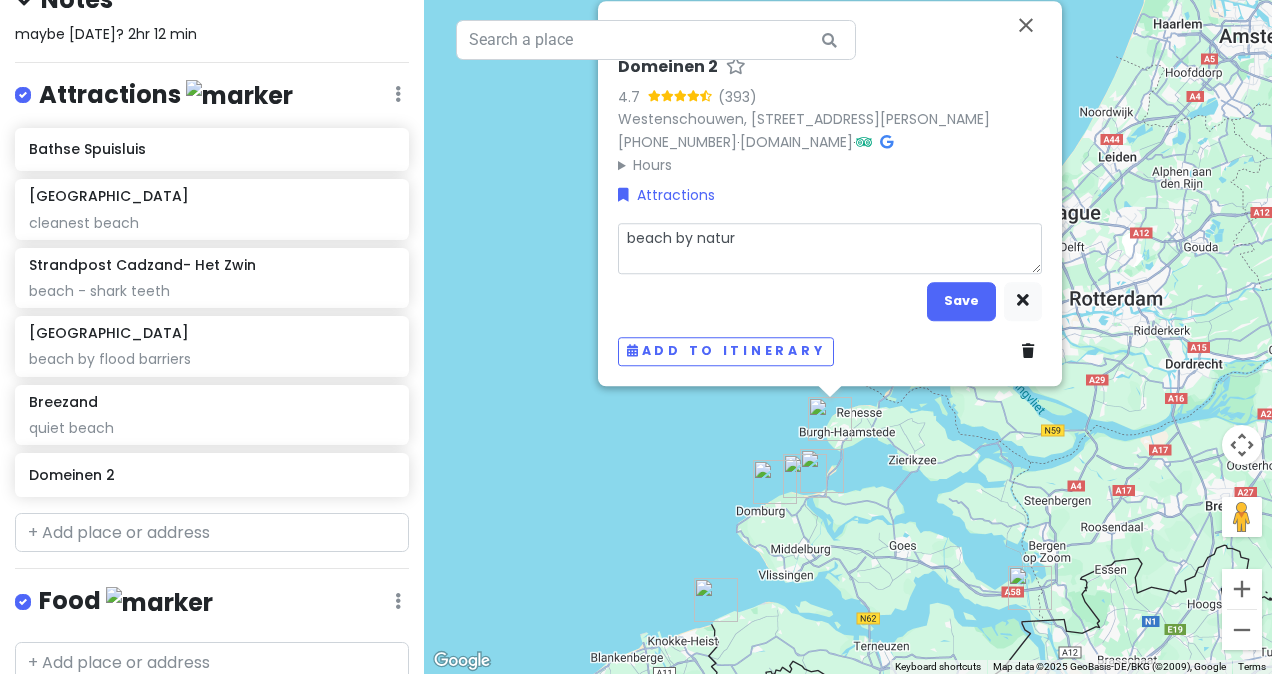 type on "x" 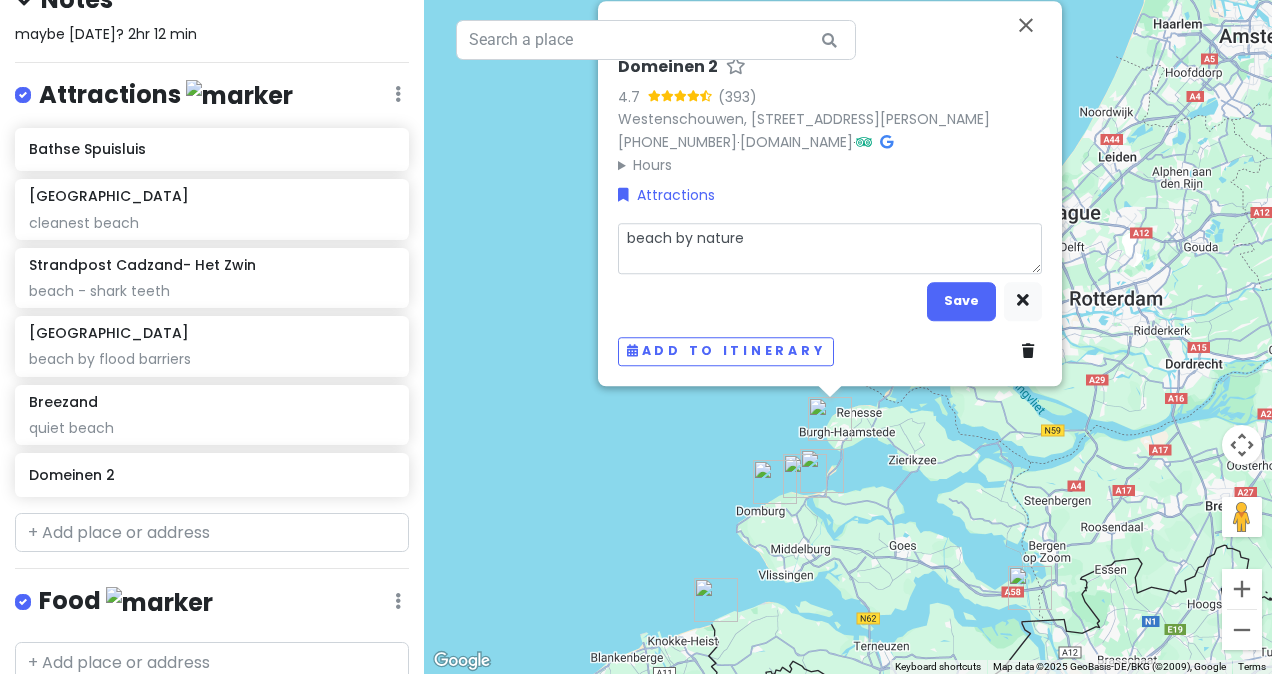 type on "beach by nature" 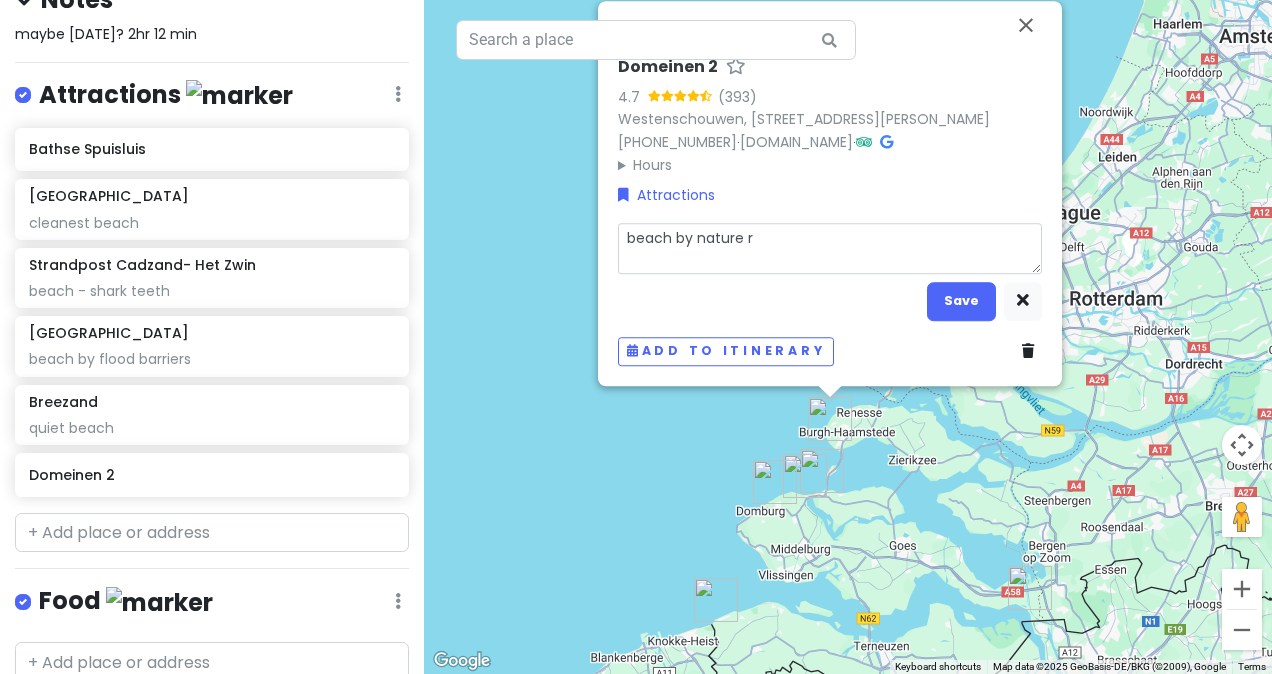 type on "x" 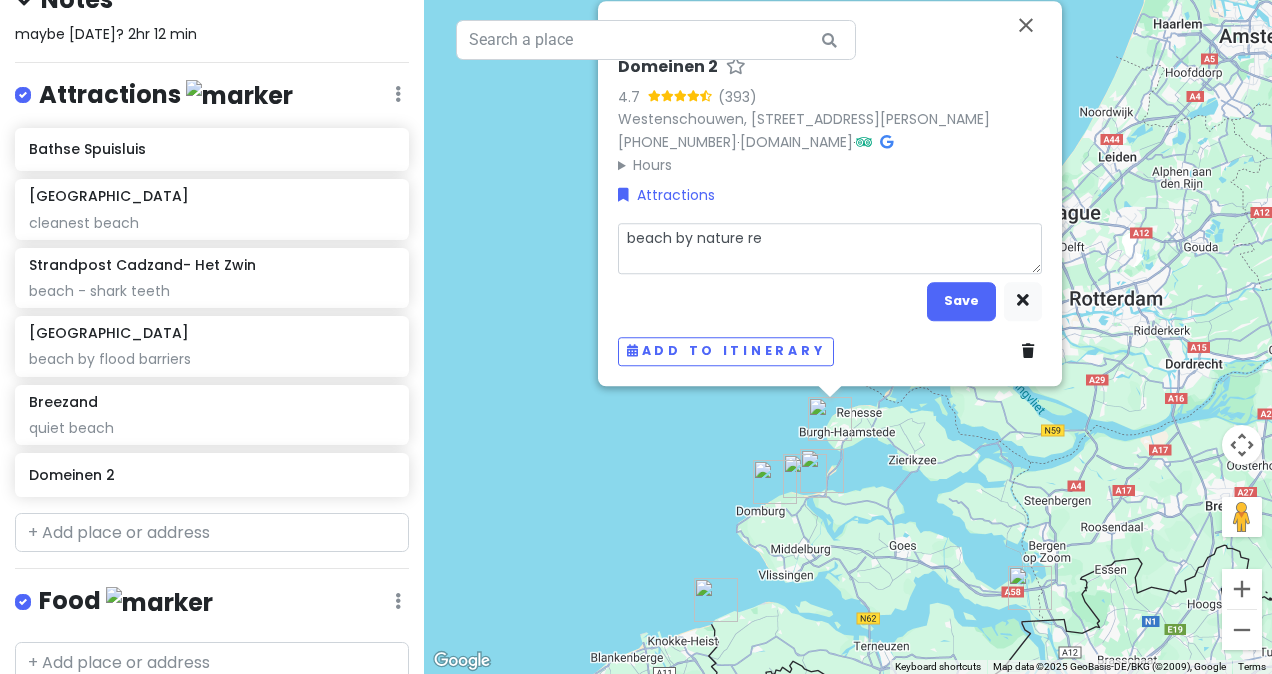 type on "x" 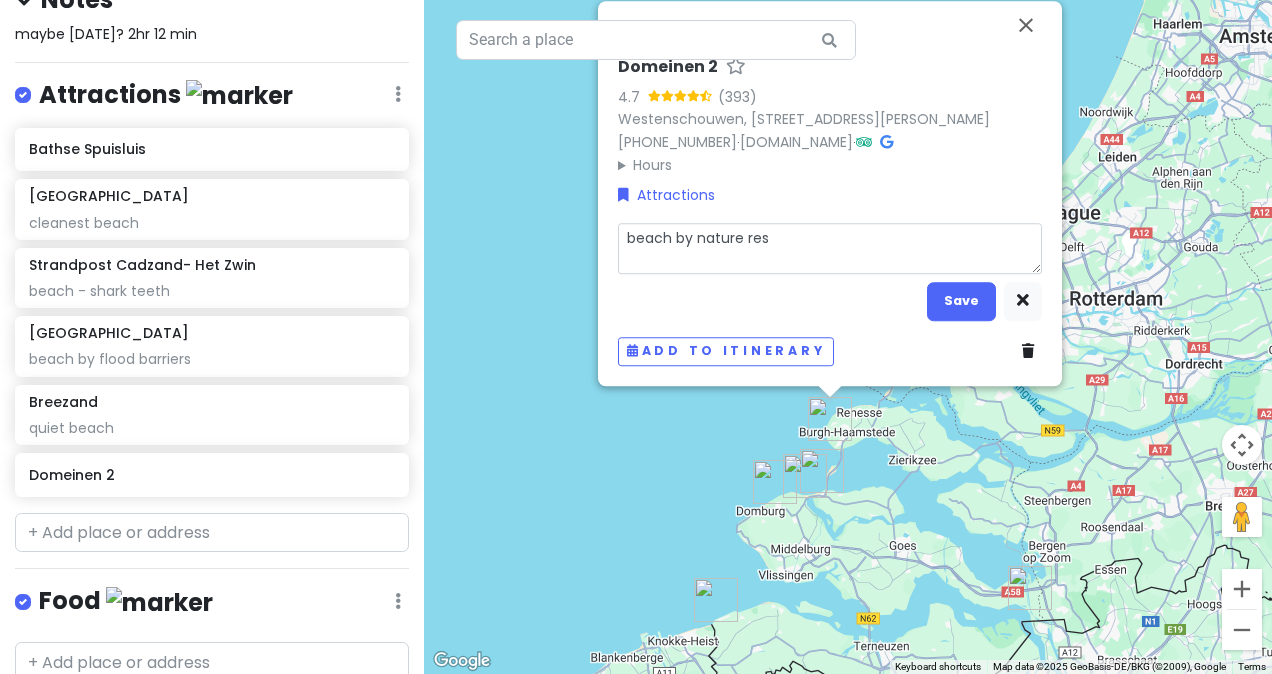 type on "x" 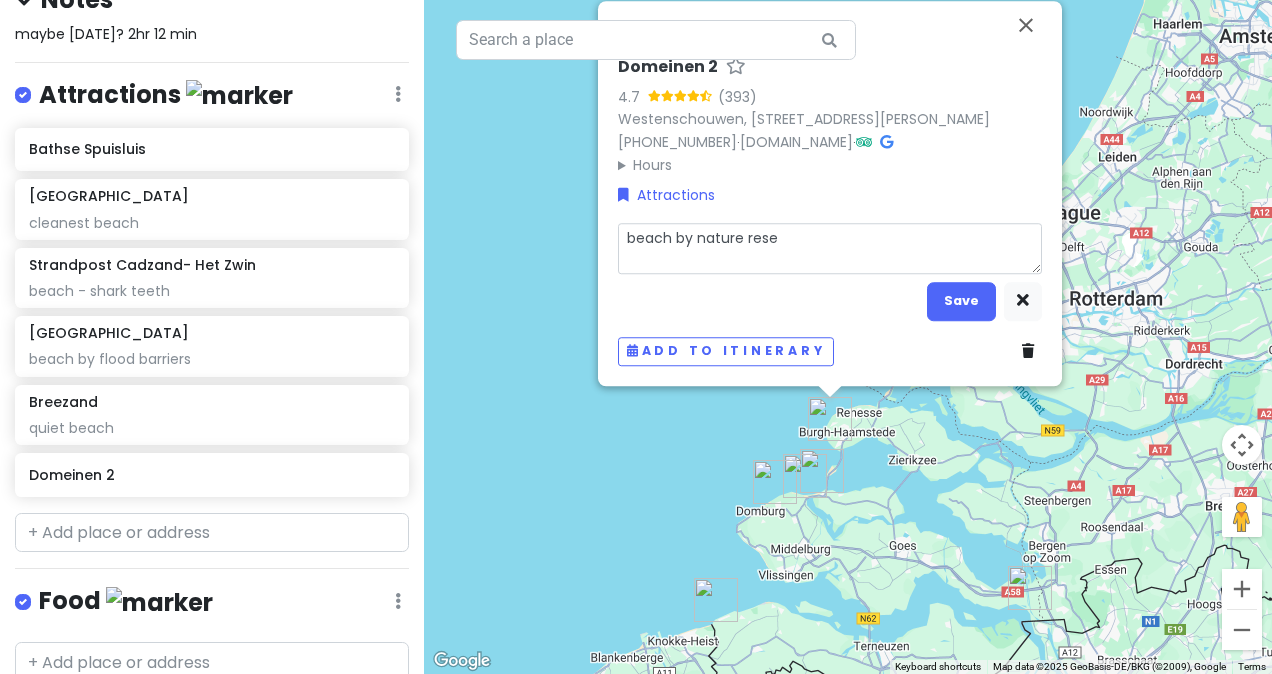 type on "x" 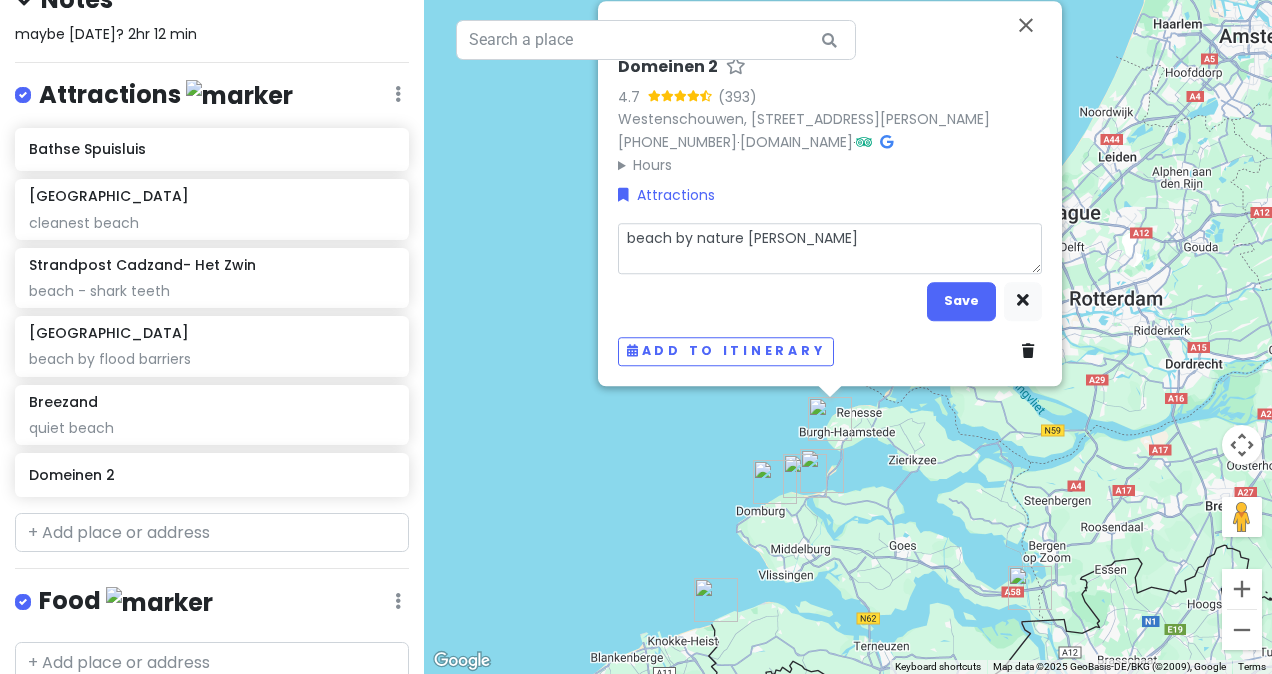 type on "x" 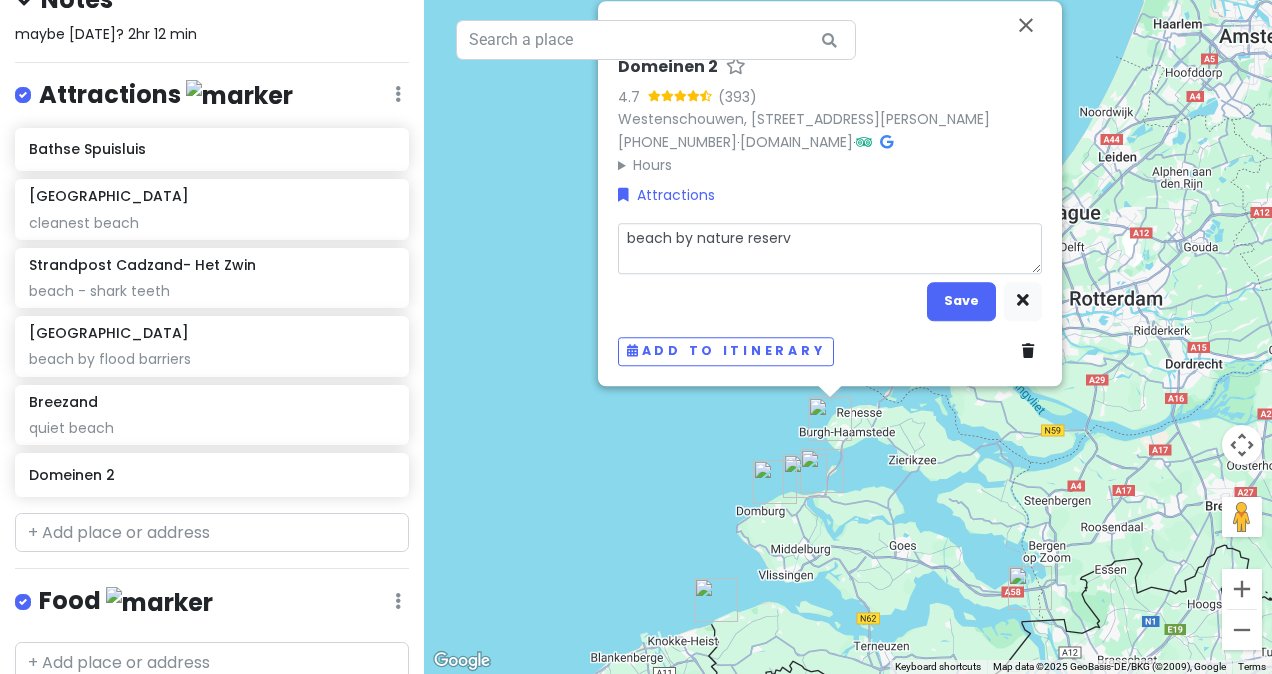 type on "x" 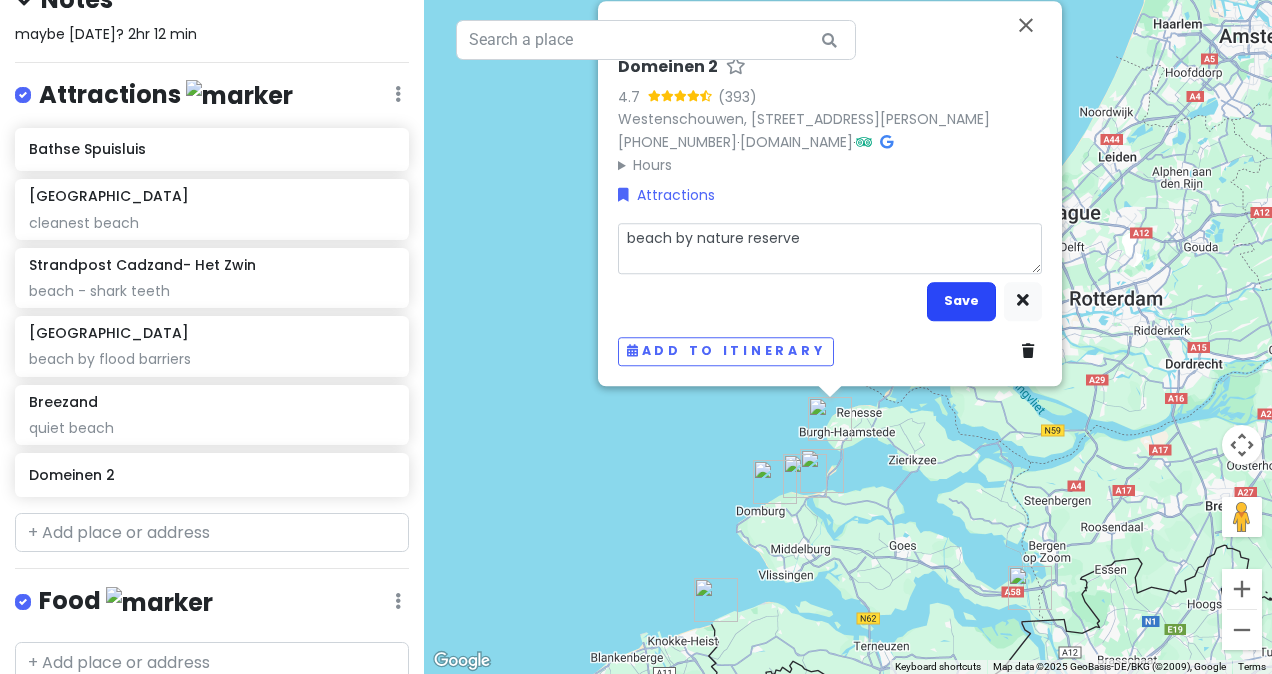 type on "beach by nature reserve" 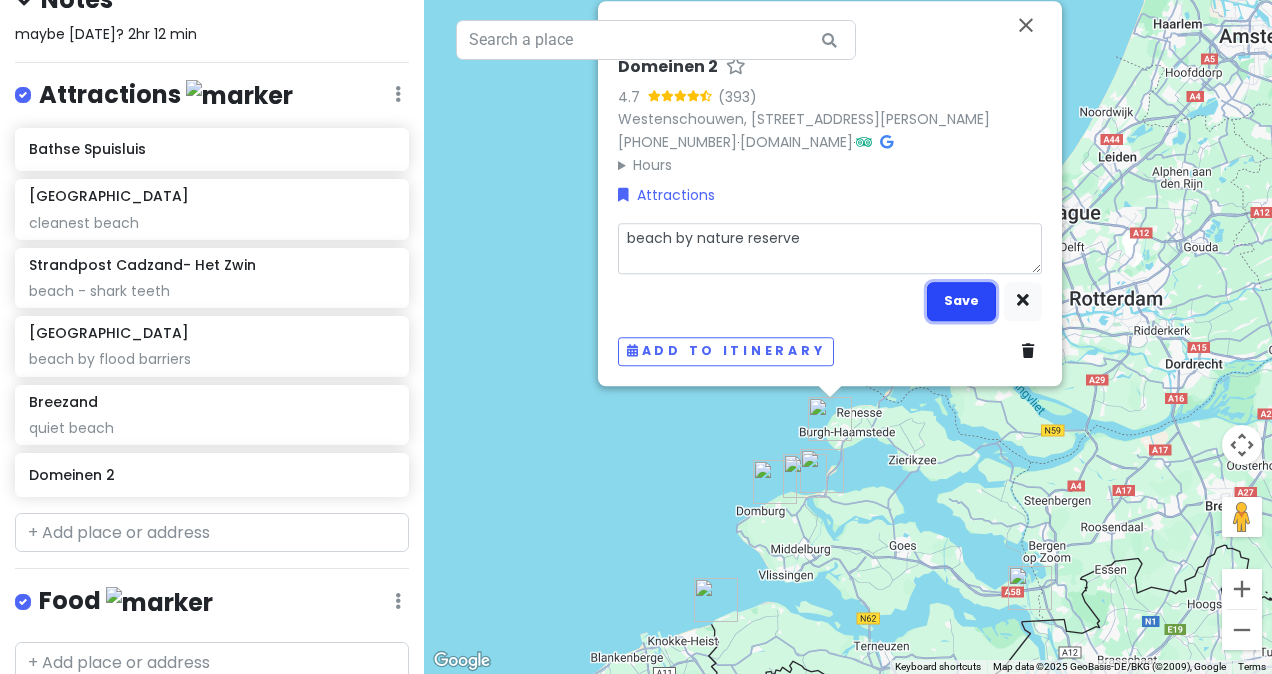 click on "Save" at bounding box center (961, 301) 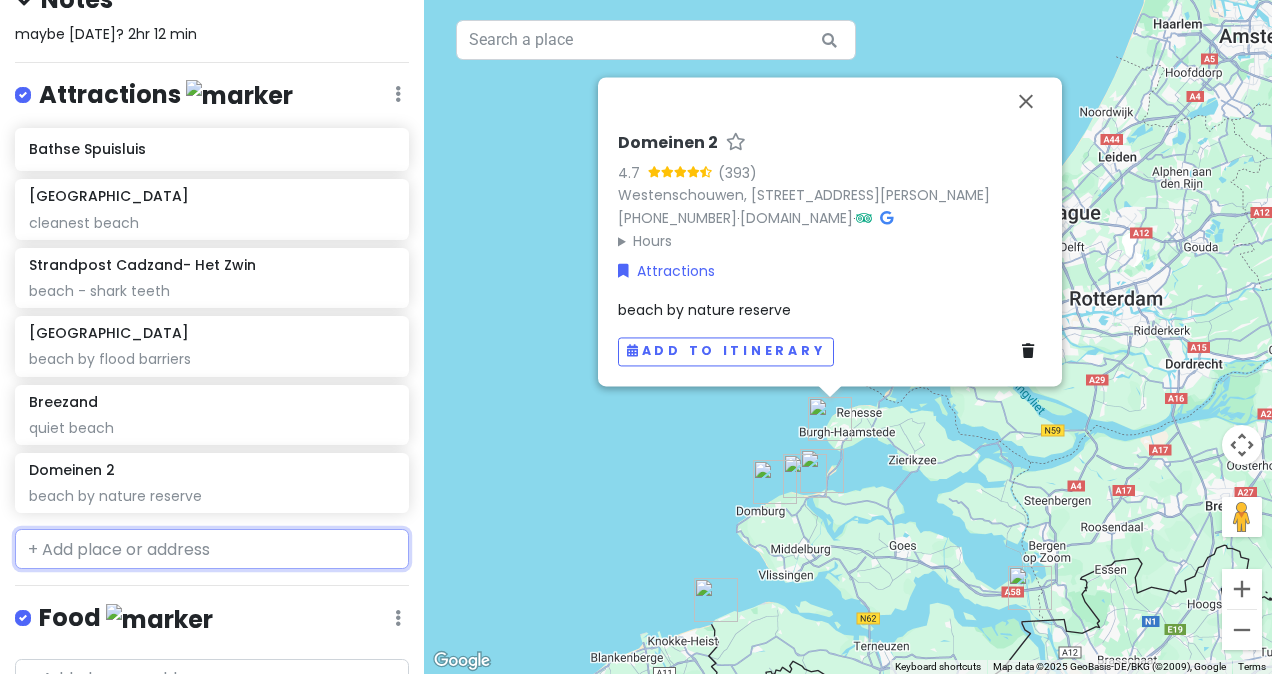 click at bounding box center [212, 549] 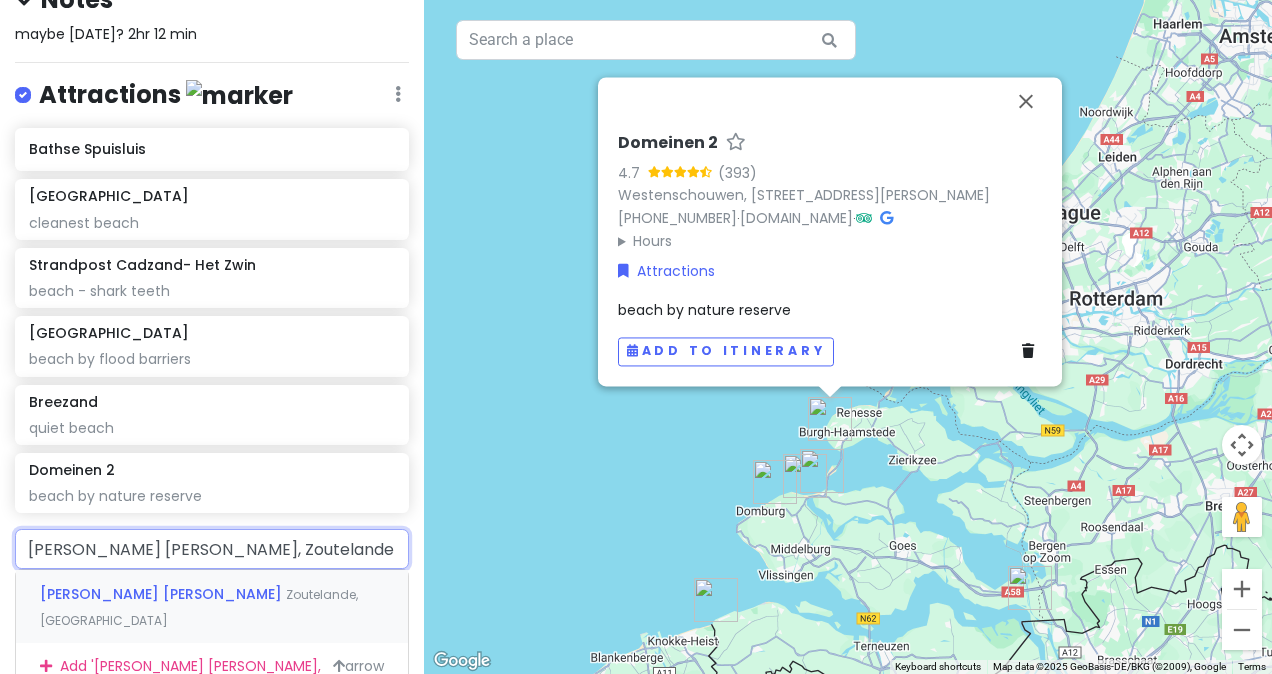 click on "Zoutelande, [GEOGRAPHIC_DATA]" at bounding box center [199, 607] 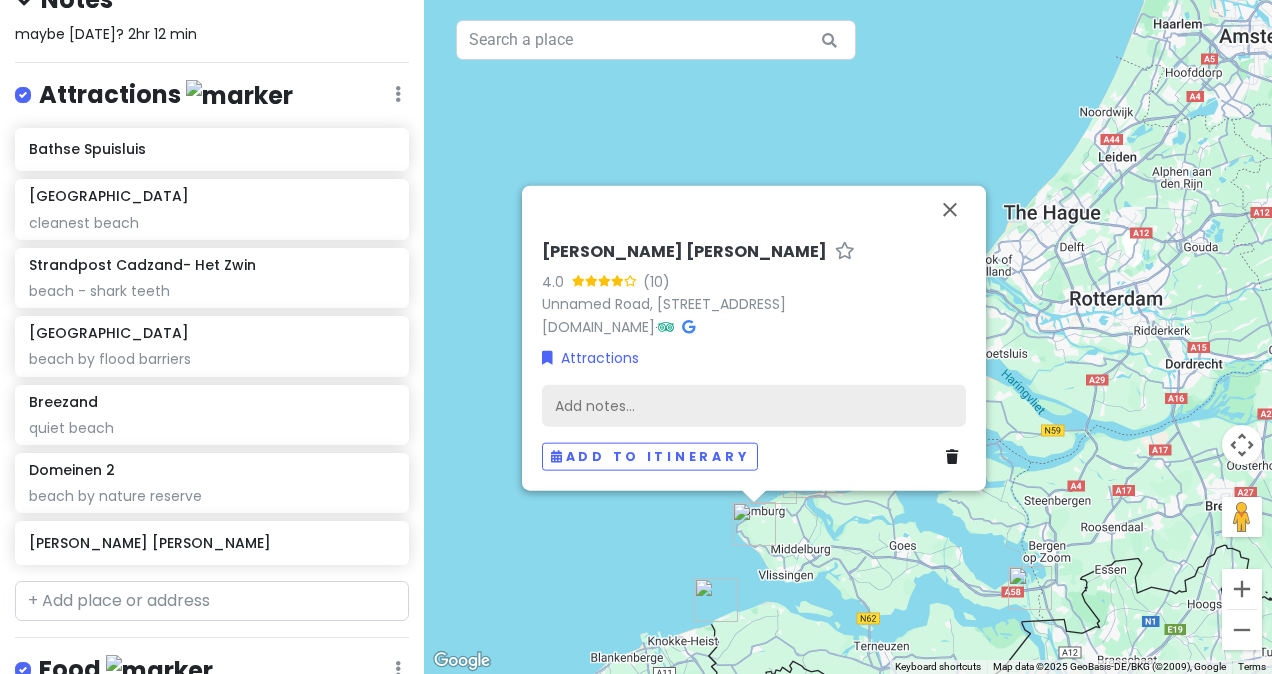 click on "Add notes..." at bounding box center [754, 406] 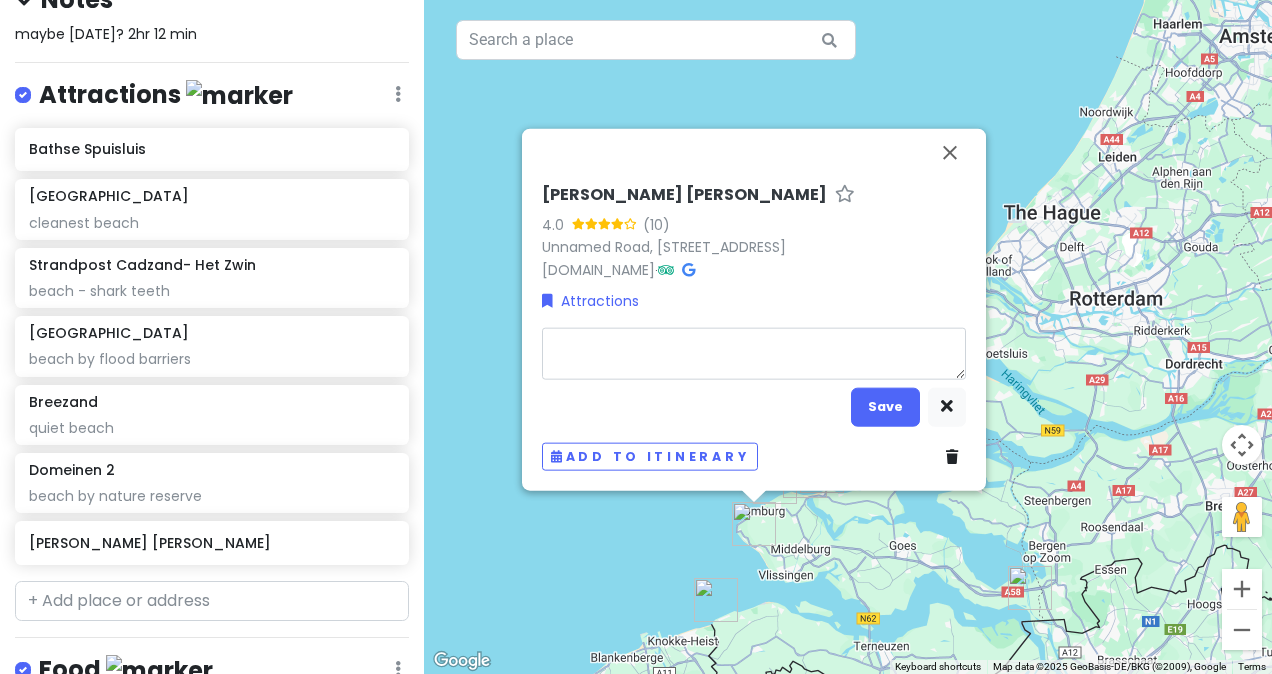 type on "x" 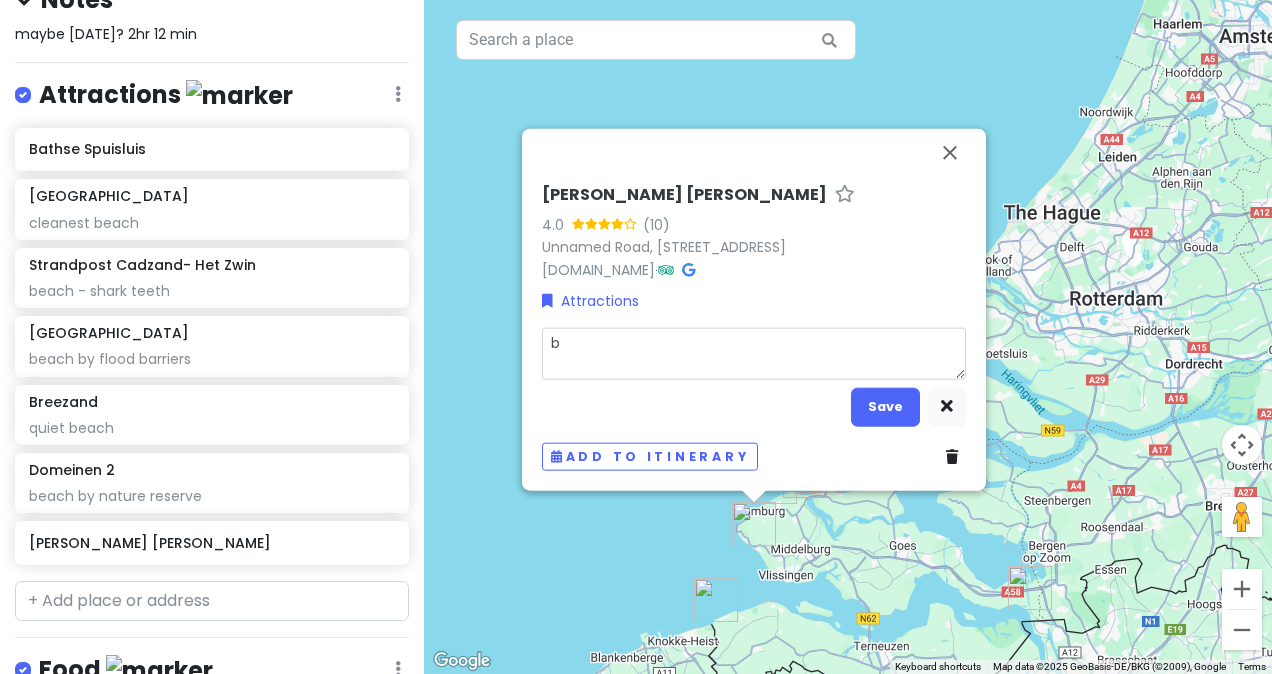 type on "x" 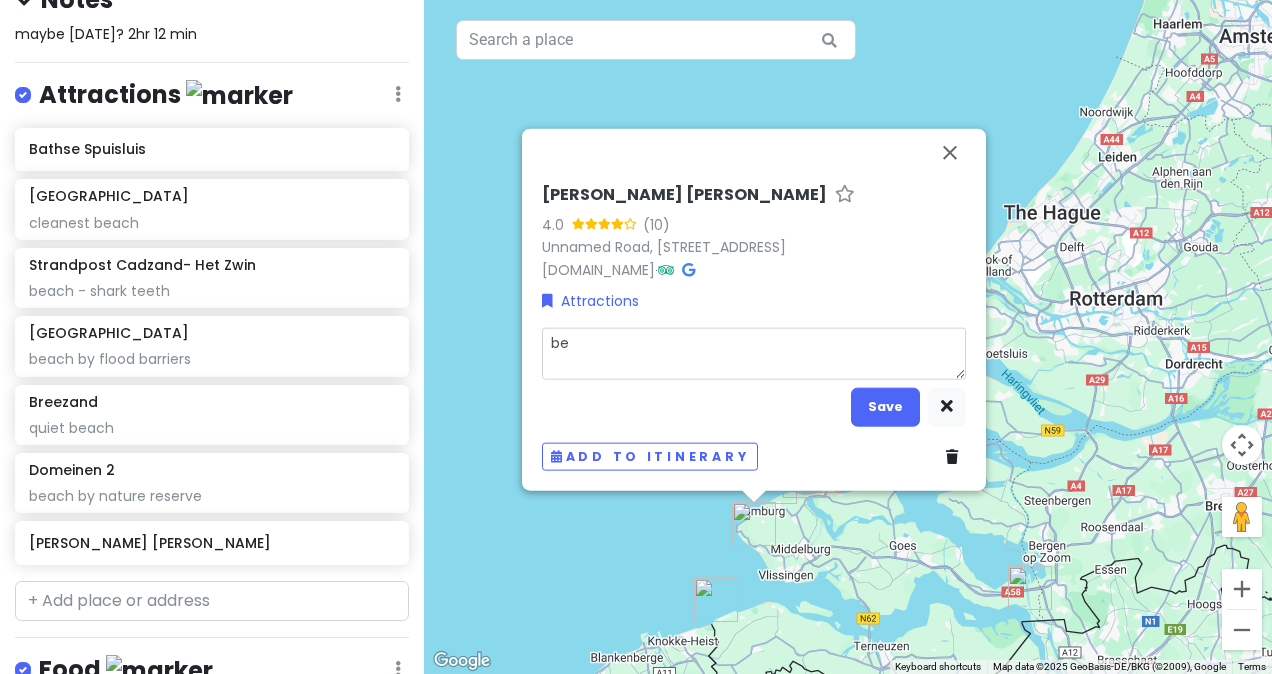 type on "x" 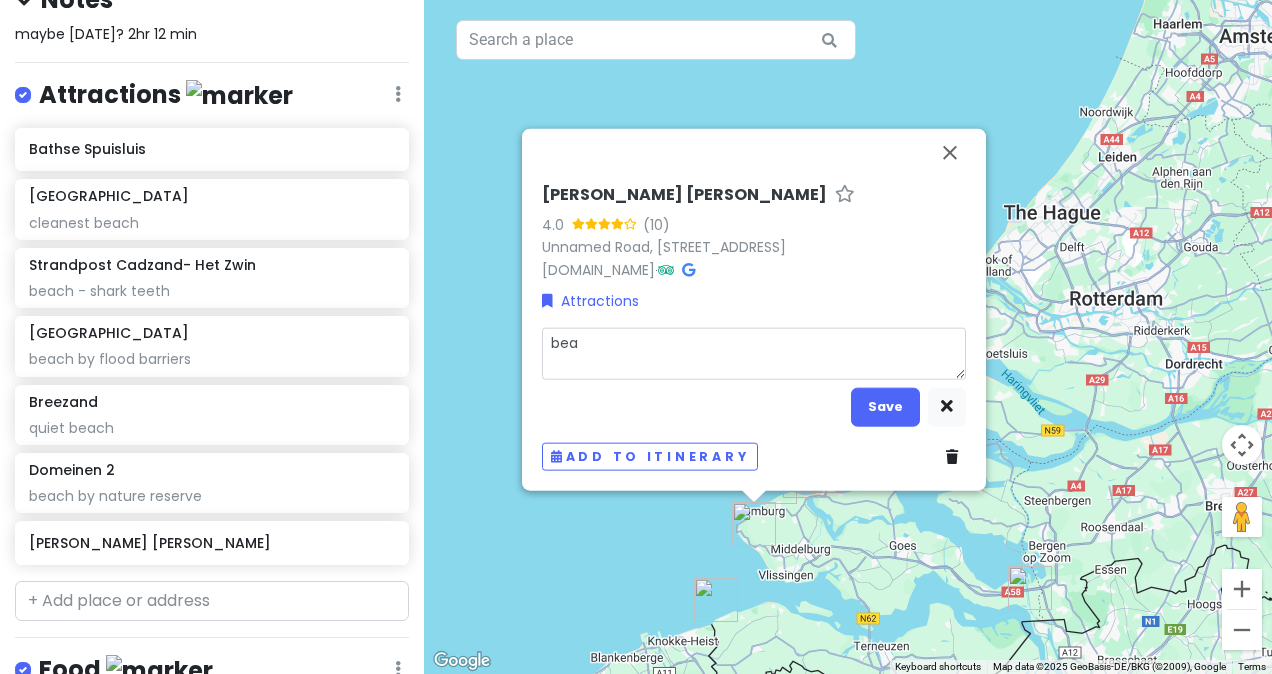 type on "x" 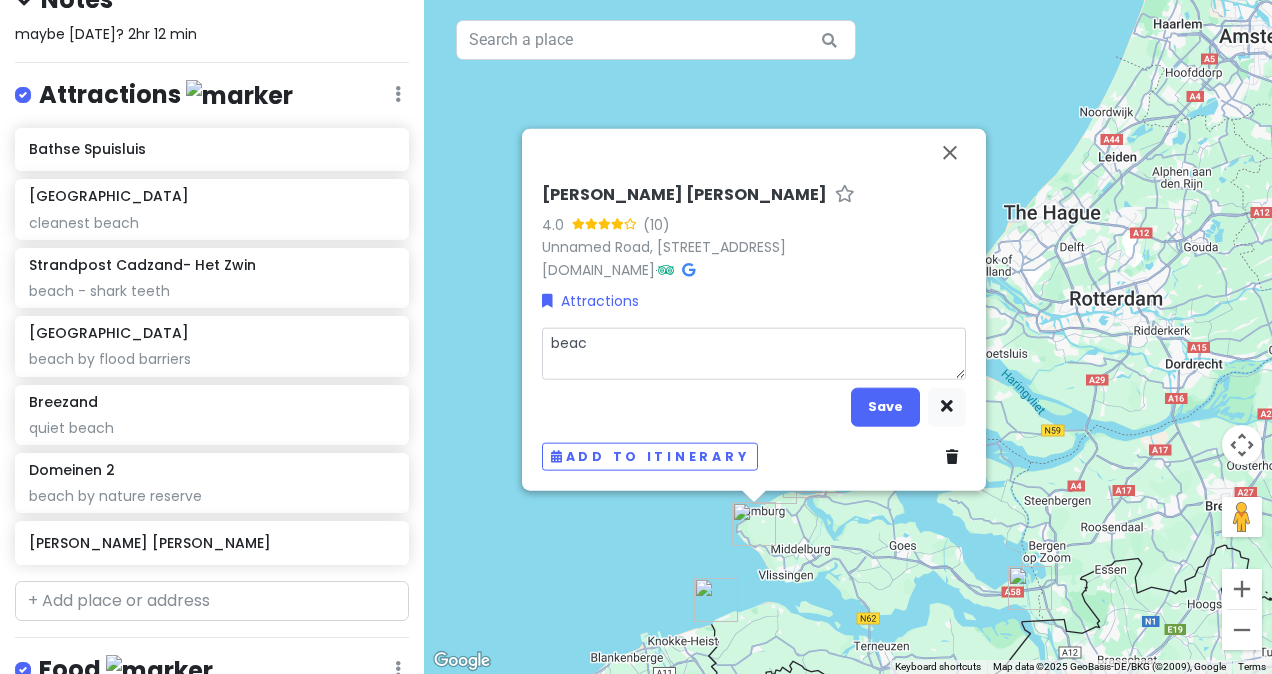 type on "x" 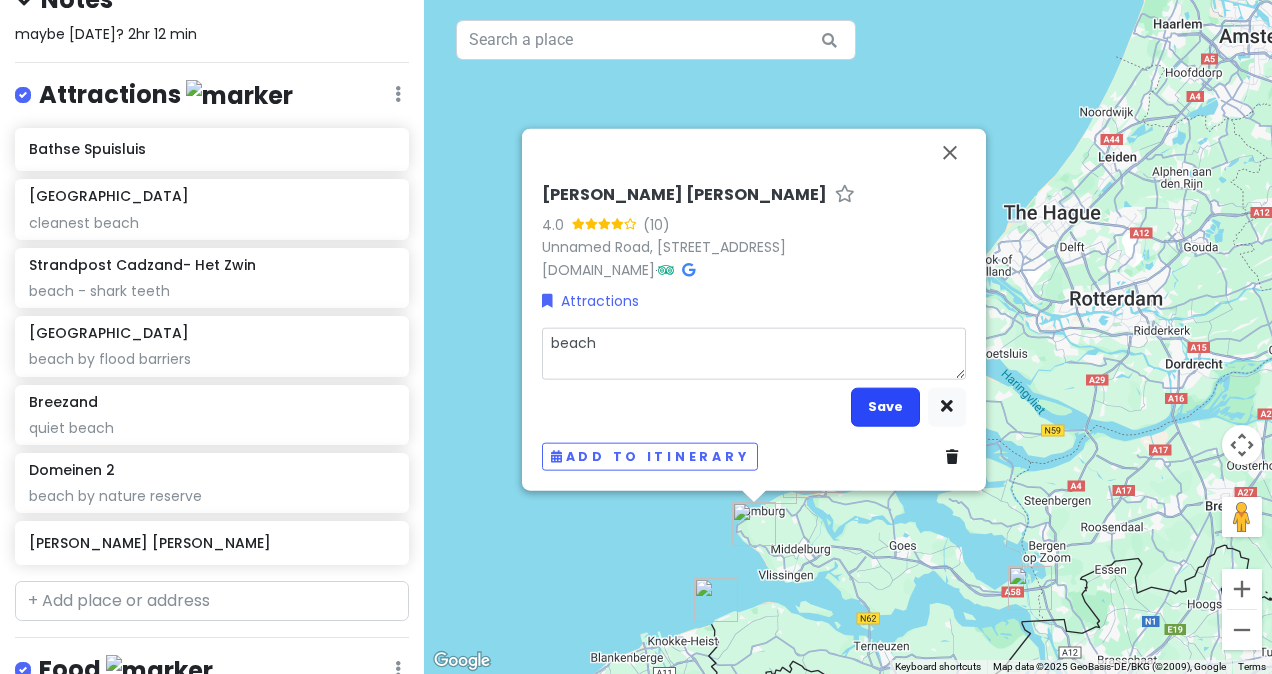 type on "beach" 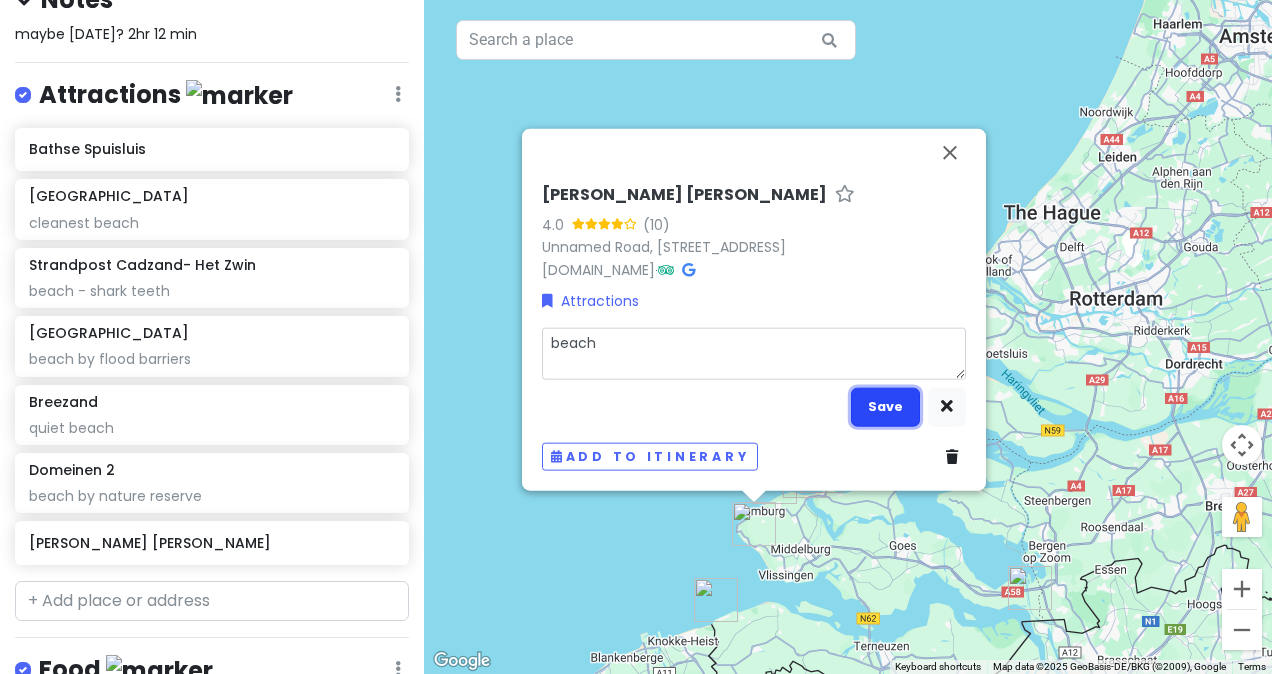 click on "Save" at bounding box center [885, 406] 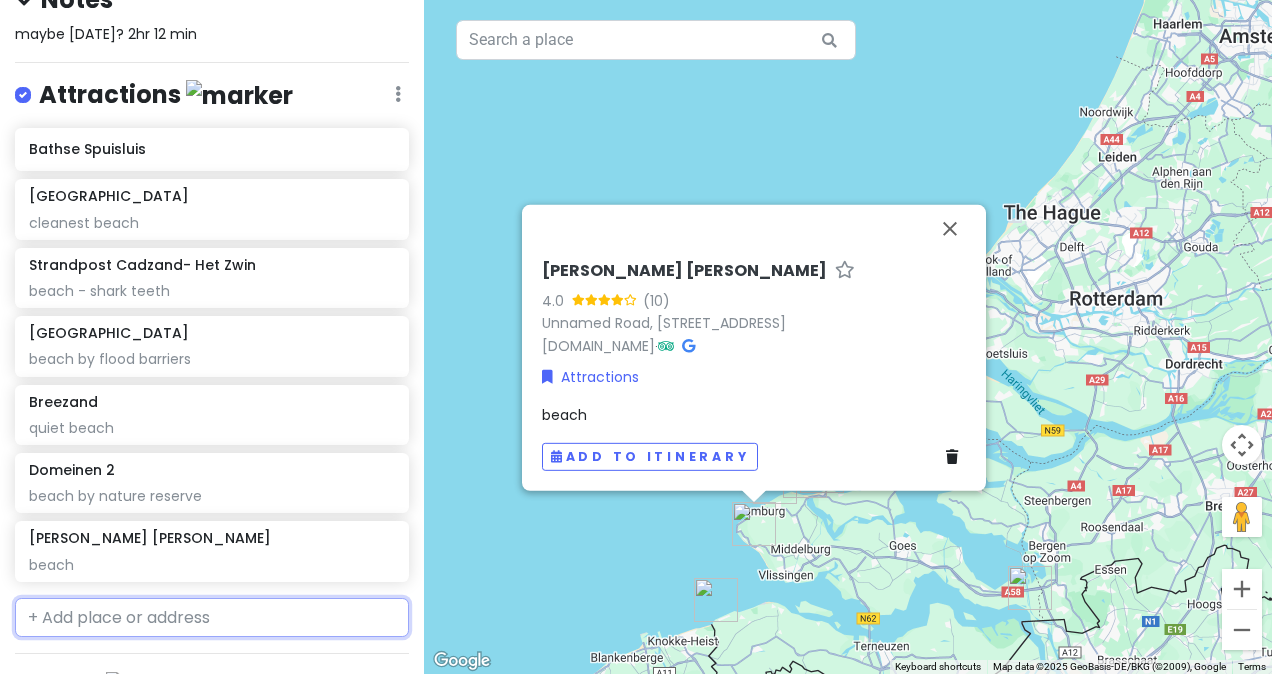 click at bounding box center [212, 618] 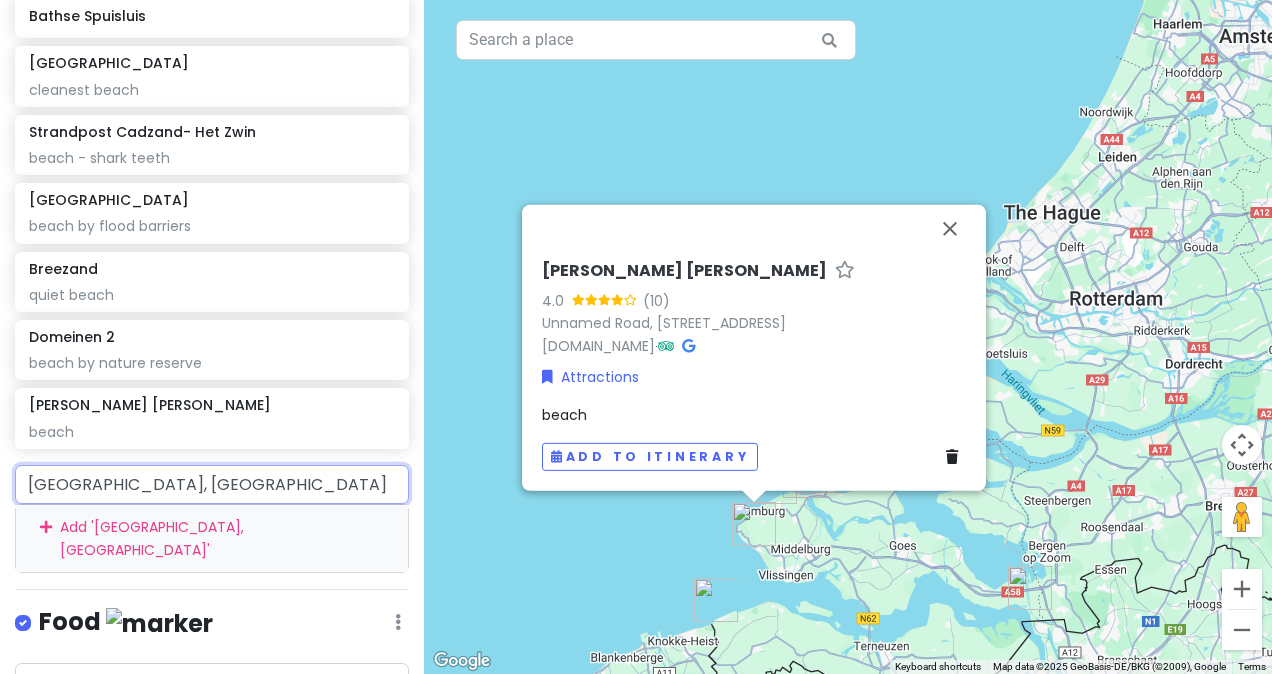 scroll, scrollTop: 379, scrollLeft: 0, axis: vertical 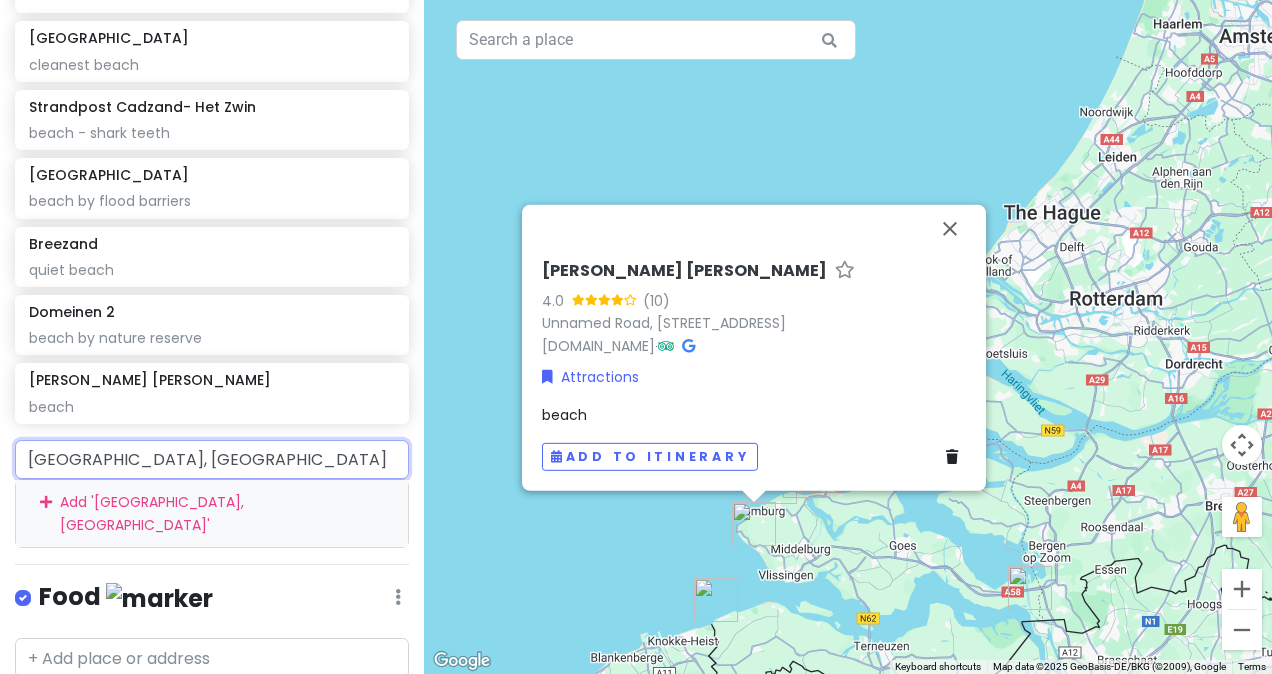 drag, startPoint x: 212, startPoint y: 464, endPoint x: -4, endPoint y: 464, distance: 216 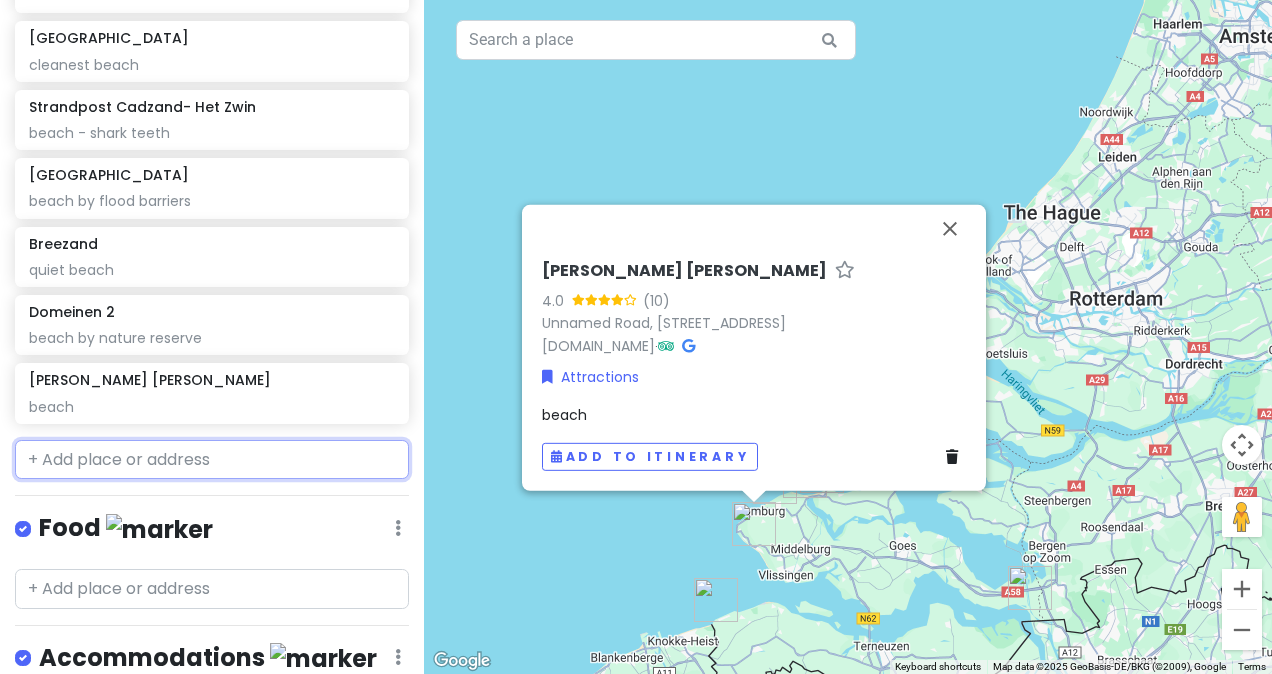 paste on "[GEOGRAPHIC_DATA], [GEOGRAPHIC_DATA] - ([GEOGRAPHIC_DATA])" 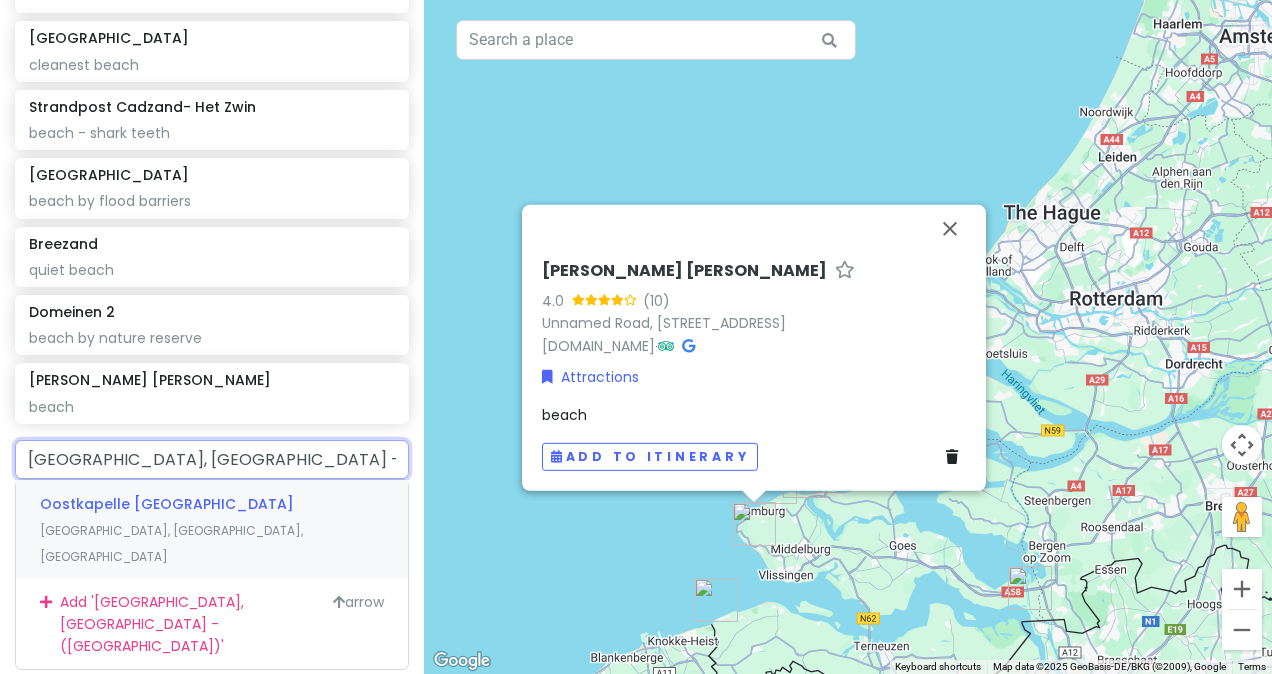click on "Oostkapelle [GEOGRAPHIC_DATA]" at bounding box center (167, 504) 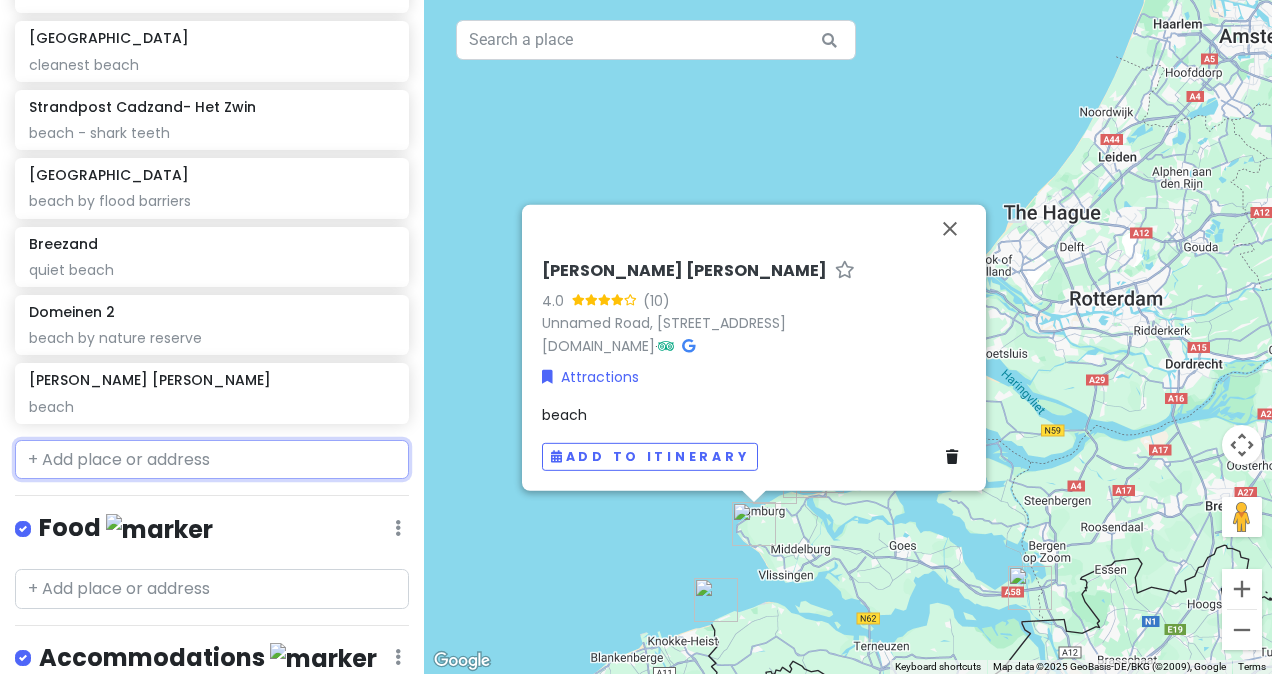 scroll, scrollTop: 431, scrollLeft: 0, axis: vertical 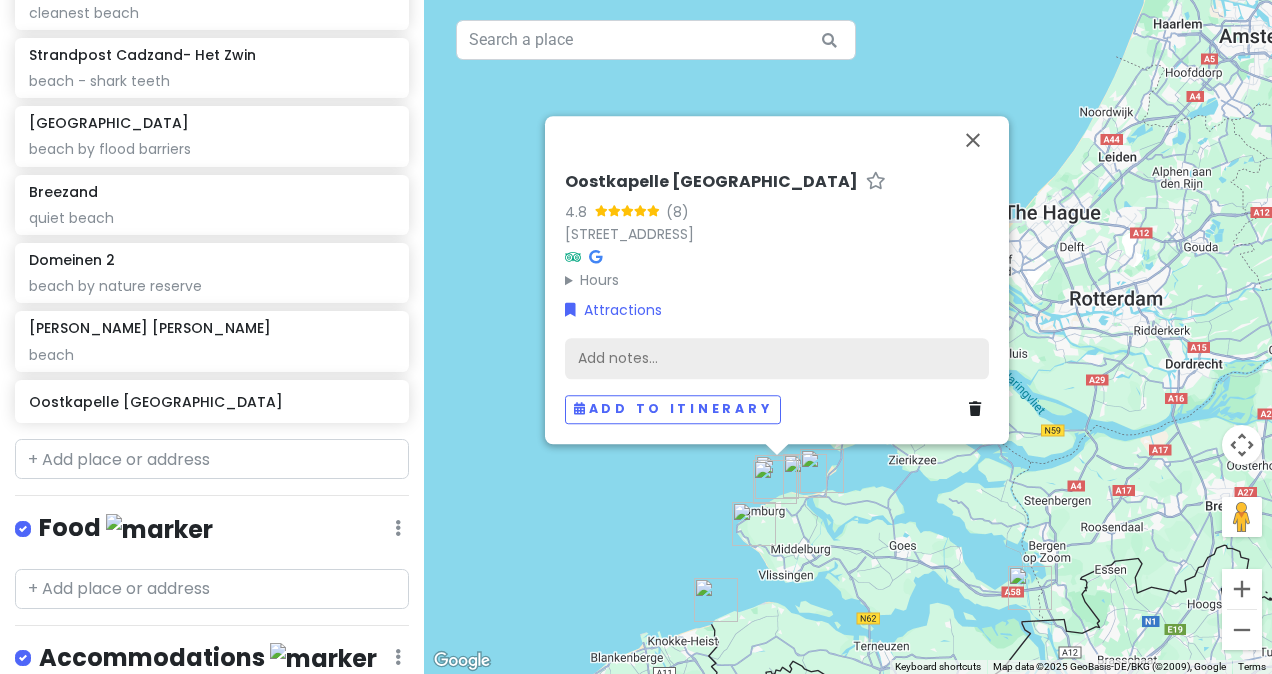 click on "Add notes..." at bounding box center (777, 359) 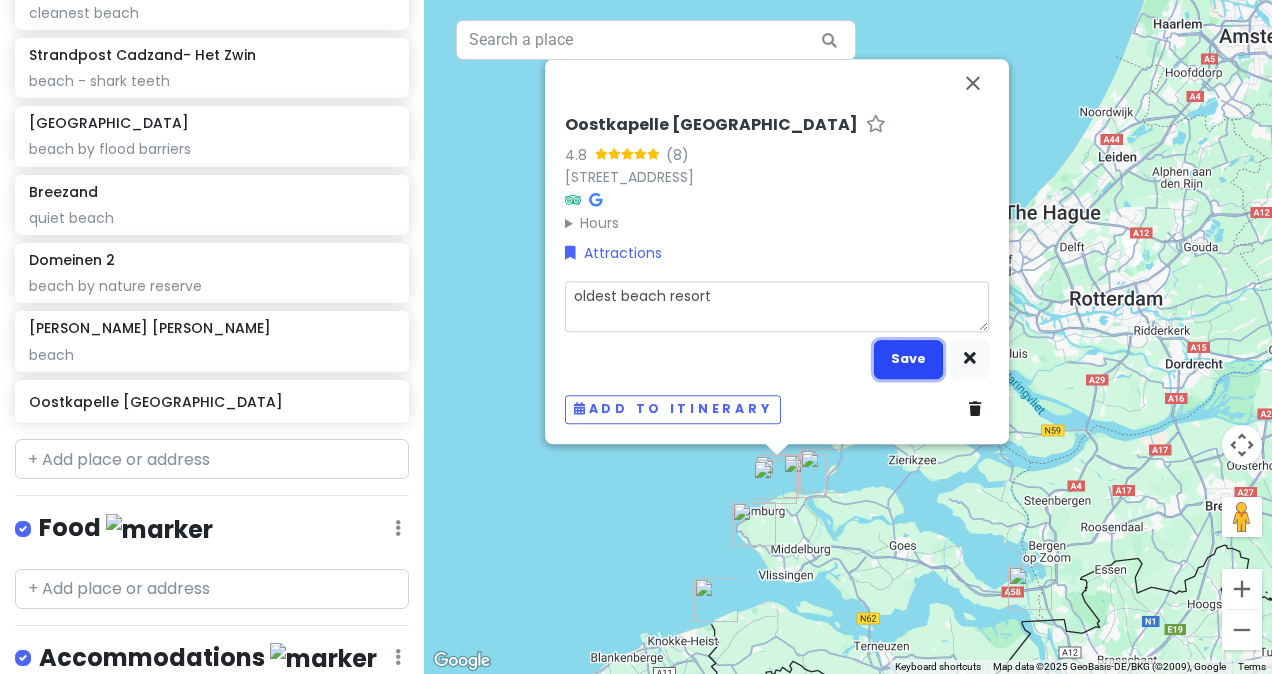 click on "Save" at bounding box center [908, 359] 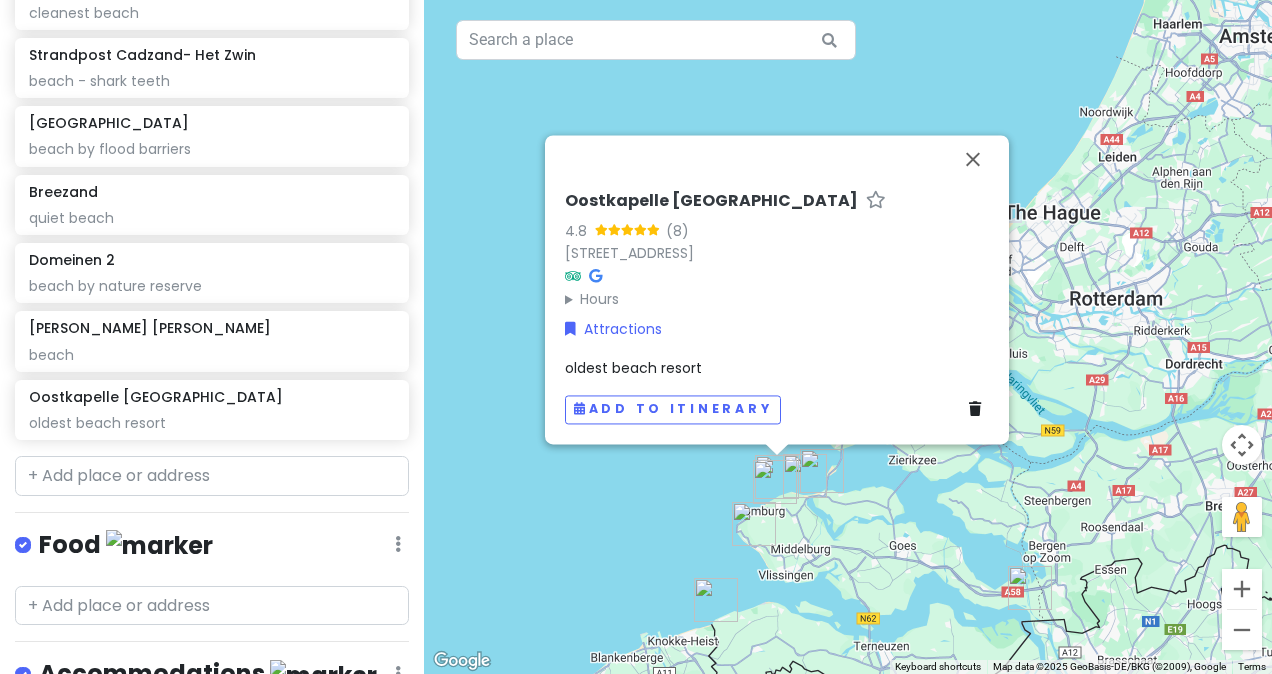 scroll, scrollTop: 448, scrollLeft: 0, axis: vertical 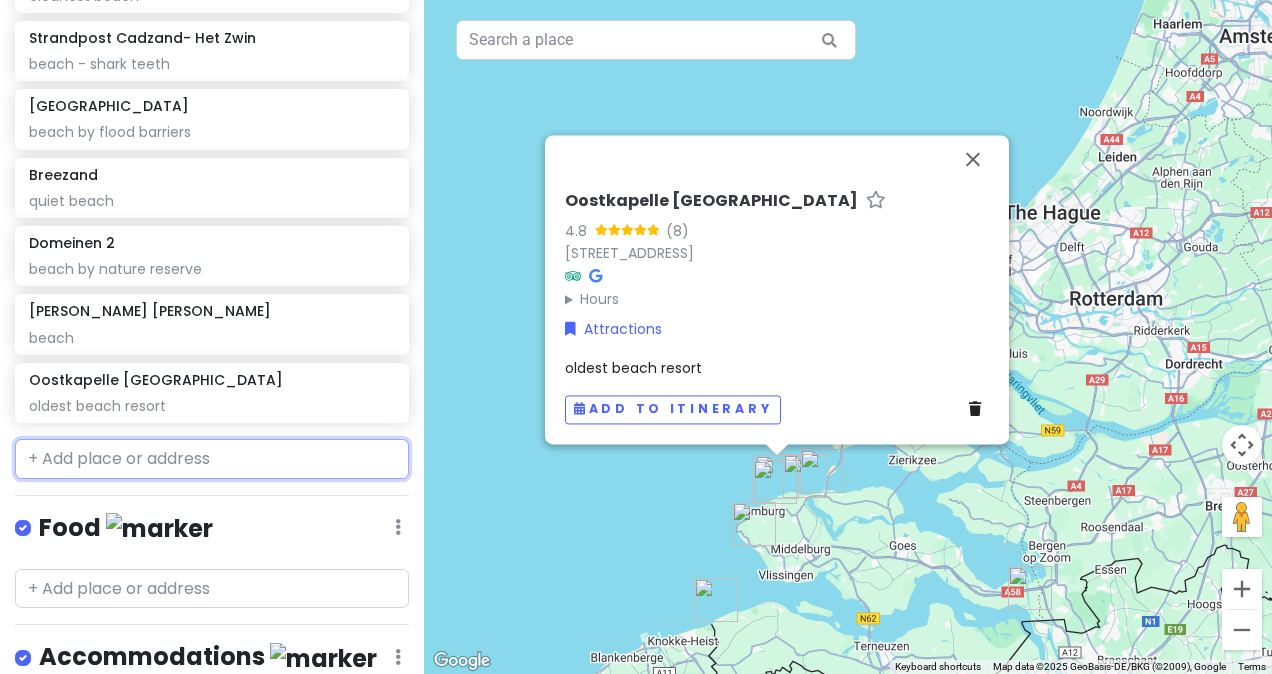 click at bounding box center [212, 459] 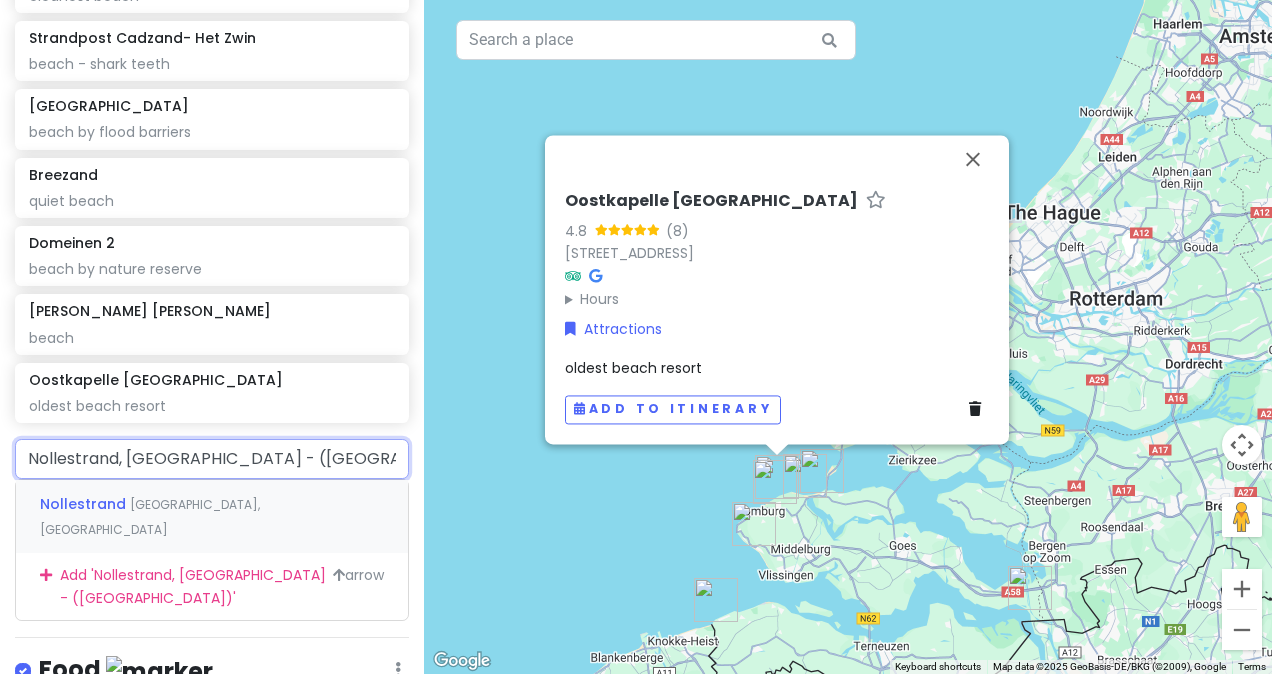 click on "[GEOGRAPHIC_DATA], [GEOGRAPHIC_DATA]" at bounding box center [150, 517] 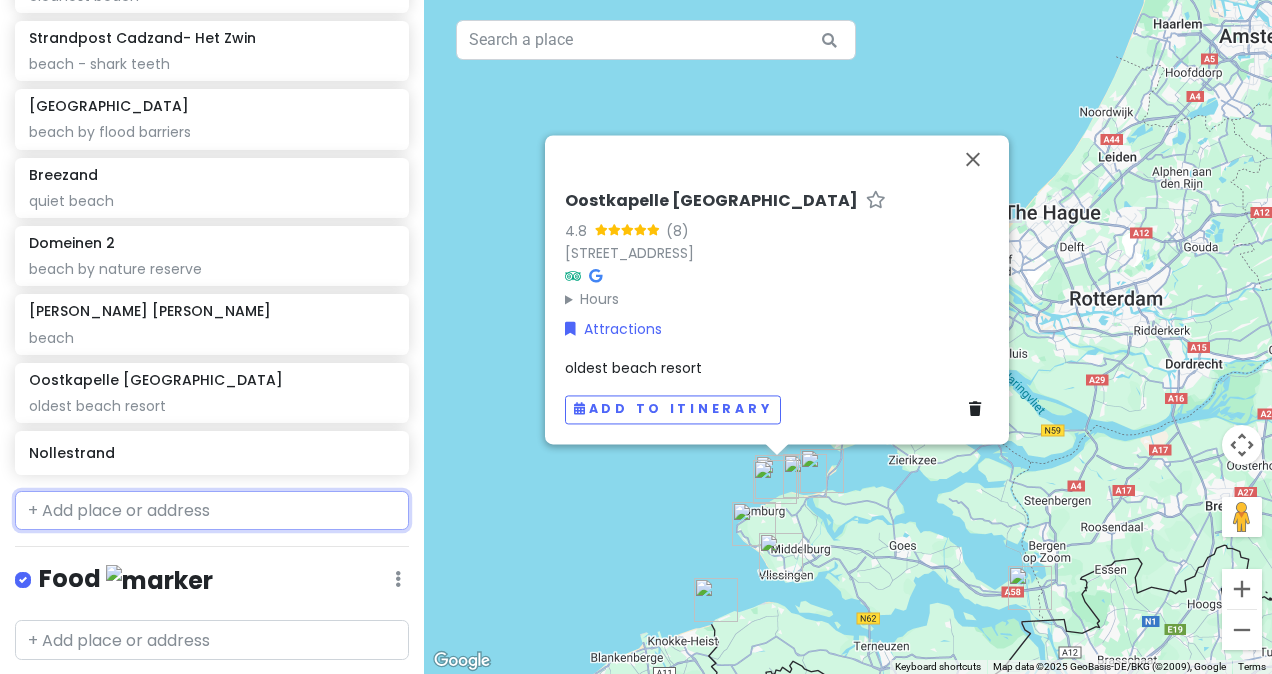 scroll, scrollTop: 499, scrollLeft: 0, axis: vertical 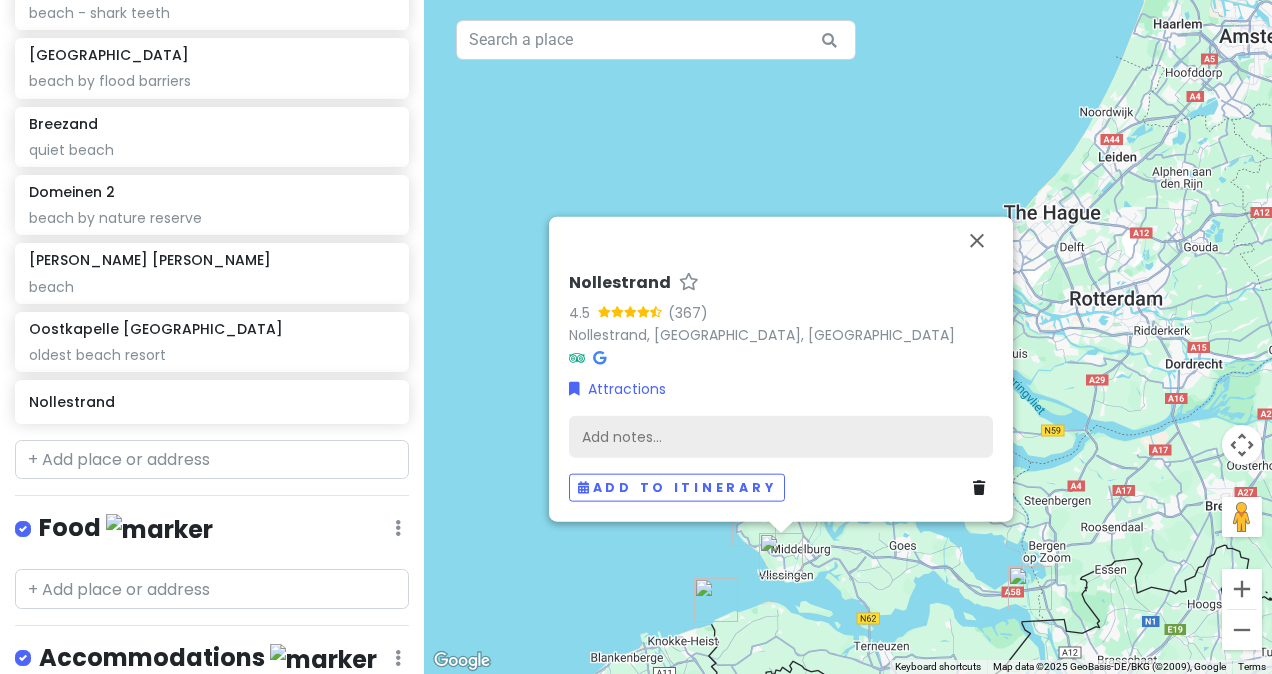 click on "Add notes..." at bounding box center (781, 437) 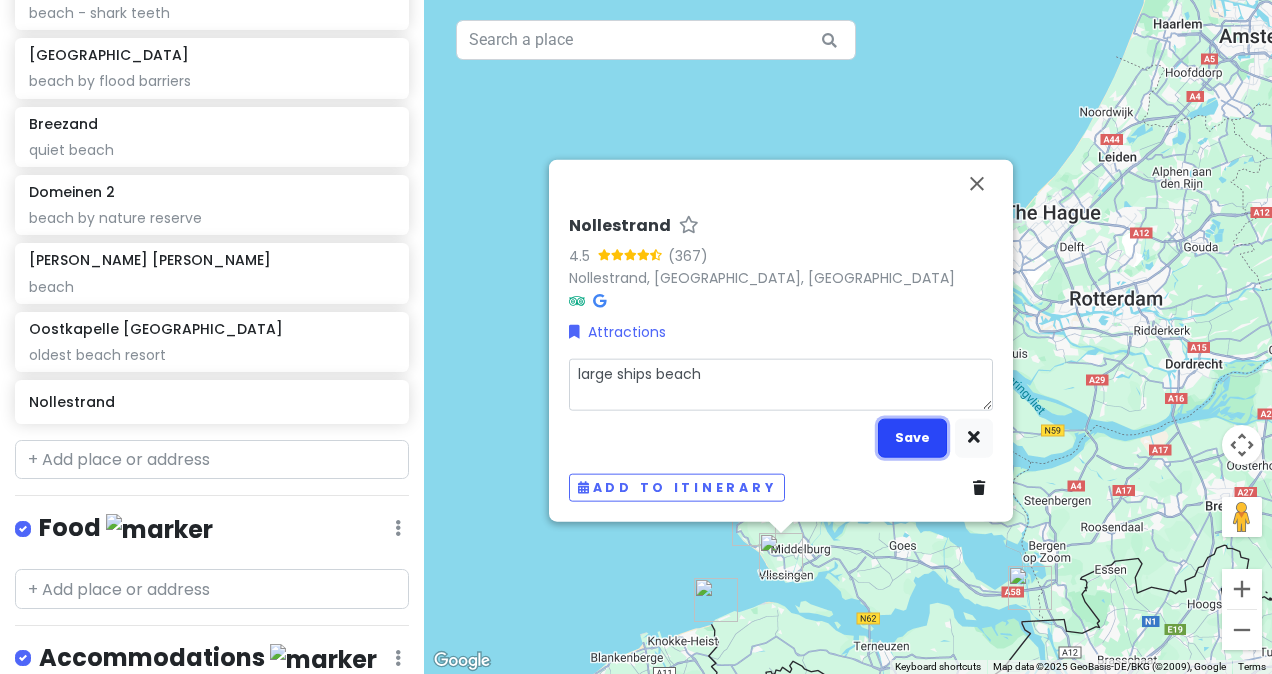 click on "Save" at bounding box center (912, 437) 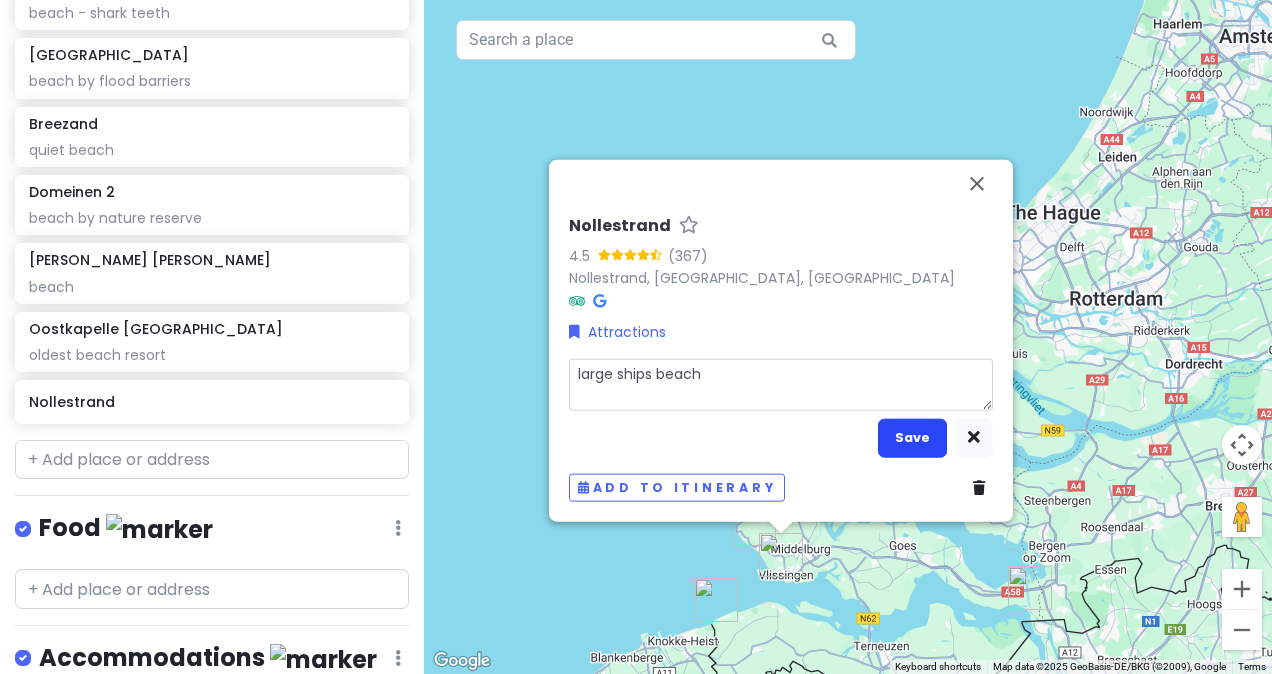scroll, scrollTop: 516, scrollLeft: 0, axis: vertical 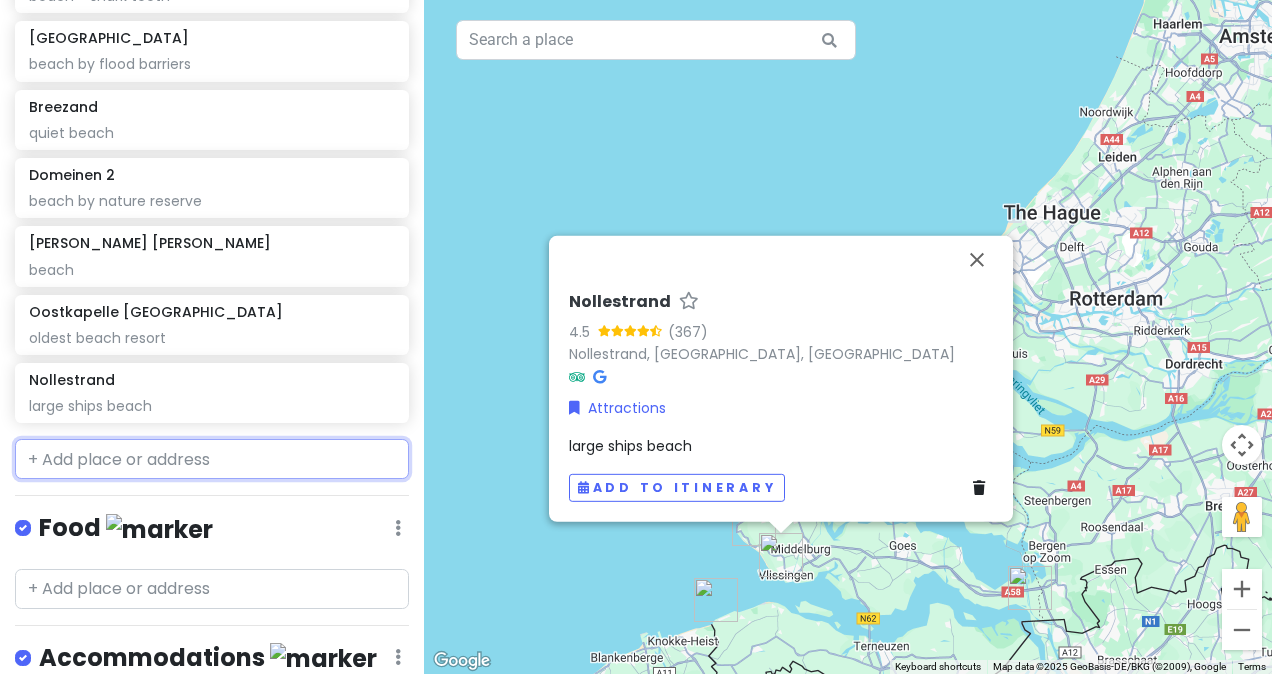 click at bounding box center (212, 459) 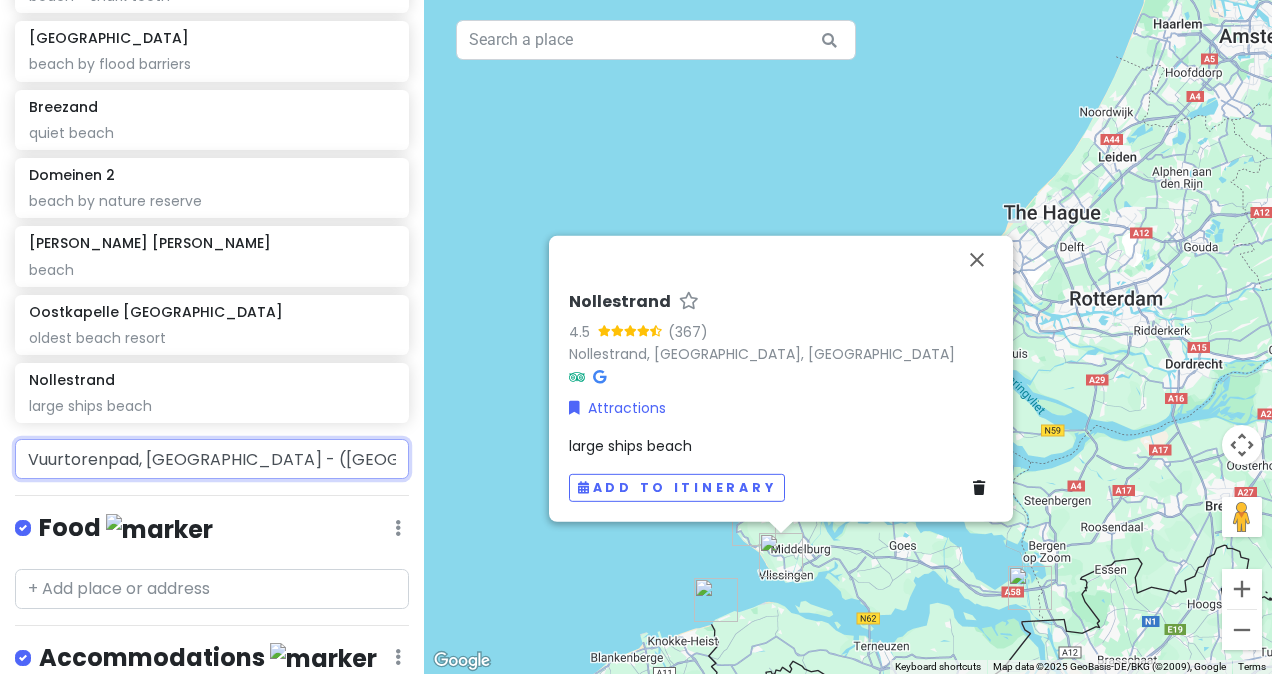 scroll, scrollTop: 0, scrollLeft: 121, axis: horizontal 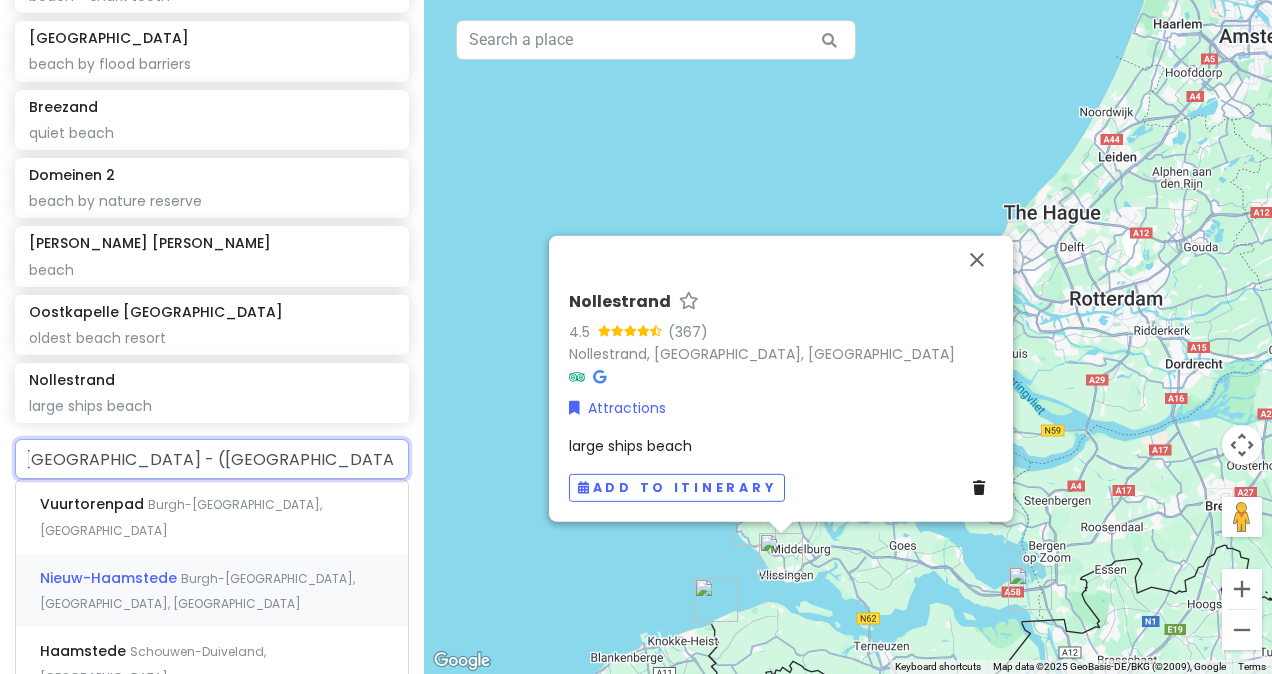 click on "Nieuw-Haamstede" at bounding box center (94, 504) 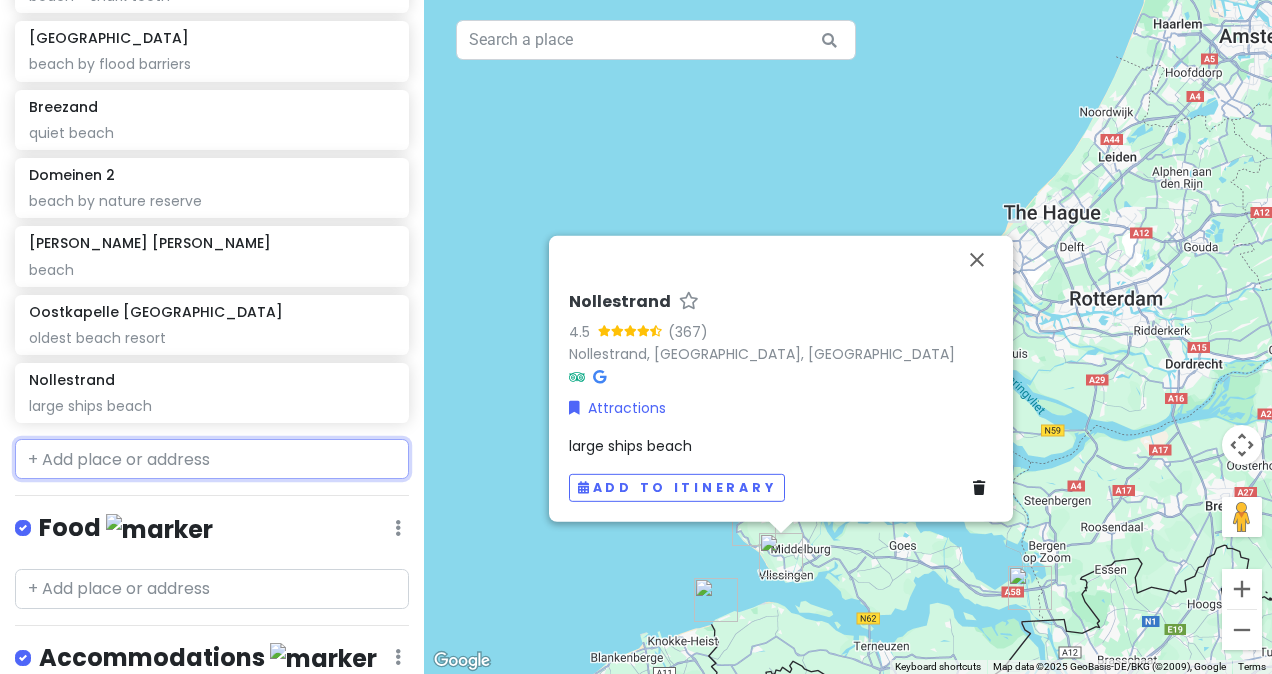 scroll, scrollTop: 0, scrollLeft: 0, axis: both 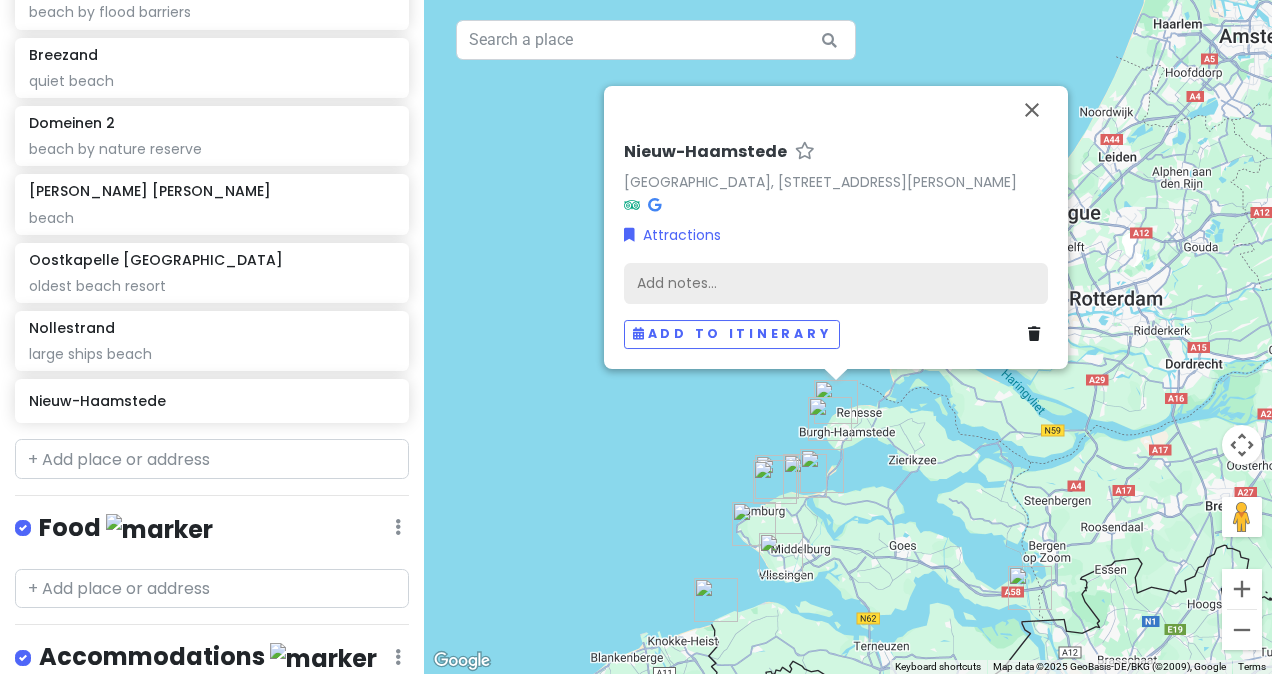 click on "Add notes..." at bounding box center [836, 284] 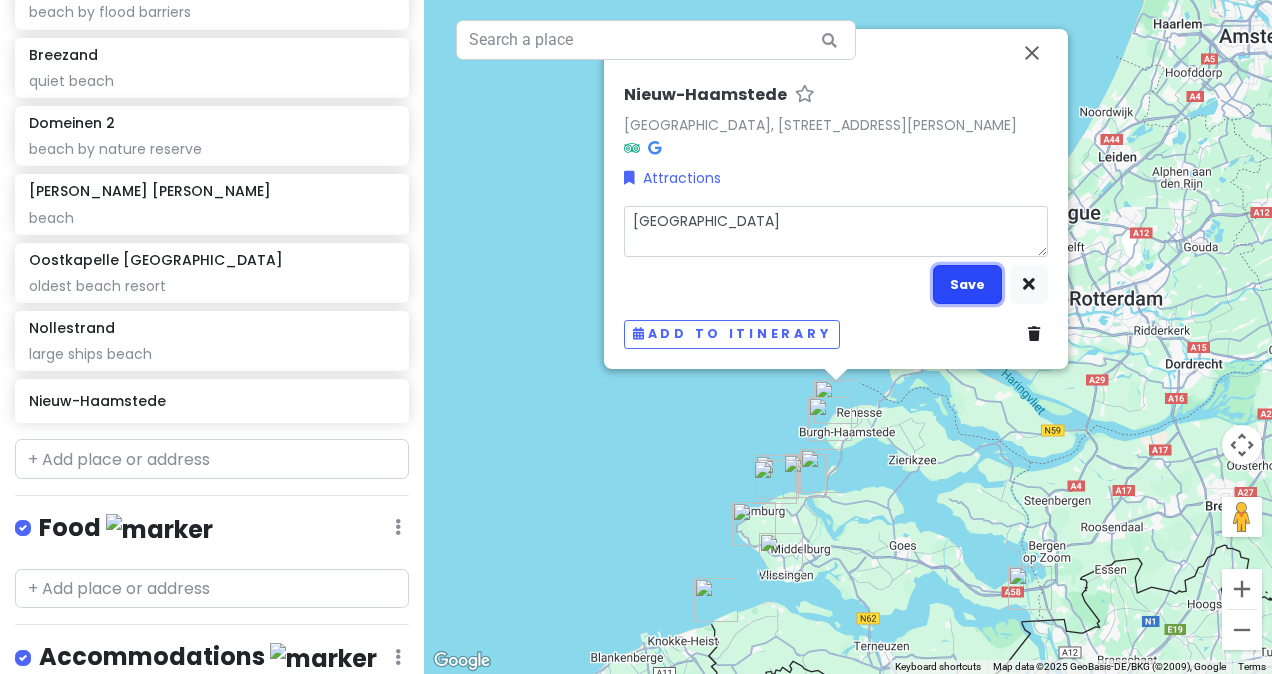 click on "Save" at bounding box center [967, 284] 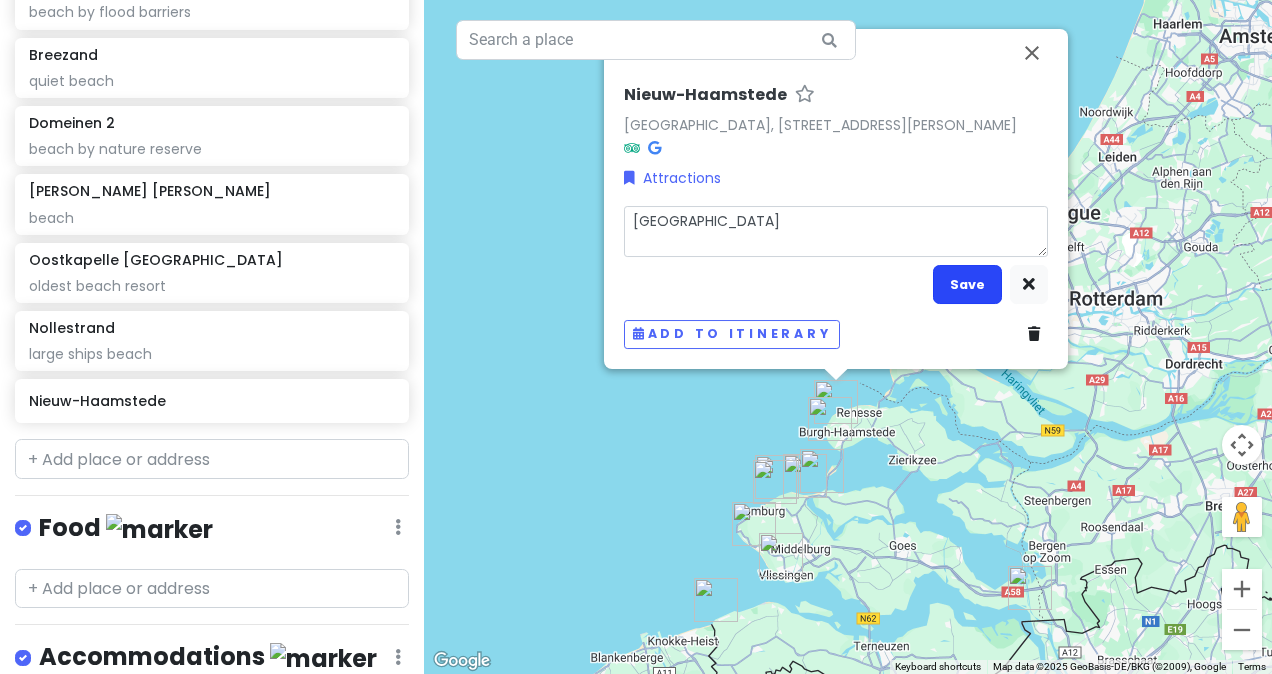 scroll, scrollTop: 584, scrollLeft: 0, axis: vertical 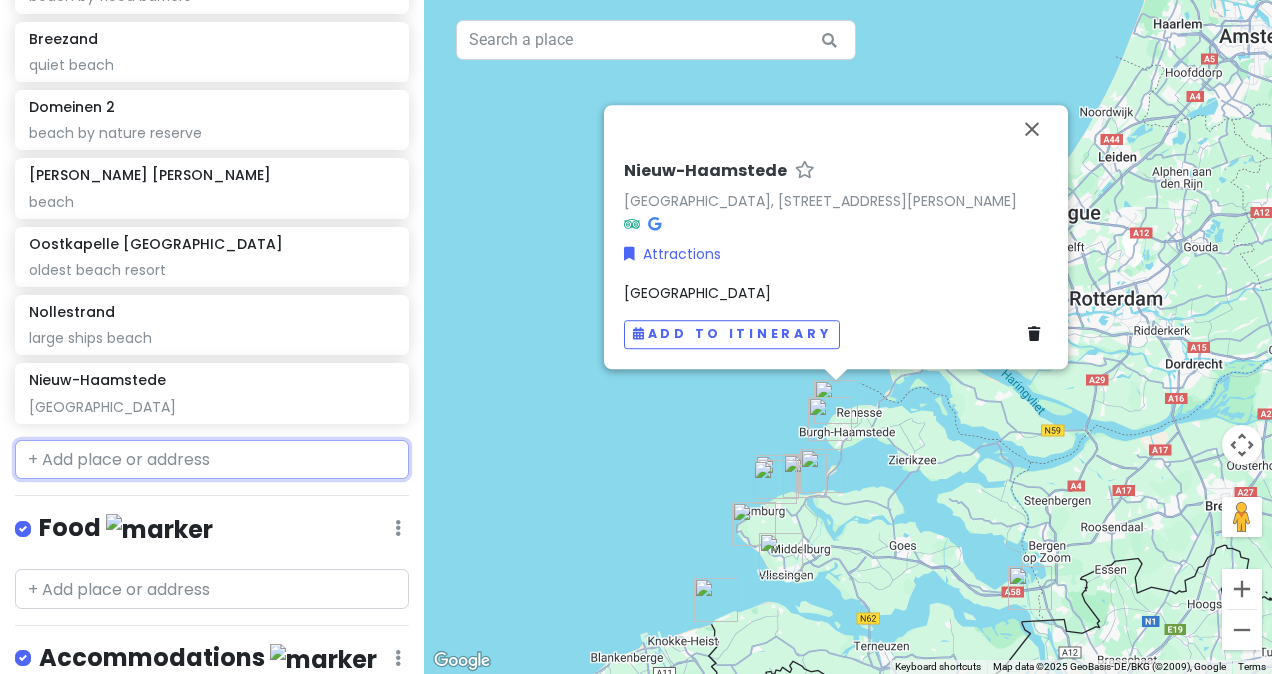 click at bounding box center (212, 460) 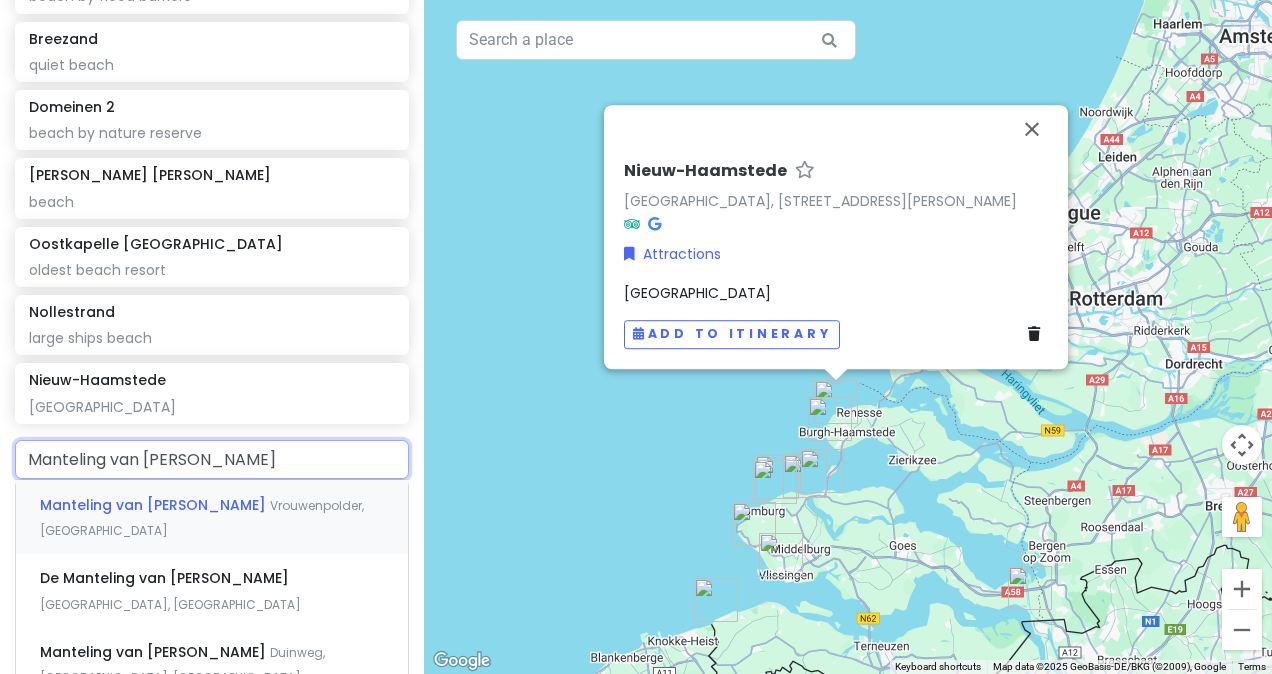click on "Manteling van [PERSON_NAME]" at bounding box center (155, 505) 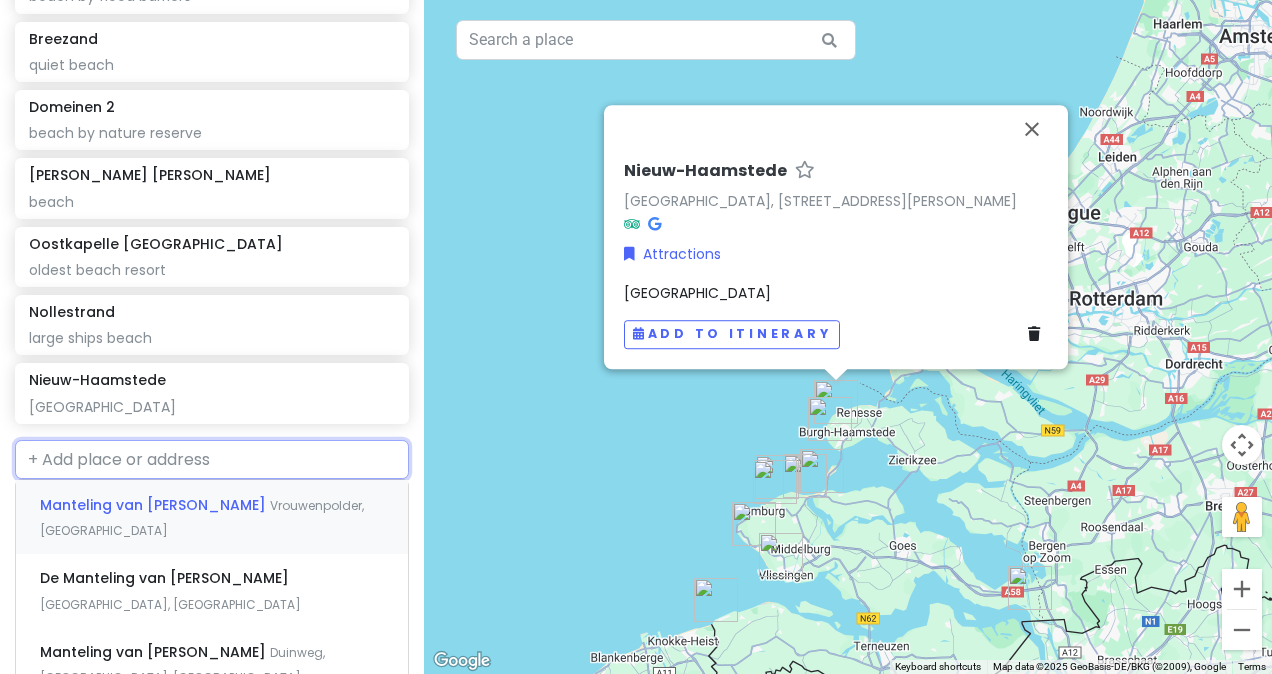 scroll, scrollTop: 636, scrollLeft: 0, axis: vertical 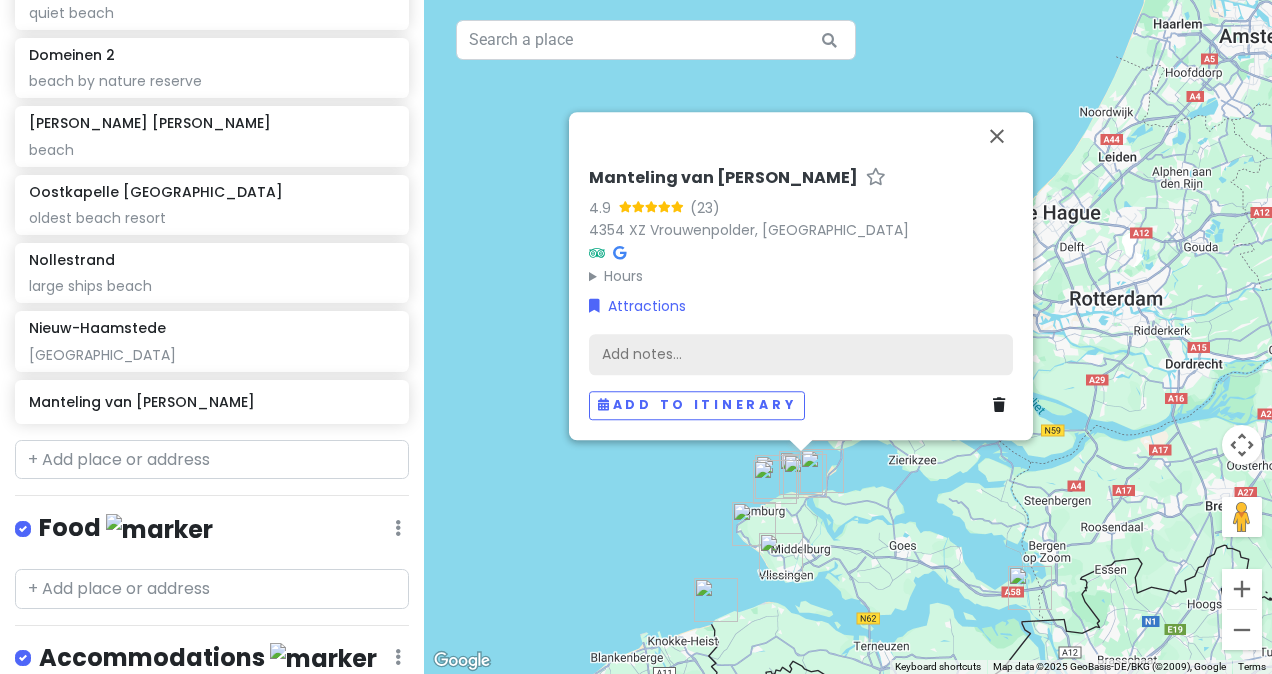 click on "Add notes..." at bounding box center (801, 355) 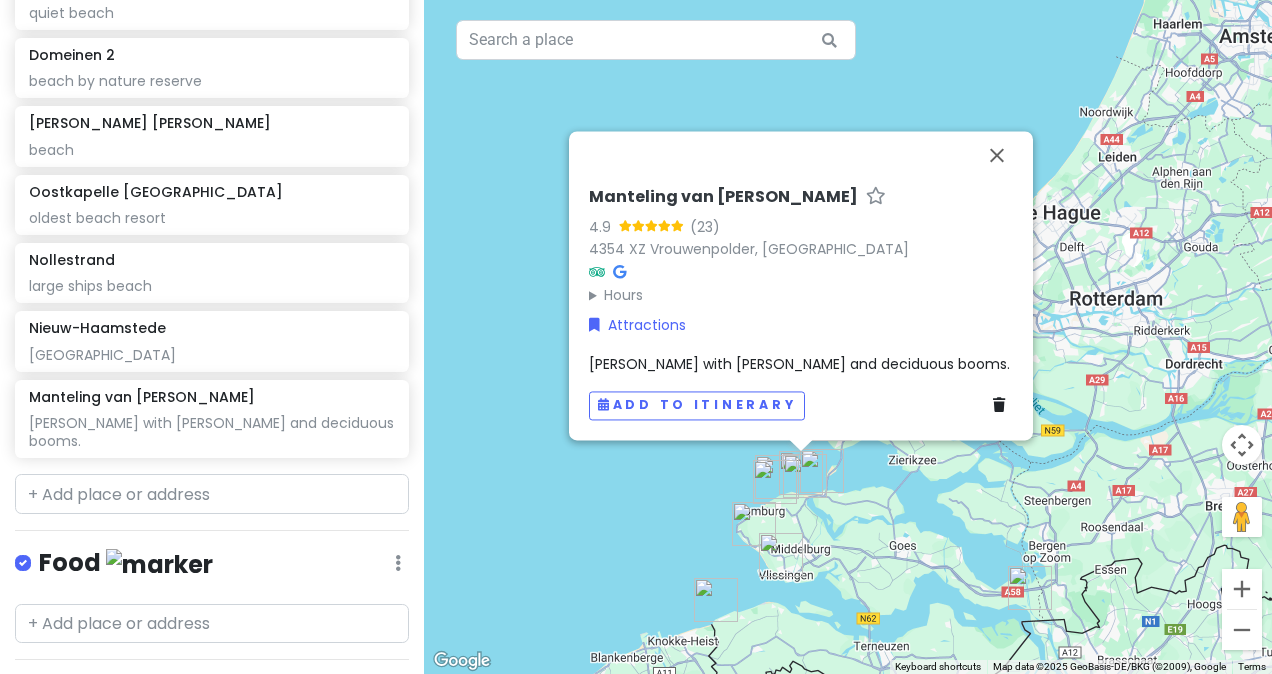 scroll, scrollTop: 653, scrollLeft: 0, axis: vertical 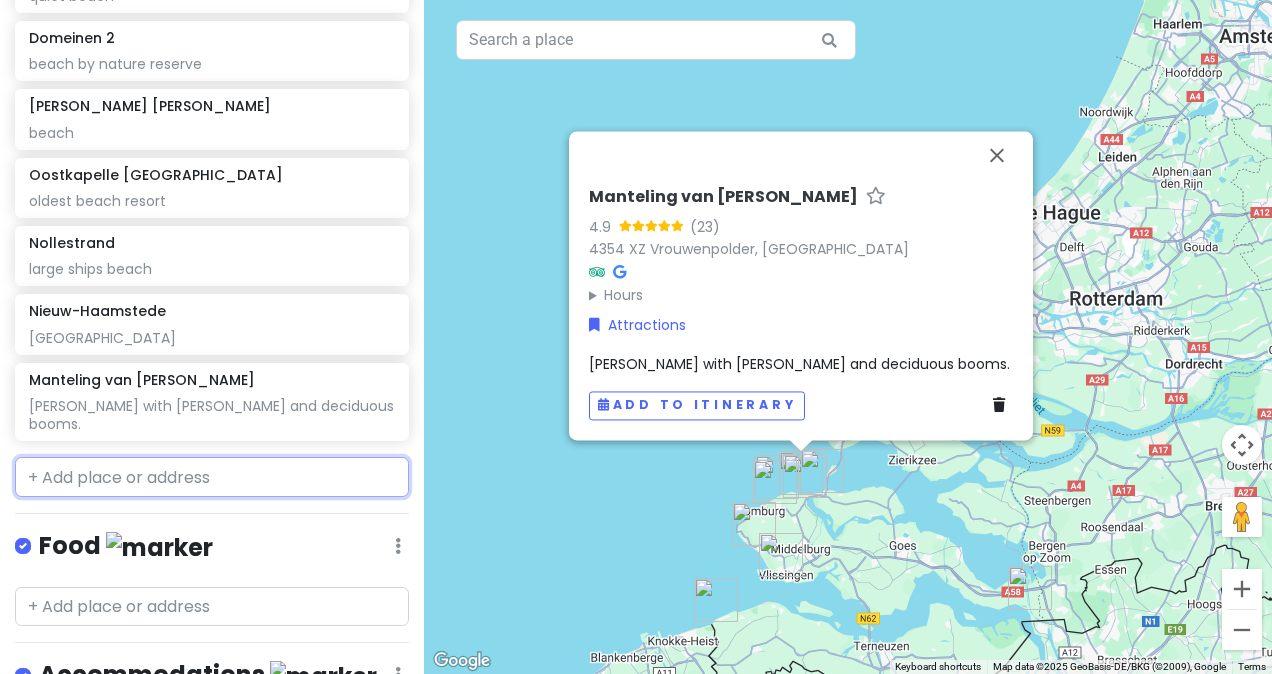 click at bounding box center (212, 477) 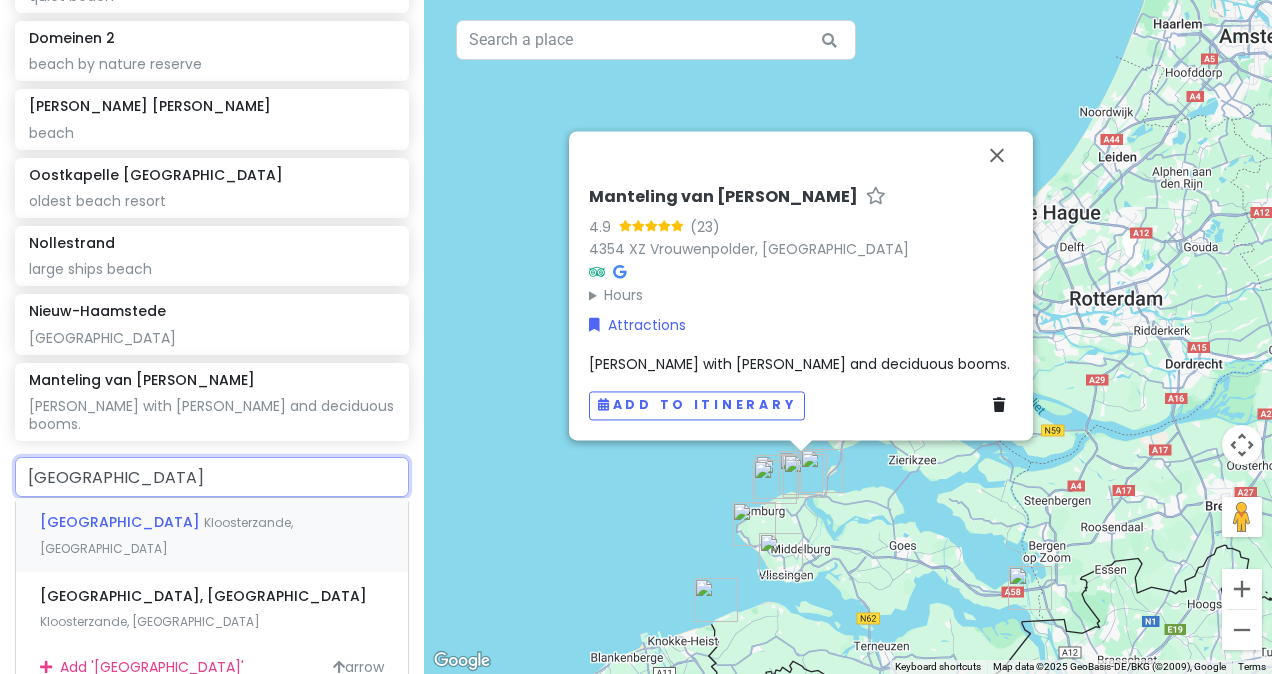 click on "Kruispolderhaven   [GEOGRAPHIC_DATA], [GEOGRAPHIC_DATA]" at bounding box center (212, 535) 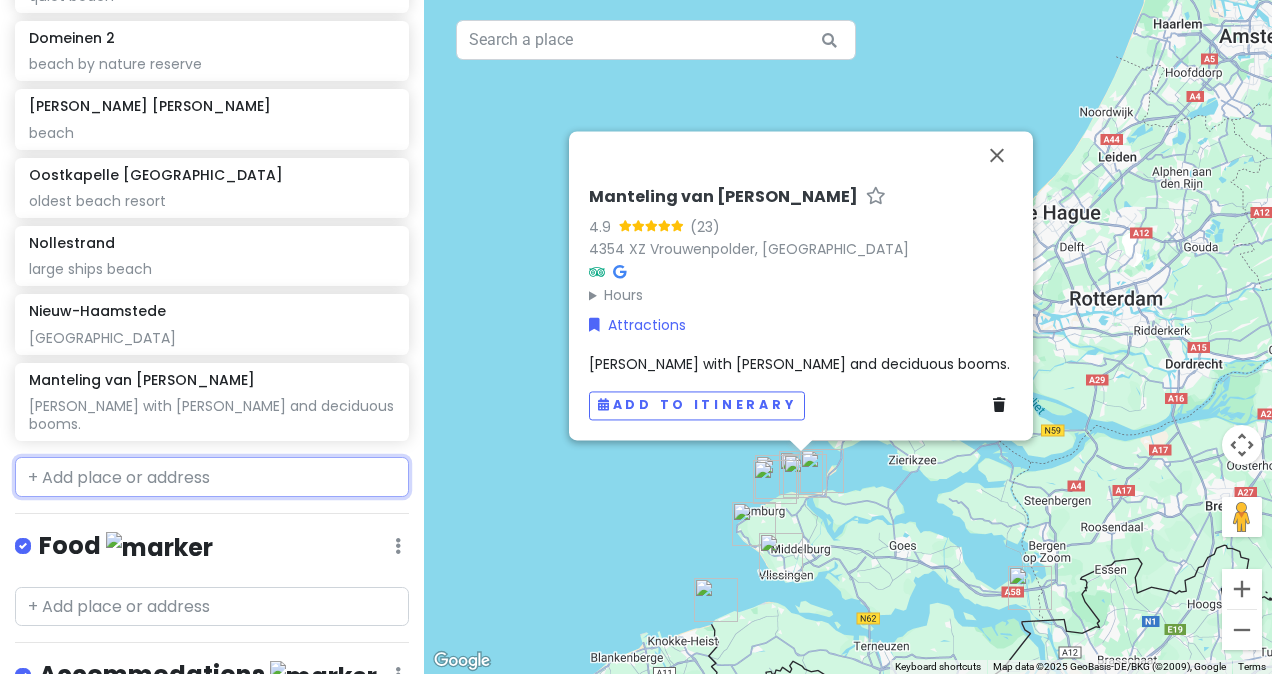 scroll, scrollTop: 704, scrollLeft: 0, axis: vertical 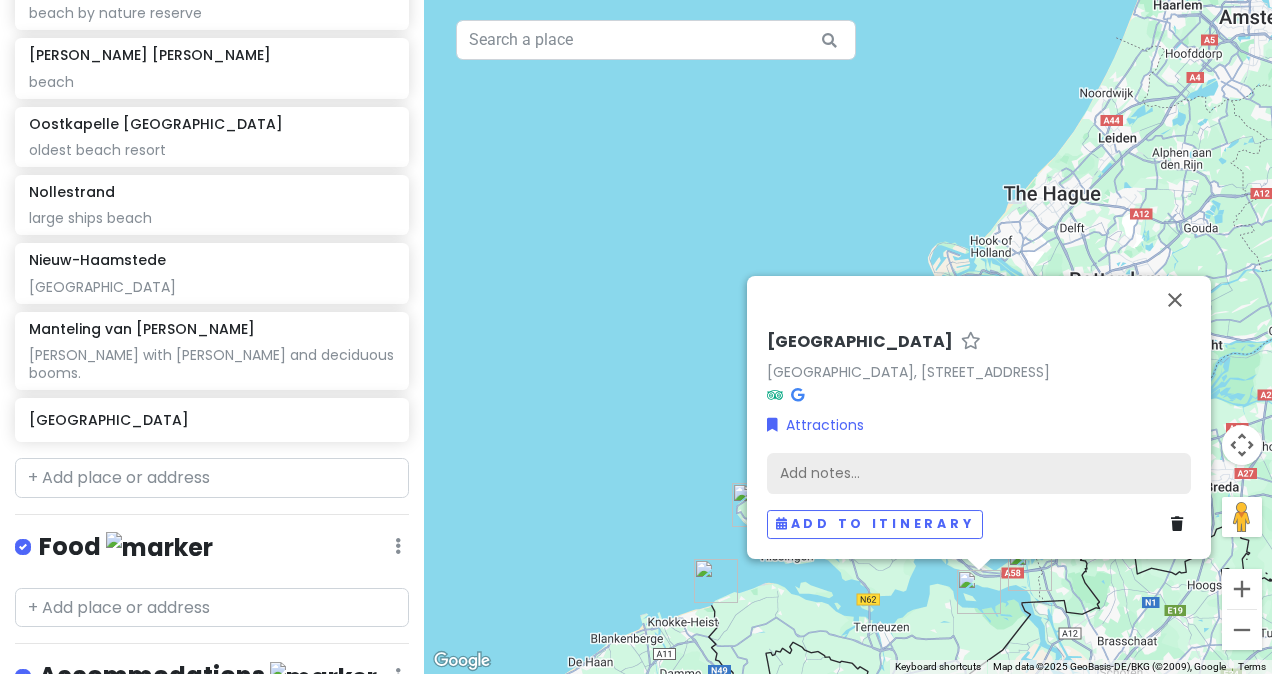 click on "Add notes..." at bounding box center [979, 474] 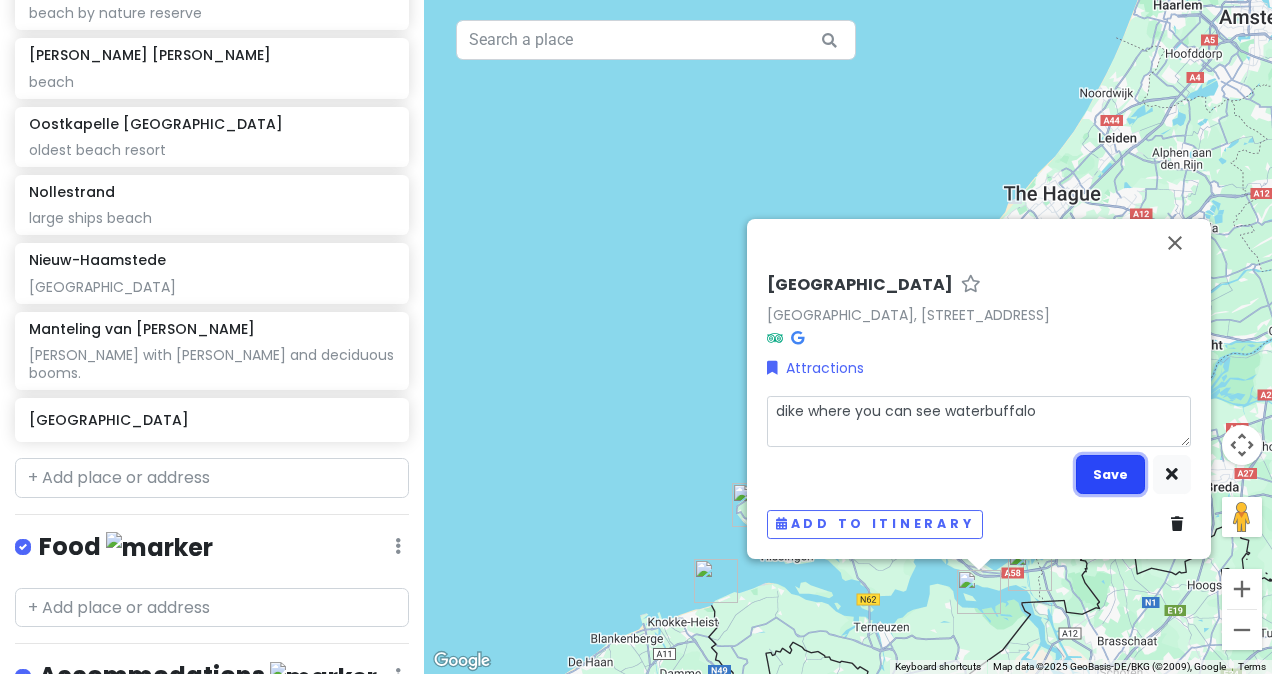 click on "Save" at bounding box center [1110, 474] 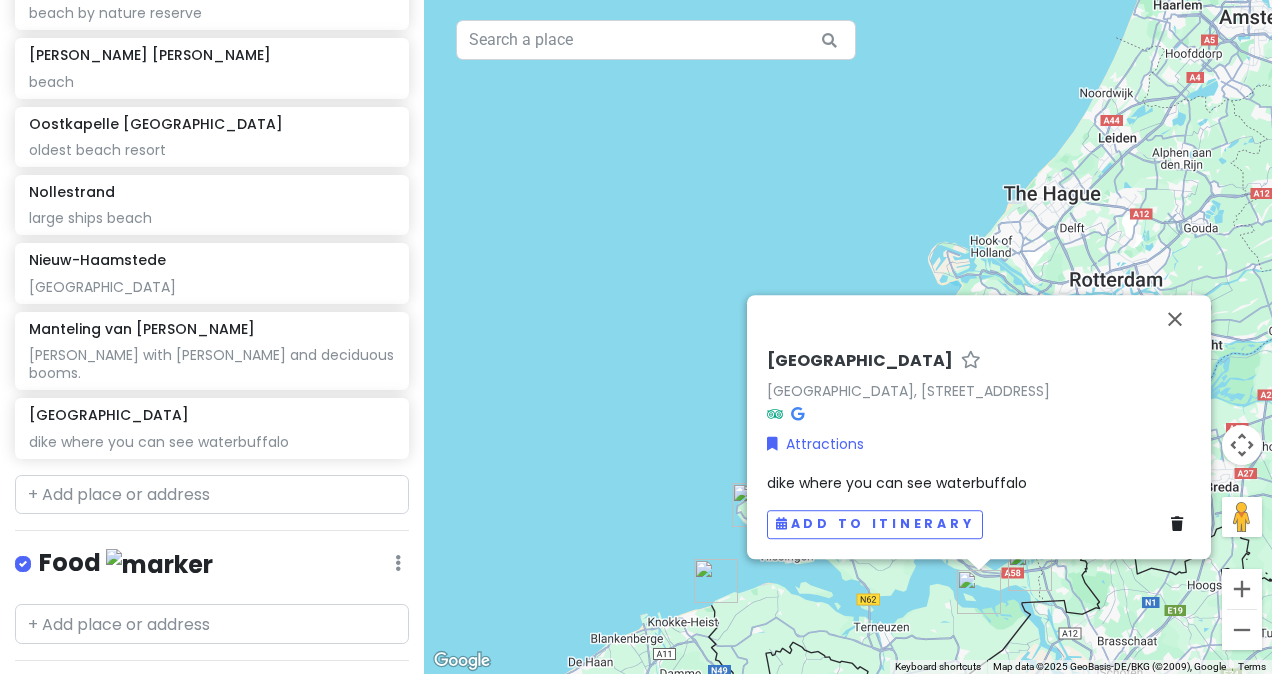 scroll, scrollTop: 721, scrollLeft: 0, axis: vertical 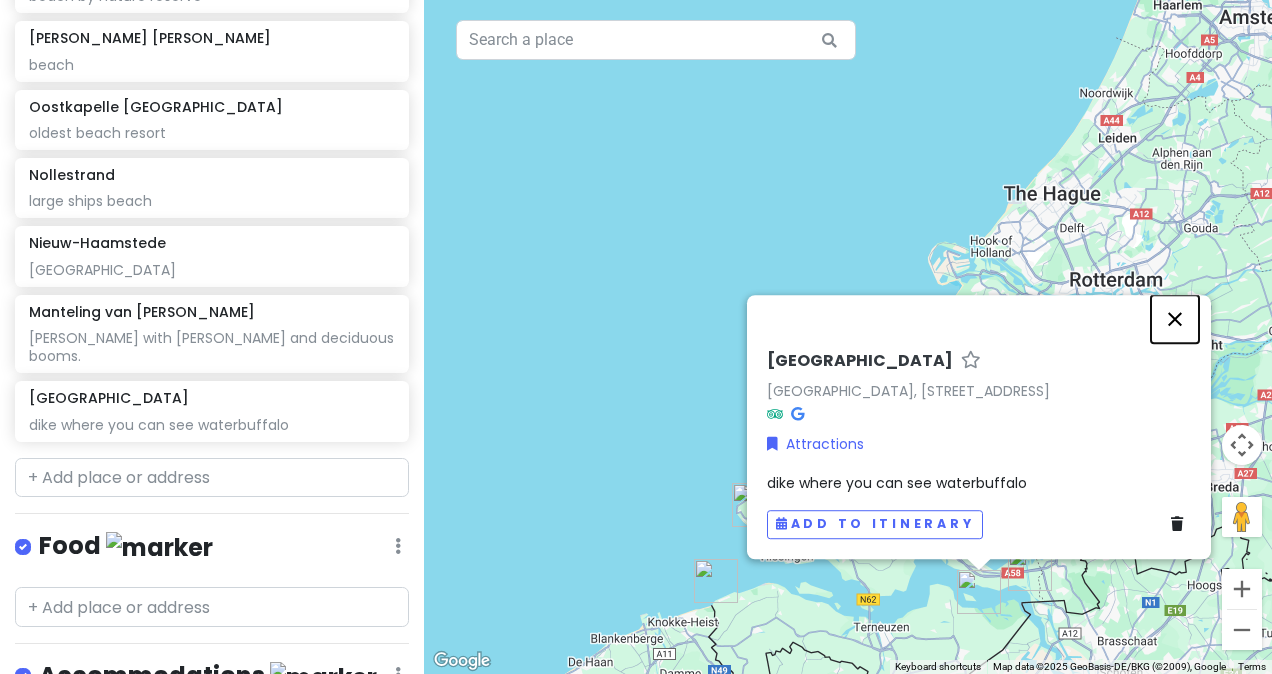 click at bounding box center [1175, 319] 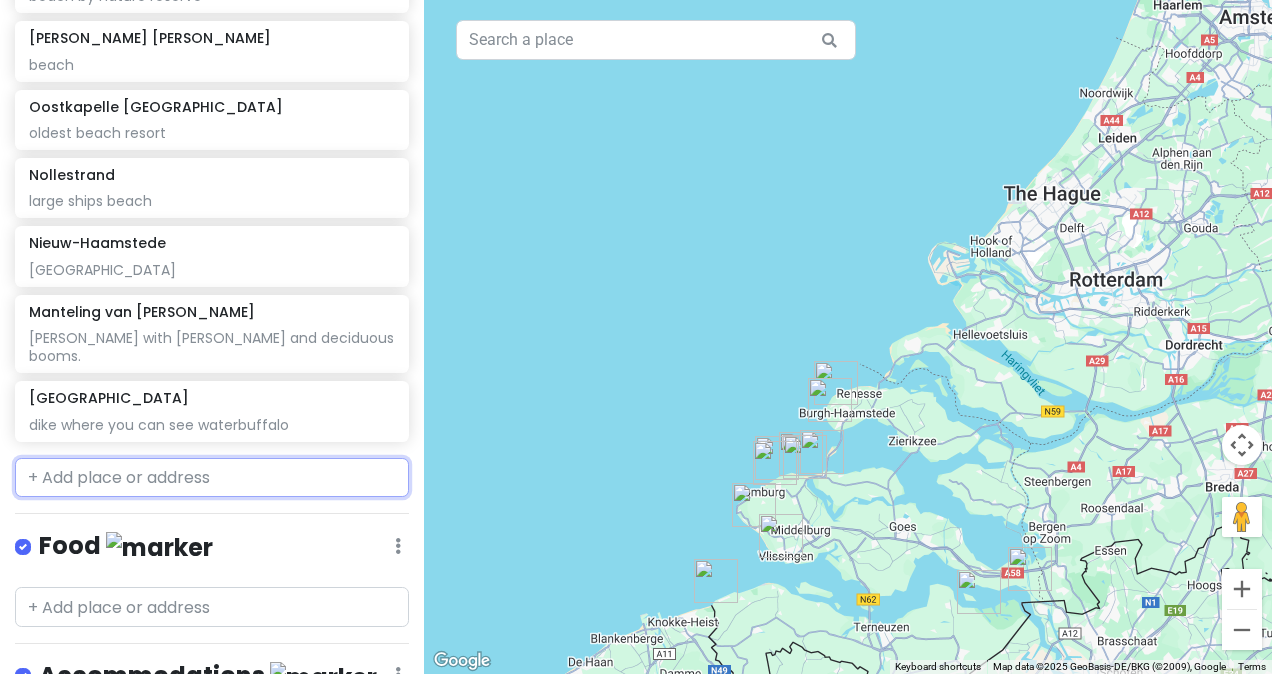 paste on "Oosterschelde" 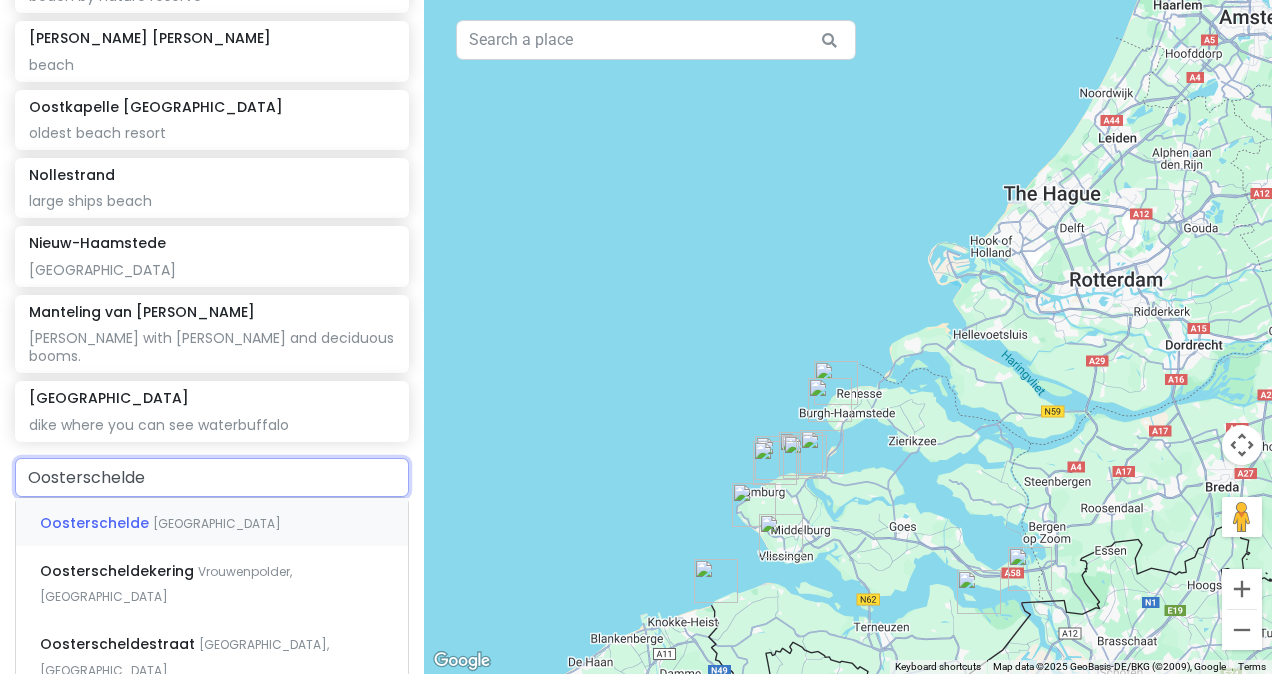 click on "[GEOGRAPHIC_DATA]" at bounding box center [217, 523] 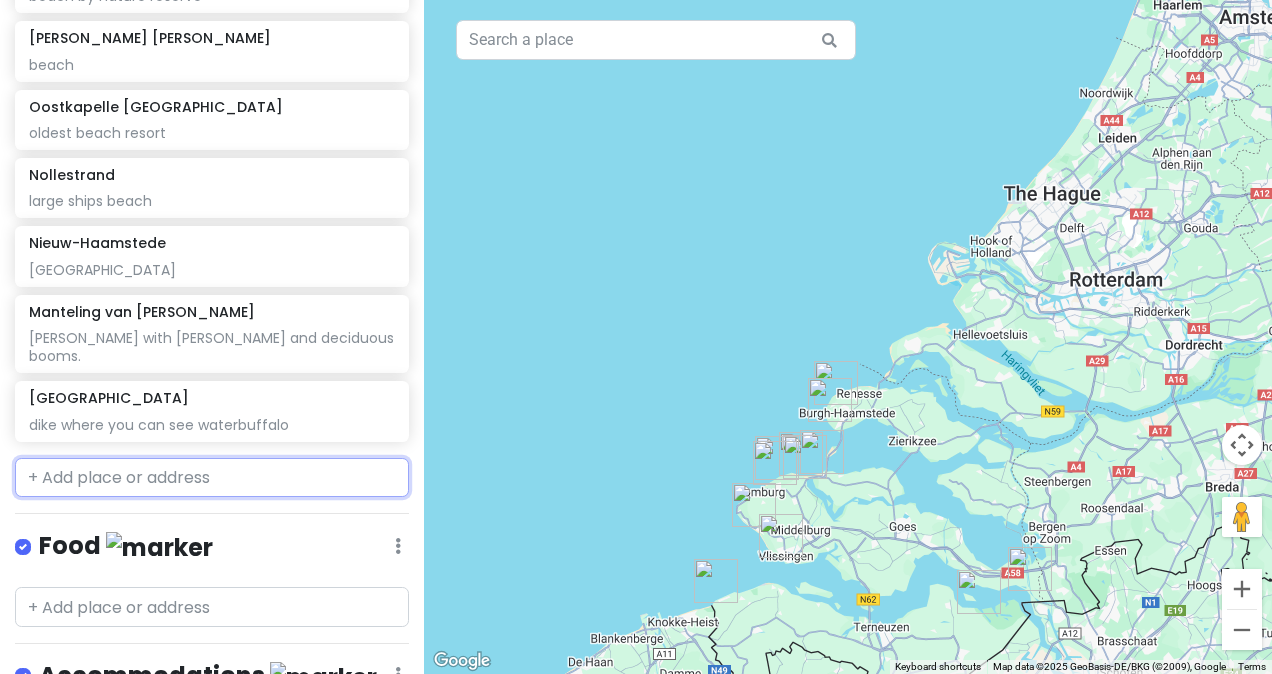 scroll, scrollTop: 773, scrollLeft: 0, axis: vertical 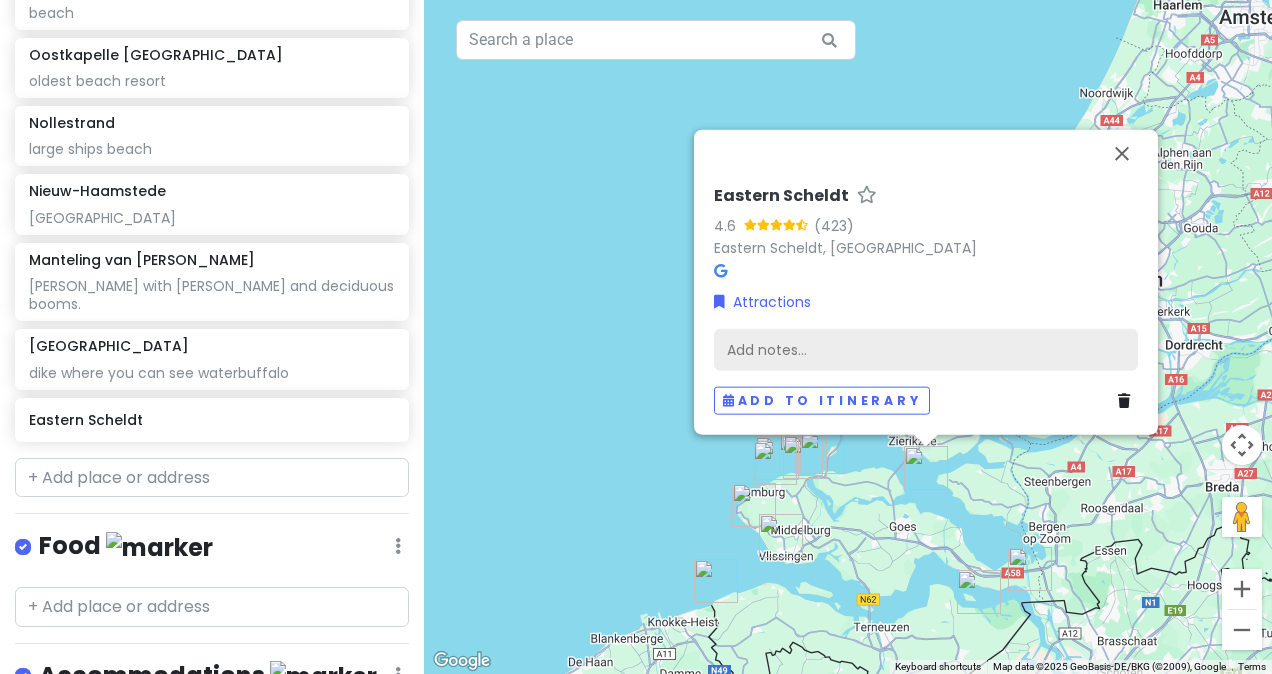 click on "Add notes..." at bounding box center (926, 350) 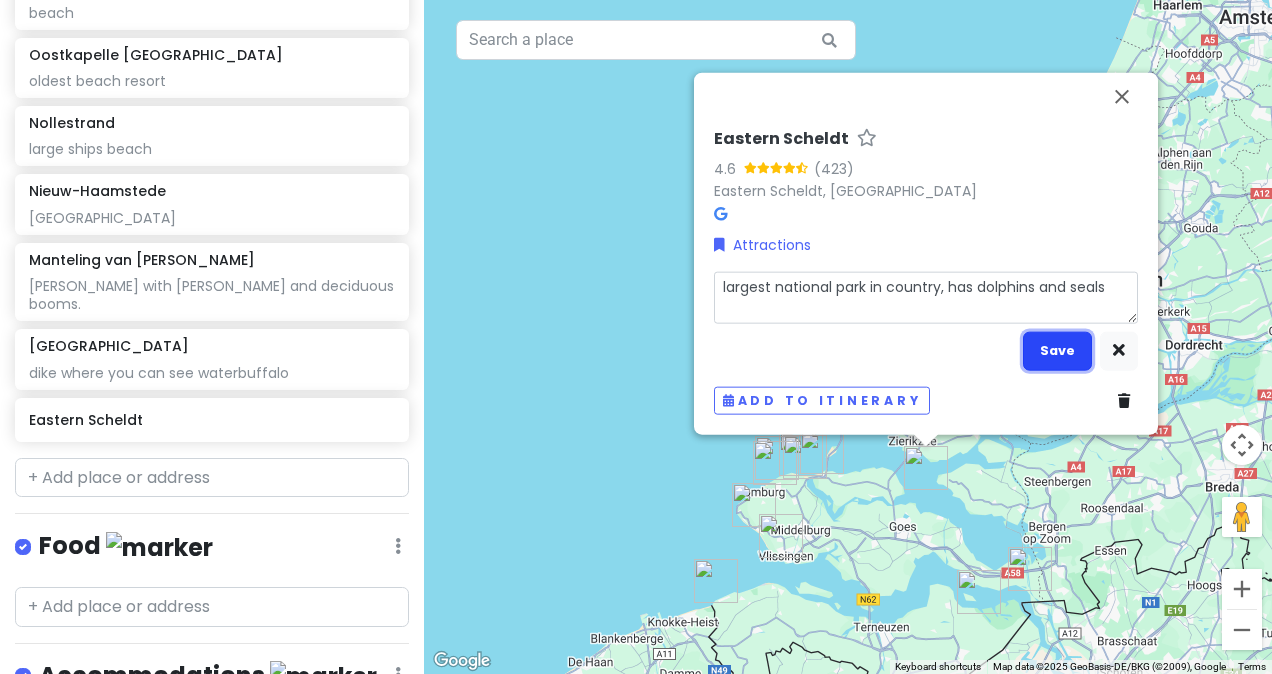 click on "Save" at bounding box center (1057, 350) 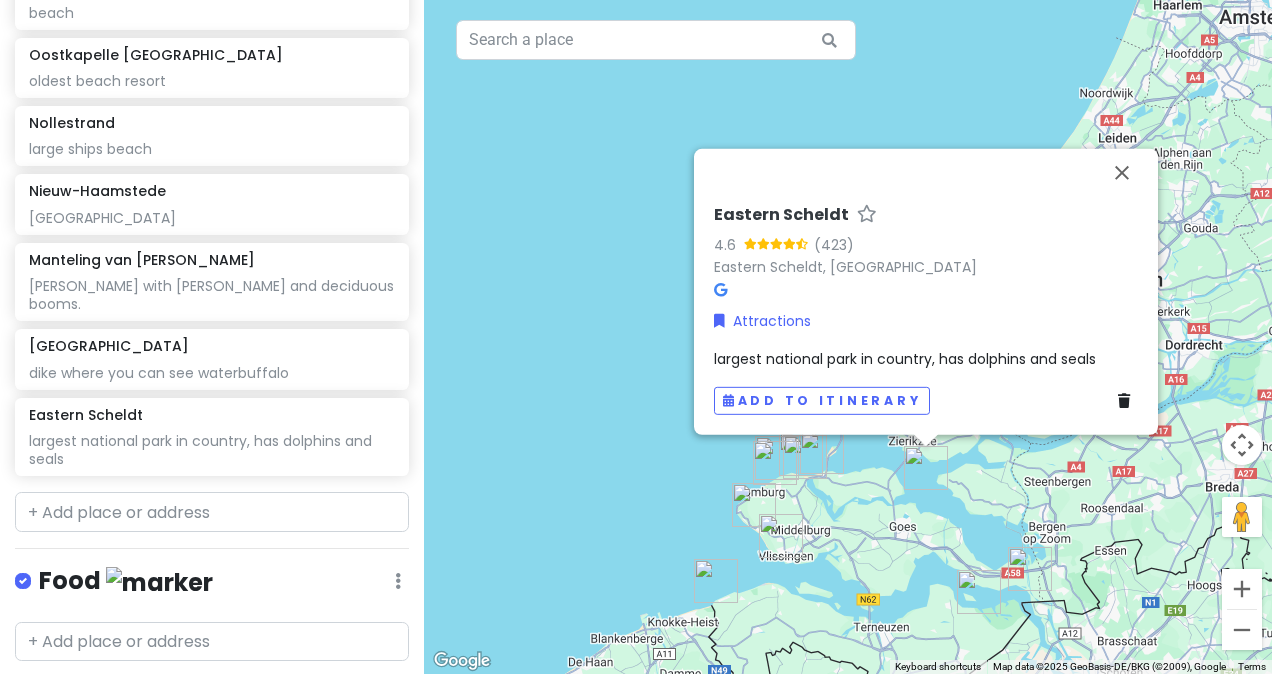 scroll, scrollTop: 808, scrollLeft: 0, axis: vertical 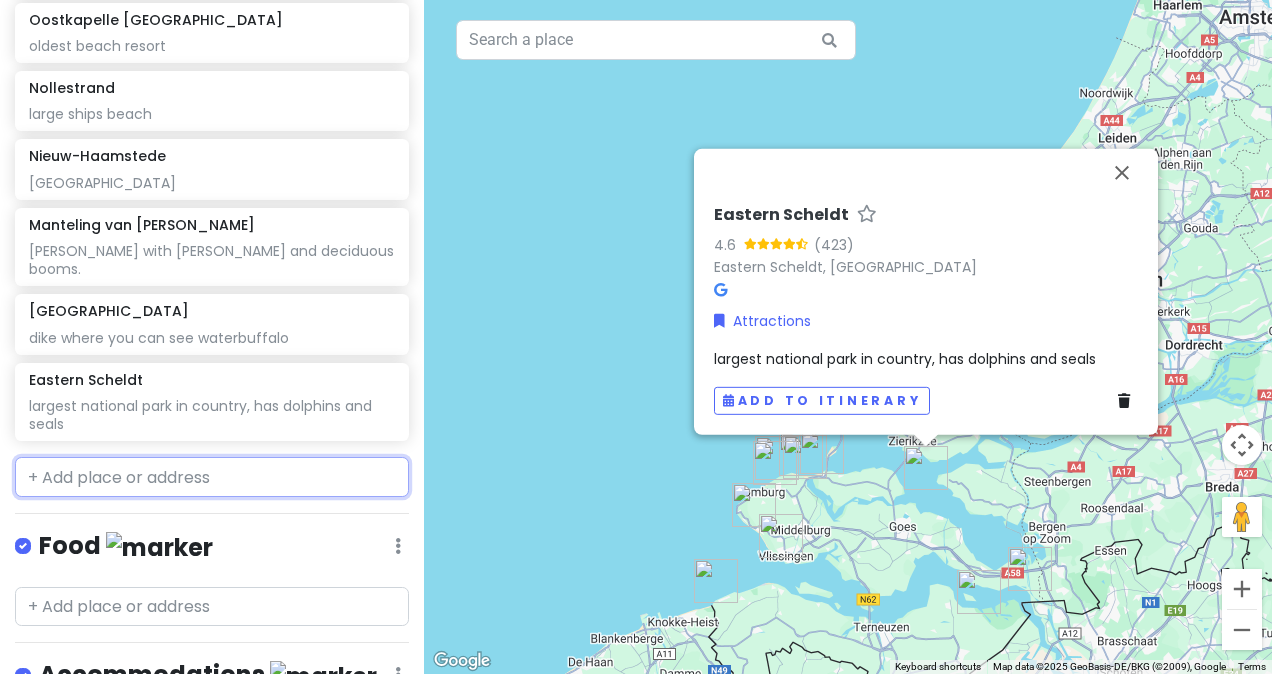 click at bounding box center [212, 477] 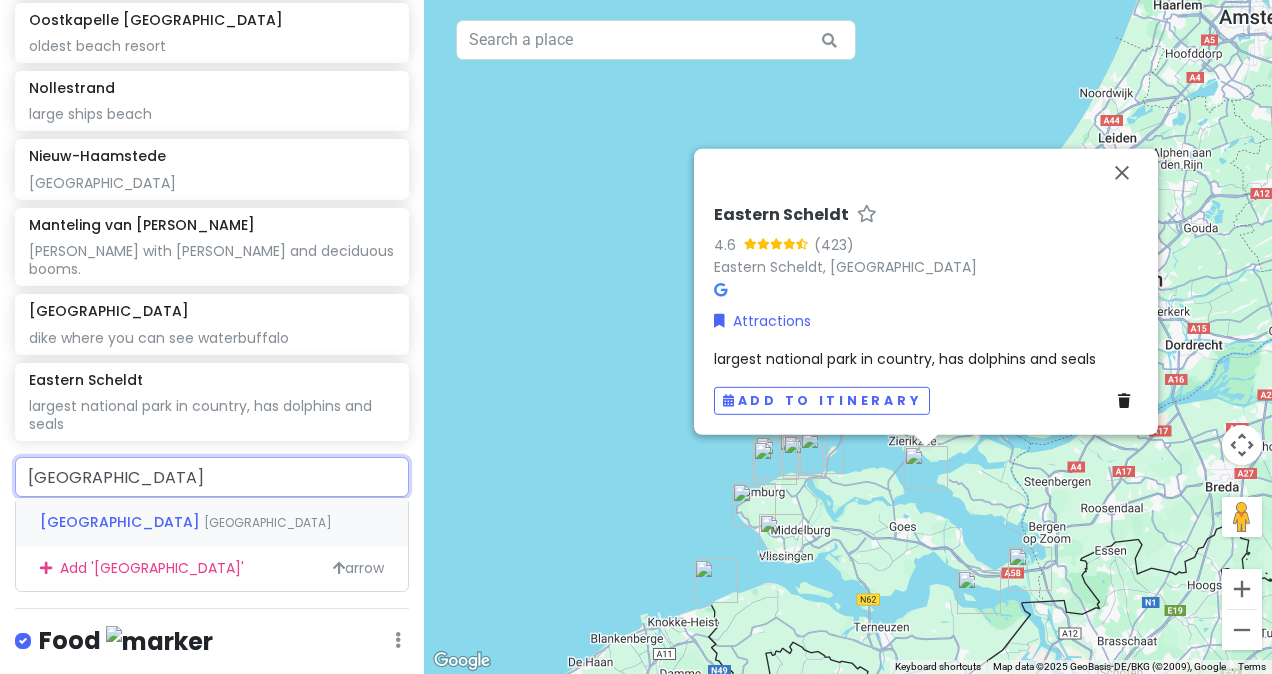 click on "[GEOGRAPHIC_DATA]" at bounding box center [268, 522] 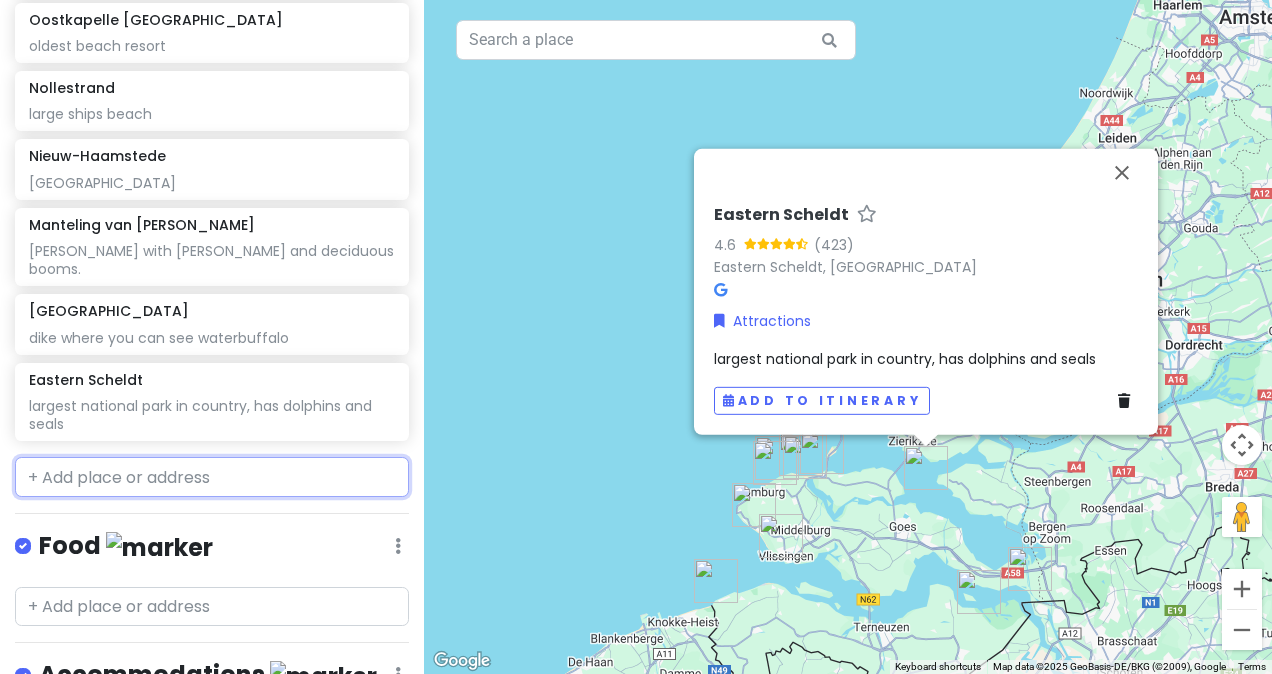 scroll, scrollTop: 860, scrollLeft: 0, axis: vertical 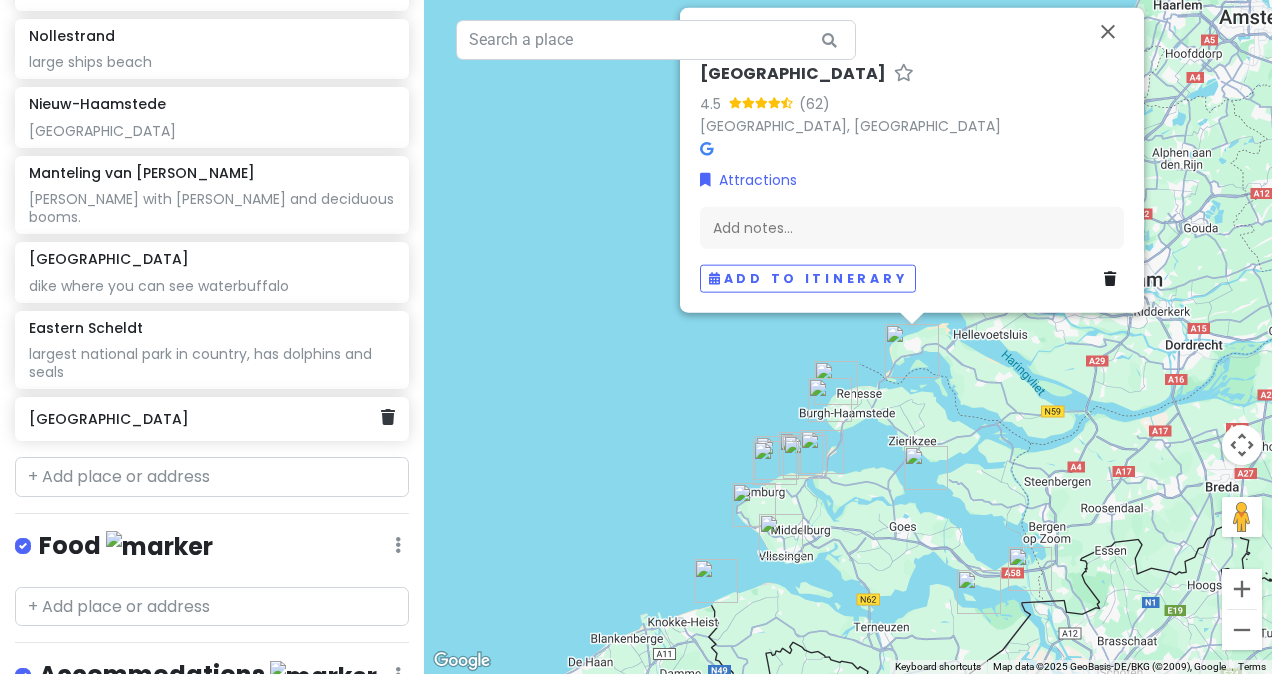 click on "[GEOGRAPHIC_DATA]" 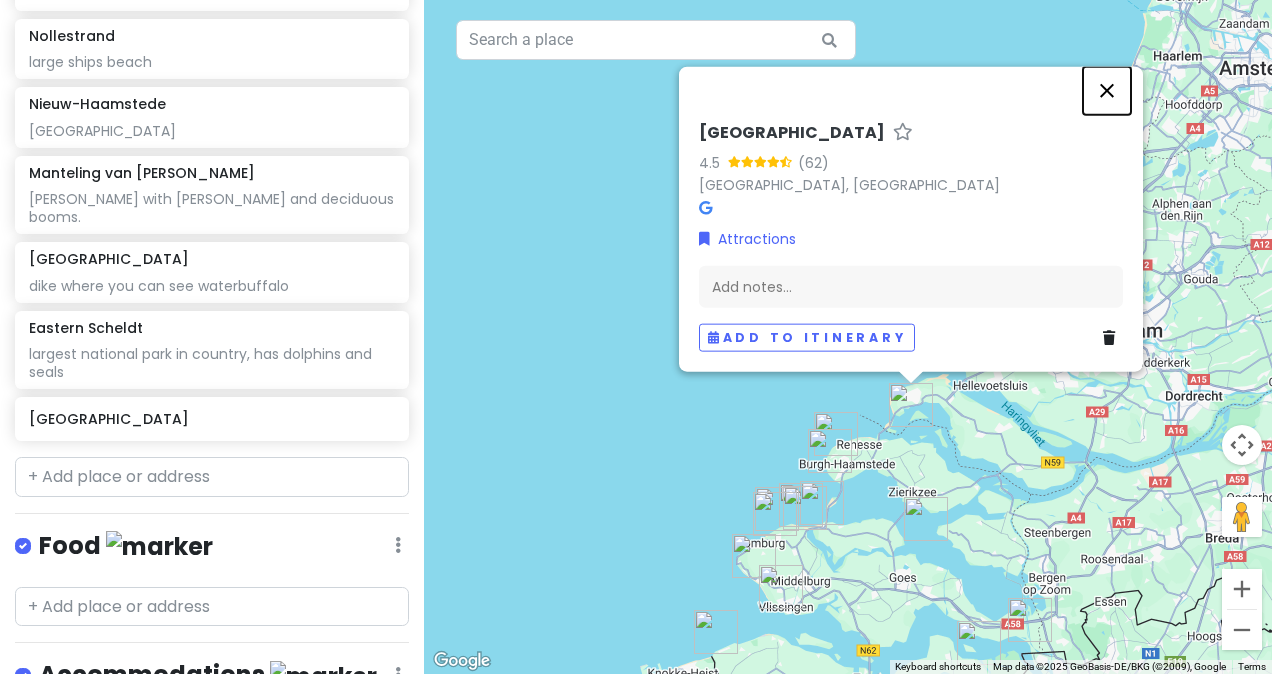 click at bounding box center (1107, 91) 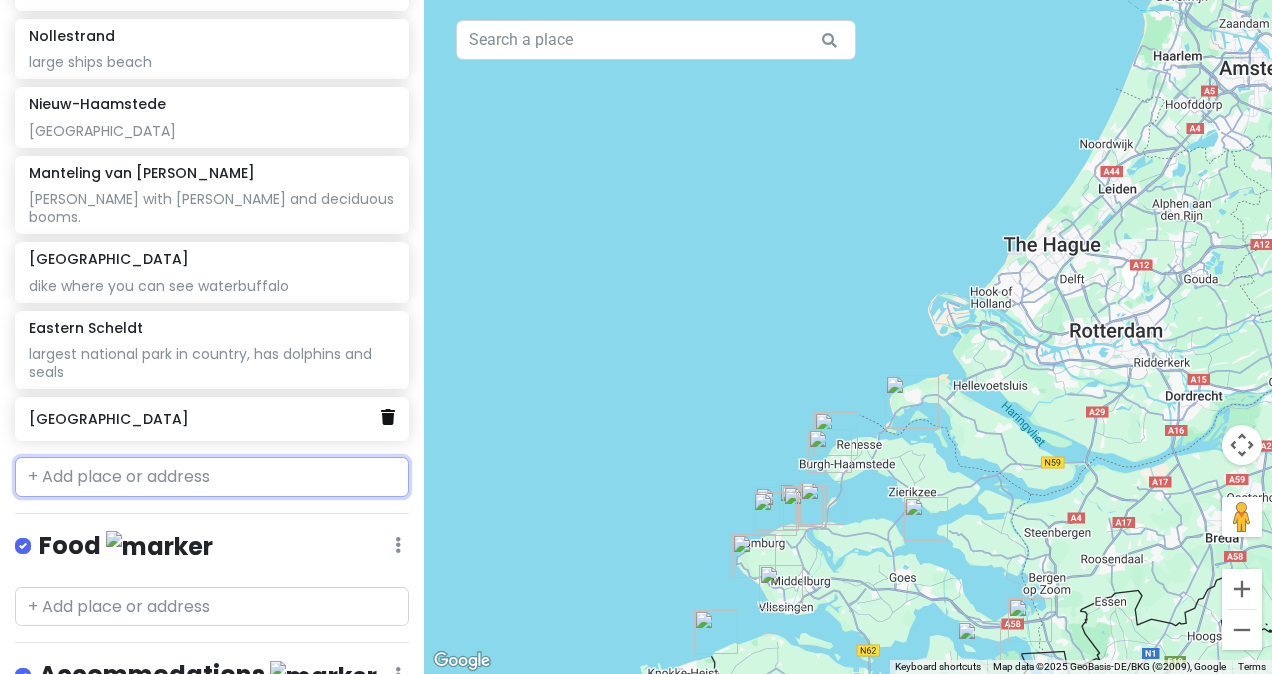 click at bounding box center (388, 417) 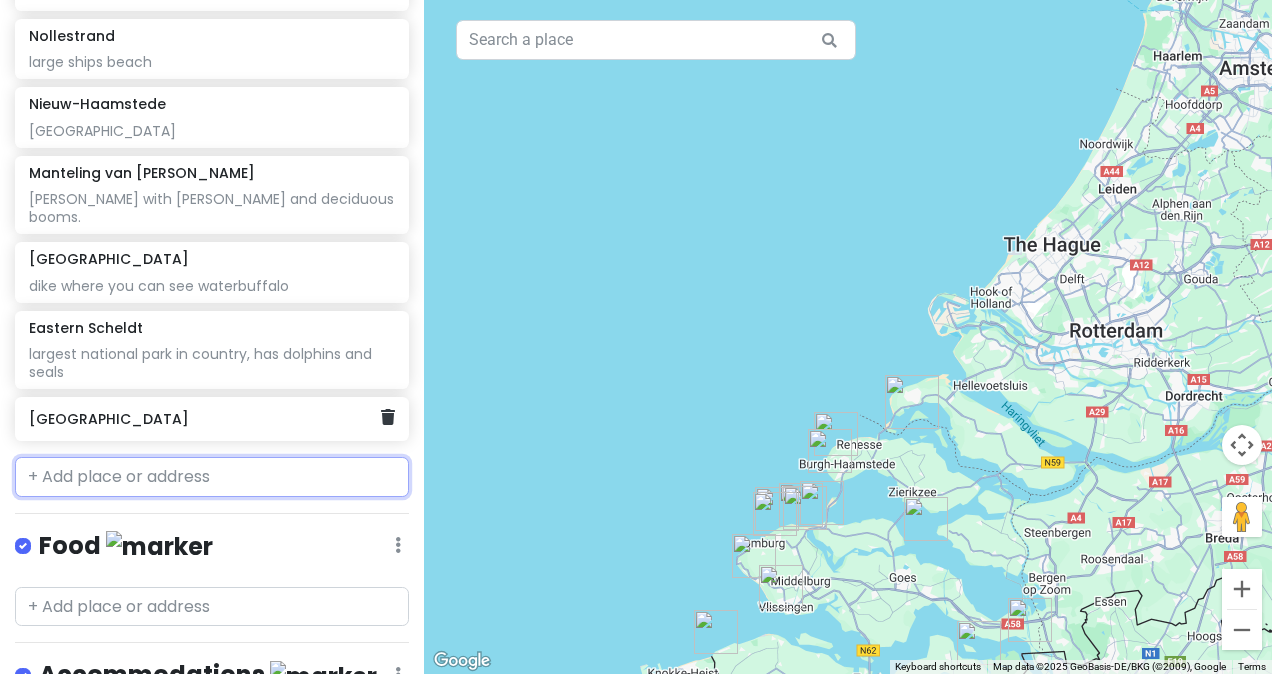 scroll, scrollTop: 808, scrollLeft: 0, axis: vertical 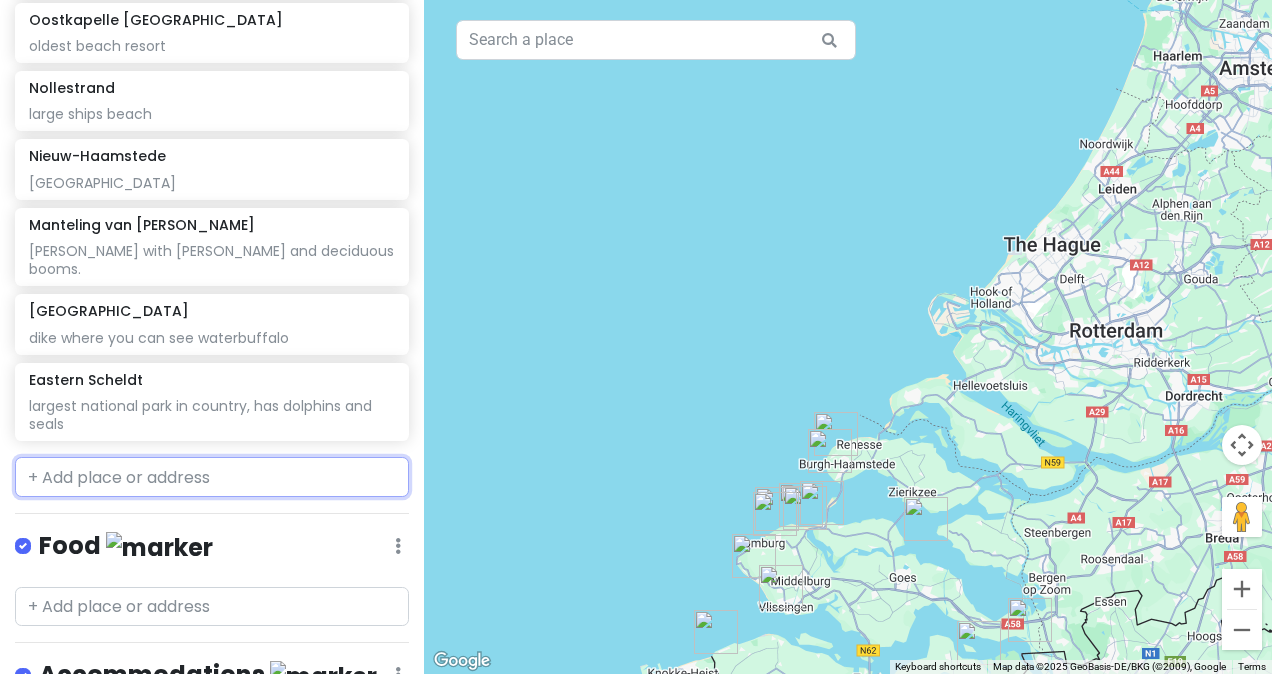 click at bounding box center (212, 477) 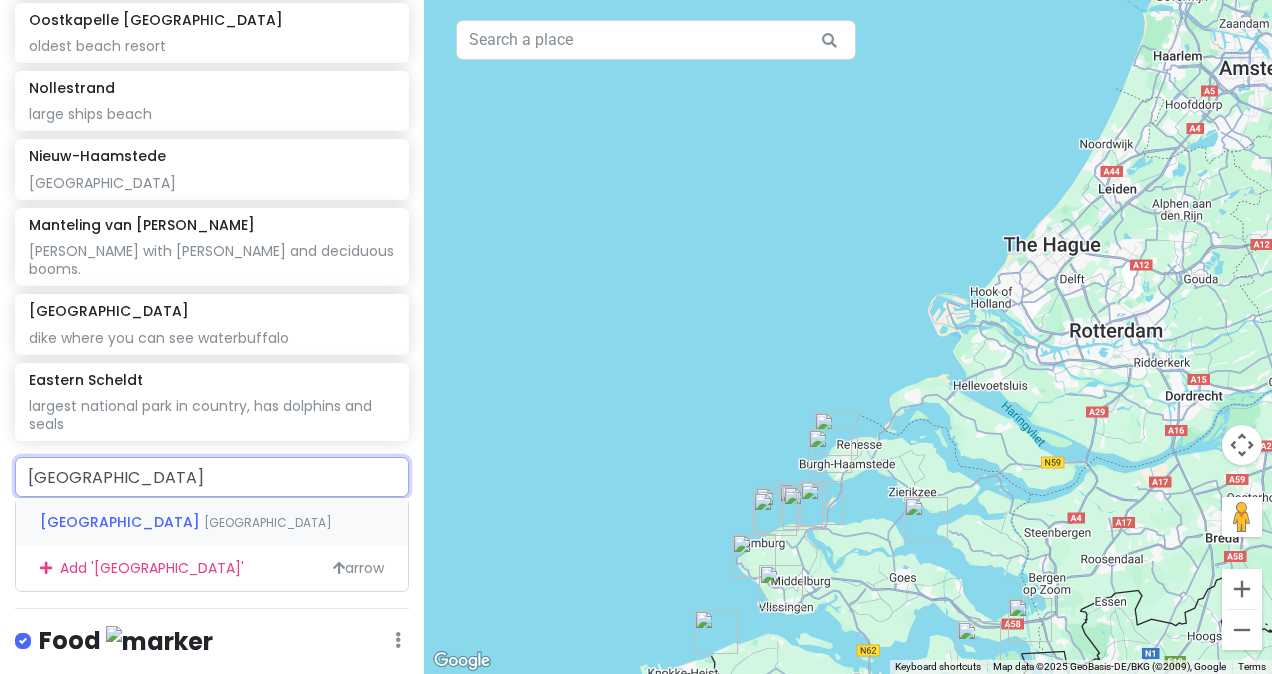 click on "[GEOGRAPHIC_DATA]   [GEOGRAPHIC_DATA]" at bounding box center (212, 522) 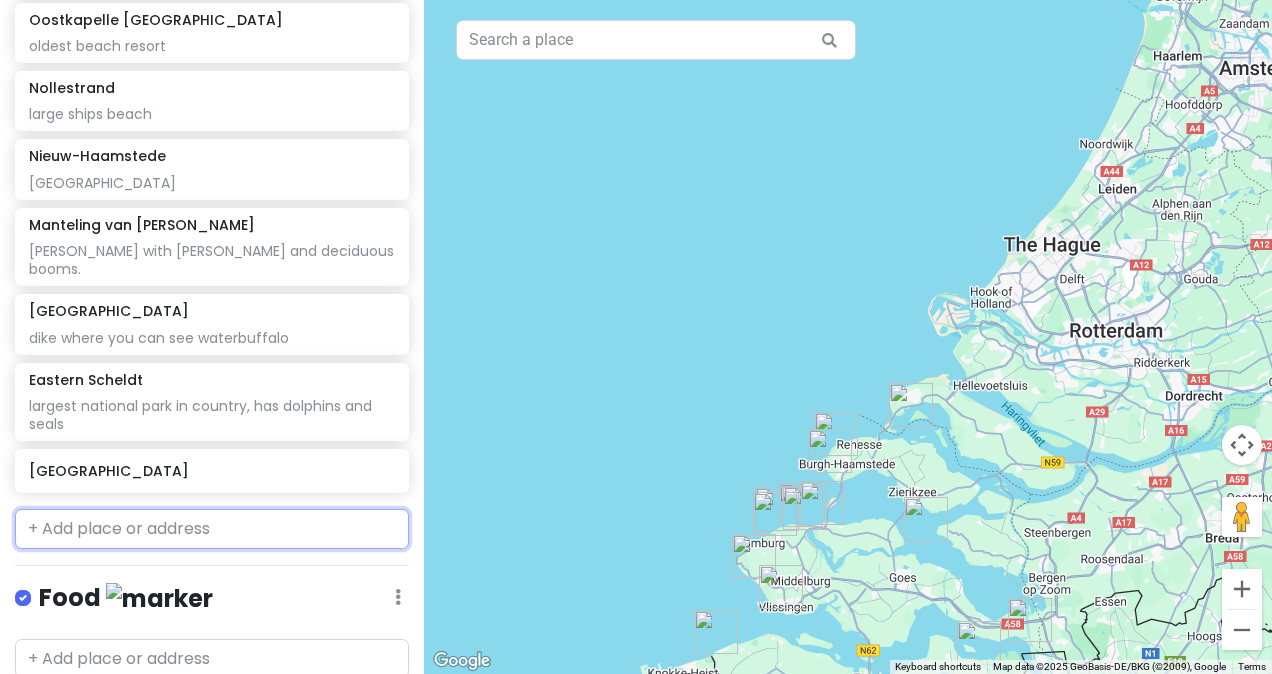 scroll, scrollTop: 860, scrollLeft: 0, axis: vertical 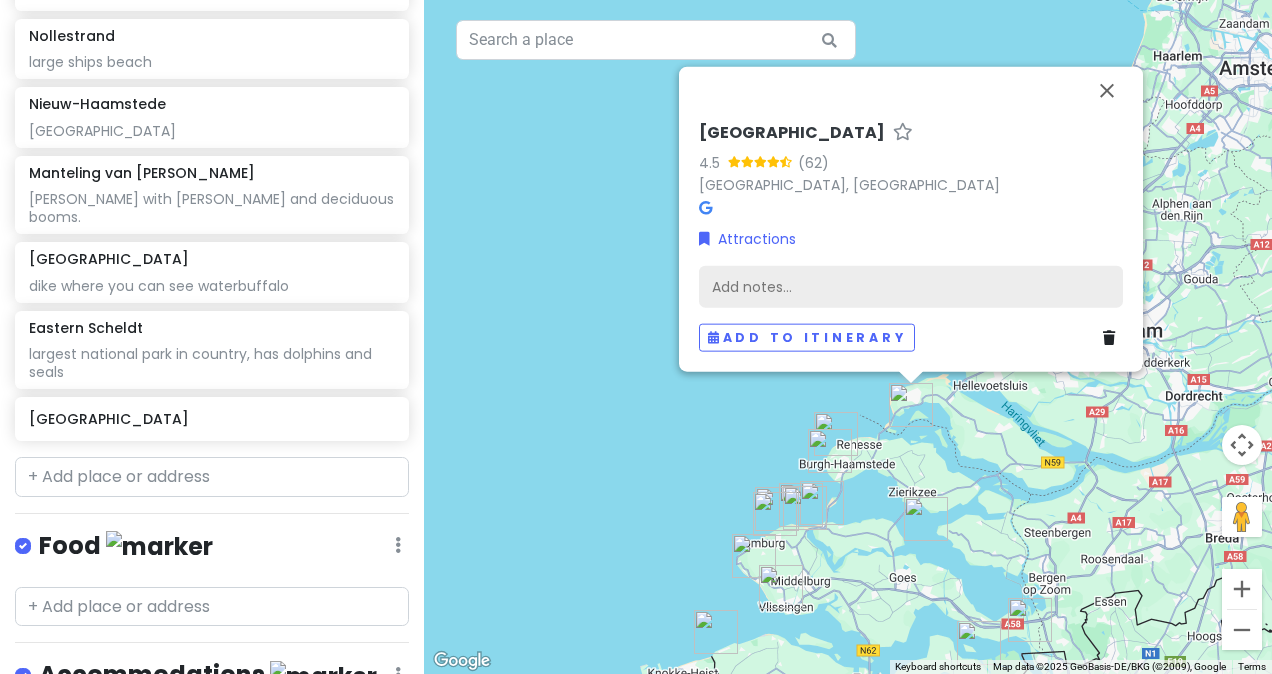 click on "Add notes..." at bounding box center [911, 287] 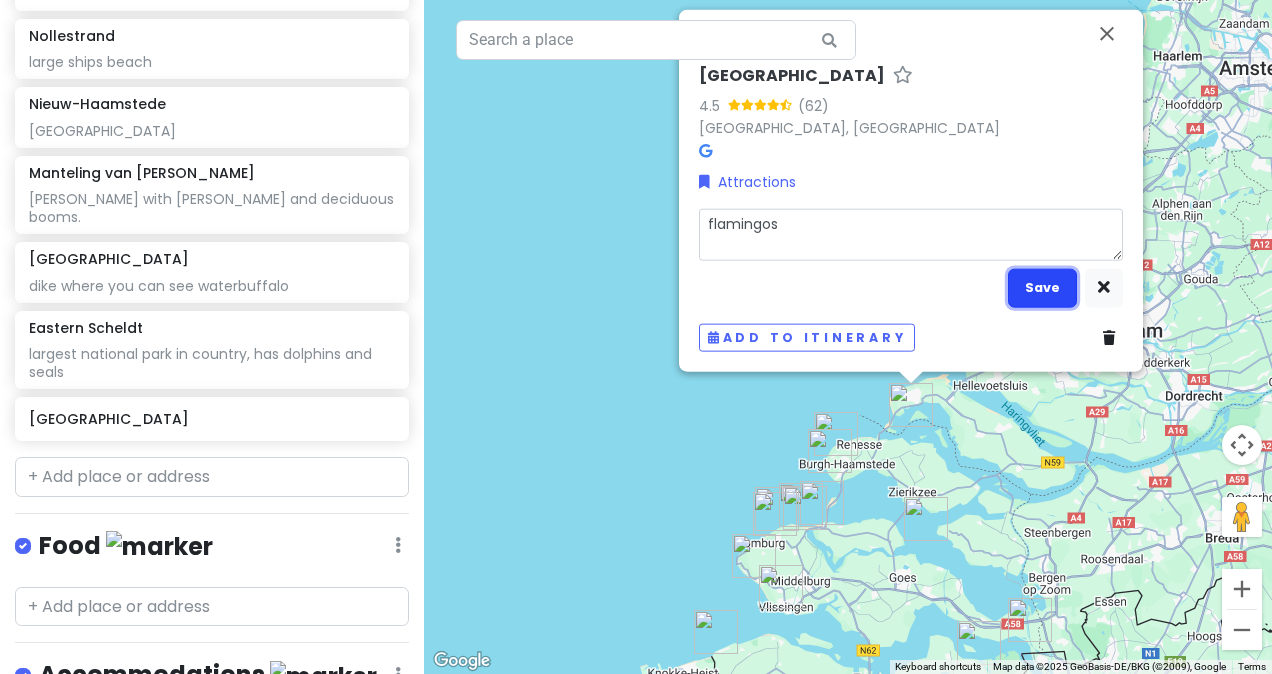 click on "Save" at bounding box center [1042, 287] 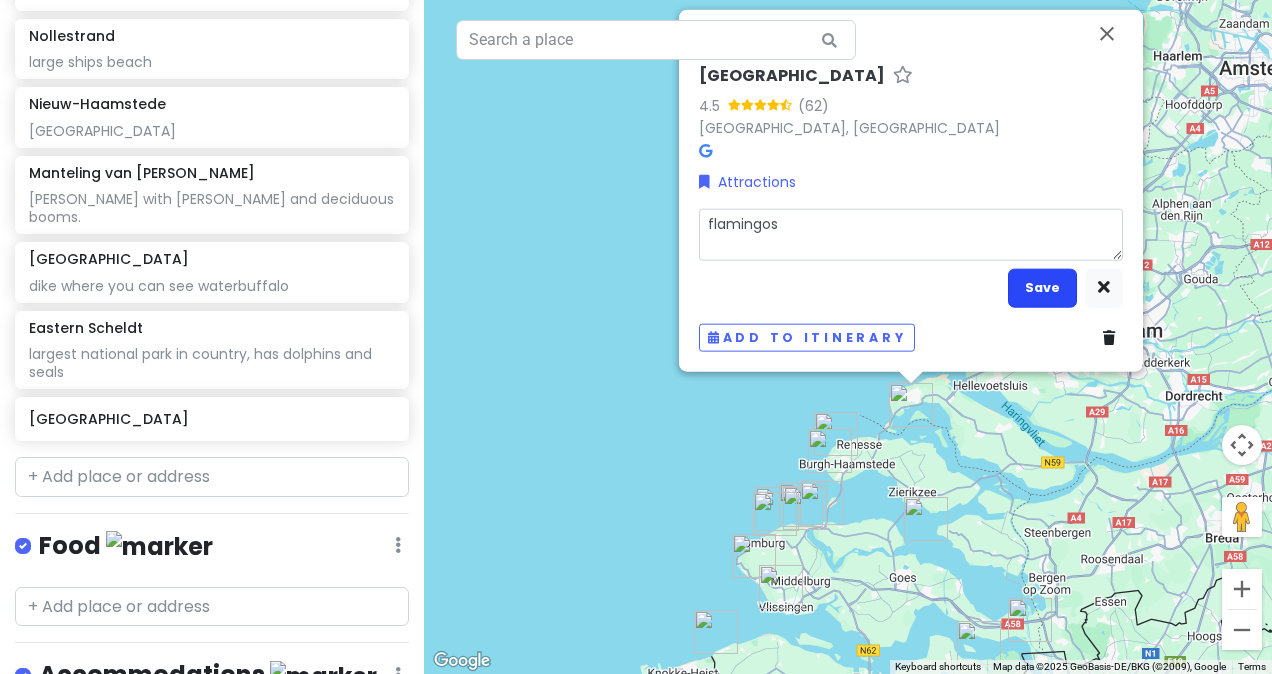 scroll, scrollTop: 876, scrollLeft: 0, axis: vertical 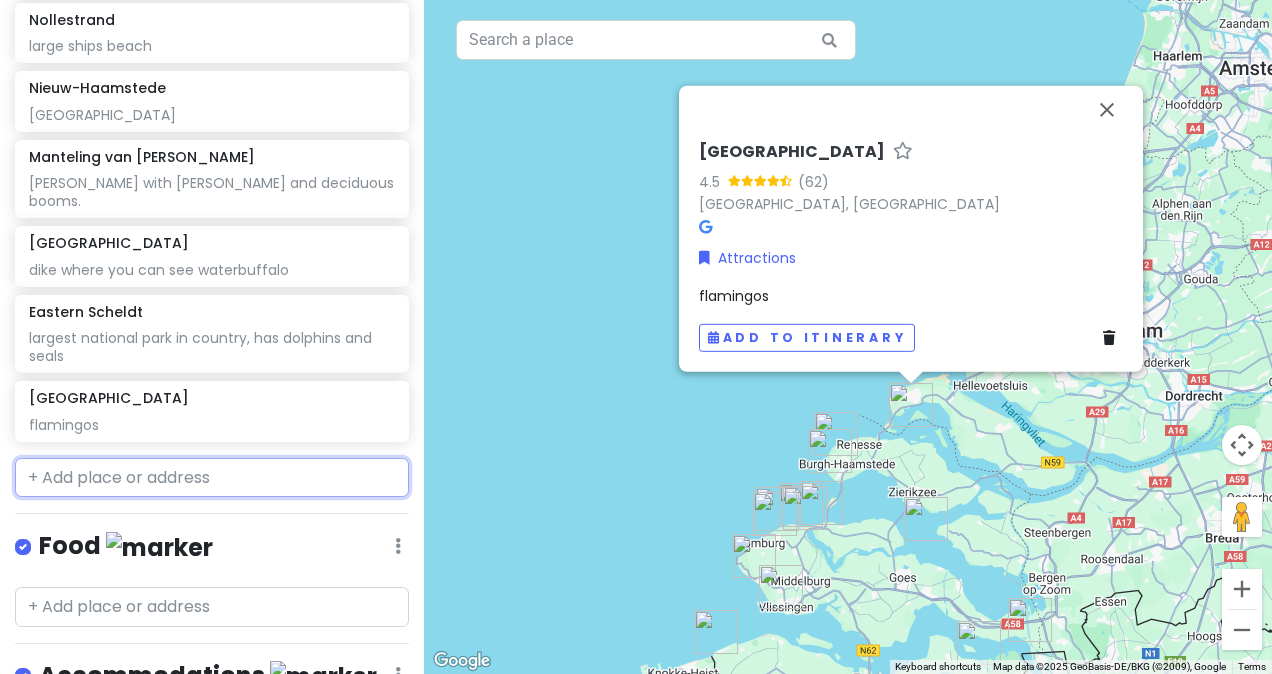 click at bounding box center (212, 478) 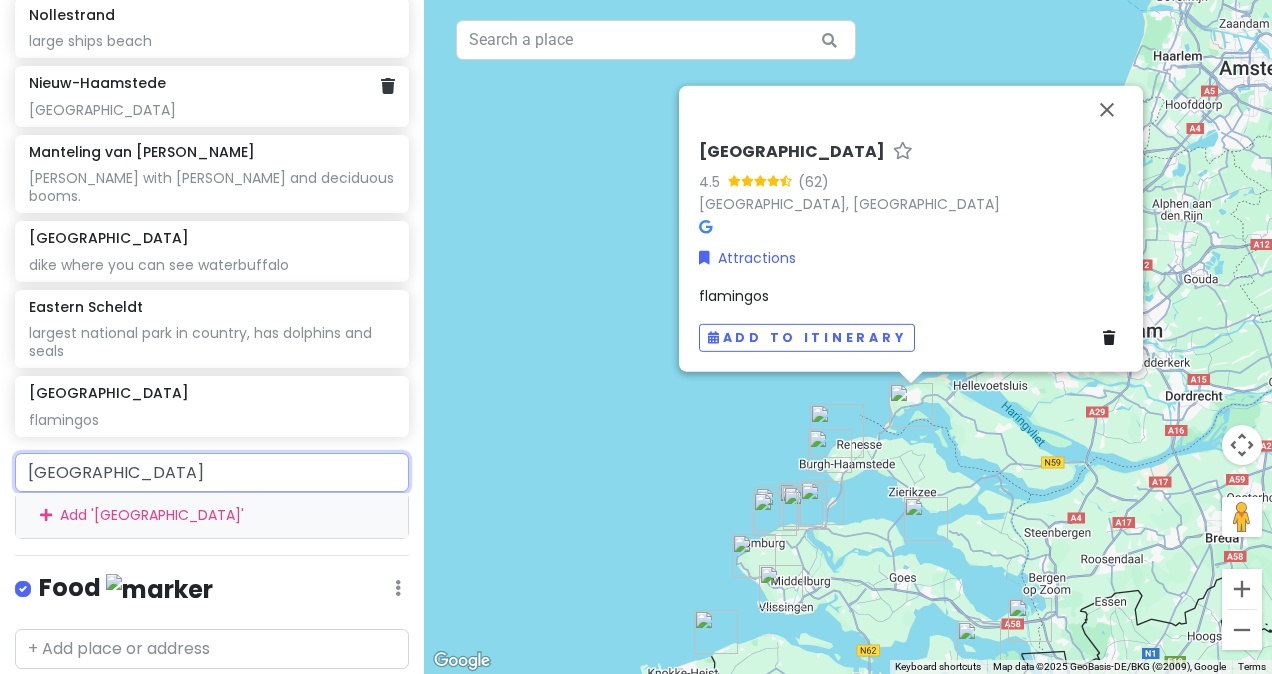 scroll, scrollTop: 882, scrollLeft: 0, axis: vertical 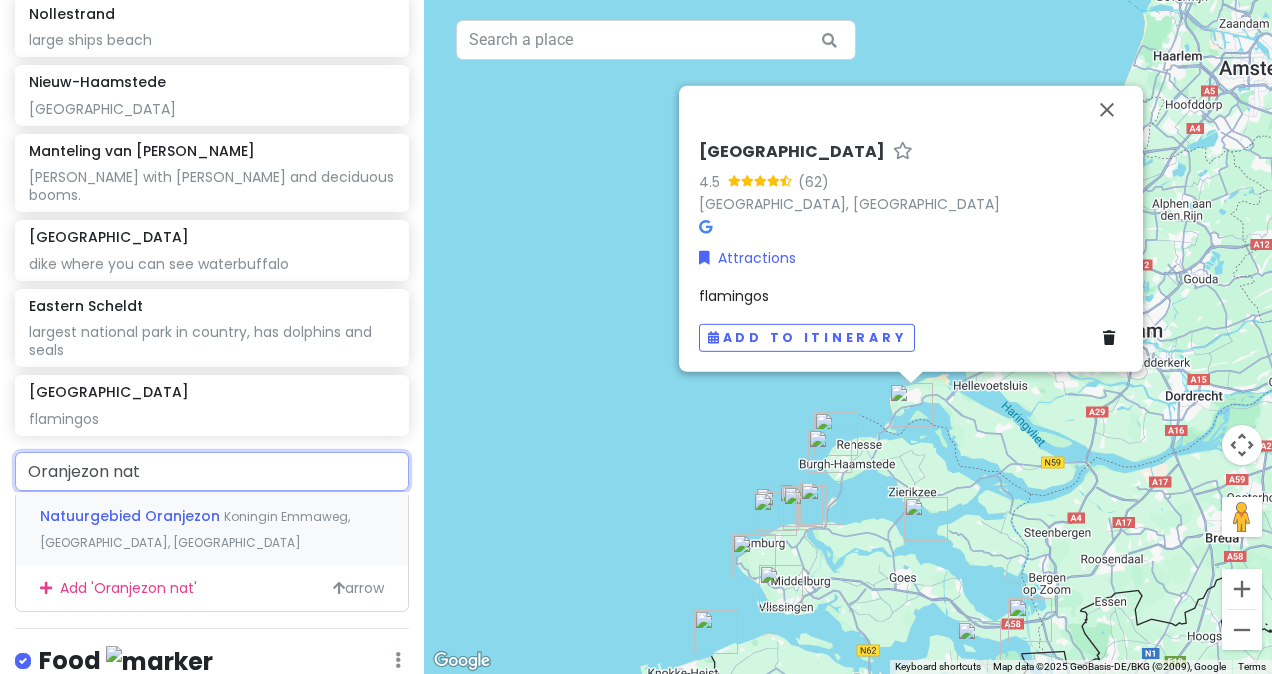 click on "Natuurgebied Oranjezon   Koningin Emmaweg, [GEOGRAPHIC_DATA], [GEOGRAPHIC_DATA]" at bounding box center [212, 529] 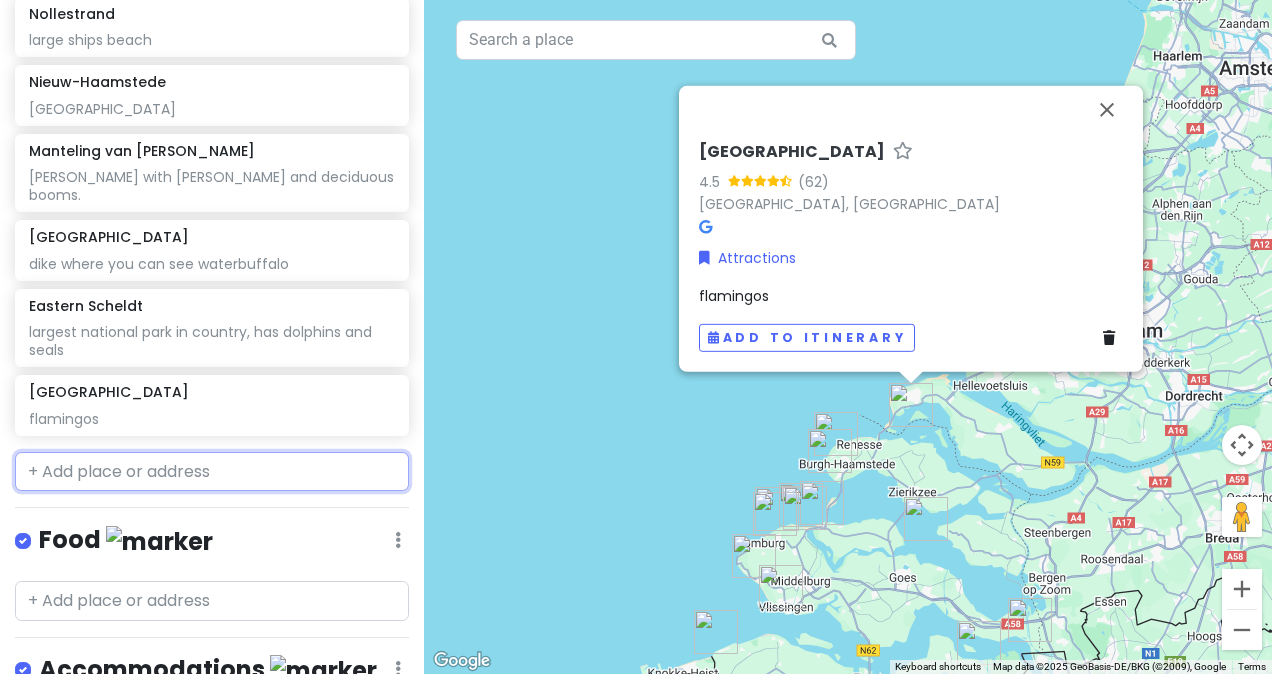 scroll, scrollTop: 934, scrollLeft: 0, axis: vertical 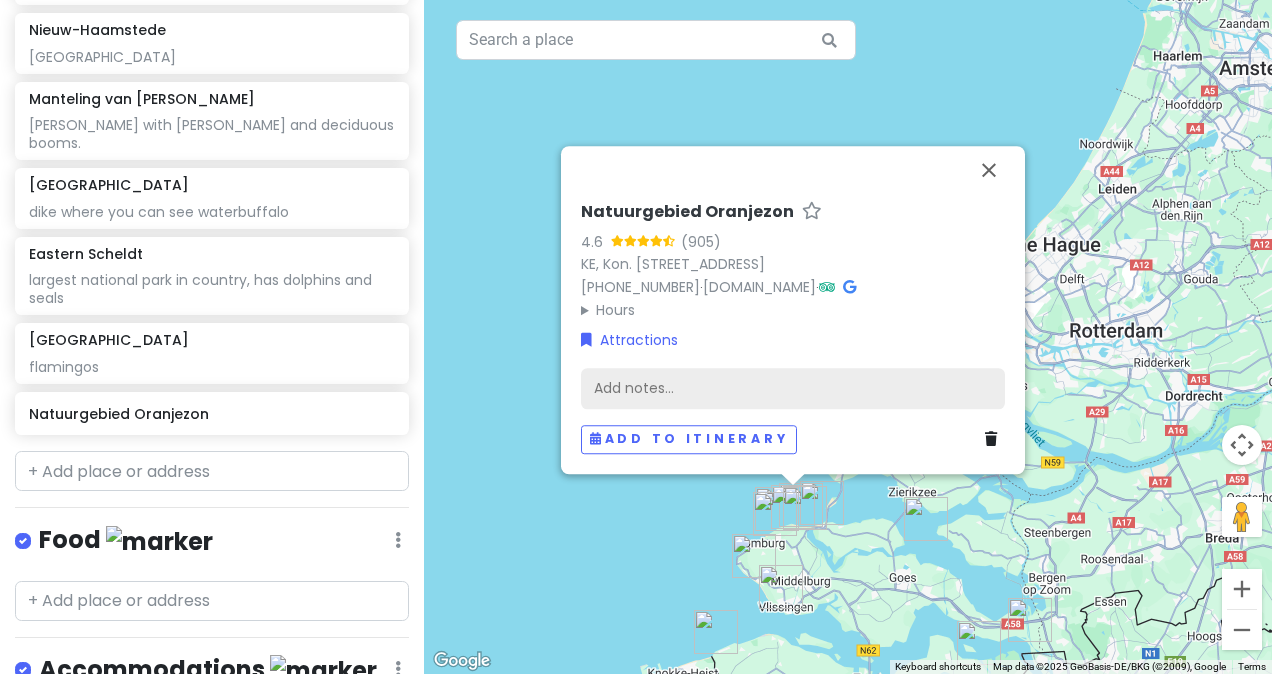 click on "Add notes..." at bounding box center (793, 389) 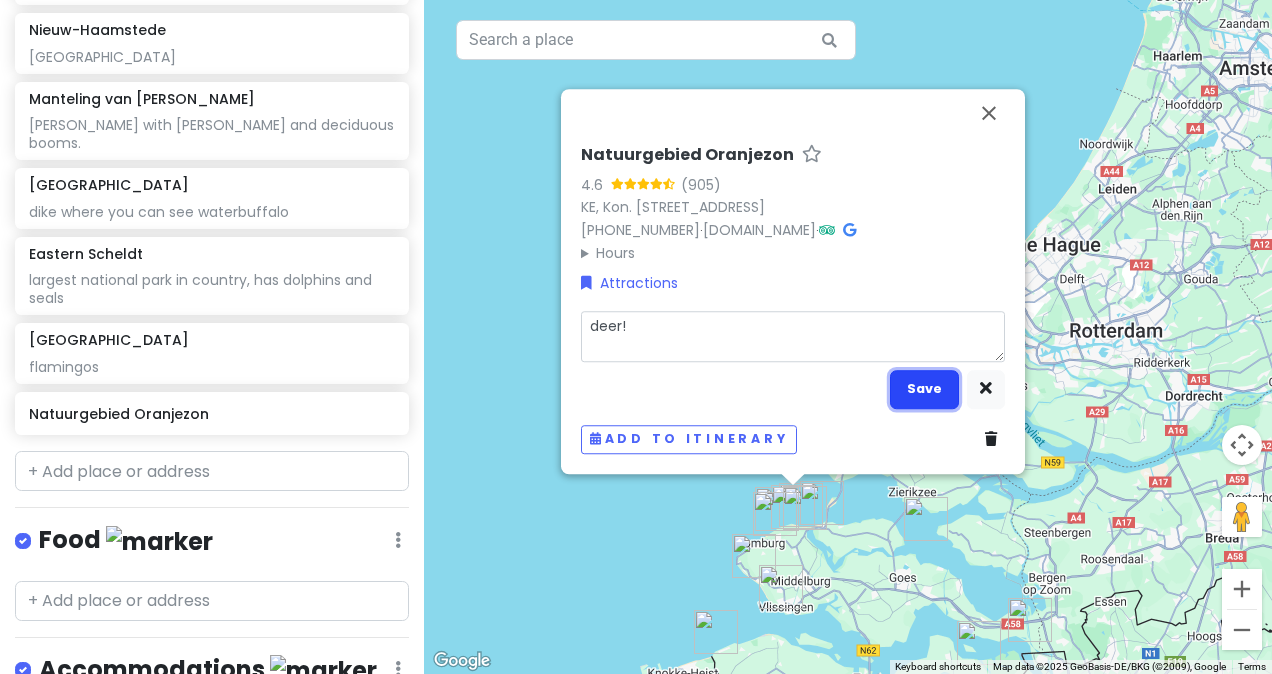 click on "Save" at bounding box center (924, 389) 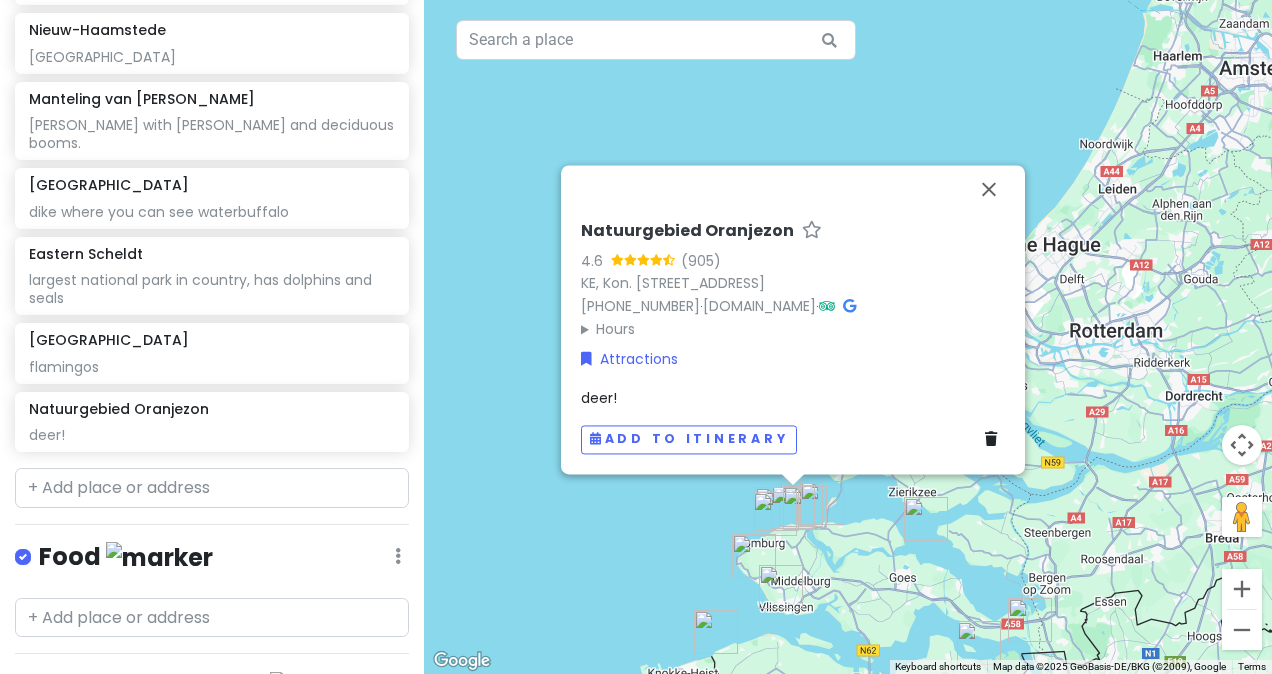 scroll, scrollTop: 950, scrollLeft: 0, axis: vertical 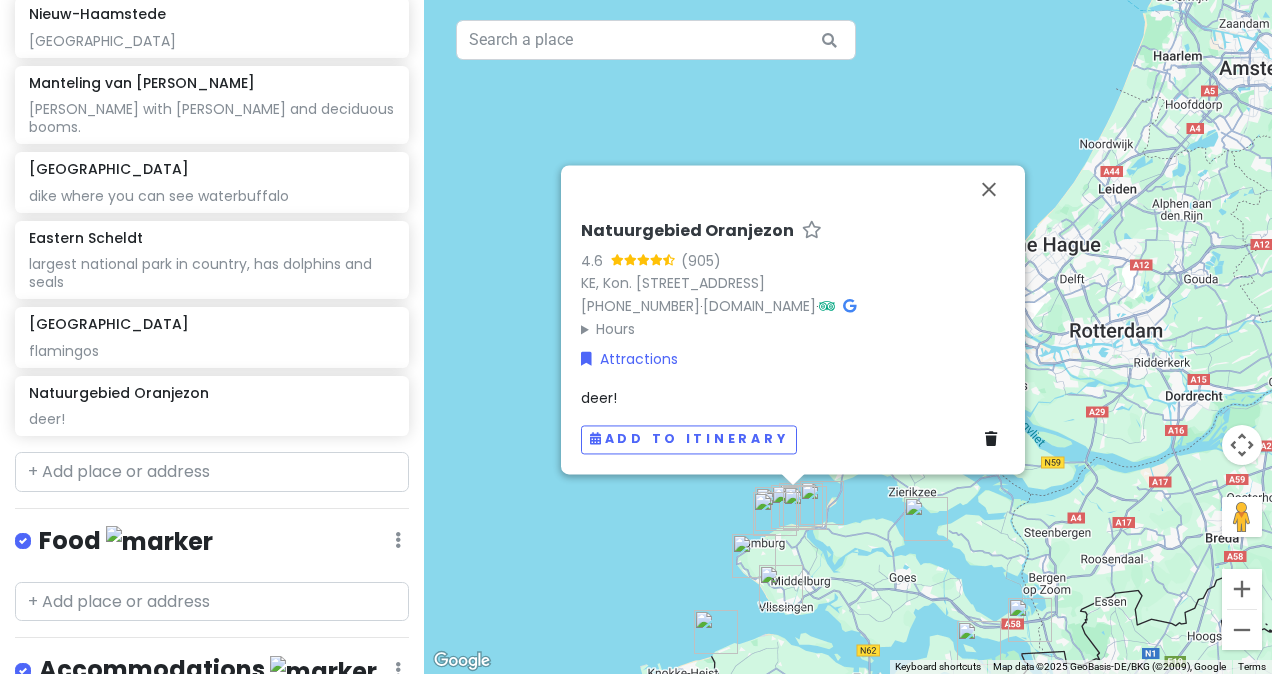 click on "Zeeland Trip Private Change Dates Make a Copy Delete Trip Go Pro ⚡️ Give Feedback 💡 Support Scout ☕️ Itinerary Share Publish Notes maybe [DATE]? 2hr 12 min Attractions   Edit Reorder Delete List Bathse Spuisluis Buitenplaats [GEOGRAPHIC_DATA] cleanest beach Strandpost [GEOGRAPHIC_DATA] - shark teeth [GEOGRAPHIC_DATA] by flood barriers [GEOGRAPHIC_DATA] quiet beach Domeinen 2 beach by nature reserve [PERSON_NAME][GEOGRAPHIC_DATA][PERSON_NAME] [GEOGRAPHIC_DATA] oldest beach resort [GEOGRAPHIC_DATA] large ships beach [GEOGRAPHIC_DATA] [GEOGRAPHIC_DATA] van [GEOGRAPHIC_DATA][PERSON_NAME] with [PERSON_NAME] and deciduous booms. [GEOGRAPHIC_DATA] dike where you can see waterbuffalo Eastern Scheldt largest national park in country, has dolphins and seals [GEOGRAPHIC_DATA] flamingos Natuurgebied Oranjezon deer! Food   Edit Reorder Delete List Accommodations   Edit Reorder Delete List Find hotels on [DOMAIN_NAME] + Add a section" at bounding box center (212, 337) 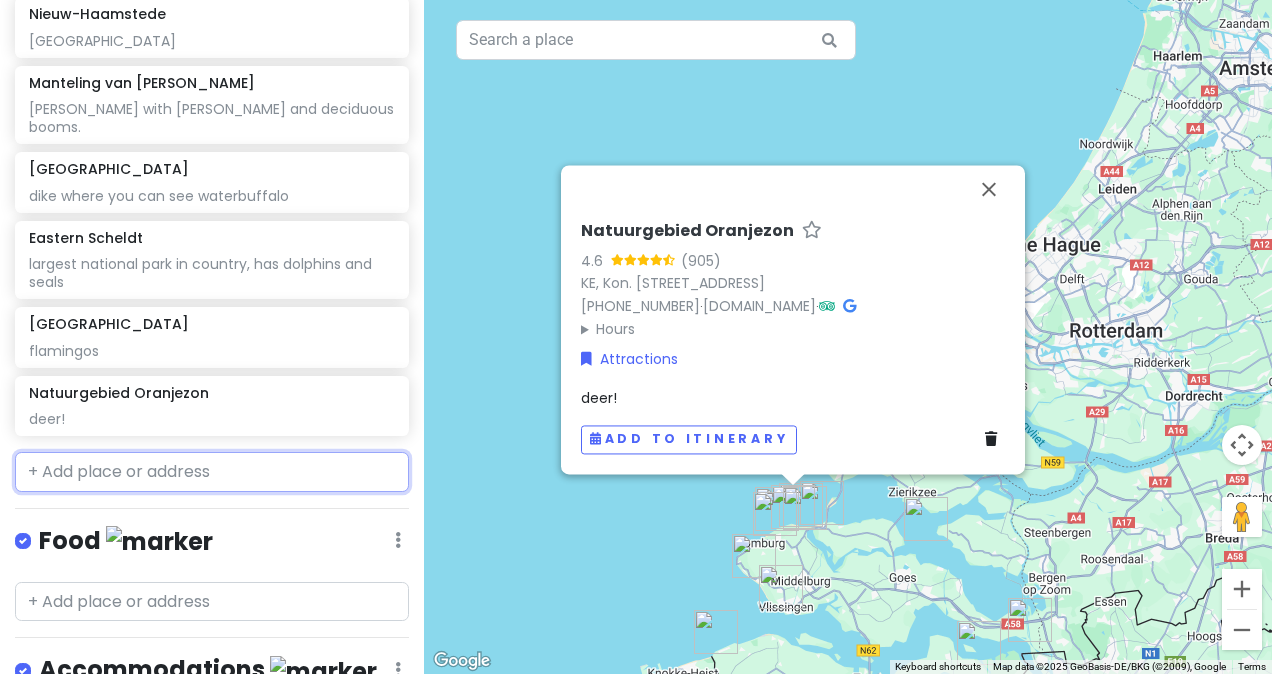 click at bounding box center [212, 472] 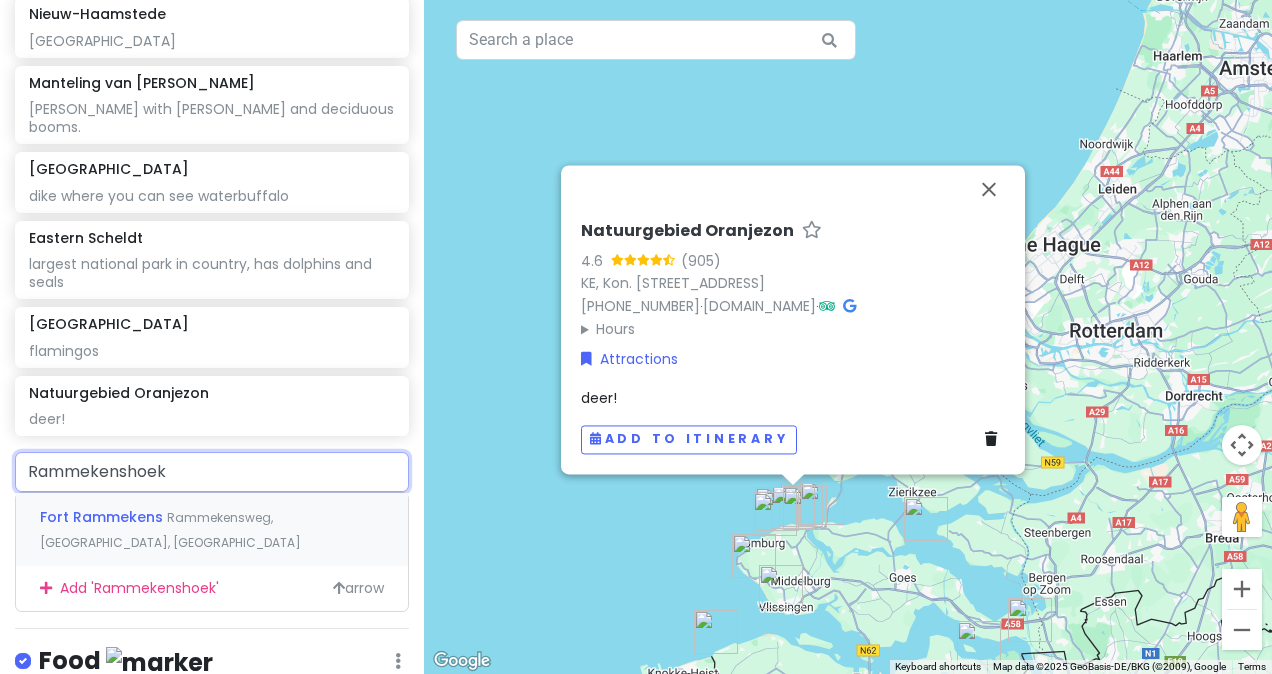 click on "Fort Rammekens   Rammekensweg, [GEOGRAPHIC_DATA], [GEOGRAPHIC_DATA]" at bounding box center (212, 530) 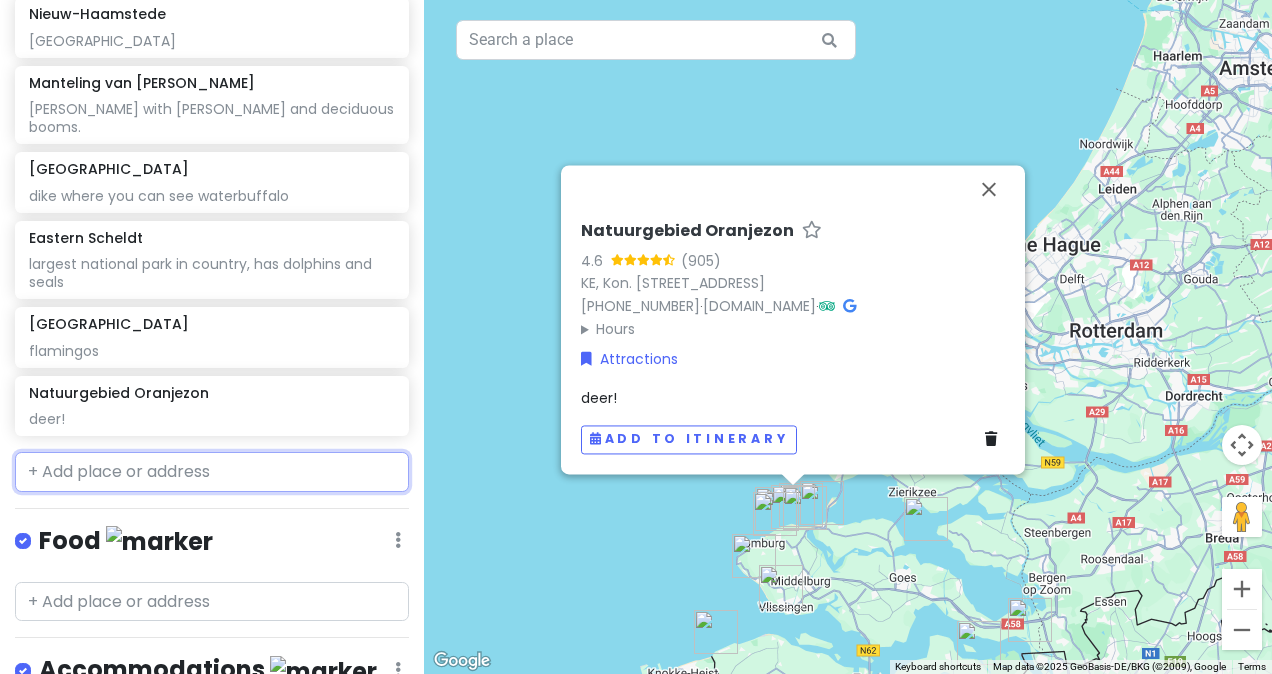 scroll, scrollTop: 1002, scrollLeft: 0, axis: vertical 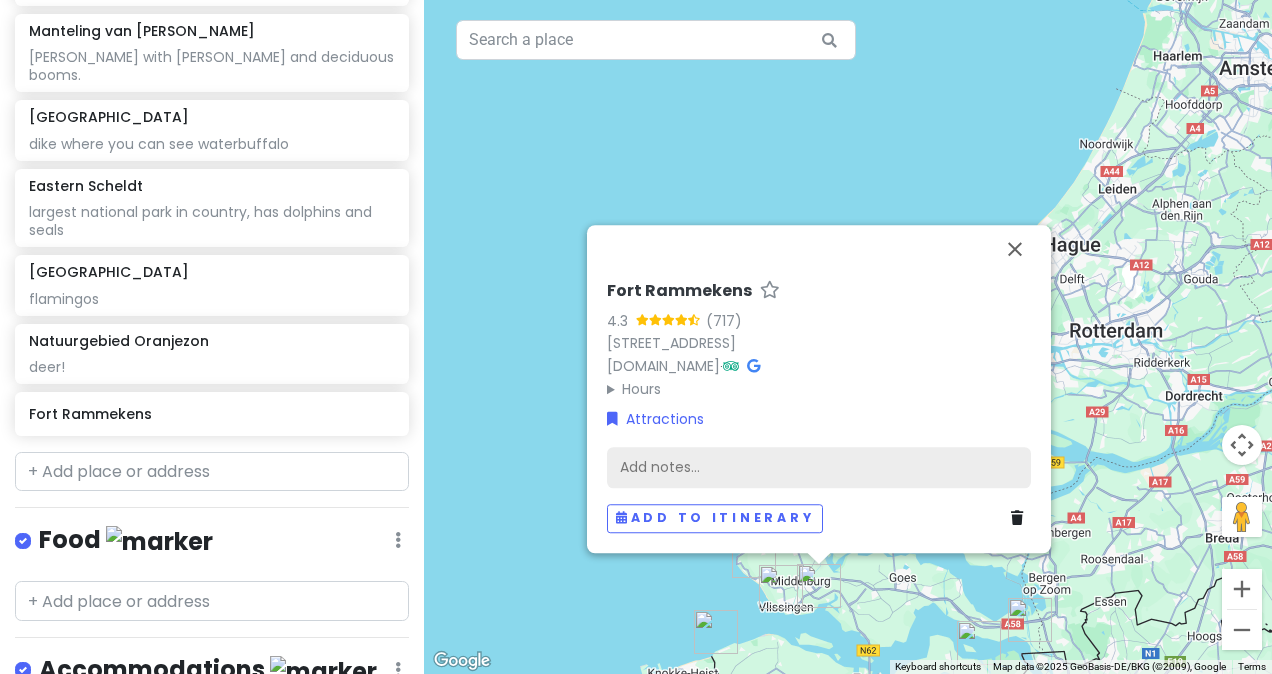 click on "Add notes..." at bounding box center [819, 468] 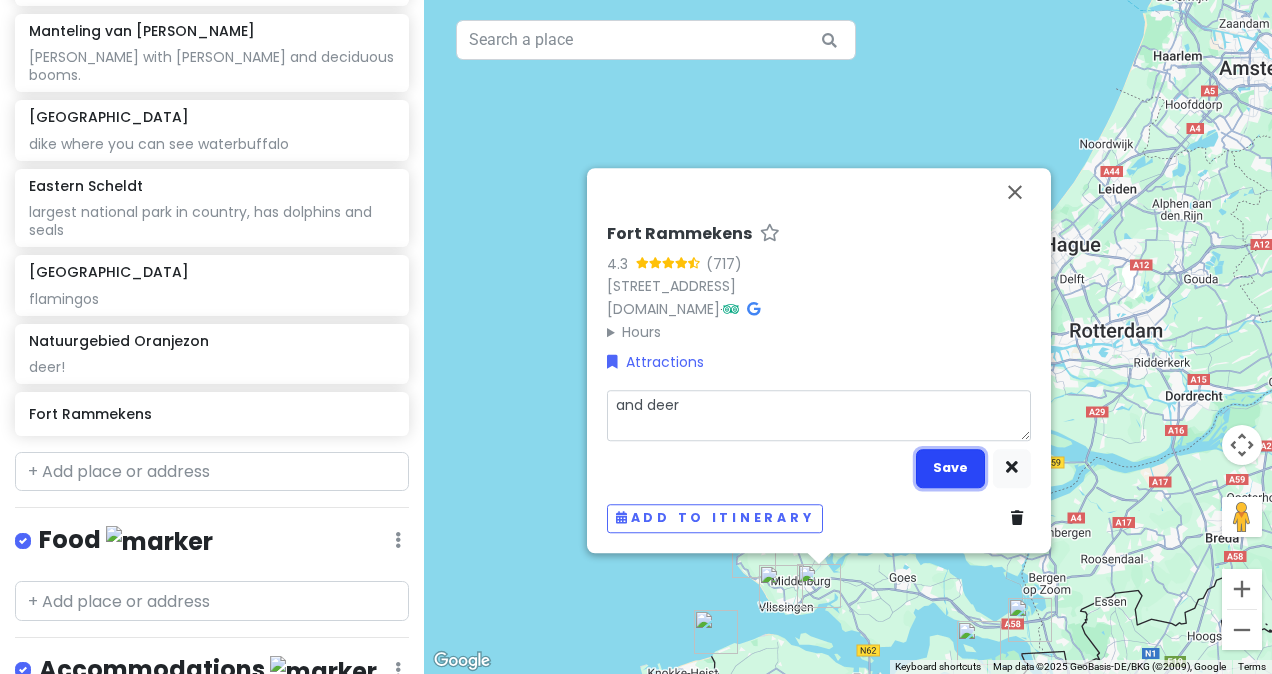 click on "Save" at bounding box center (950, 468) 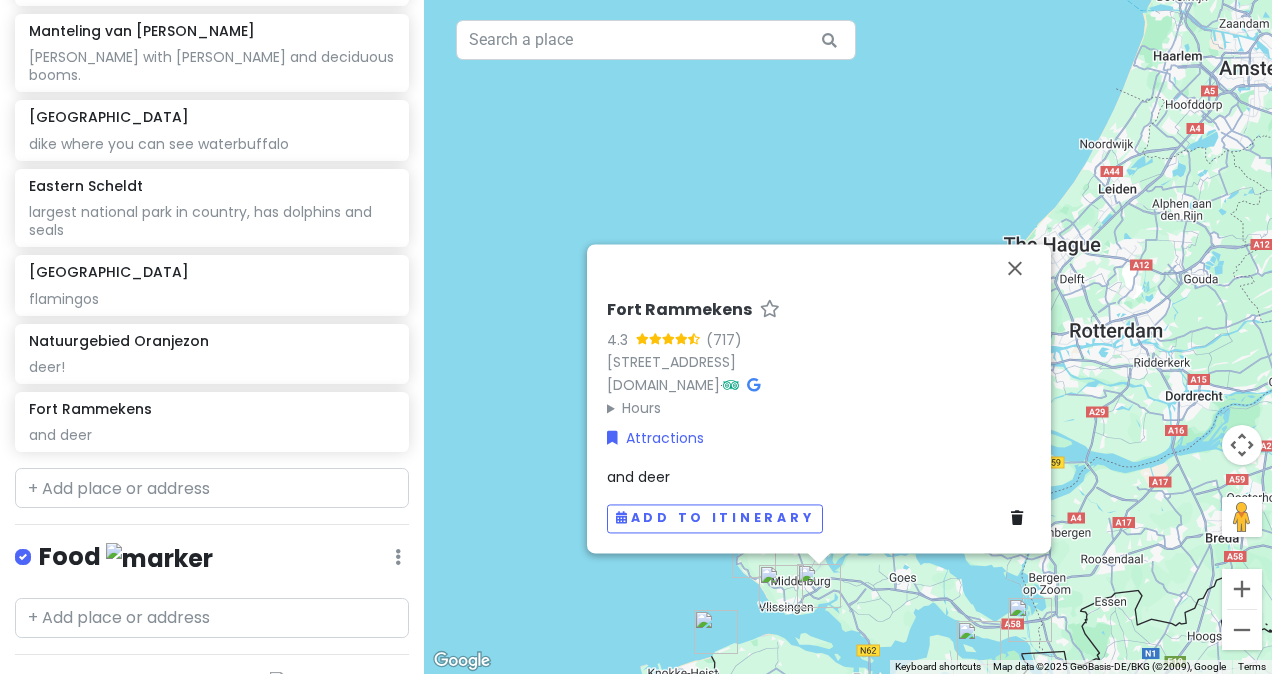 scroll, scrollTop: 1019, scrollLeft: 0, axis: vertical 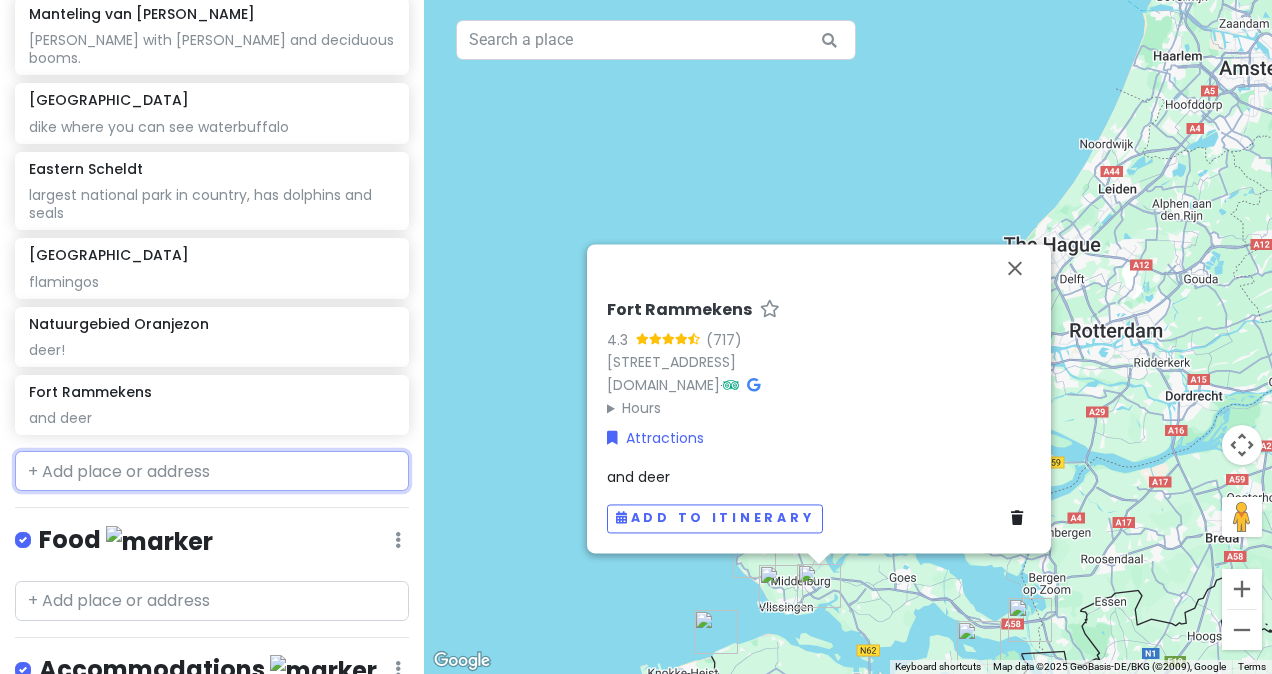click at bounding box center (212, 471) 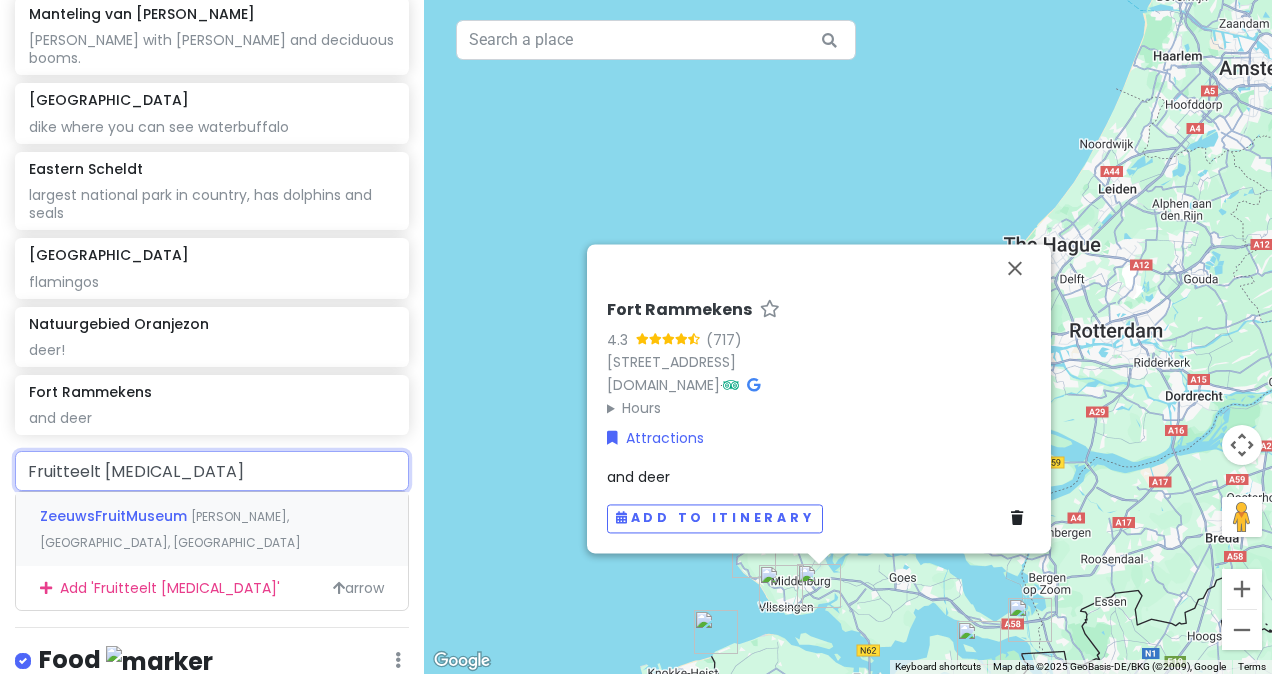 click on "[PERSON_NAME], [GEOGRAPHIC_DATA], [GEOGRAPHIC_DATA]" at bounding box center [170, 529] 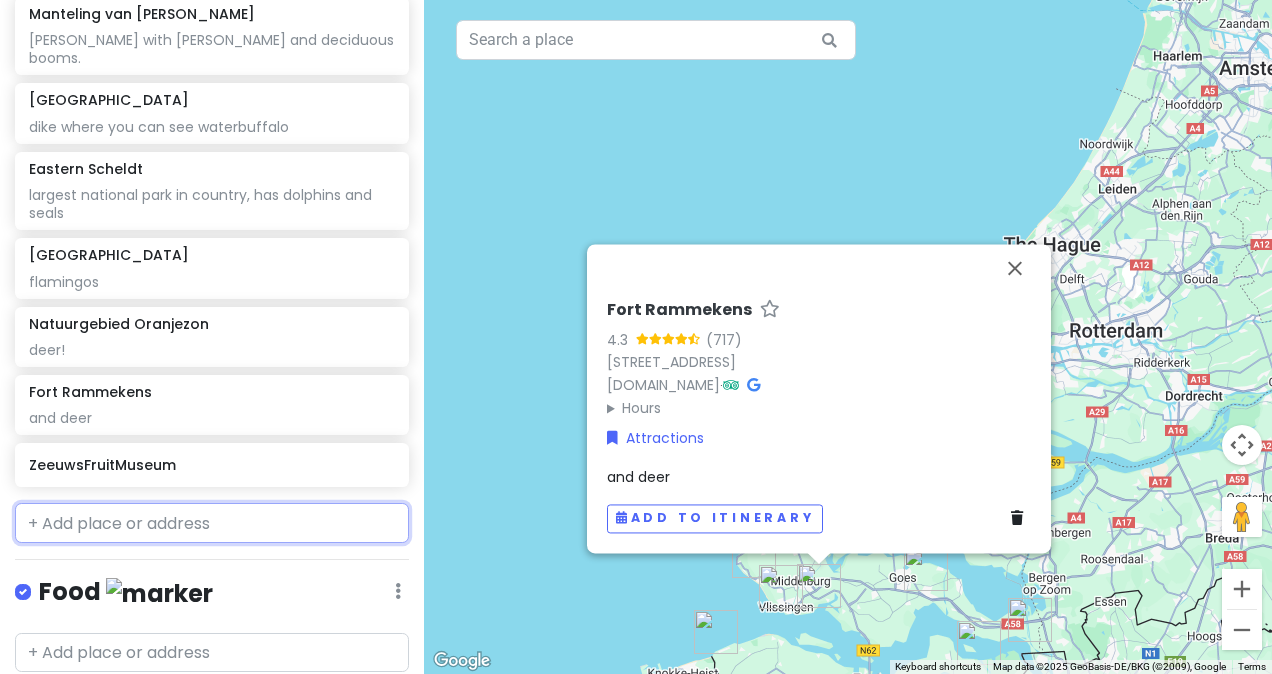 scroll, scrollTop: 1071, scrollLeft: 0, axis: vertical 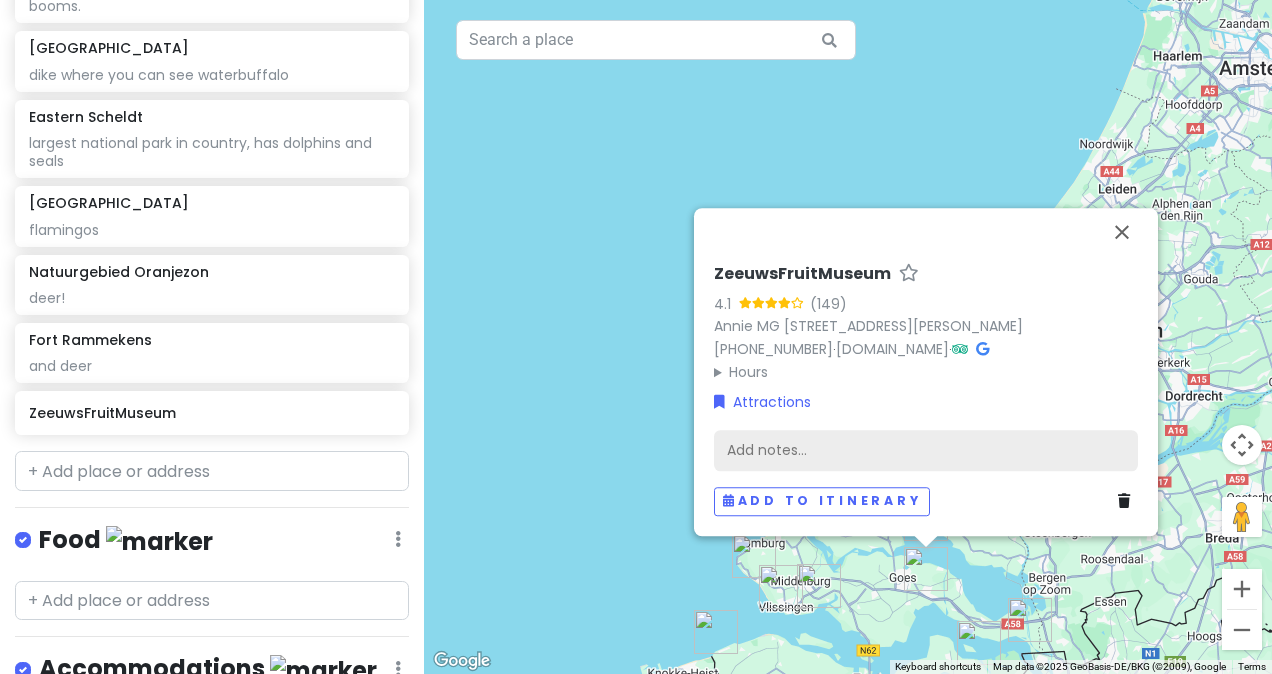 click on "Add notes..." at bounding box center [926, 451] 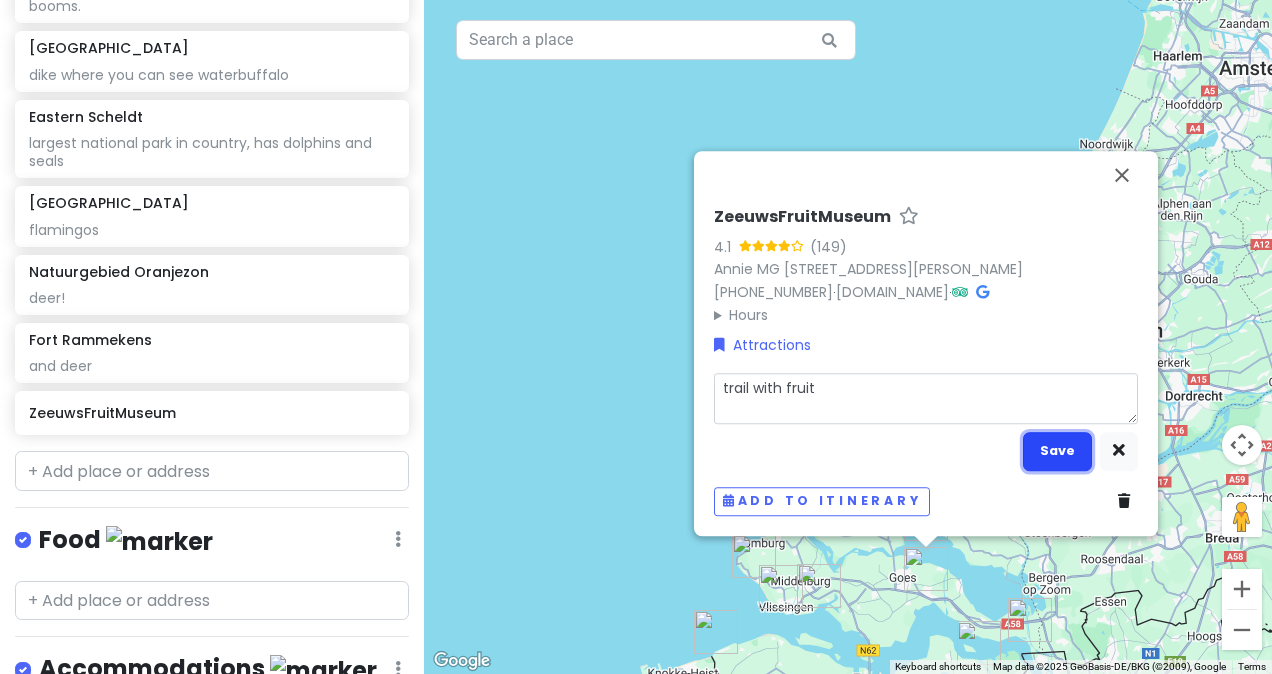click on "Save" at bounding box center (1057, 451) 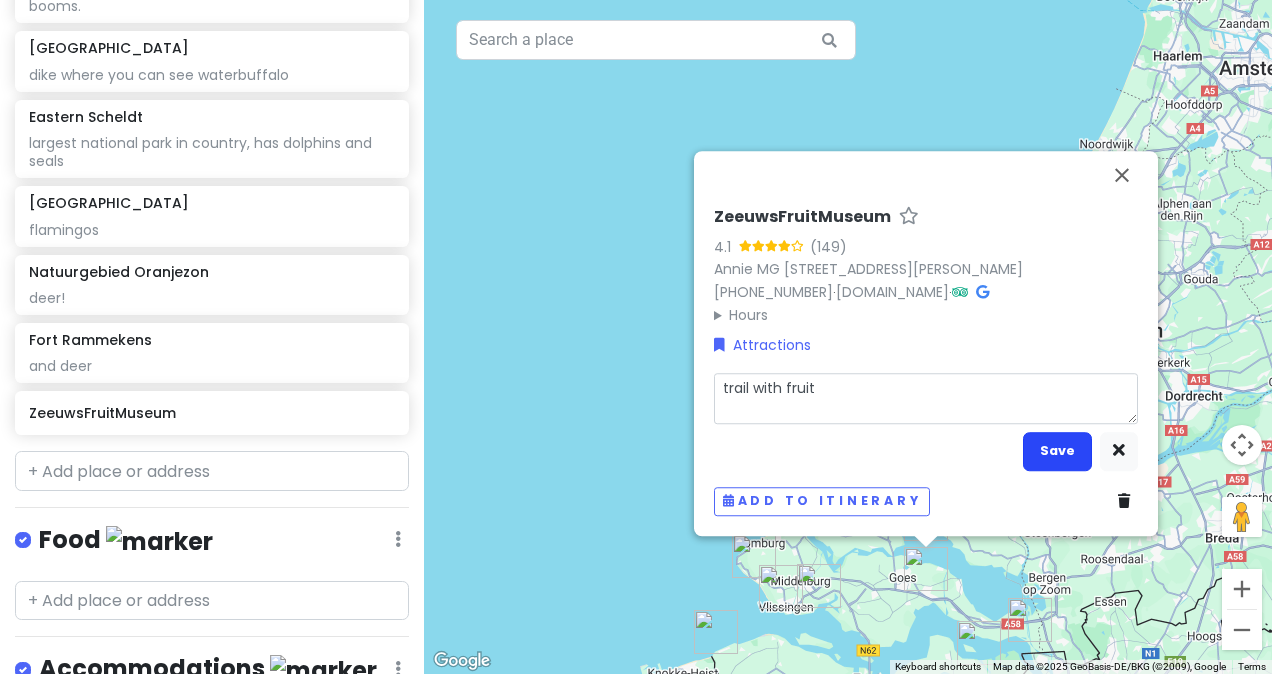 scroll, scrollTop: 1087, scrollLeft: 0, axis: vertical 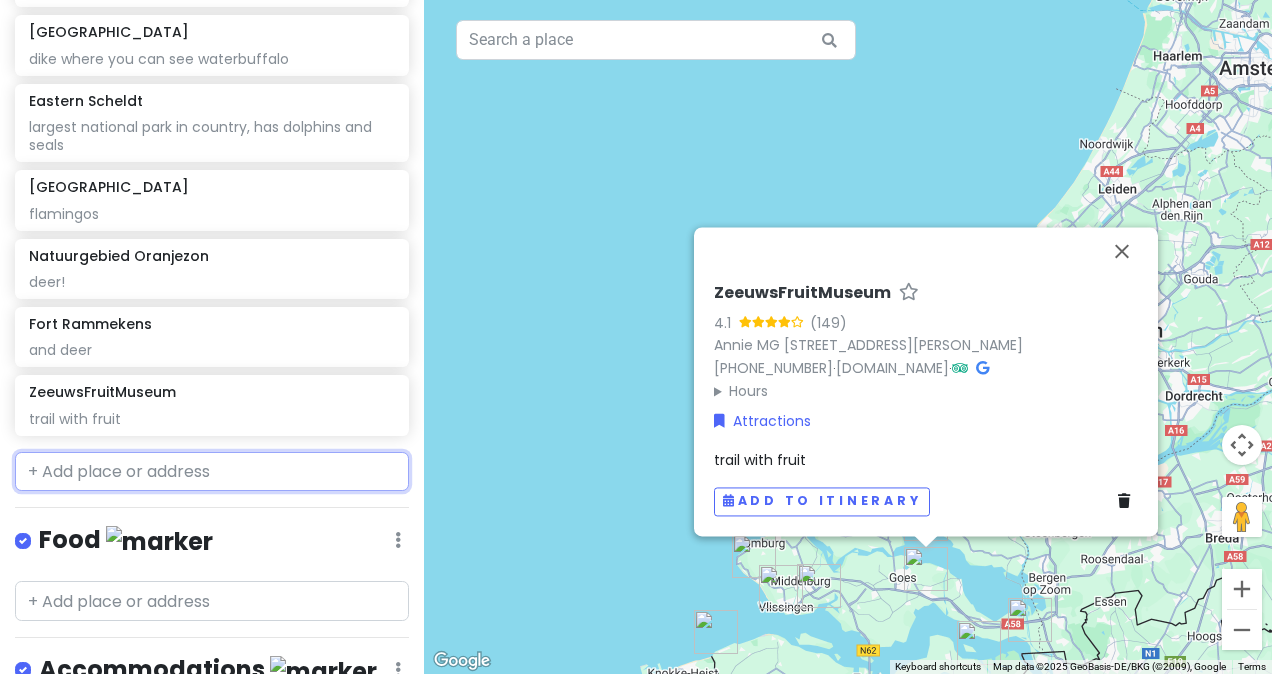 click at bounding box center [212, 472] 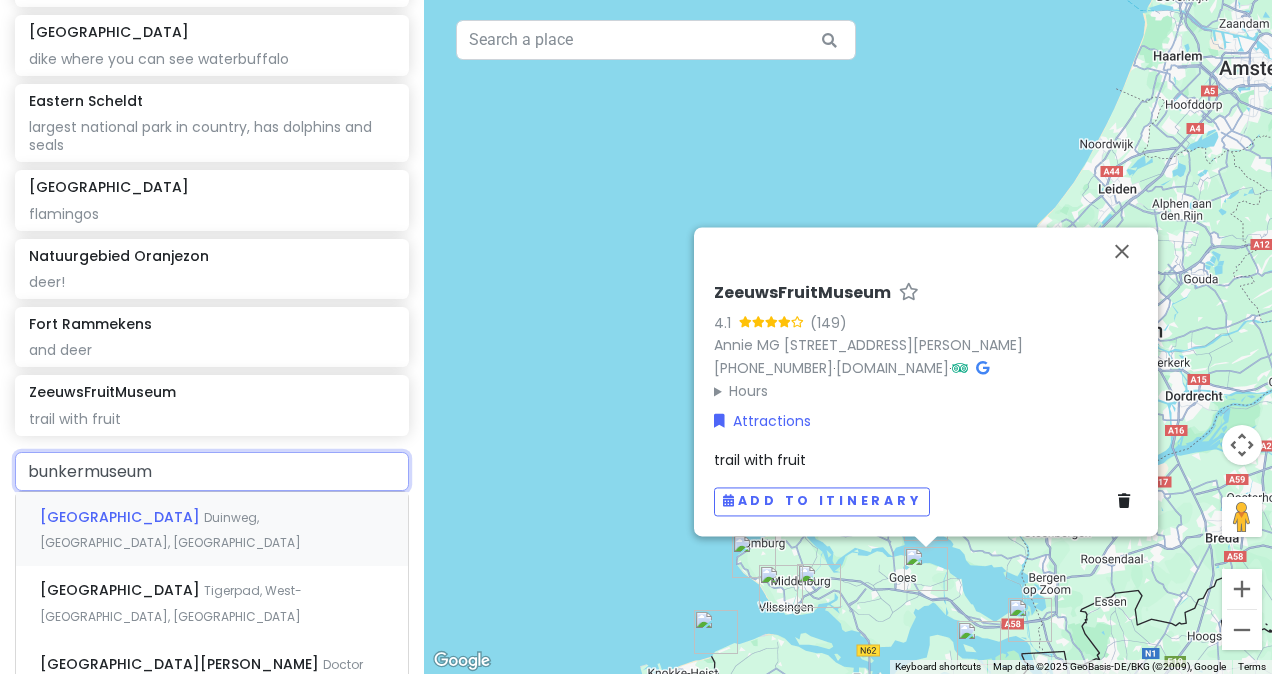 click on "[GEOGRAPHIC_DATA], [GEOGRAPHIC_DATA], [GEOGRAPHIC_DATA]" at bounding box center [212, 529] 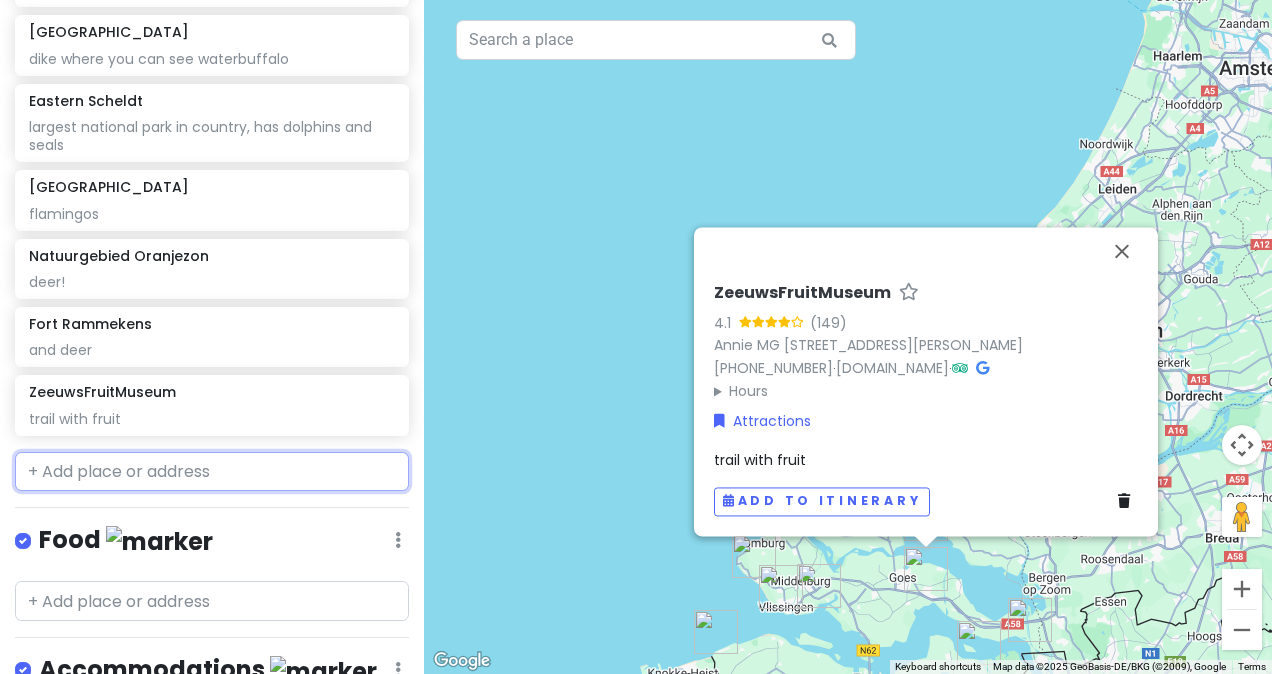 scroll, scrollTop: 1139, scrollLeft: 0, axis: vertical 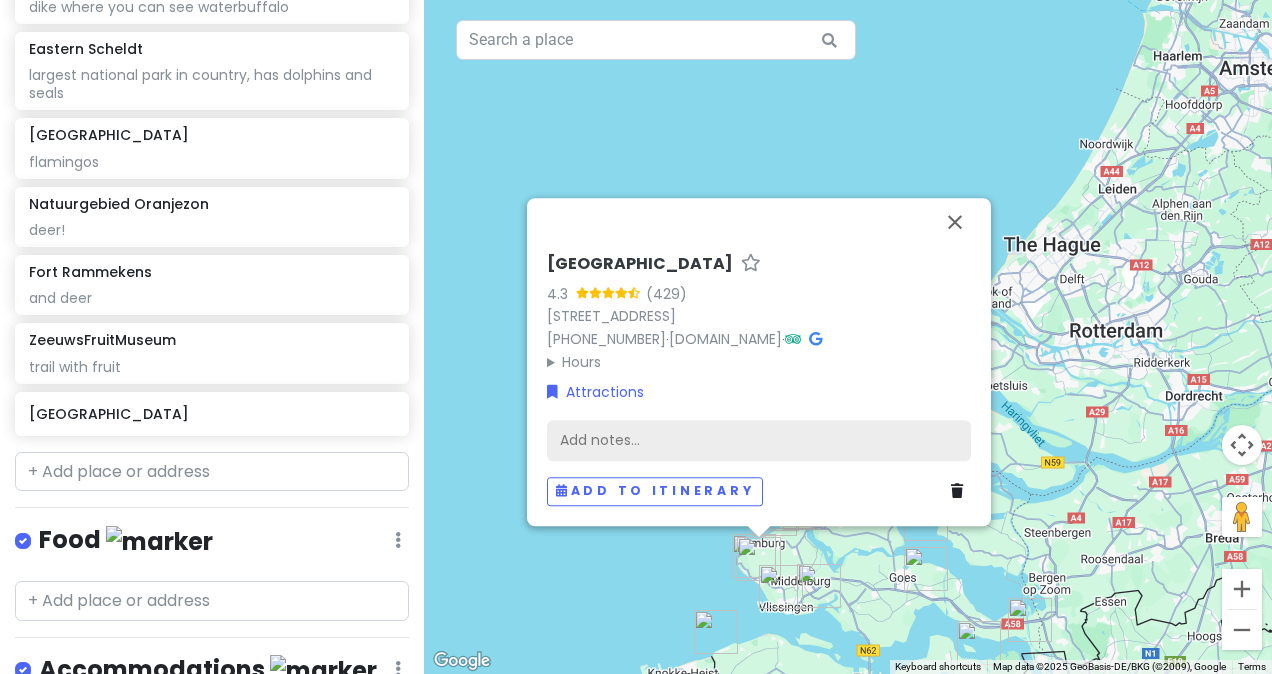 click on "Add notes..." at bounding box center [759, 441] 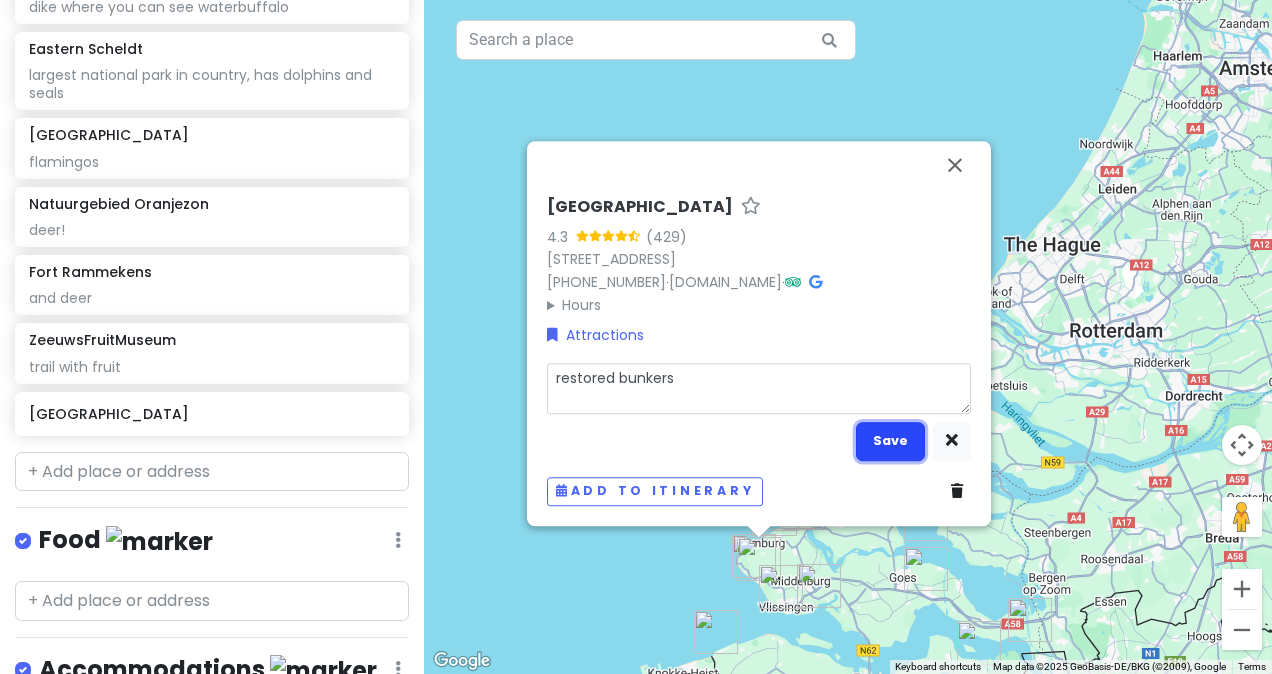click on "Save" at bounding box center [890, 441] 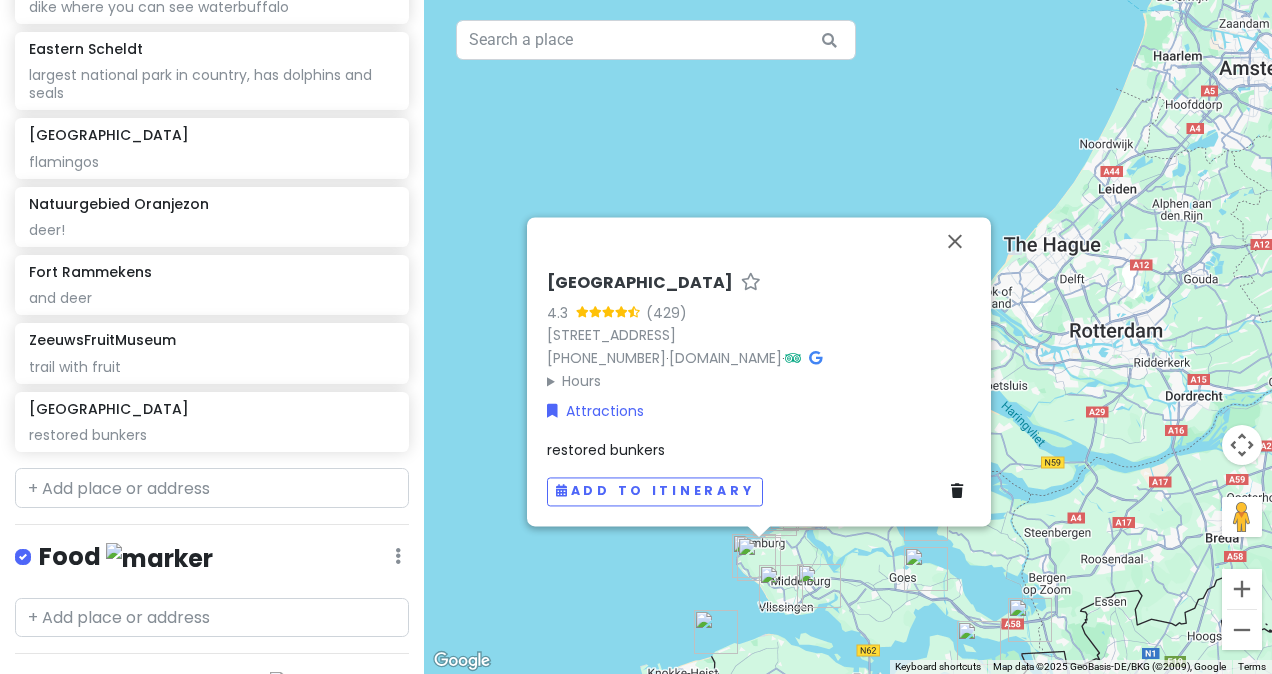 scroll, scrollTop: 1156, scrollLeft: 0, axis: vertical 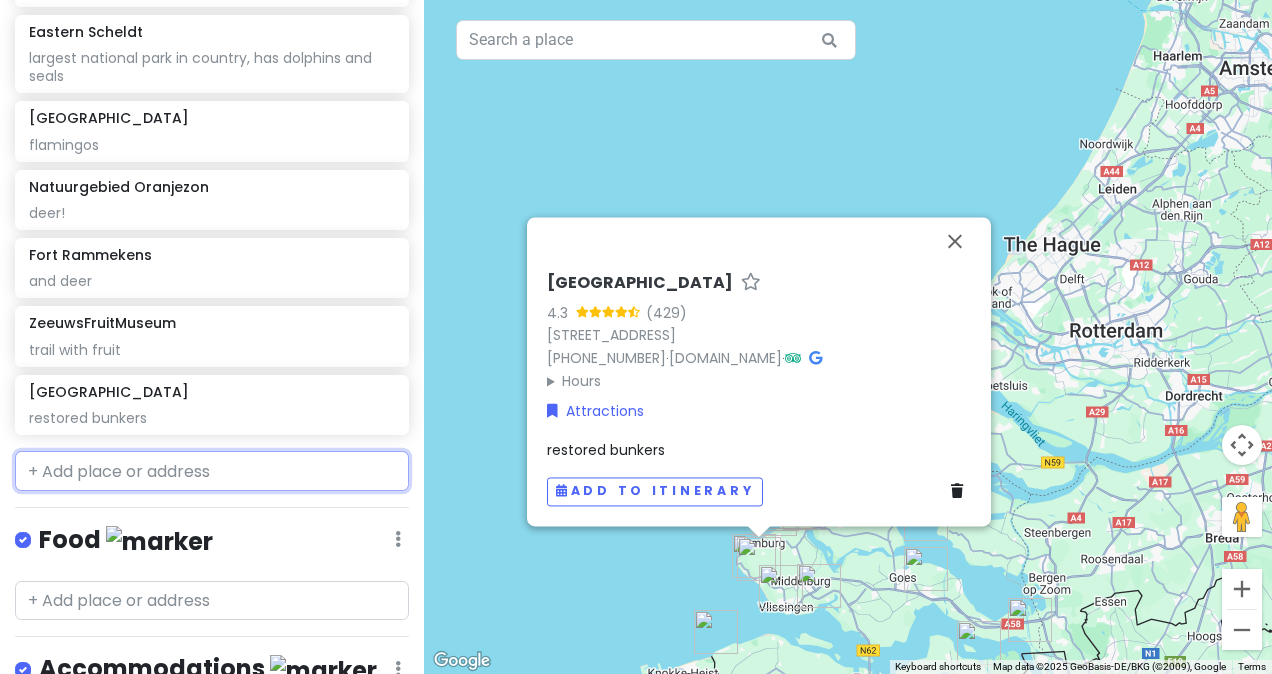 click at bounding box center (212, 471) 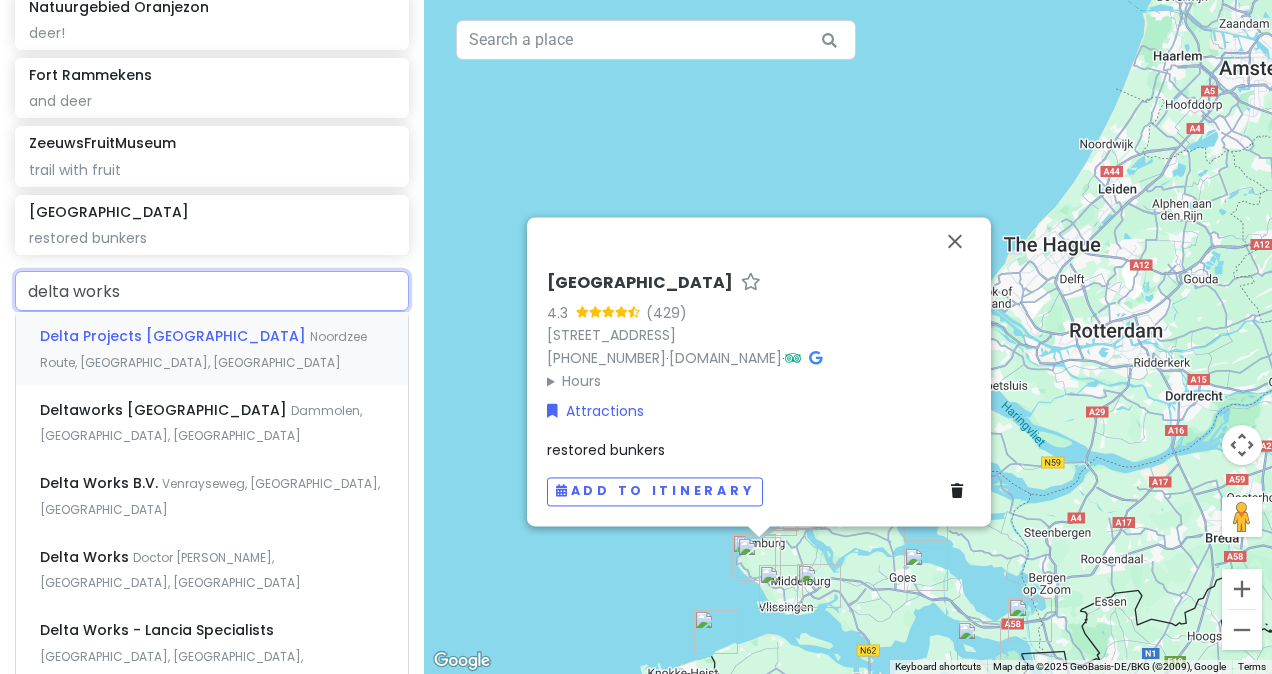 scroll, scrollTop: 1340, scrollLeft: 0, axis: vertical 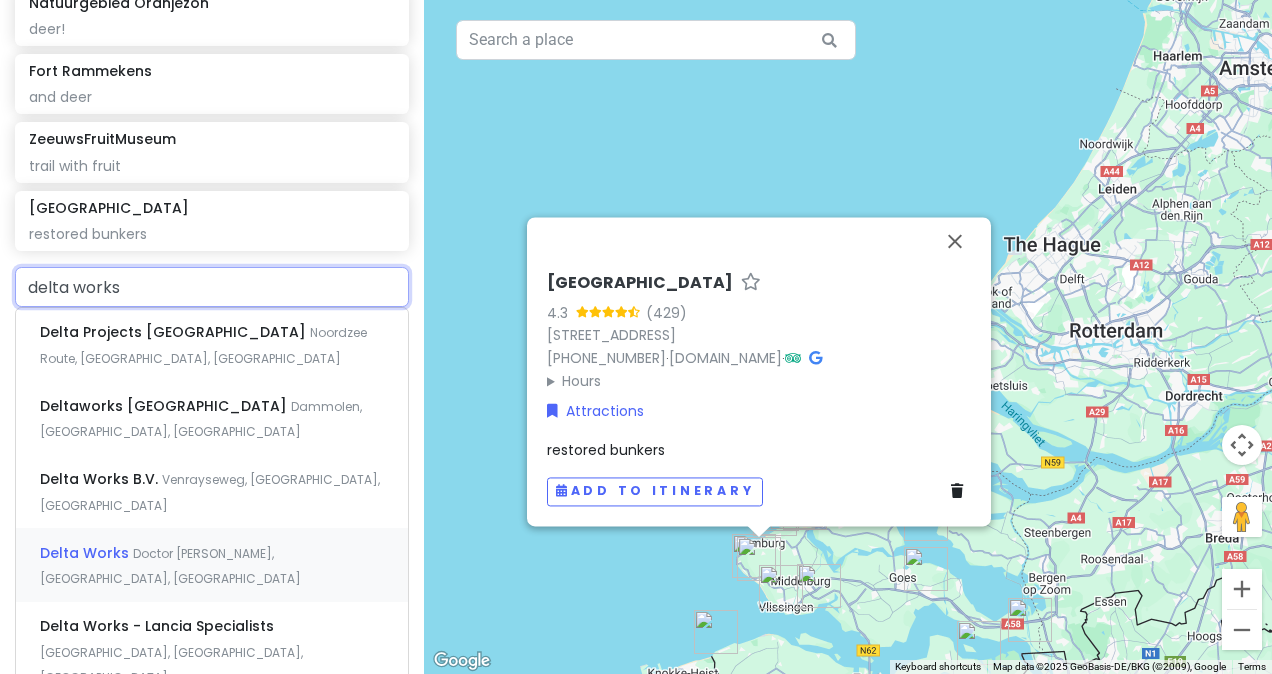 click on "Delta Works   Doctor Benthemstraat, [GEOGRAPHIC_DATA], [GEOGRAPHIC_DATA]" at bounding box center (212, 565) 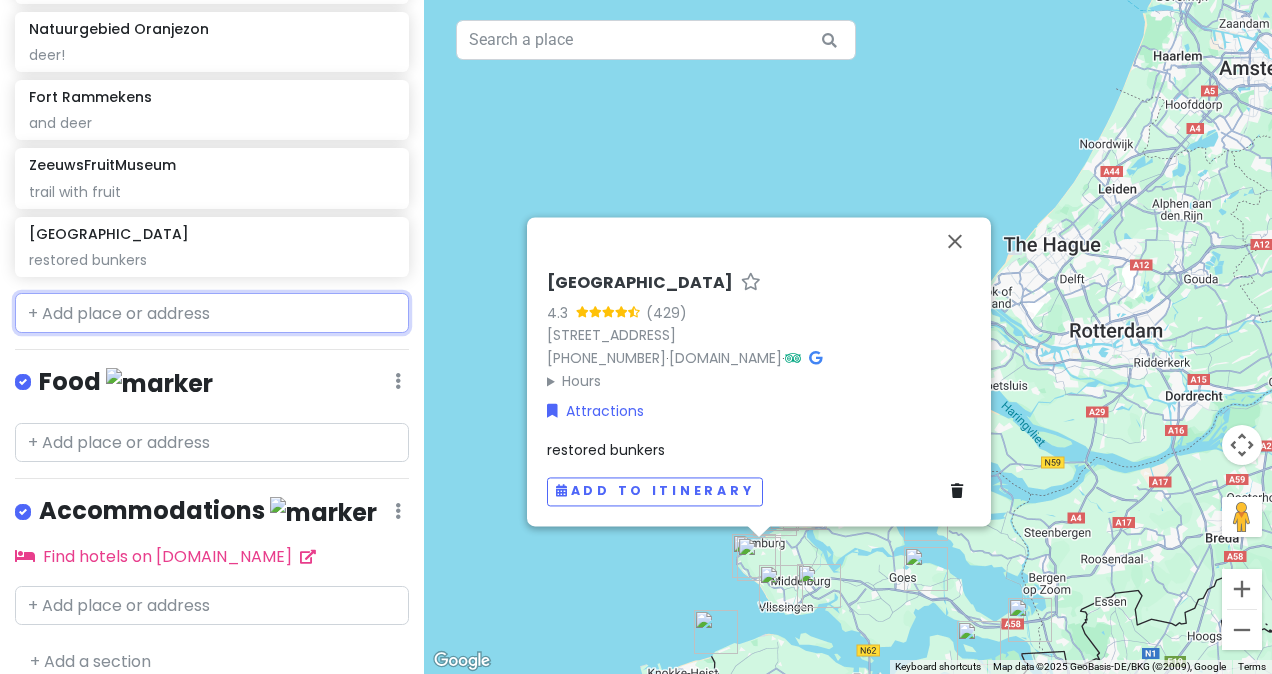 scroll, scrollTop: 1365, scrollLeft: 0, axis: vertical 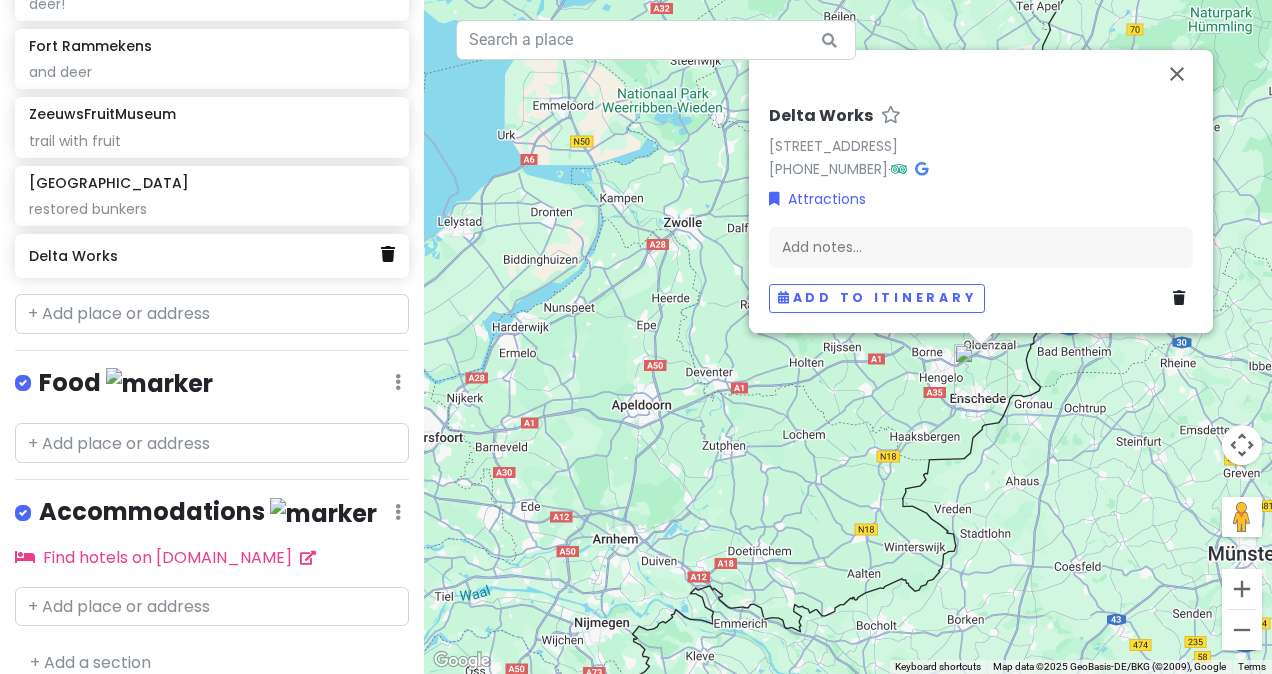click at bounding box center (388, 254) 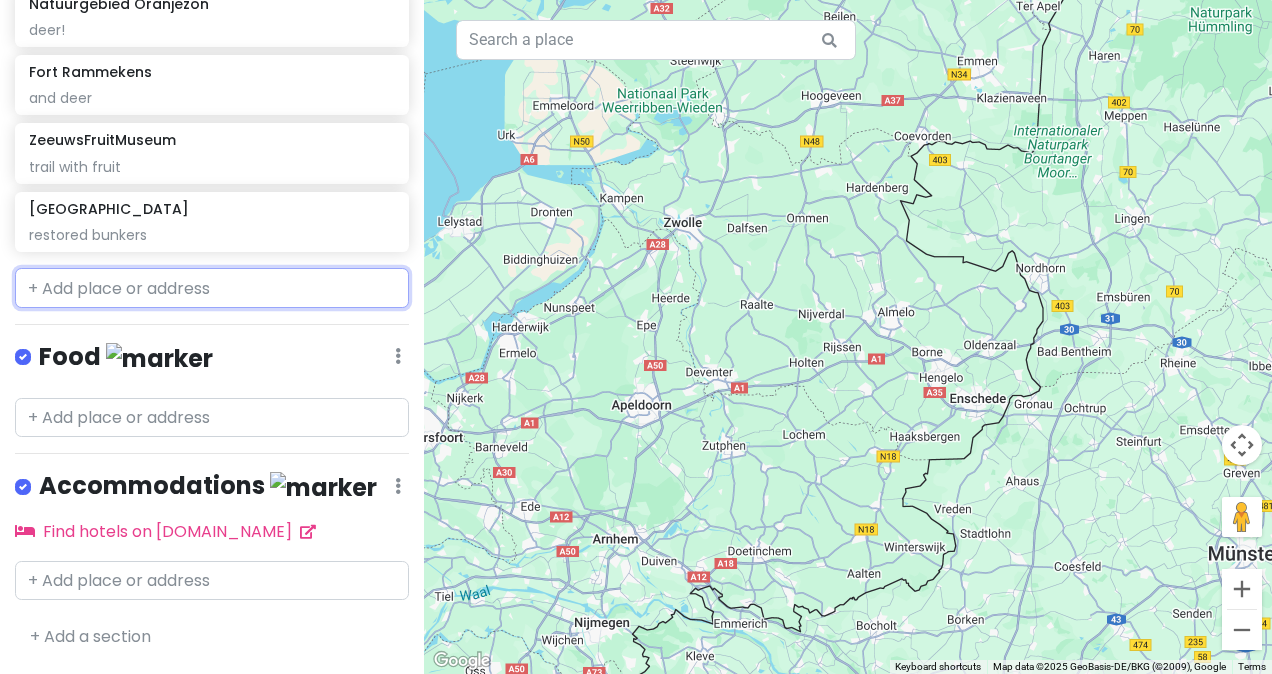 scroll, scrollTop: 1313, scrollLeft: 0, axis: vertical 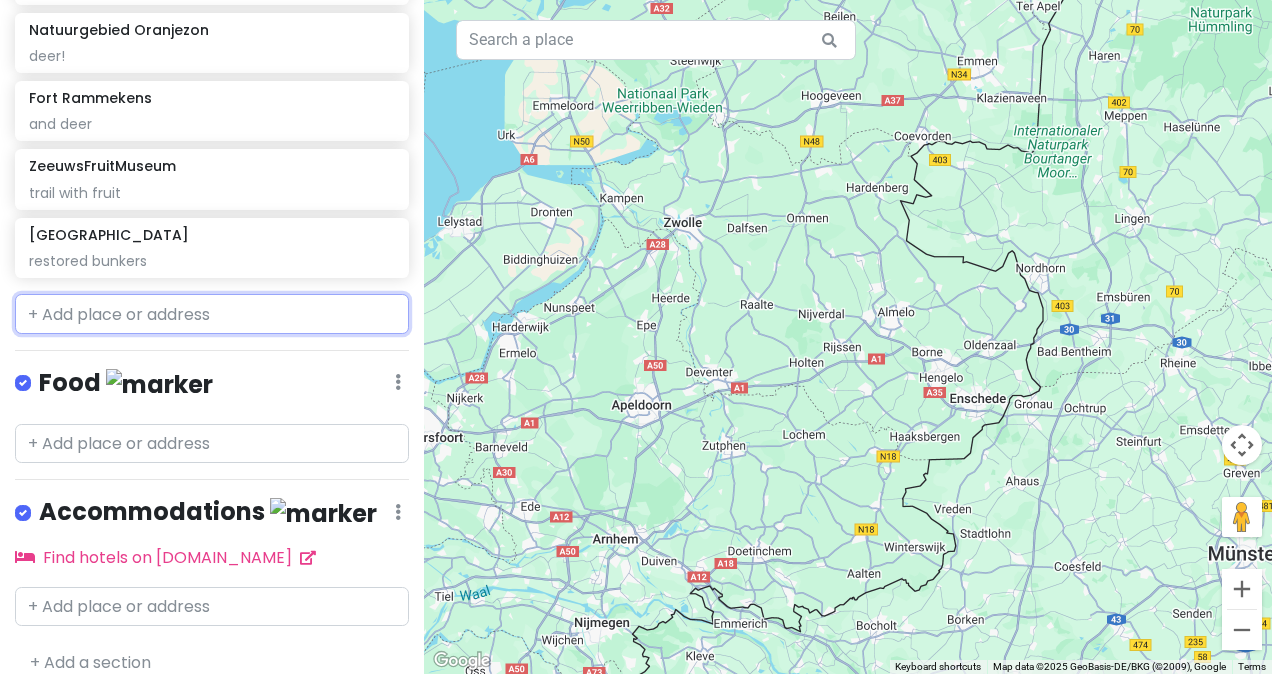 paste on "Oosterschelde barrier" 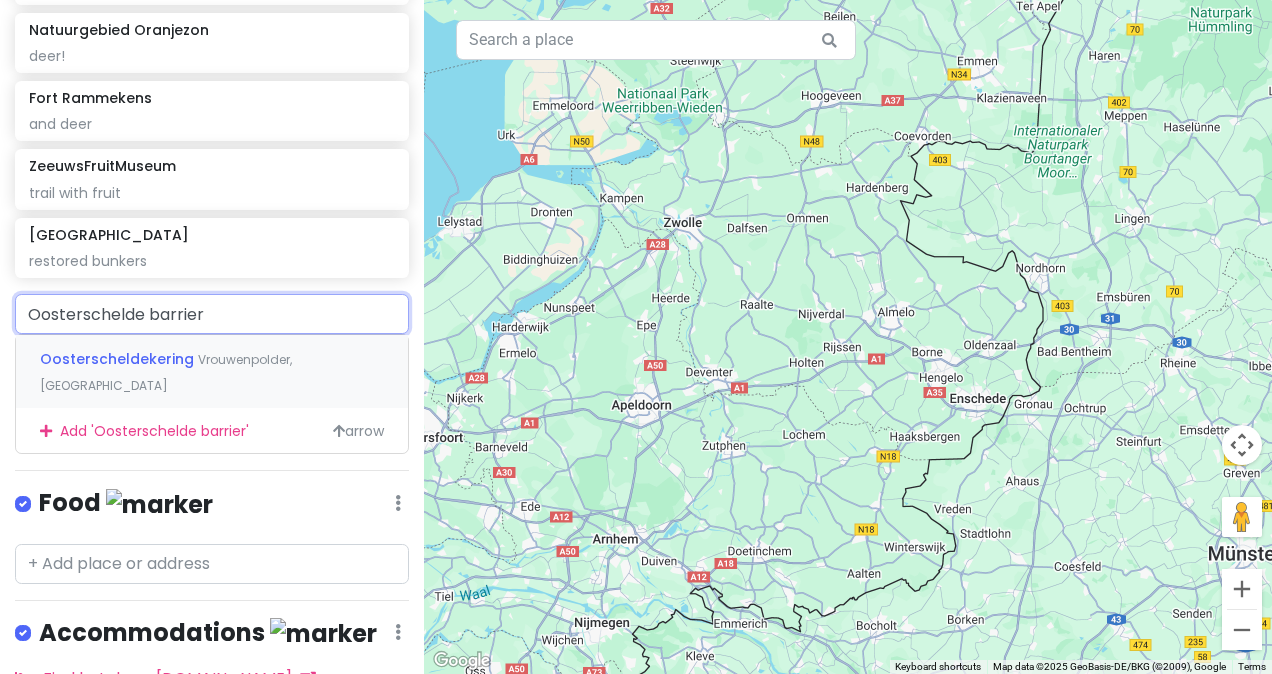 click on "Vrouwenpolder, [GEOGRAPHIC_DATA]" at bounding box center (166, 372) 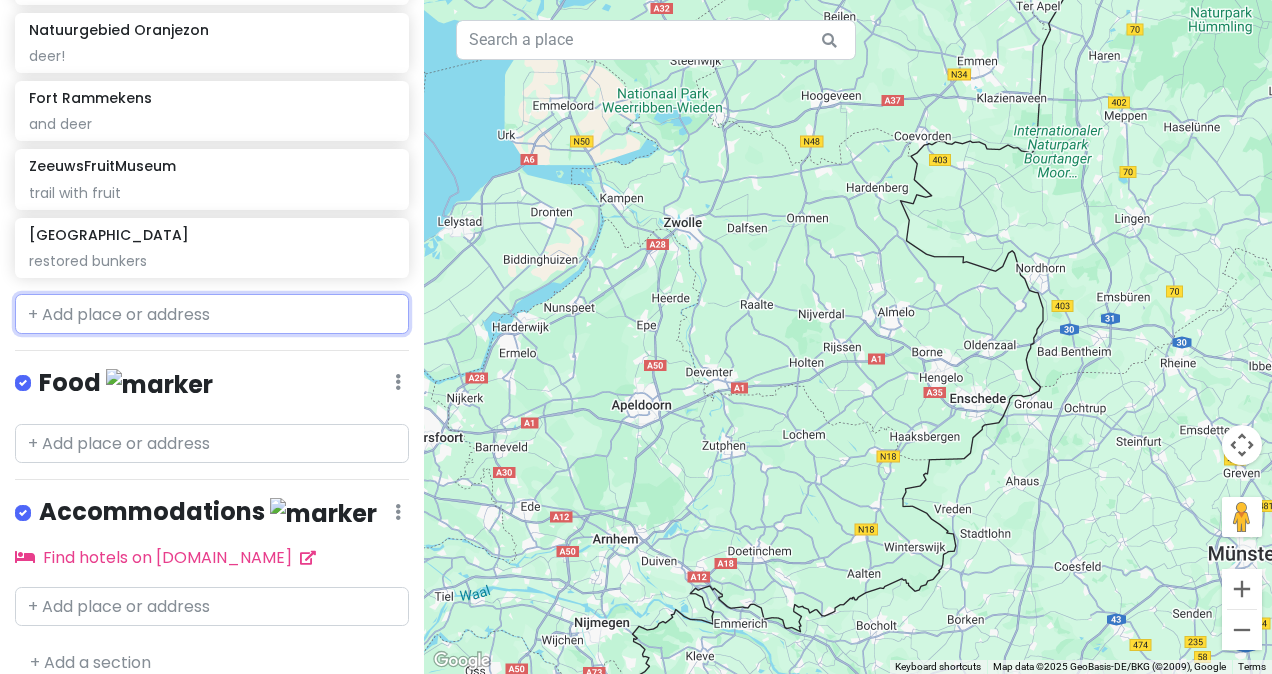 scroll, scrollTop: 1365, scrollLeft: 0, axis: vertical 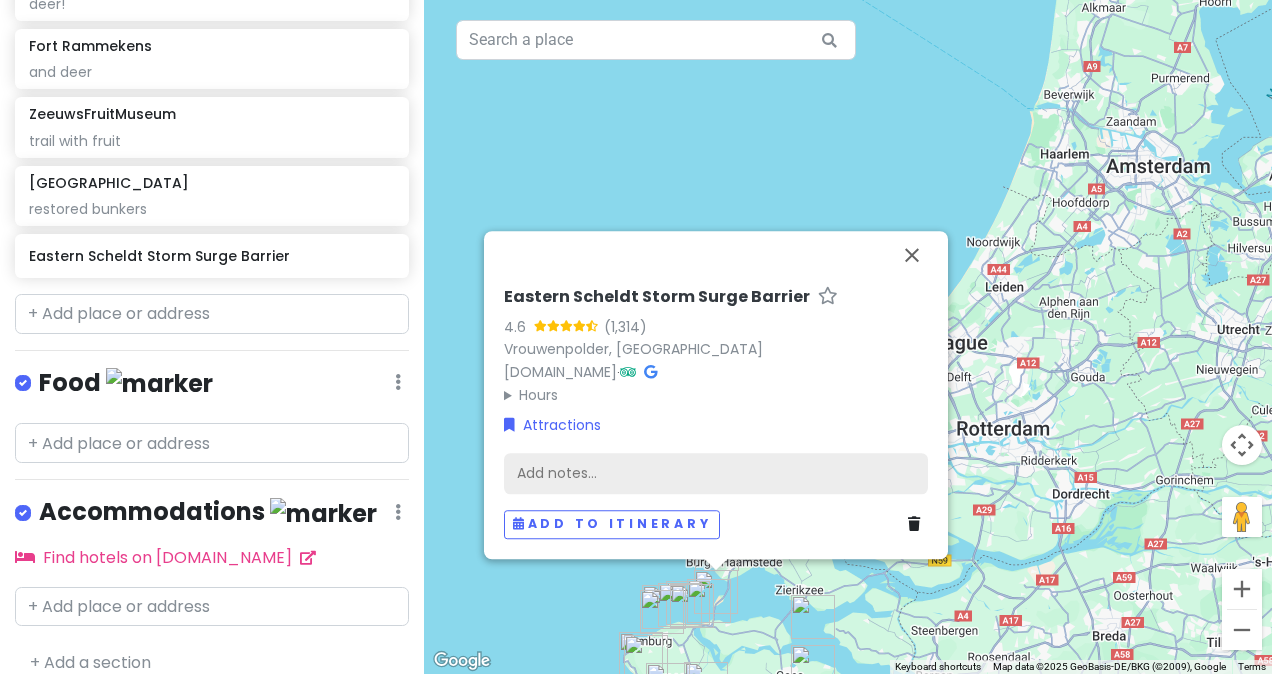 click on "Add notes..." at bounding box center [716, 474] 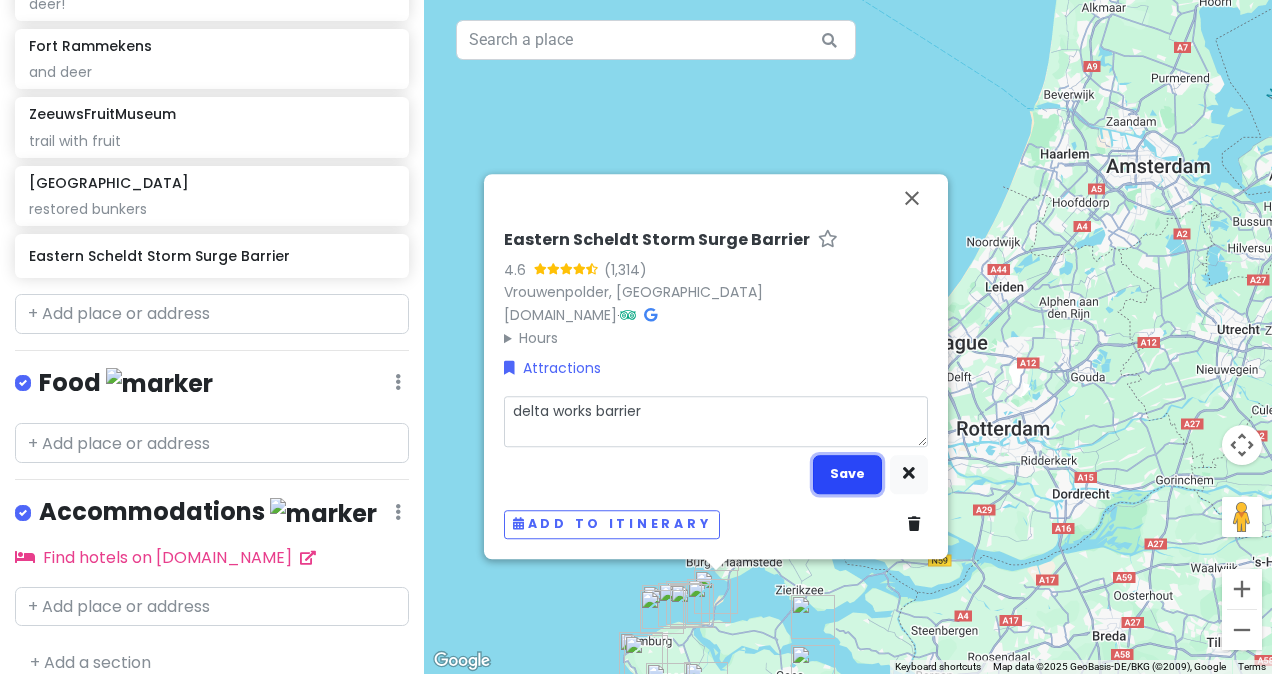 click on "Save" at bounding box center (847, 474) 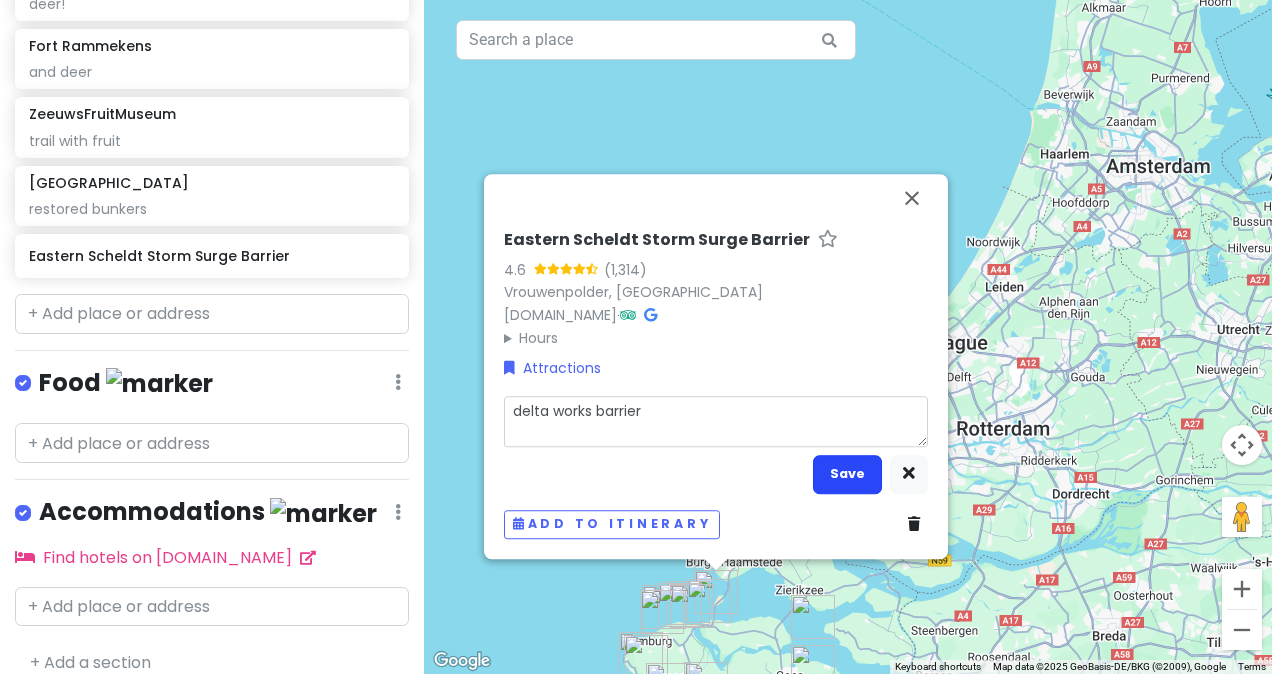 scroll, scrollTop: 1382, scrollLeft: 0, axis: vertical 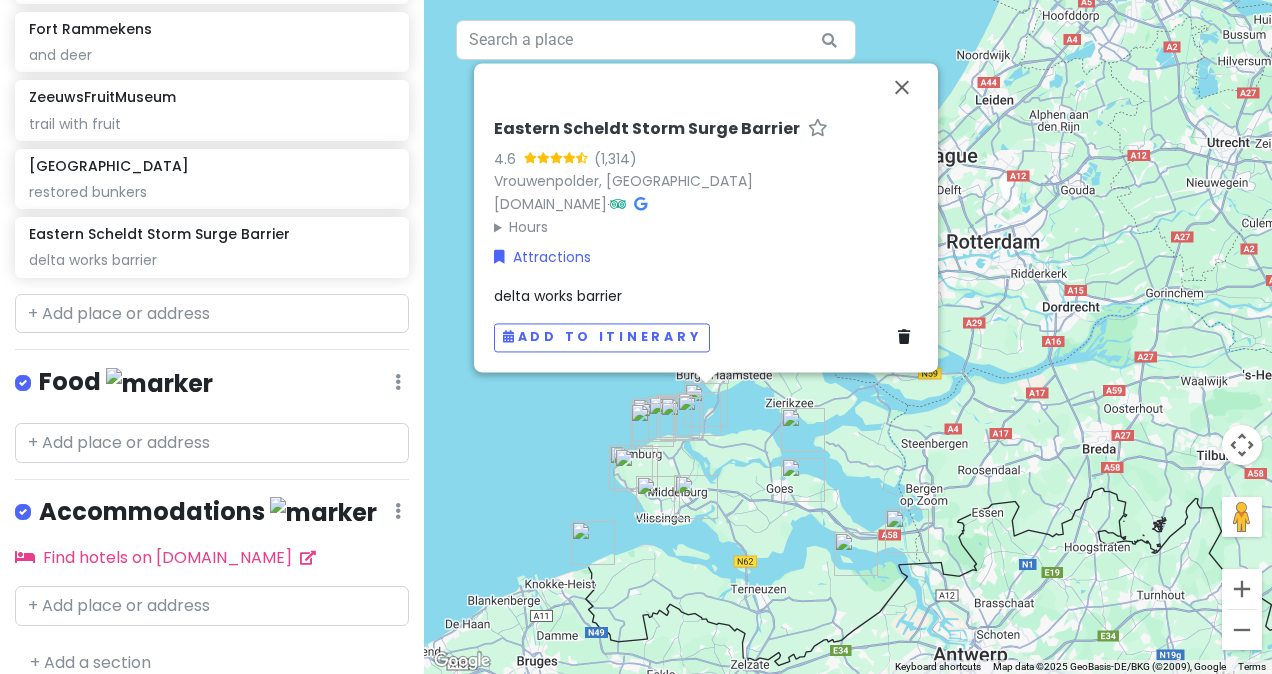 drag, startPoint x: 826, startPoint y: 622, endPoint x: 815, endPoint y: 419, distance: 203.2978 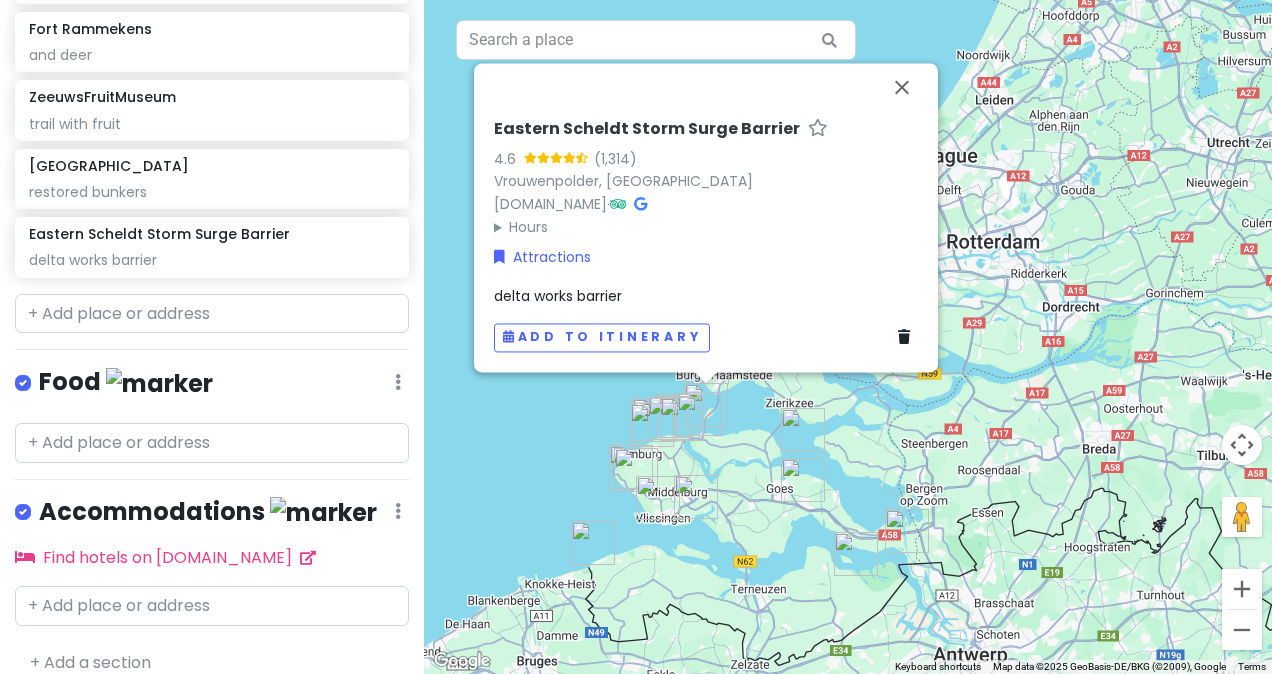 click at bounding box center [803, 430] 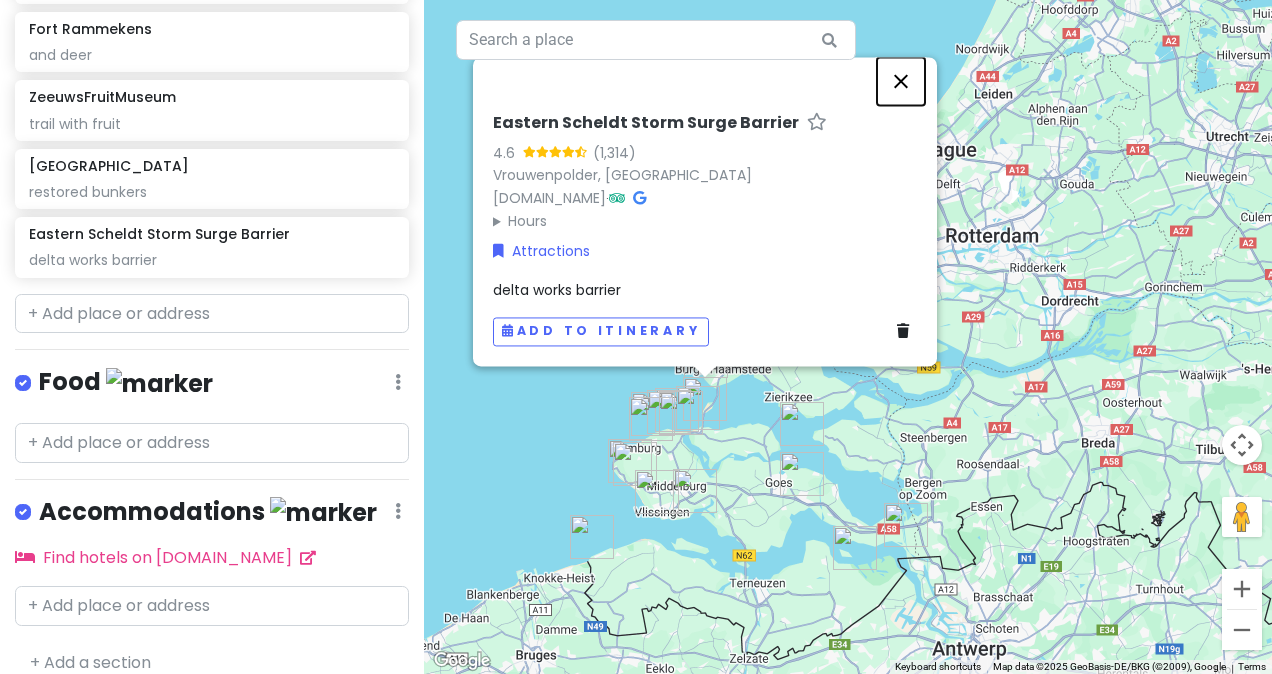 click at bounding box center (901, 81) 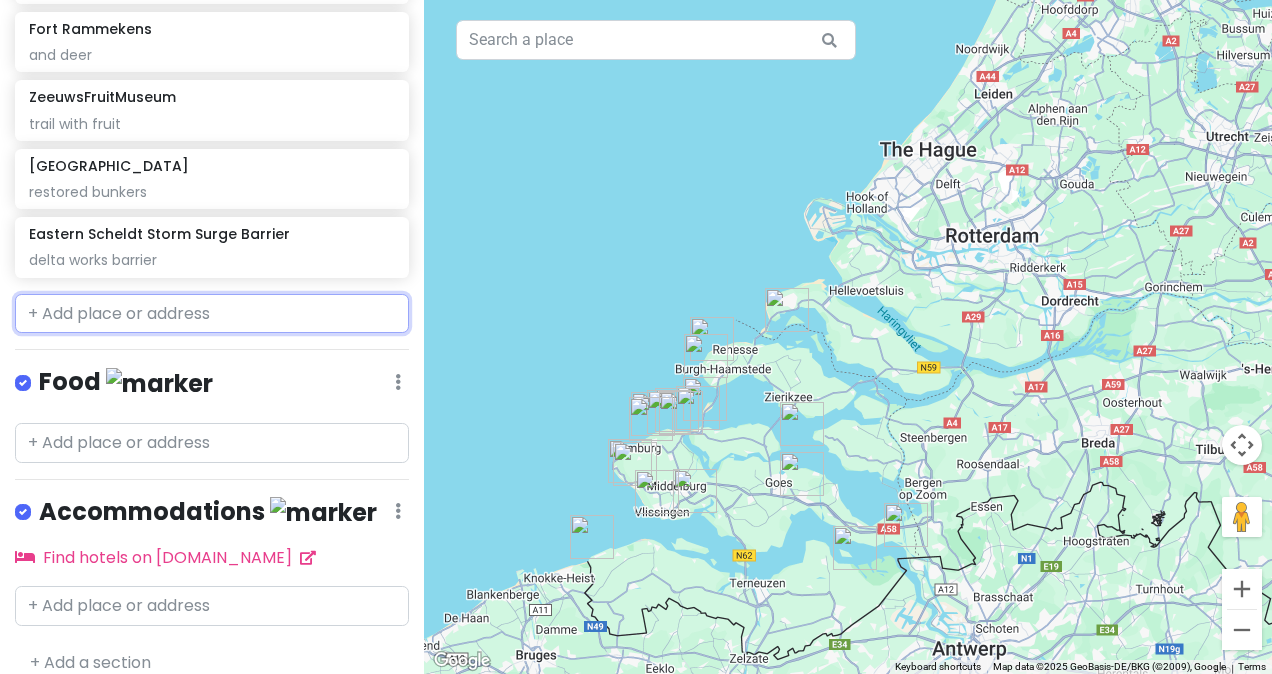 paste on "Westhove" 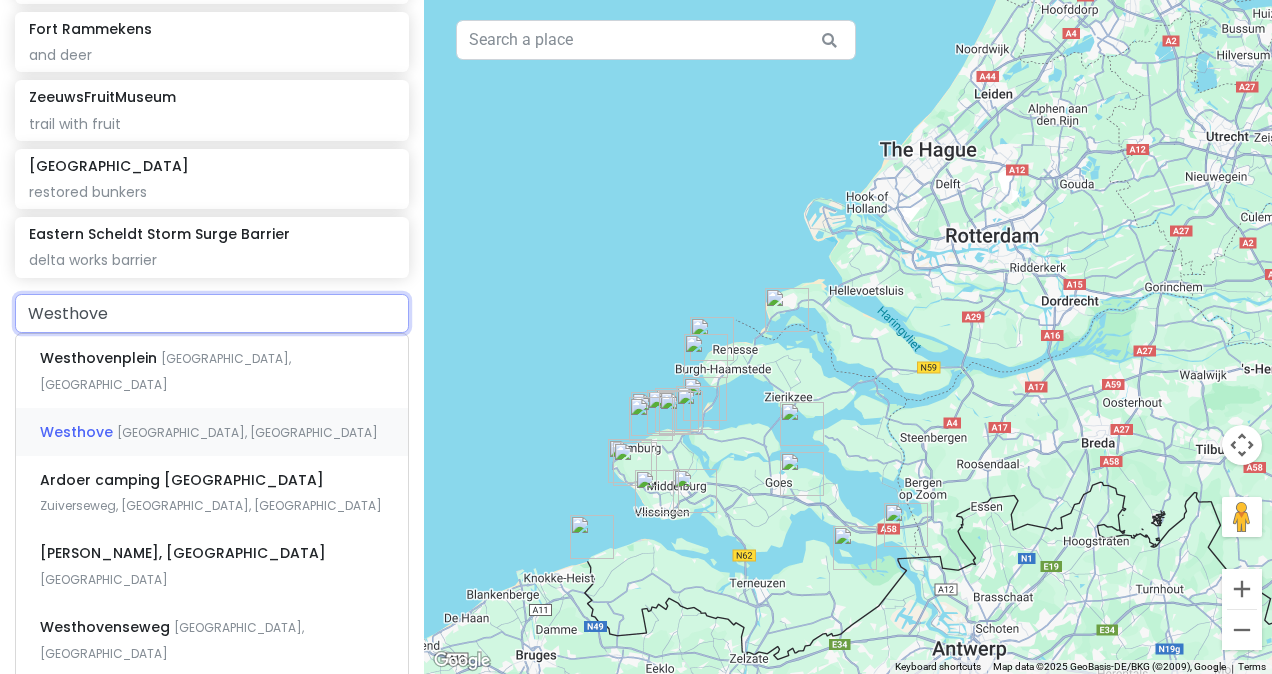 click on "[GEOGRAPHIC_DATA], [GEOGRAPHIC_DATA]" at bounding box center [165, 371] 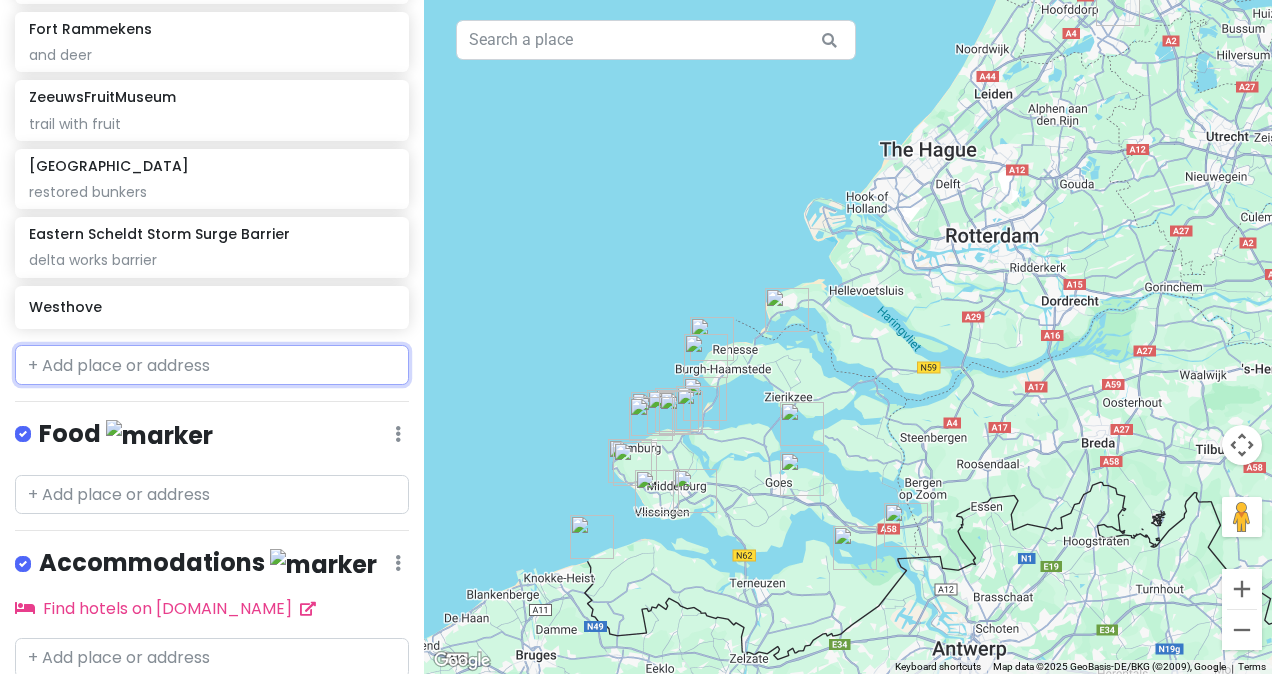 scroll, scrollTop: 1433, scrollLeft: 0, axis: vertical 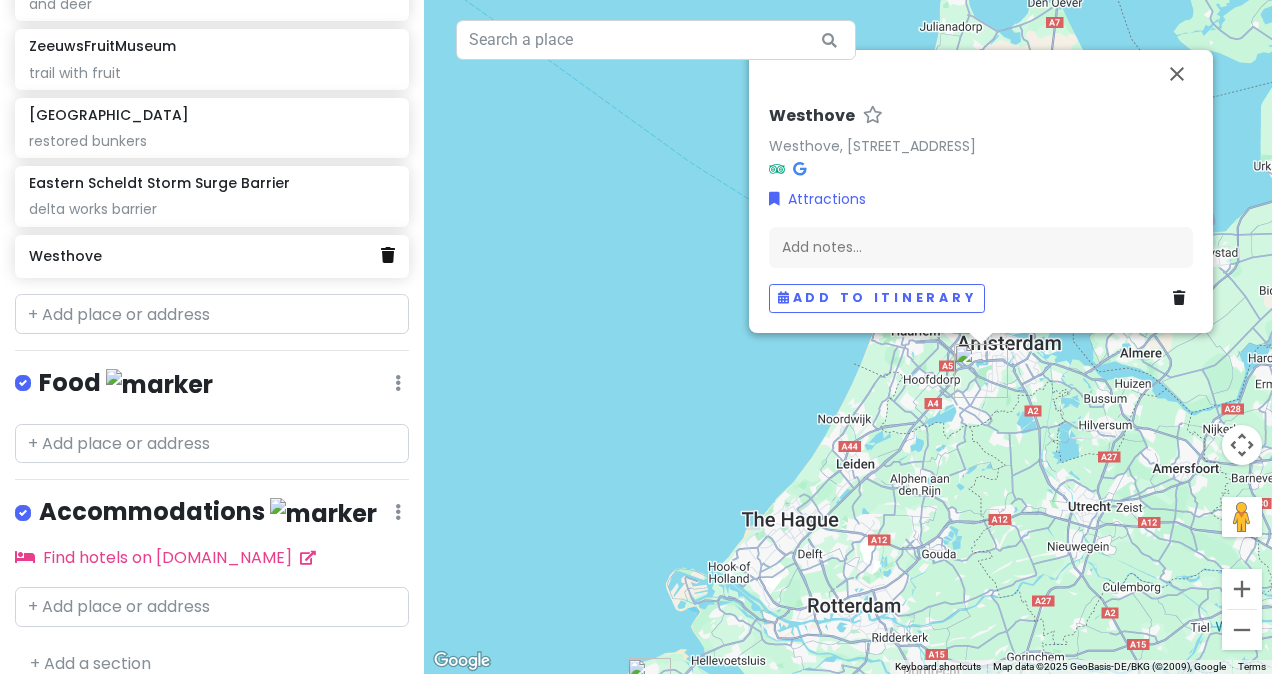 click at bounding box center (388, 255) 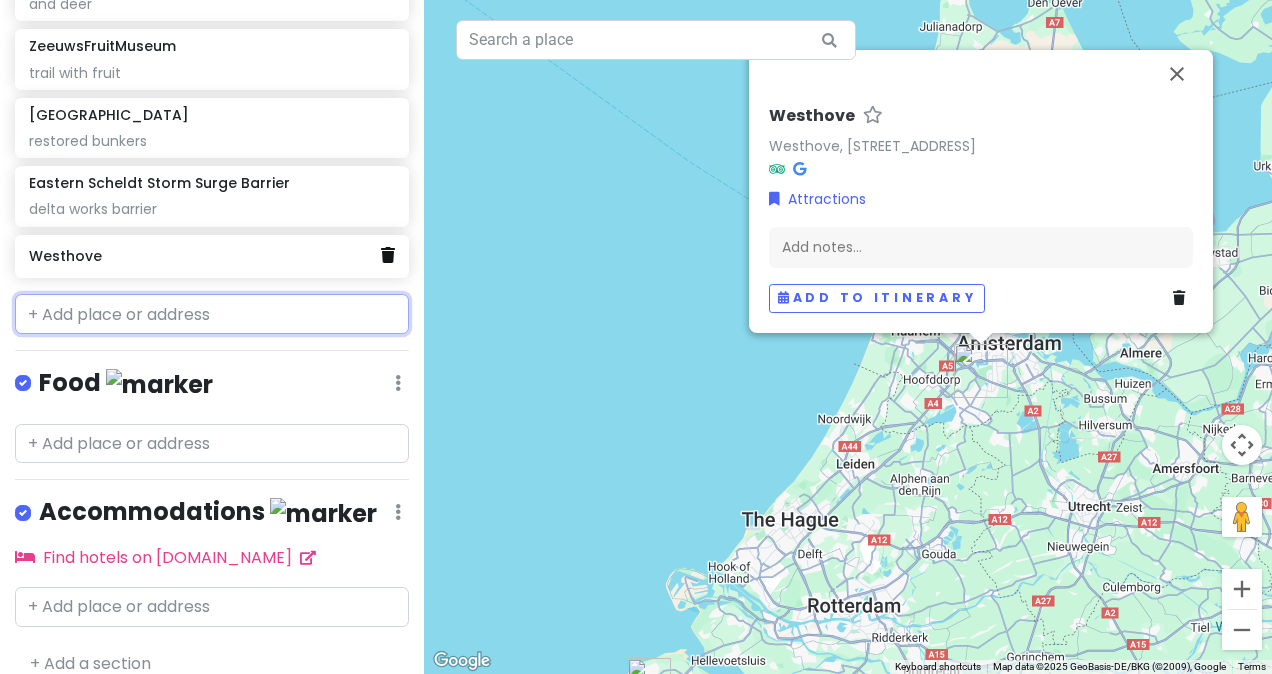 scroll, scrollTop: 1382, scrollLeft: 0, axis: vertical 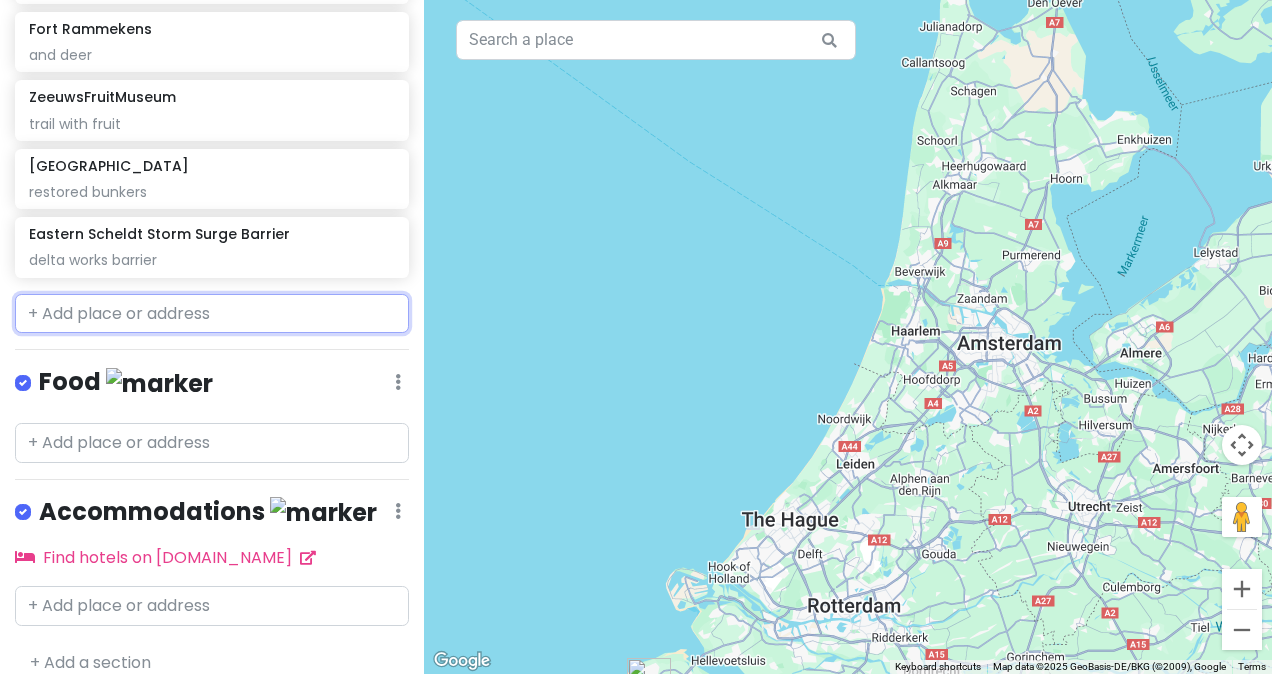 paste on "Westhove" 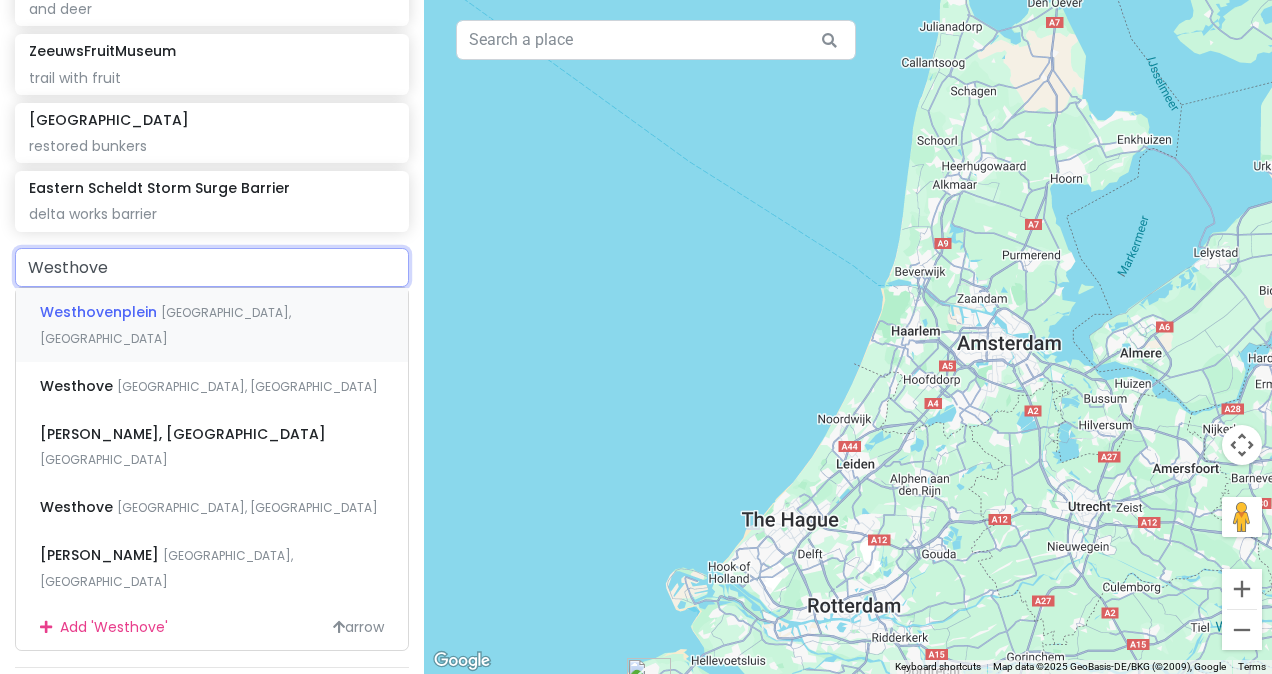 scroll, scrollTop: 1430, scrollLeft: 0, axis: vertical 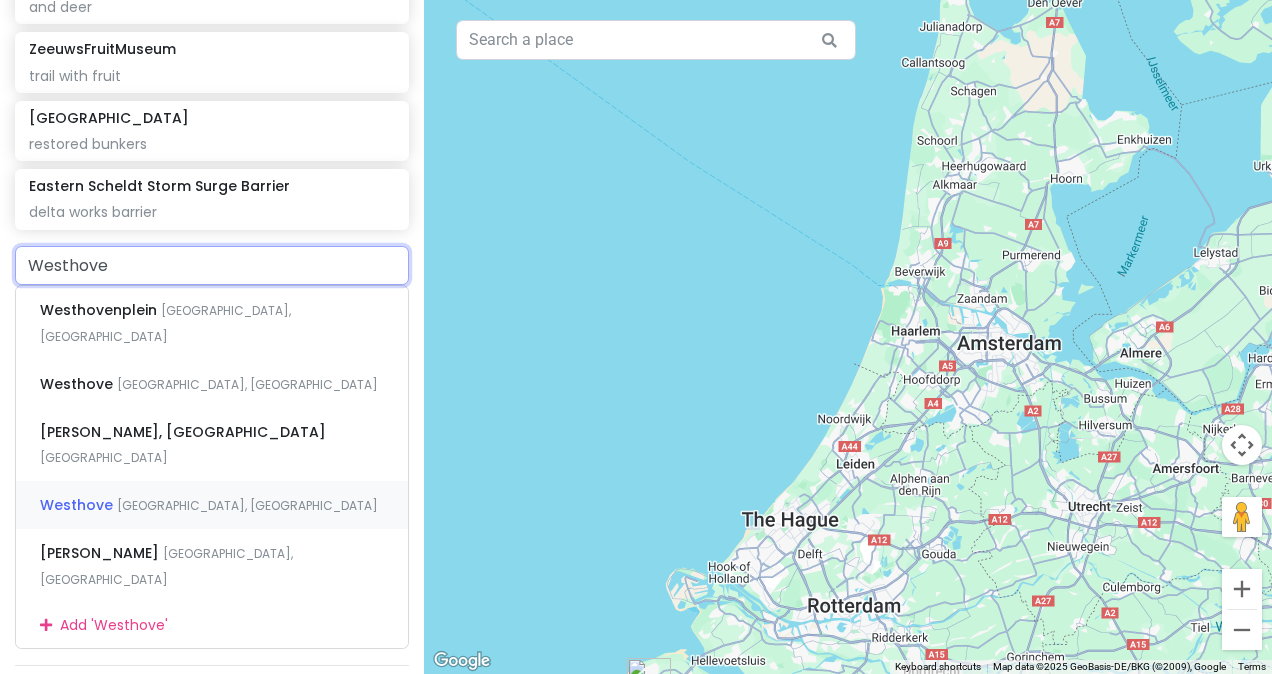 click on "[GEOGRAPHIC_DATA], [GEOGRAPHIC_DATA]" at bounding box center [212, 505] 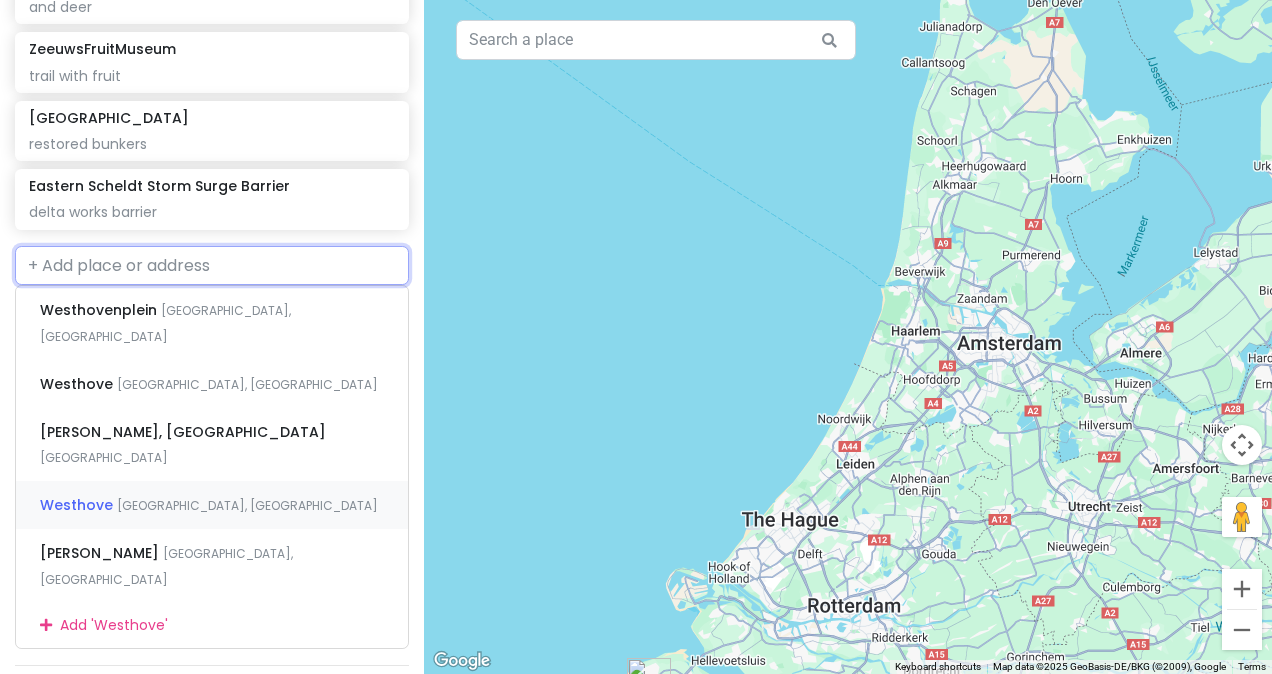 scroll, scrollTop: 1434, scrollLeft: 0, axis: vertical 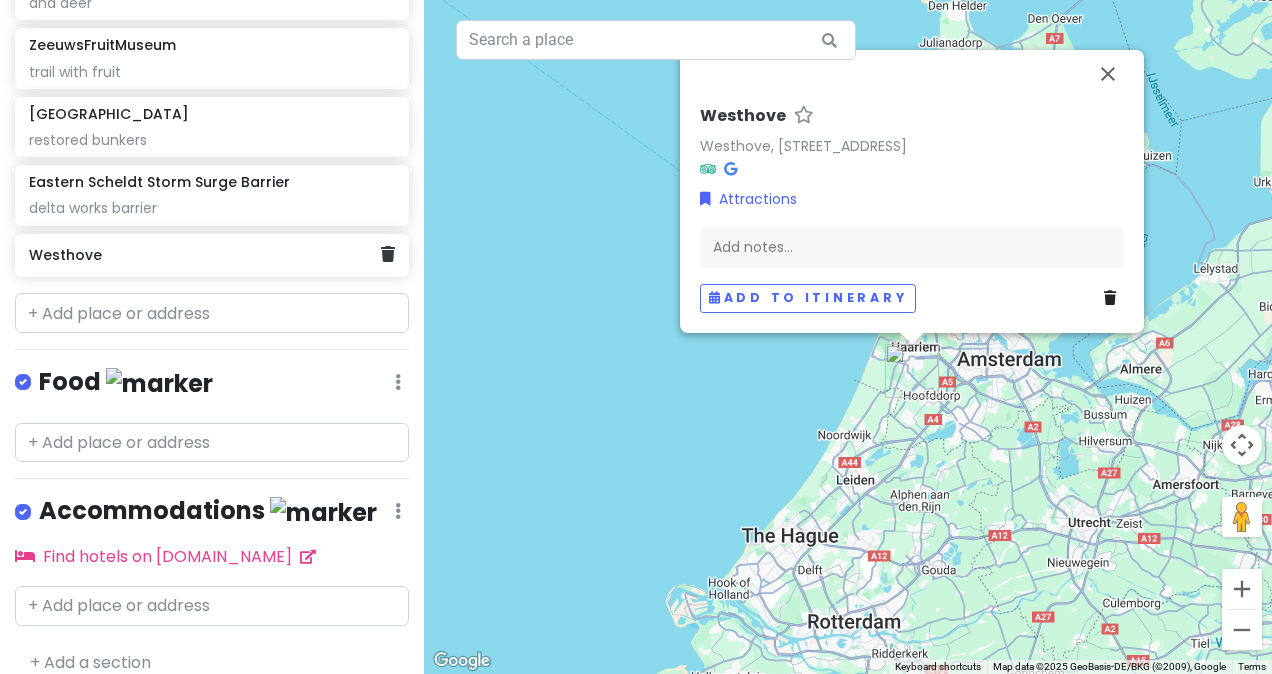 click on "Westhove" at bounding box center [212, 256] 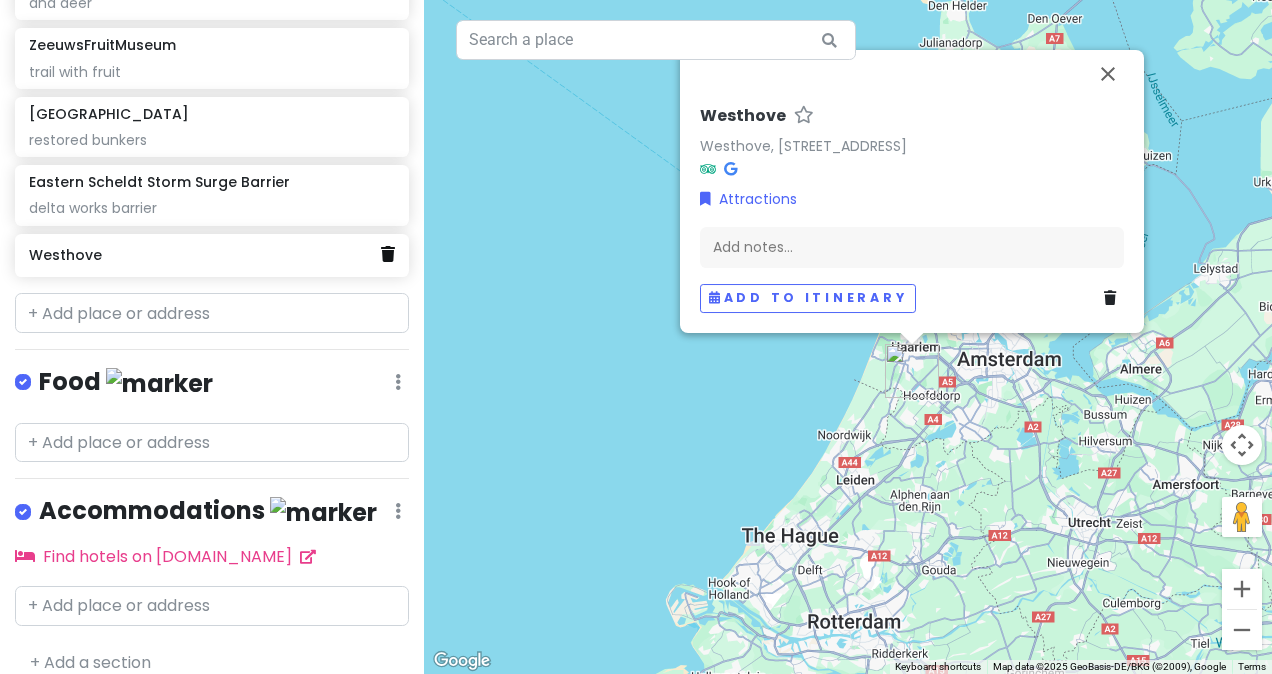 click at bounding box center [388, 254] 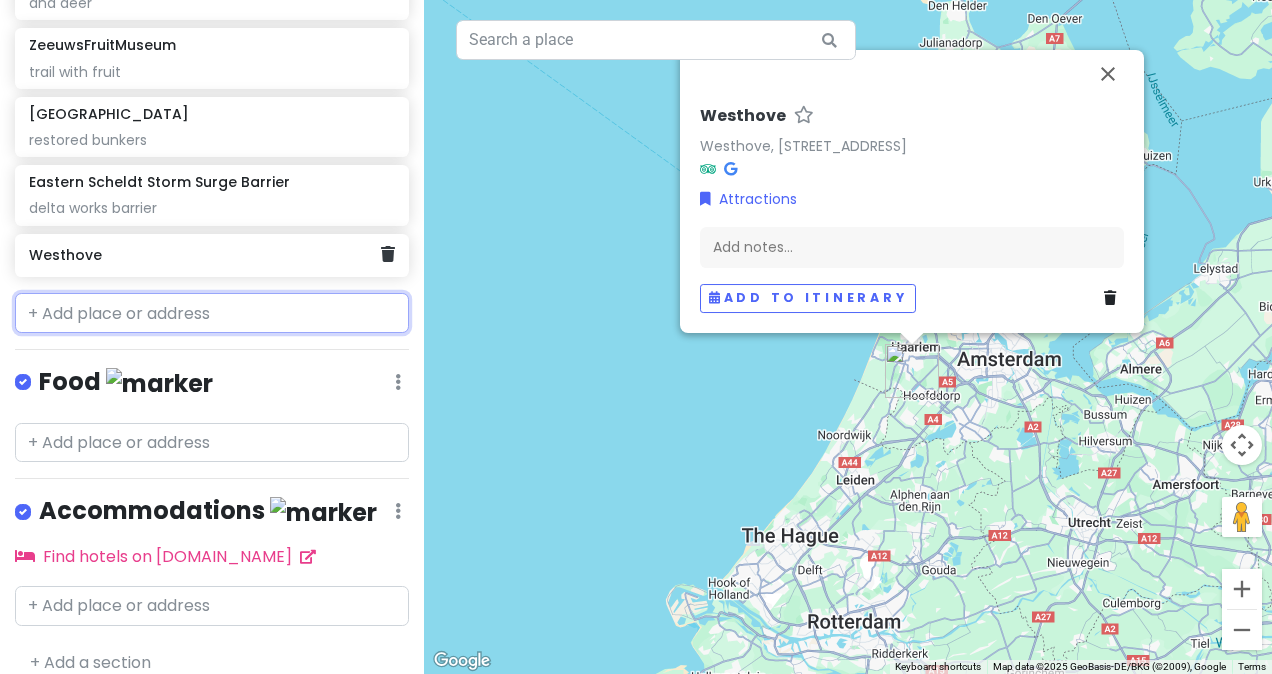 scroll, scrollTop: 1382, scrollLeft: 0, axis: vertical 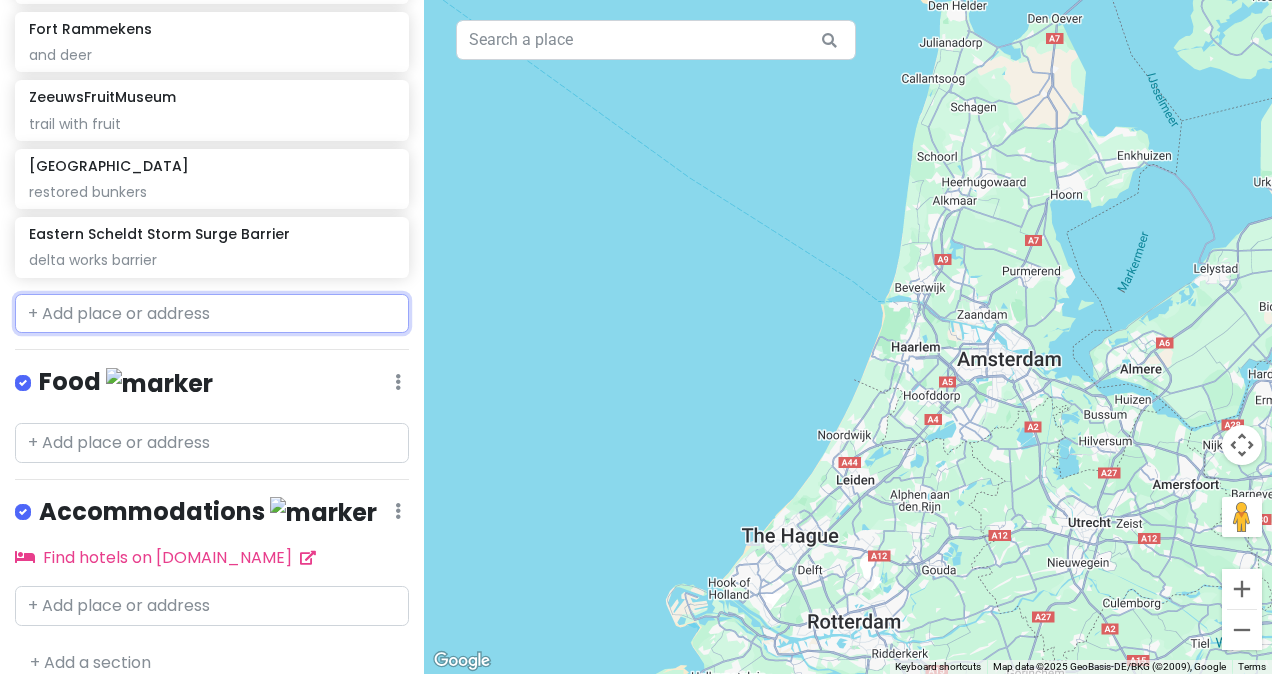 paste on "Sluis" 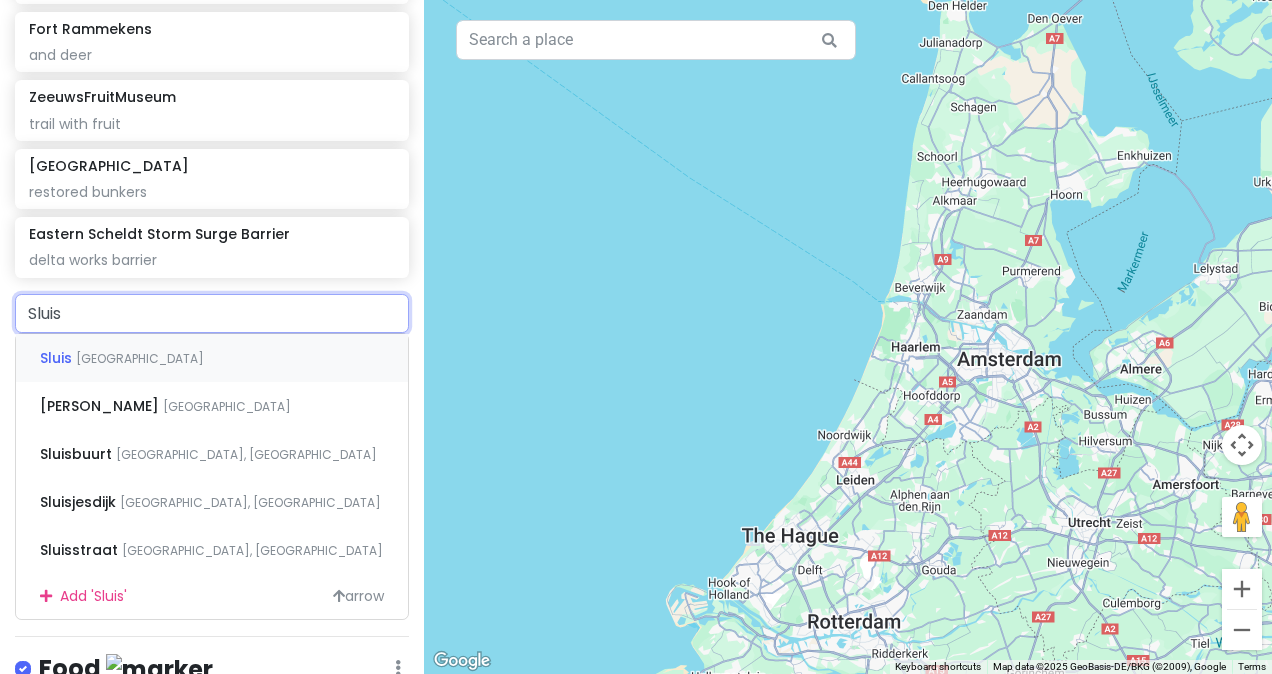 click on "Sluis   [GEOGRAPHIC_DATA]" at bounding box center [212, 358] 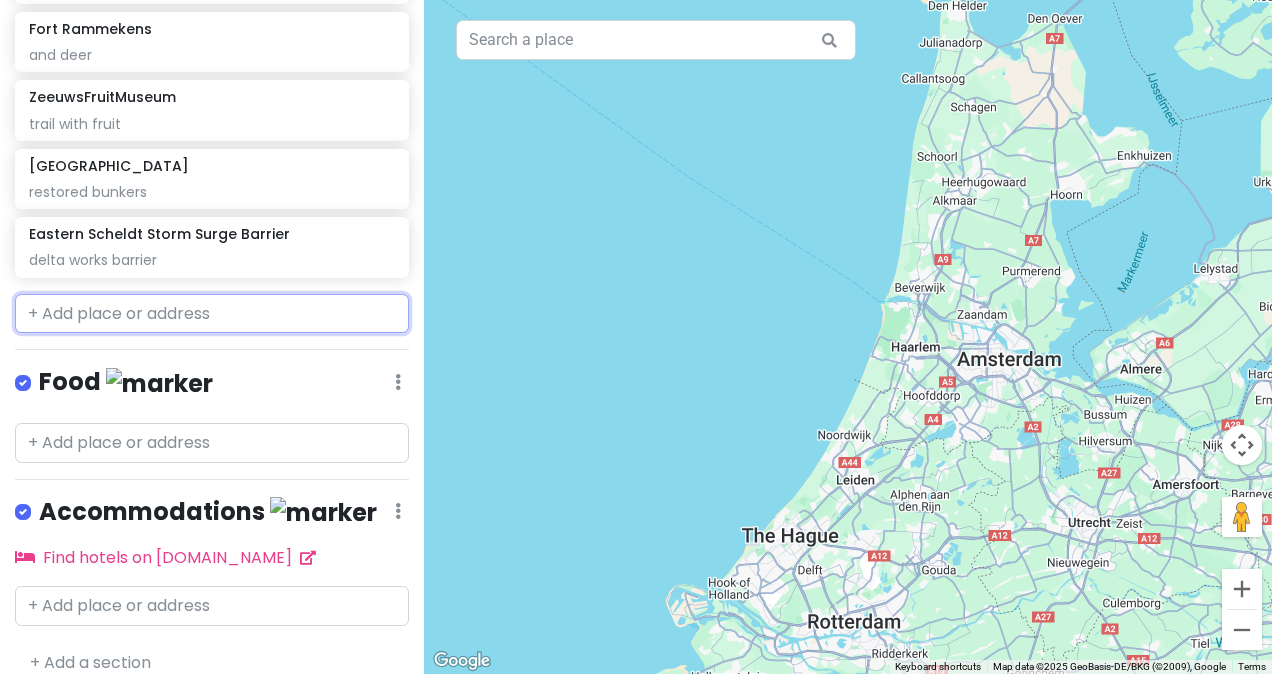 scroll, scrollTop: 1433, scrollLeft: 0, axis: vertical 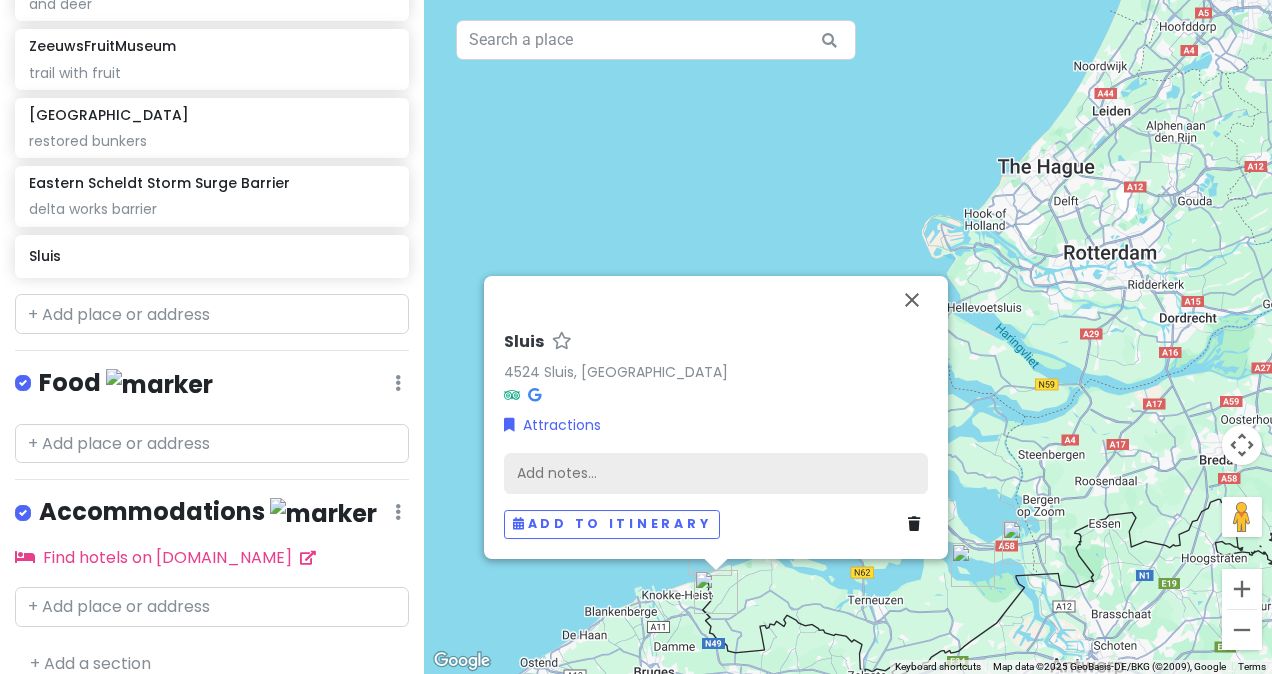 click on "Add notes..." at bounding box center (716, 474) 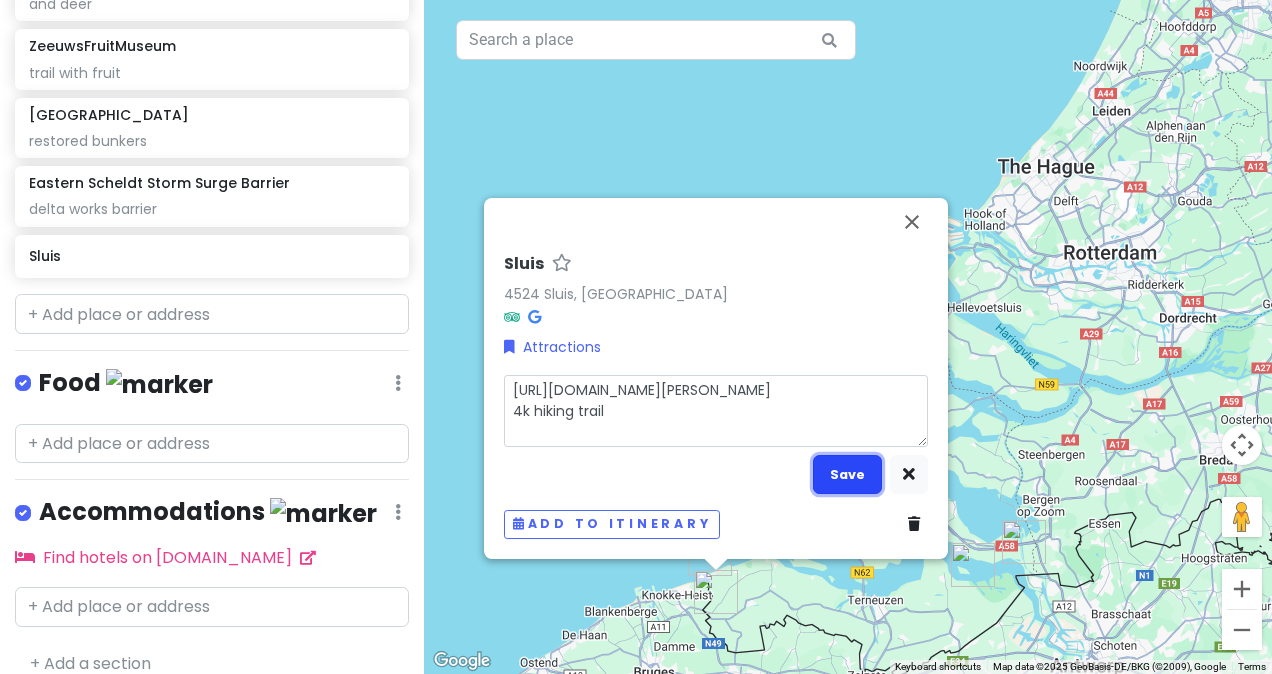 click on "Save" at bounding box center [847, 474] 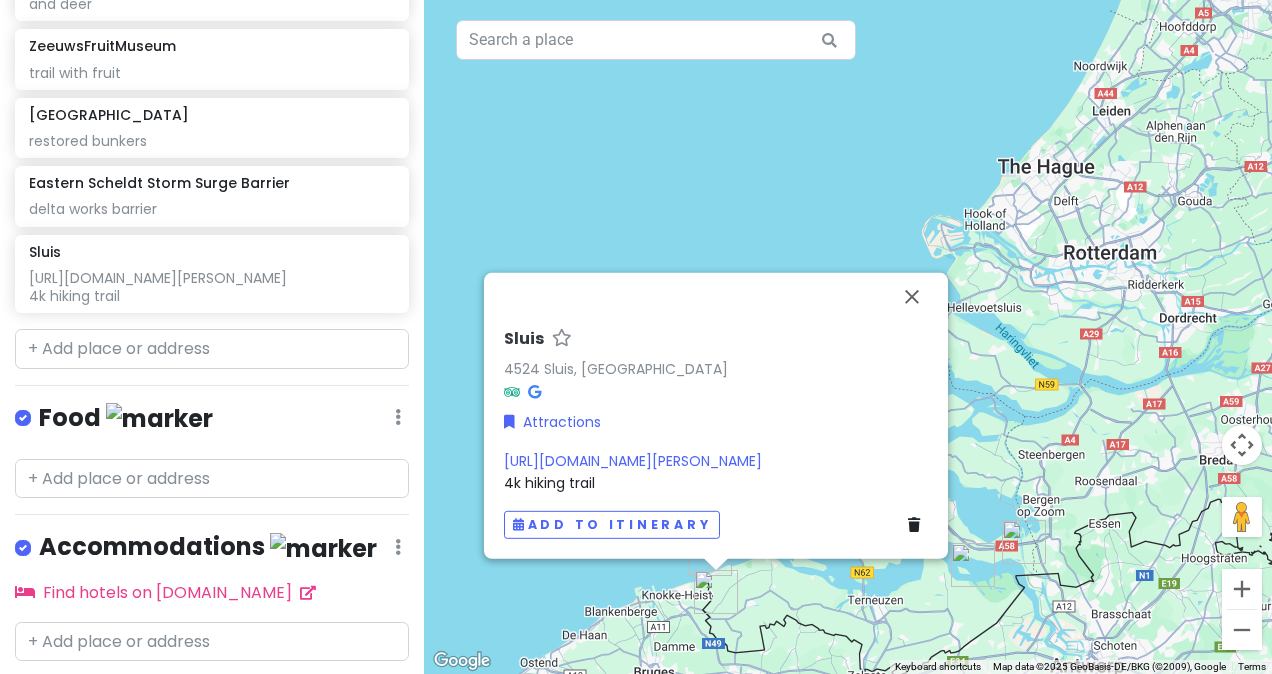 scroll, scrollTop: 1486, scrollLeft: 0, axis: vertical 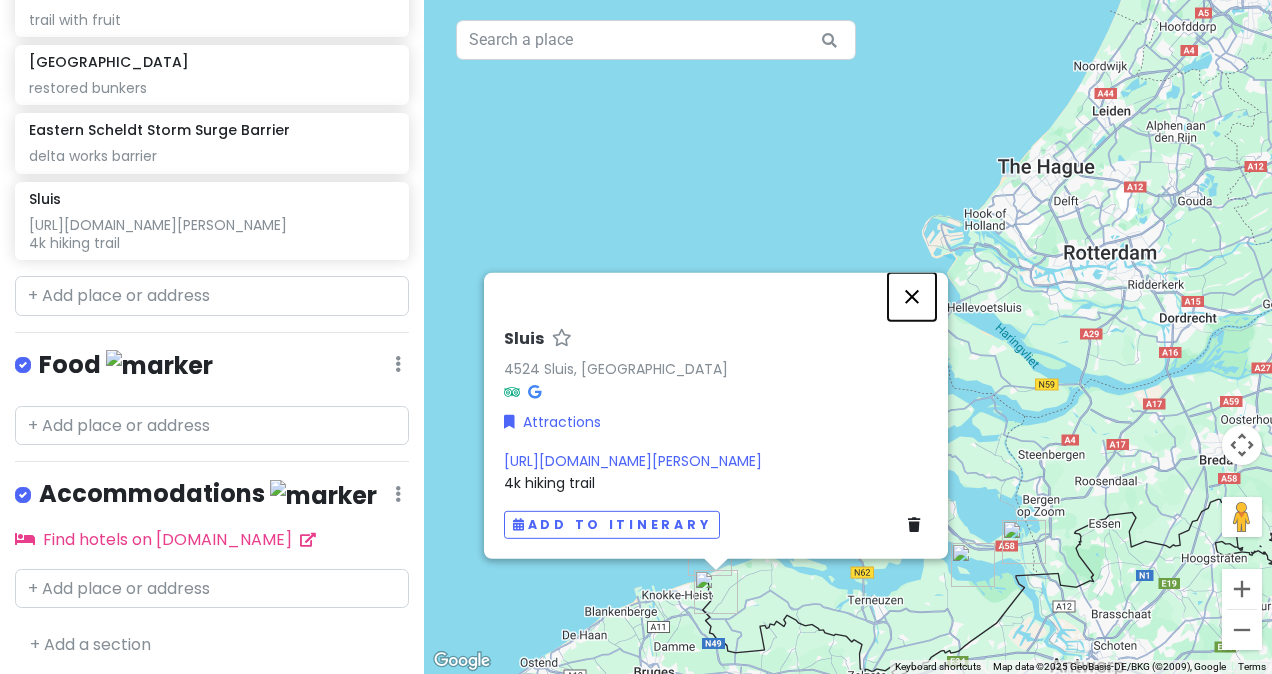 click at bounding box center [912, 297] 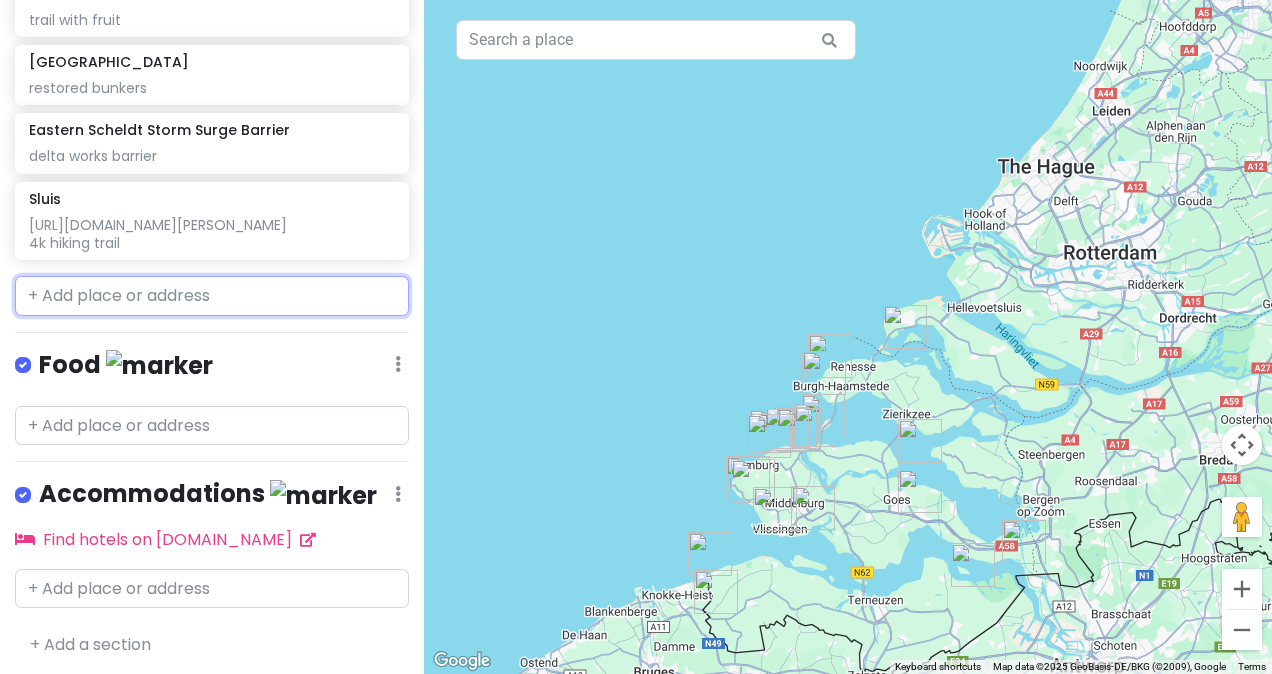paste on "[PERSON_NAME]" 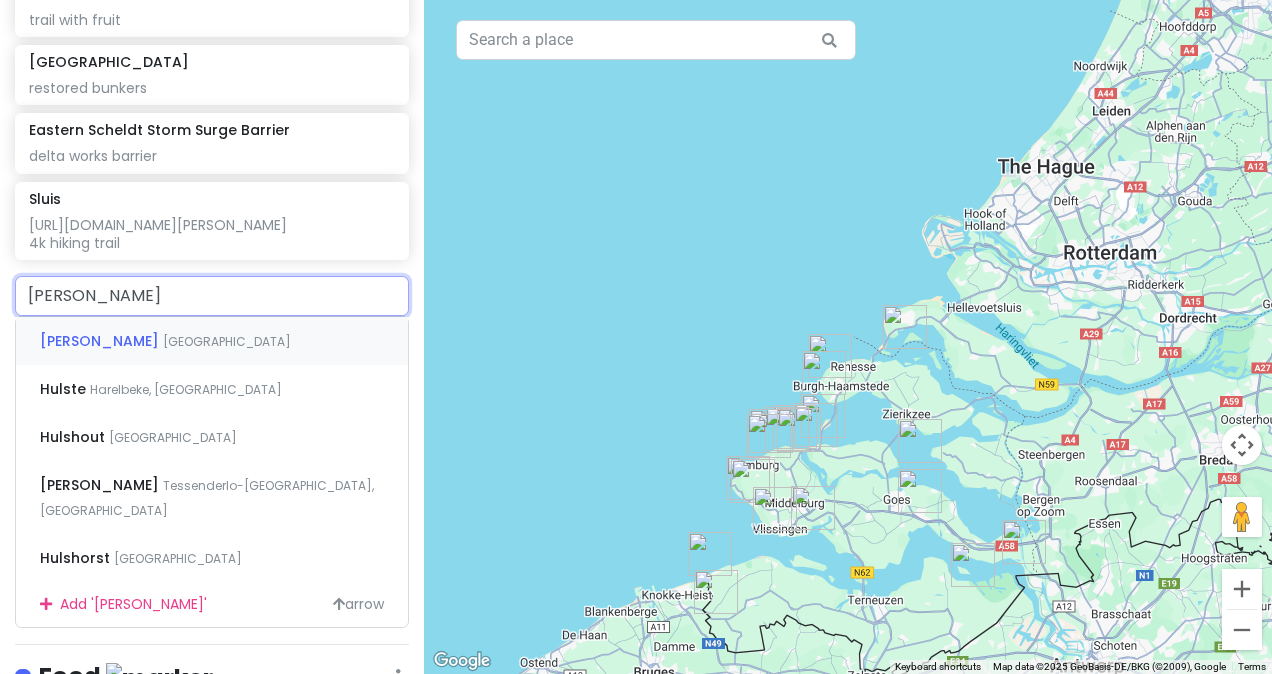 click on "[GEOGRAPHIC_DATA]" at bounding box center (227, 341) 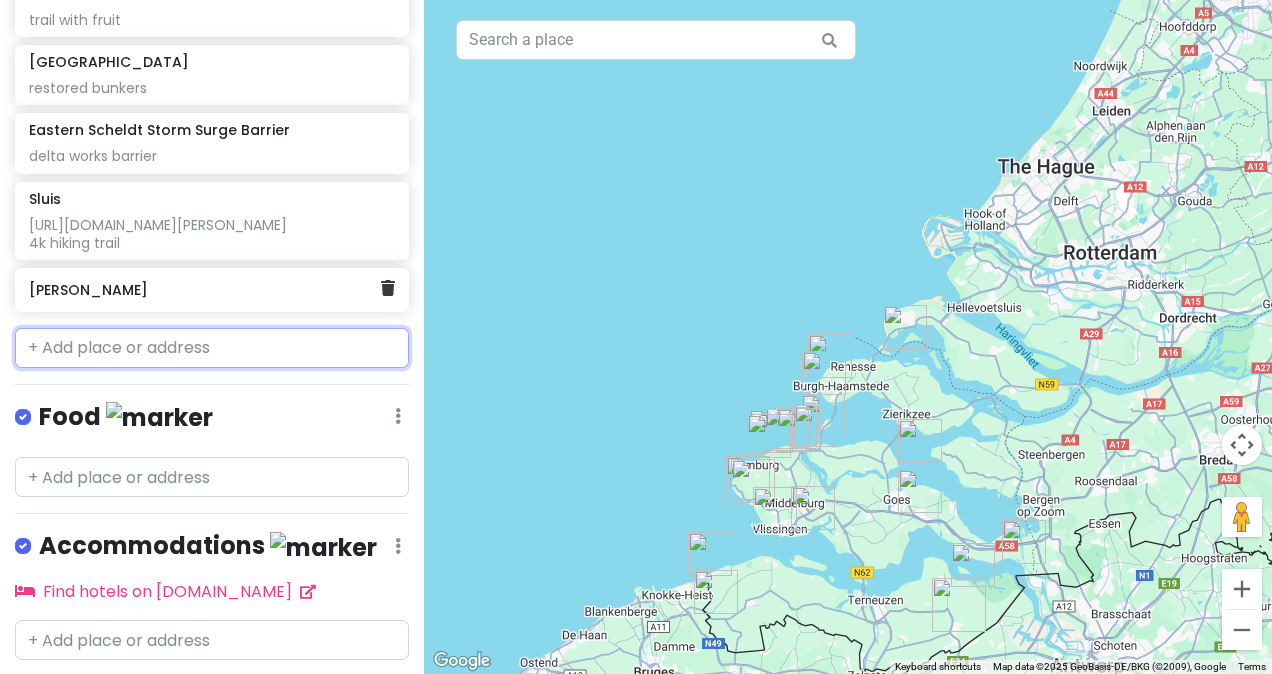 scroll, scrollTop: 1538, scrollLeft: 0, axis: vertical 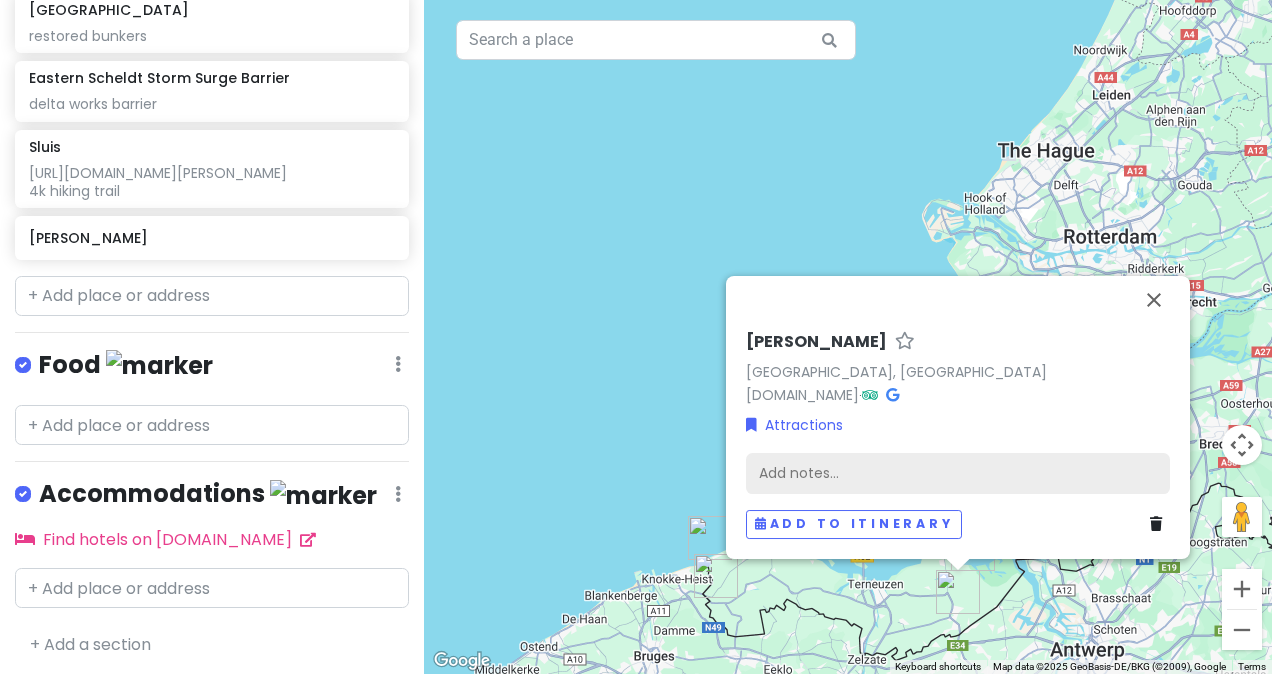 click on "Add notes..." at bounding box center (958, 474) 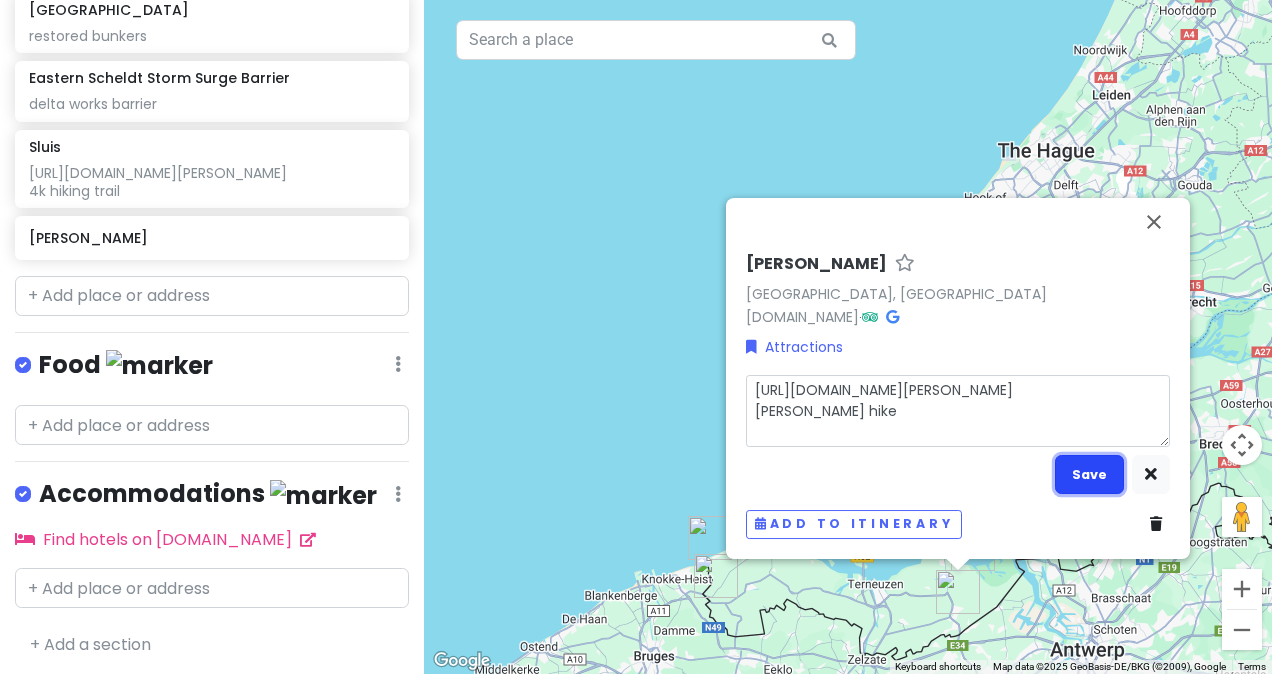 click on "Save" at bounding box center [1089, 474] 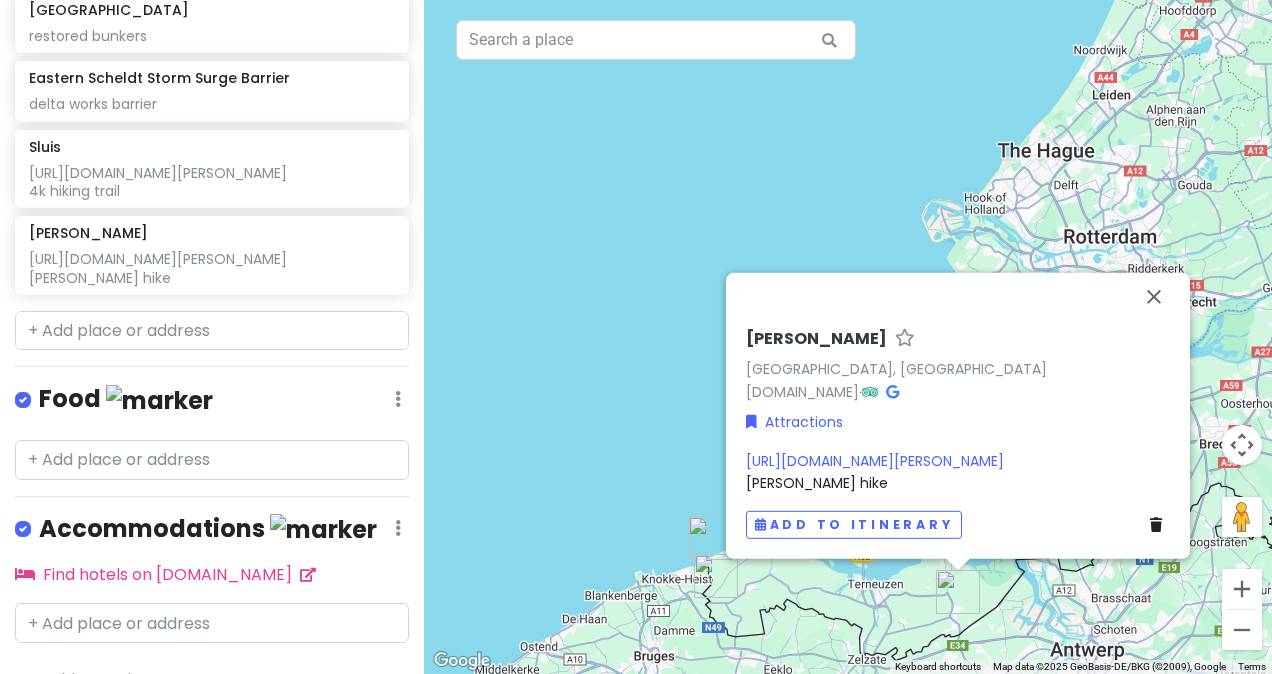 scroll, scrollTop: 1591, scrollLeft: 0, axis: vertical 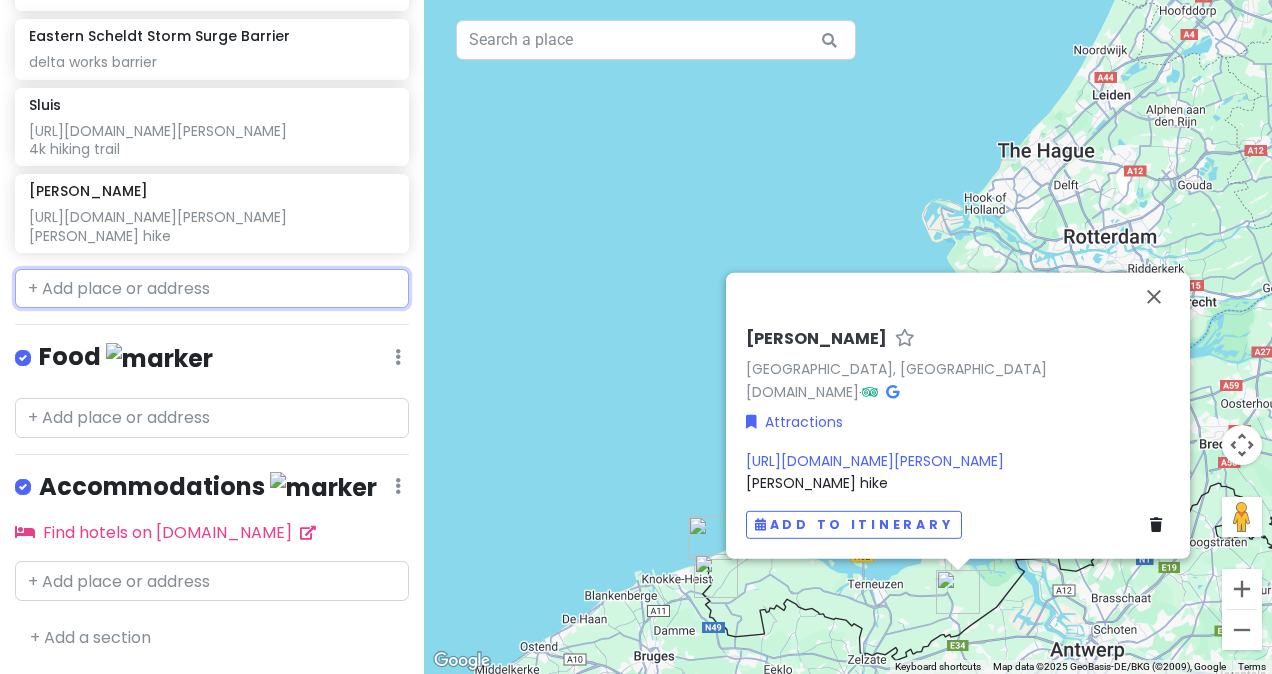 click at bounding box center [212, 289] 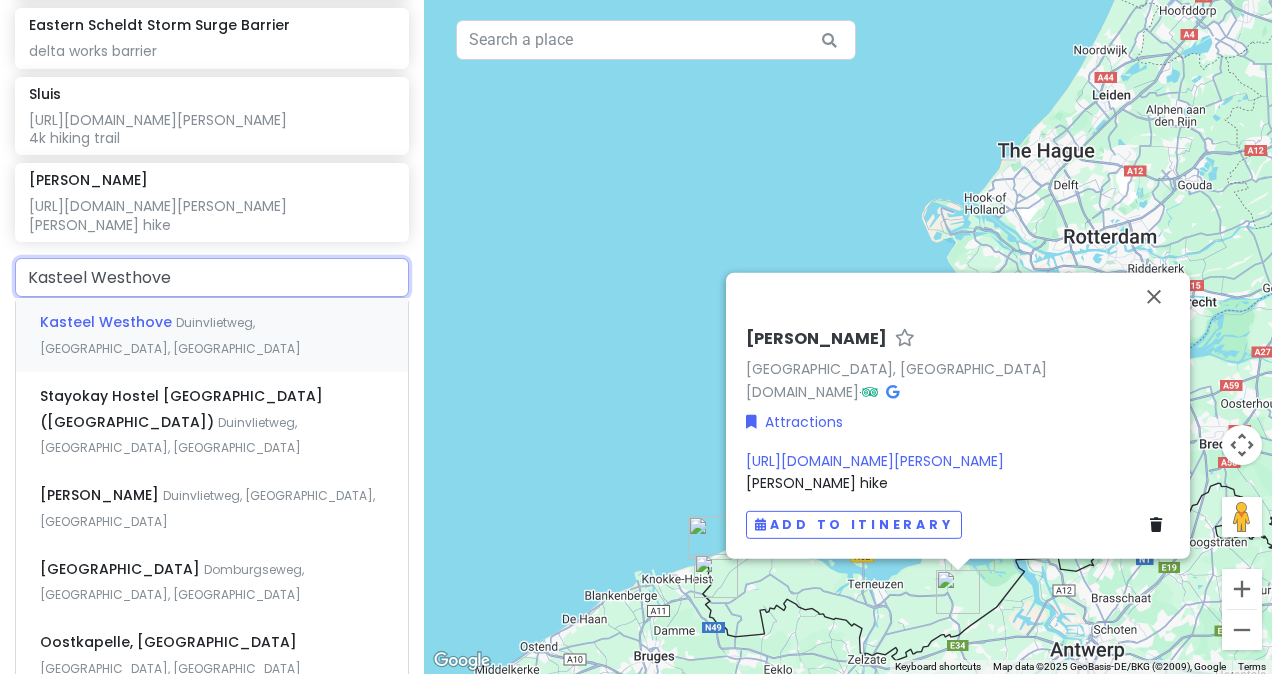 click on "Duinvlietweg, [GEOGRAPHIC_DATA], [GEOGRAPHIC_DATA]" at bounding box center [170, 335] 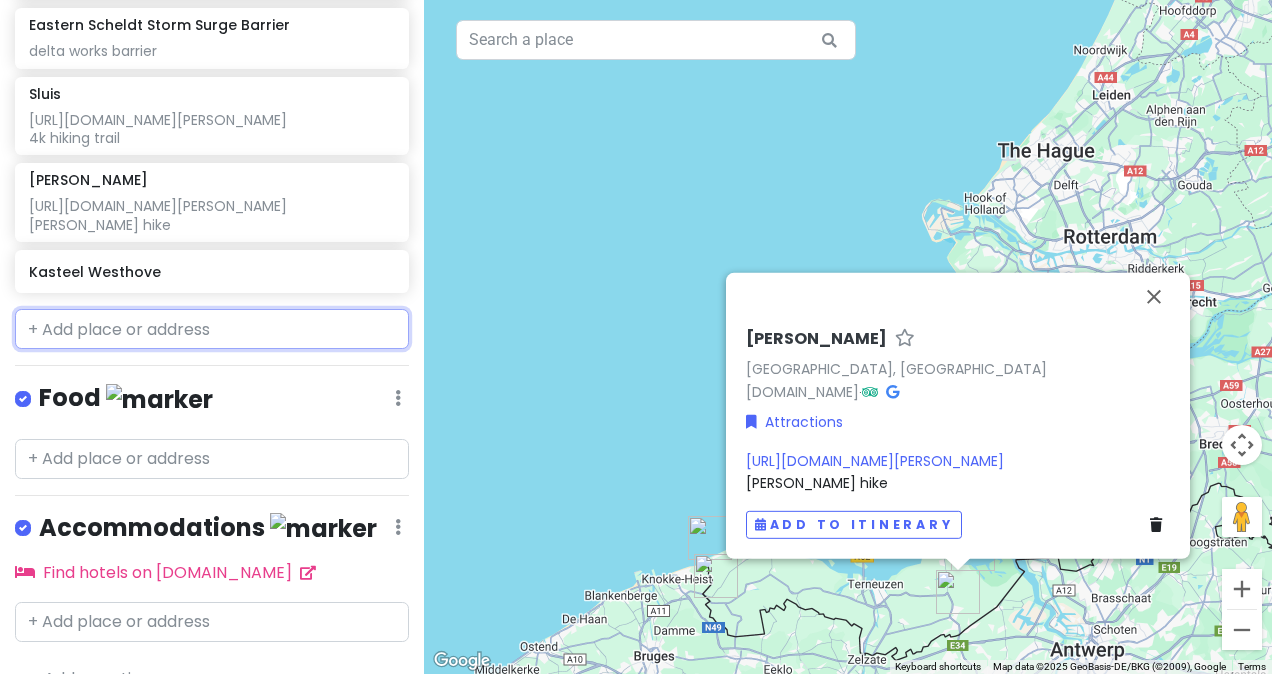 scroll, scrollTop: 1643, scrollLeft: 0, axis: vertical 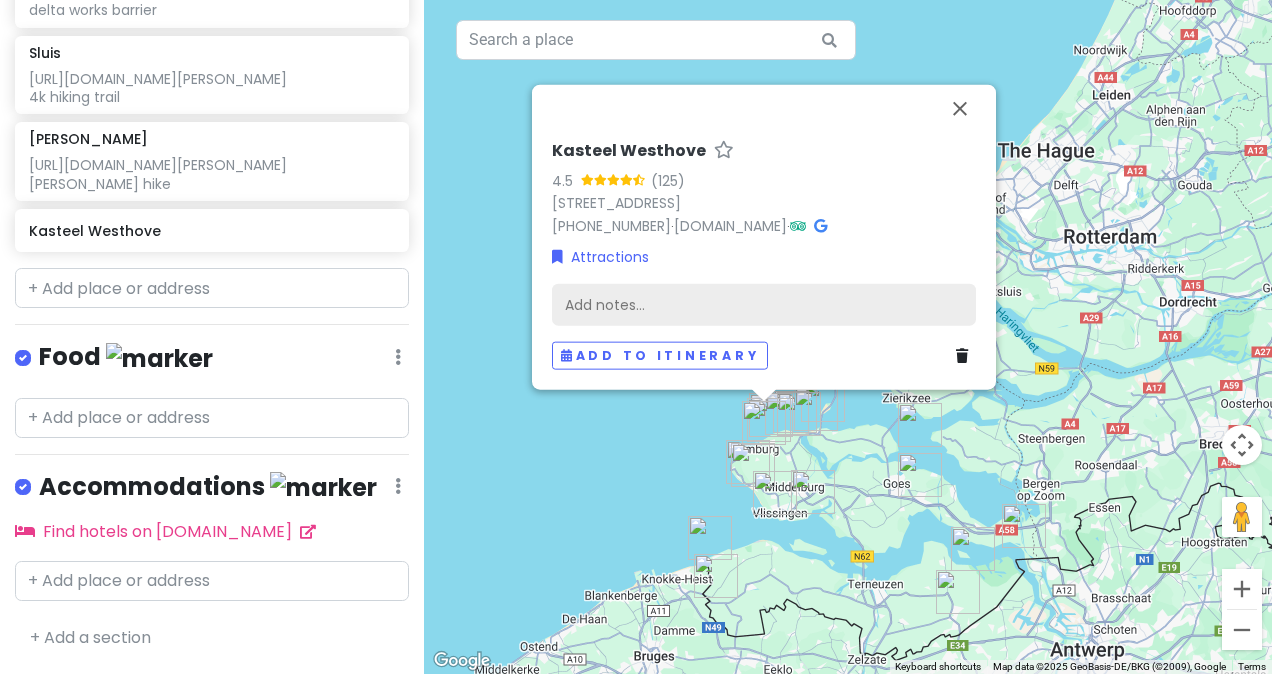 click on "Add notes..." at bounding box center [764, 305] 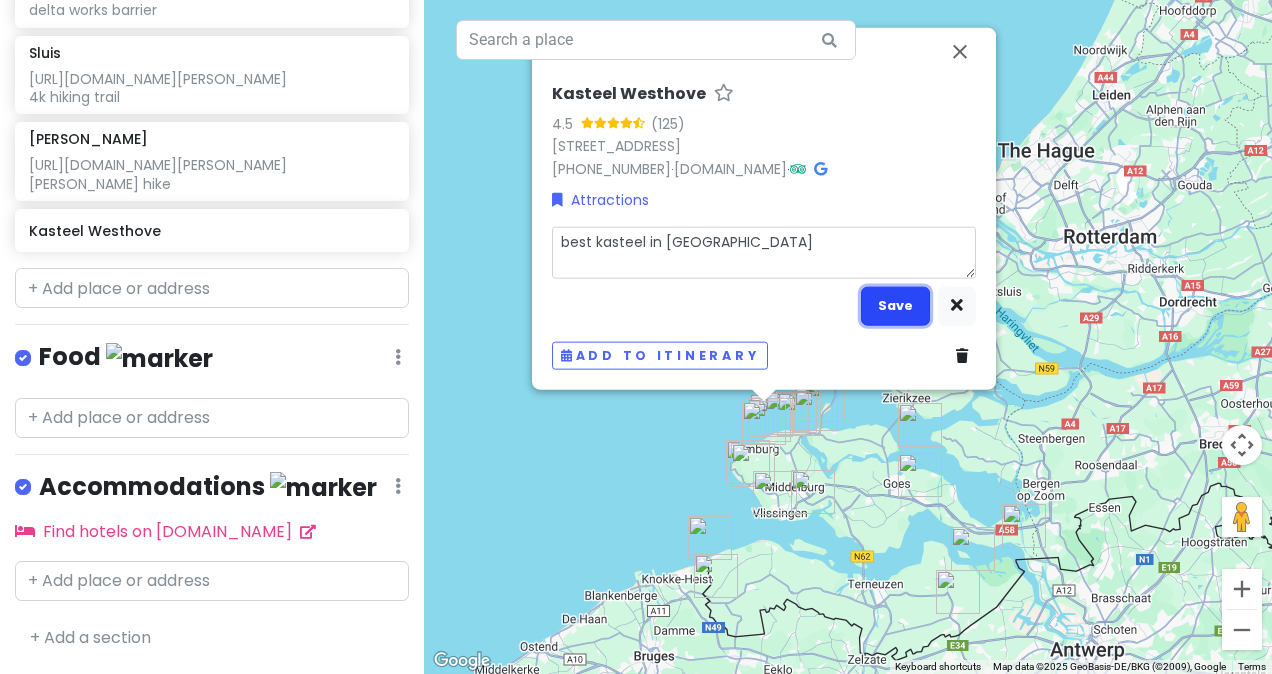 click on "Save" at bounding box center (895, 305) 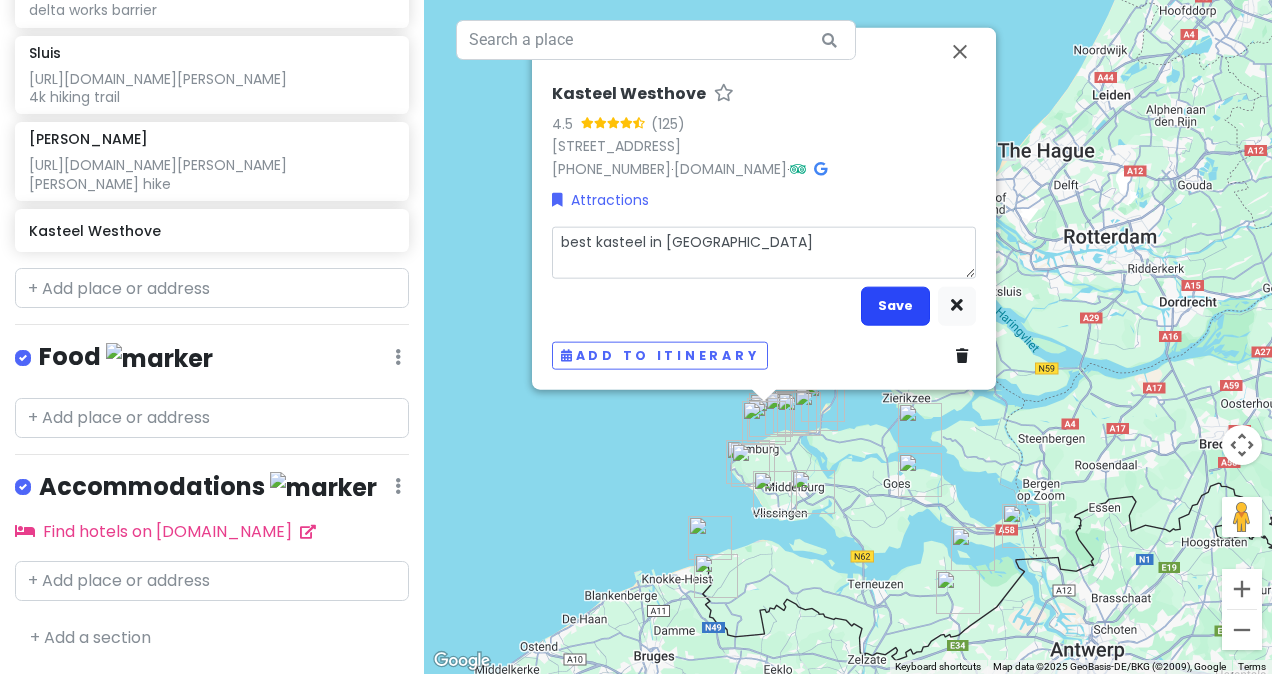 scroll, scrollTop: 1660, scrollLeft: 0, axis: vertical 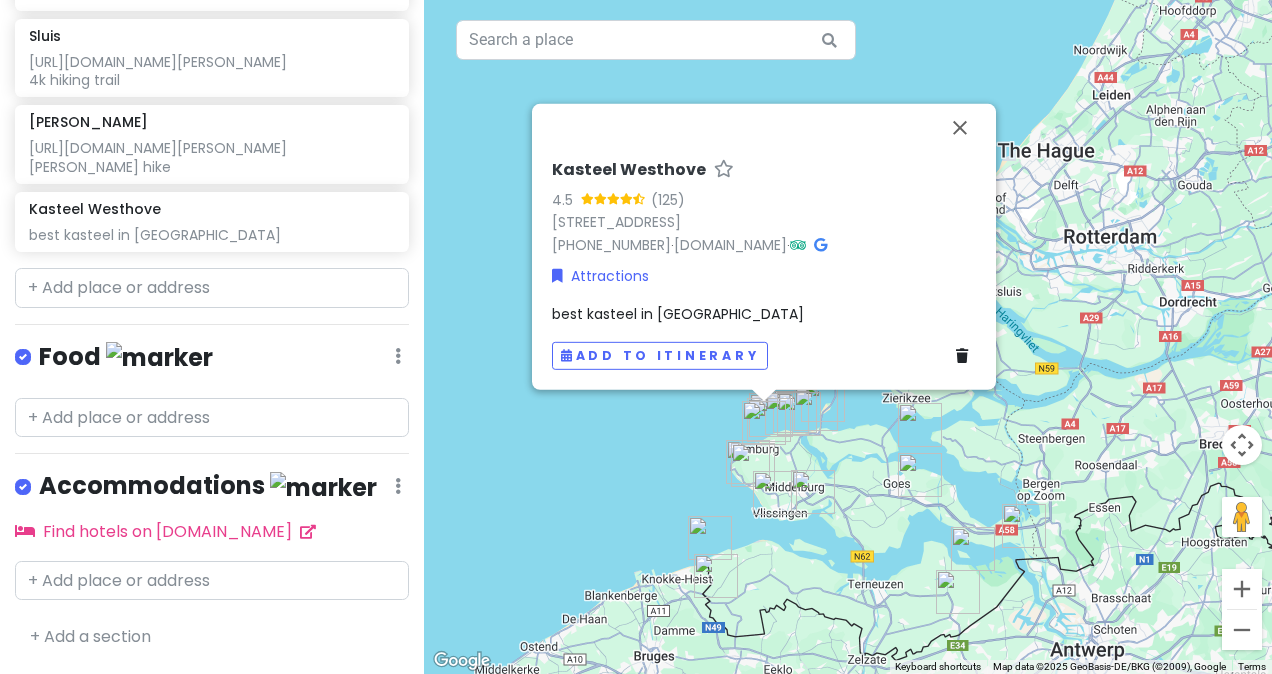 click on "best kasteel in [GEOGRAPHIC_DATA]" at bounding box center [678, 314] 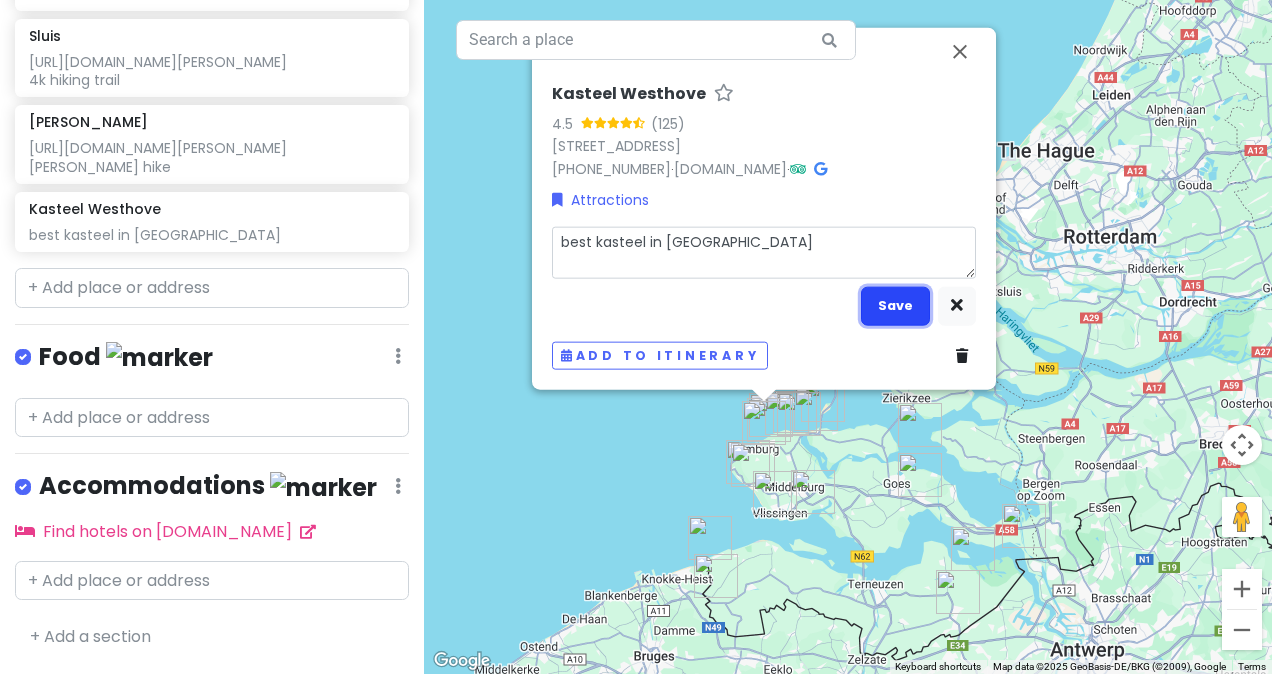 click on "Save" at bounding box center [895, 305] 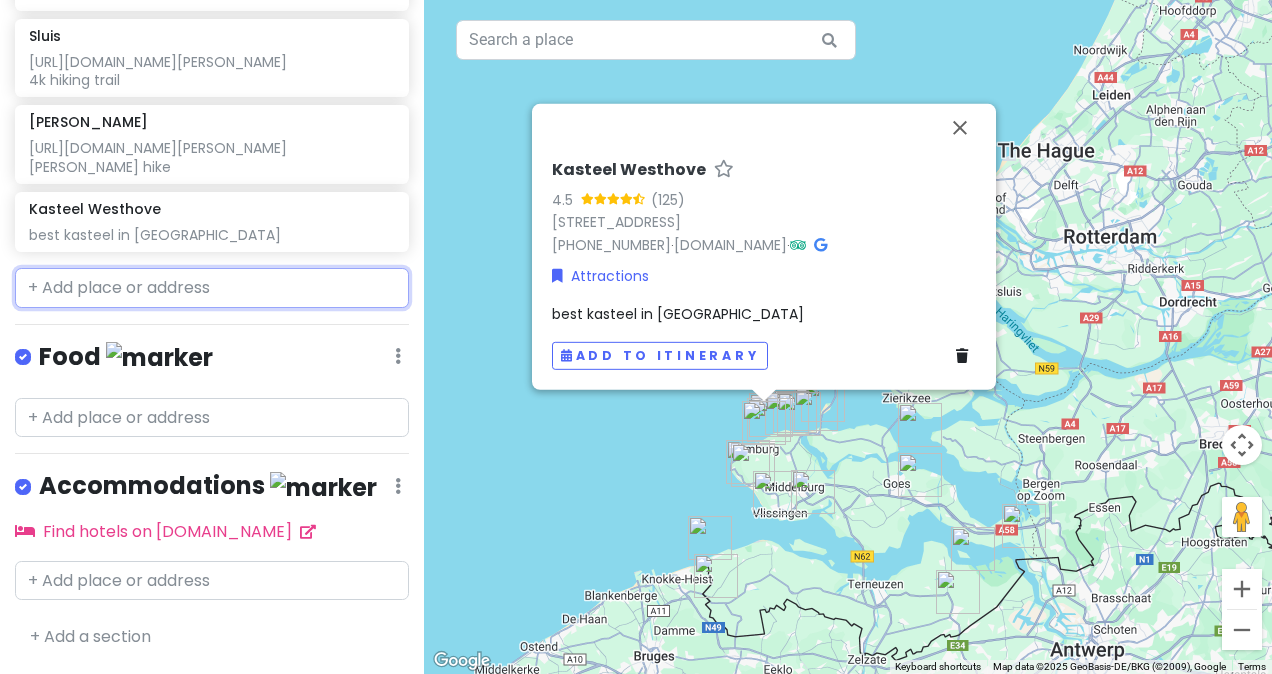 click at bounding box center [212, 288] 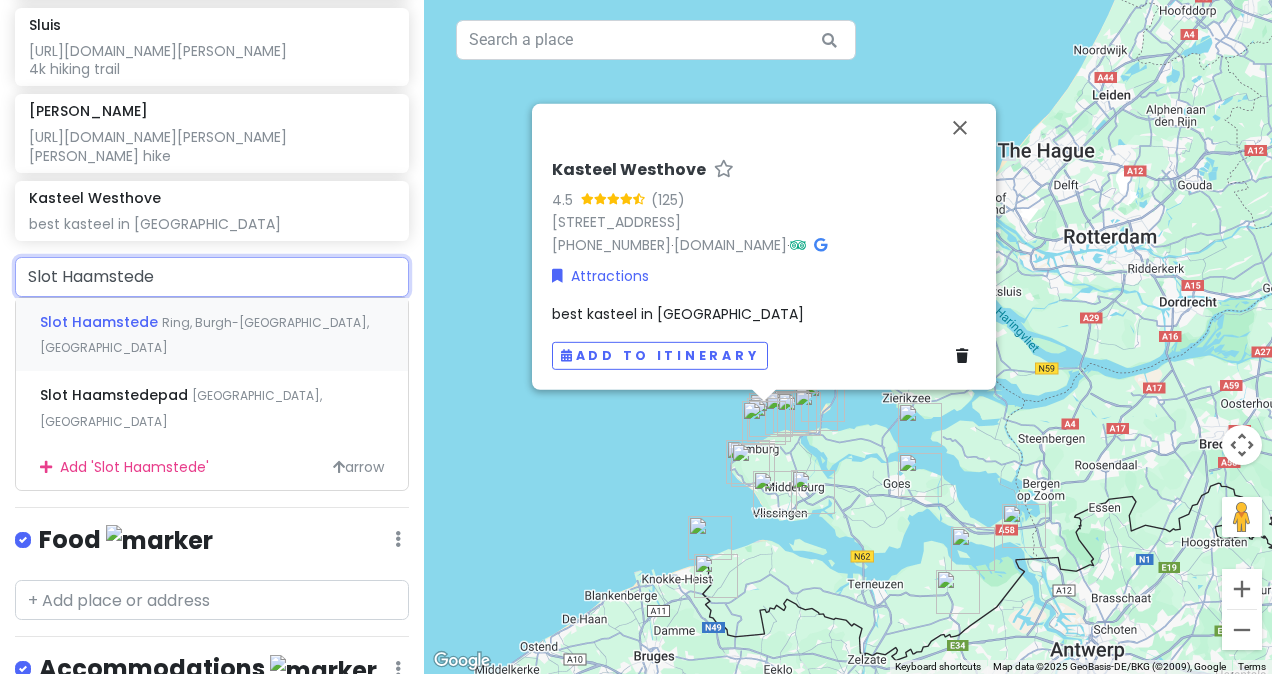 click on "[GEOGRAPHIC_DATA], [GEOGRAPHIC_DATA], [GEOGRAPHIC_DATA]" at bounding box center [212, 335] 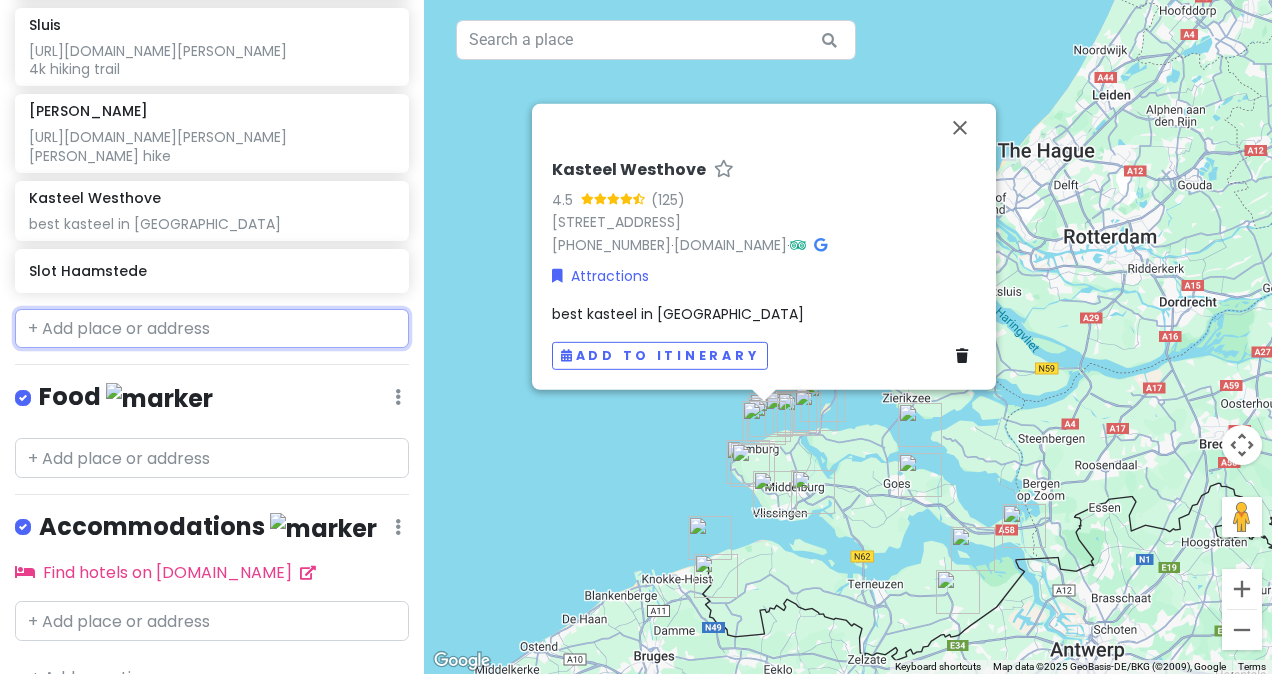 scroll, scrollTop: 1711, scrollLeft: 0, axis: vertical 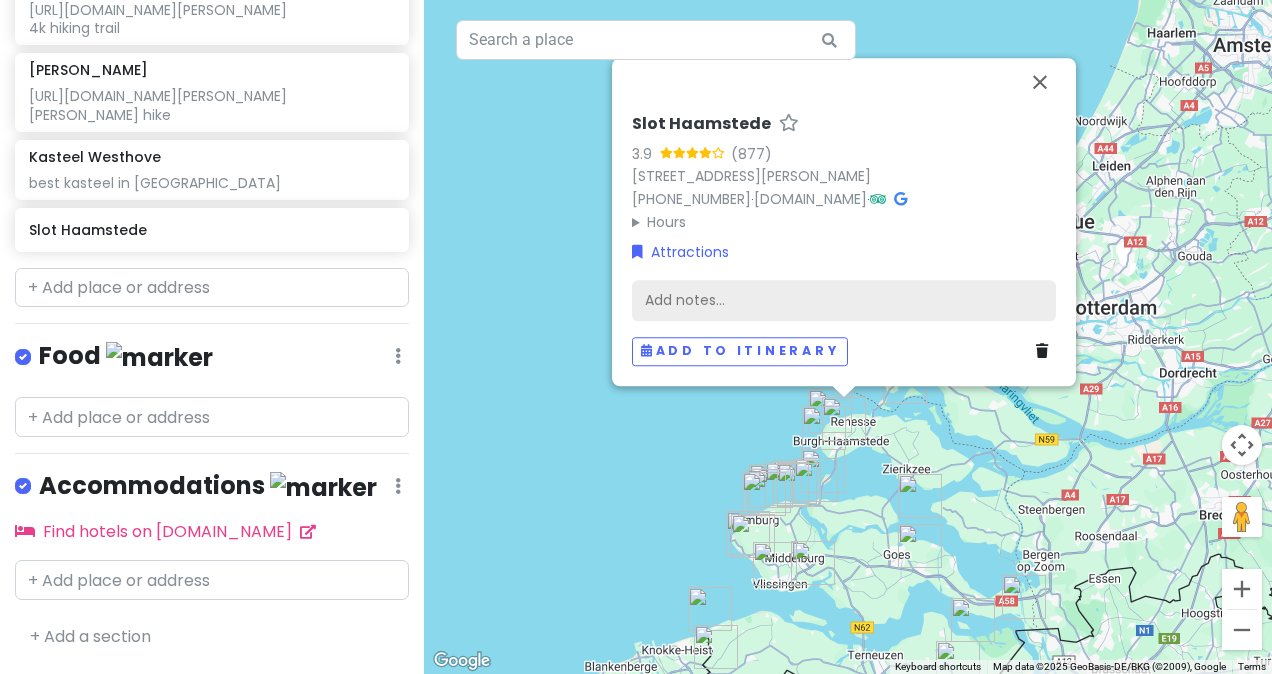 click on "Add notes..." at bounding box center [844, 301] 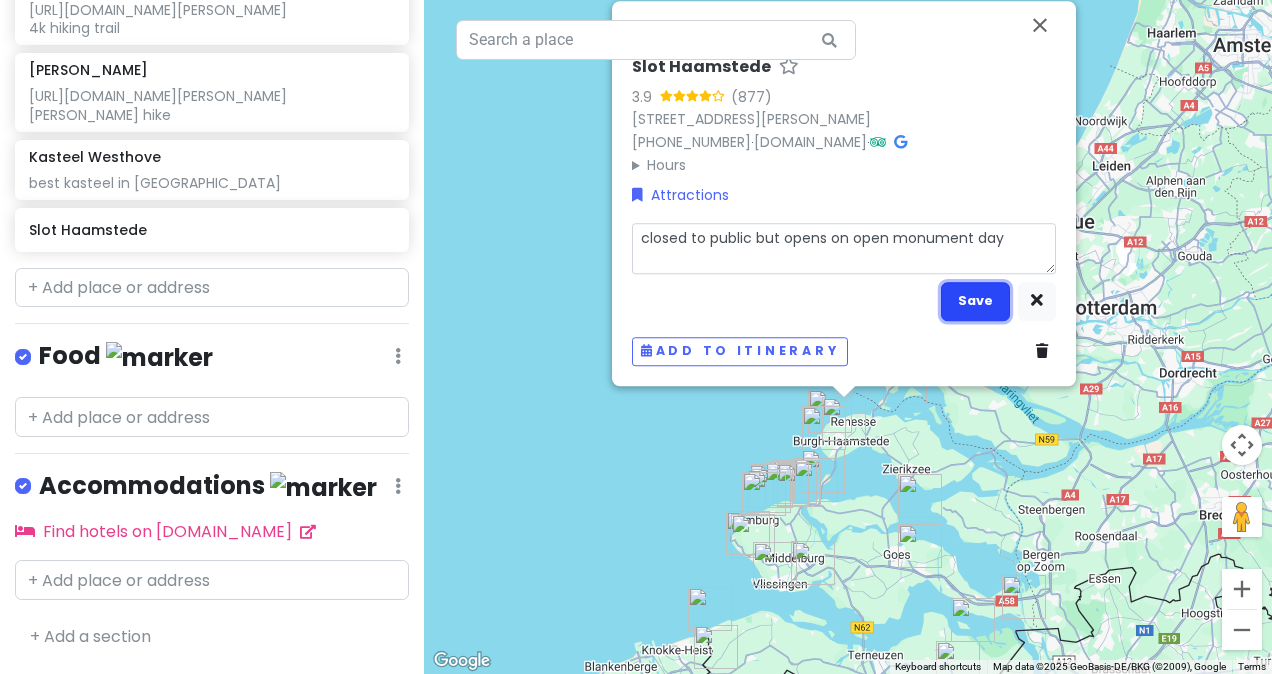 click on "Save" at bounding box center [975, 301] 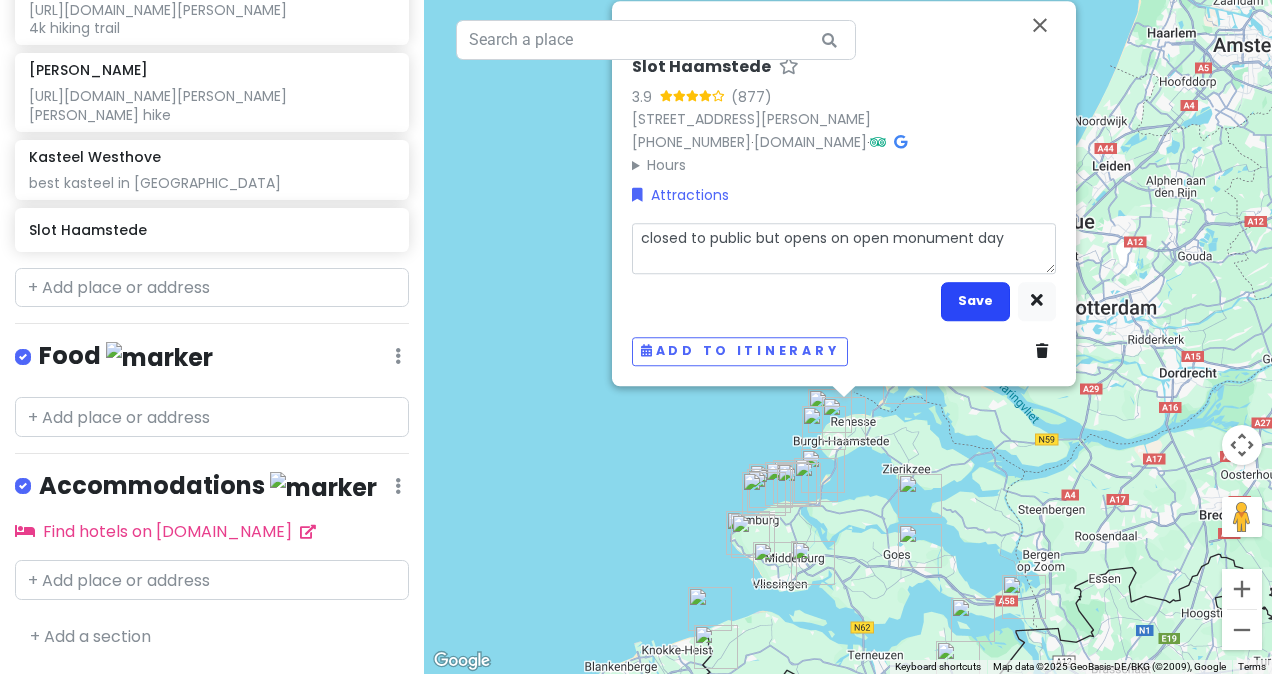 scroll, scrollTop: 1746, scrollLeft: 0, axis: vertical 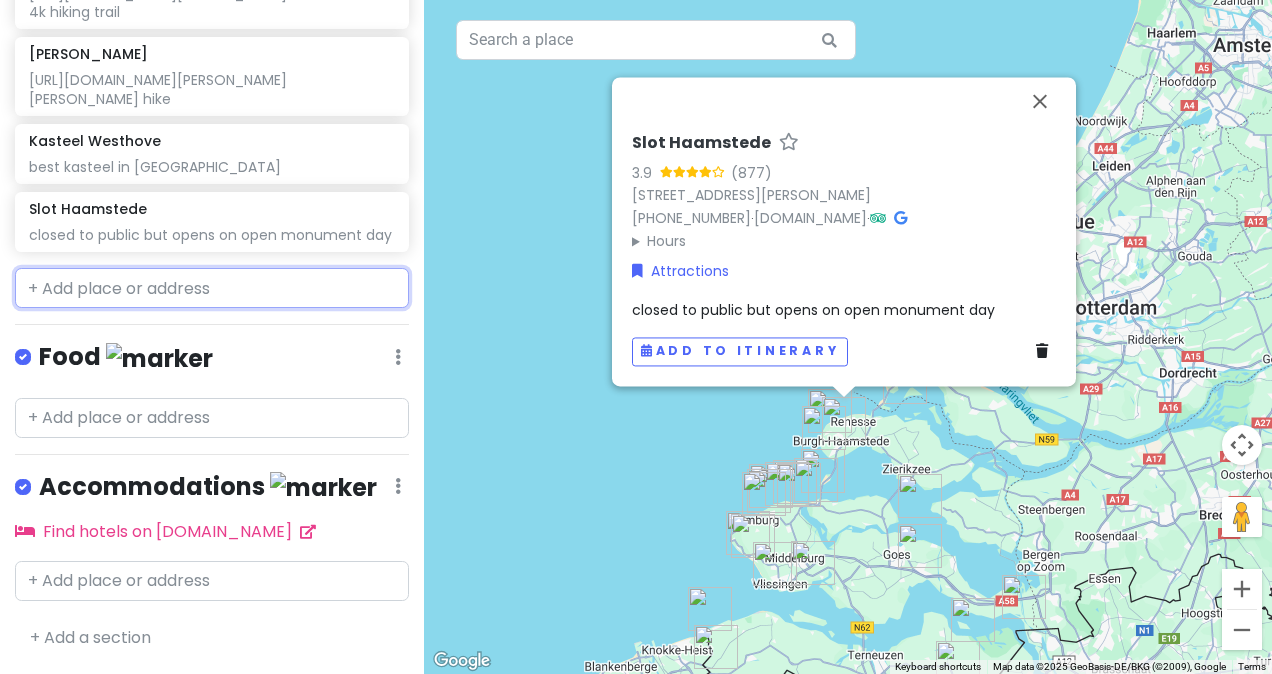 click at bounding box center (212, 288) 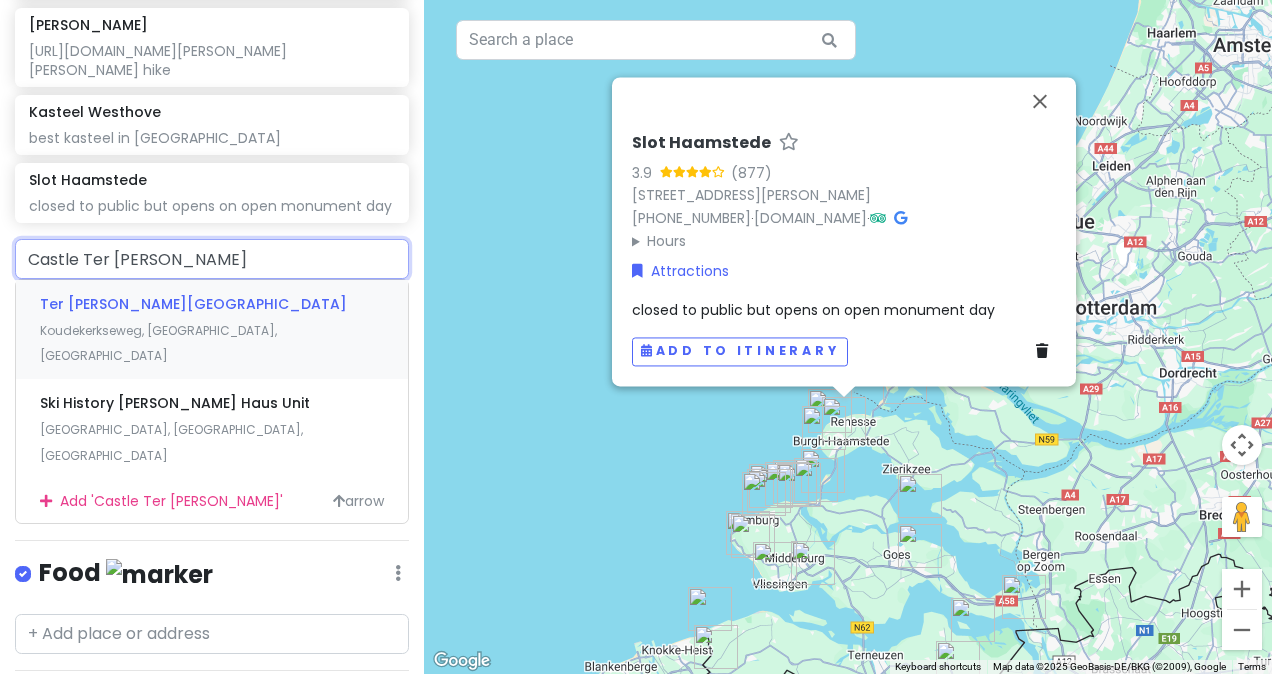 click on "Koudekerkseweg, [GEOGRAPHIC_DATA], [GEOGRAPHIC_DATA]" at bounding box center [158, 343] 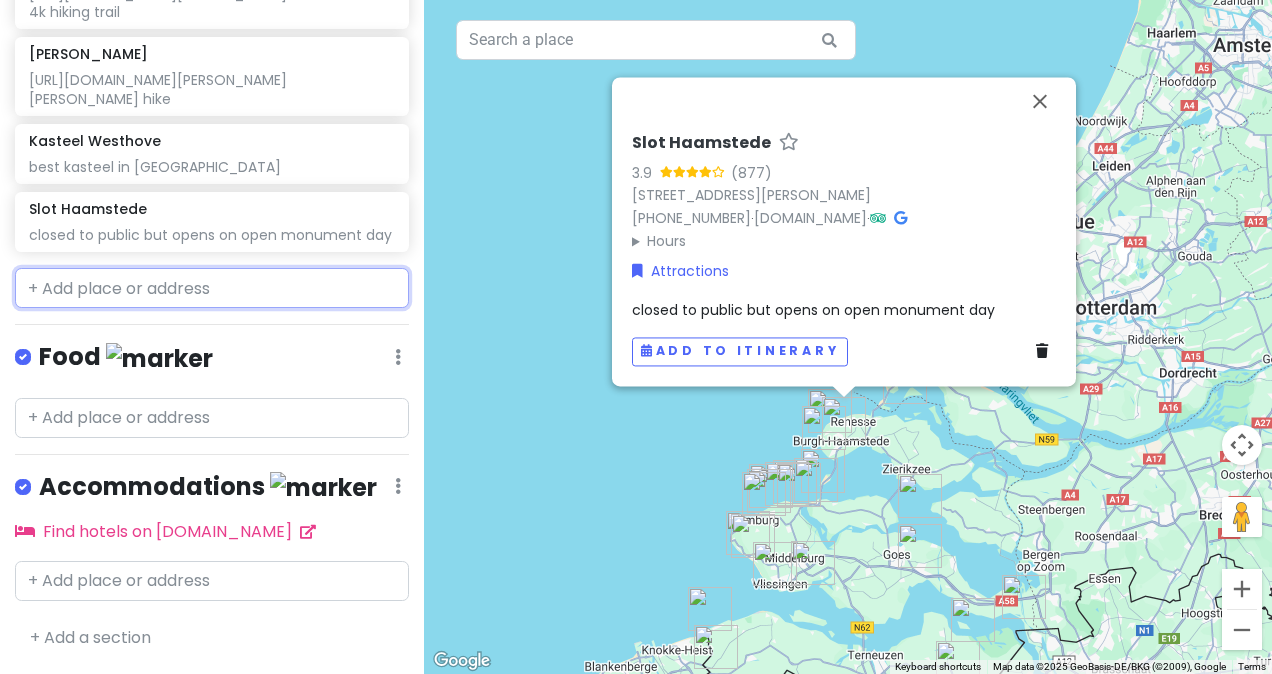 scroll, scrollTop: 1798, scrollLeft: 0, axis: vertical 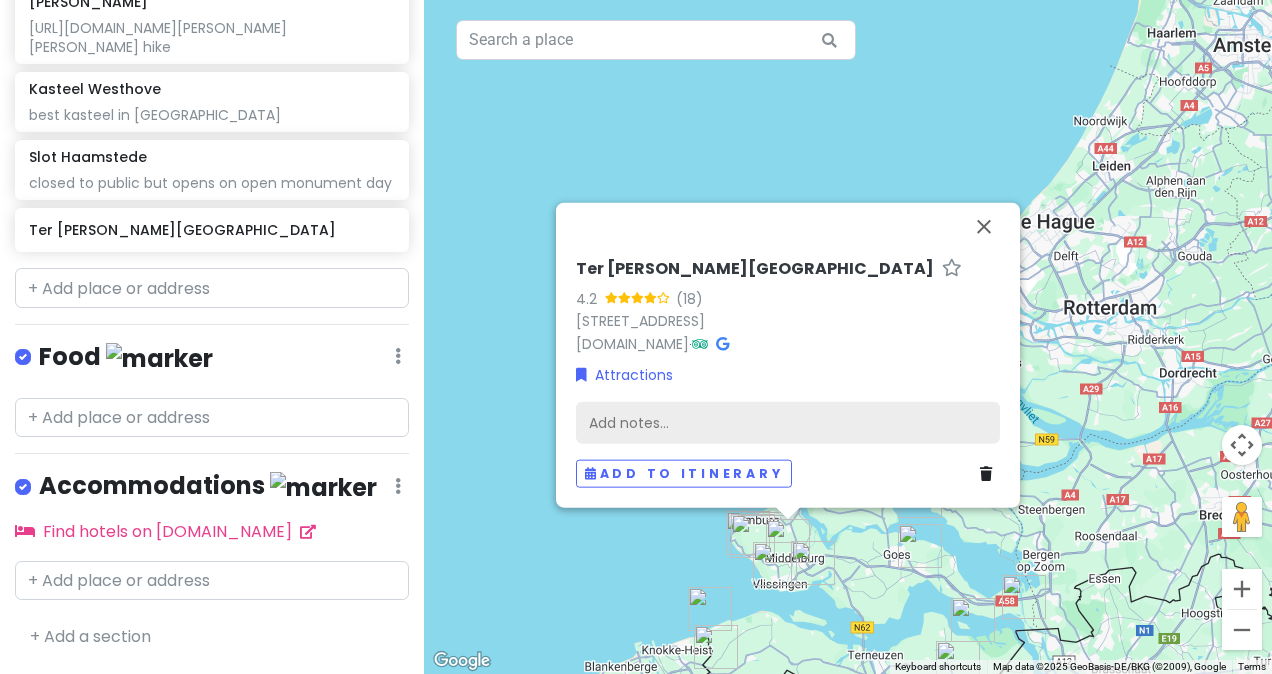 click on "Add notes..." at bounding box center [788, 423] 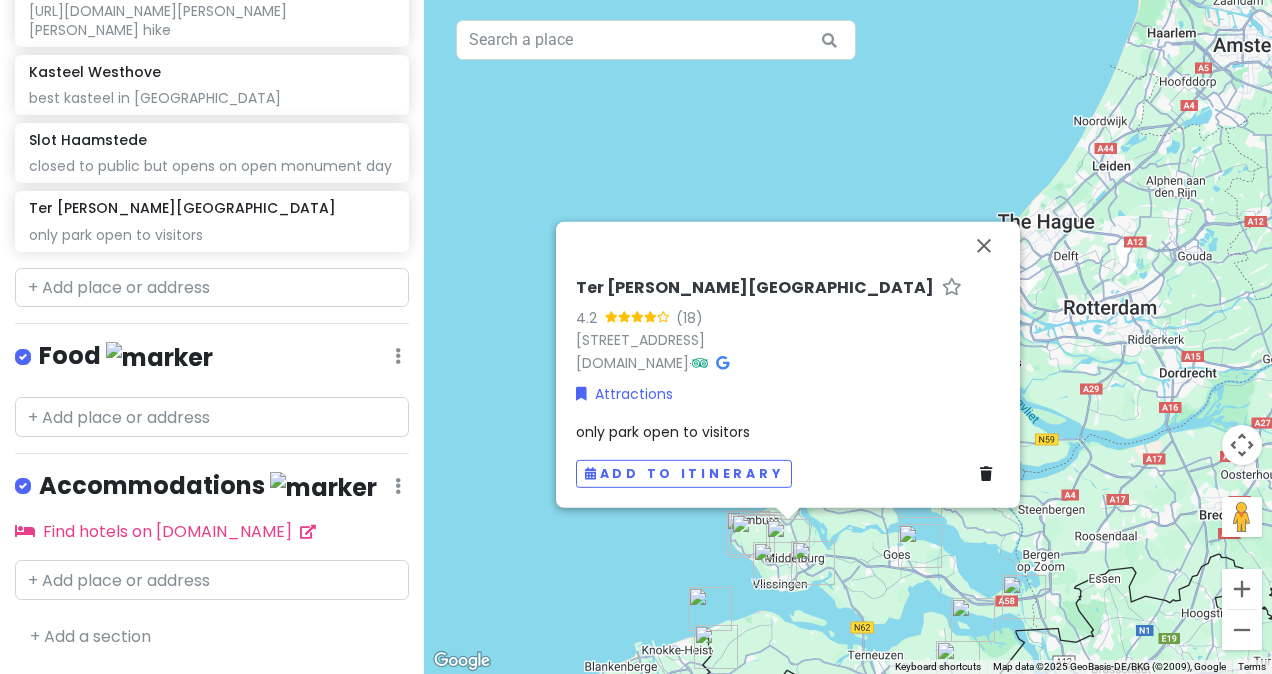 scroll, scrollTop: 1814, scrollLeft: 0, axis: vertical 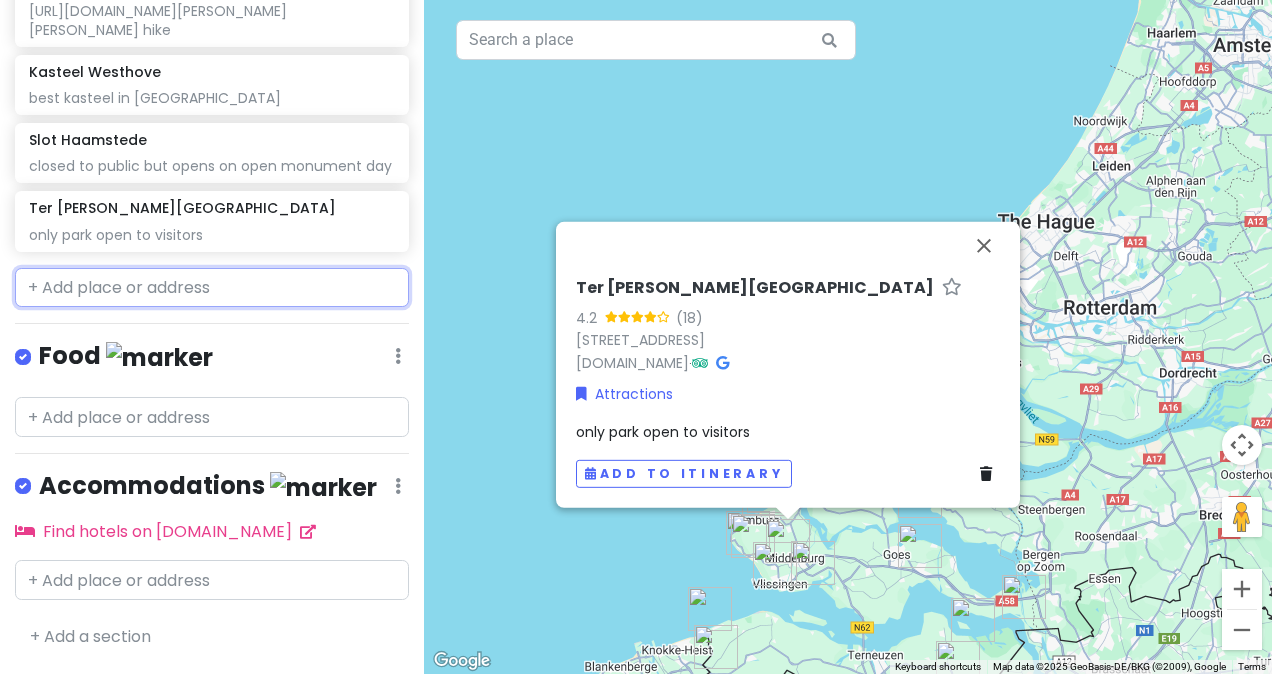 click at bounding box center (212, 288) 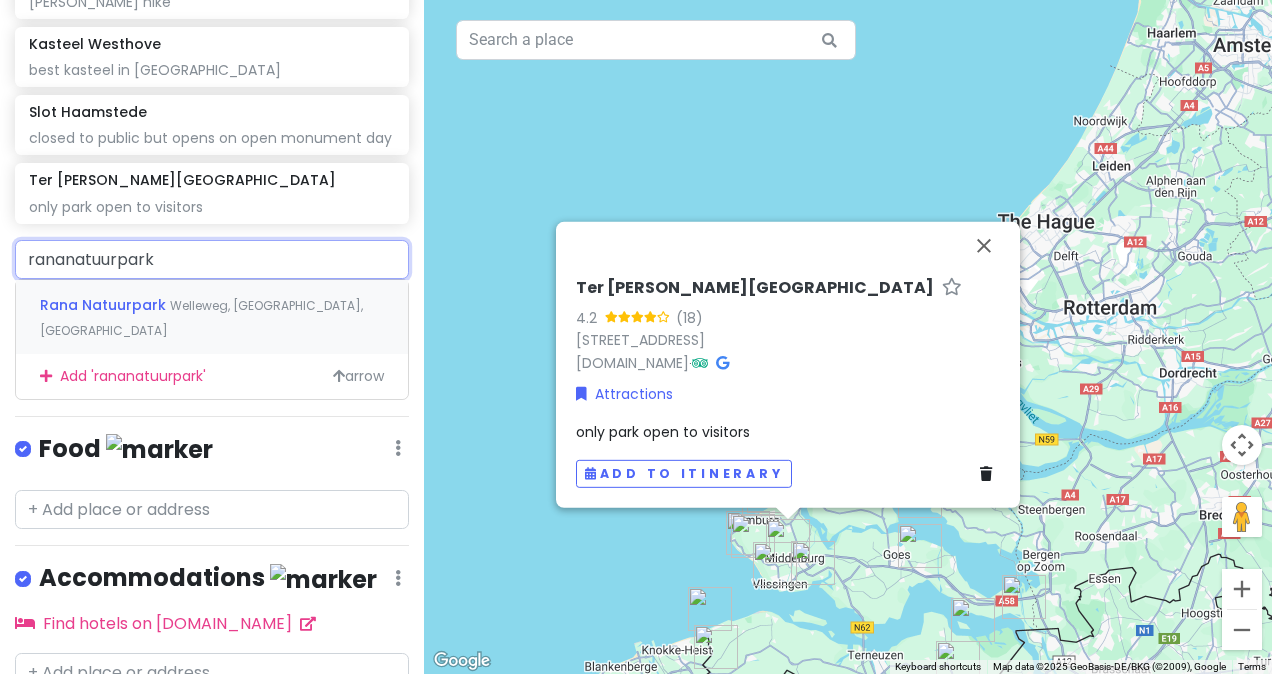 click on "Rana Natuurpark" at bounding box center (105, 305) 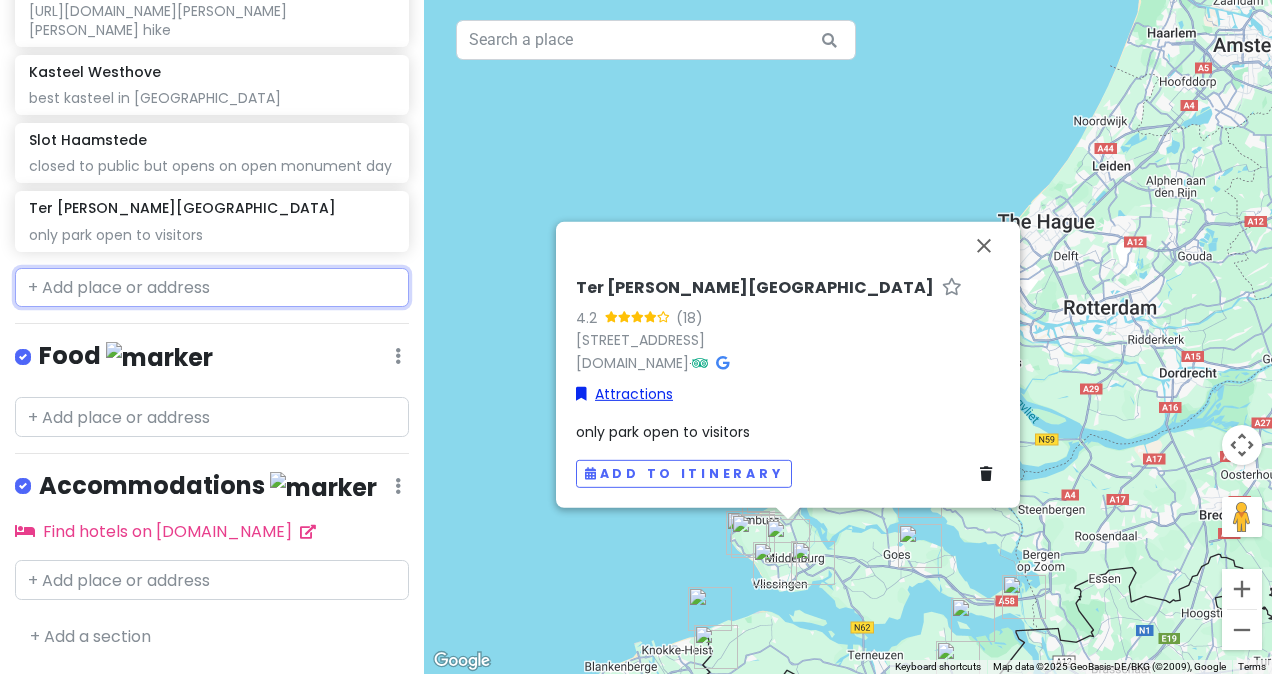 scroll, scrollTop: 1866, scrollLeft: 0, axis: vertical 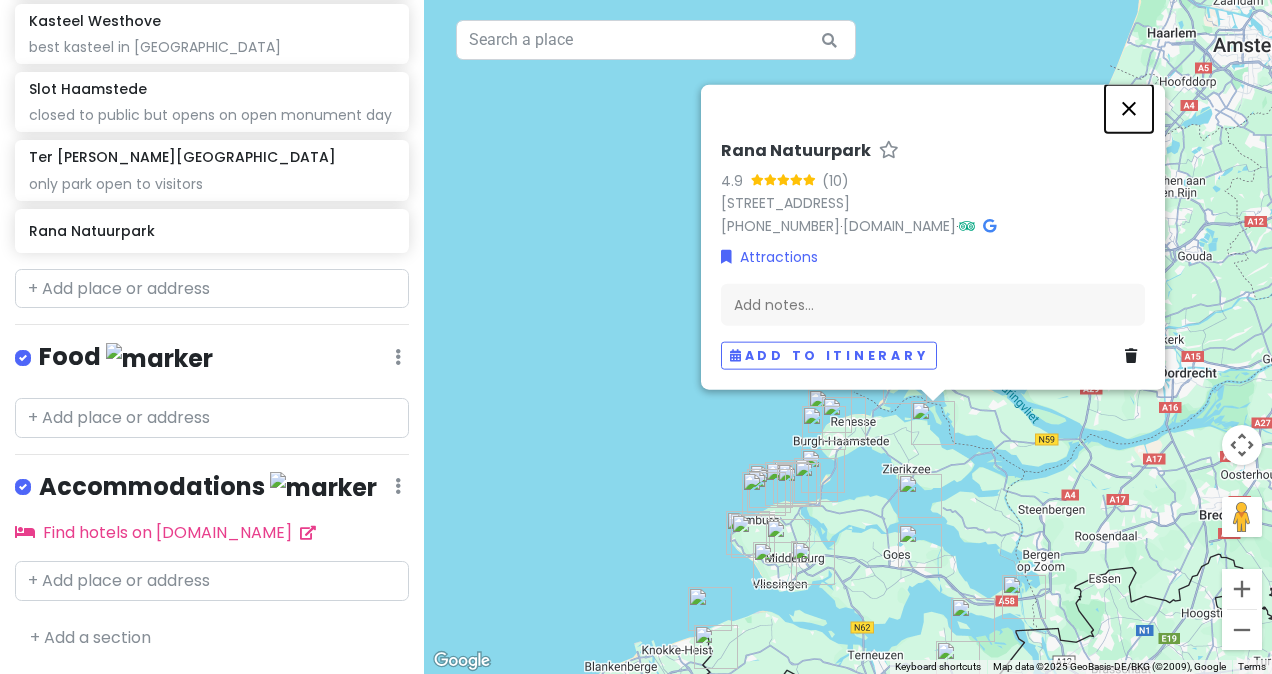 click at bounding box center [1129, 109] 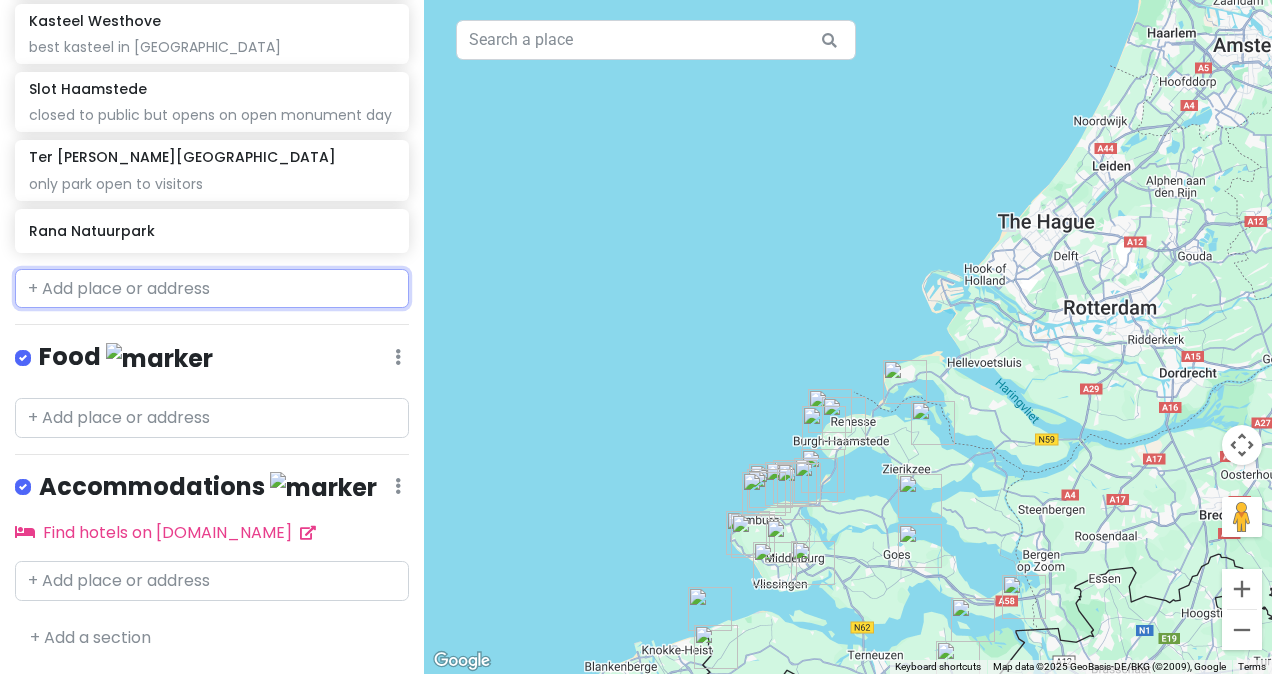 paste on "Zuid-Beveland" 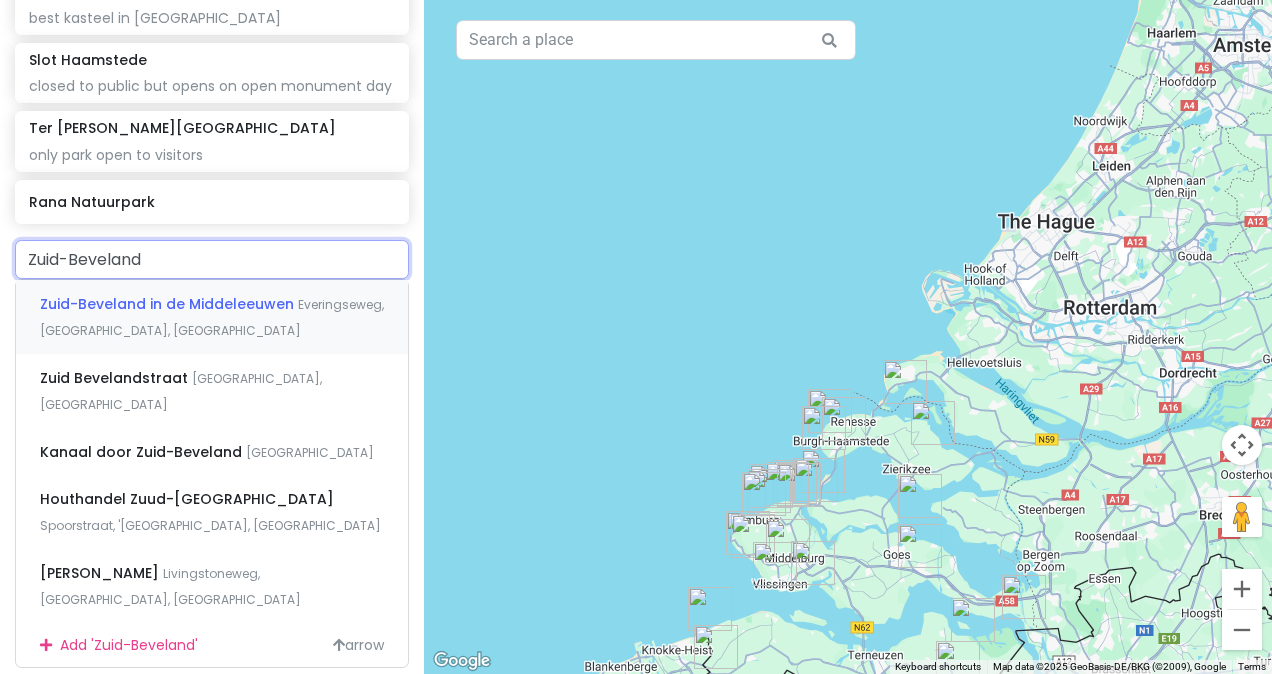 click on "Zuid-Beveland in de Middeleeuwen   [GEOGRAPHIC_DATA], [GEOGRAPHIC_DATA], [GEOGRAPHIC_DATA]" at bounding box center (212, 317) 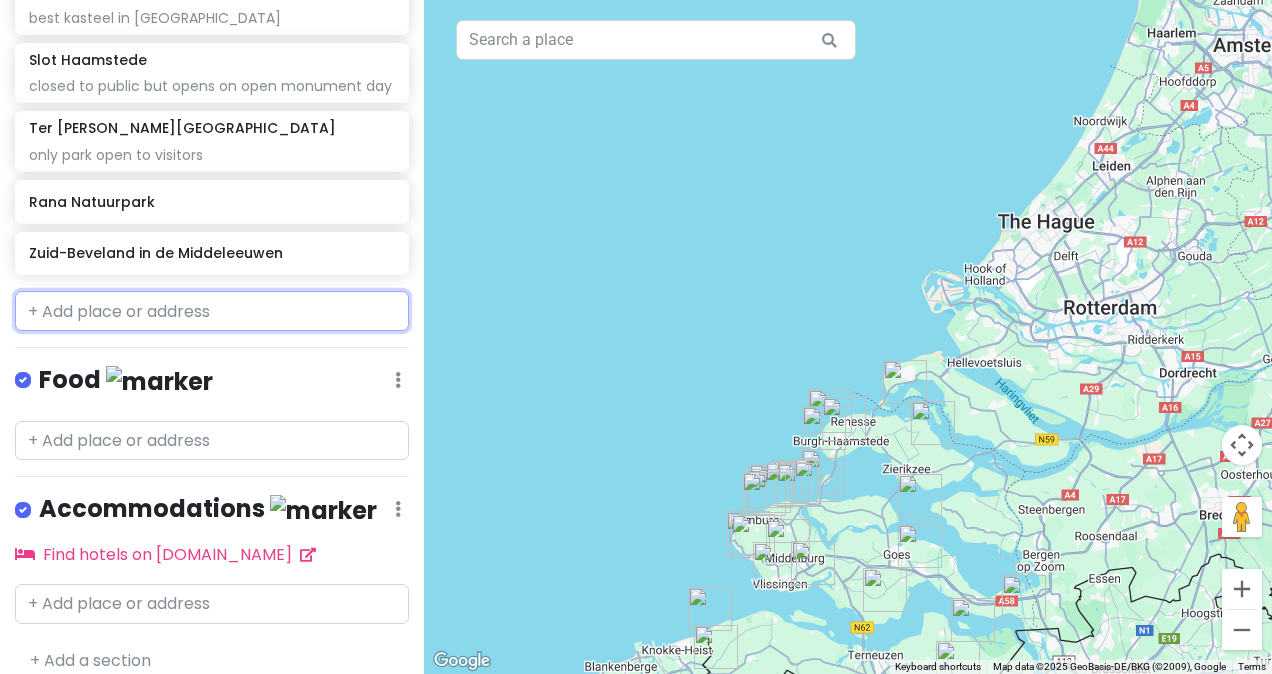 scroll, scrollTop: 1918, scrollLeft: 0, axis: vertical 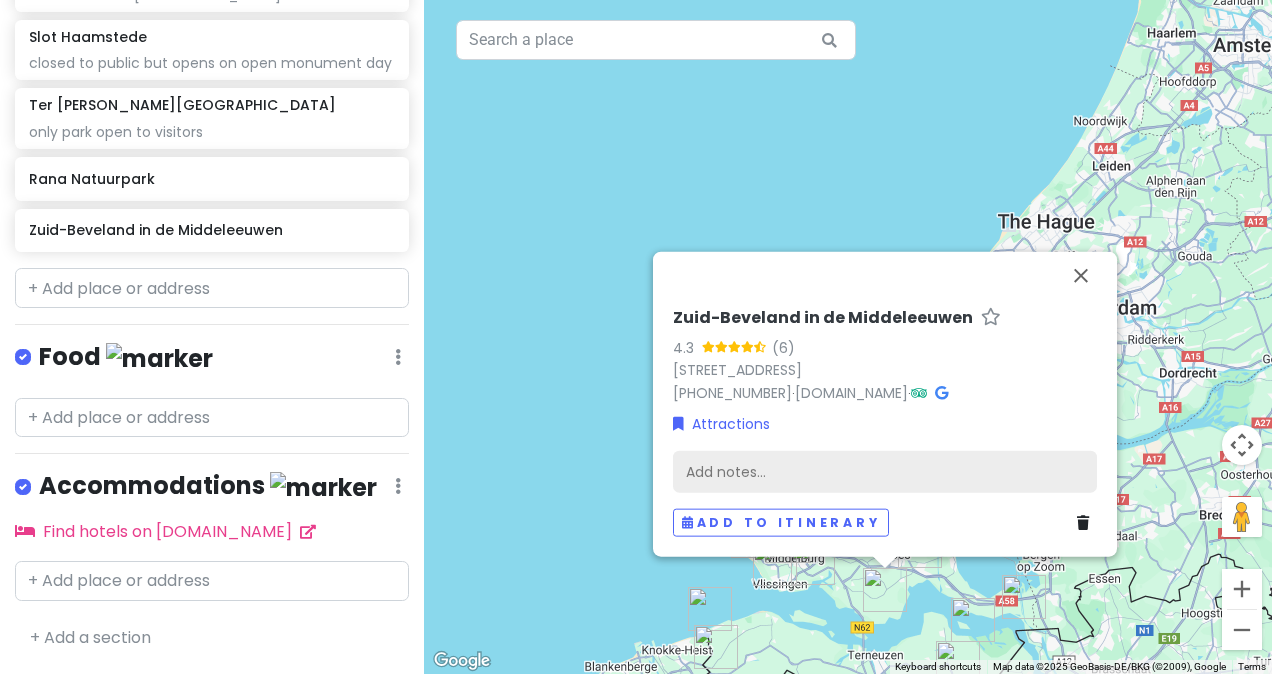 click on "Add notes..." at bounding box center (885, 472) 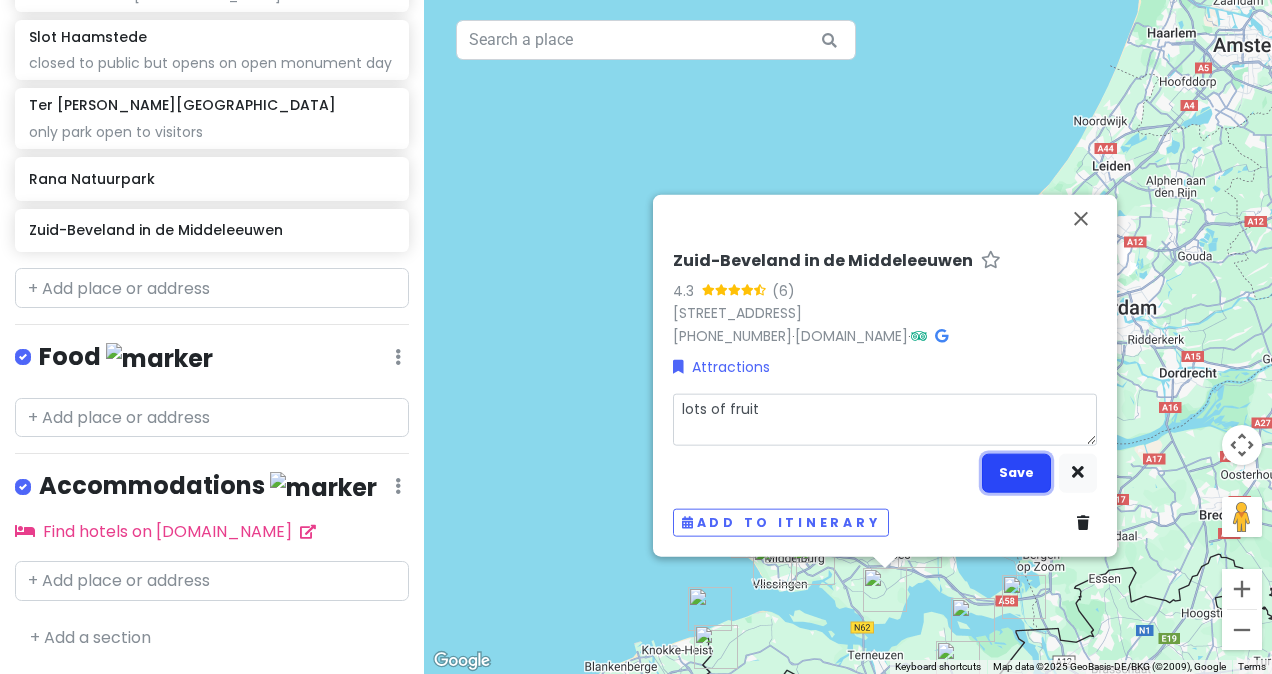 click on "Save" at bounding box center (1016, 472) 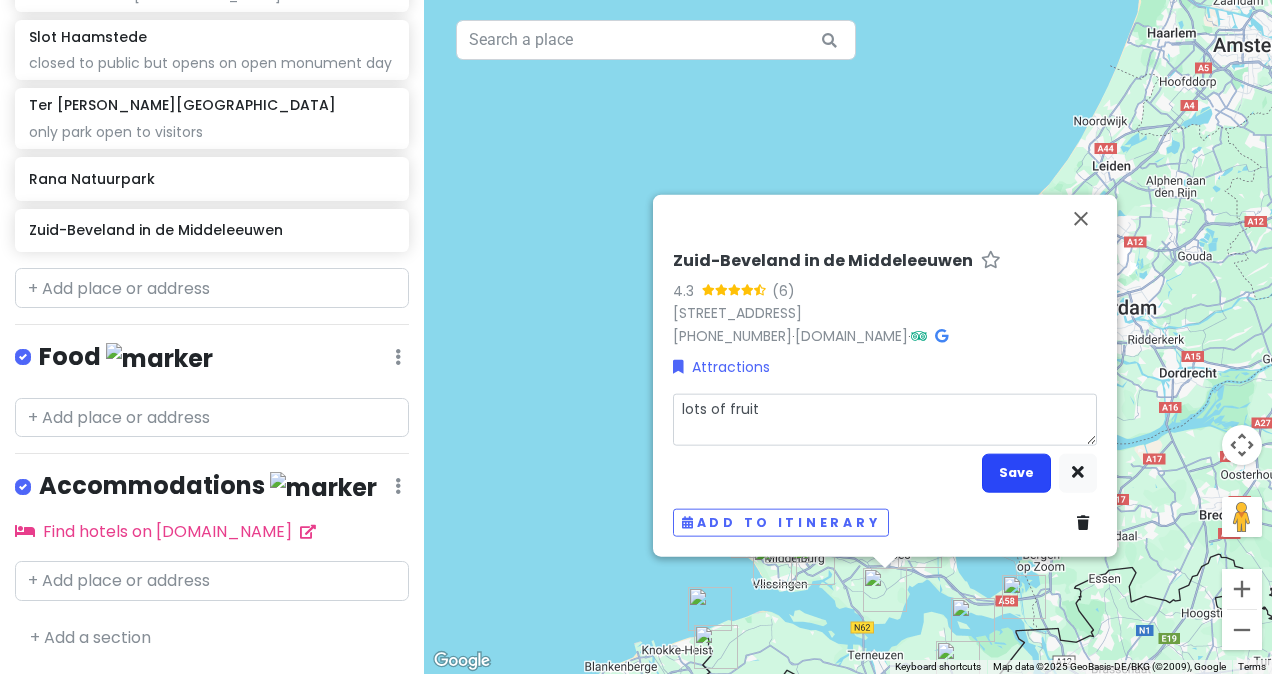 scroll, scrollTop: 1934, scrollLeft: 0, axis: vertical 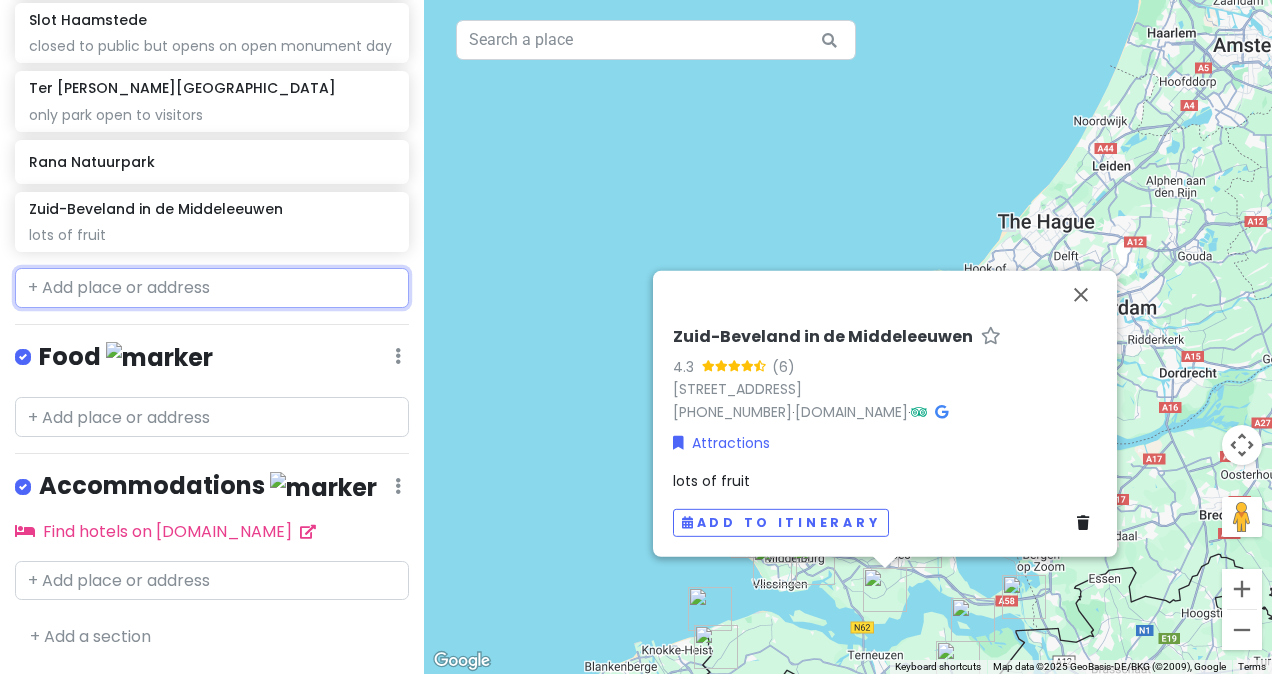 click at bounding box center (212, 288) 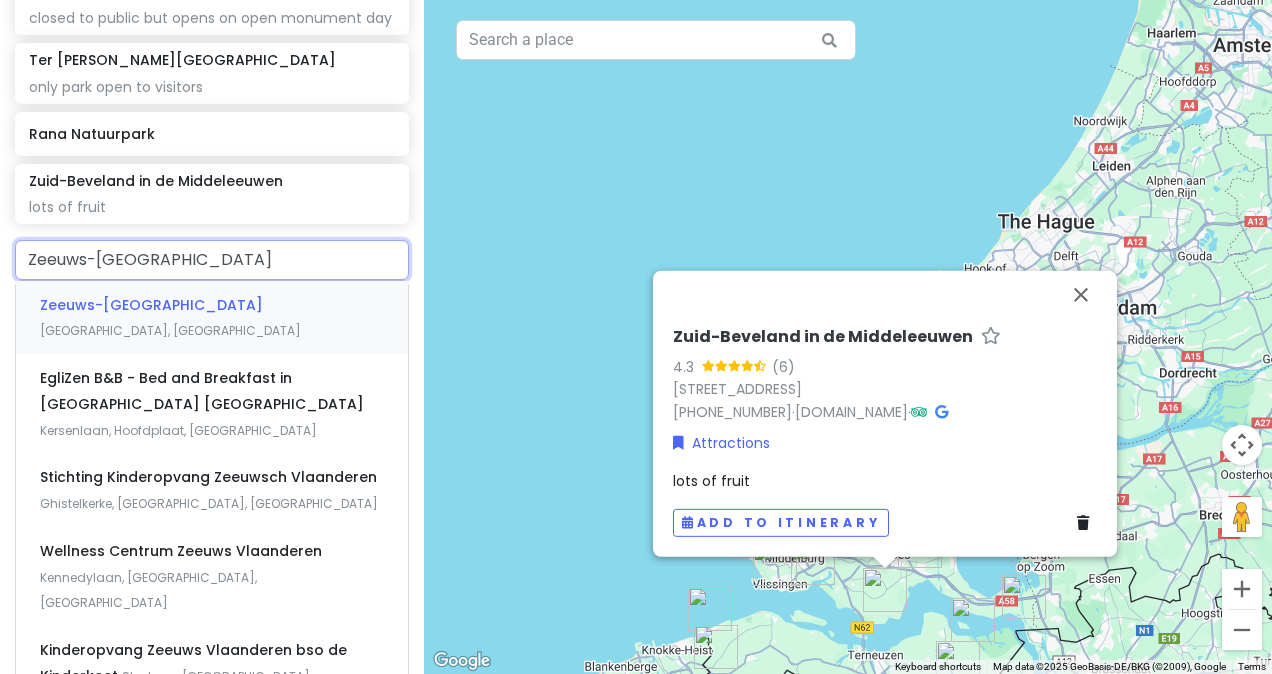 click on "[GEOGRAPHIC_DATA], [GEOGRAPHIC_DATA]" at bounding box center [170, 330] 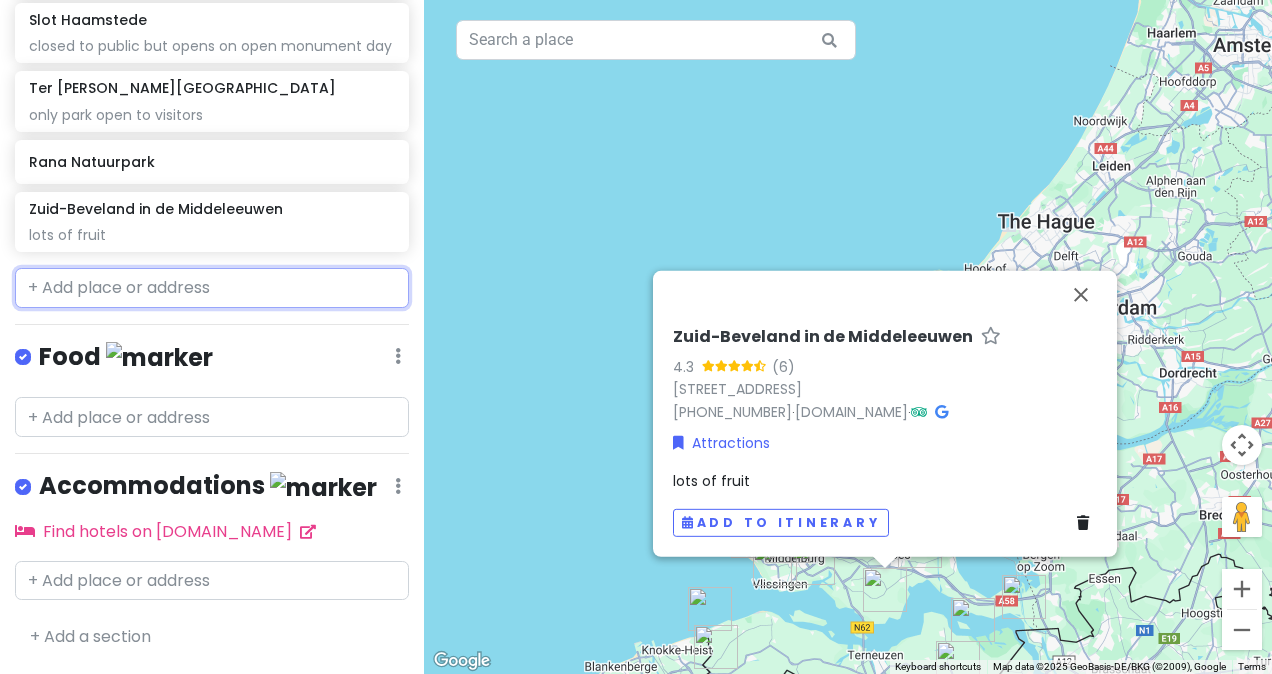 scroll, scrollTop: 1986, scrollLeft: 0, axis: vertical 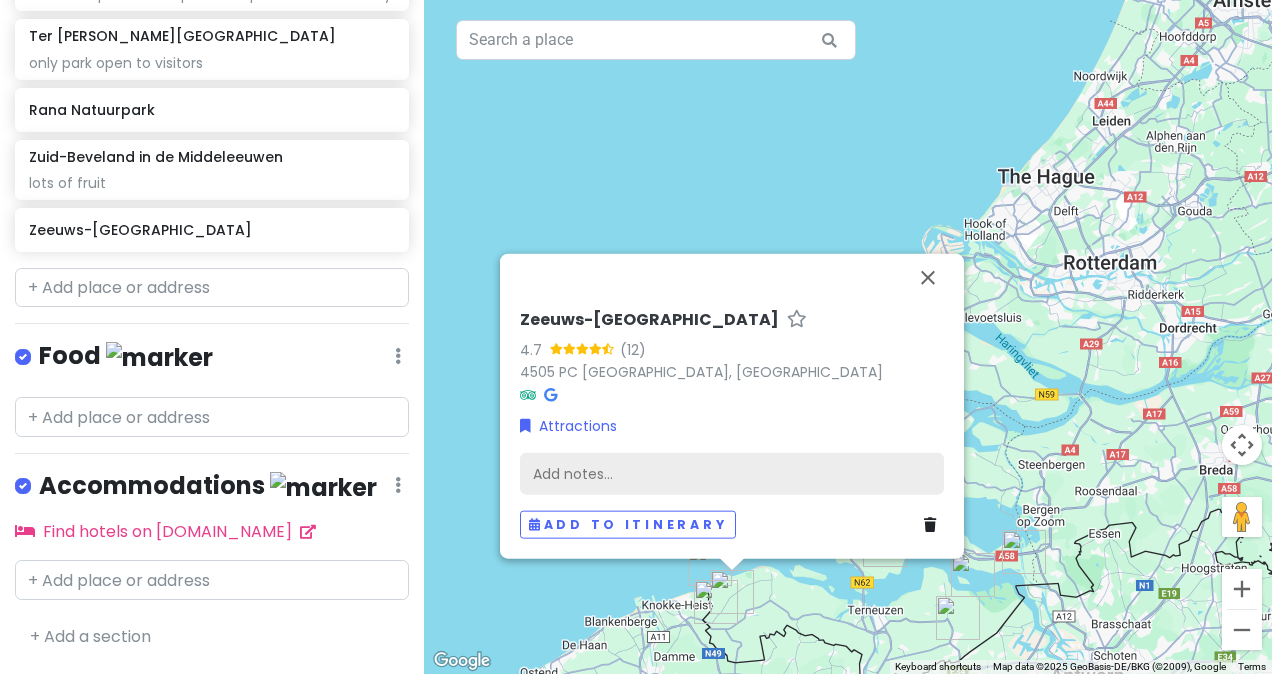 click on "Add notes..." at bounding box center [732, 474] 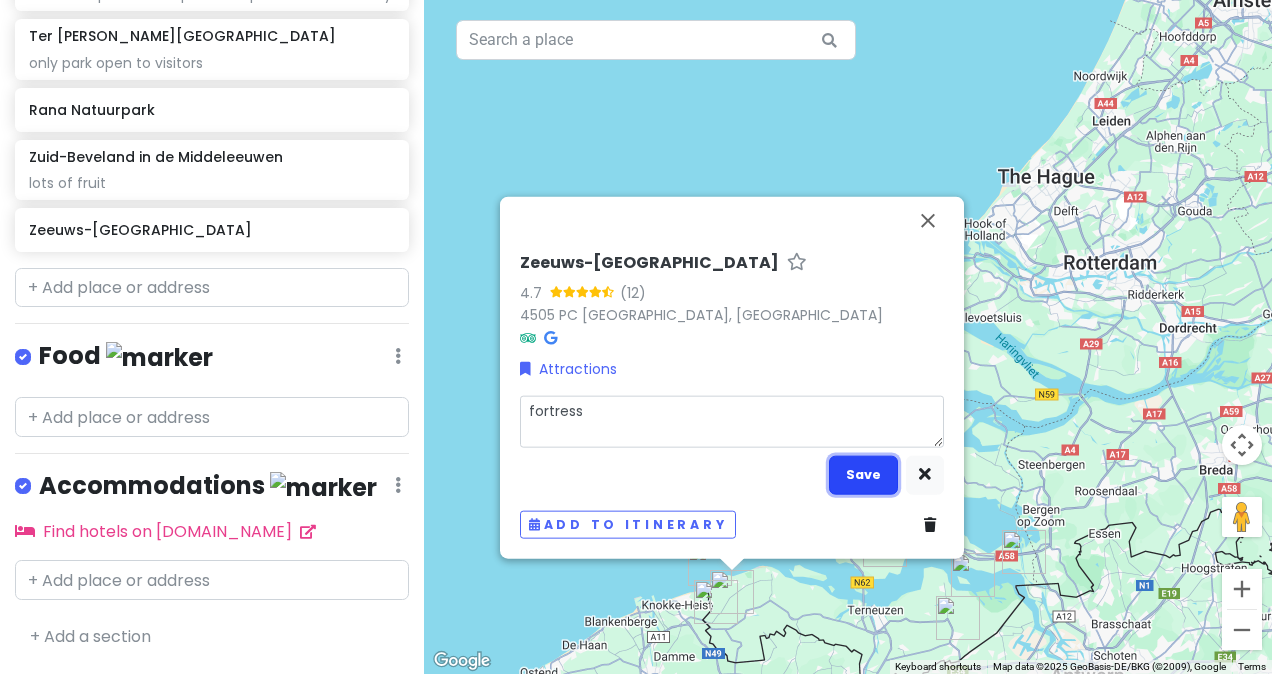 click on "Save" at bounding box center [863, 474] 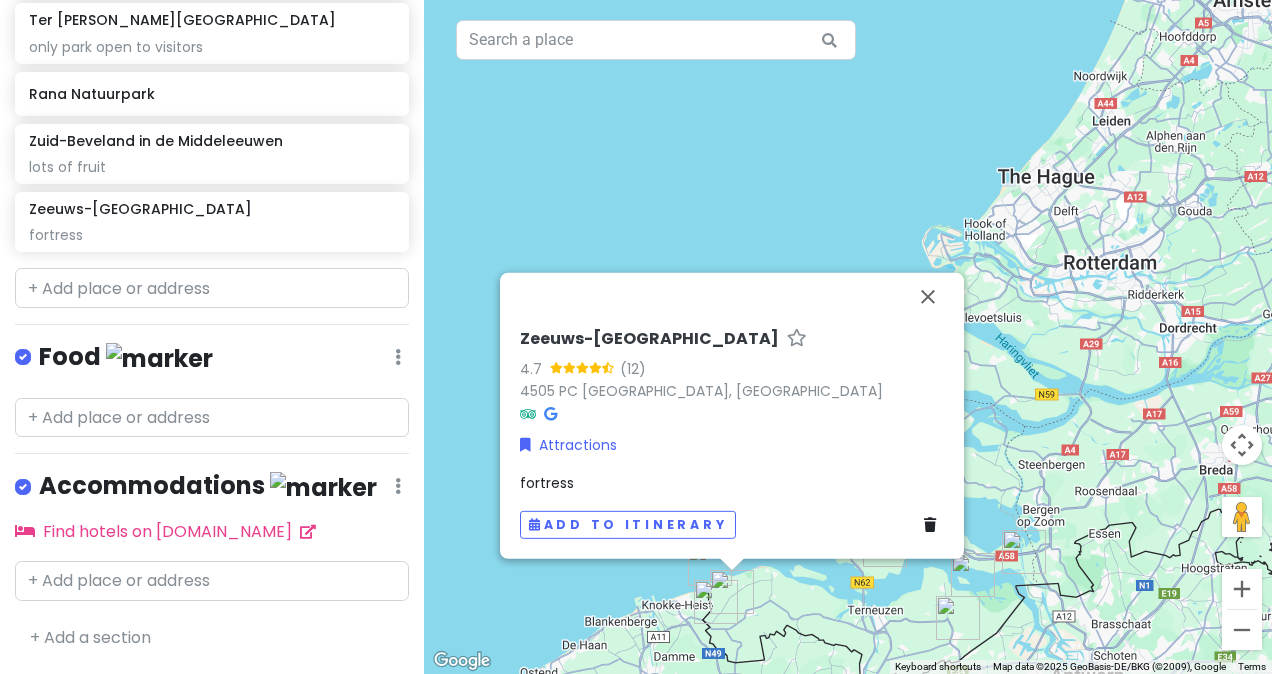 scroll, scrollTop: 2003, scrollLeft: 0, axis: vertical 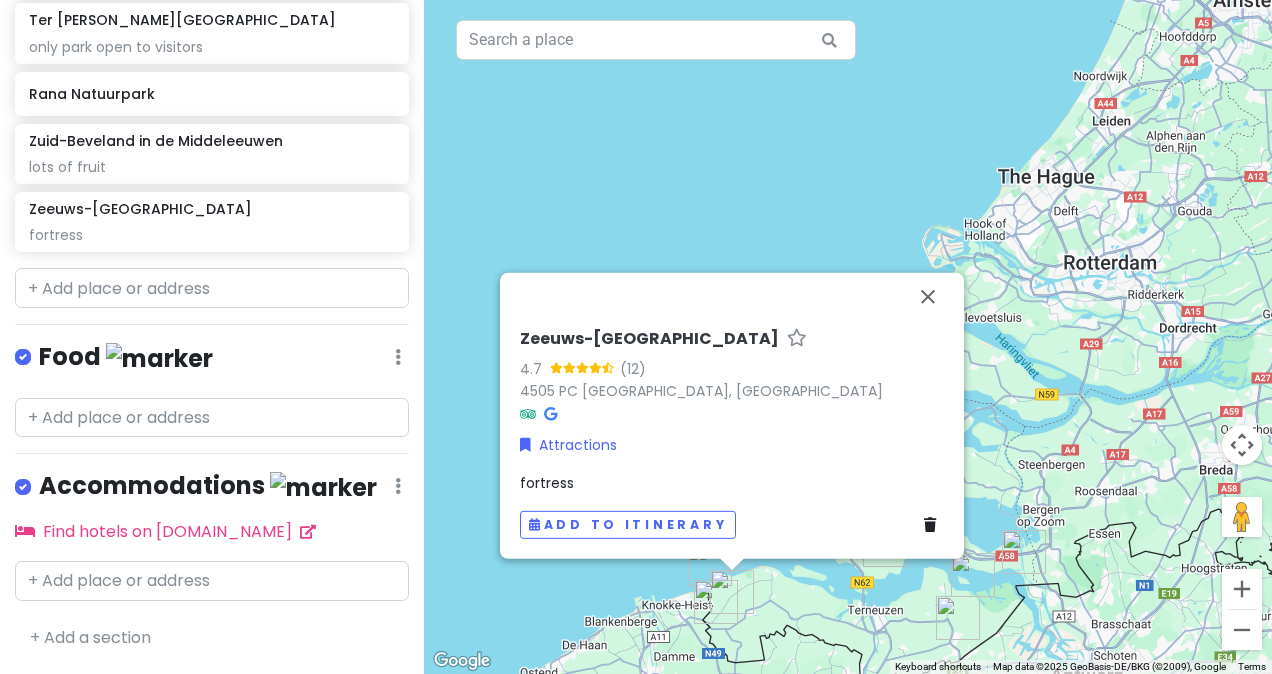 click at bounding box center [716, 602] 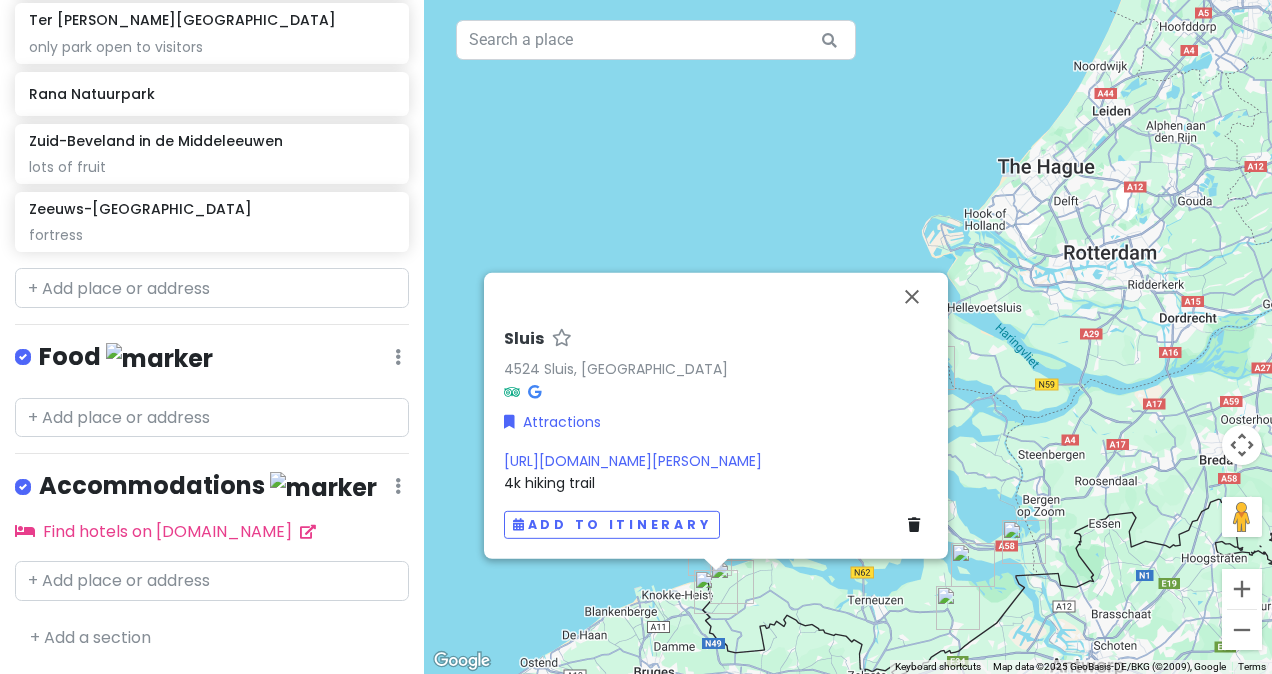 click on "[URL][DOMAIN_NAME][PERSON_NAME]
4k hiking trail" at bounding box center [716, 472] 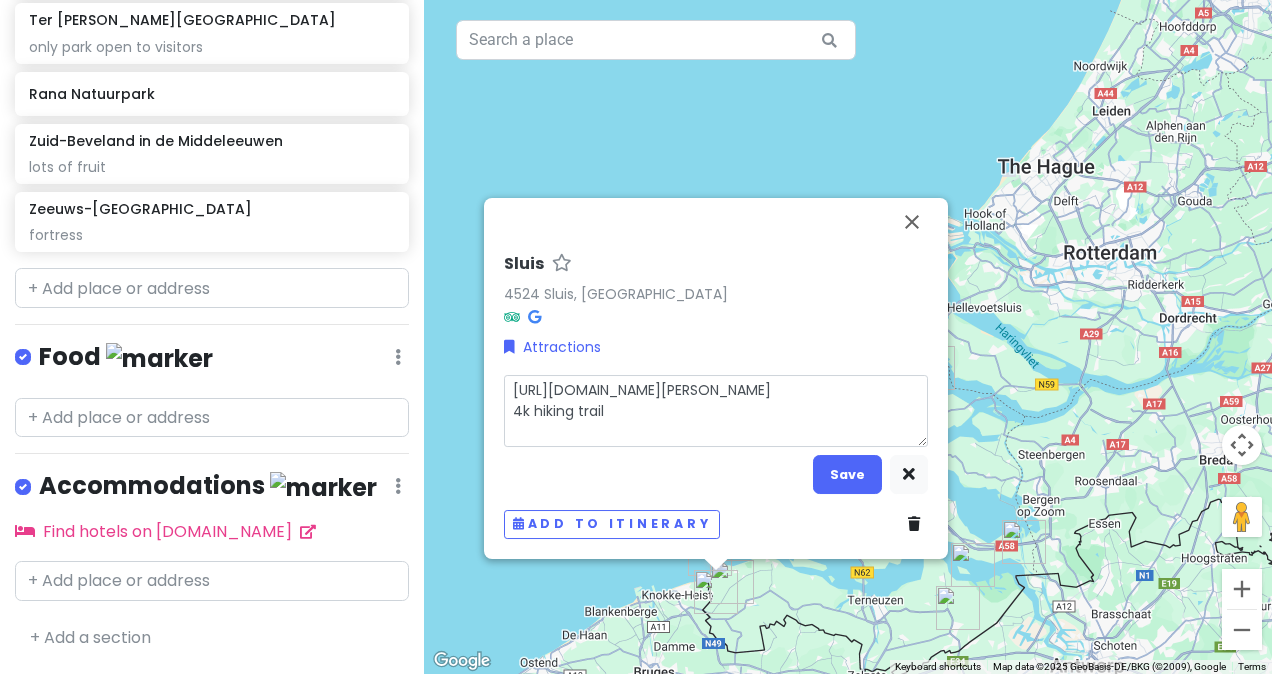 click on "[URL][DOMAIN_NAME][PERSON_NAME]
4k hiking trail" at bounding box center [716, 411] 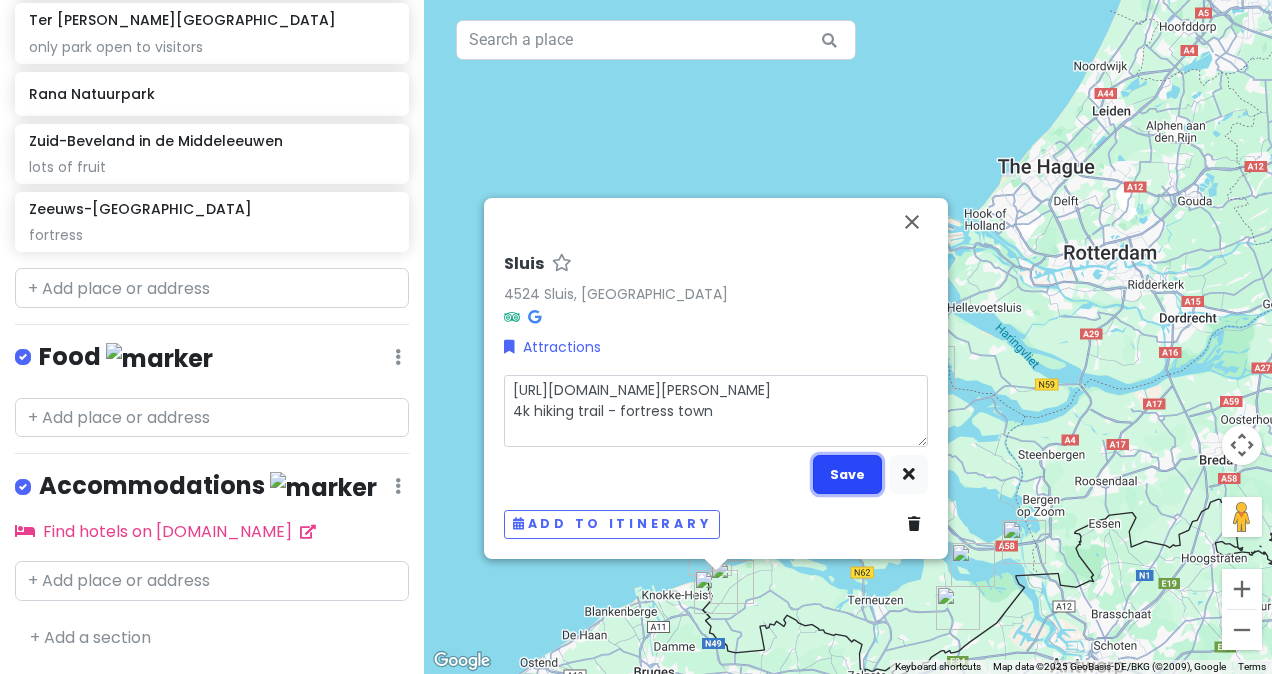 click on "Save" at bounding box center (847, 474) 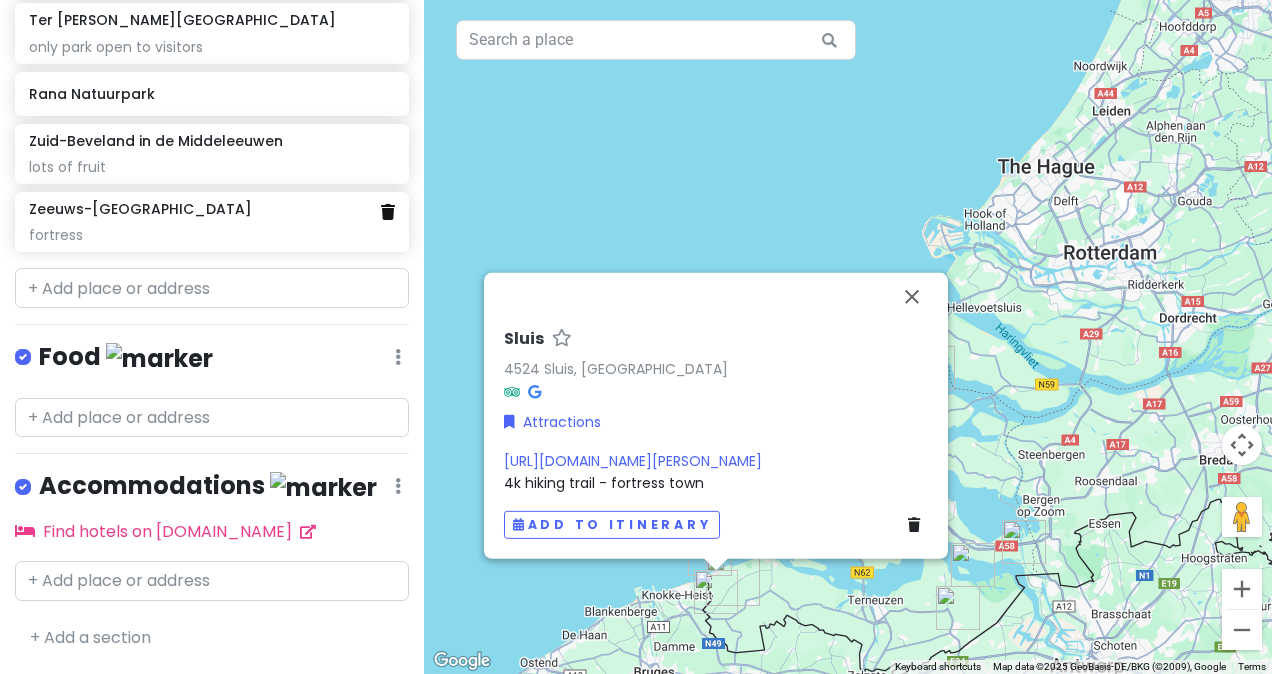 click at bounding box center [388, 212] 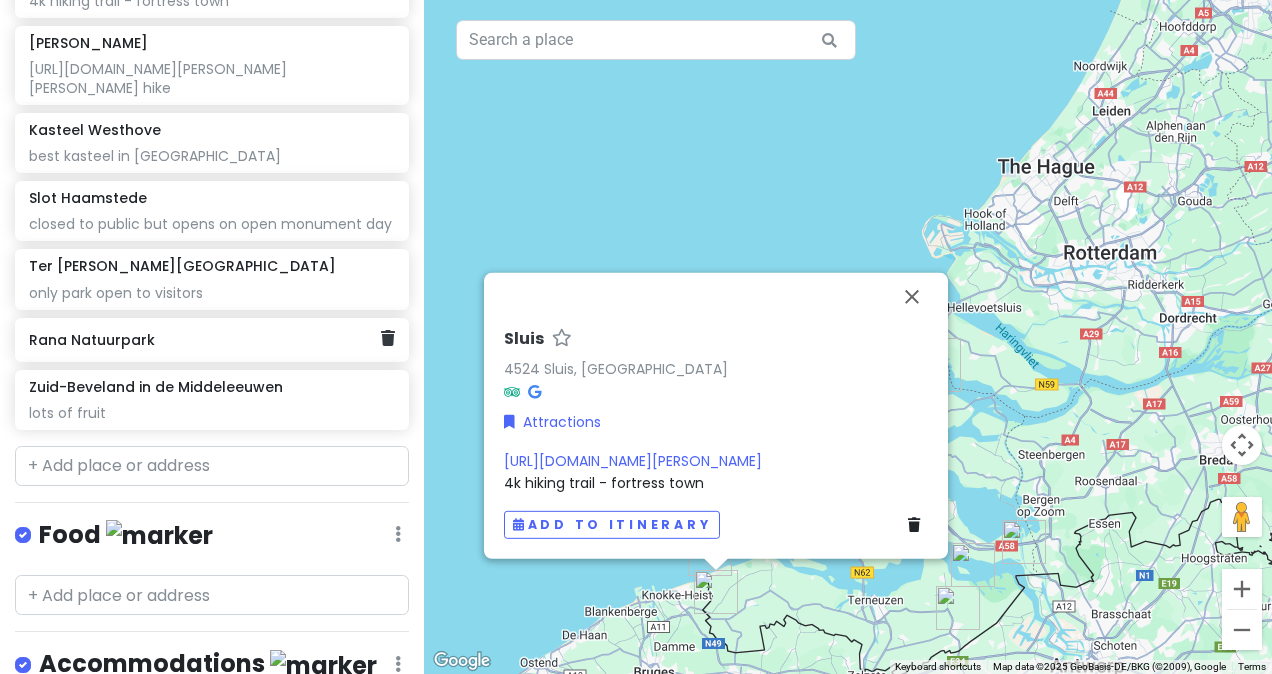 scroll, scrollTop: 1724, scrollLeft: 0, axis: vertical 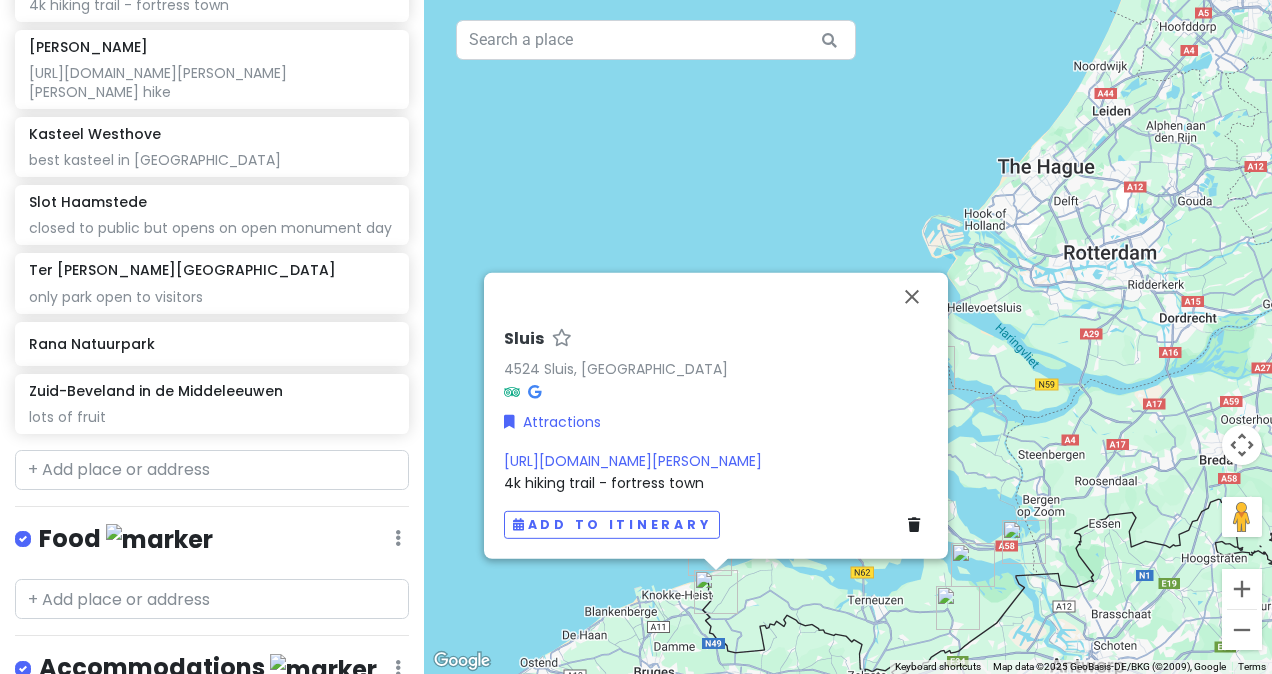 click on "Bathse Spuisluis Buitenplaats [GEOGRAPHIC_DATA] cleanest beach Strandpost [GEOGRAPHIC_DATA]- [GEOGRAPHIC_DATA] - shark teeth [GEOGRAPHIC_DATA] by flood barriers [GEOGRAPHIC_DATA] quiet beach Domeinen 2 beach by nature reserve [PERSON_NAME][GEOGRAPHIC_DATA][PERSON_NAME] [GEOGRAPHIC_DATA] oldest beach resort [GEOGRAPHIC_DATA] large ships beach [GEOGRAPHIC_DATA] [GEOGRAPHIC_DATA] van [GEOGRAPHIC_DATA][PERSON_NAME] with [PERSON_NAME] and deciduous booms. [GEOGRAPHIC_DATA] dike where you can see waterbuffalo Eastern Scheldt largest national park in country, has dolphins and seals [GEOGRAPHIC_DATA] flamingos Natuurgebied Oranjezon deer! [GEOGRAPHIC_DATA] and deer ZeeuwsFruitMuseum trail with fruit Bunkermuseum Zoutelande restored bunkers Eastern Scheldt Storm Surge Barrier delta works barrier Sluis [URL][DOMAIN_NAME][PERSON_NAME]
4k hiking trail - fortress town [GEOGRAPHIC_DATA] [URL][DOMAIN_NAME][PERSON_NAME]
[PERSON_NAME] hike [GEOGRAPHIC_DATA] best kasteel in [GEOGRAPHIC_DATA] [GEOGRAPHIC_DATA] Ter [PERSON_NAME][GEOGRAPHIC_DATA][PERSON_NAME]" at bounding box center [212, -467] 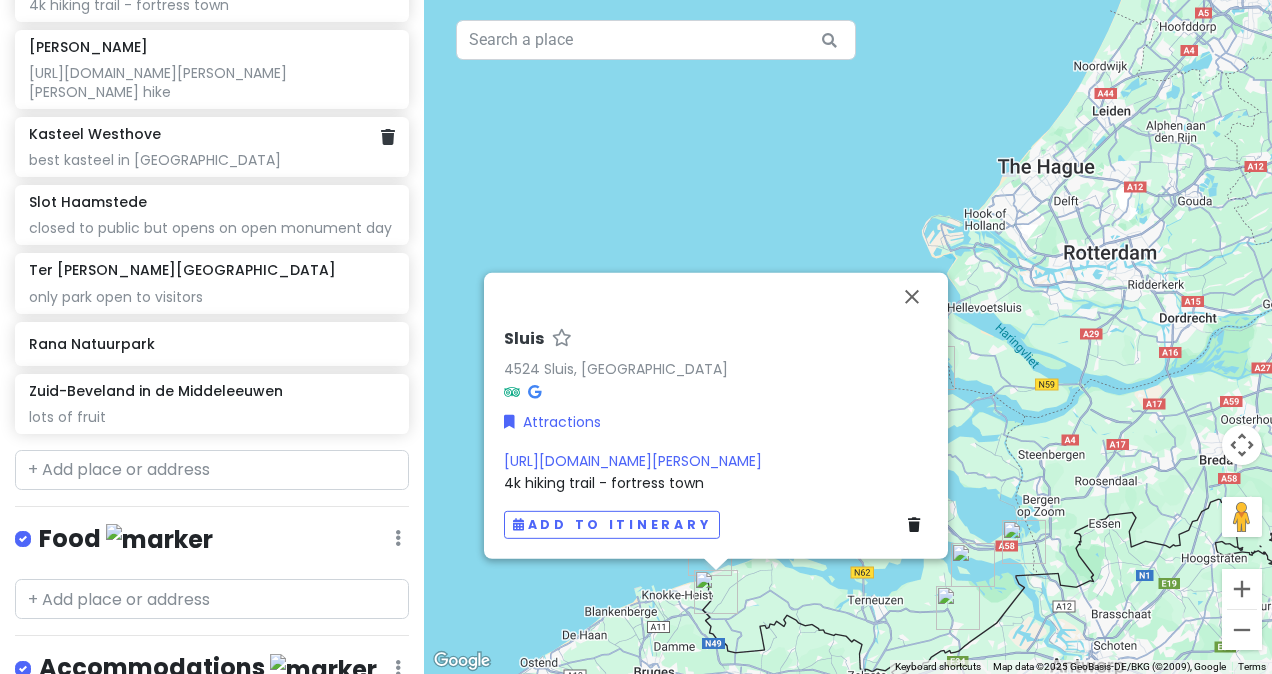 click on "[GEOGRAPHIC_DATA] best kasteel in [GEOGRAPHIC_DATA]" at bounding box center (212, 147) 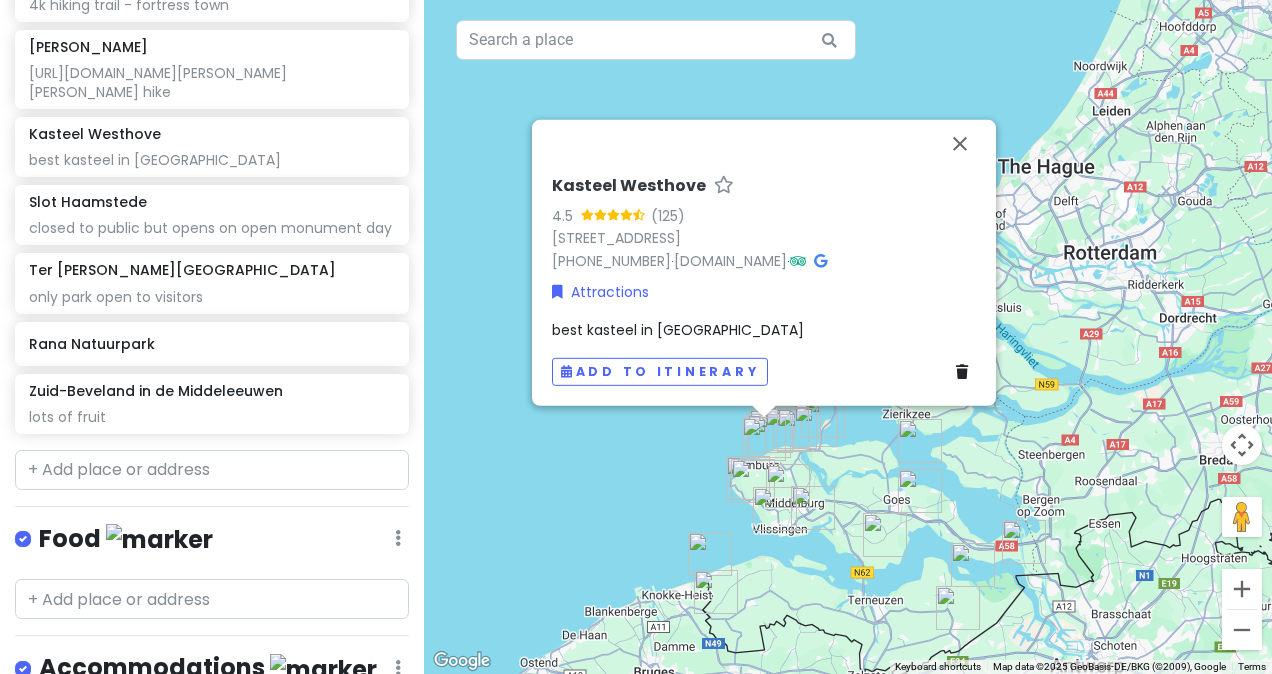 click on "best kasteel in [GEOGRAPHIC_DATA]" at bounding box center [678, 330] 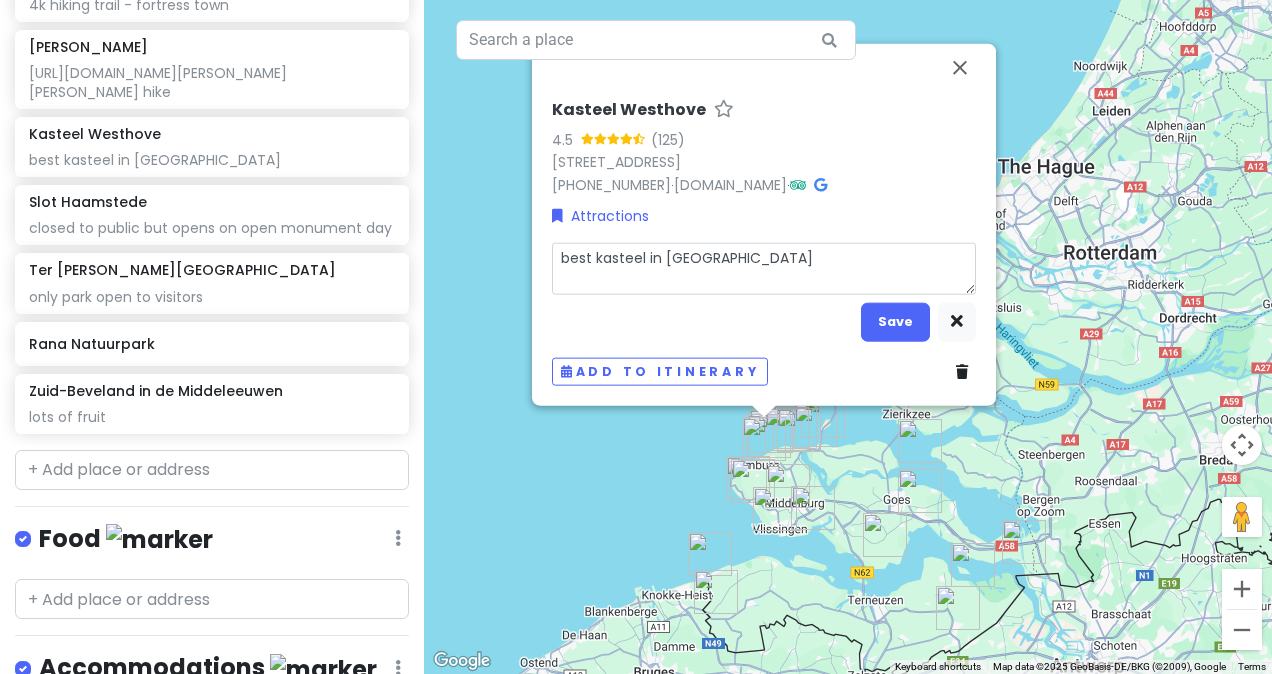 click on "best kasteel in [GEOGRAPHIC_DATA]" at bounding box center (764, 268) 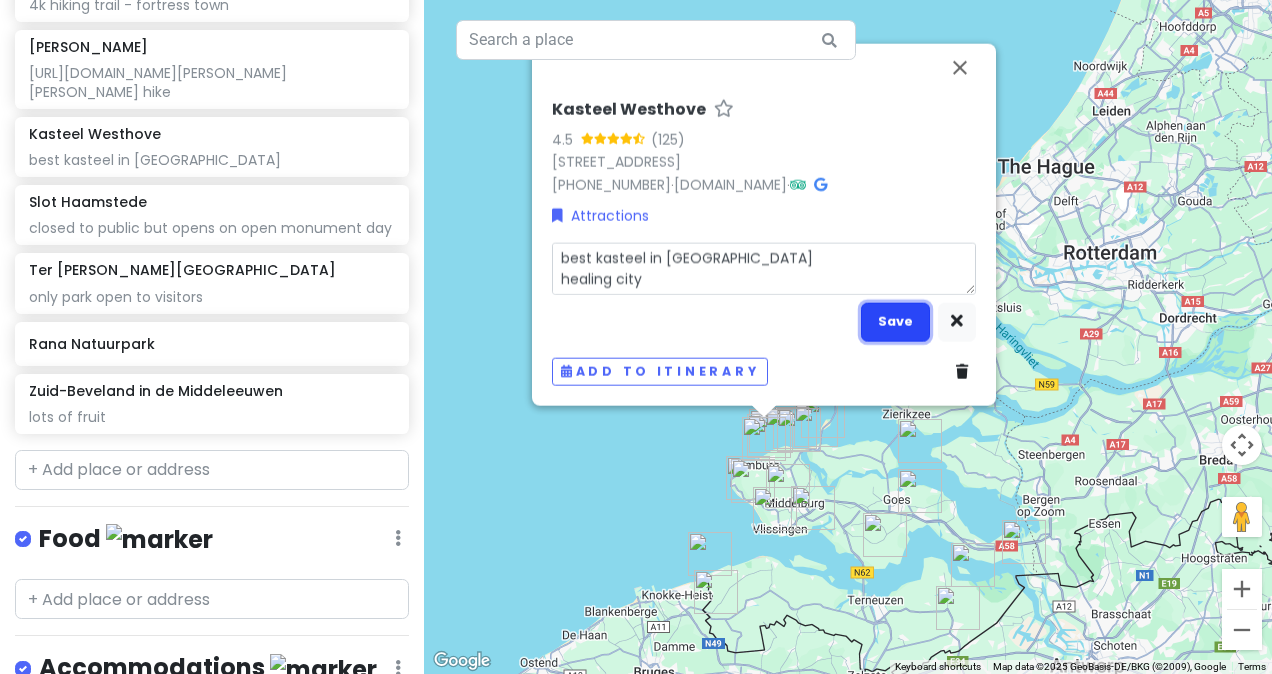 click on "Save" at bounding box center (895, 321) 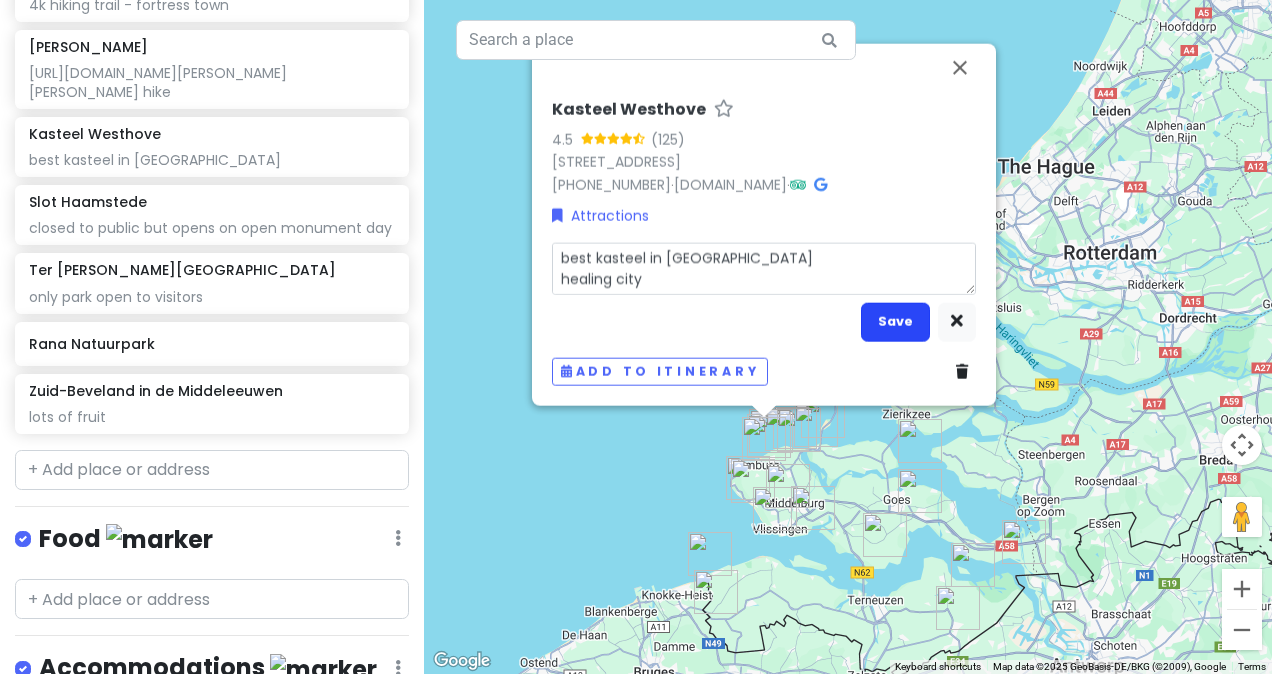 scroll, scrollTop: 1742, scrollLeft: 0, axis: vertical 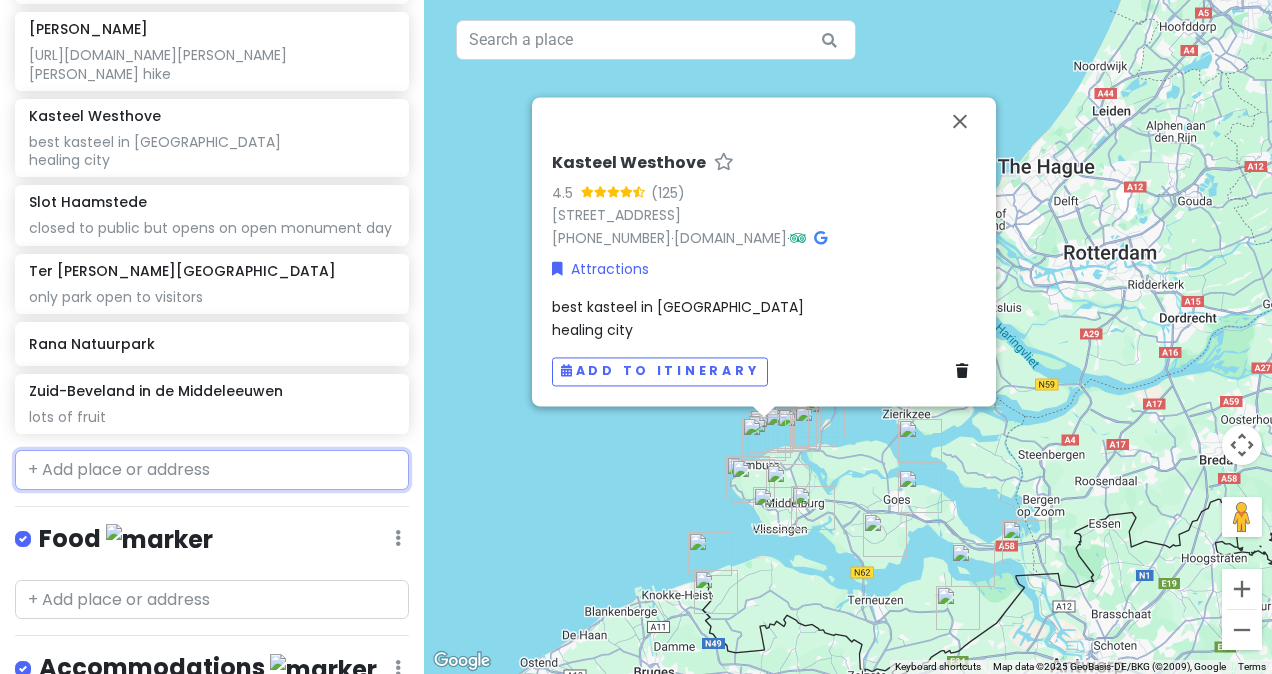 click at bounding box center [212, 470] 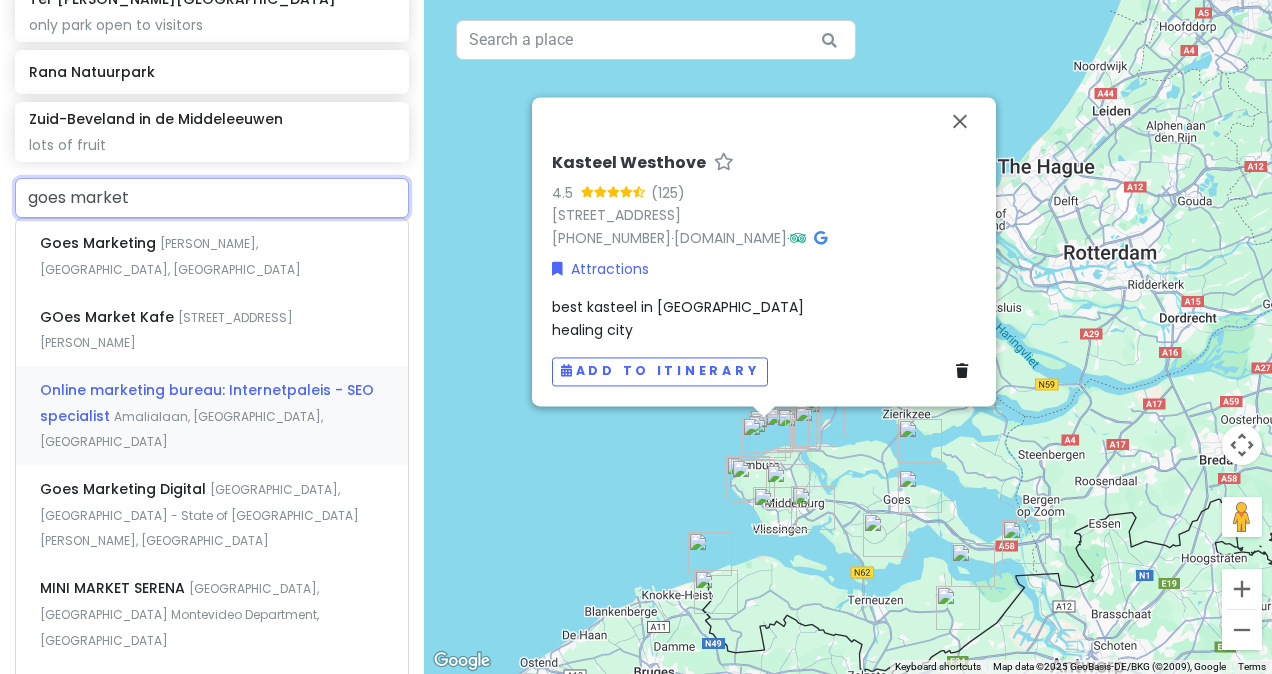 scroll, scrollTop: 2025, scrollLeft: 0, axis: vertical 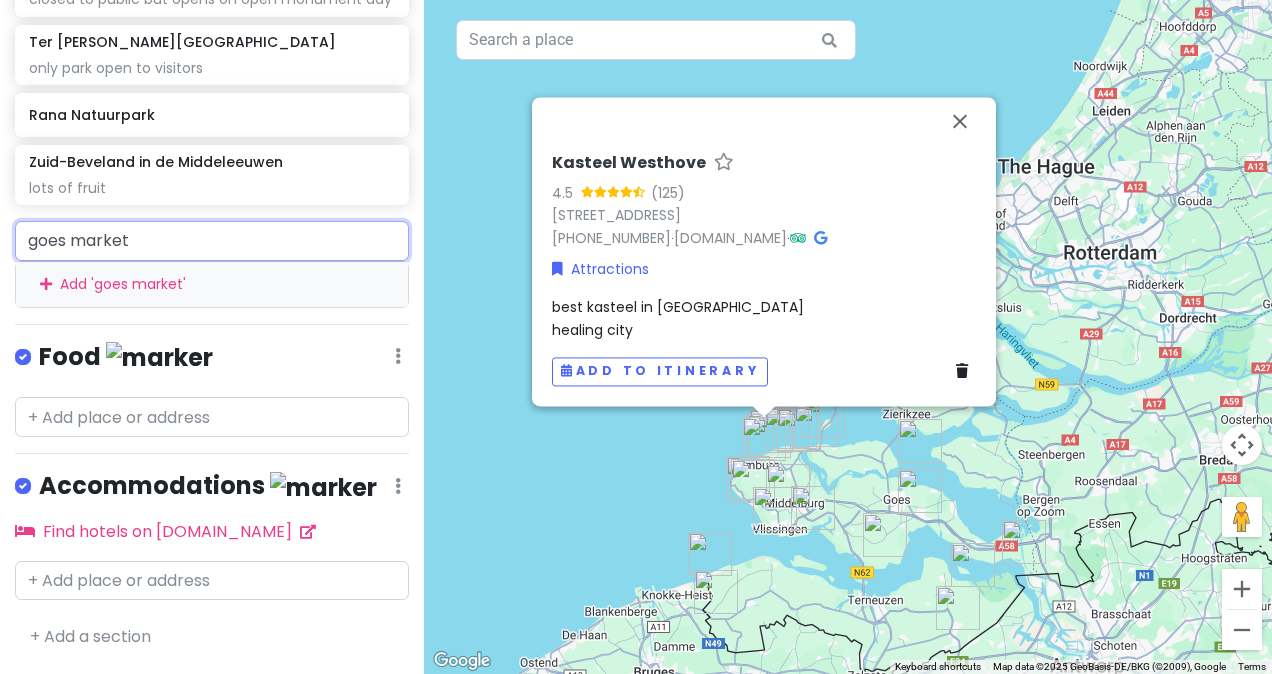 drag, startPoint x: 210, startPoint y: 254, endPoint x: -4, endPoint y: 244, distance: 214.23352 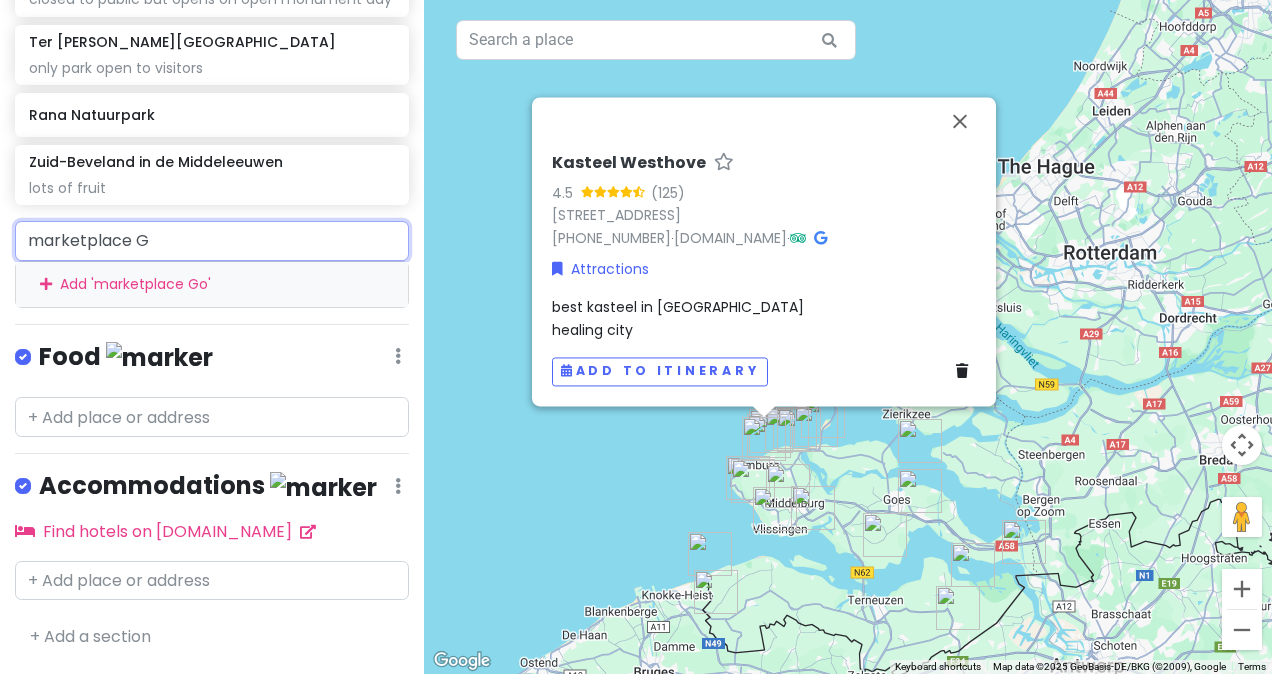 scroll, scrollTop: 2025, scrollLeft: 0, axis: vertical 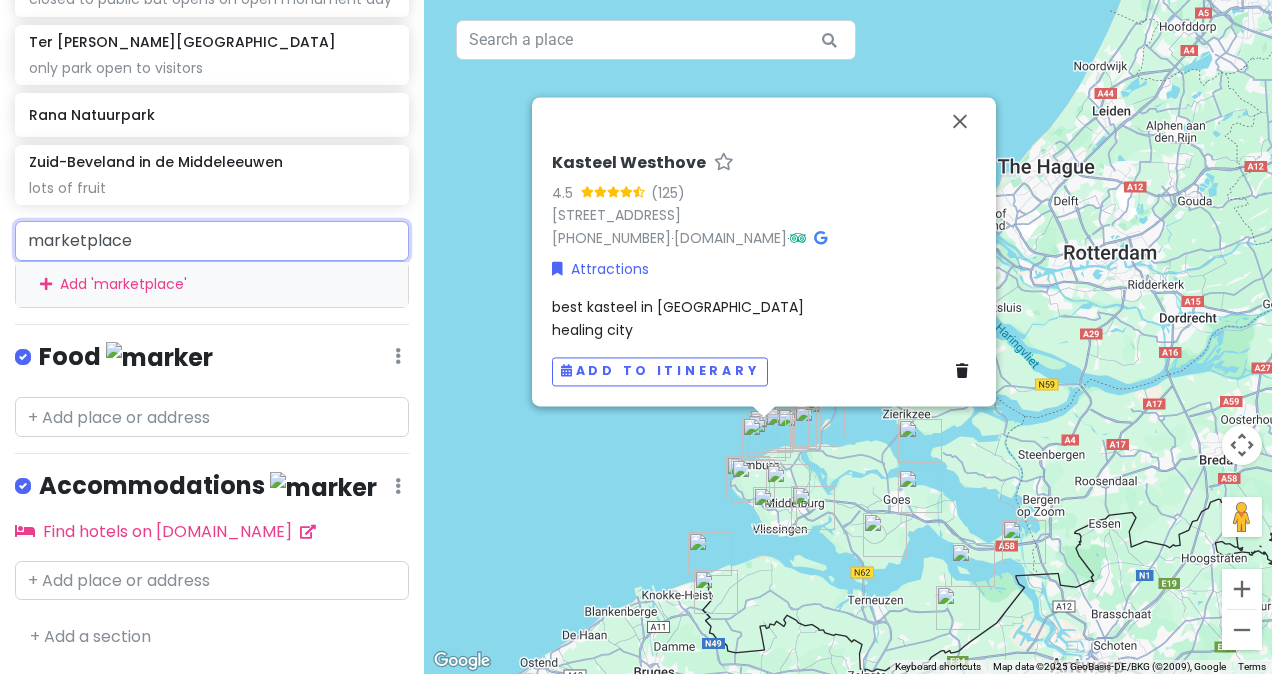 drag, startPoint x: 205, startPoint y: 236, endPoint x: -4, endPoint y: 229, distance: 209.11719 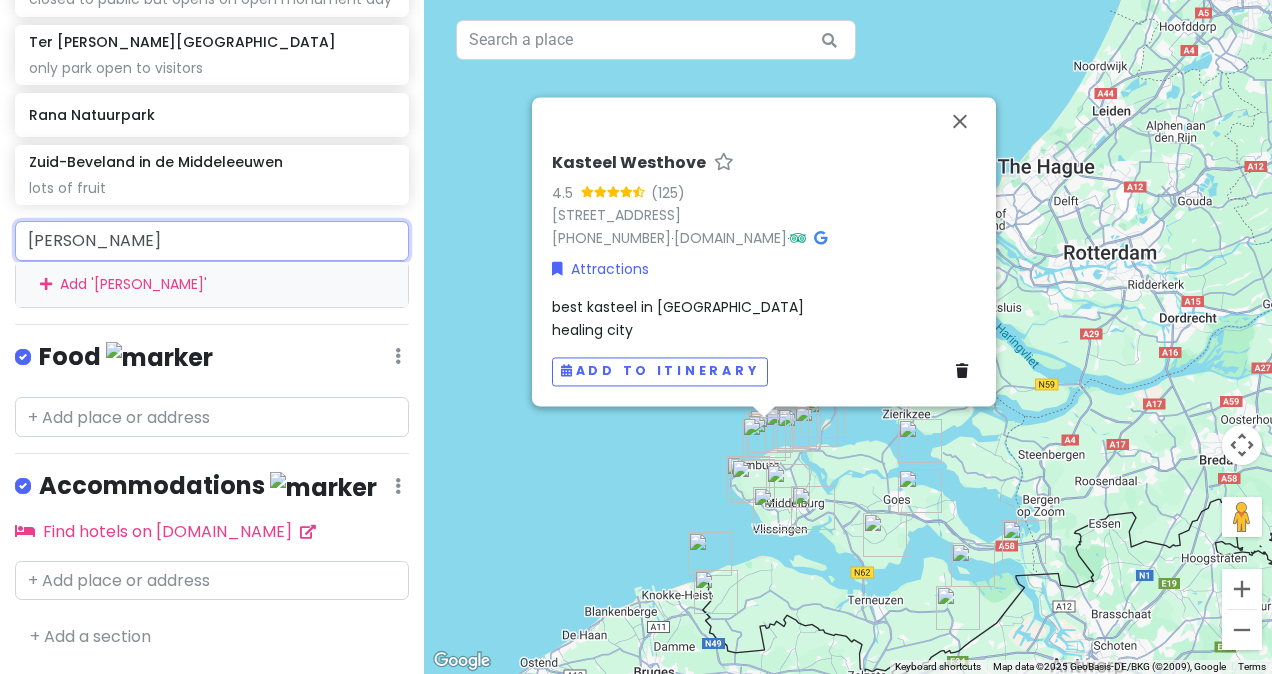 scroll, scrollTop: 2025, scrollLeft: 0, axis: vertical 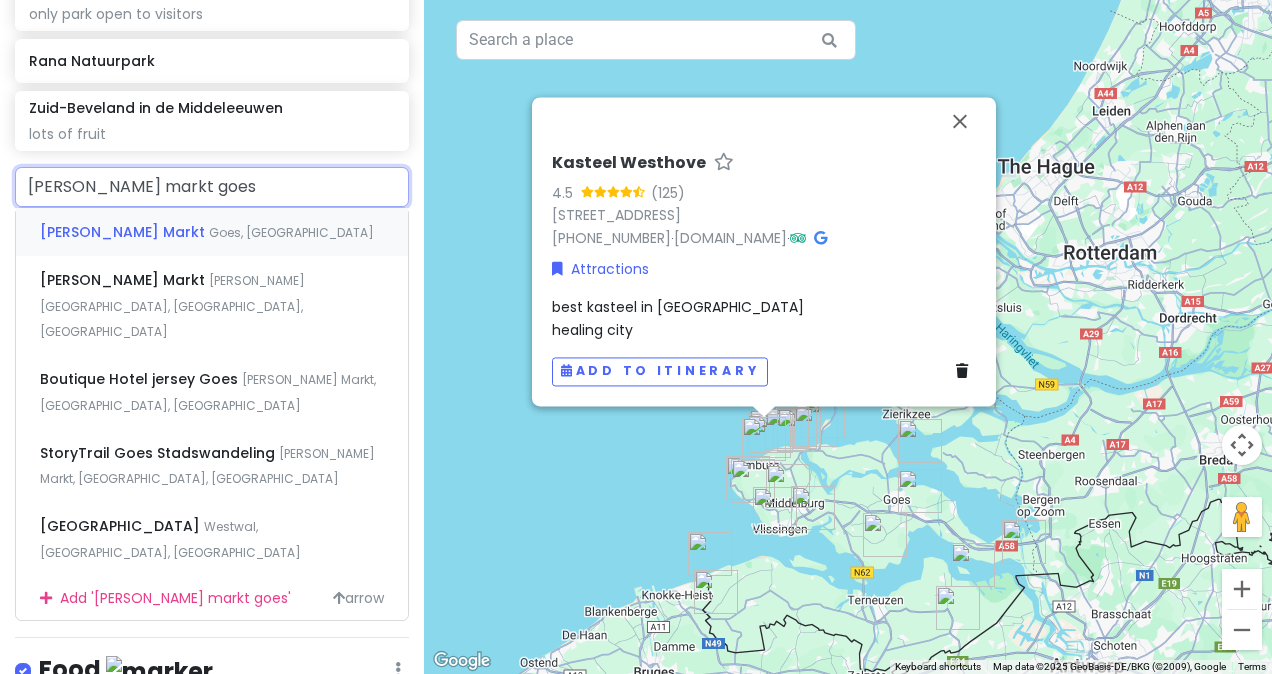 click on "Goes, [GEOGRAPHIC_DATA]" at bounding box center [291, 232] 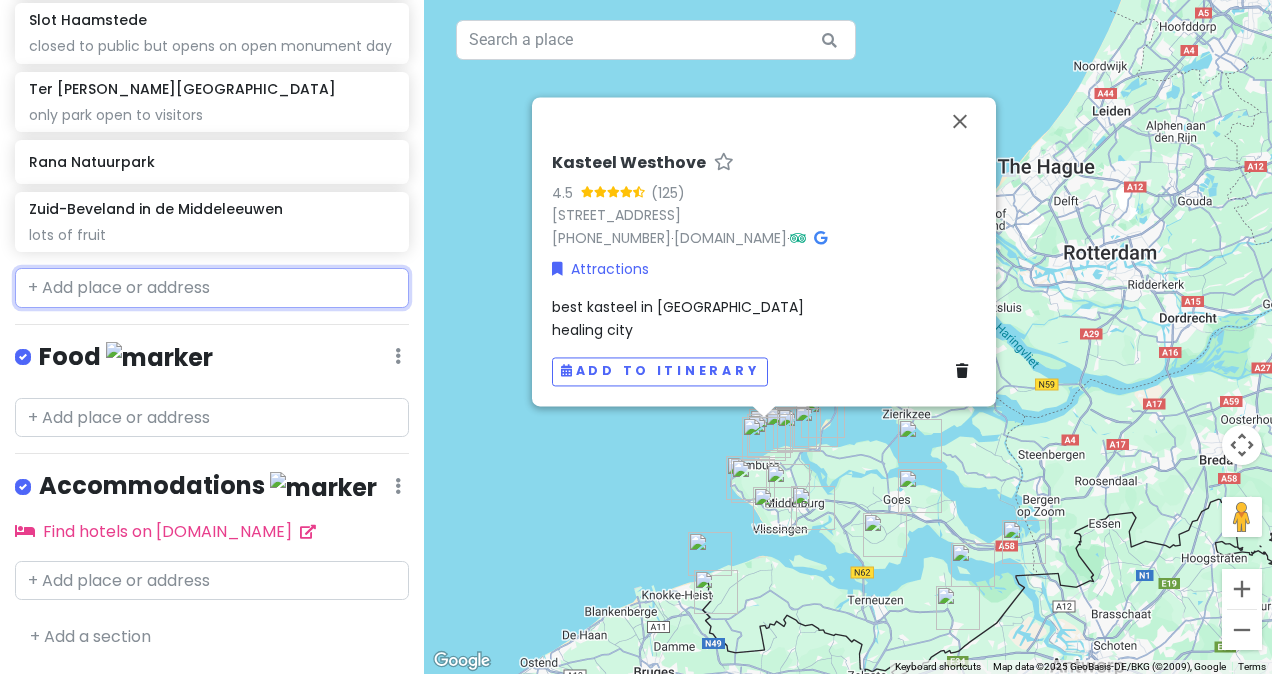 scroll, scrollTop: 2005, scrollLeft: 0, axis: vertical 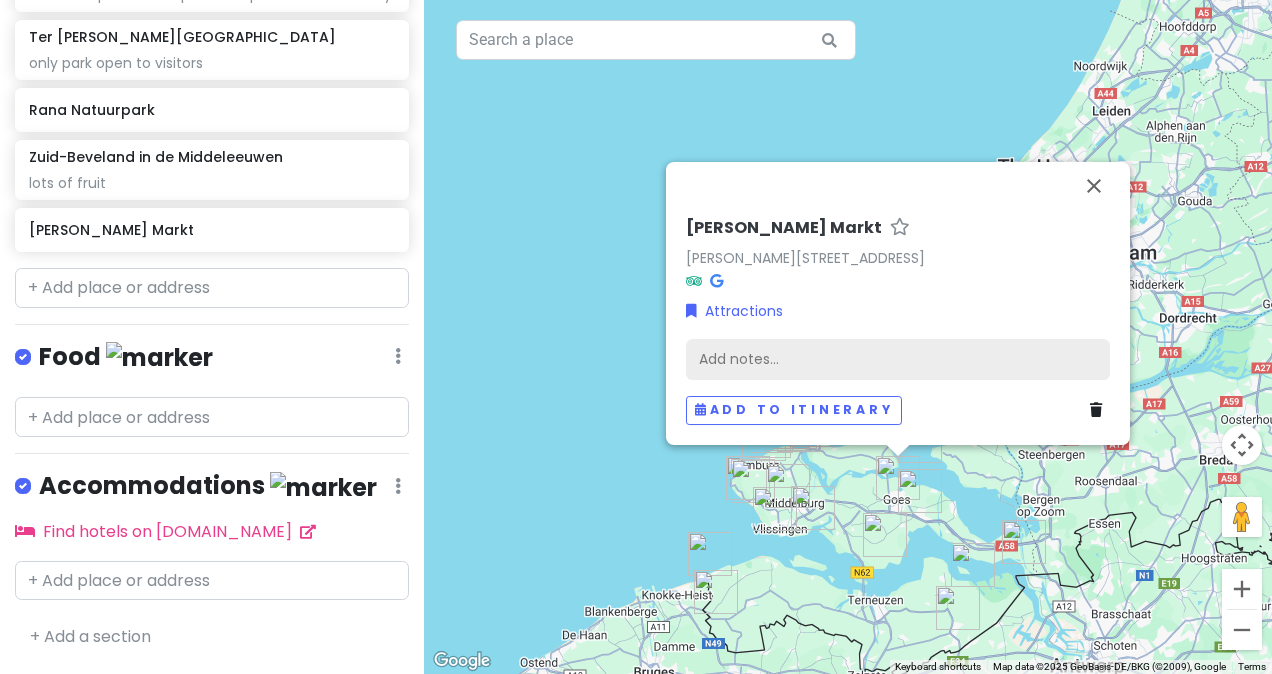 click on "Add notes..." at bounding box center (898, 360) 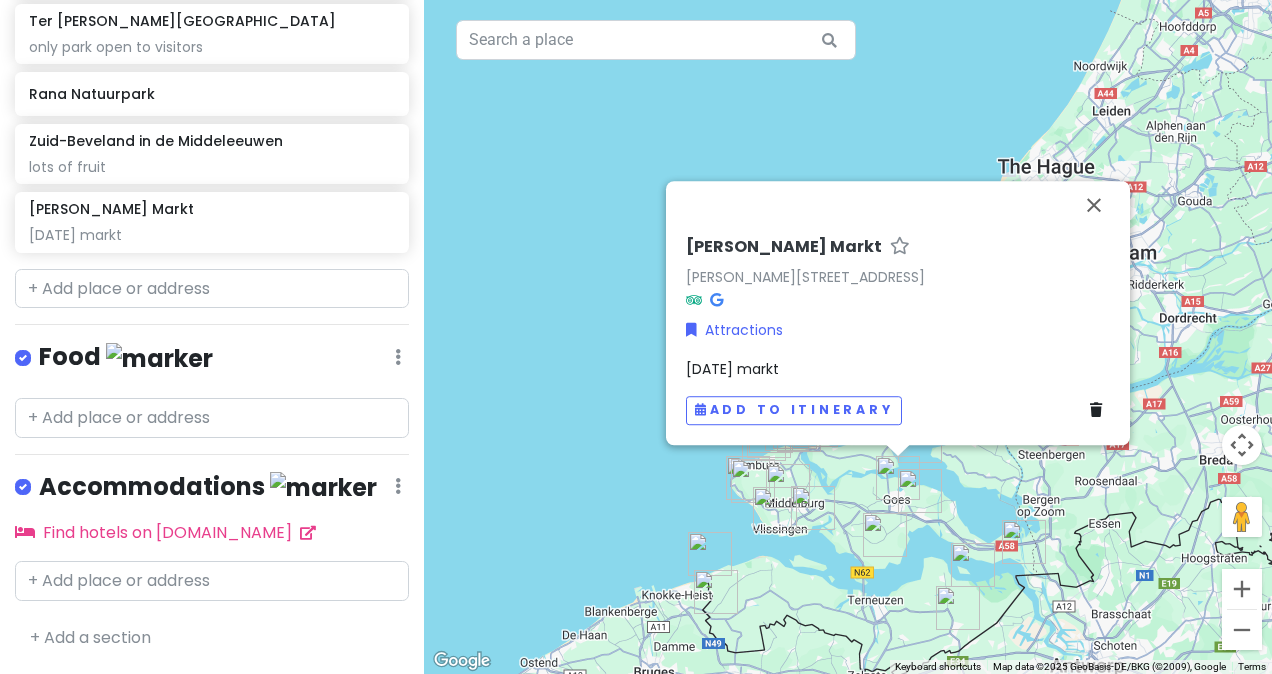 scroll, scrollTop: 2022, scrollLeft: 0, axis: vertical 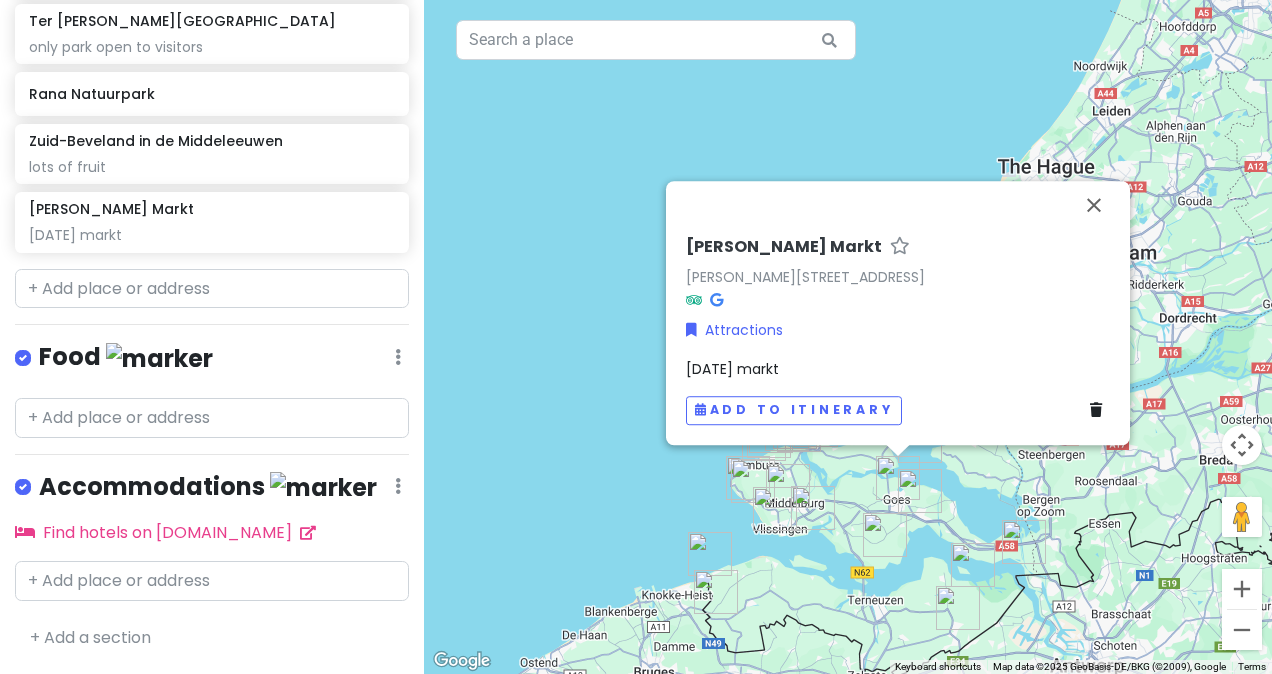 click on "[DATE] markt" at bounding box center [732, 369] 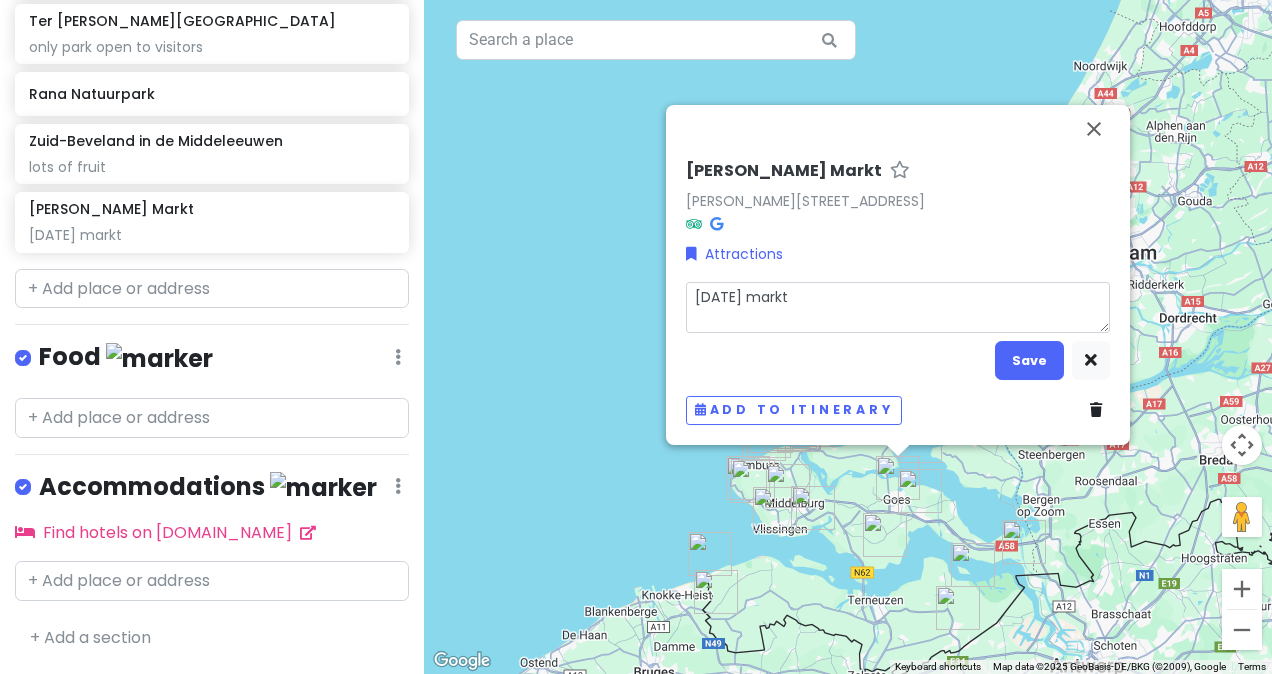 click on "[DATE] markt" at bounding box center (898, 307) 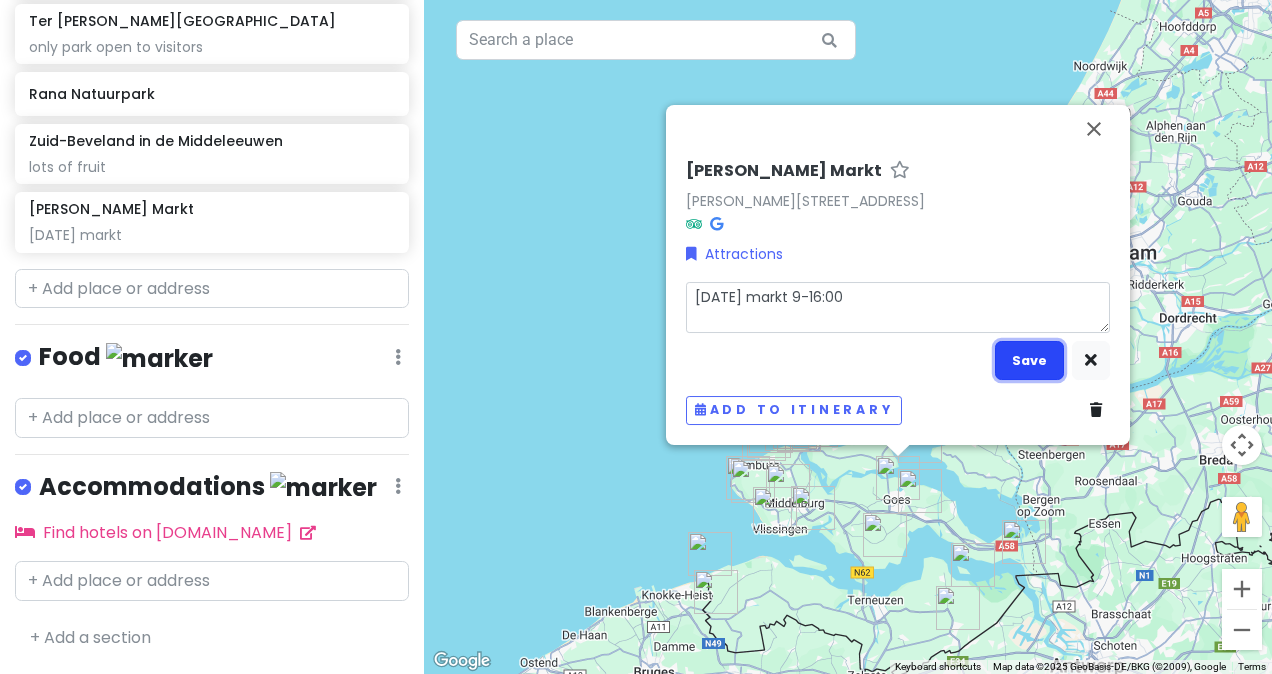 click on "Save" at bounding box center (1029, 360) 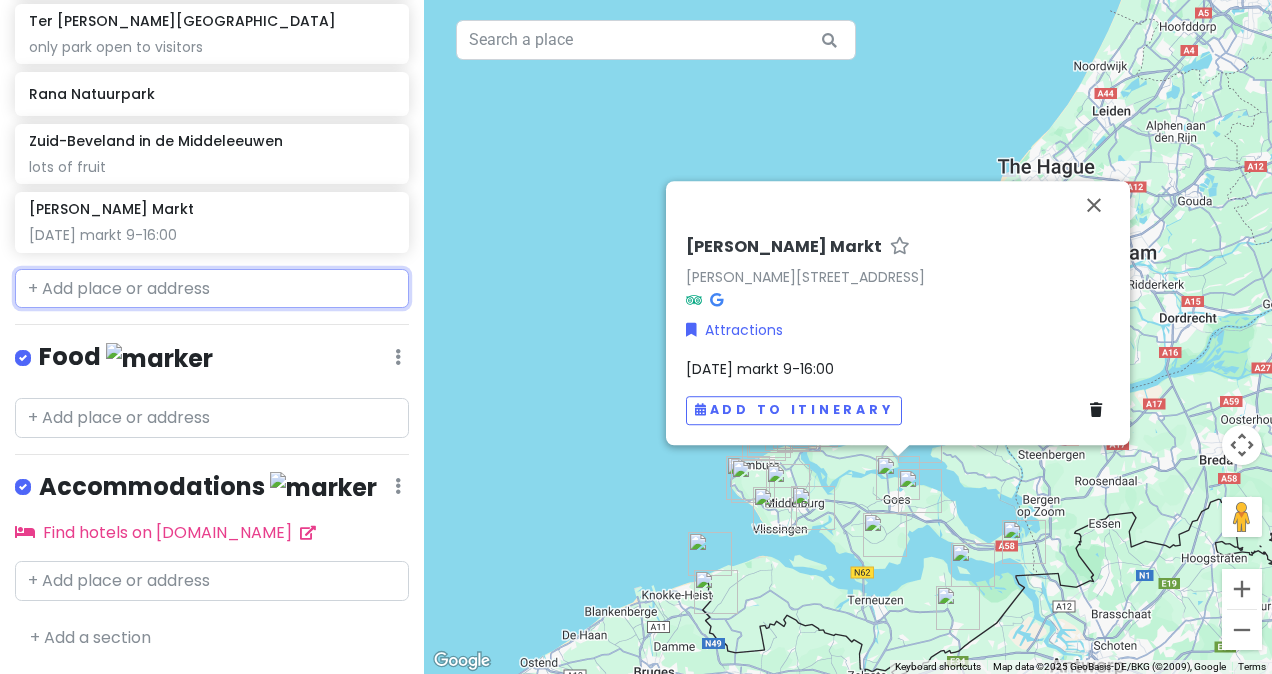 paste on "Gadrabos" 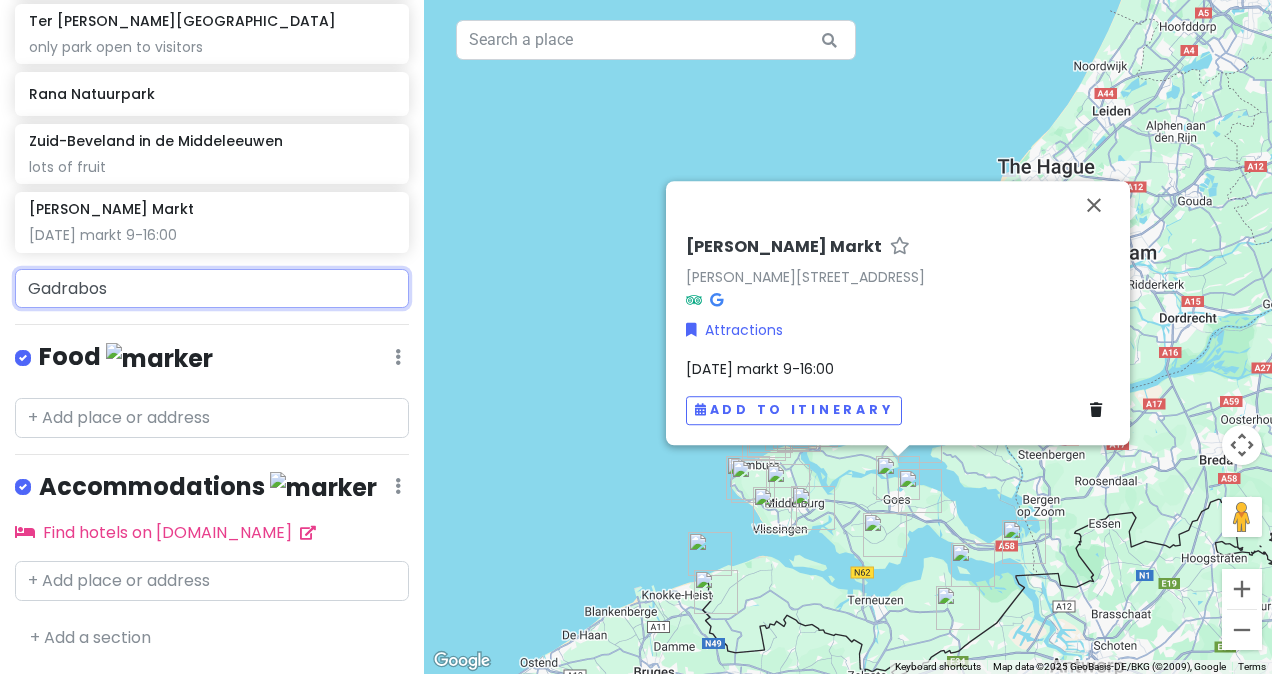 click on "Gadrabos" at bounding box center [212, 289] 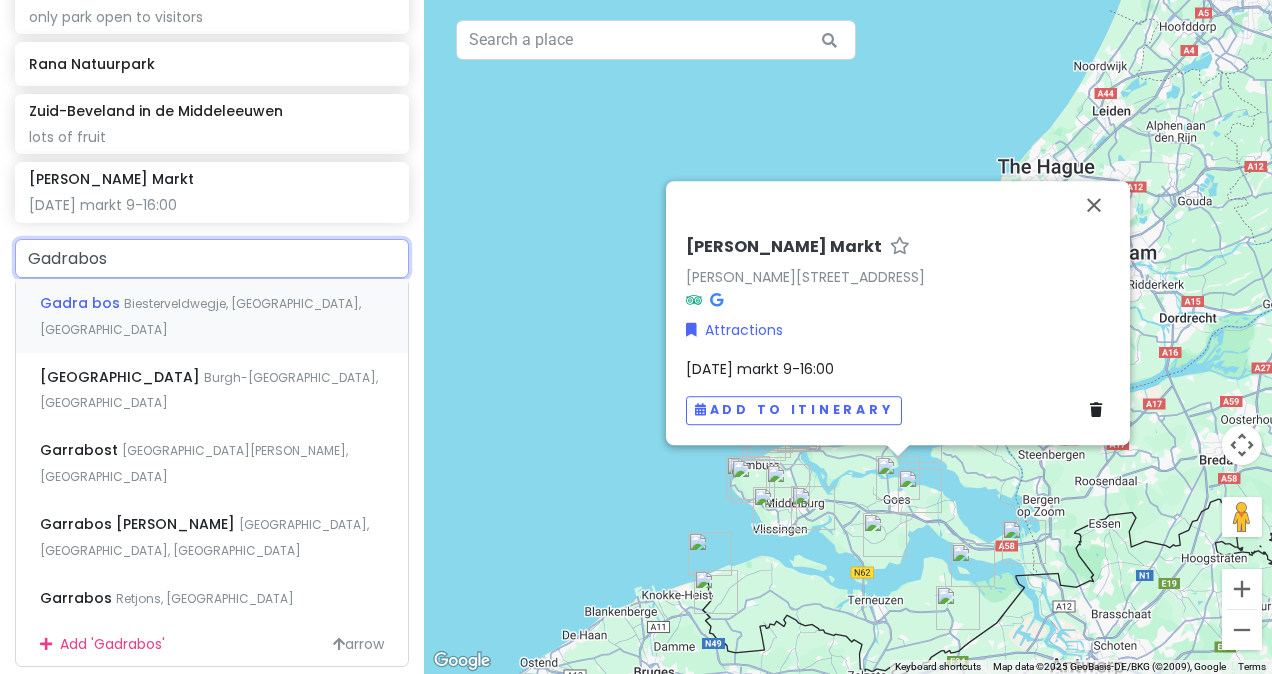 click on "Gadra bos   Biesterveldwegje, [GEOGRAPHIC_DATA], [GEOGRAPHIC_DATA]" at bounding box center [212, 316] 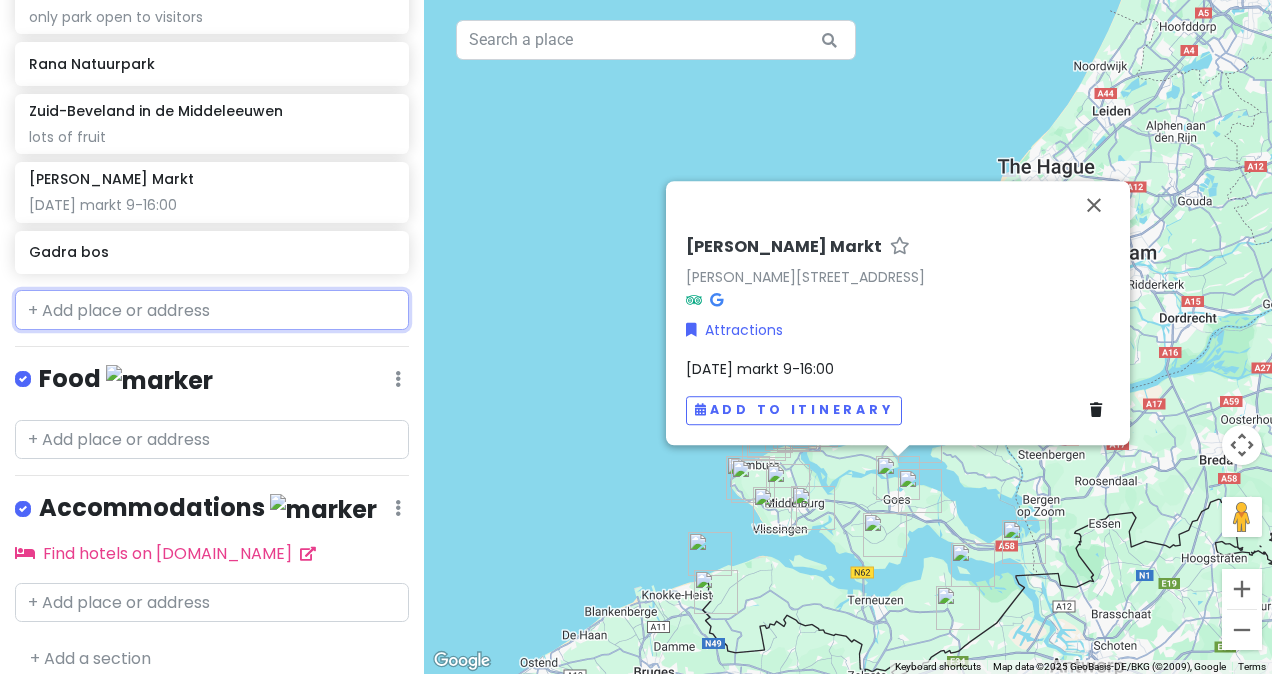 scroll, scrollTop: 2073, scrollLeft: 0, axis: vertical 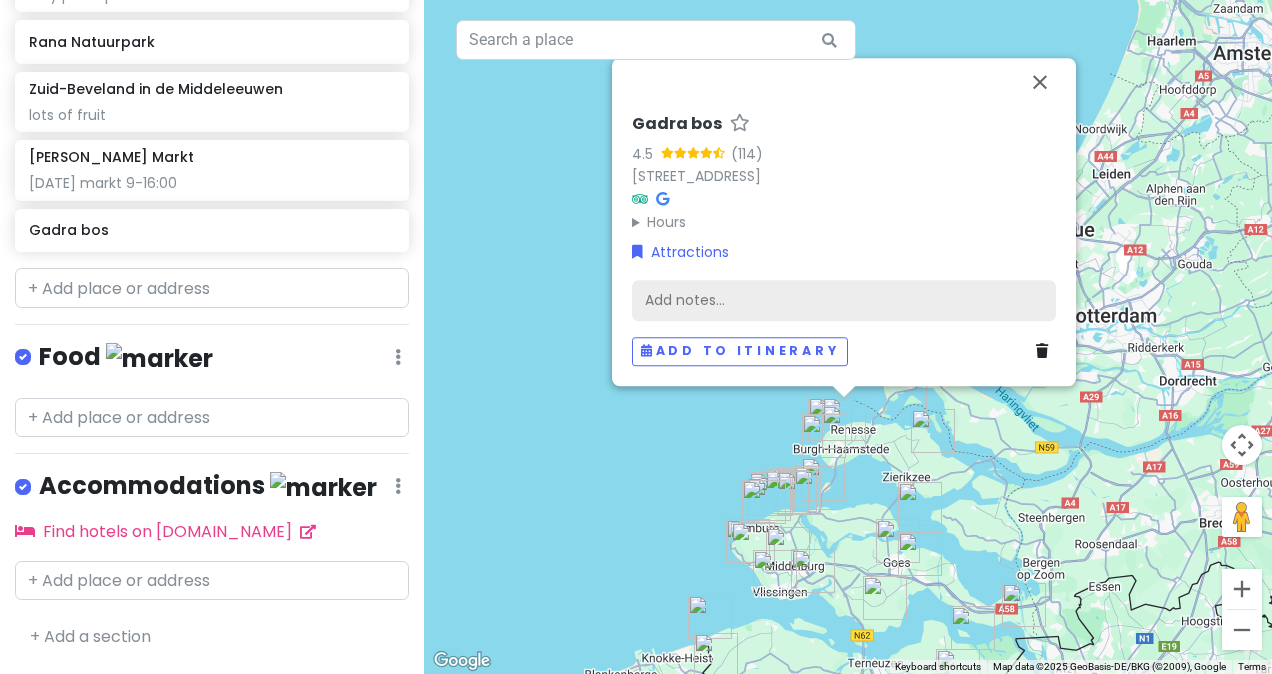 click on "Add notes..." at bounding box center (844, 301) 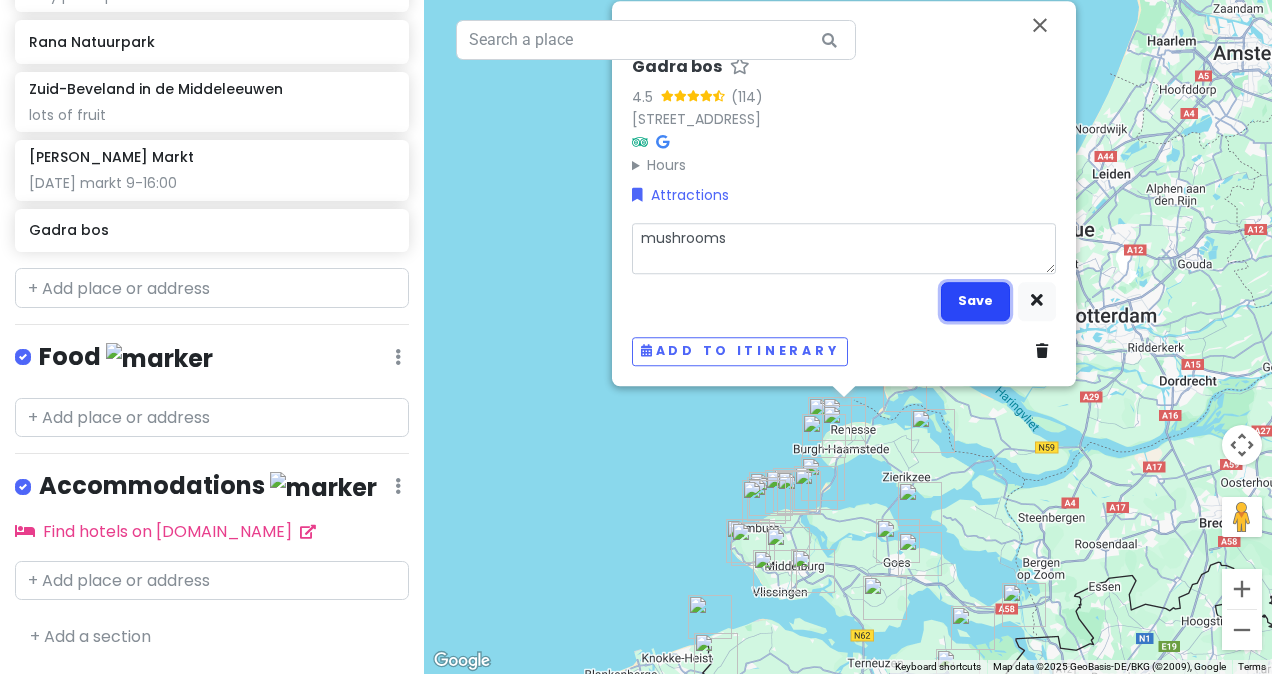 click on "Save" at bounding box center [975, 301] 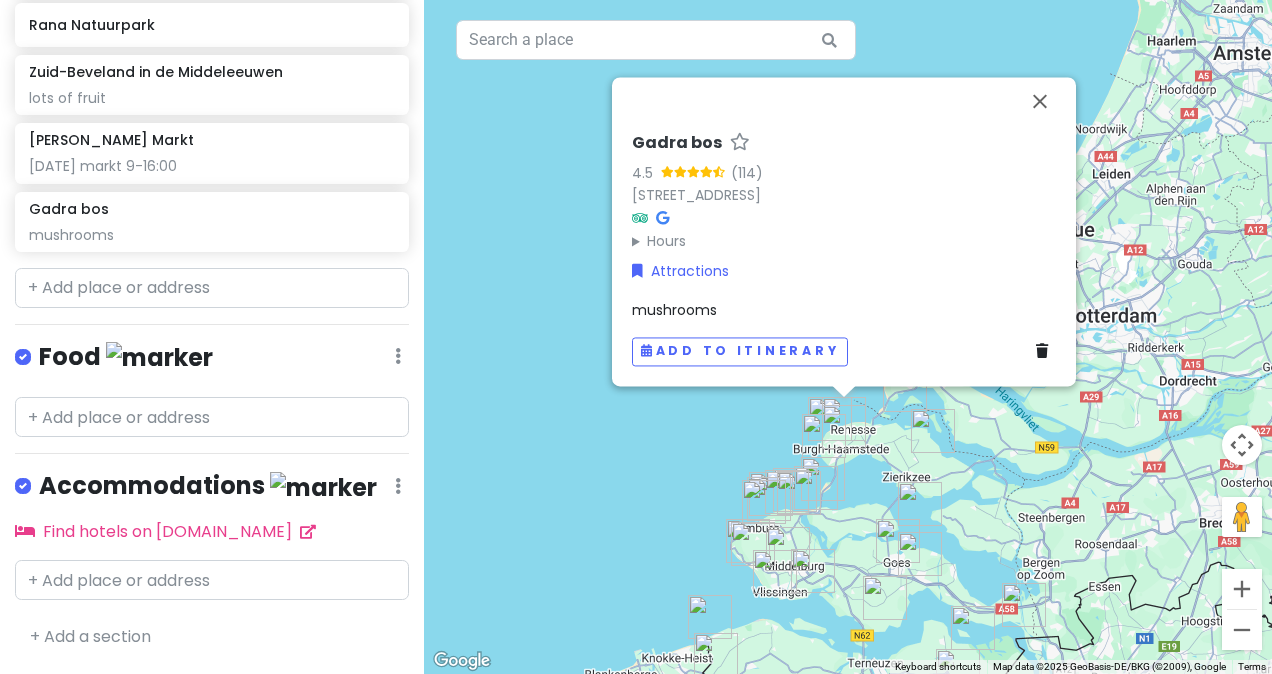 scroll, scrollTop: 2090, scrollLeft: 0, axis: vertical 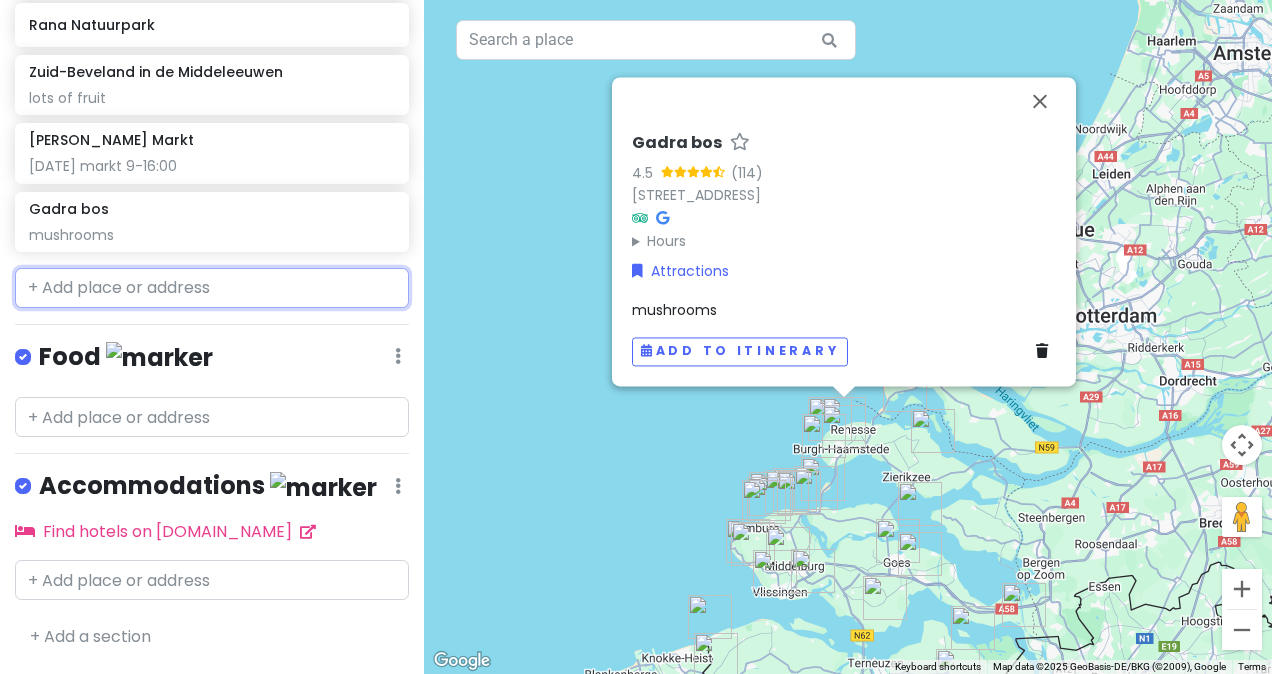 click at bounding box center (212, 288) 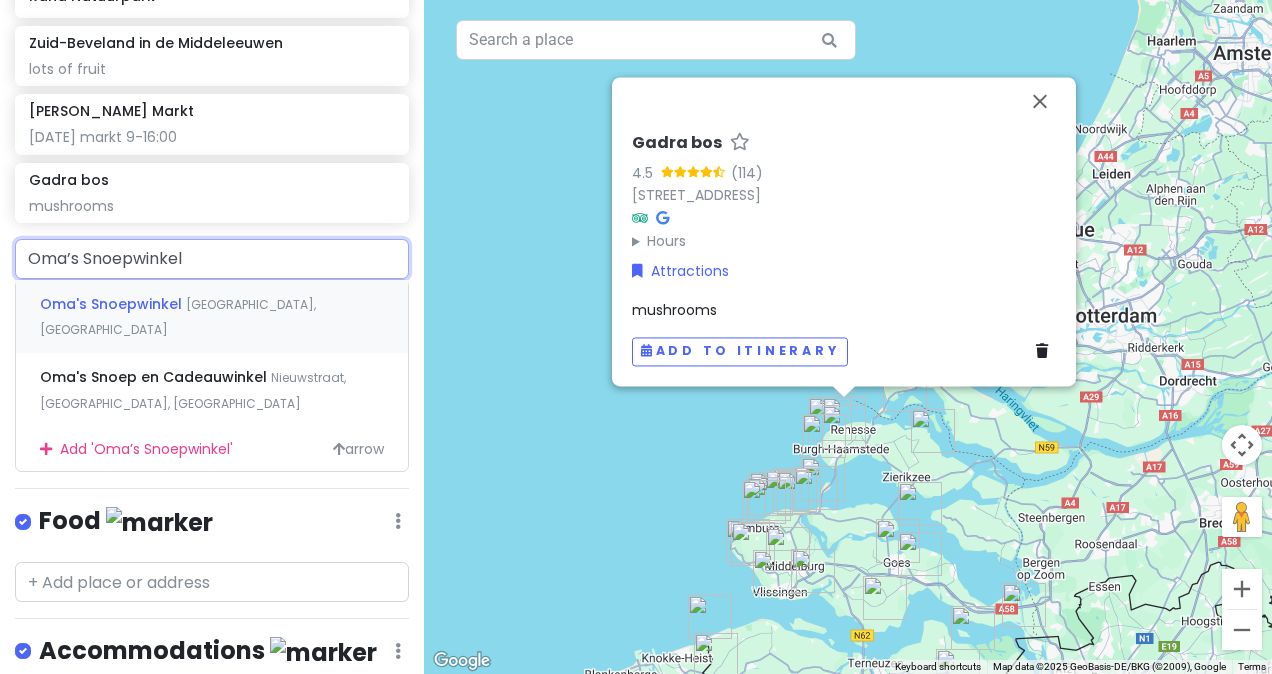 click on "Oma's Snoepwinkel" at bounding box center (113, 304) 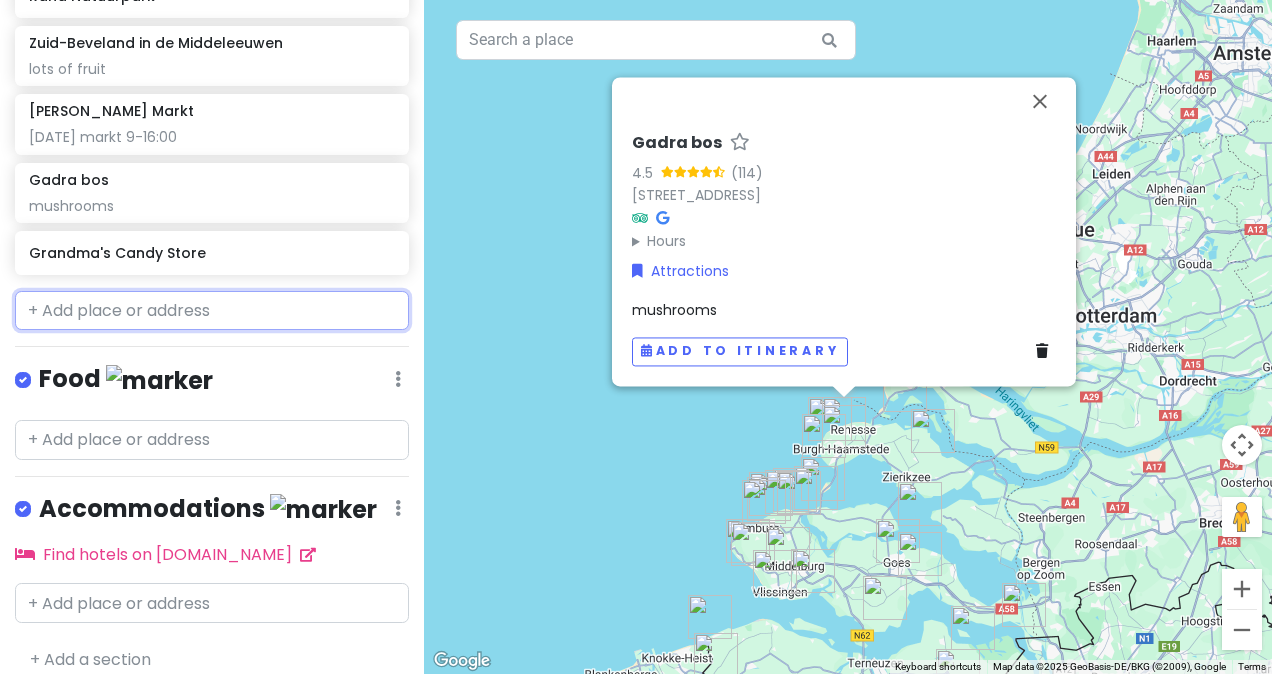 scroll, scrollTop: 2141, scrollLeft: 0, axis: vertical 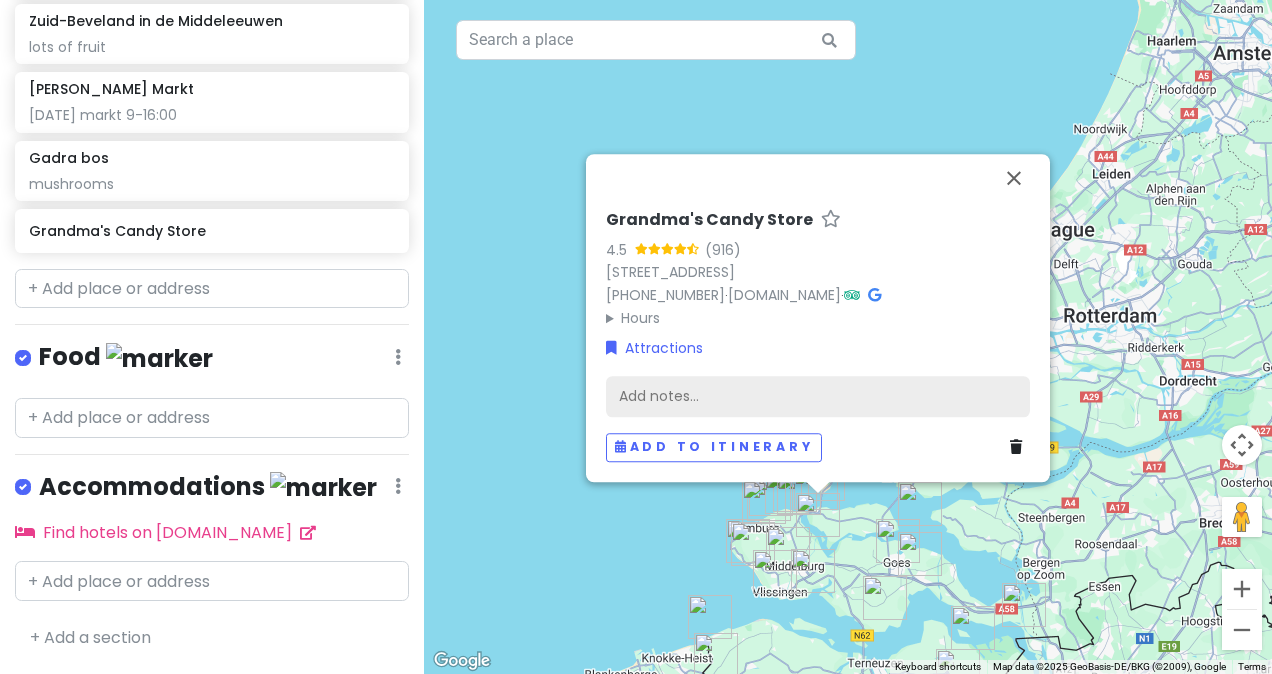 click on "Add notes..." at bounding box center (818, 397) 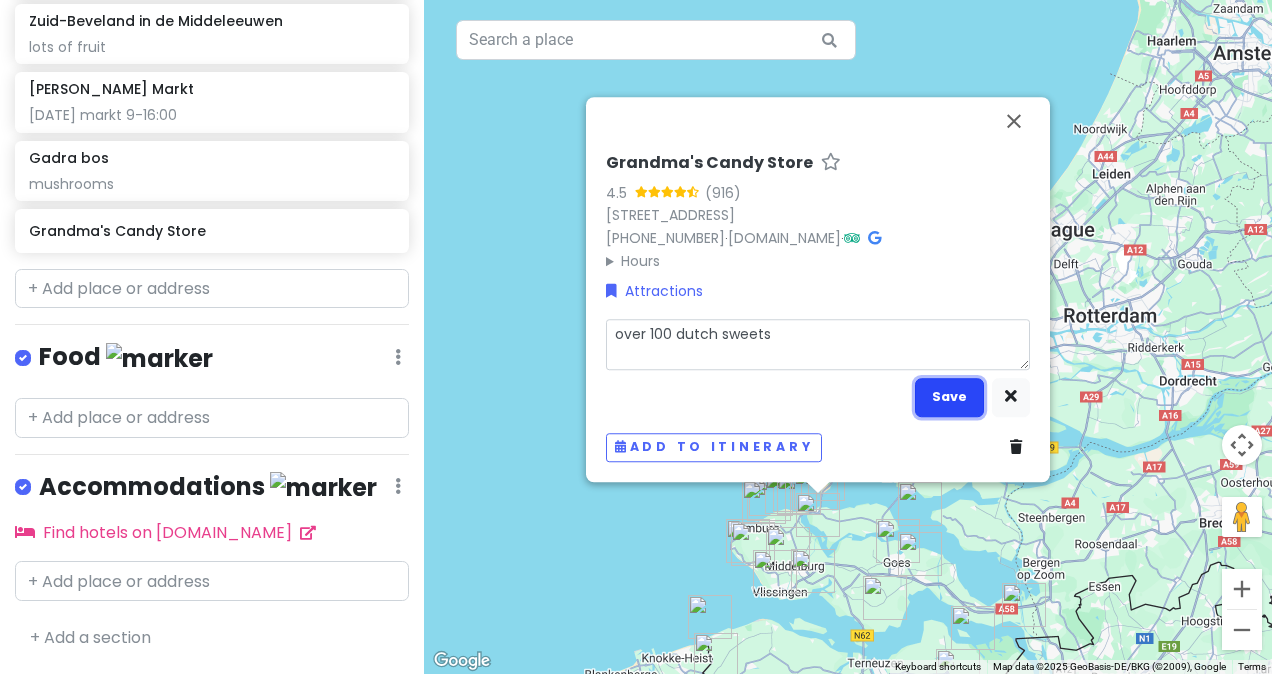 click on "Save" at bounding box center [949, 397] 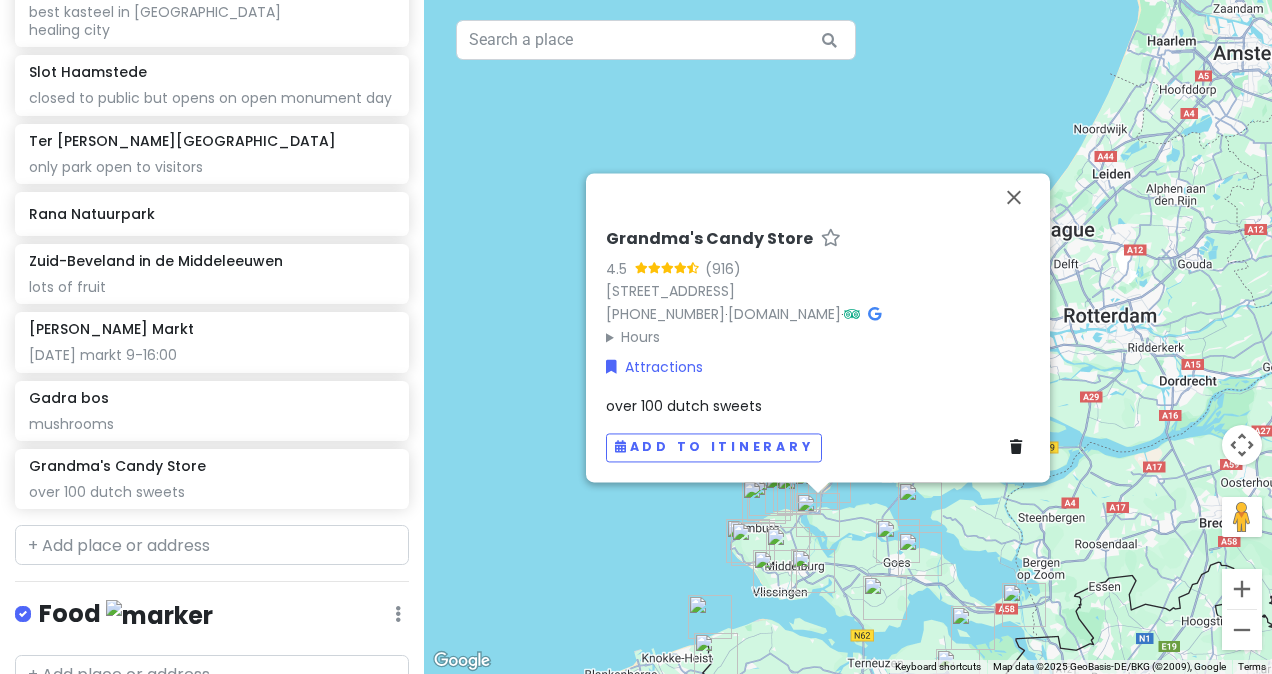 scroll, scrollTop: 1879, scrollLeft: 0, axis: vertical 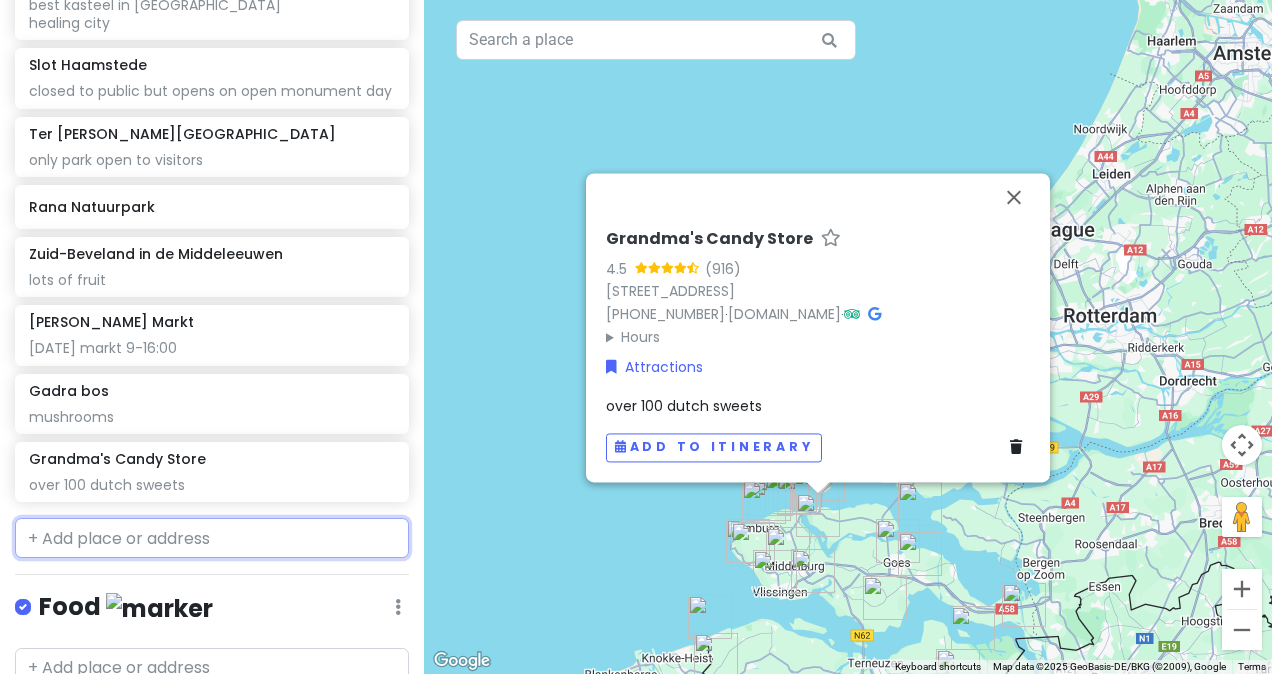 click at bounding box center [212, 538] 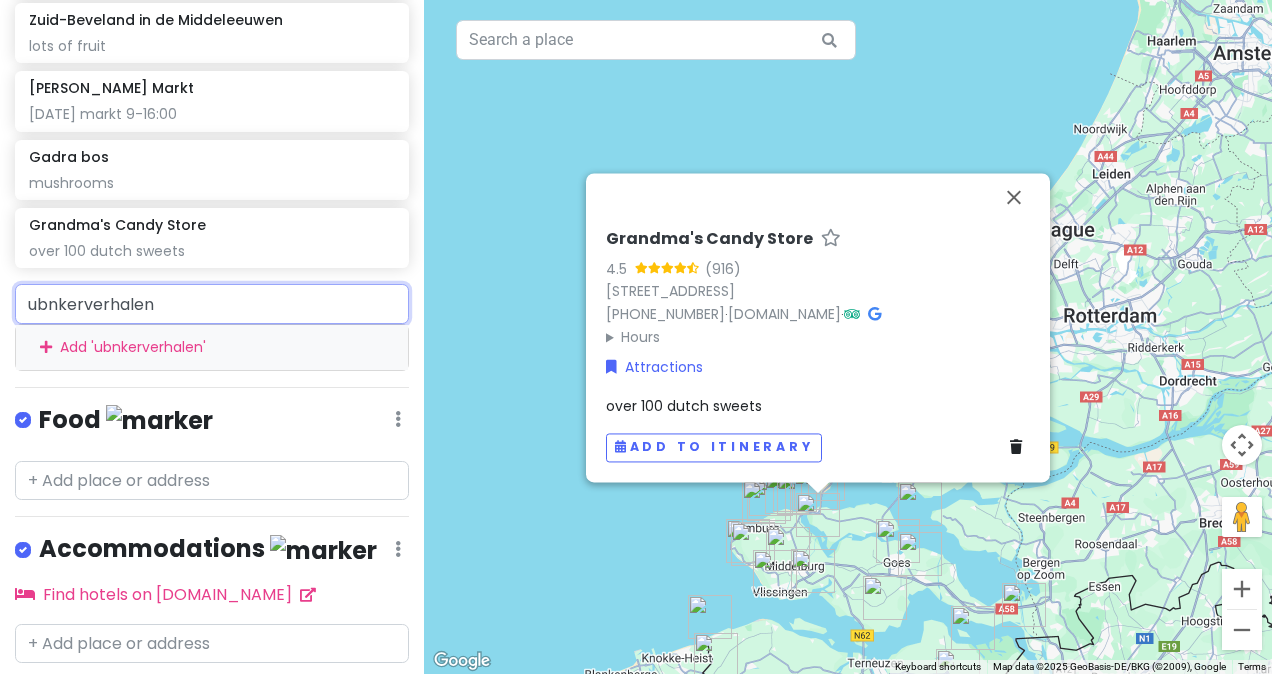 scroll, scrollTop: 2204, scrollLeft: 0, axis: vertical 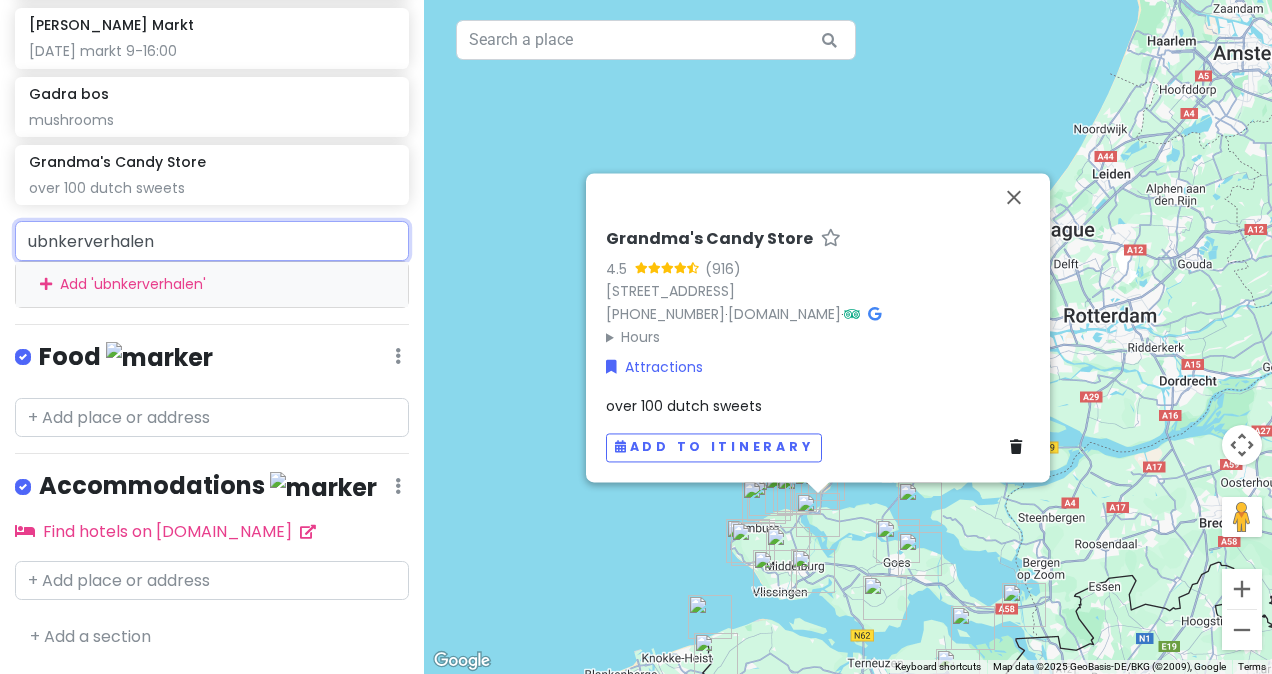 drag, startPoint x: 184, startPoint y: 254, endPoint x: -4, endPoint y: 259, distance: 188.06648 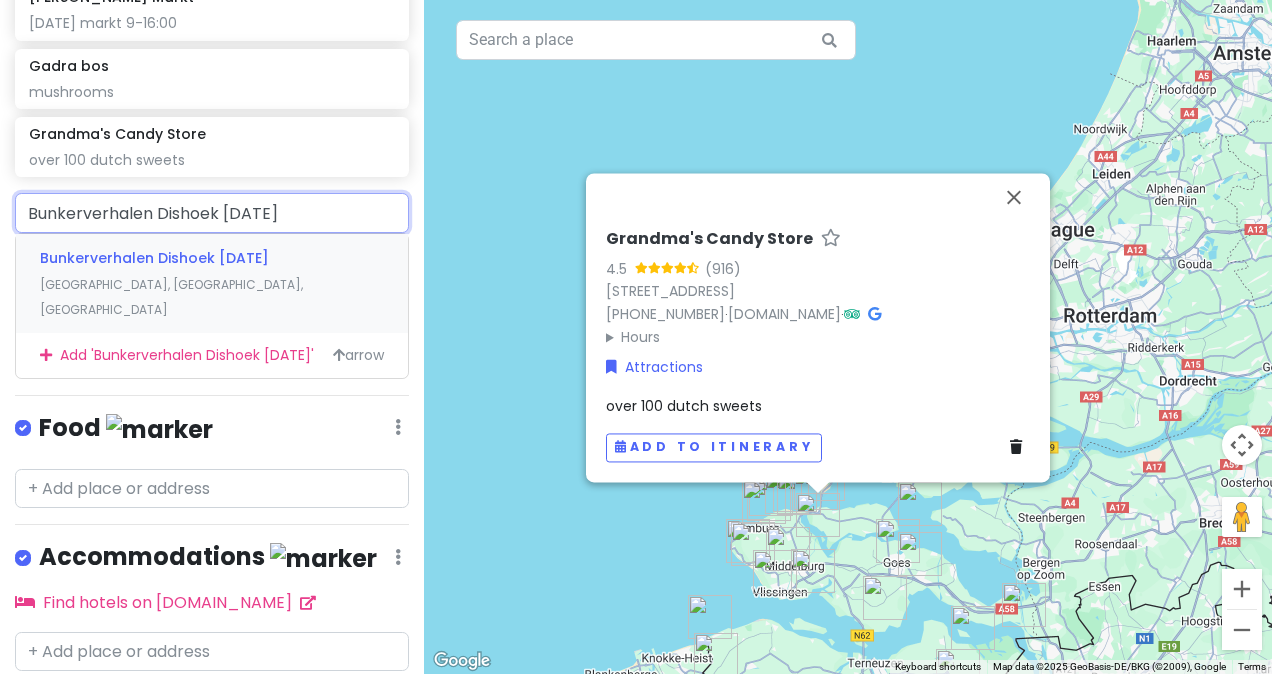 click on "Bunkerverhalen Dishoek [DATE]" at bounding box center [154, 258] 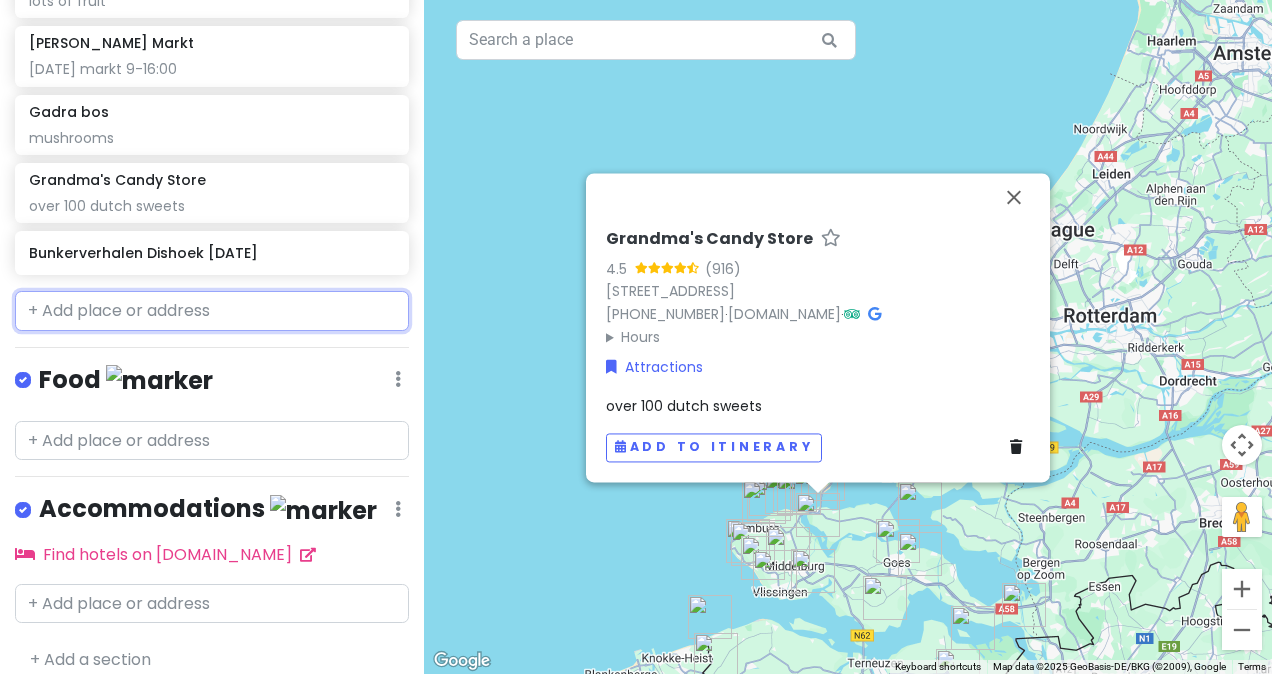 scroll, scrollTop: 2210, scrollLeft: 0, axis: vertical 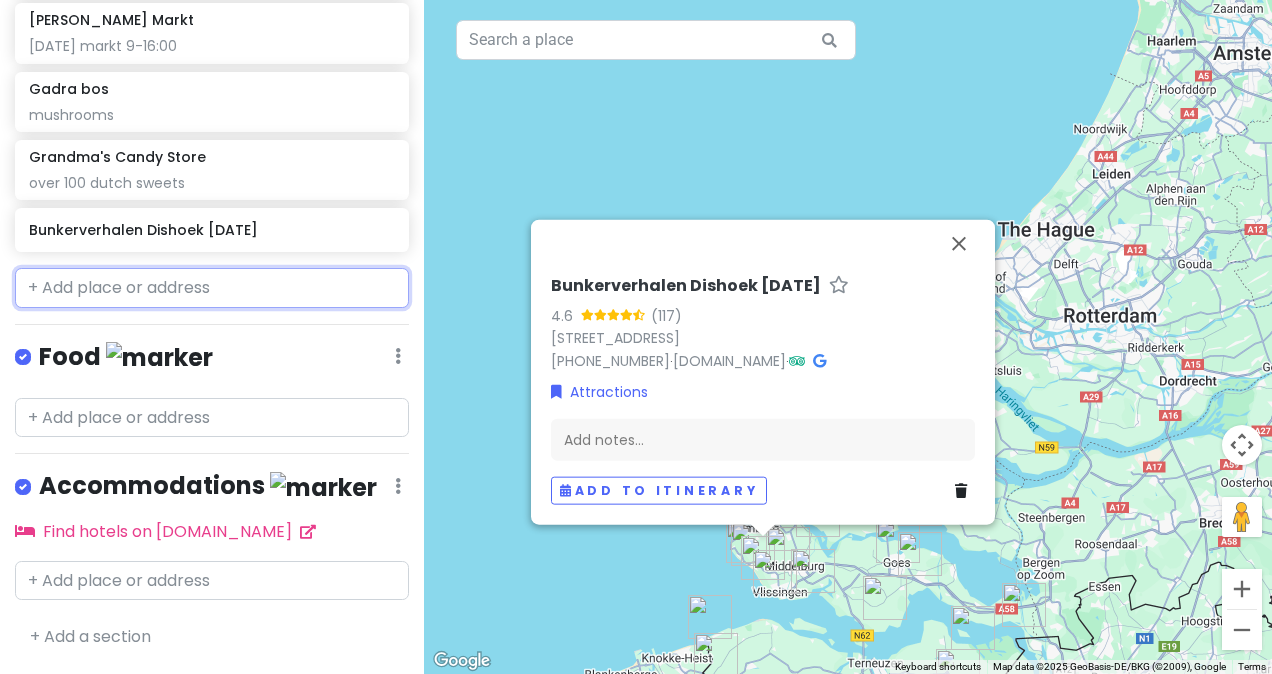 click at bounding box center [212, 288] 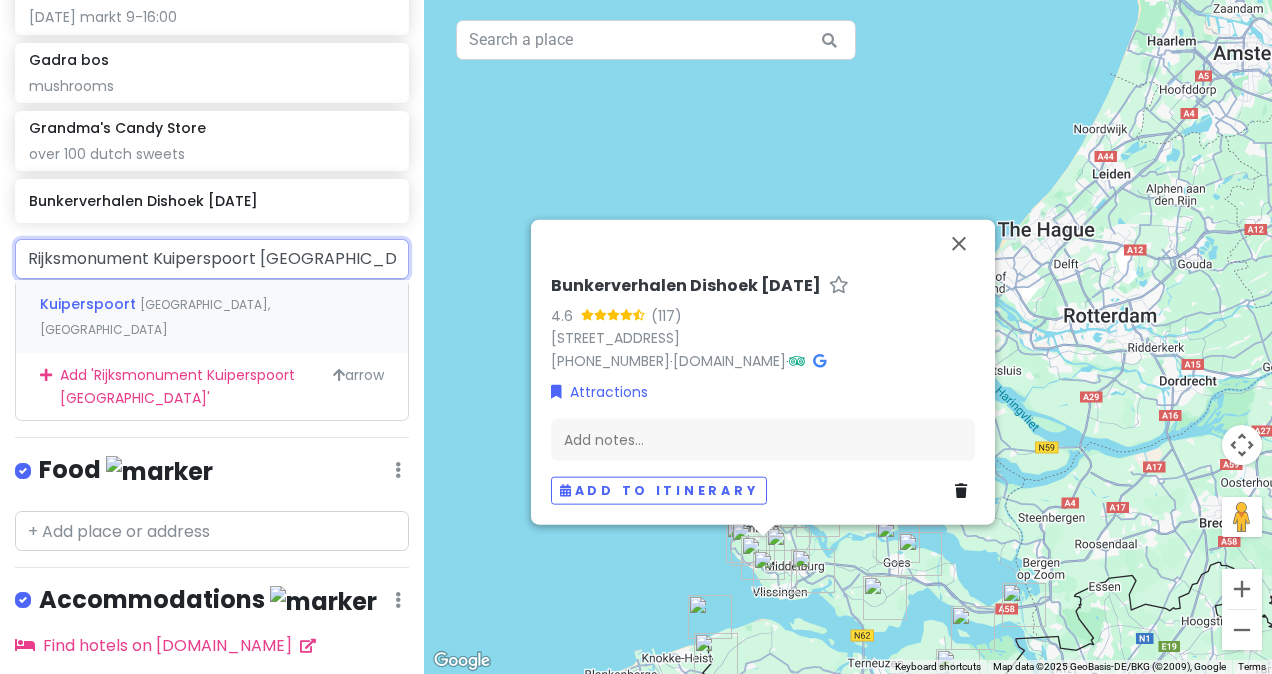 click on "Kuiperspoort   [GEOGRAPHIC_DATA], [GEOGRAPHIC_DATA]" at bounding box center [212, 317] 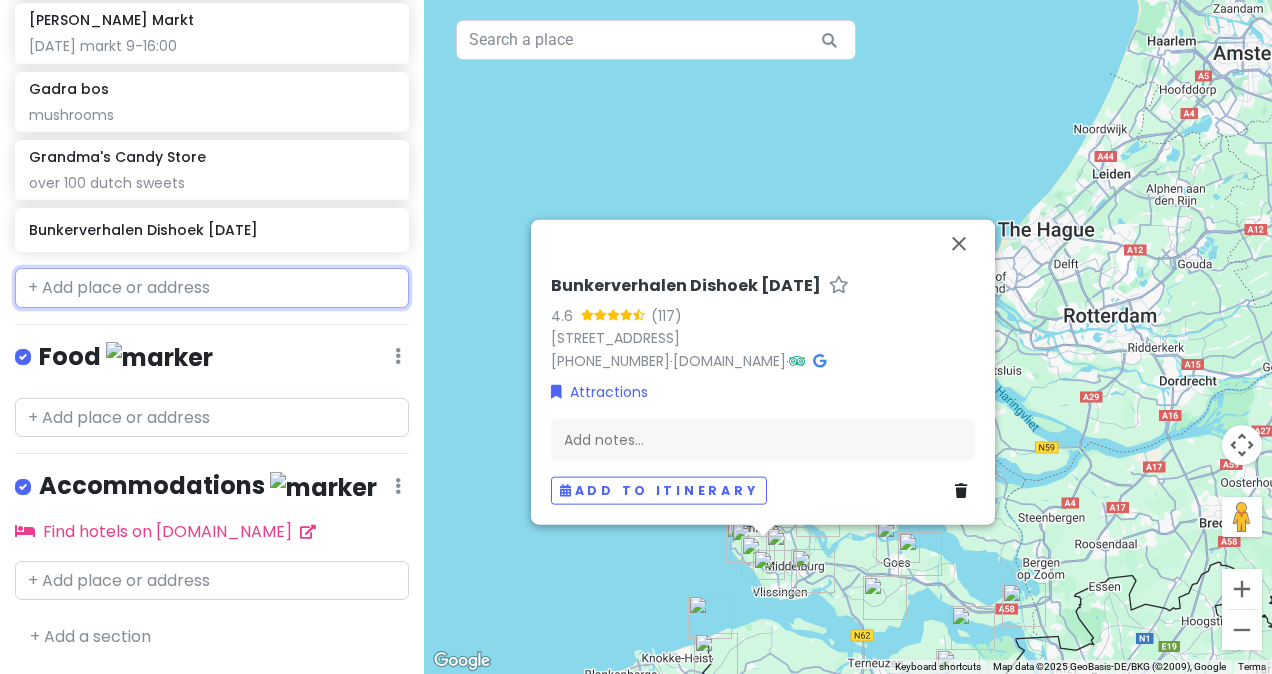 scroll, scrollTop: 2262, scrollLeft: 0, axis: vertical 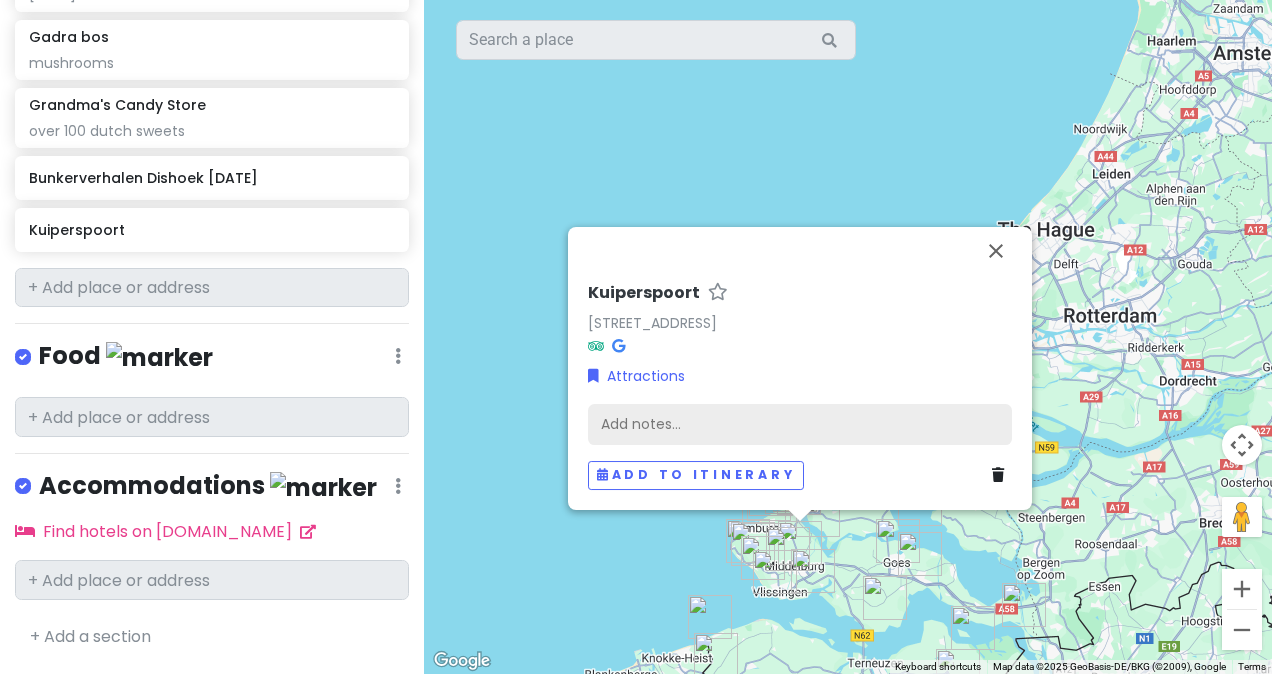 click on "Add notes..." at bounding box center [800, 425] 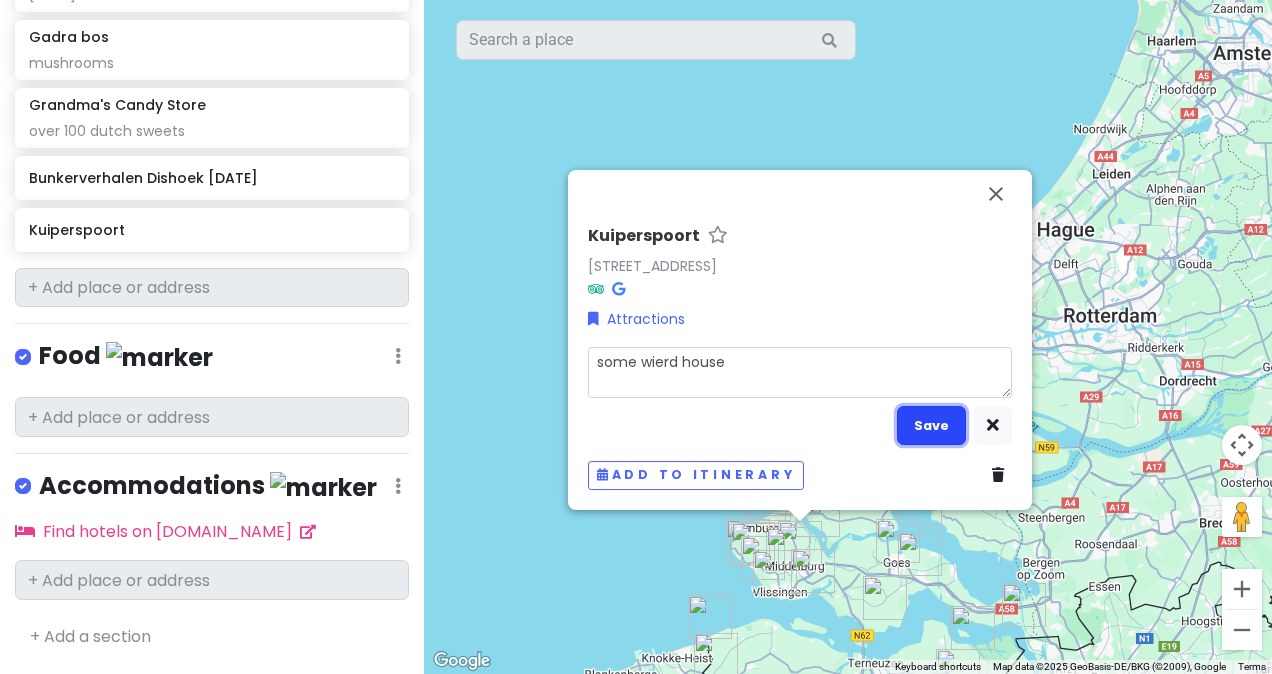 click on "Save" at bounding box center (931, 425) 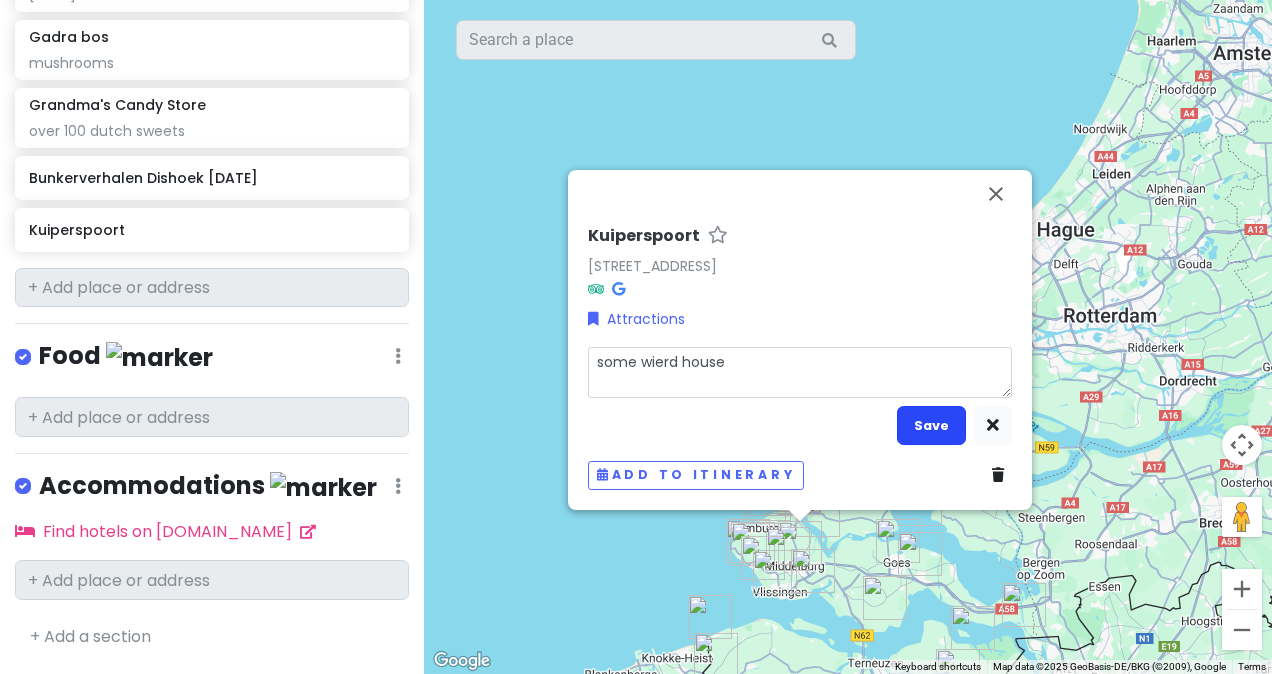 scroll, scrollTop: 2278, scrollLeft: 0, axis: vertical 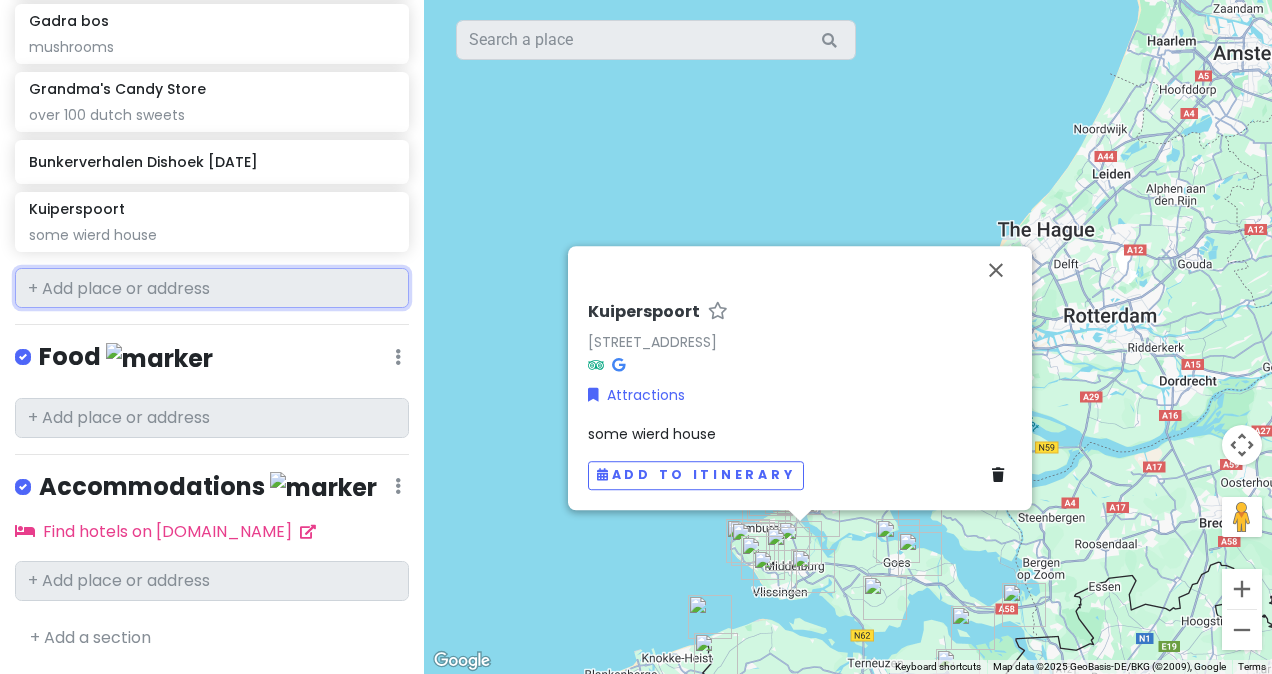 click at bounding box center [212, 288] 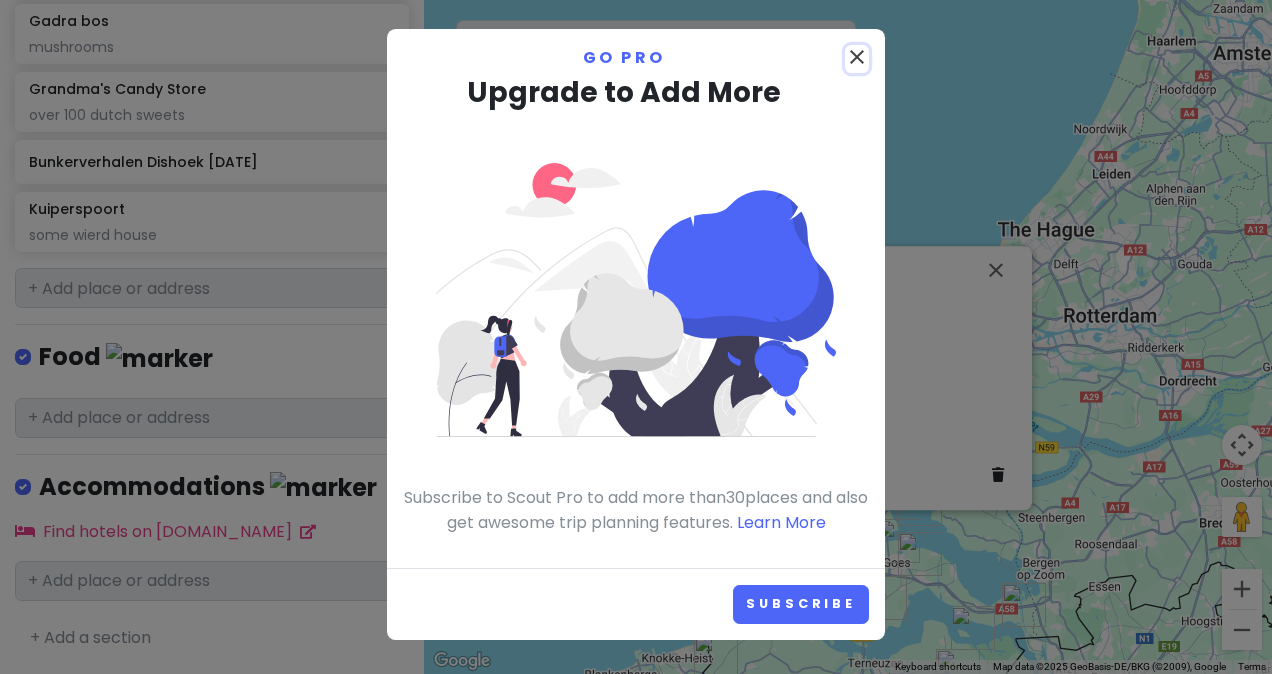click on "close" at bounding box center [857, 57] 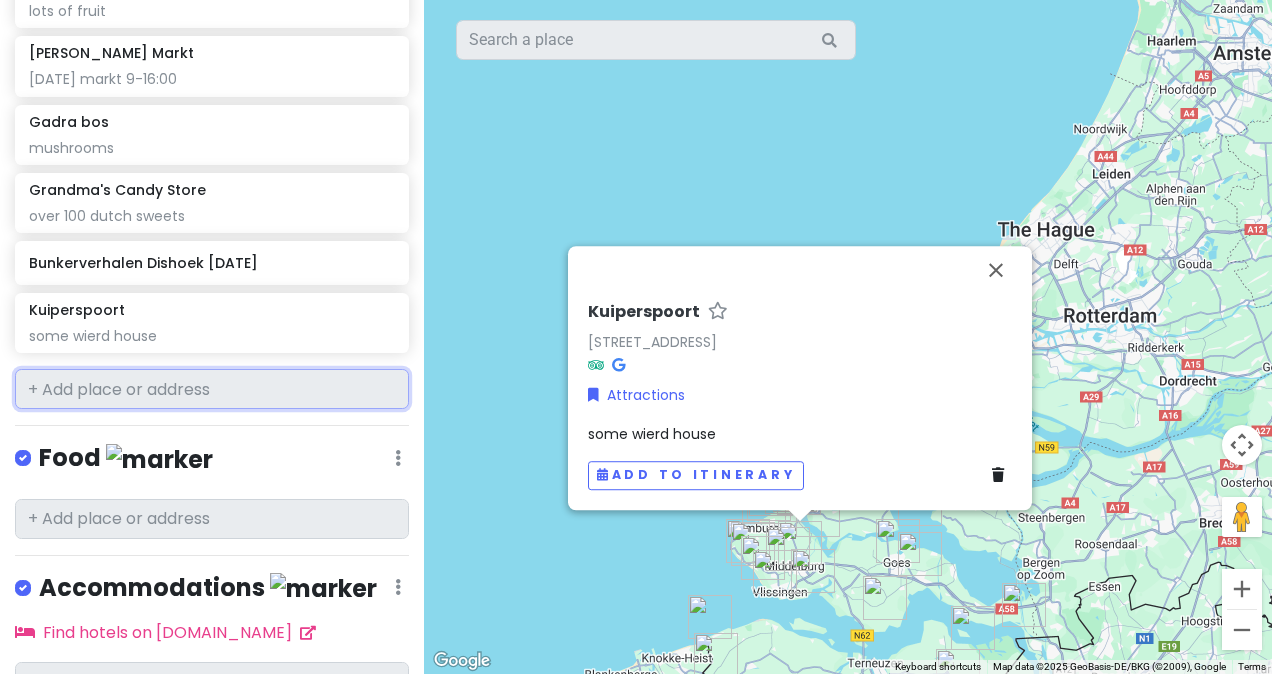 scroll, scrollTop: 2156, scrollLeft: 0, axis: vertical 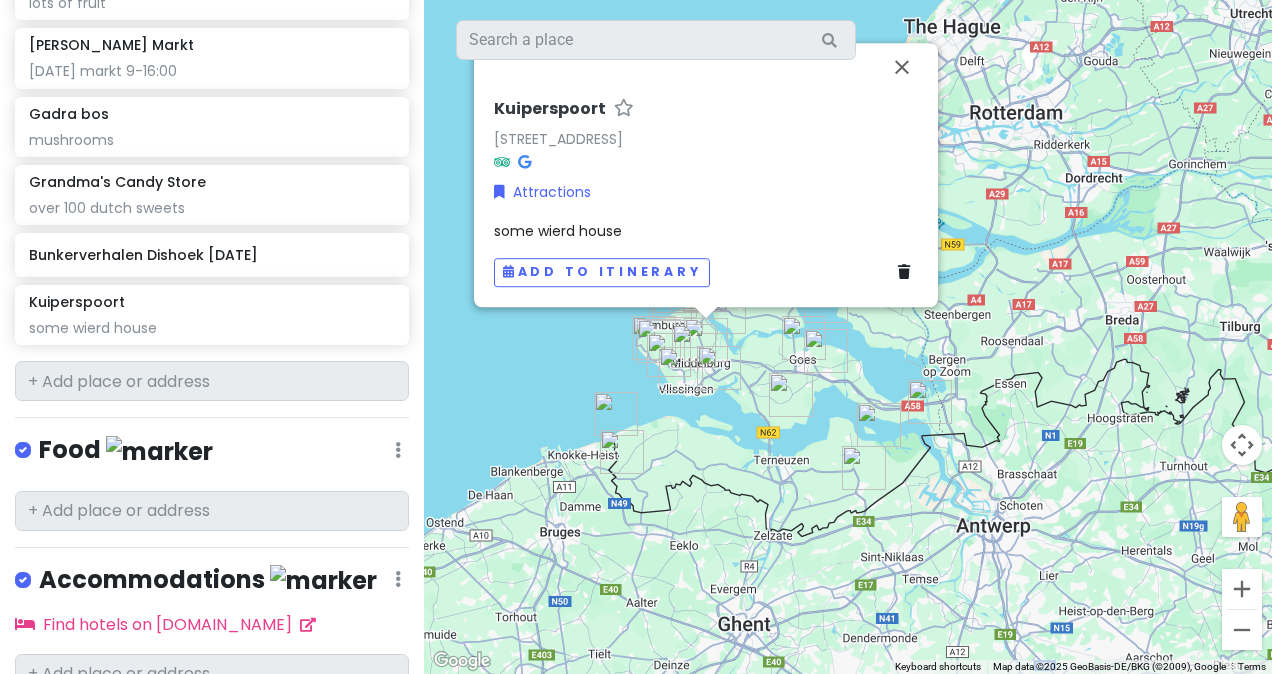 drag, startPoint x: 721, startPoint y: 602, endPoint x: 623, endPoint y: 391, distance: 232.6478 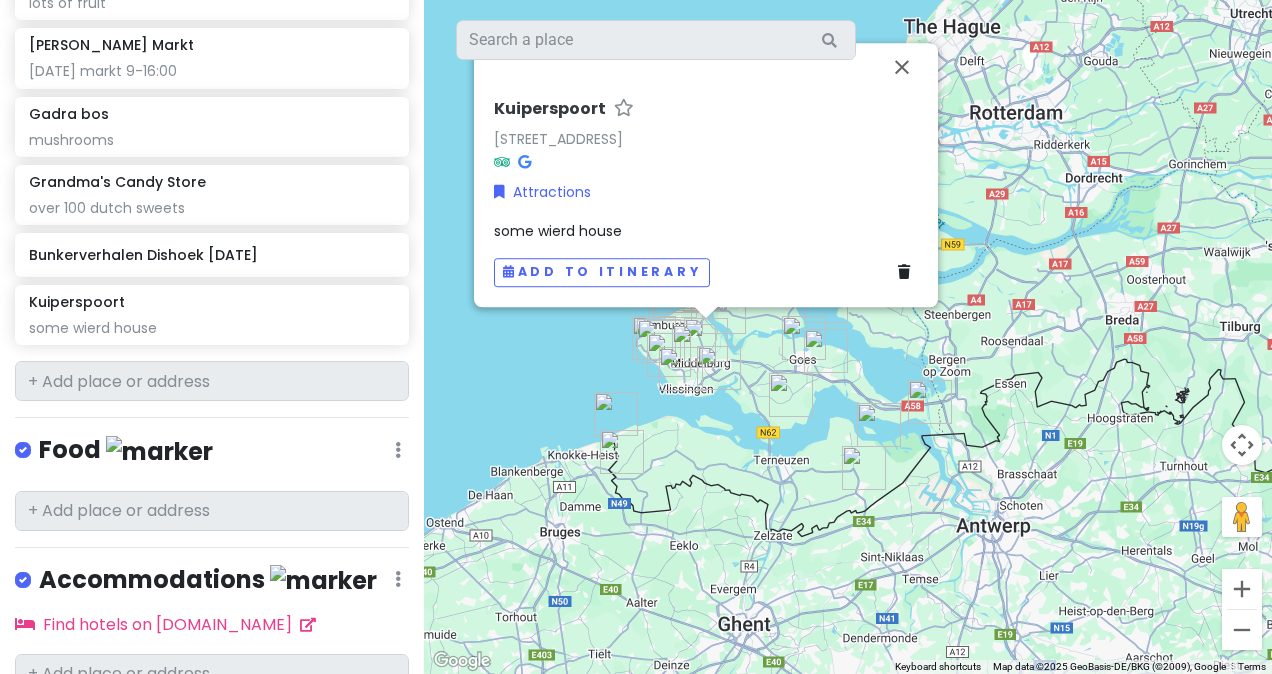 click at bounding box center (616, 414) 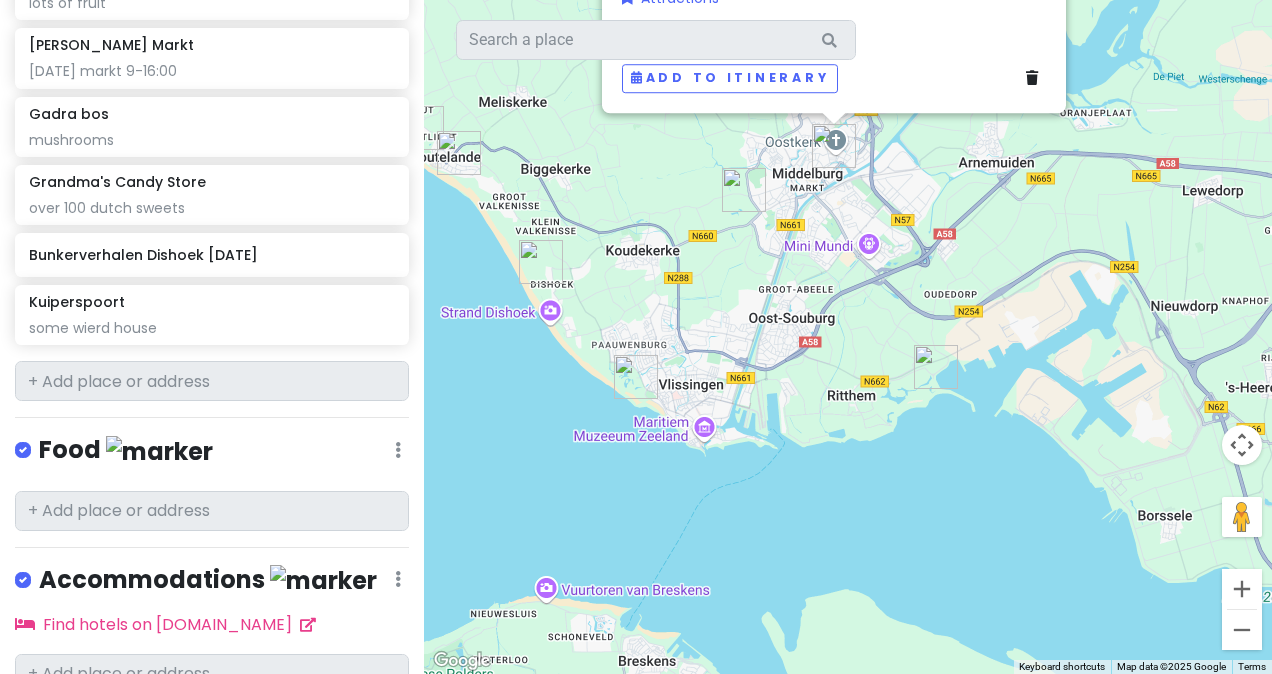 click at bounding box center [636, 377] 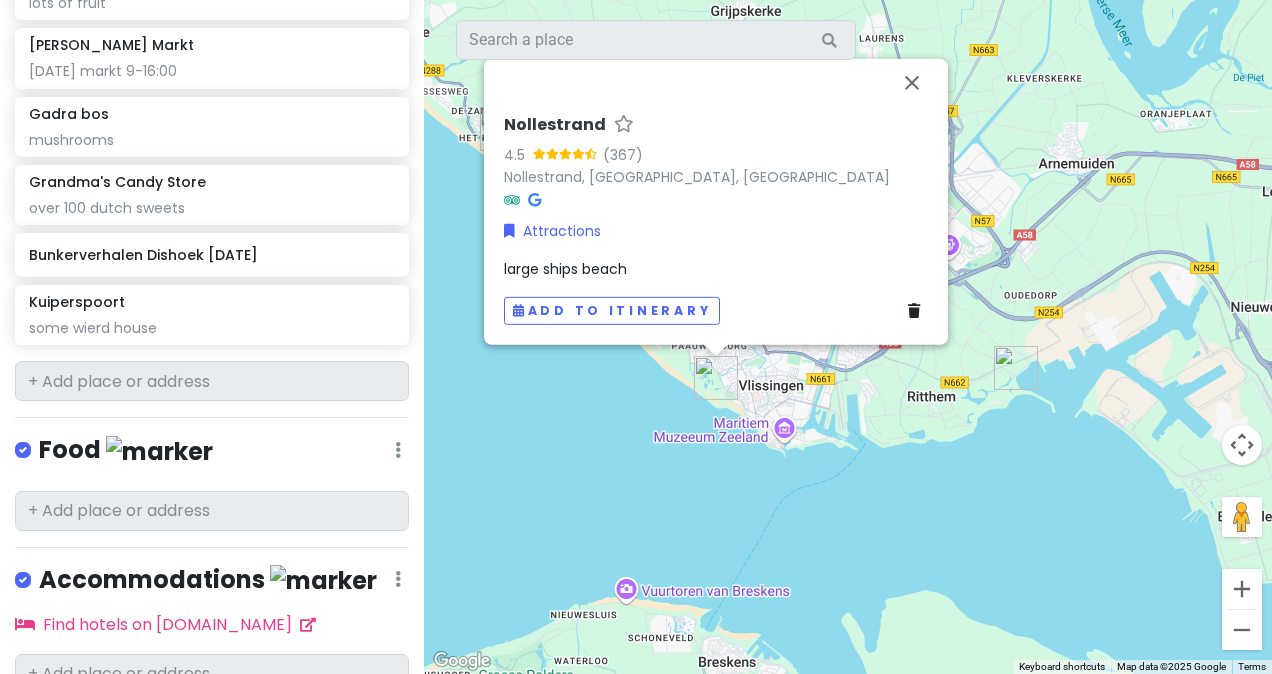 click on "large ships beach" at bounding box center [716, 269] 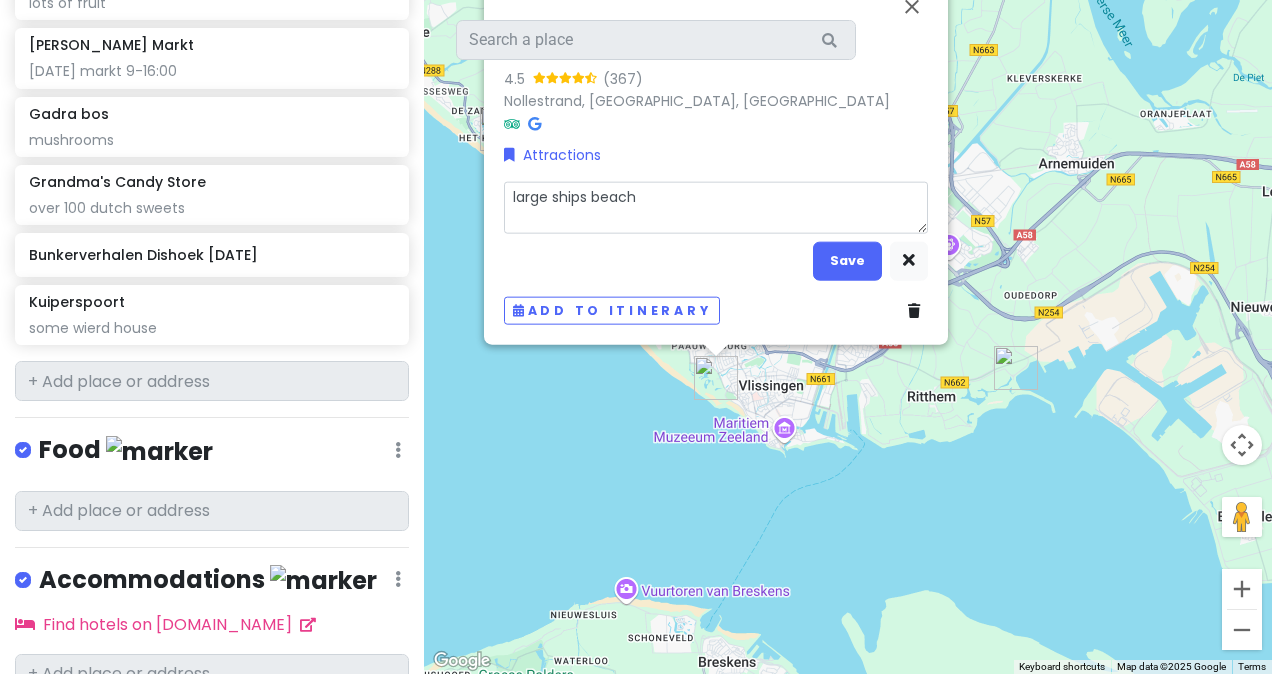 click on "large ships beach" at bounding box center [716, 207] 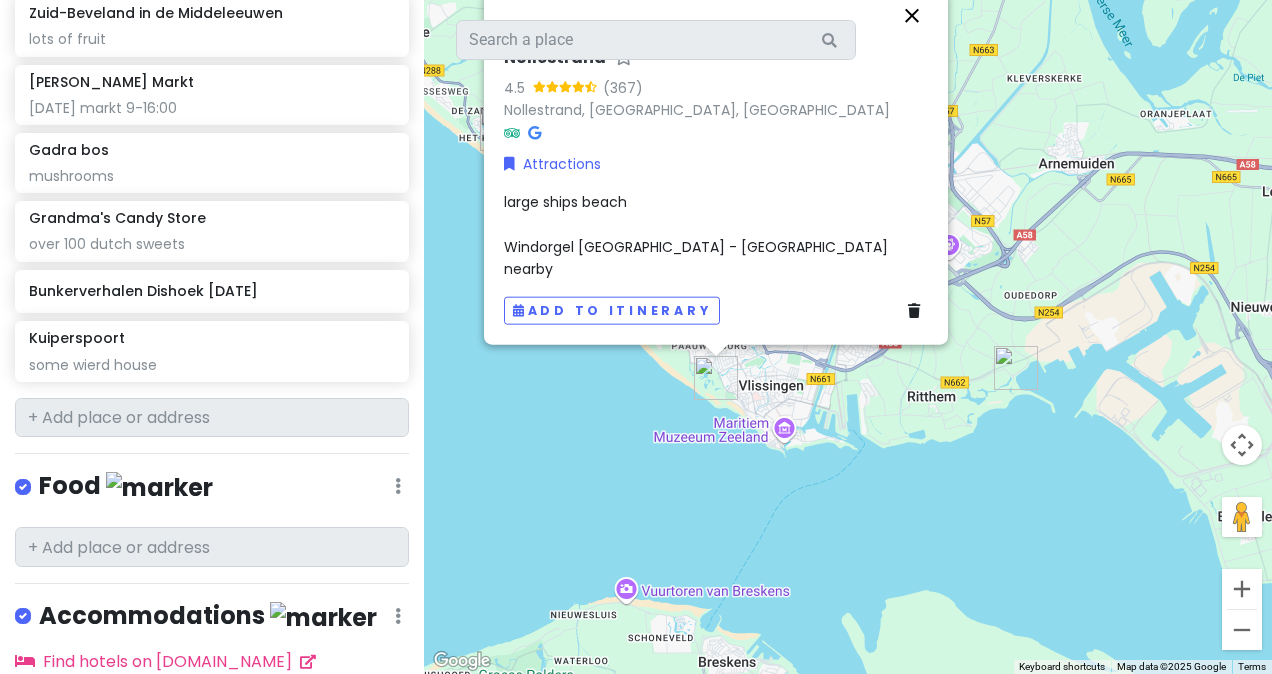 scroll, scrollTop: 2192, scrollLeft: 0, axis: vertical 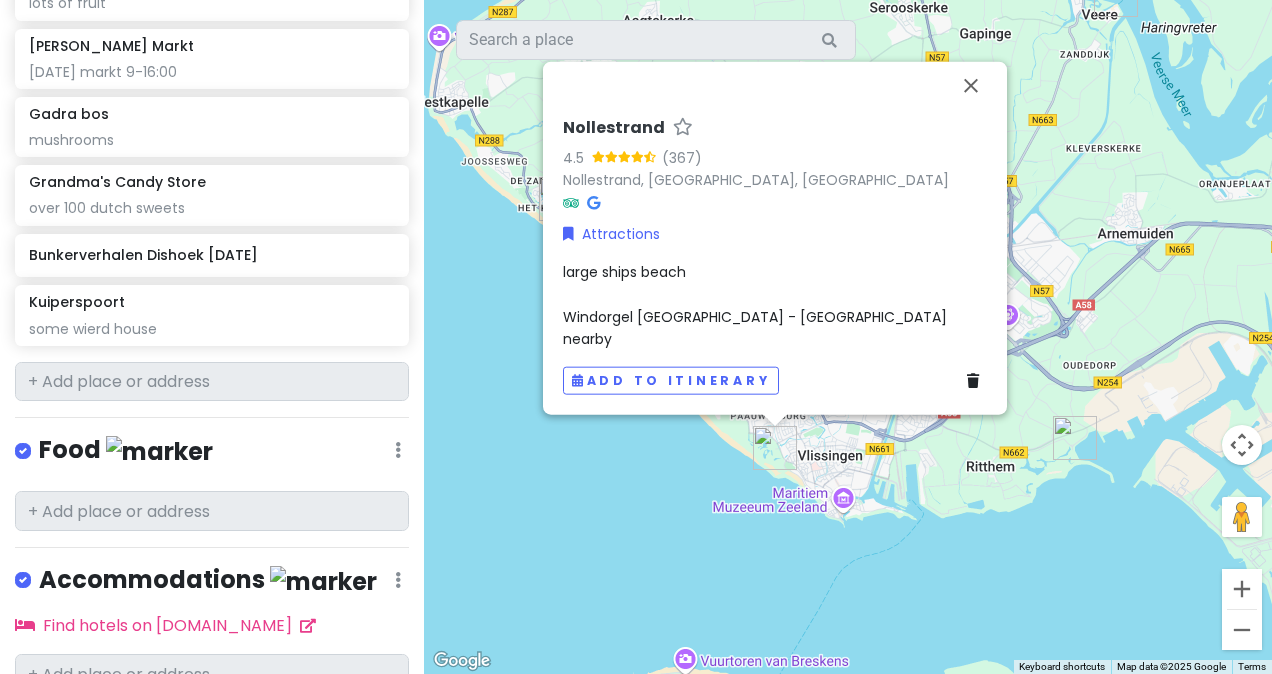 drag, startPoint x: 627, startPoint y: 376, endPoint x: 778, endPoint y: 614, distance: 281.8599 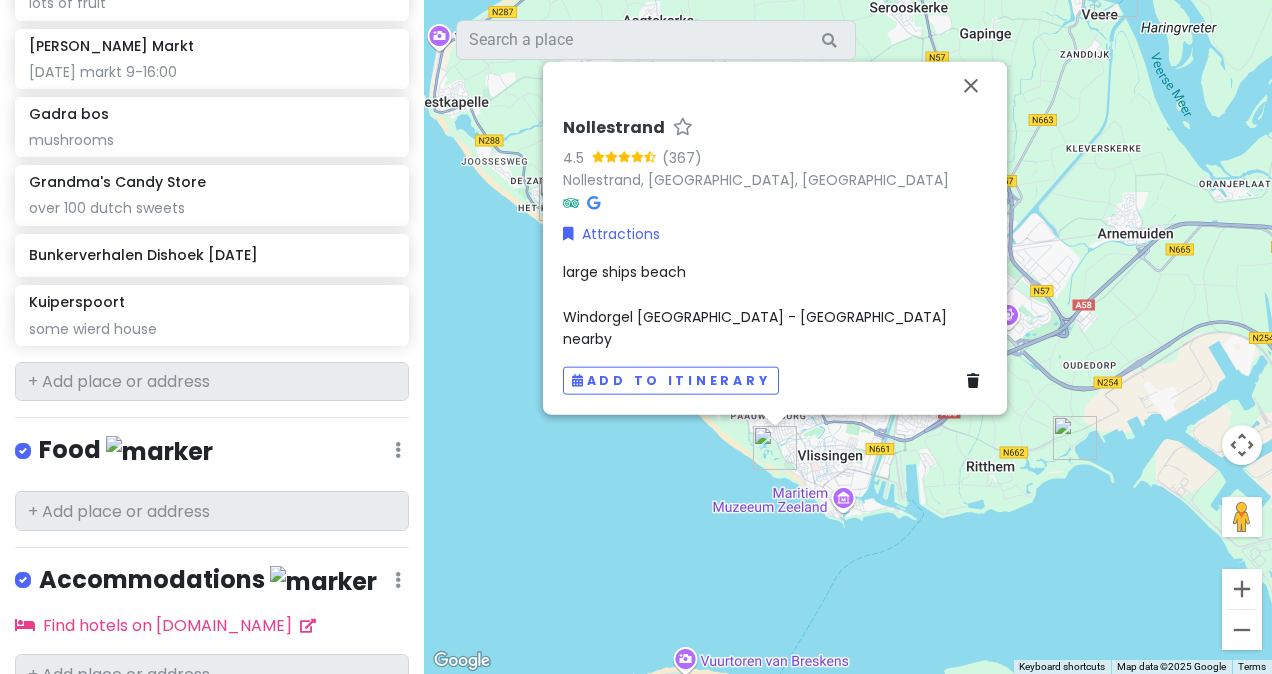 click on "Nollestrand 4.5        (367) [GEOGRAPHIC_DATA], [GEOGRAPHIC_DATA], [GEOGRAPHIC_DATA] Attractions large ships beach
Windorgel [GEOGRAPHIC_DATA] nearby  Add to itinerary" at bounding box center (848, 337) 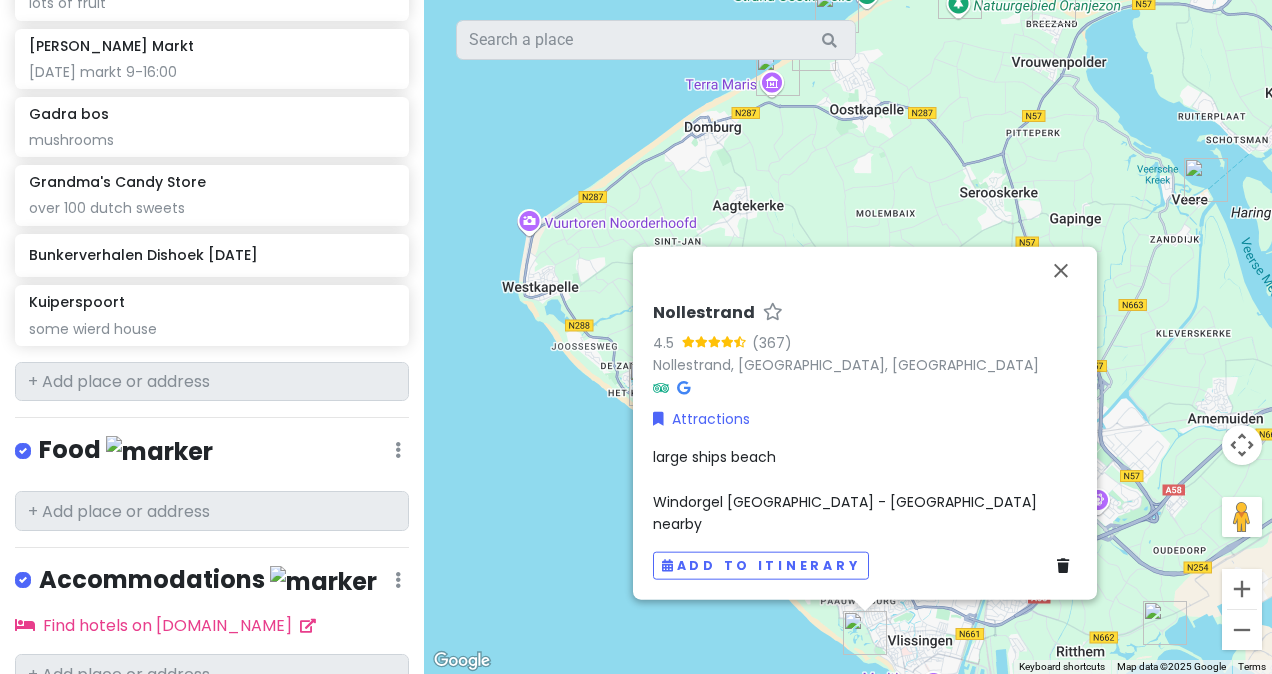 click on "Nollestrand 4.5        (367) [GEOGRAPHIC_DATA], [GEOGRAPHIC_DATA], [GEOGRAPHIC_DATA] Attractions large ships beach
Windorgel [GEOGRAPHIC_DATA] nearby  Add to itinerary" at bounding box center [848, 337] 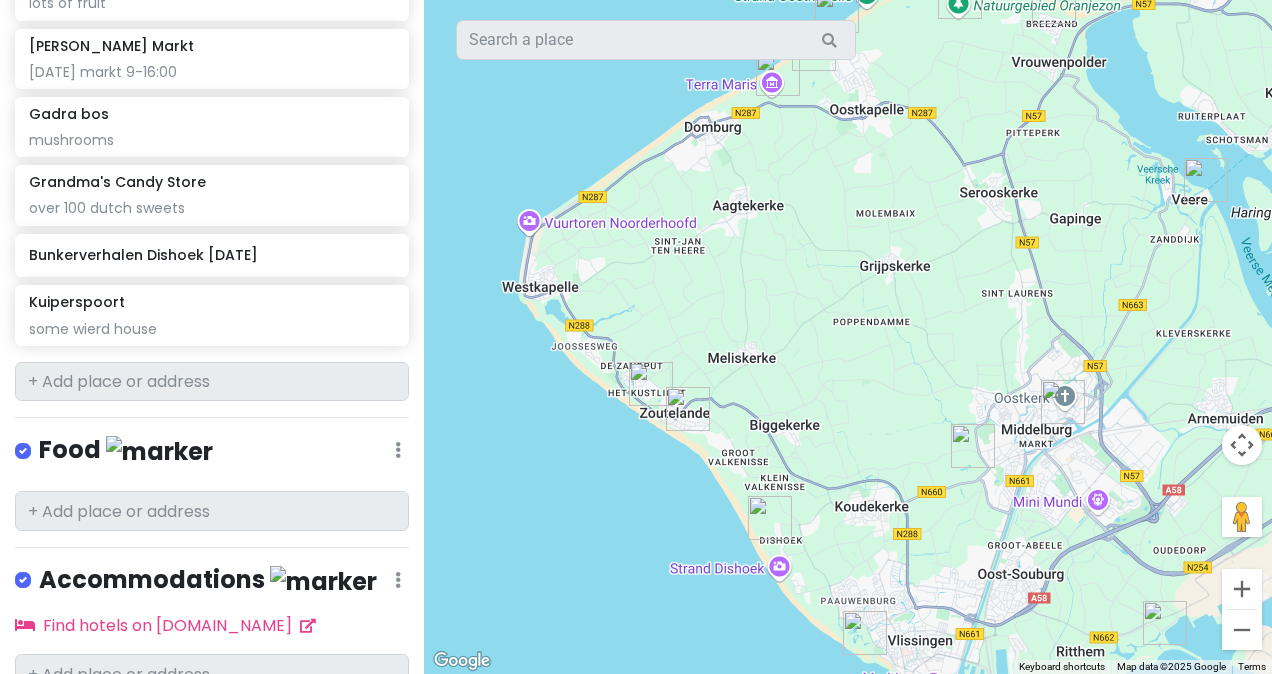 click at bounding box center (688, 409) 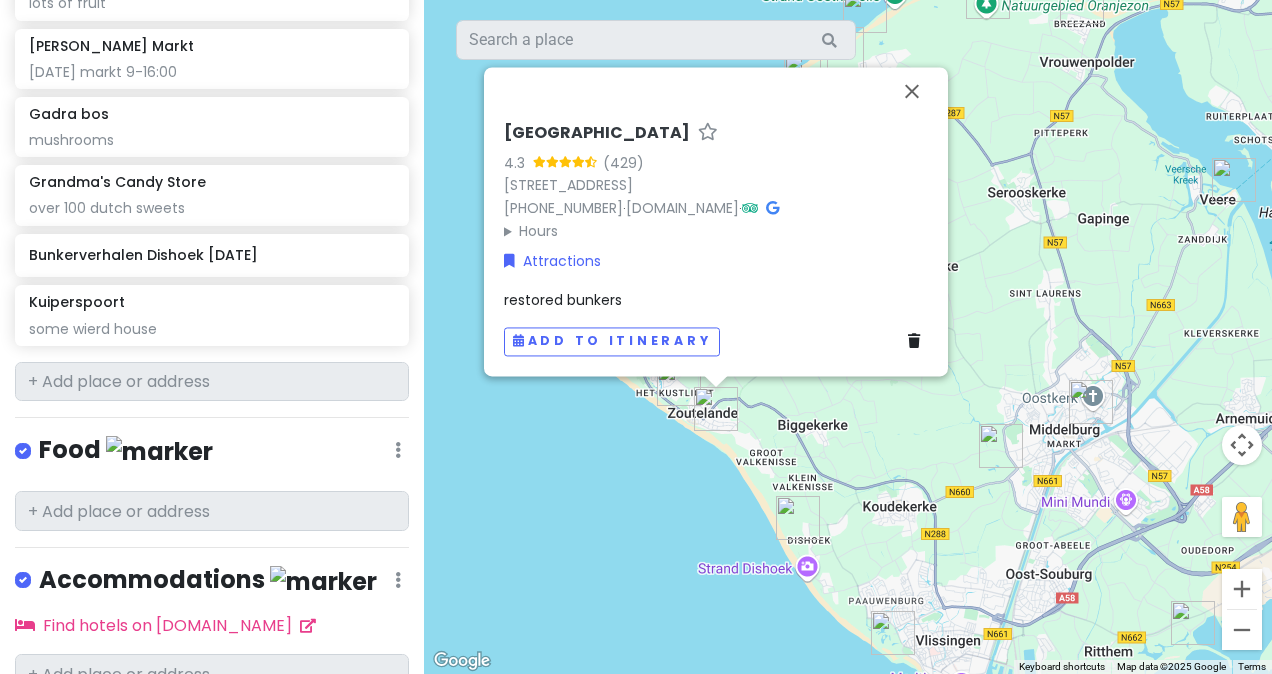 click on "[GEOGRAPHIC_DATA] 4.3        (429) [STREET_ADDRESS] [PHONE_NUMBER]   ·   [DOMAIN_NAME]   ·   Hours [DATE]  Closed [DATE]  Closed [DATE]  Closed [DATE]  Closed [DATE]  Closed [DATE]  Closed [DATE]  12:00 – 4:00 PM Attractions restored bunkers  Add to itinerary" at bounding box center (848, 337) 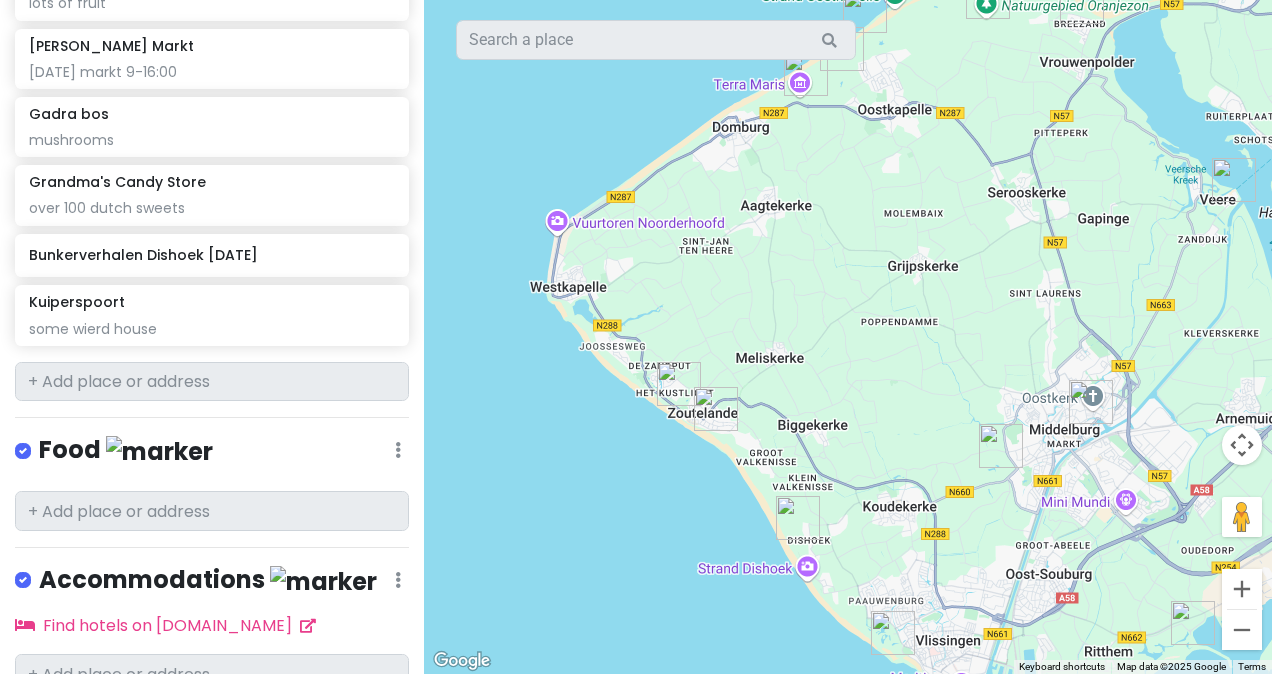 click at bounding box center (679, 384) 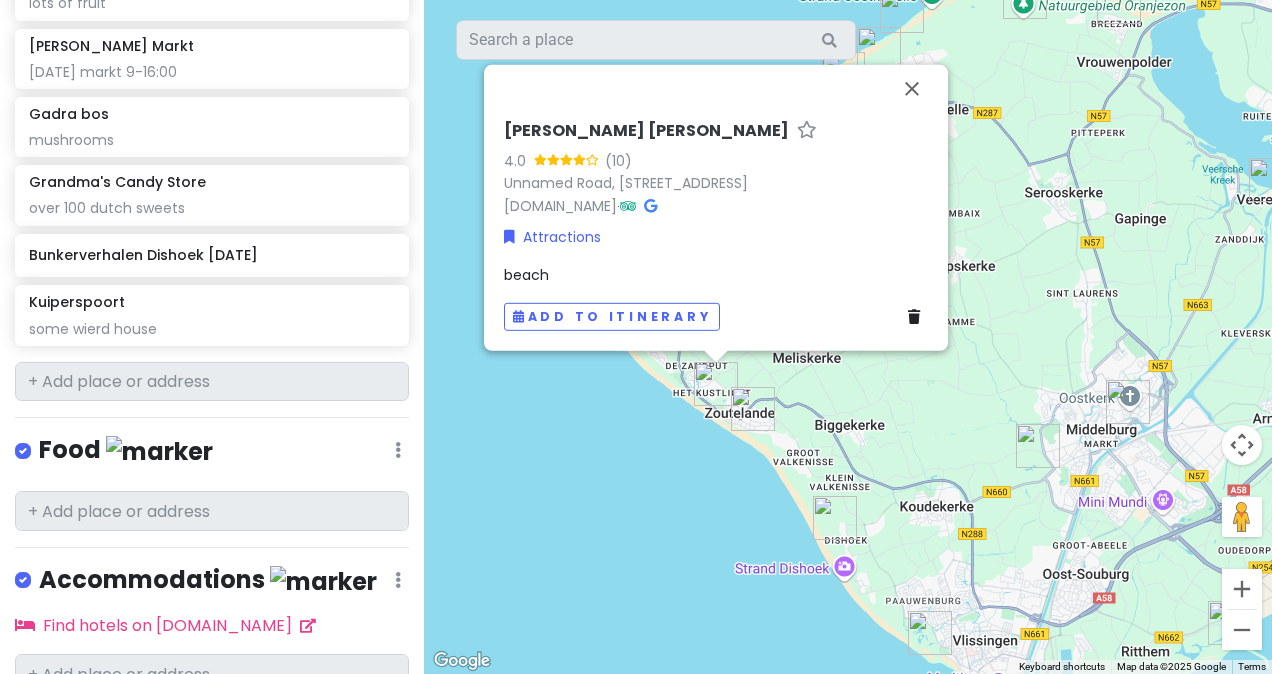 click on "beach" at bounding box center (716, 275) 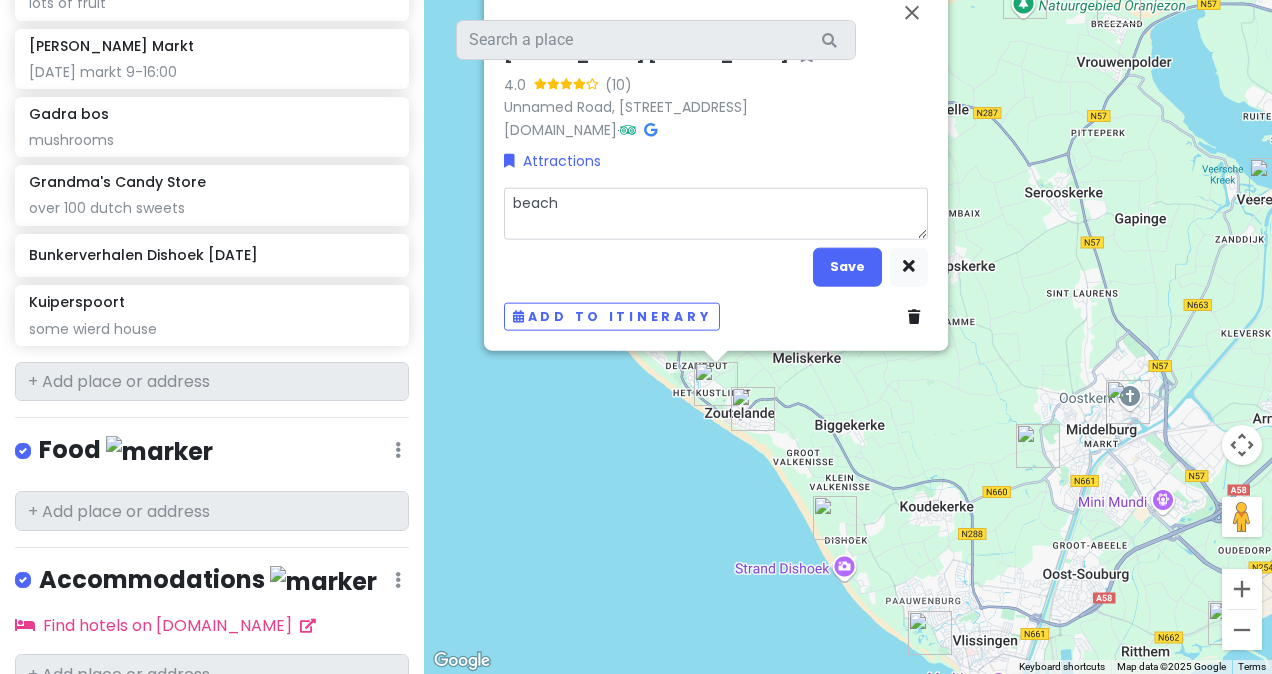 click on "beach" at bounding box center [716, 213] 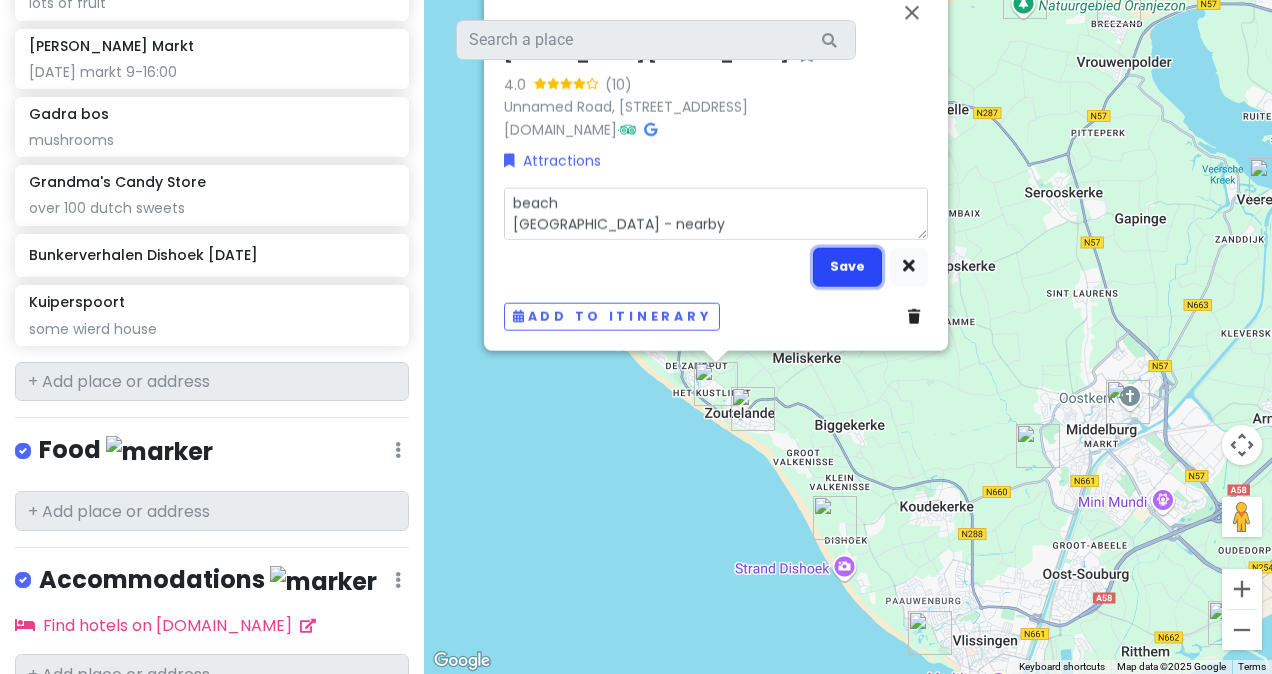 click on "Save" at bounding box center [847, 266] 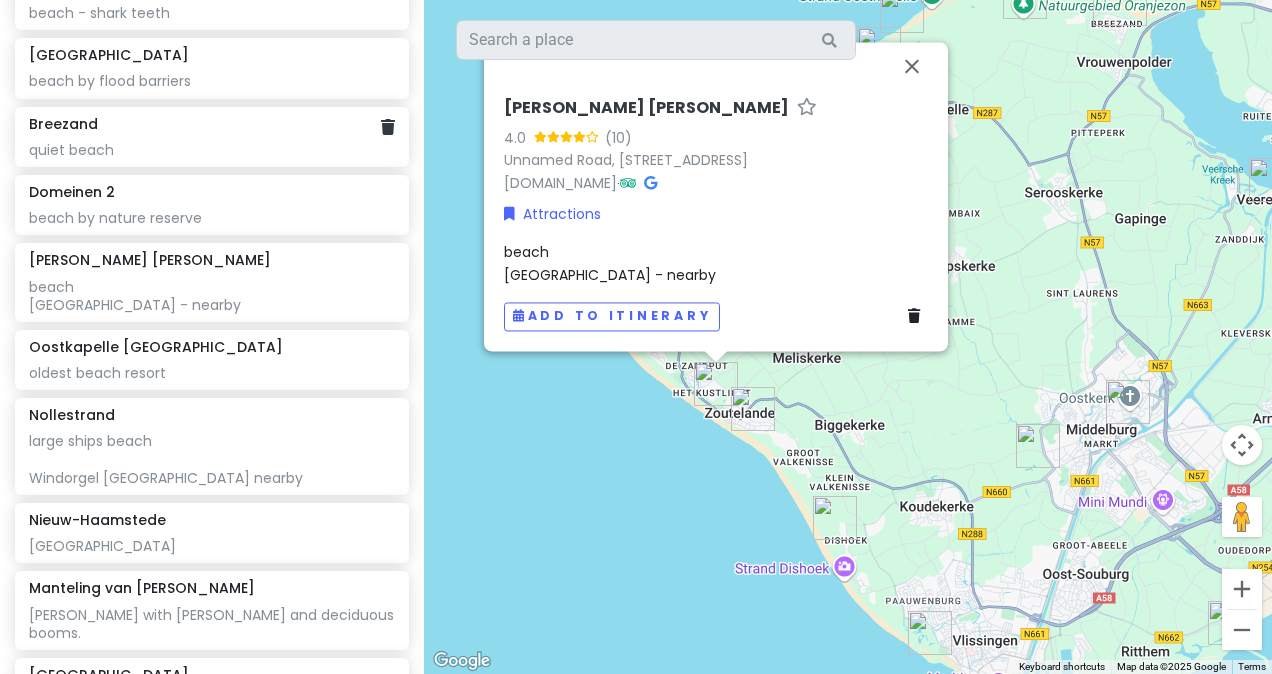scroll, scrollTop: 0, scrollLeft: 0, axis: both 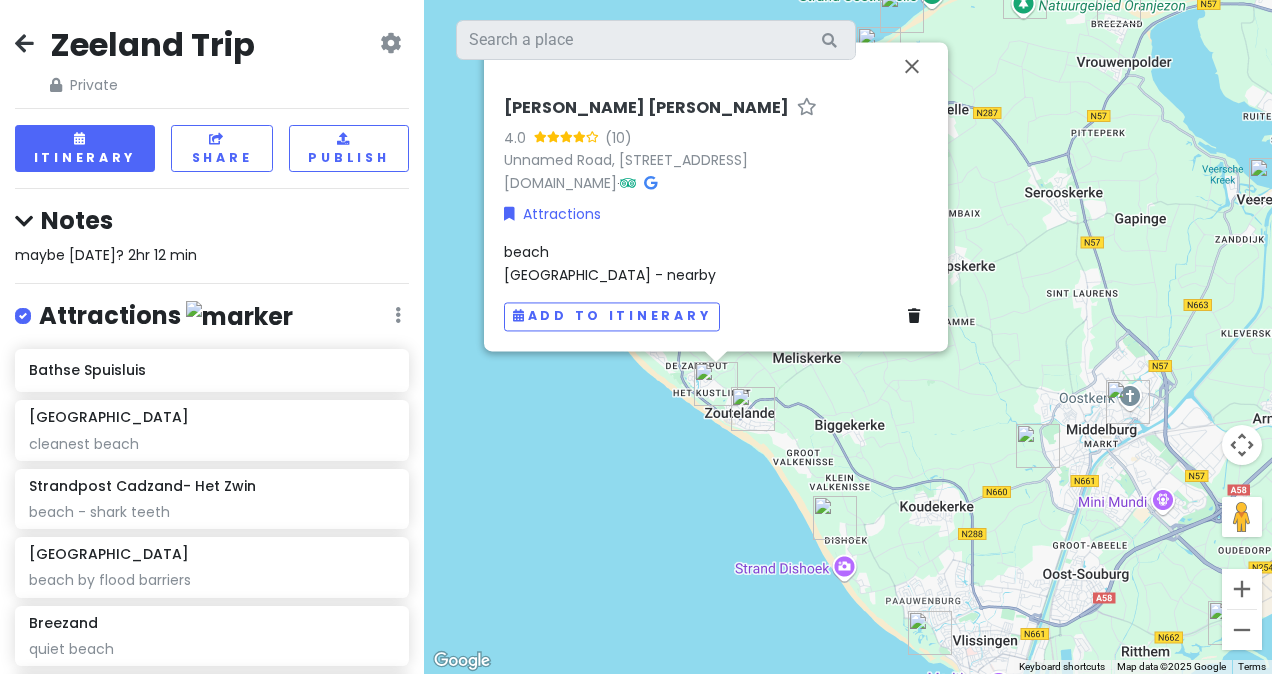 click on "maybe [DATE]? 2hr 12 min" at bounding box center (212, 255) 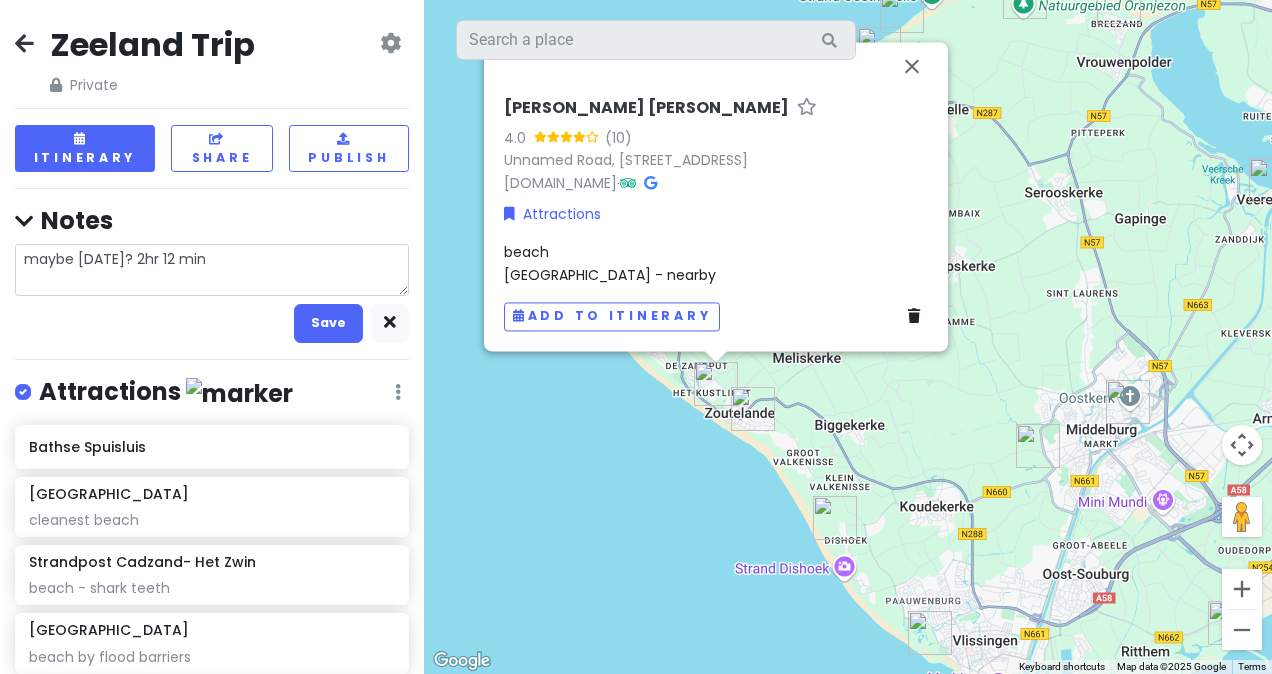 click on "maybe [DATE]? 2hr 12 min" at bounding box center [212, 269] 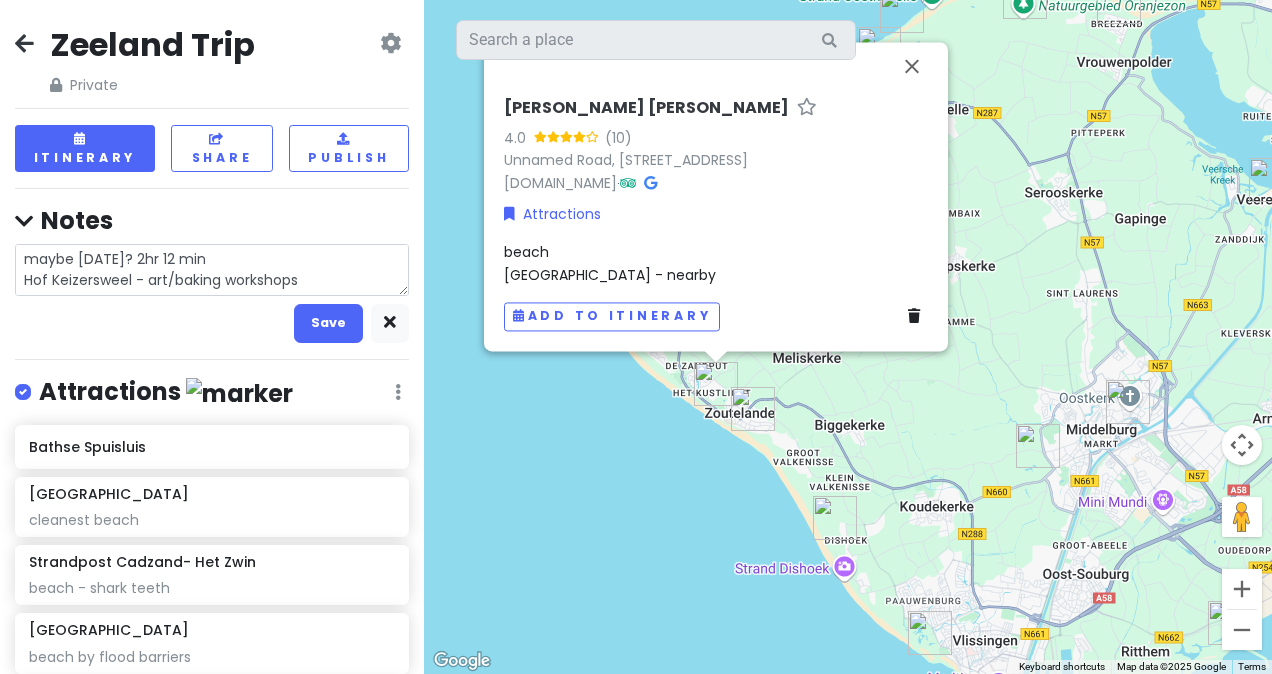 click on "Zeeland Trip Private Change Dates Make a Copy Delete Trip Go Pro ⚡️ Give Feedback 💡 Support Scout ☕️ Itinerary Share Publish Notes maybe [DATE]? 2hr 12 min
[GEOGRAPHIC_DATA] - art/baking workshops Save Attractions   Edit Reorder Delete List Bathse Spuisluis Buitenplaats [GEOGRAPHIC_DATA] cleanest beach Strandpost [GEOGRAPHIC_DATA]- [GEOGRAPHIC_DATA] - shark teeth [GEOGRAPHIC_DATA] by flood barriers Breezand quiet beach Domeinen 2 beach by nature reserve [PERSON_NAME][GEOGRAPHIC_DATA][PERSON_NAME]
[GEOGRAPHIC_DATA] - nearby [GEOGRAPHIC_DATA] oldest beach resort [GEOGRAPHIC_DATA] large ships beach
Windorgel [GEOGRAPHIC_DATA] nearby [GEOGRAPHIC_DATA] [GEOGRAPHIC_DATA] van [GEOGRAPHIC_DATA][PERSON_NAME] with [PERSON_NAME] and deciduous booms. [GEOGRAPHIC_DATA] dike where you can see waterbuffalo Eastern Scheldt largest national park in country, has dolphins and seals [GEOGRAPHIC_DATA] flamingos Natuurgebied Oranjezon deer! [GEOGRAPHIC_DATA] and deer ZeeuwsFruitMuseum trail with fruit [GEOGRAPHIC_DATA] restored bunkers Eastern Scheldt Storm Surge Barrier Sluis" at bounding box center [212, 337] 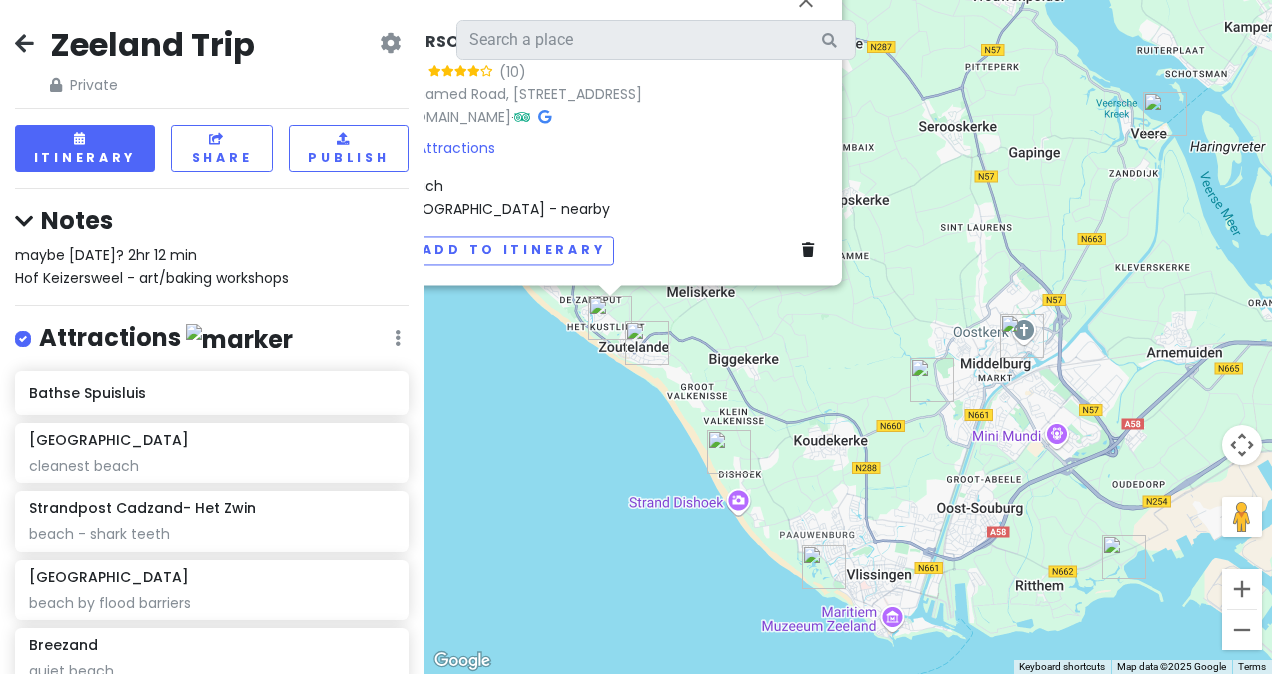 drag, startPoint x: 962, startPoint y: 484, endPoint x: 789, endPoint y: 394, distance: 195.01025 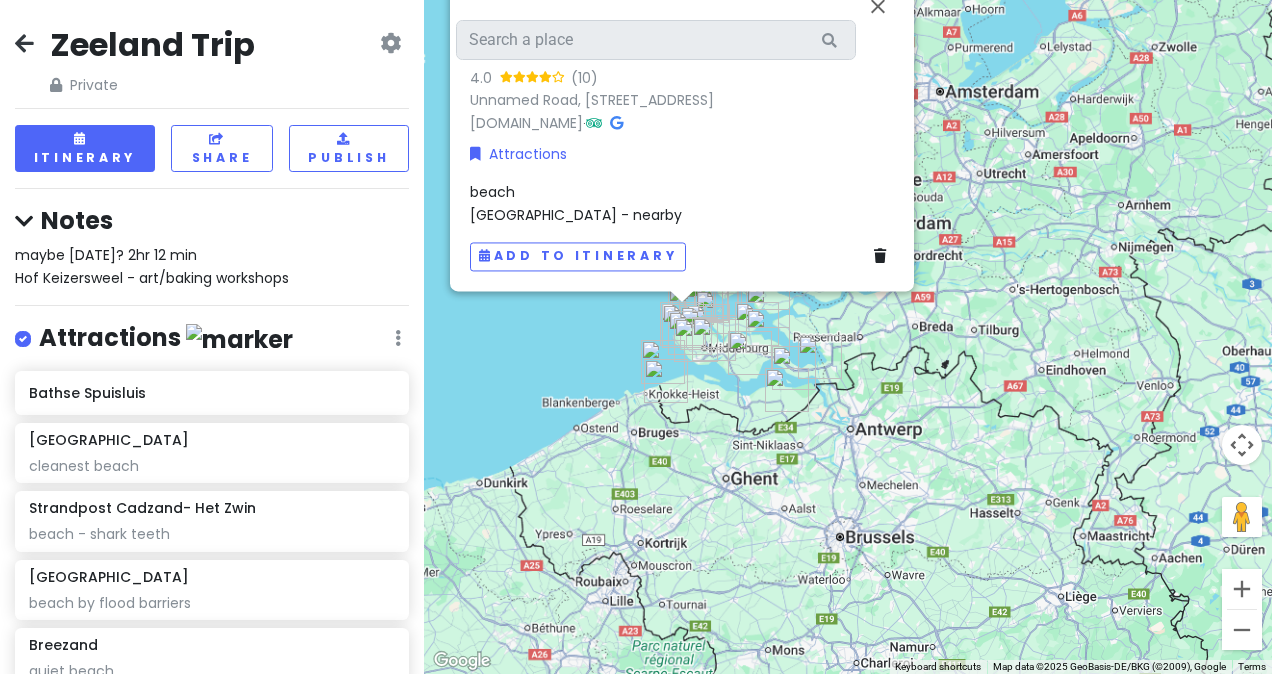 drag, startPoint x: 858, startPoint y: 506, endPoint x: 757, endPoint y: 460, distance: 110.98198 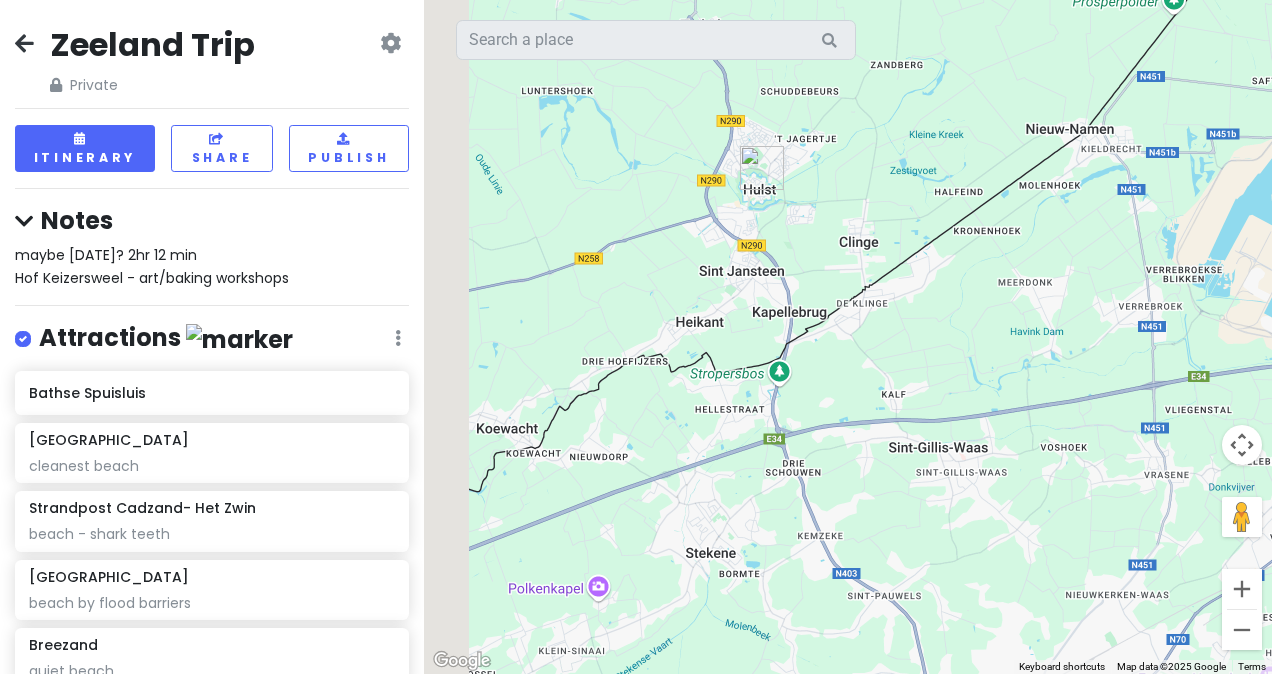 drag, startPoint x: 704, startPoint y: 257, endPoint x: 812, endPoint y: 376, distance: 160.70158 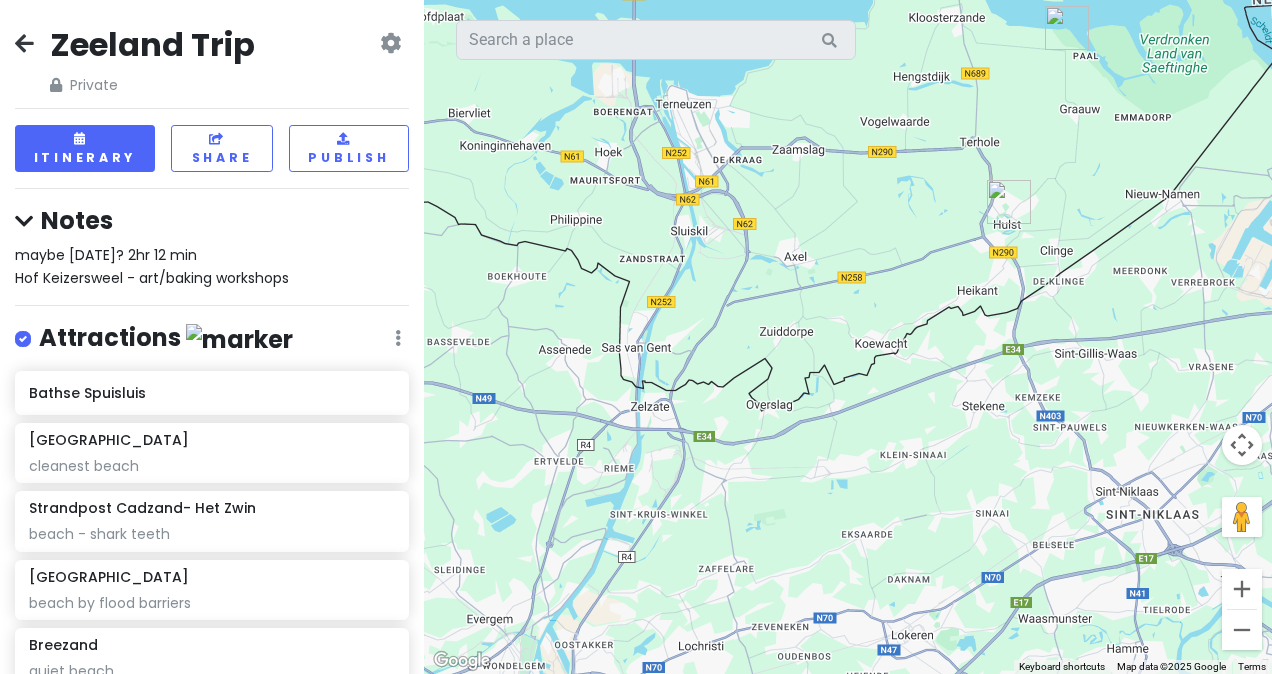 drag, startPoint x: 730, startPoint y: 226, endPoint x: 998, endPoint y: 235, distance: 268.15106 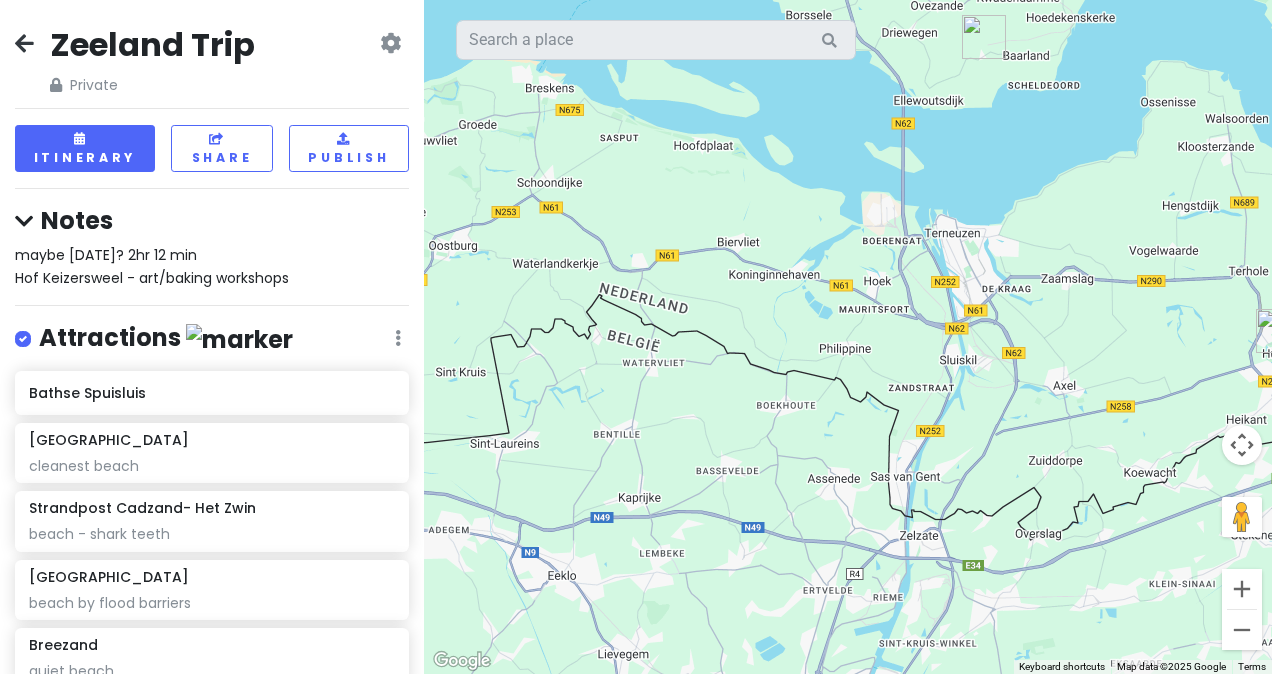 drag, startPoint x: 998, startPoint y: 235, endPoint x: 1275, endPoint y: 366, distance: 306.41476 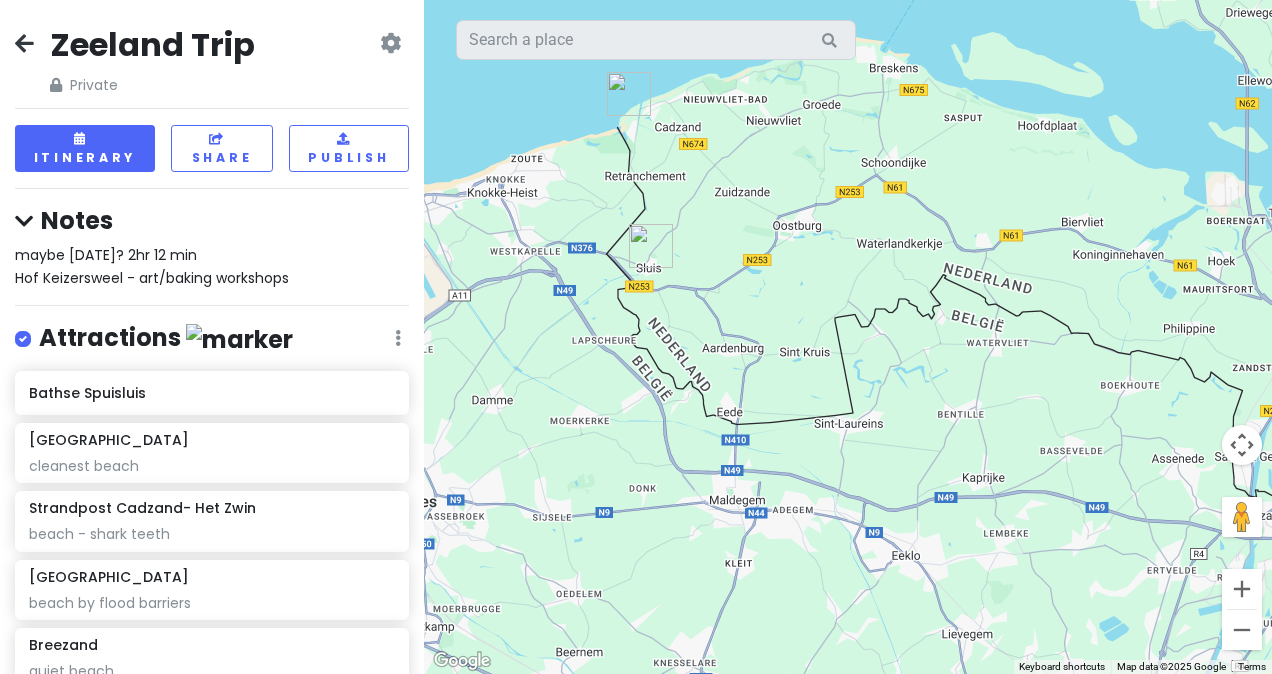 drag, startPoint x: 716, startPoint y: 348, endPoint x: 1076, endPoint y: 324, distance: 360.7991 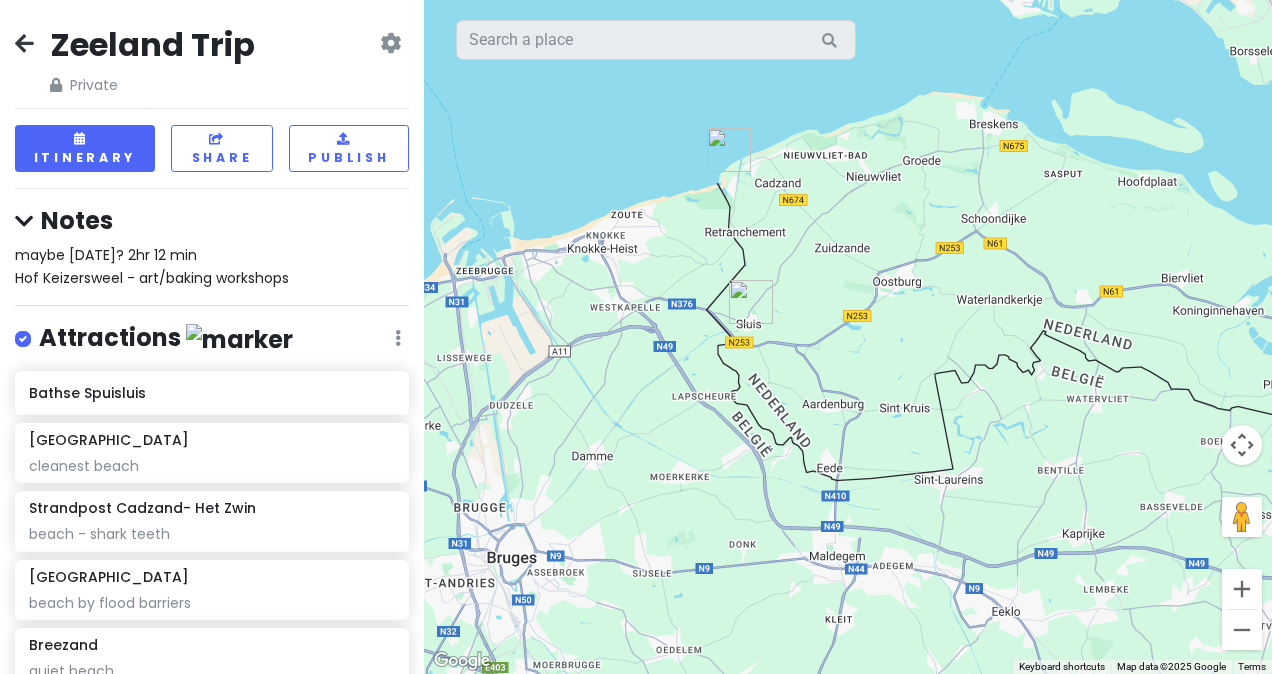 drag, startPoint x: 822, startPoint y: 350, endPoint x: 924, endPoint y: 406, distance: 116.3615 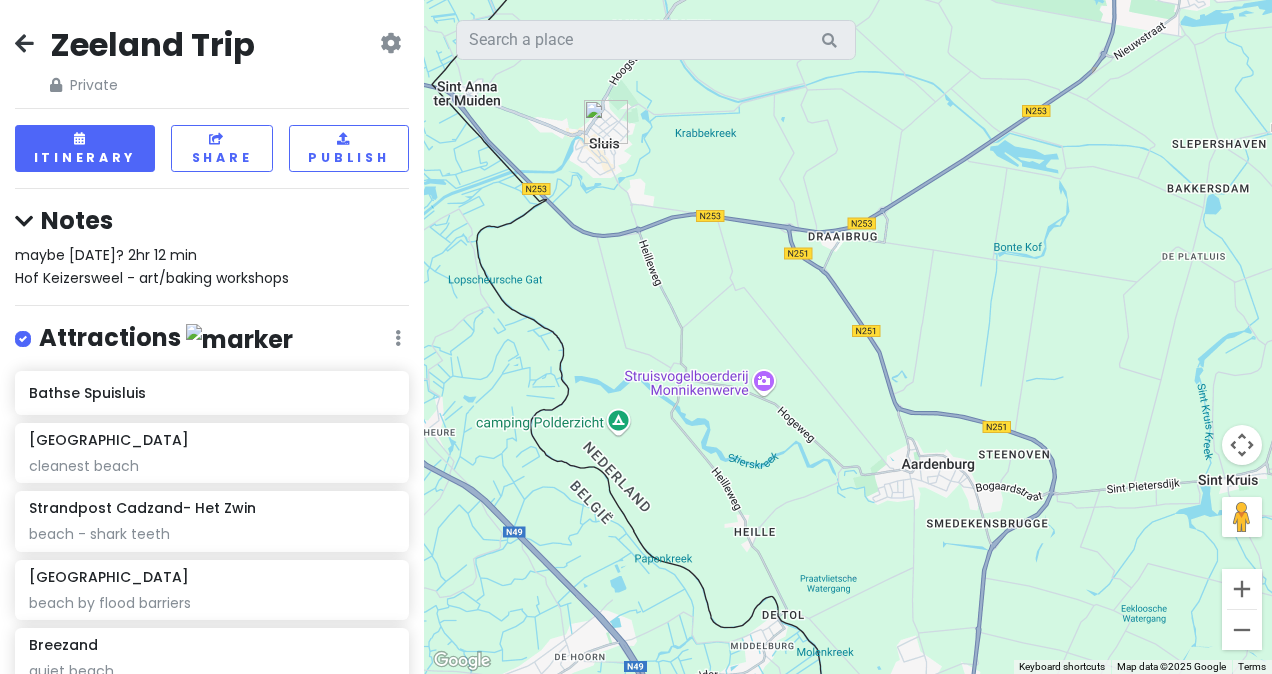 drag, startPoint x: 810, startPoint y: 360, endPoint x: 976, endPoint y: 484, distance: 207.2004 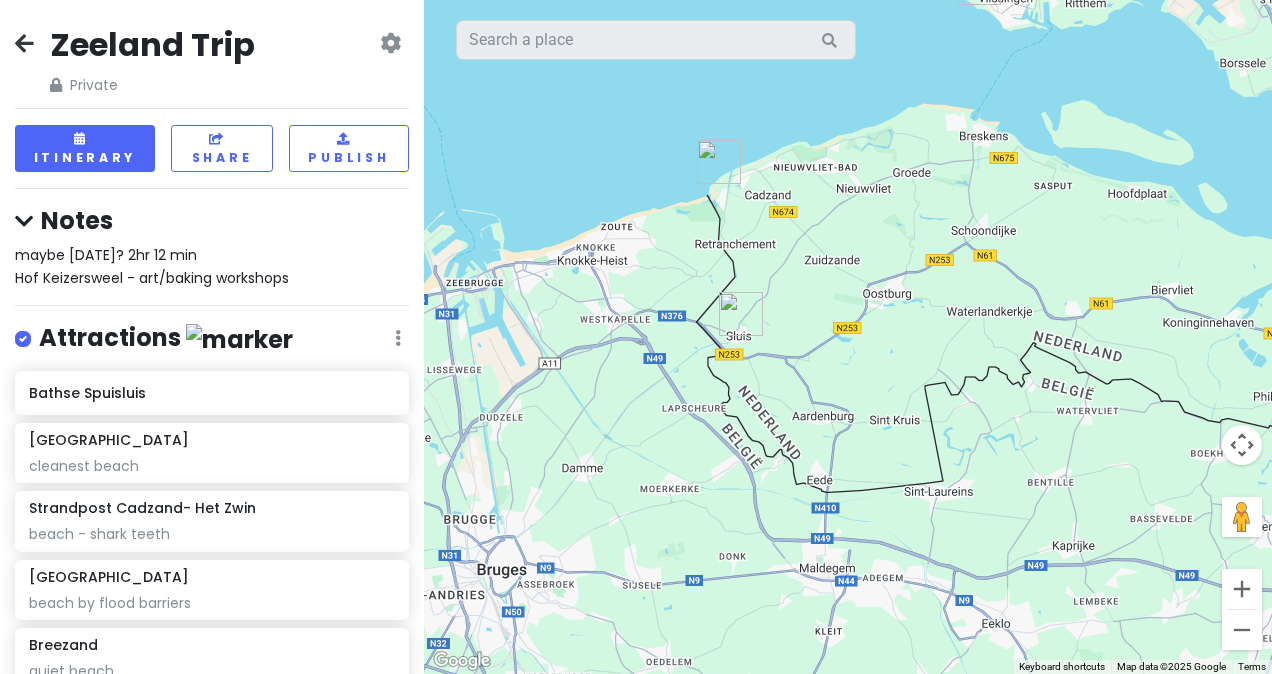 drag, startPoint x: 1054, startPoint y: 533, endPoint x: 904, endPoint y: 468, distance: 163.47783 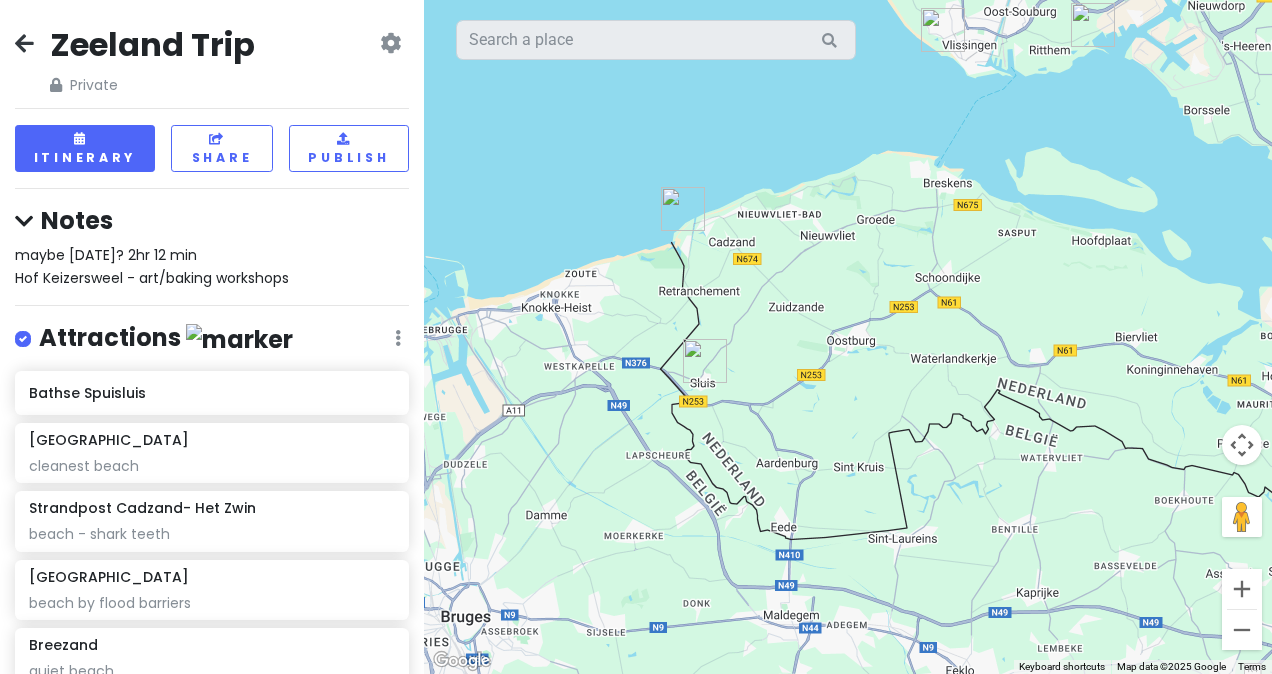 drag, startPoint x: 830, startPoint y: 432, endPoint x: 770, endPoint y: 508, distance: 96.82975 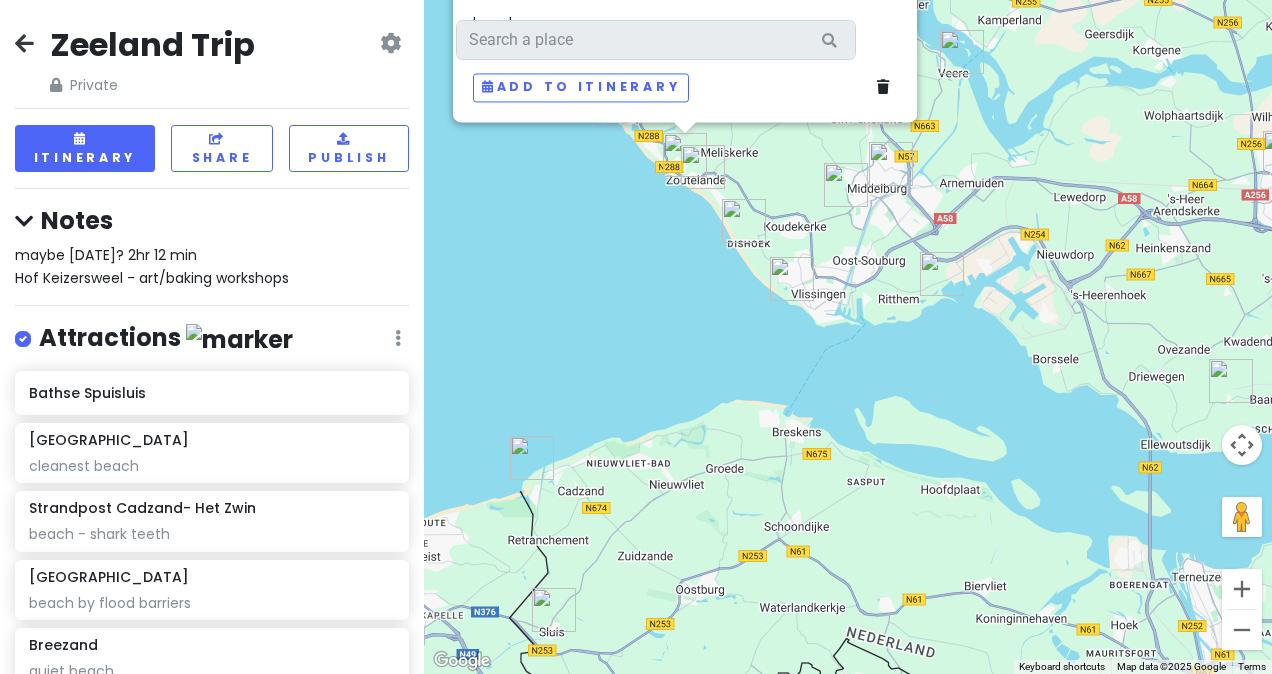 drag, startPoint x: 866, startPoint y: 261, endPoint x: 725, endPoint y: 507, distance: 283.54364 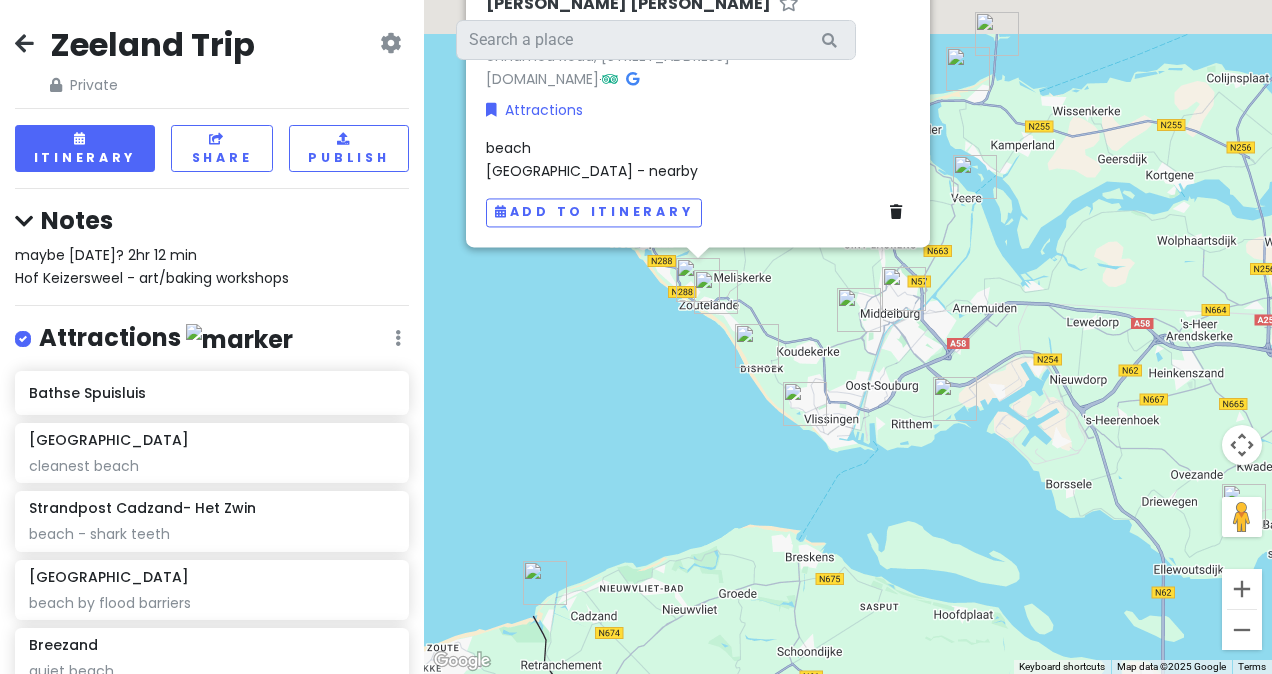 drag, startPoint x: 709, startPoint y: 404, endPoint x: 736, endPoint y: 618, distance: 215.69655 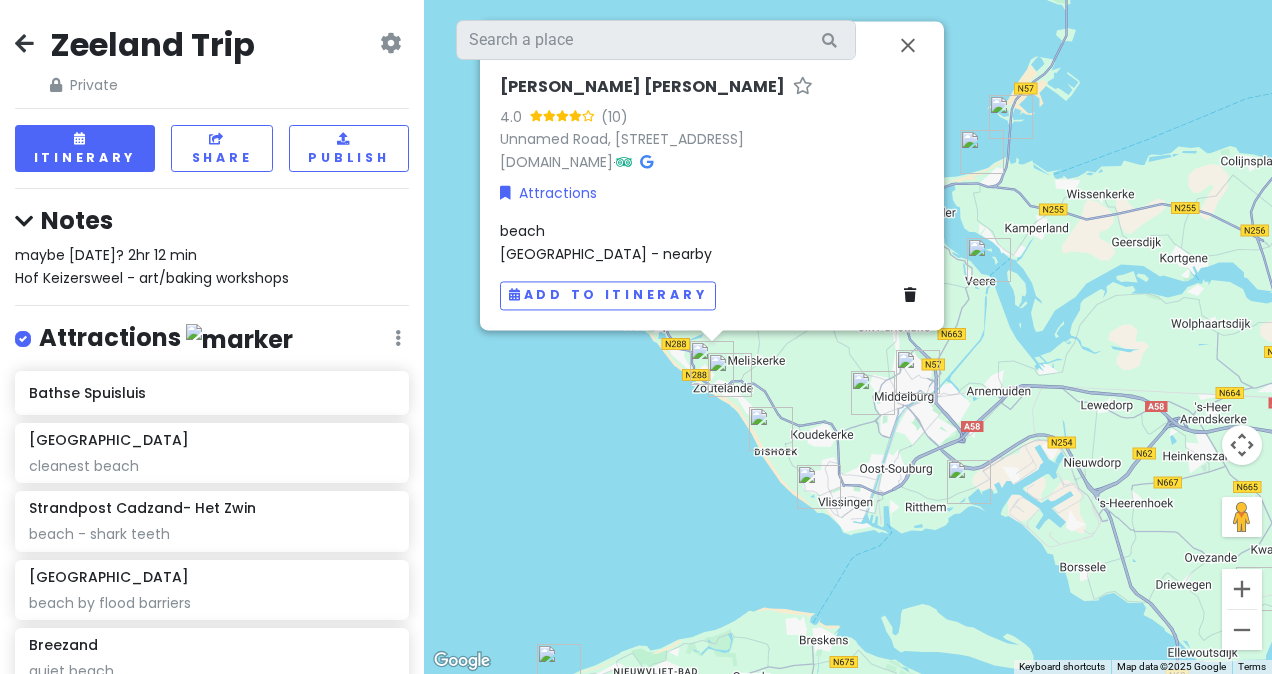 click on "[PERSON_NAME] [PERSON_NAME] 4.0        (10) [GEOGRAPHIC_DATA] [DOMAIN_NAME]   ·   Attractions beach
[GEOGRAPHIC_DATA] - nearby  Add to itinerary" at bounding box center (848, 337) 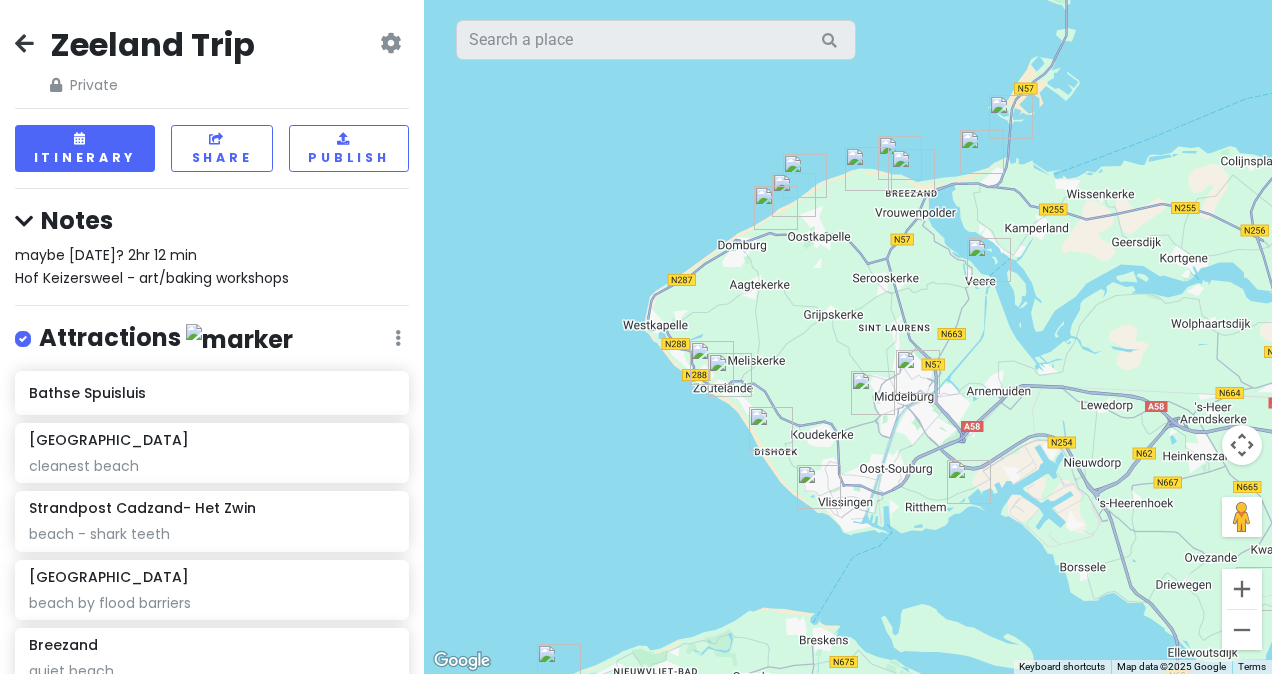 drag, startPoint x: 690, startPoint y: 504, endPoint x: 647, endPoint y: 643, distance: 145.49915 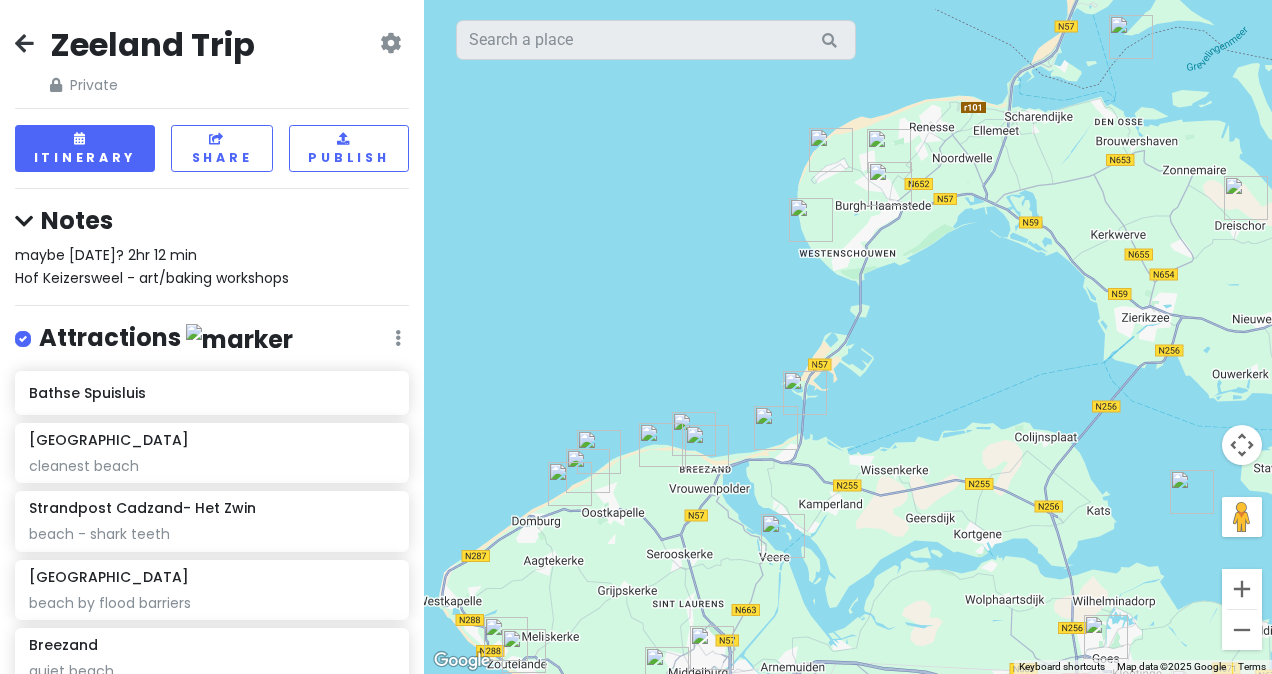 drag, startPoint x: 768, startPoint y: 480, endPoint x: 580, endPoint y: 653, distance: 255.48581 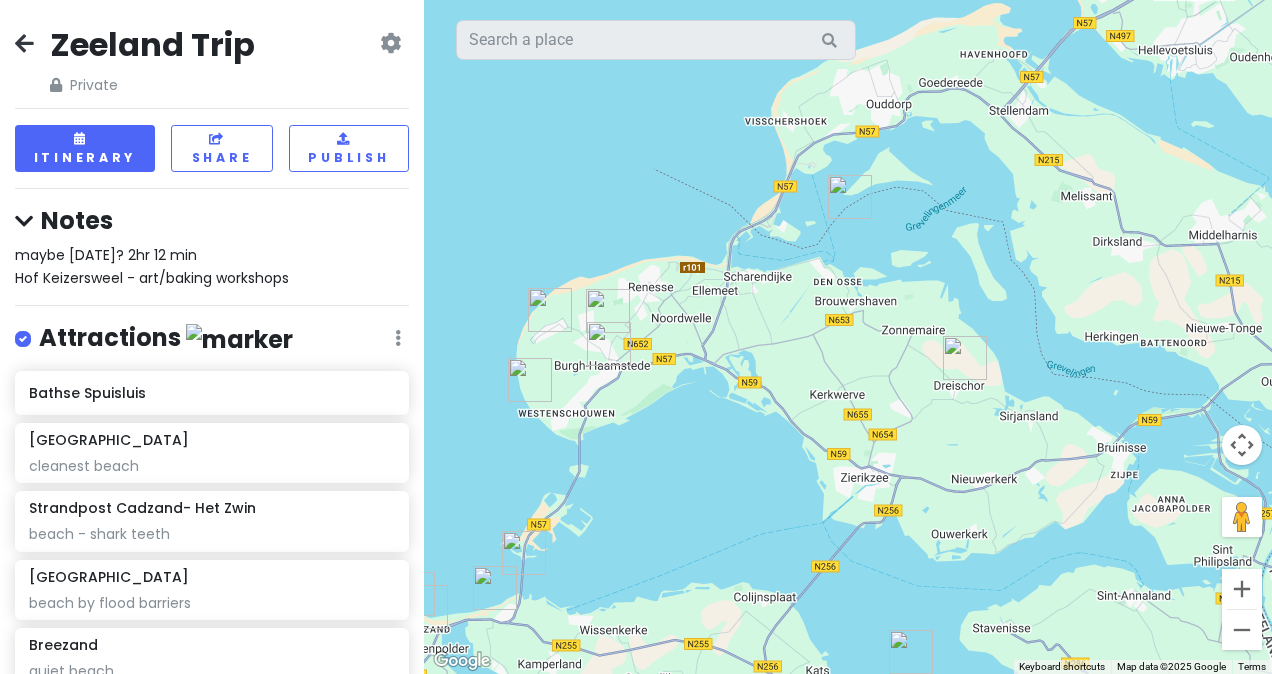 drag, startPoint x: 930, startPoint y: 340, endPoint x: 645, endPoint y: 500, distance: 326.84094 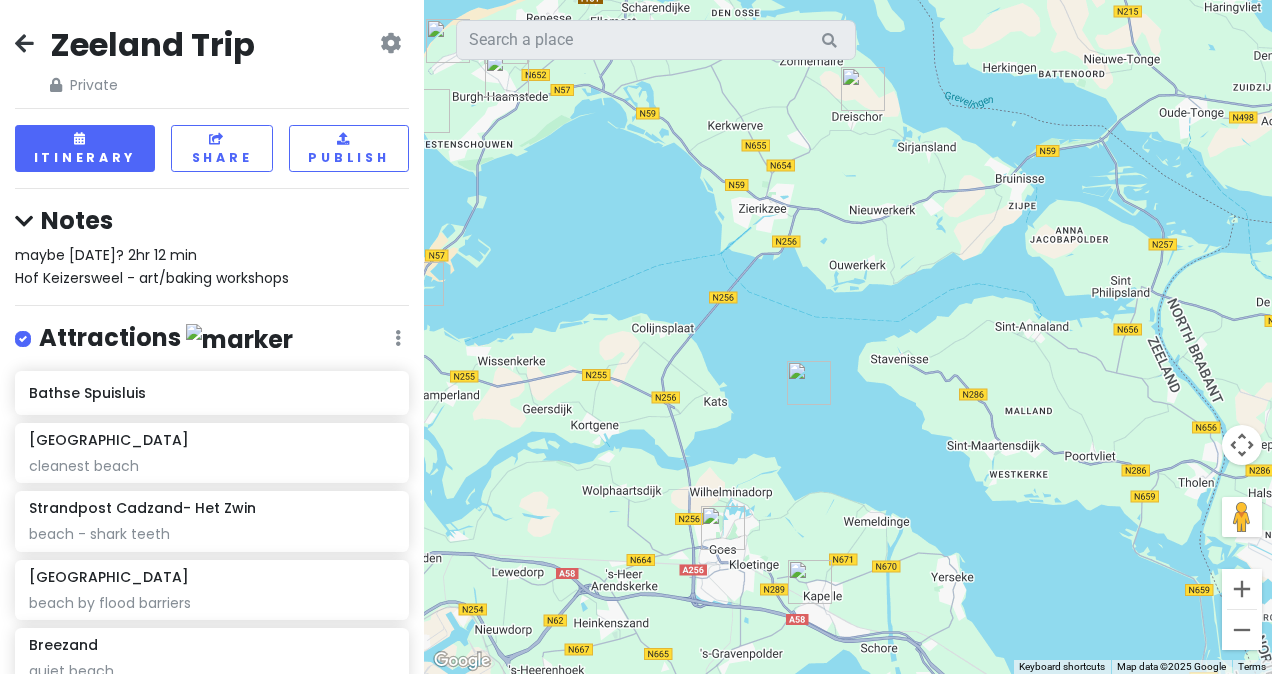 drag, startPoint x: 836, startPoint y: 352, endPoint x: 738, endPoint y: 82, distance: 287.2351 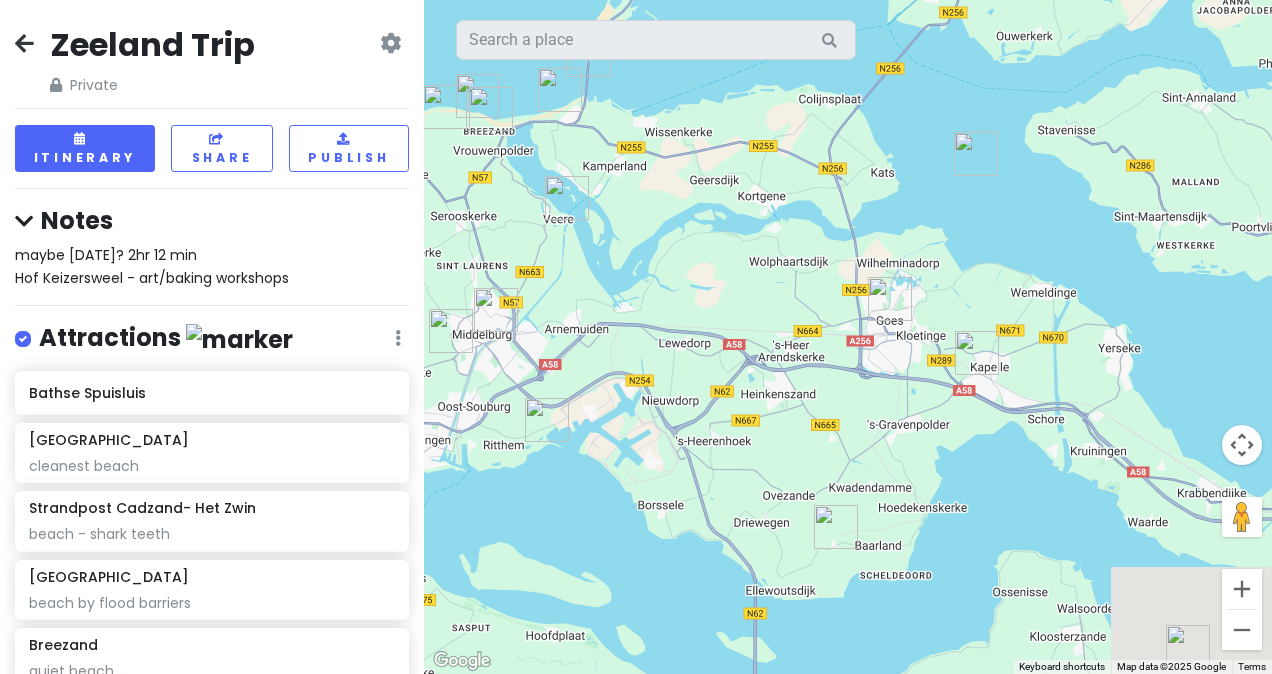 drag, startPoint x: 687, startPoint y: 398, endPoint x: 964, endPoint y: 82, distance: 420.22018 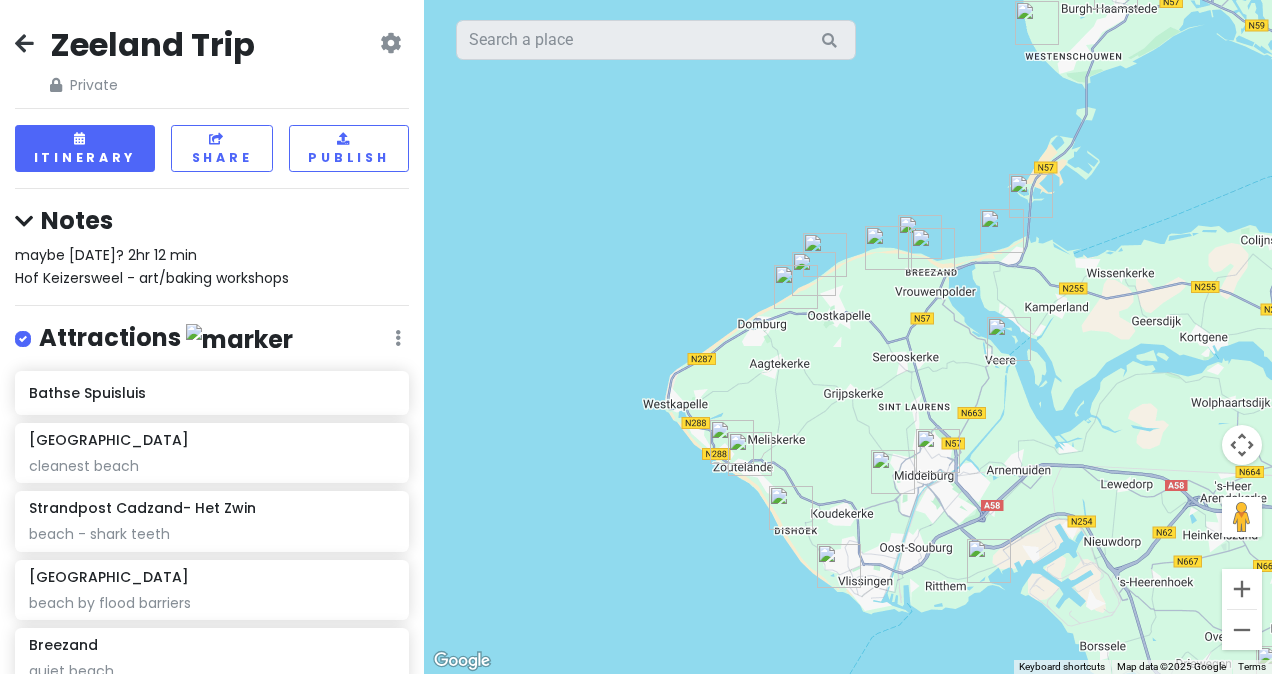 drag, startPoint x: 807, startPoint y: 281, endPoint x: 1158, endPoint y: 518, distance: 423.52097 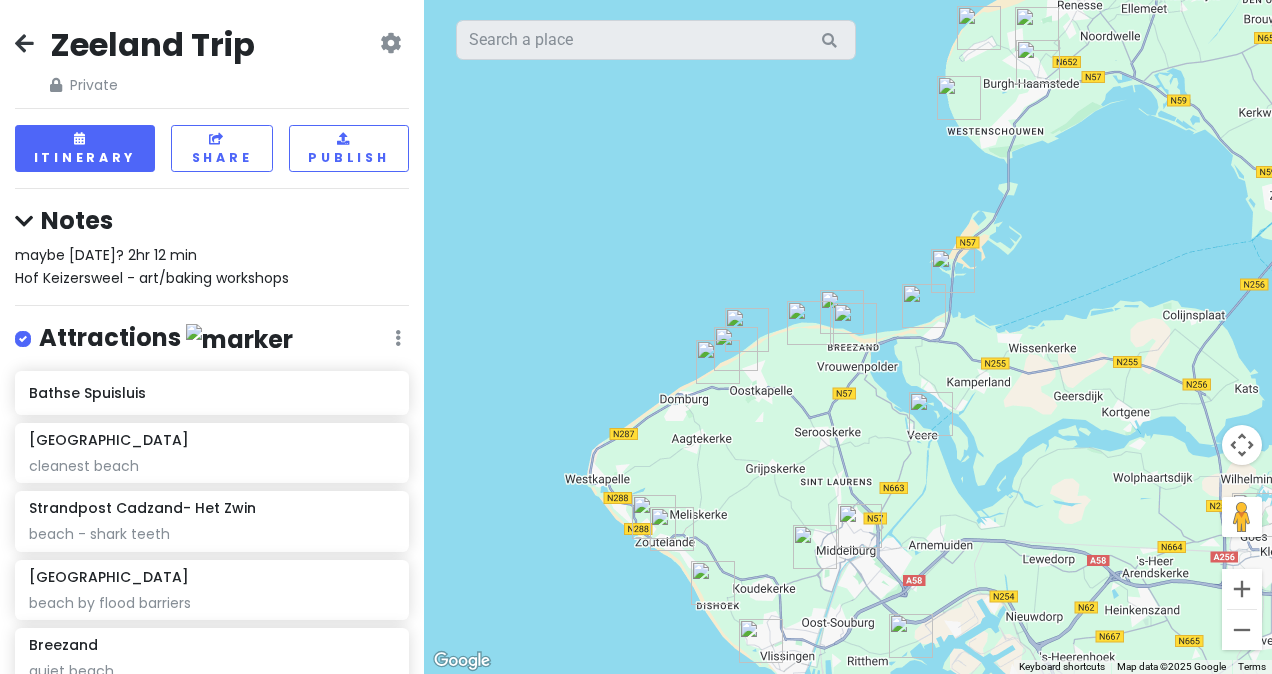 drag, startPoint x: 890, startPoint y: 344, endPoint x: 806, endPoint y: 426, distance: 117.388245 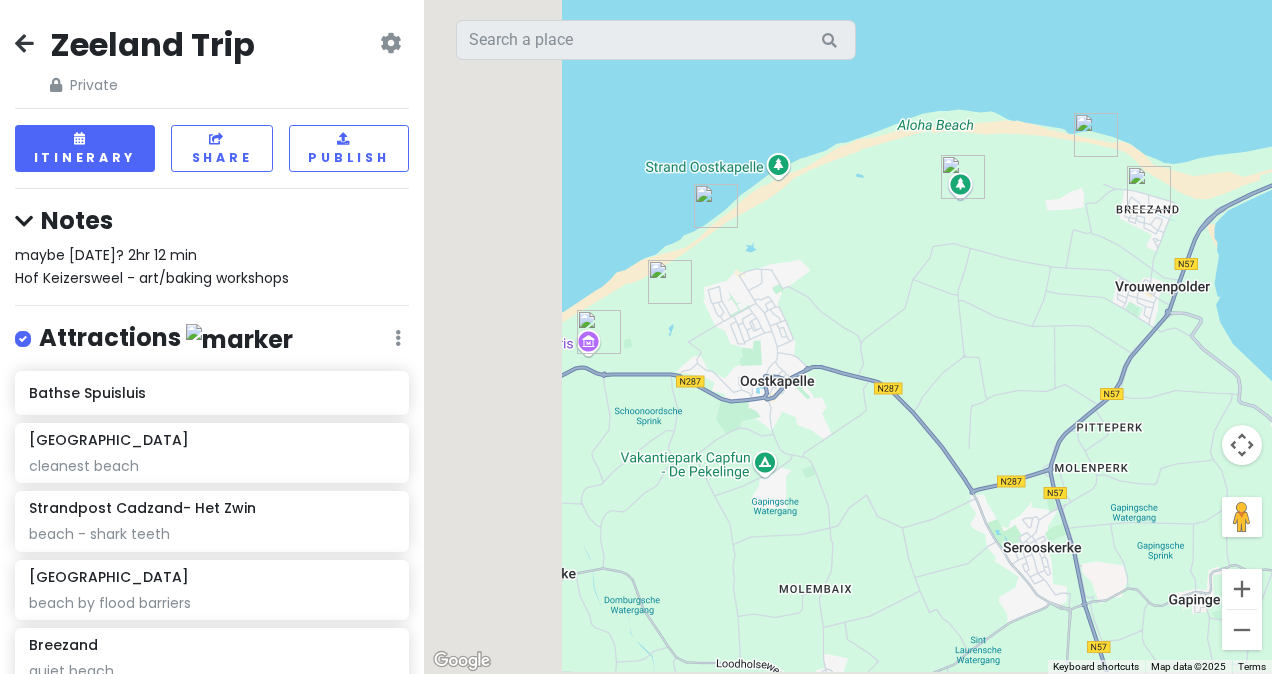 drag, startPoint x: 802, startPoint y: 379, endPoint x: 1130, endPoint y: 210, distance: 368.97833 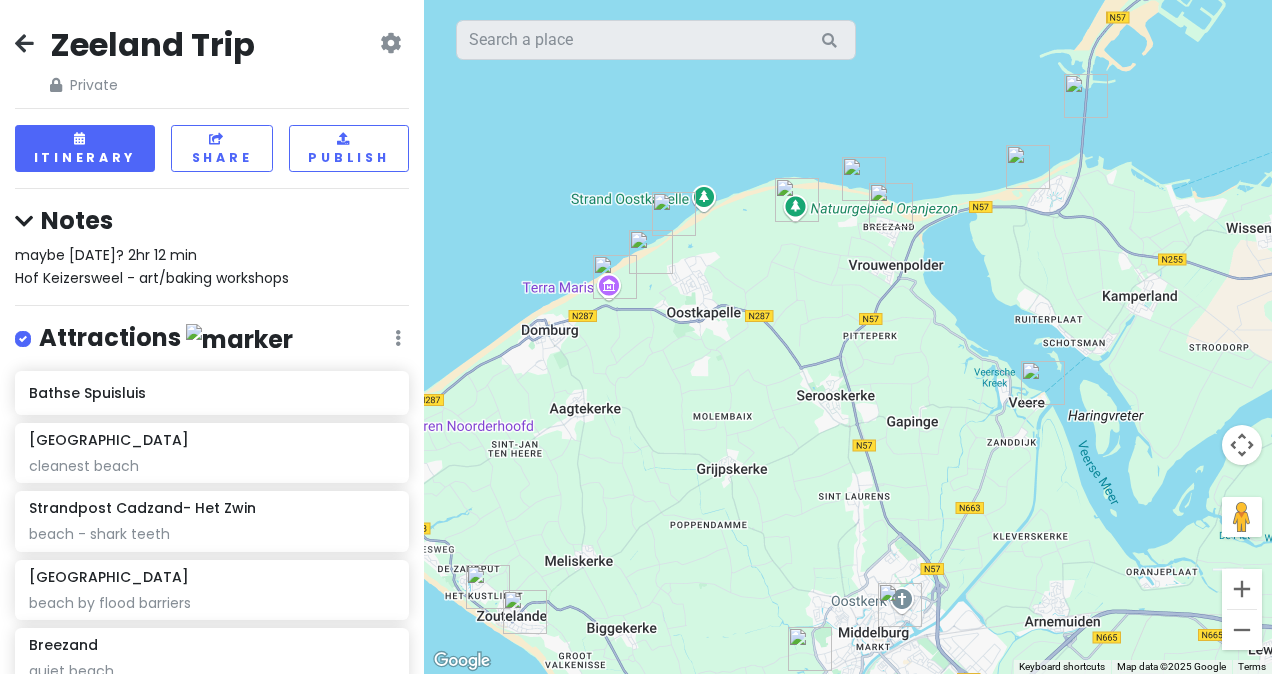 drag, startPoint x: 1130, startPoint y: 210, endPoint x: 1132, endPoint y: -74, distance: 284.00705 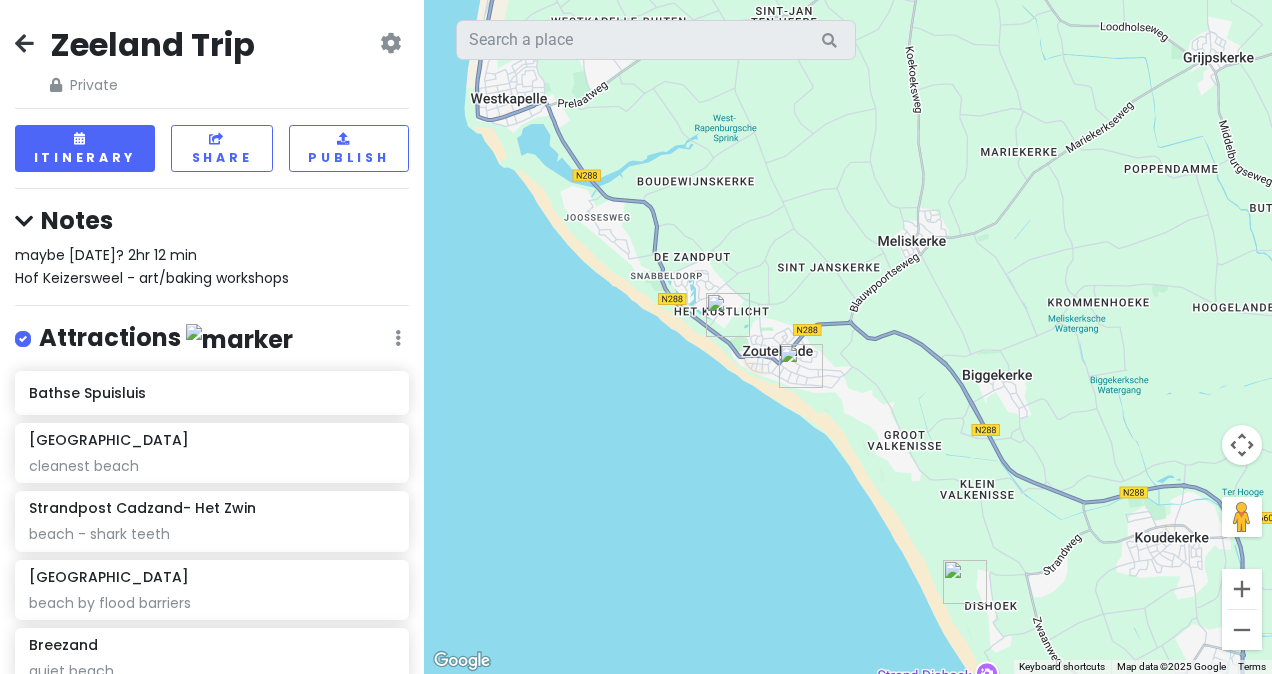 drag, startPoint x: 751, startPoint y: 407, endPoint x: 928, endPoint y: 384, distance: 178.4881 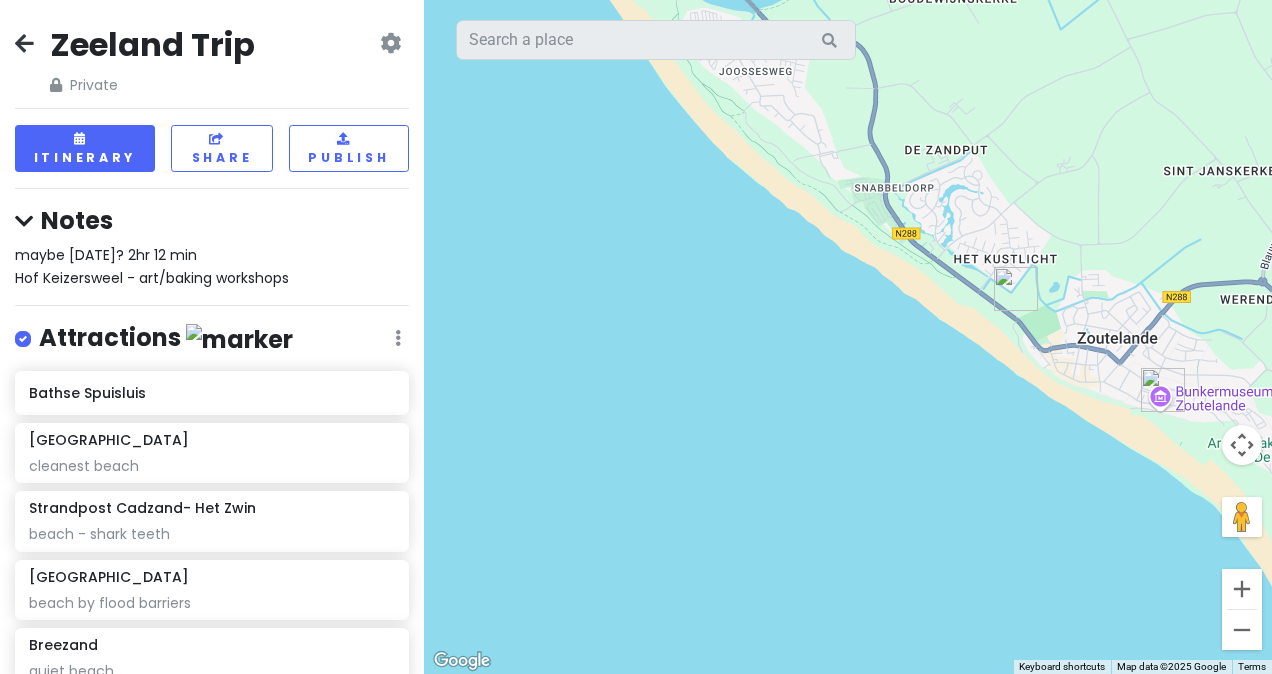 click at bounding box center [1016, 289] 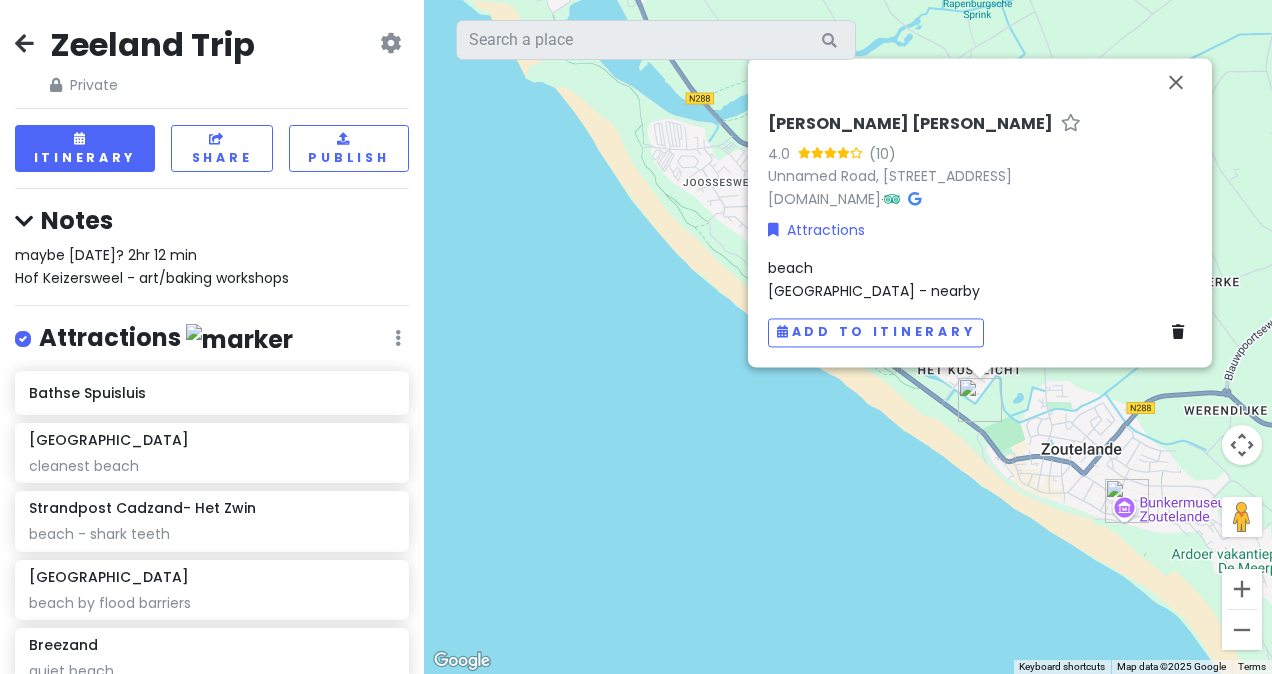 click at bounding box center [1127, 501] 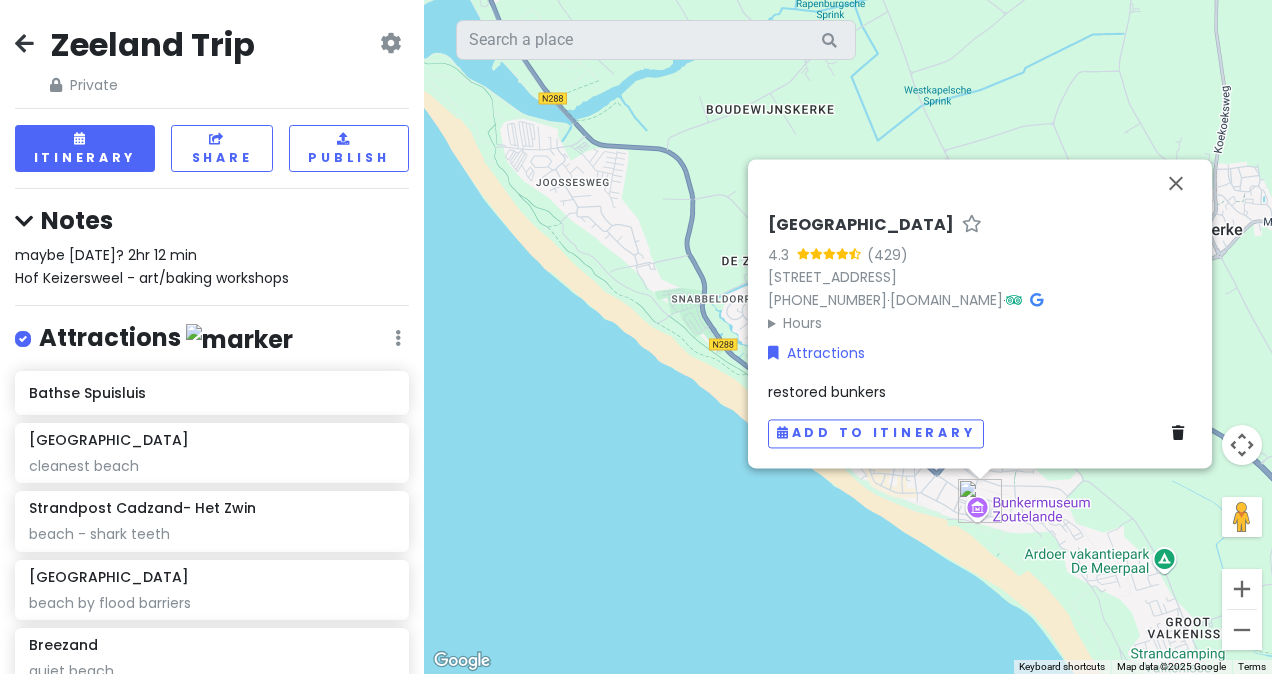 click on "[GEOGRAPHIC_DATA] 4.3        (429) [STREET_ADDRESS] [PHONE_NUMBER]   ·   [DOMAIN_NAME]   ·   Hours [DATE]  Closed [DATE]  Closed [DATE]  Closed [DATE]  Closed [DATE]  Closed [DATE]  Closed [DATE]  12:00 – 4:00 PM Attractions restored bunkers  Add to itinerary" at bounding box center (848, 337) 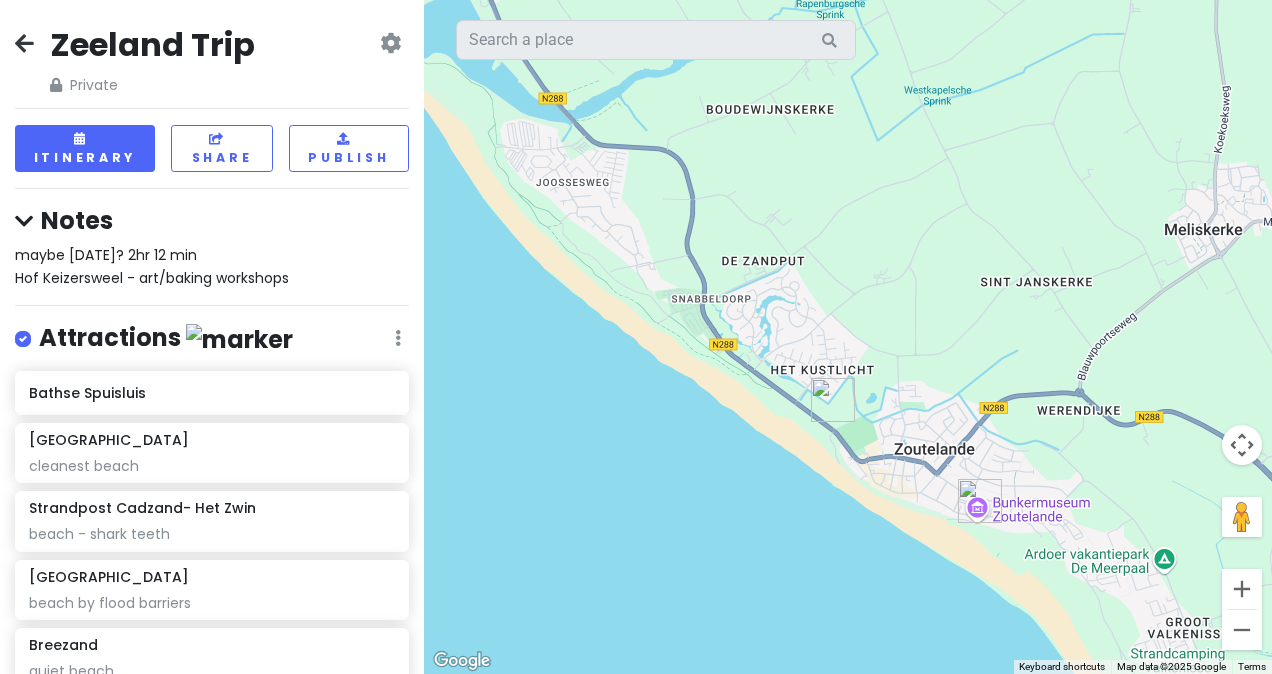 click at bounding box center [833, 400] 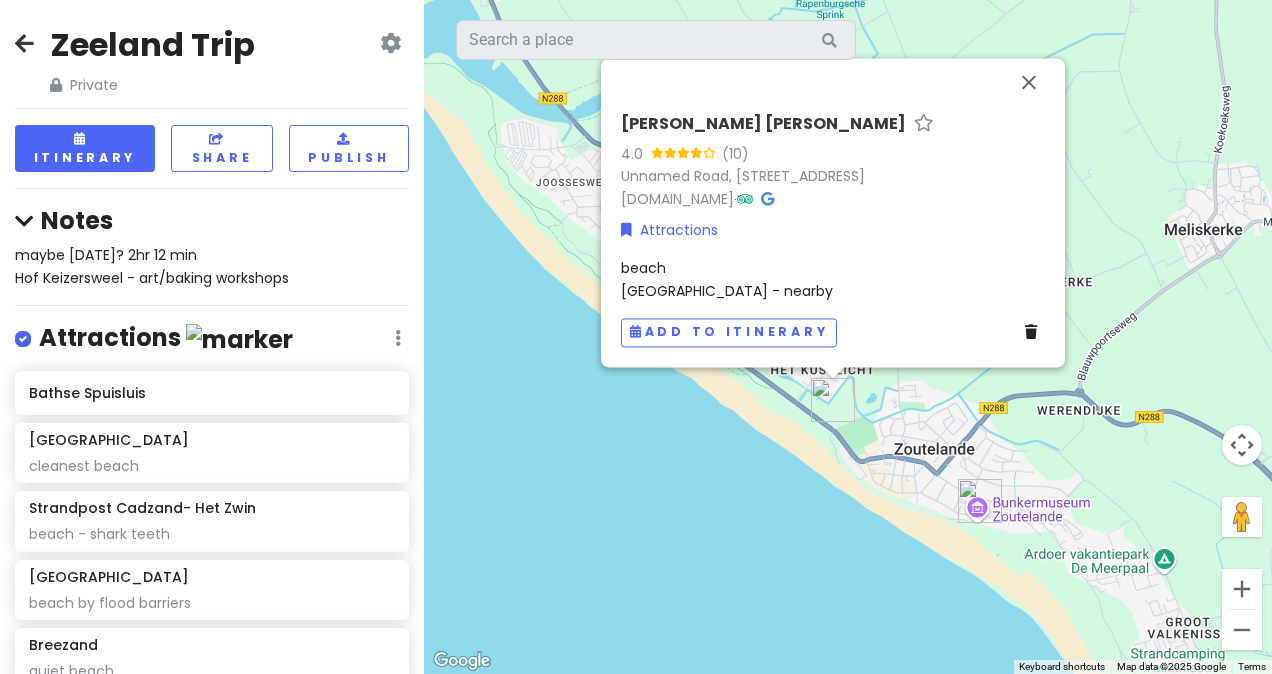 click on "beach
[GEOGRAPHIC_DATA] - nearby" at bounding box center [833, 280] 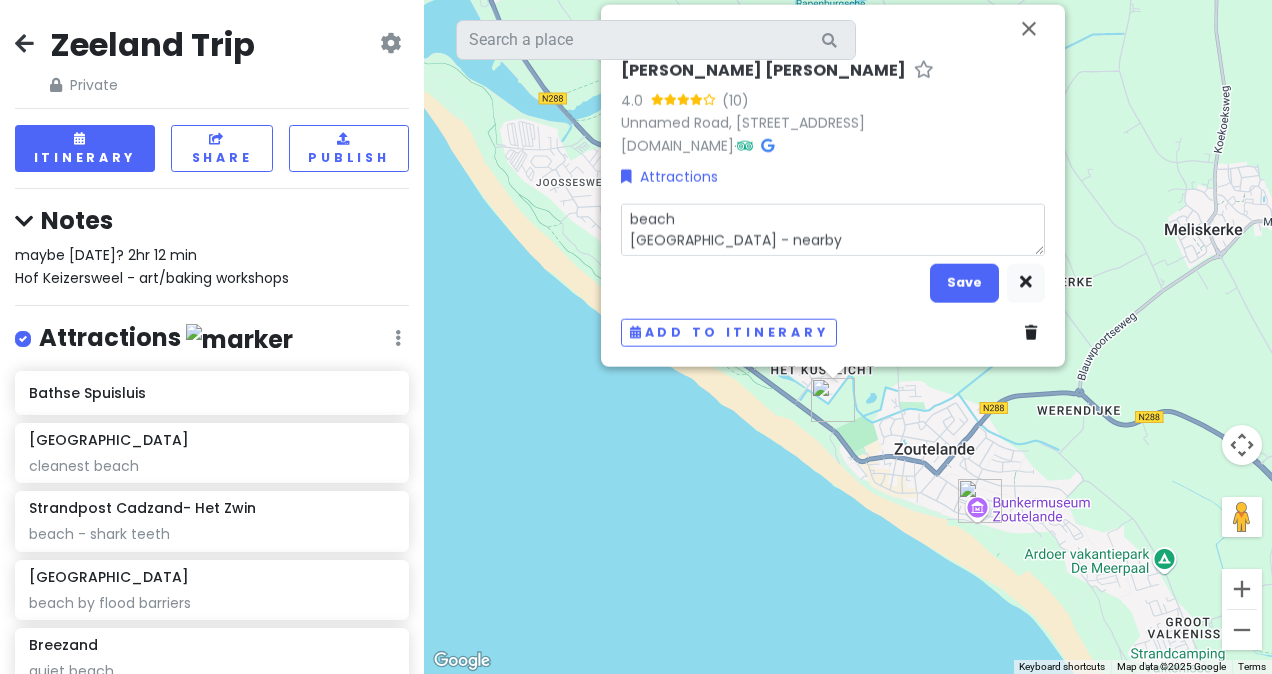 drag, startPoint x: 832, startPoint y: 244, endPoint x: 579, endPoint y: 228, distance: 253.50542 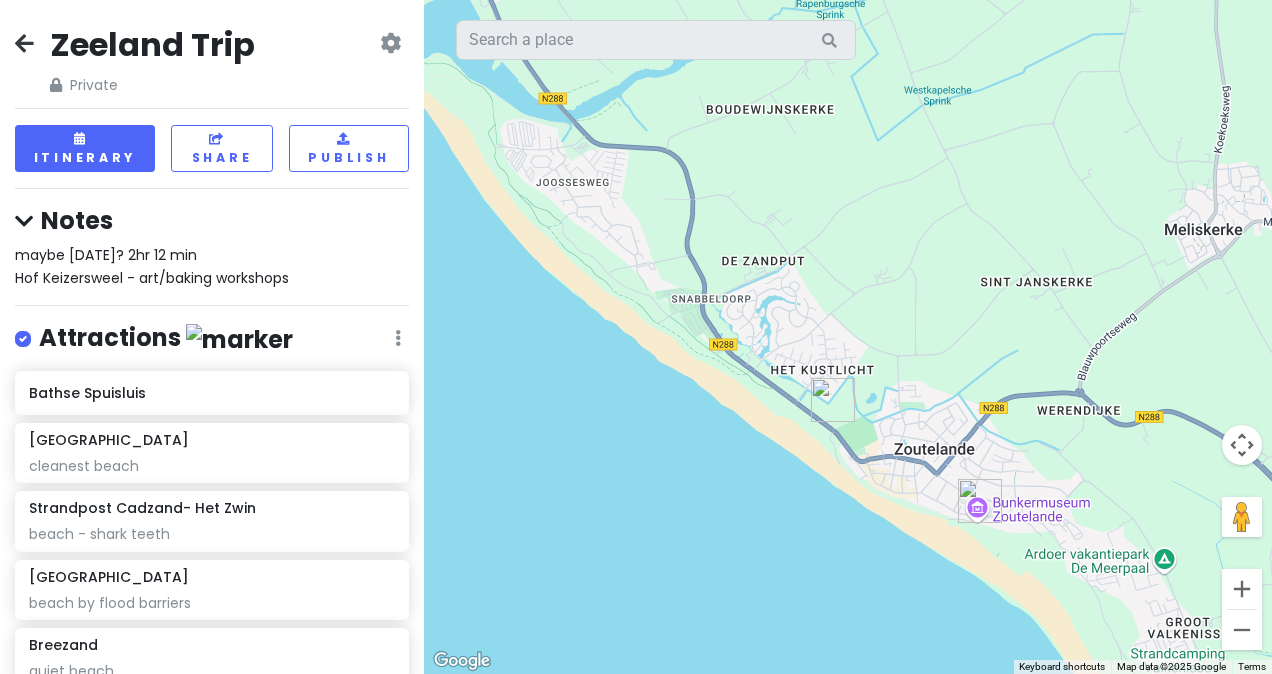 click at bounding box center [833, 400] 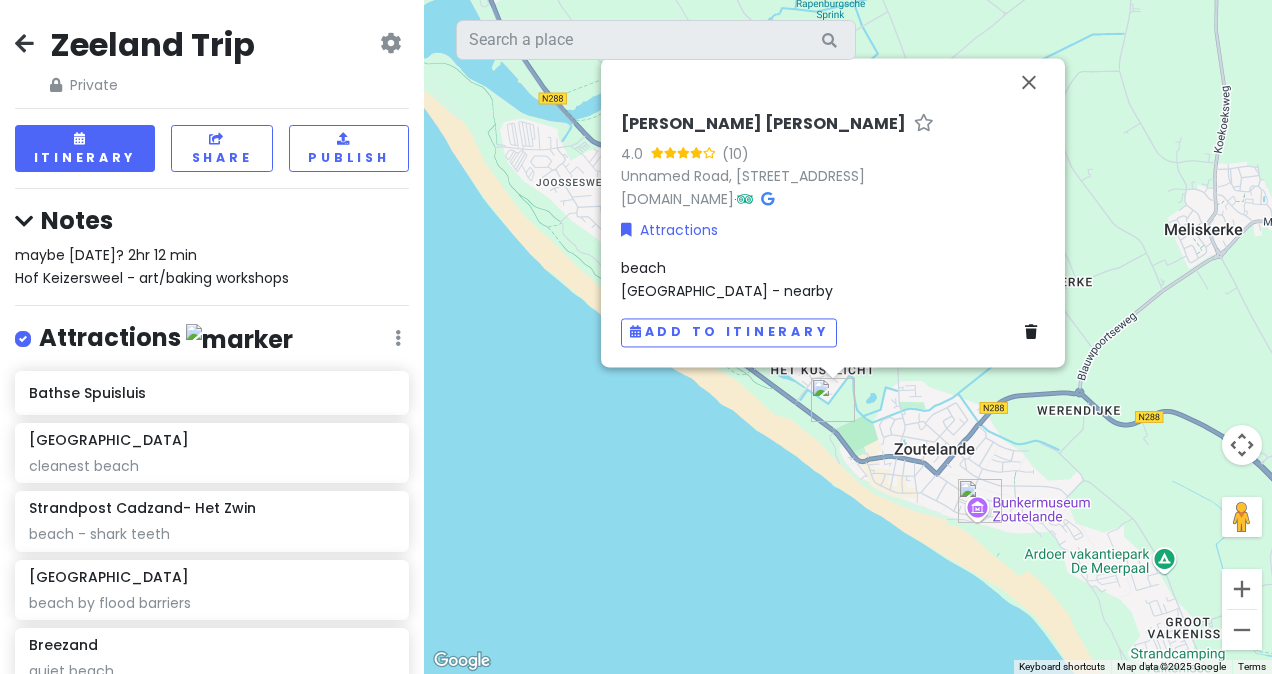click on "beach
[GEOGRAPHIC_DATA] - nearby" at bounding box center (833, 280) 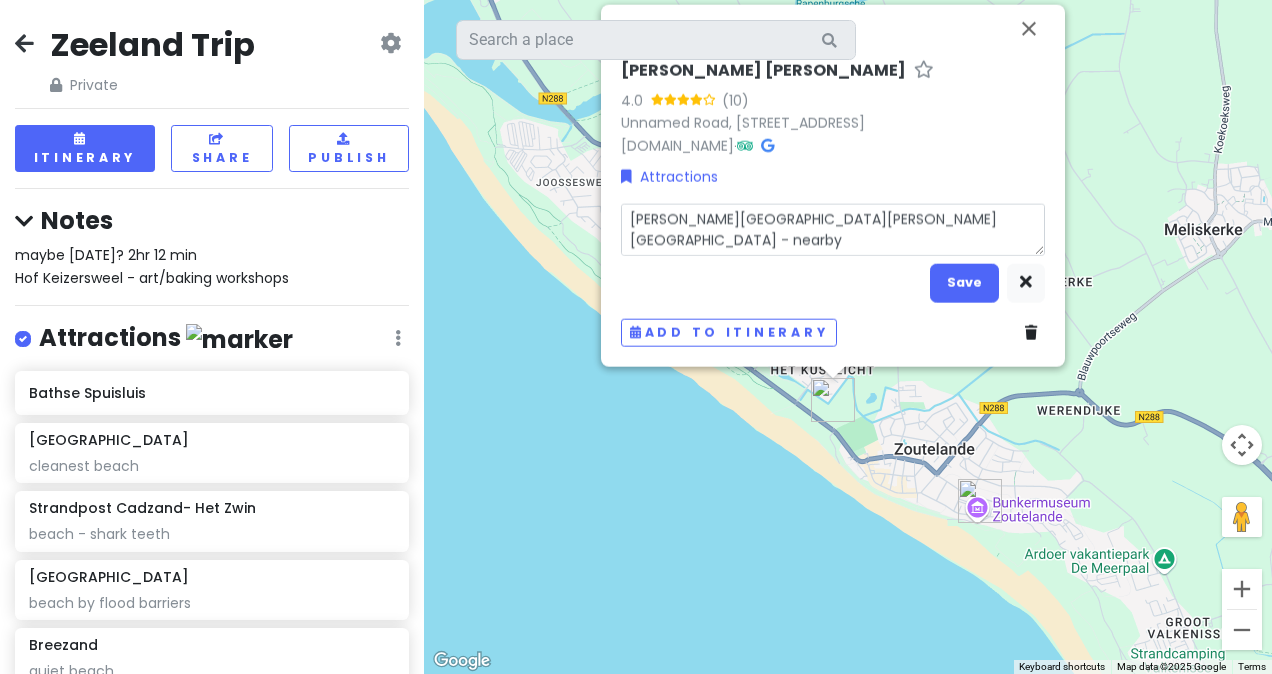 drag, startPoint x: 817, startPoint y: 236, endPoint x: 614, endPoint y: 206, distance: 205.20477 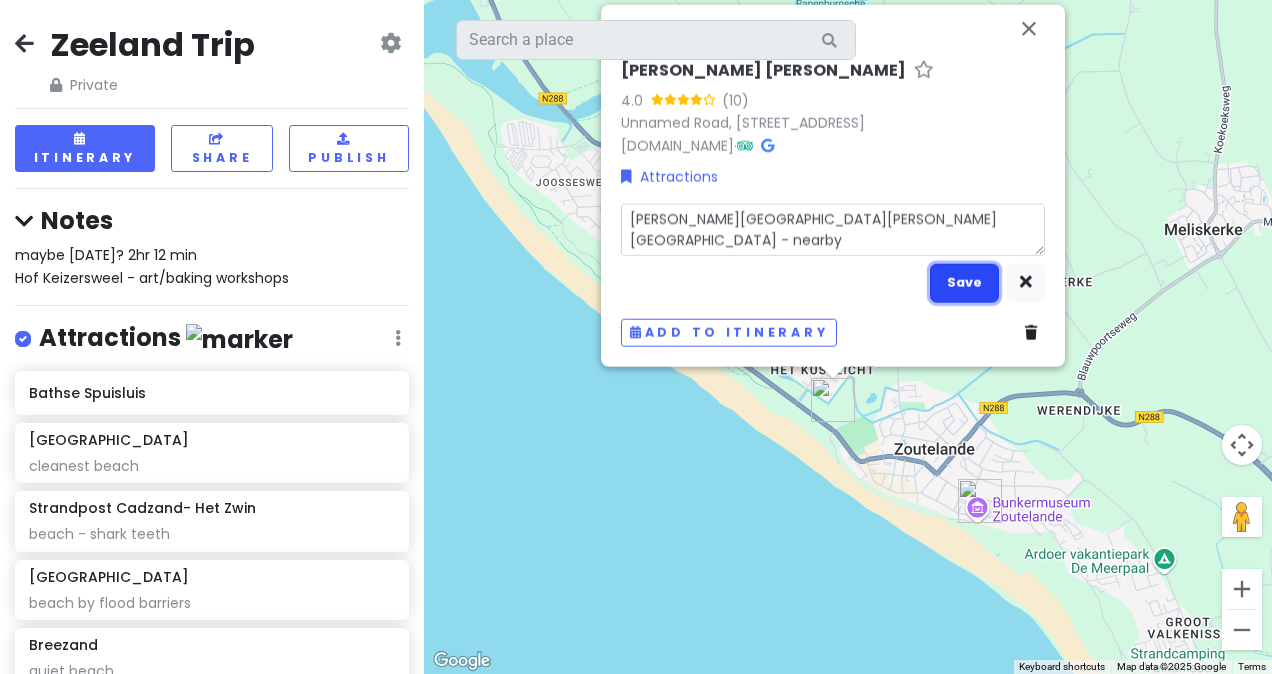 click on "Save" at bounding box center (964, 282) 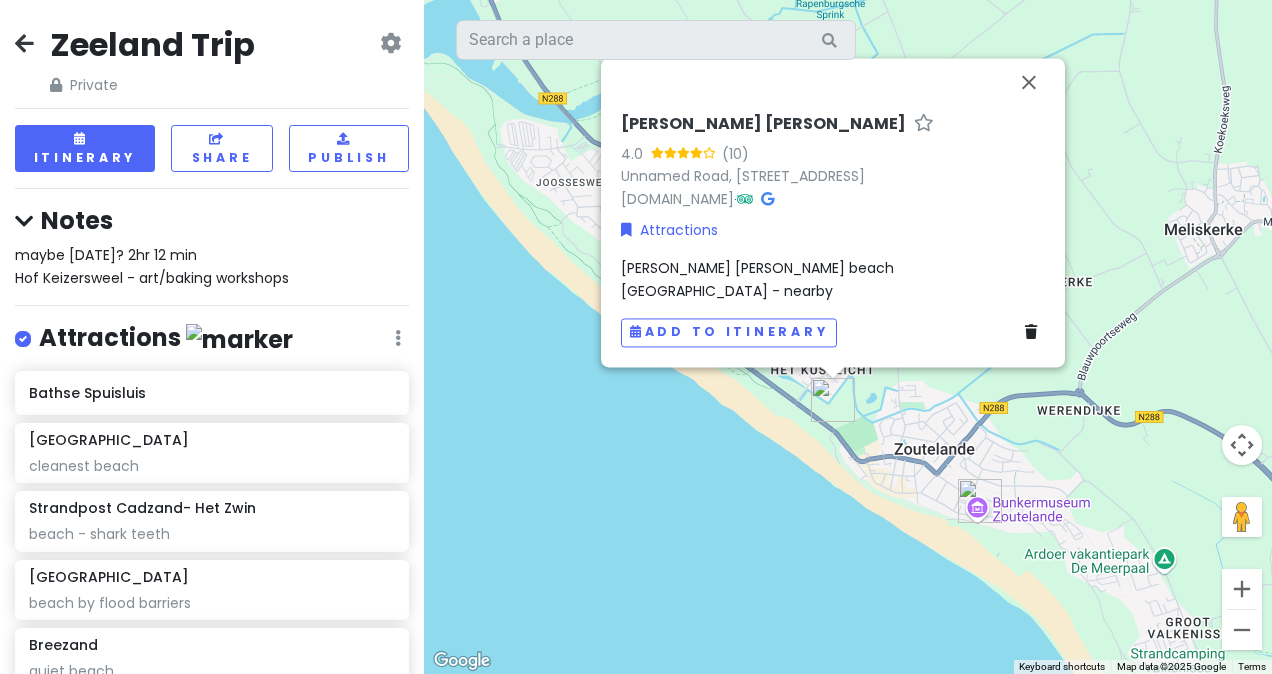 click at bounding box center (1031, 333) 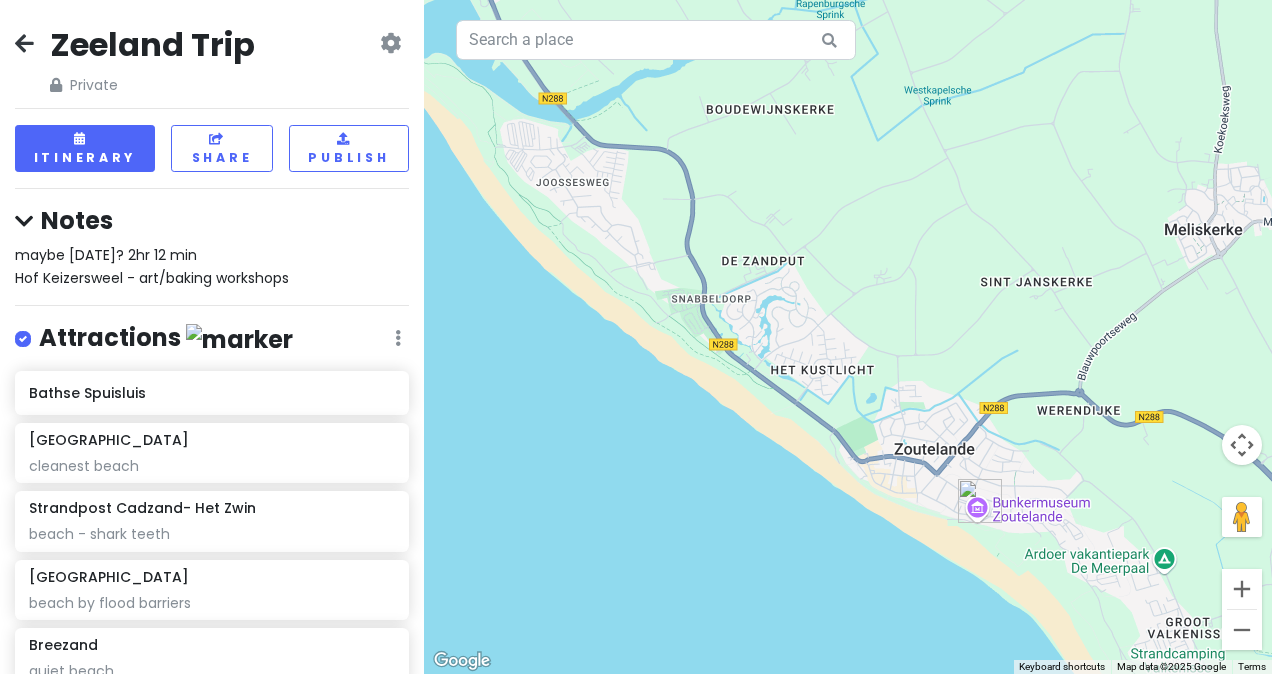 click at bounding box center [980, 501] 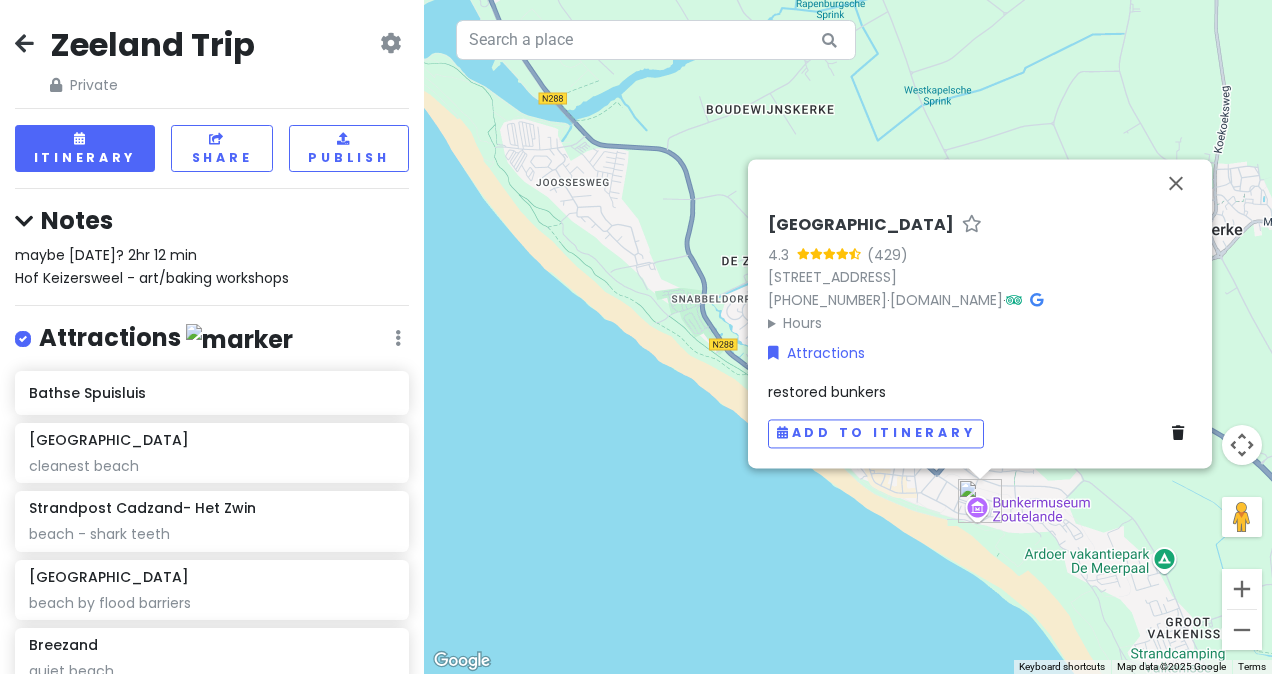 click on "restored bunkers" at bounding box center (980, 392) 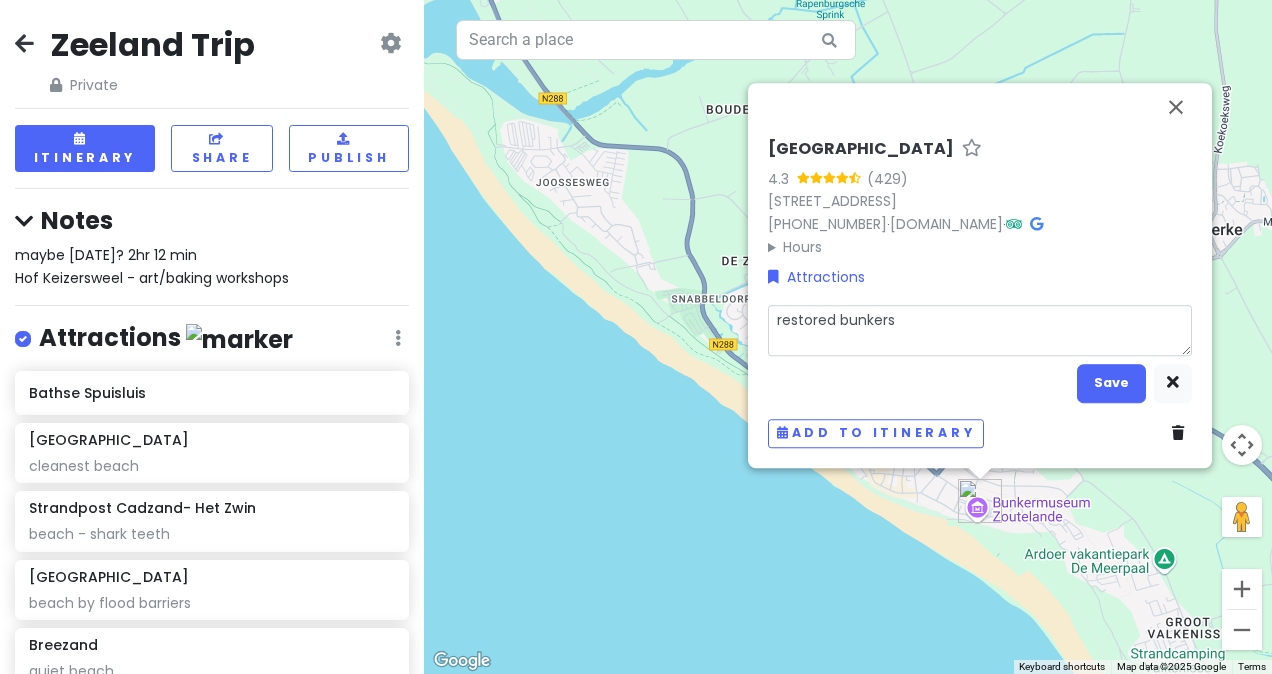 click on "restored bunkers" at bounding box center [980, 330] 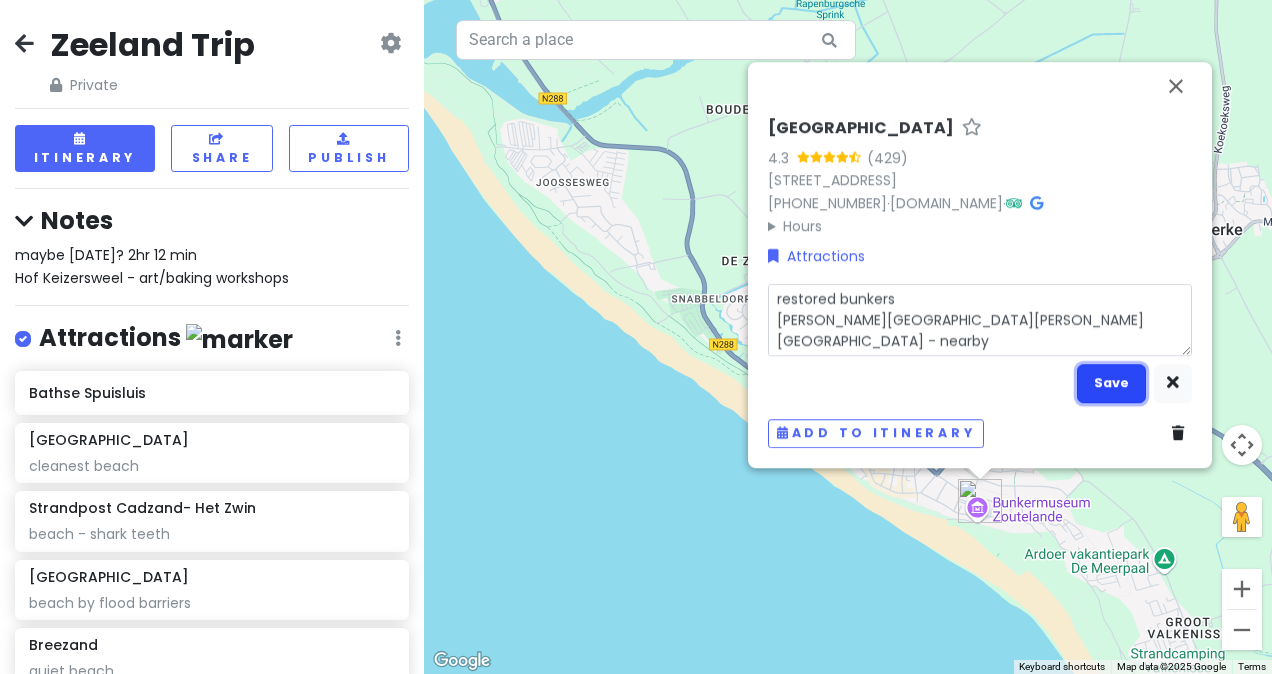 click on "Save" at bounding box center [1111, 383] 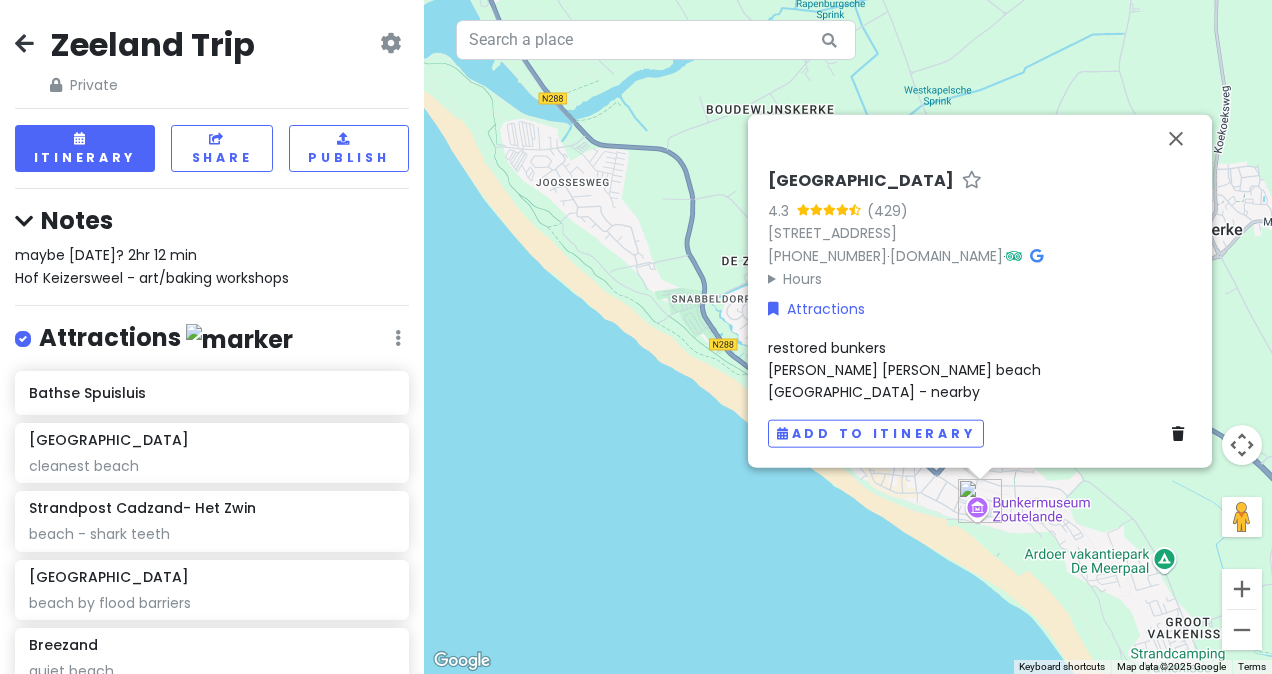 click on "[GEOGRAPHIC_DATA] 4.3        (429) [STREET_ADDRESS] [PHONE_NUMBER]   ·   [DOMAIN_NAME]   ·   Hours [DATE]  Closed [DATE]  Closed [DATE]  Closed [DATE]  Closed [DATE]  Closed [DATE]  Closed [DATE]  12:00 – 4:00 PM Attractions restored bunkers
[PERSON_NAME][GEOGRAPHIC_DATA][PERSON_NAME]
[GEOGRAPHIC_DATA] - nearby  Add to itinerary" at bounding box center (848, 337) 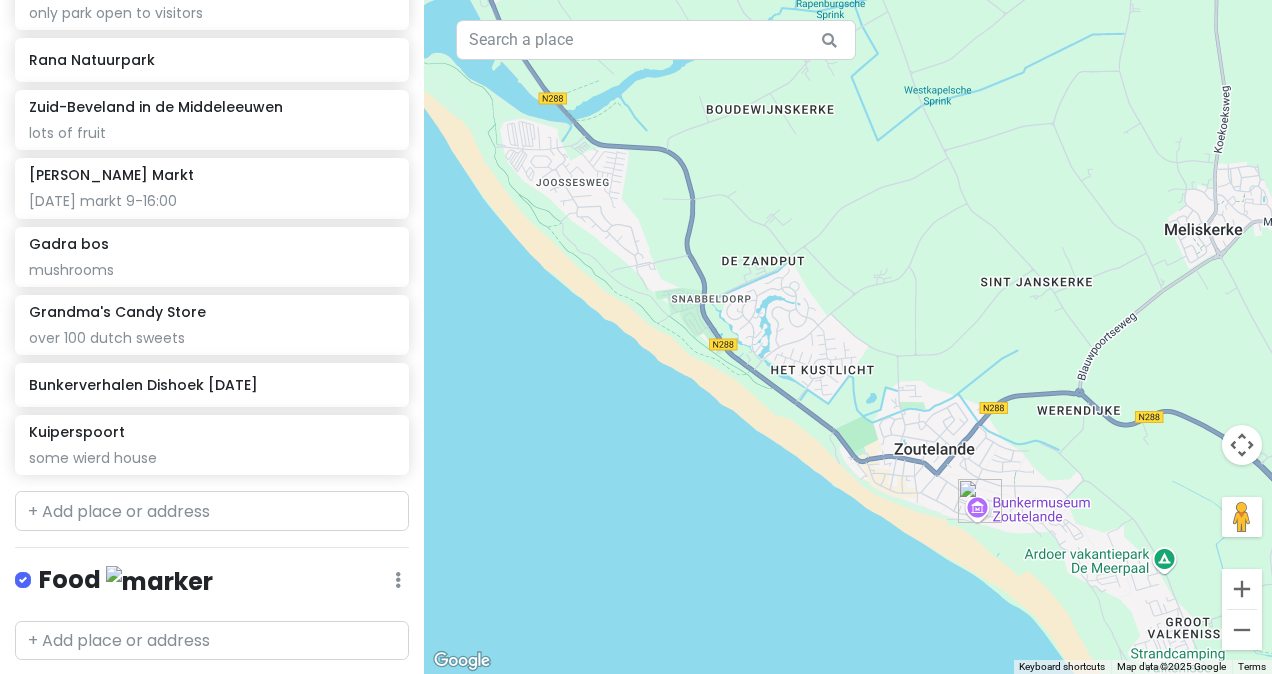 scroll, scrollTop: 2154, scrollLeft: 0, axis: vertical 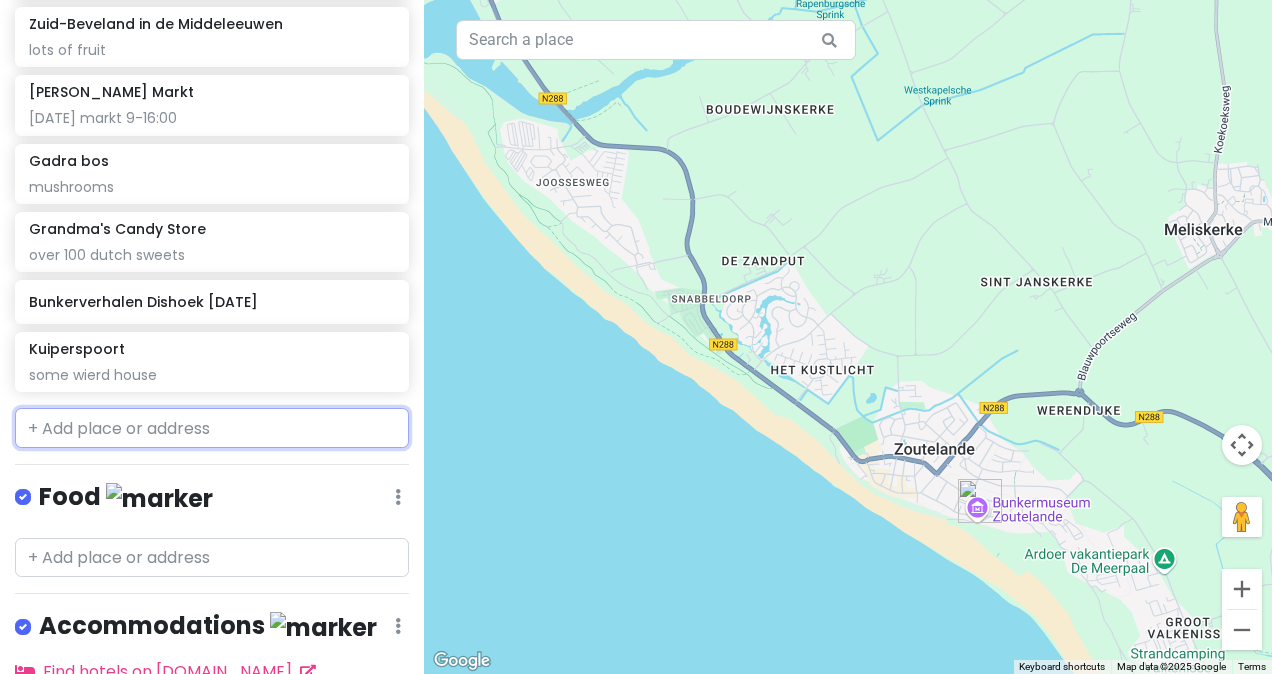 click at bounding box center (212, 428) 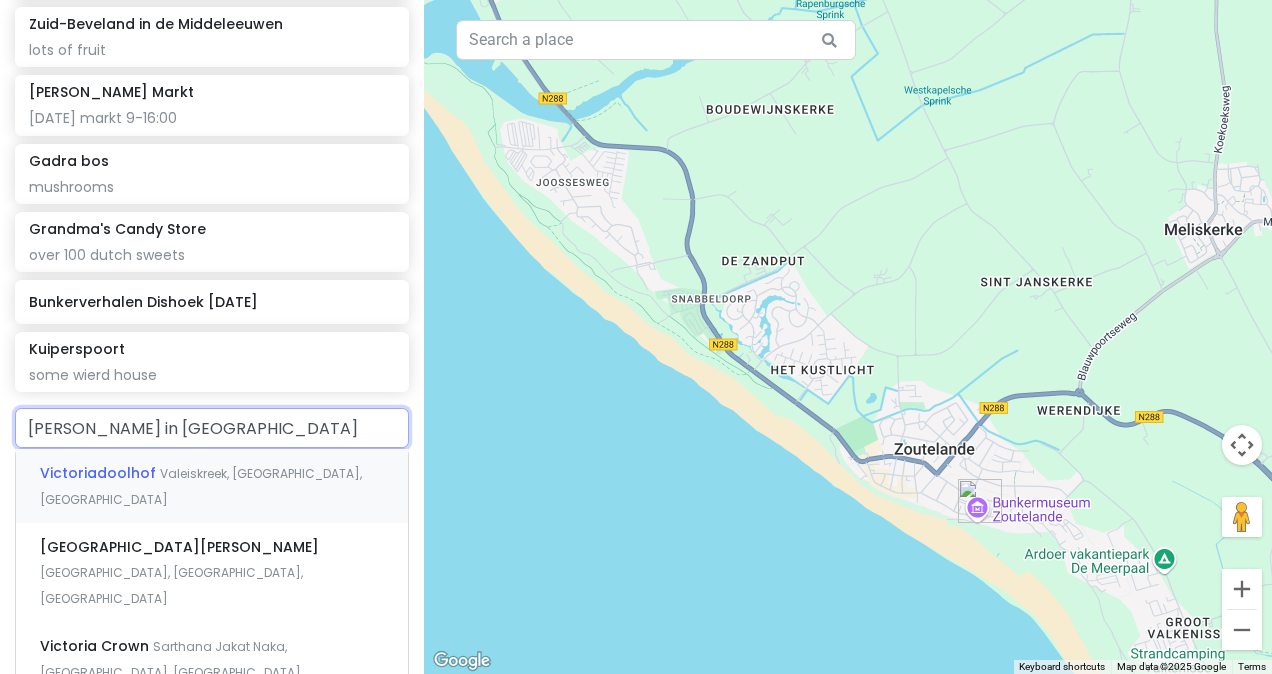 click on "Valeiskreek, [GEOGRAPHIC_DATA], [GEOGRAPHIC_DATA]" at bounding box center [201, 486] 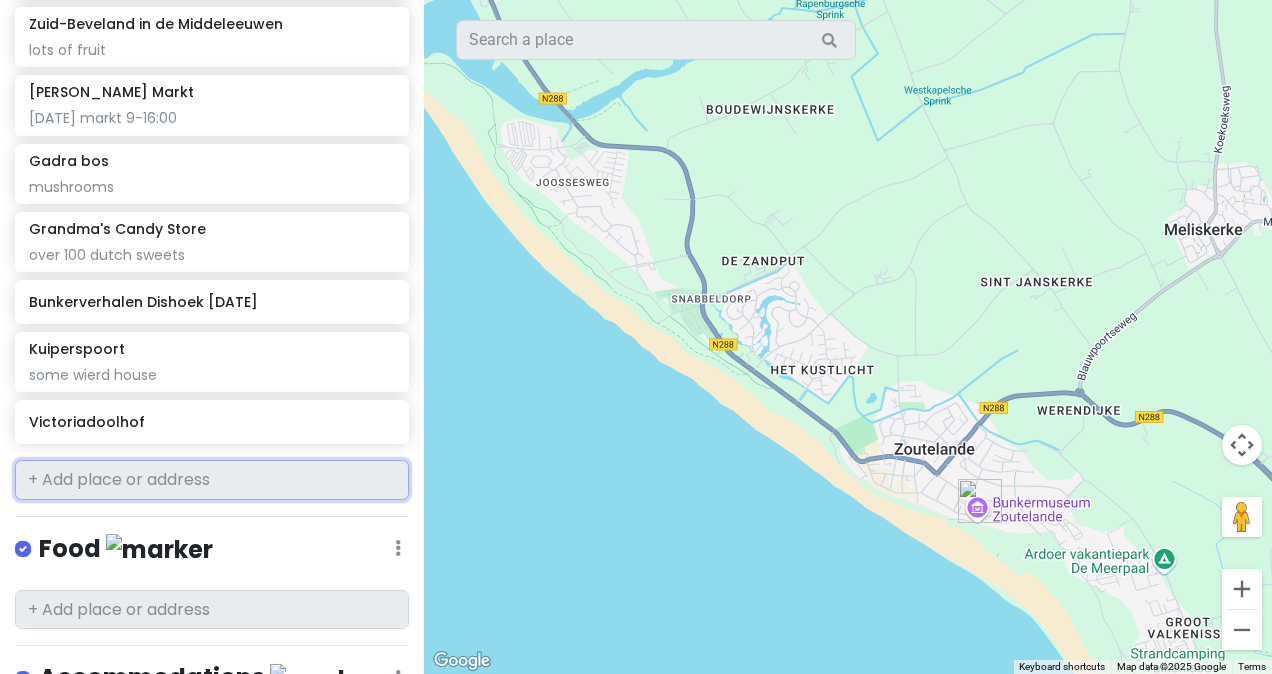 scroll, scrollTop: 2206, scrollLeft: 0, axis: vertical 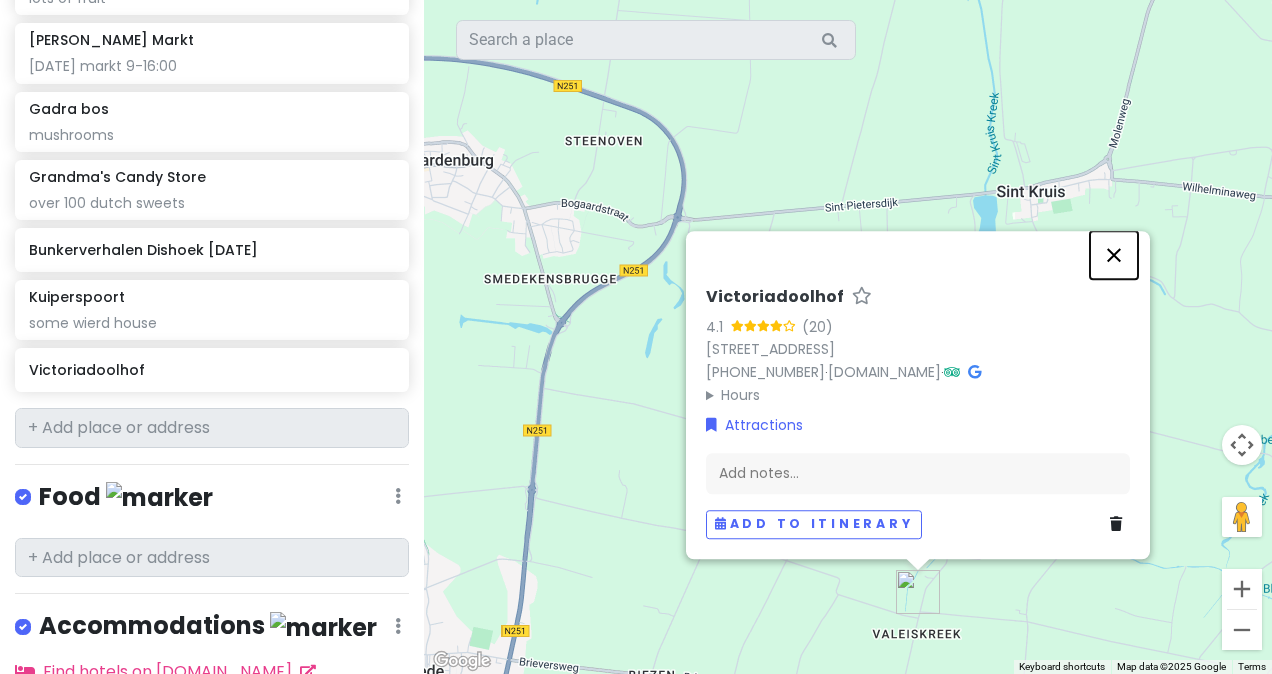 click at bounding box center [1114, 255] 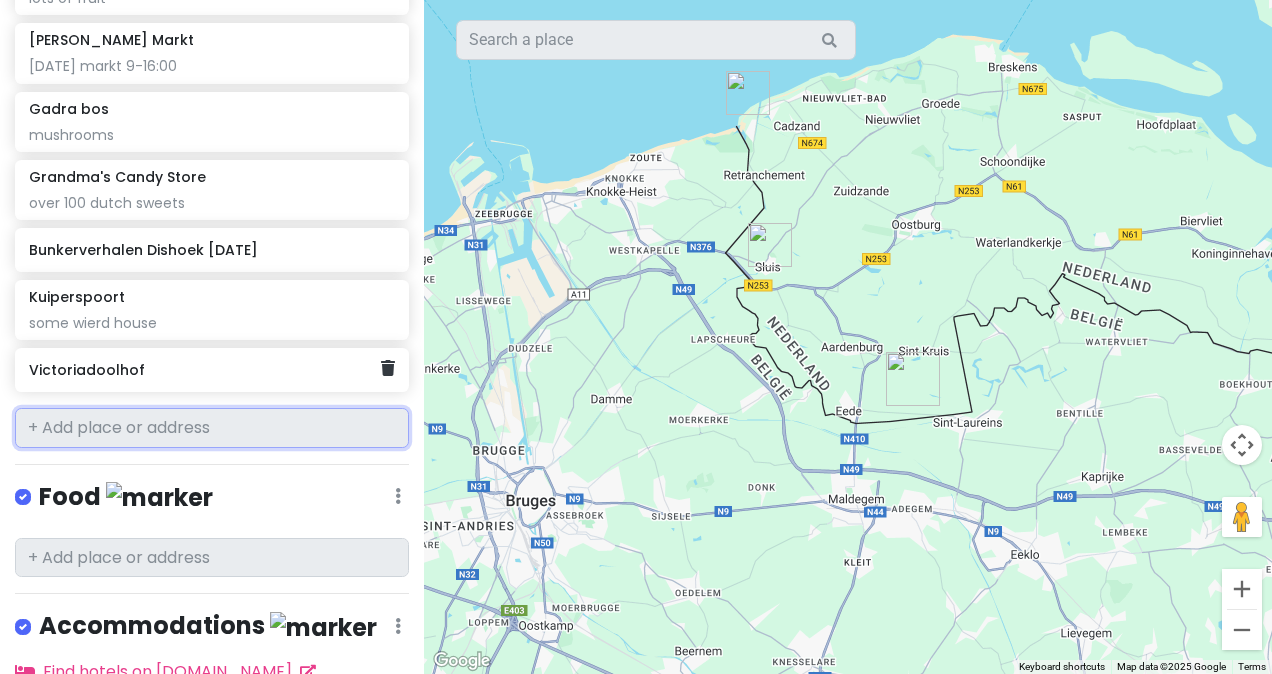 click on "Victoriadoolhof" at bounding box center (212, 370) 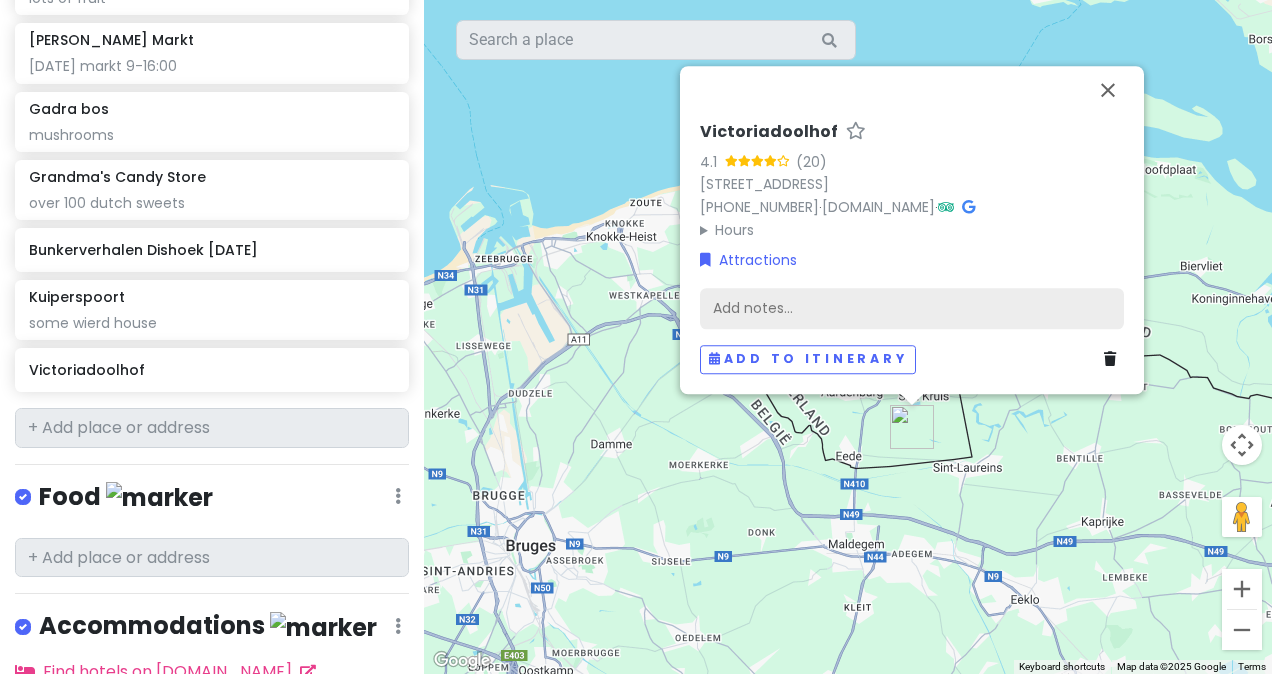 click on "Add notes..." at bounding box center [912, 309] 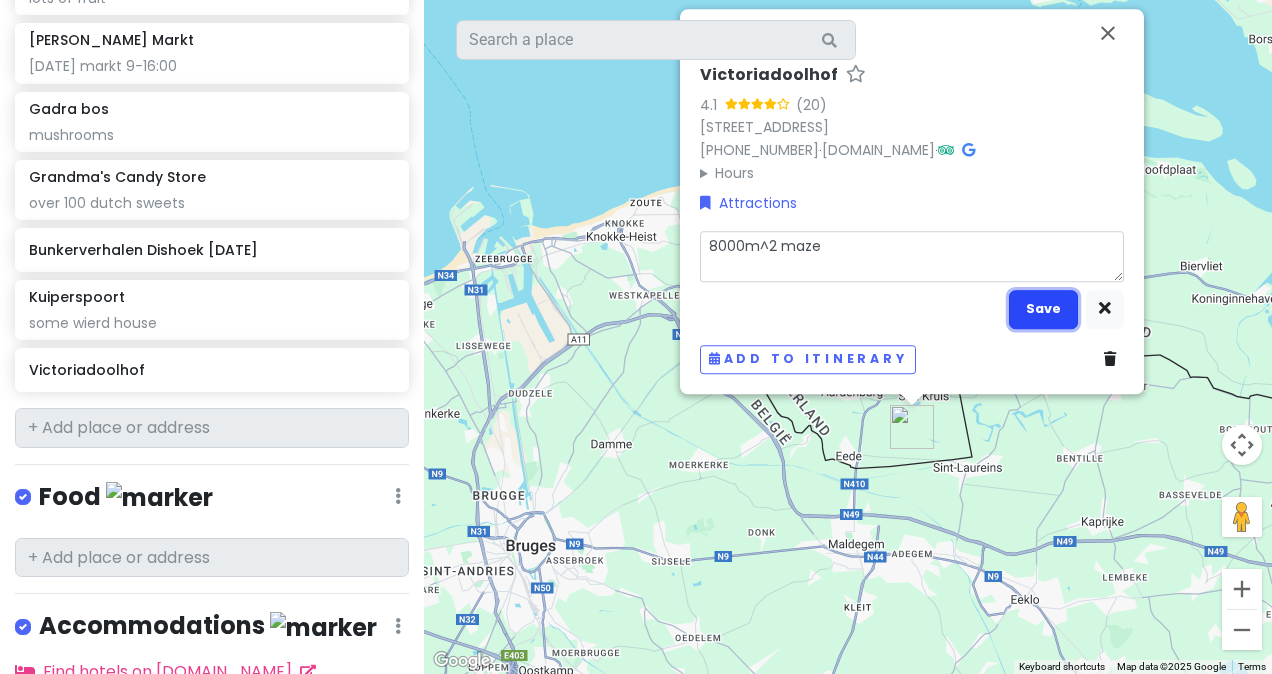 click on "Save" at bounding box center [1043, 309] 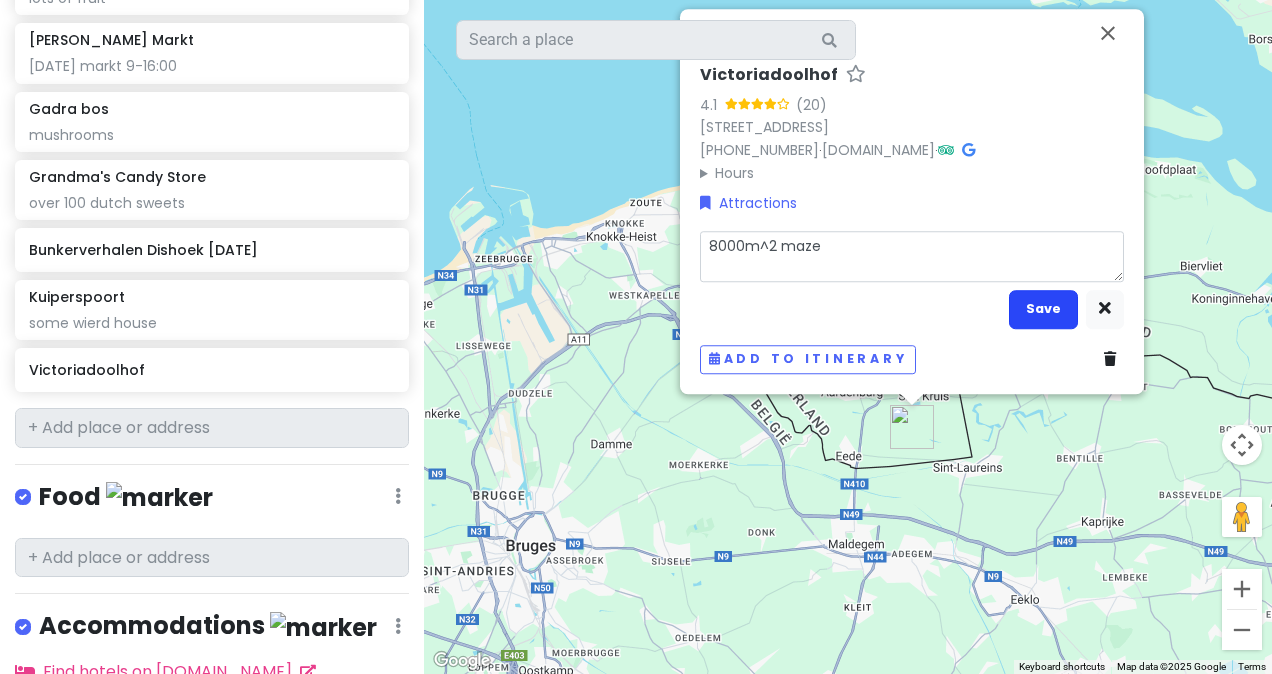 scroll, scrollTop: 2222, scrollLeft: 0, axis: vertical 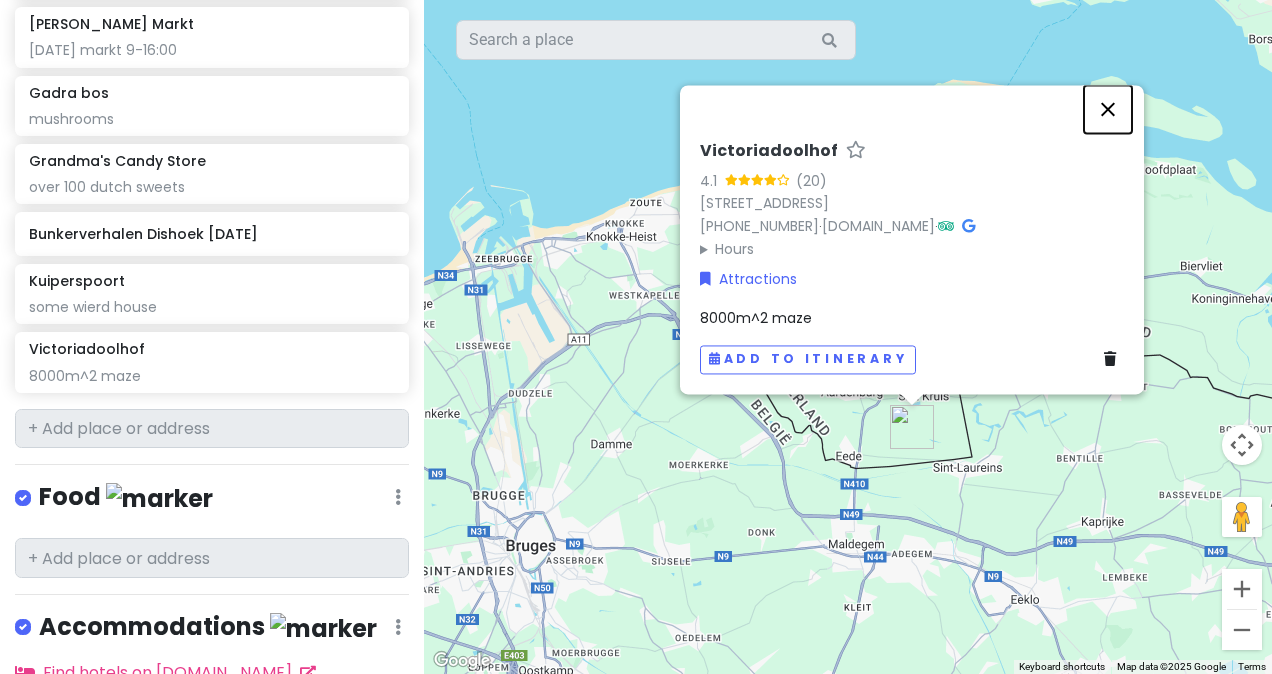click at bounding box center (1108, 109) 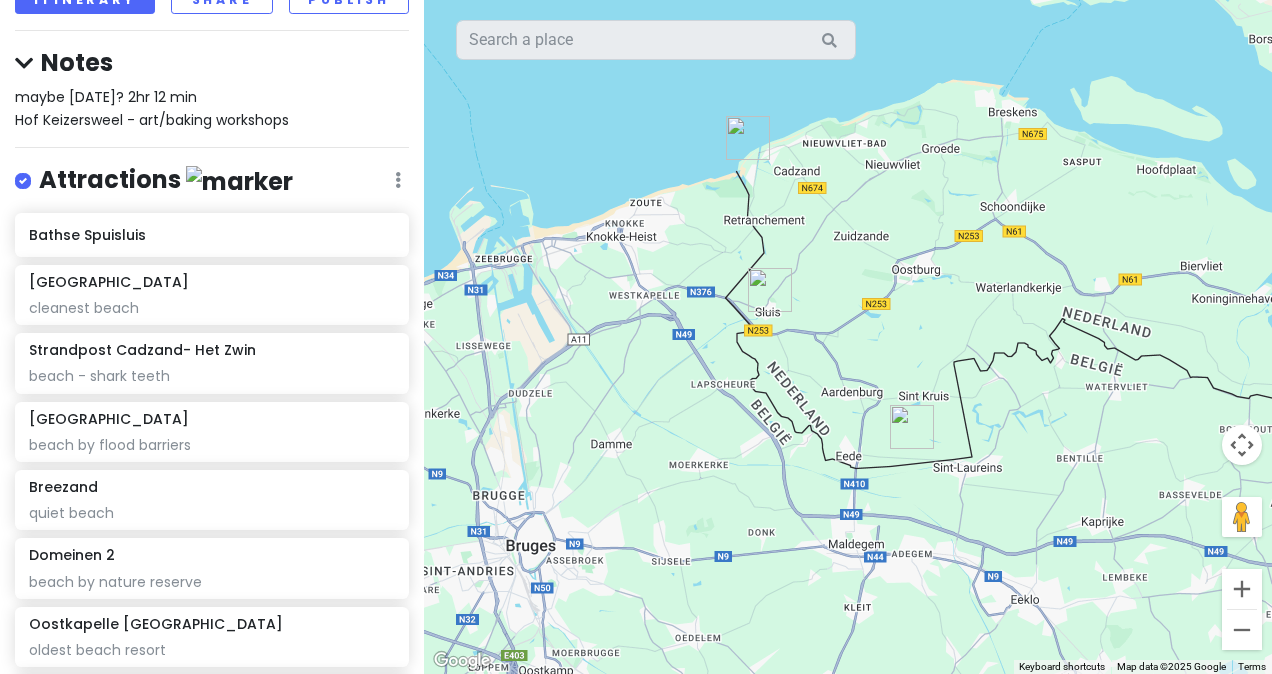 scroll, scrollTop: 0, scrollLeft: 0, axis: both 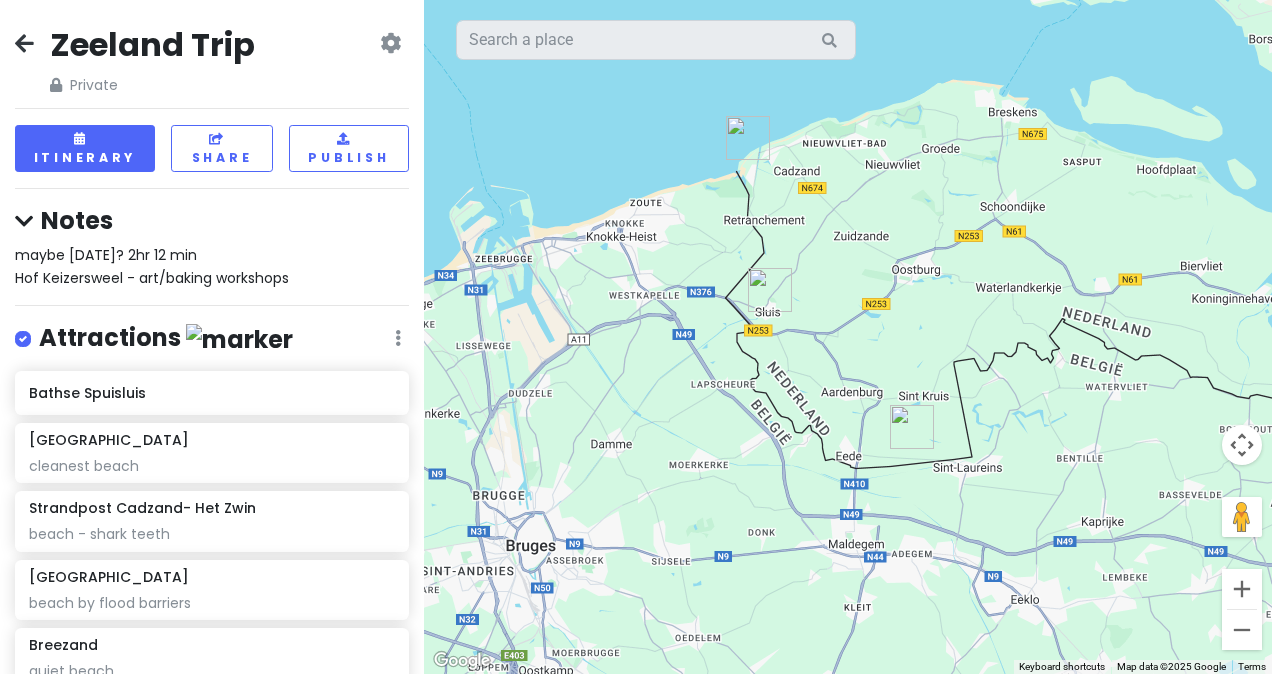 click on "maybe [DATE]? 2hr 12 min
Hof Keizersweel - art/baking workshops" at bounding box center (152, 266) 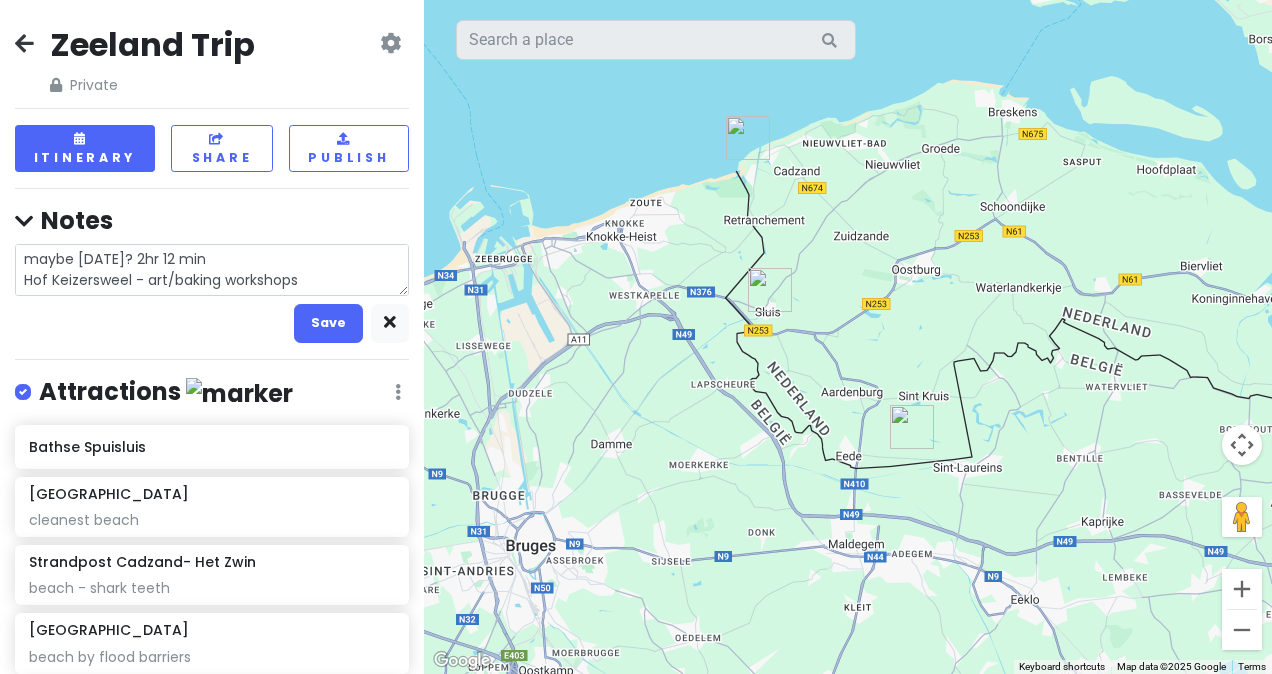 click on "maybe [DATE]? 2hr 12 min
Hof Keizersweel - art/baking workshops" at bounding box center [212, 269] 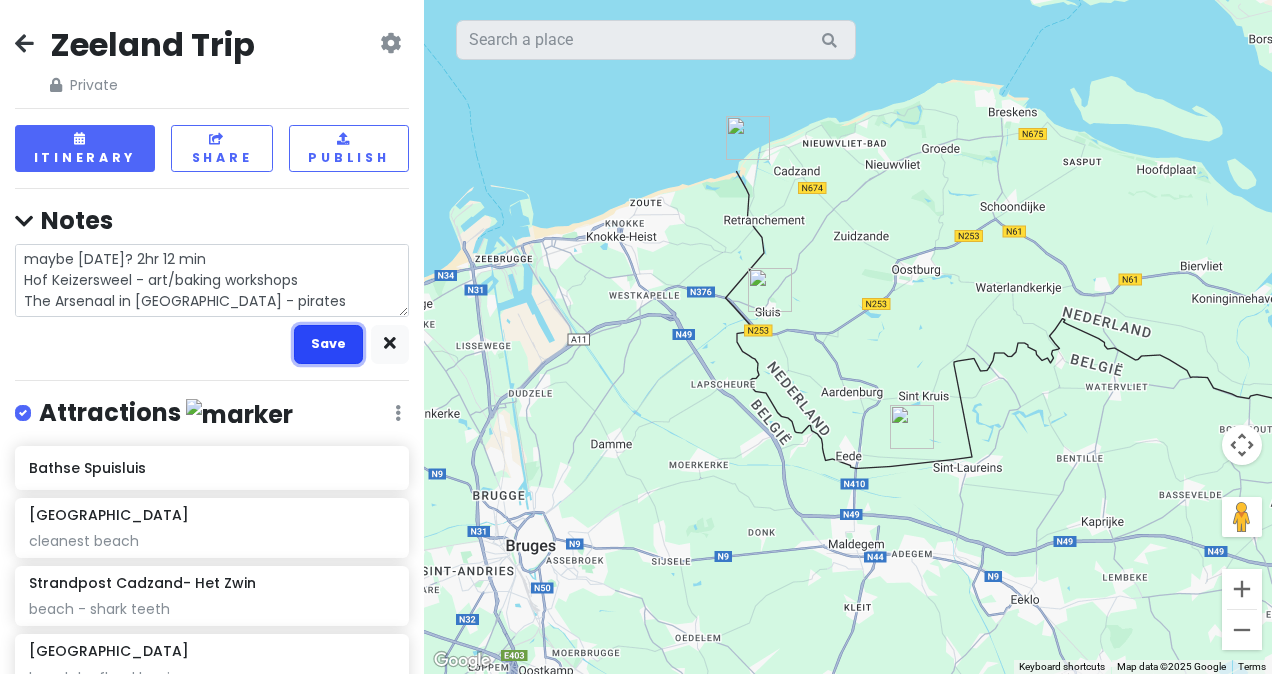 click on "Save" at bounding box center [328, 344] 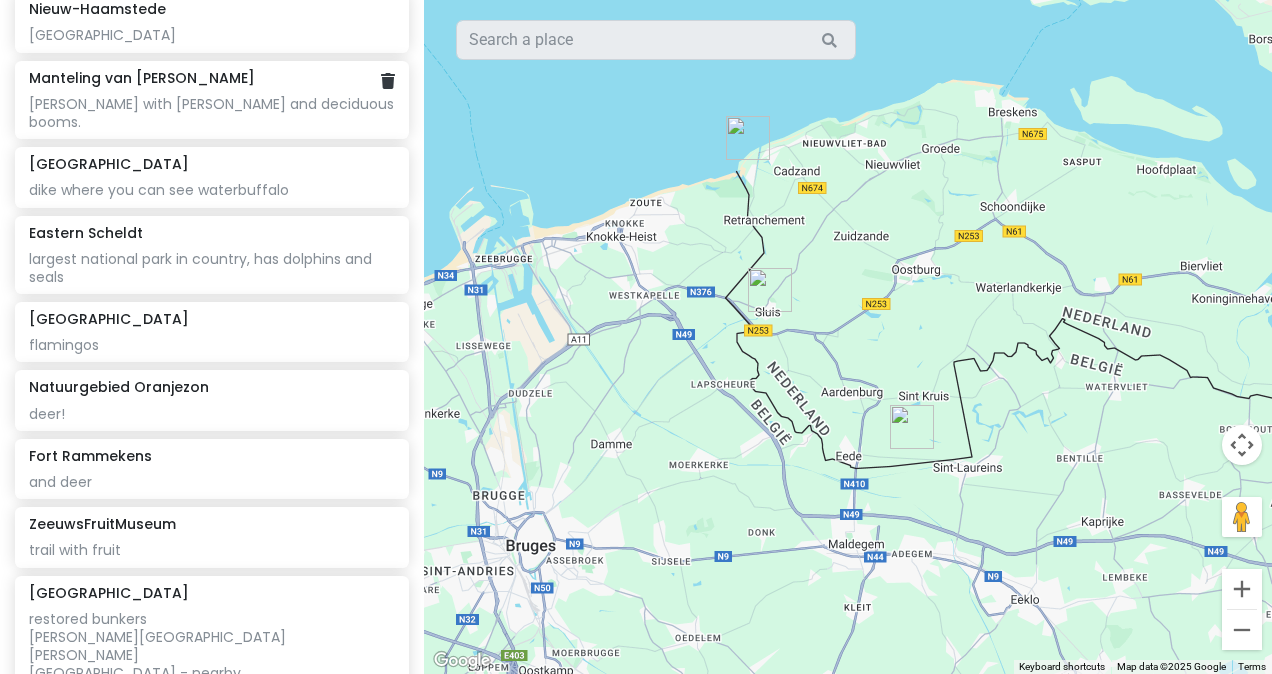 scroll, scrollTop: 1027, scrollLeft: 0, axis: vertical 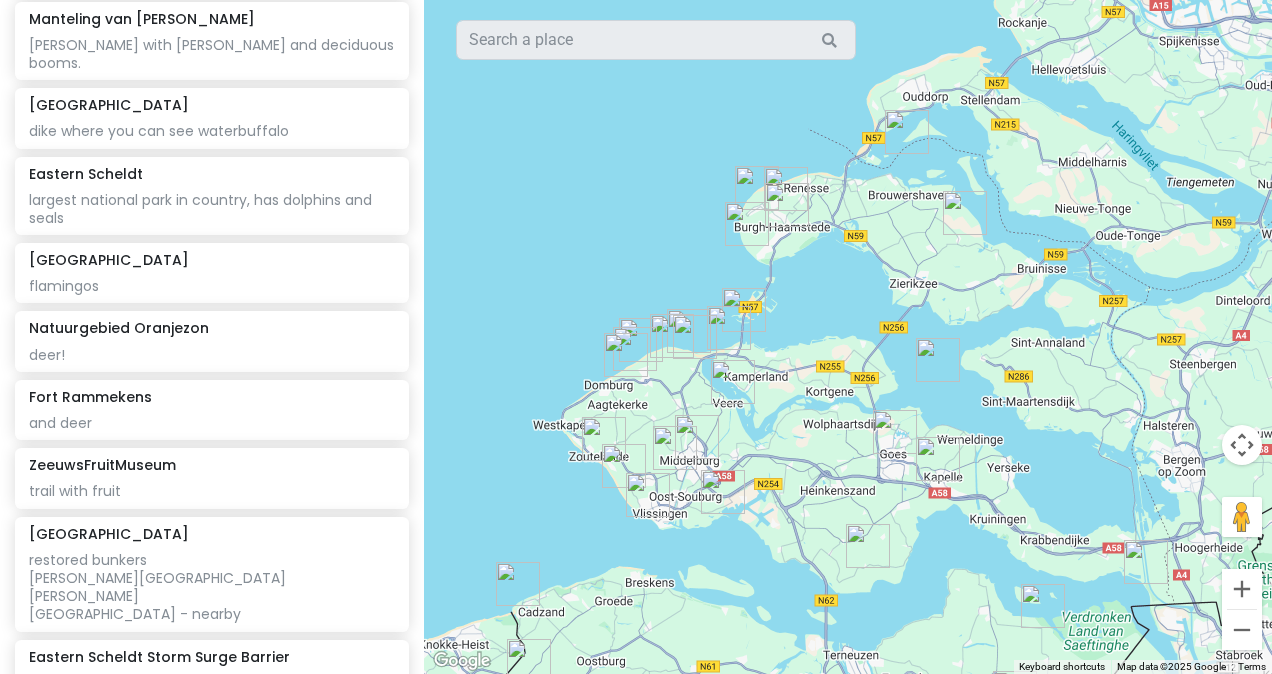 drag, startPoint x: 1103, startPoint y: 148, endPoint x: 776, endPoint y: 546, distance: 515.10486 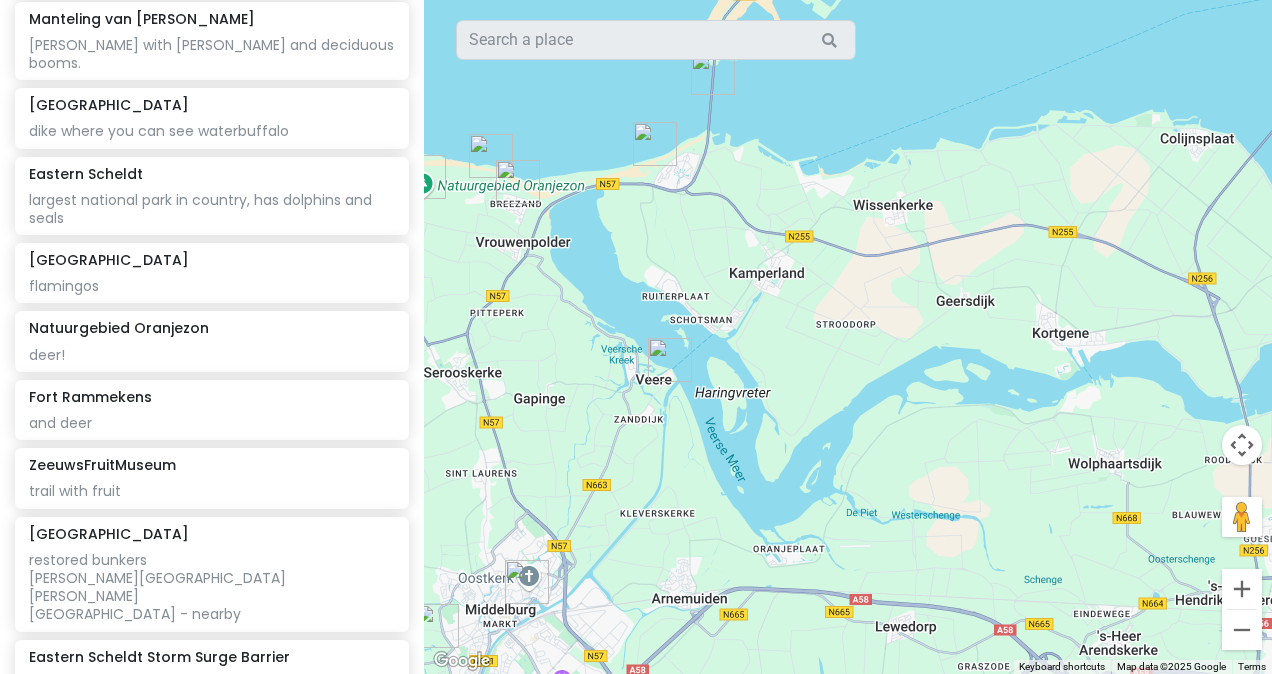 drag, startPoint x: 621, startPoint y: 428, endPoint x: 668, endPoint y: 368, distance: 76.2168 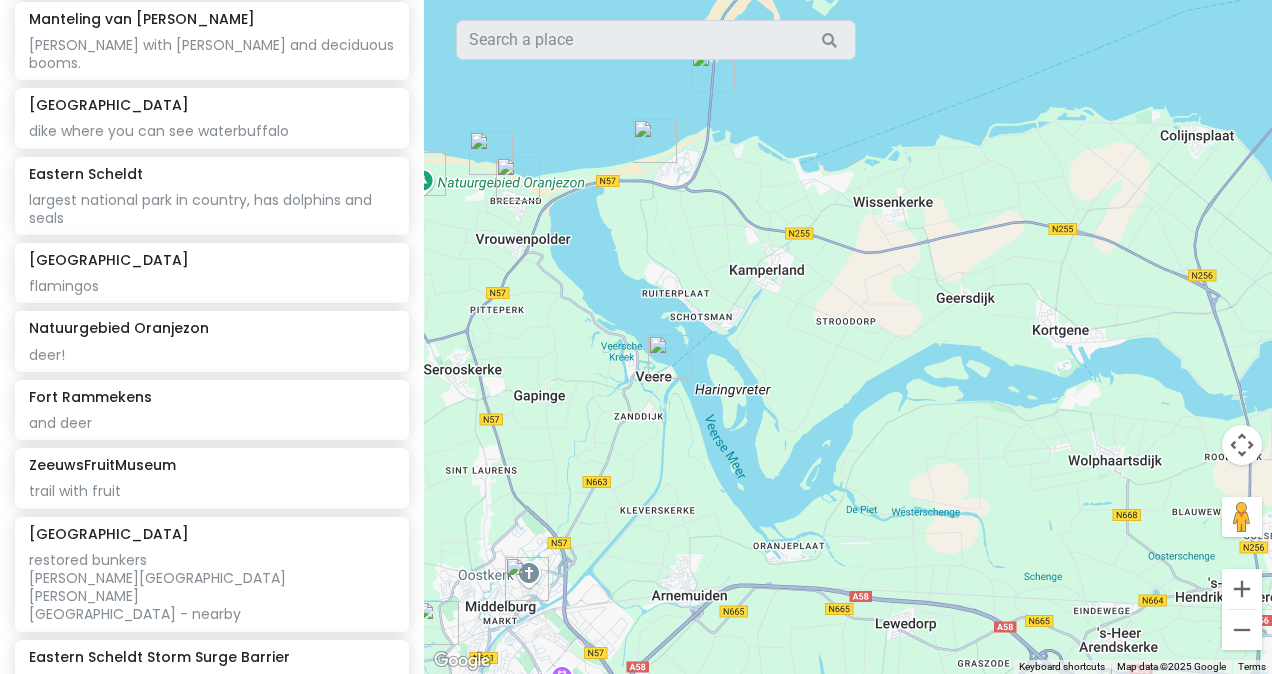 click at bounding box center (670, 357) 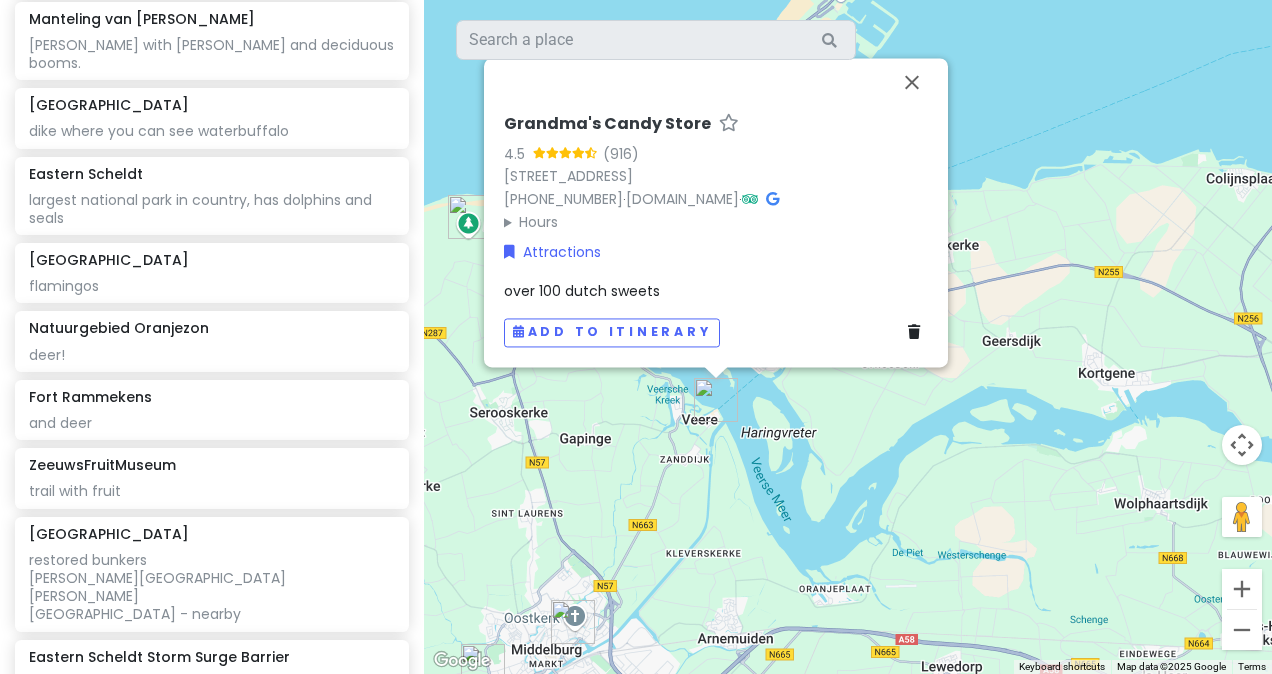 click on "over 100 dutch sweets" at bounding box center (716, 291) 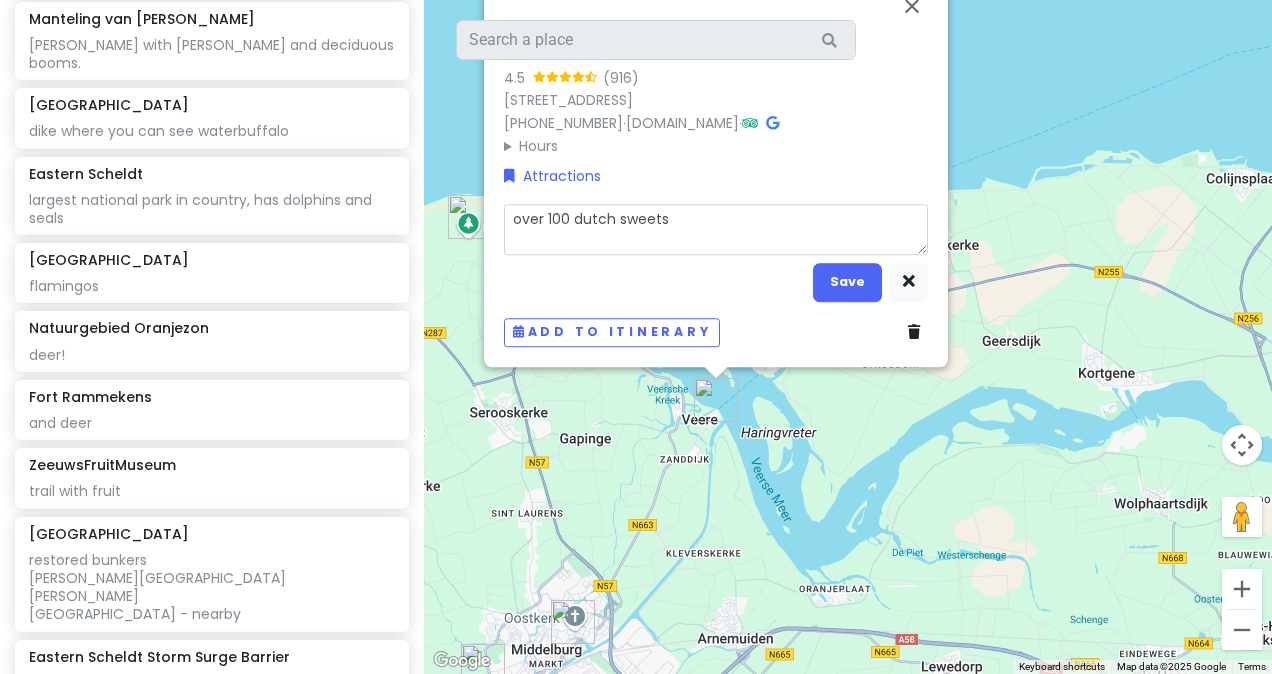 click on "over 100 dutch sweets" at bounding box center (716, 229) 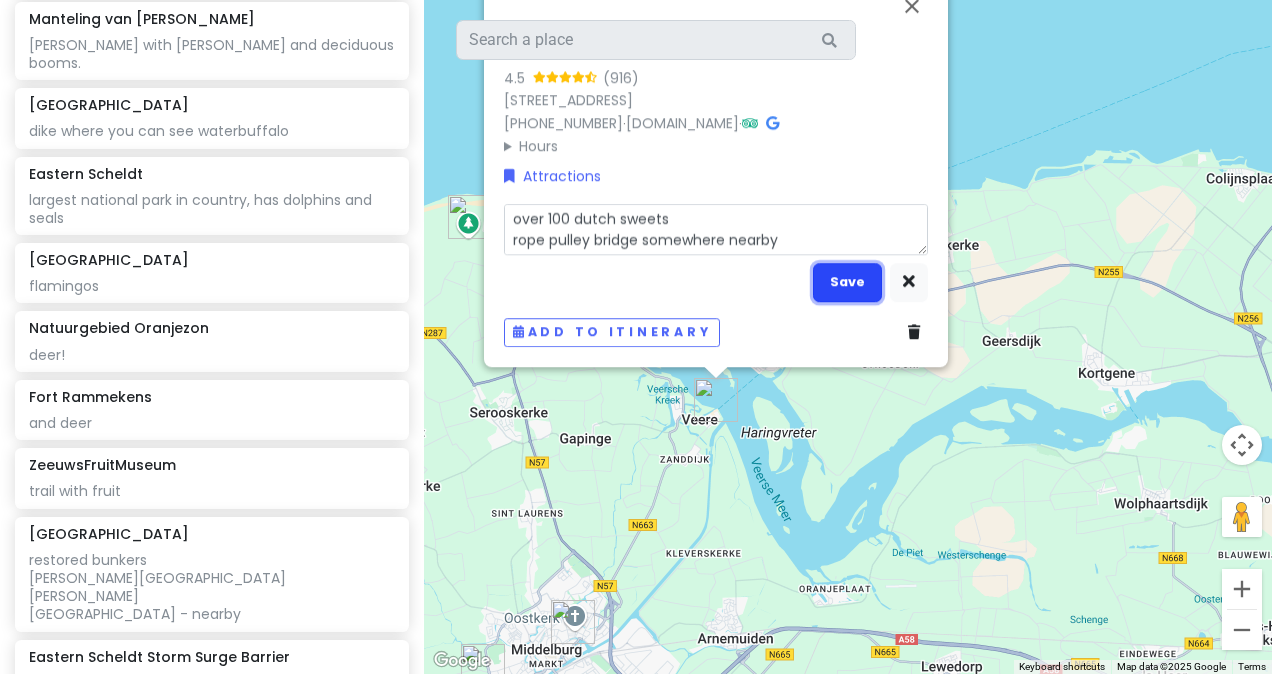 click on "Save" at bounding box center (847, 282) 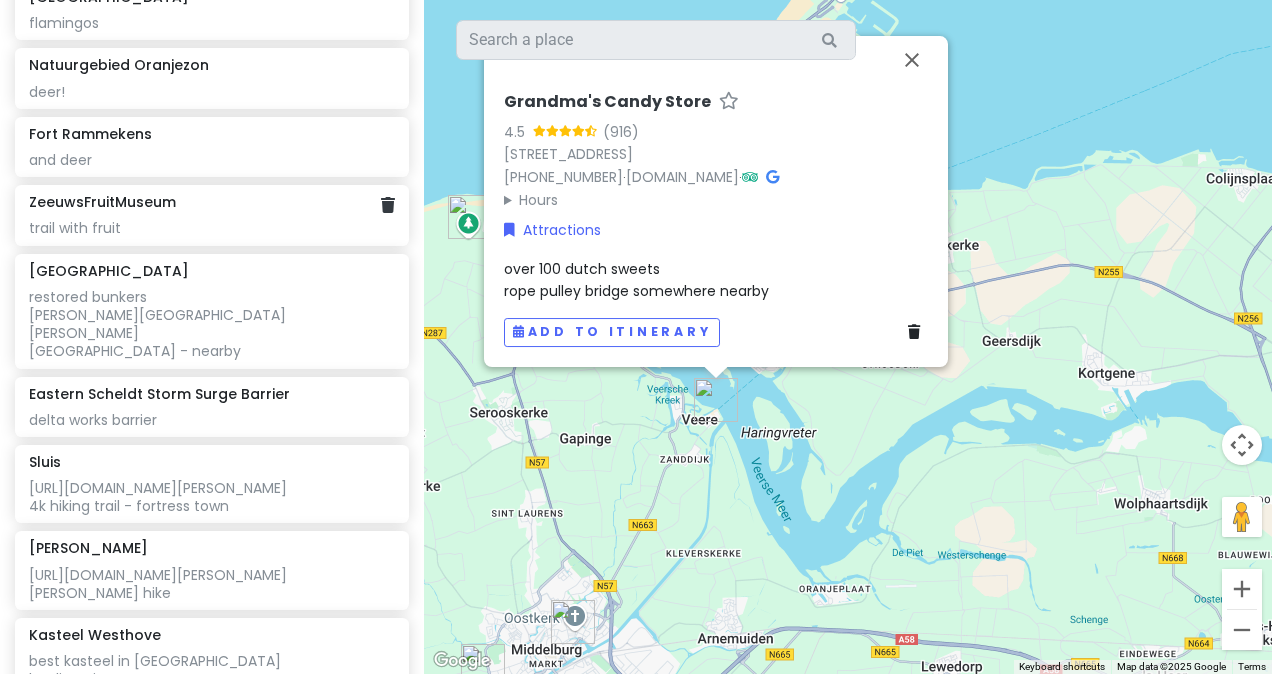scroll, scrollTop: 1339, scrollLeft: 0, axis: vertical 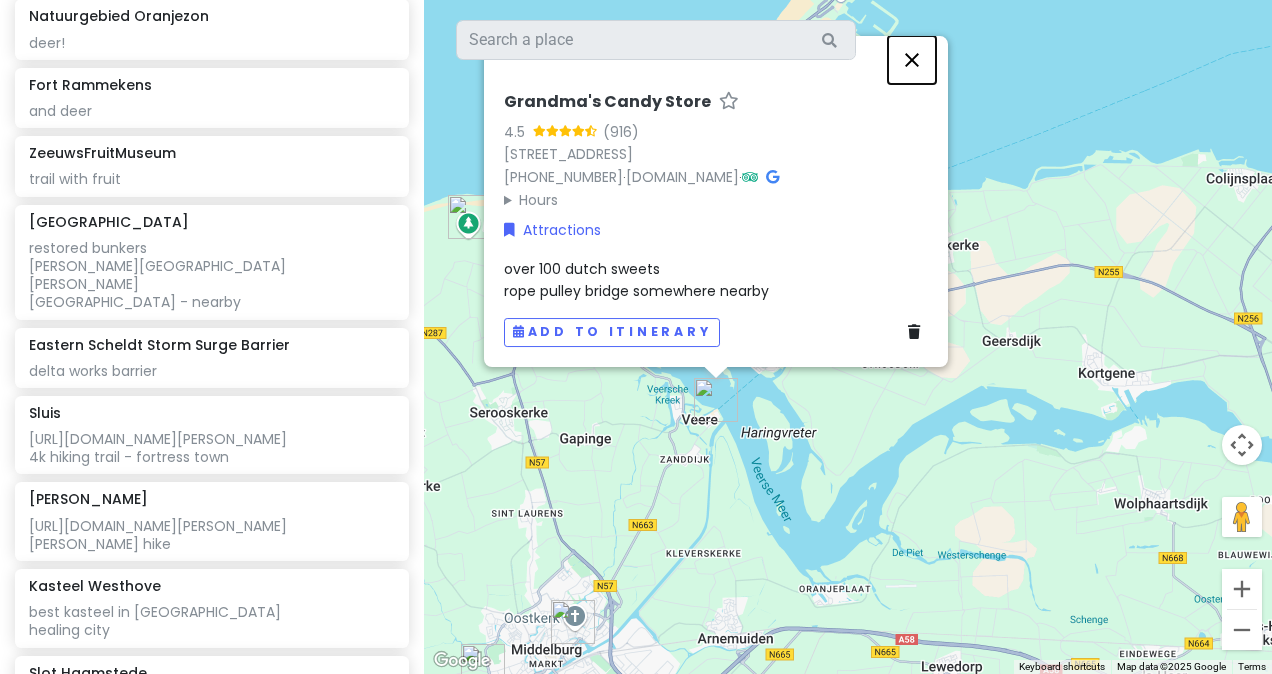 click at bounding box center (912, 60) 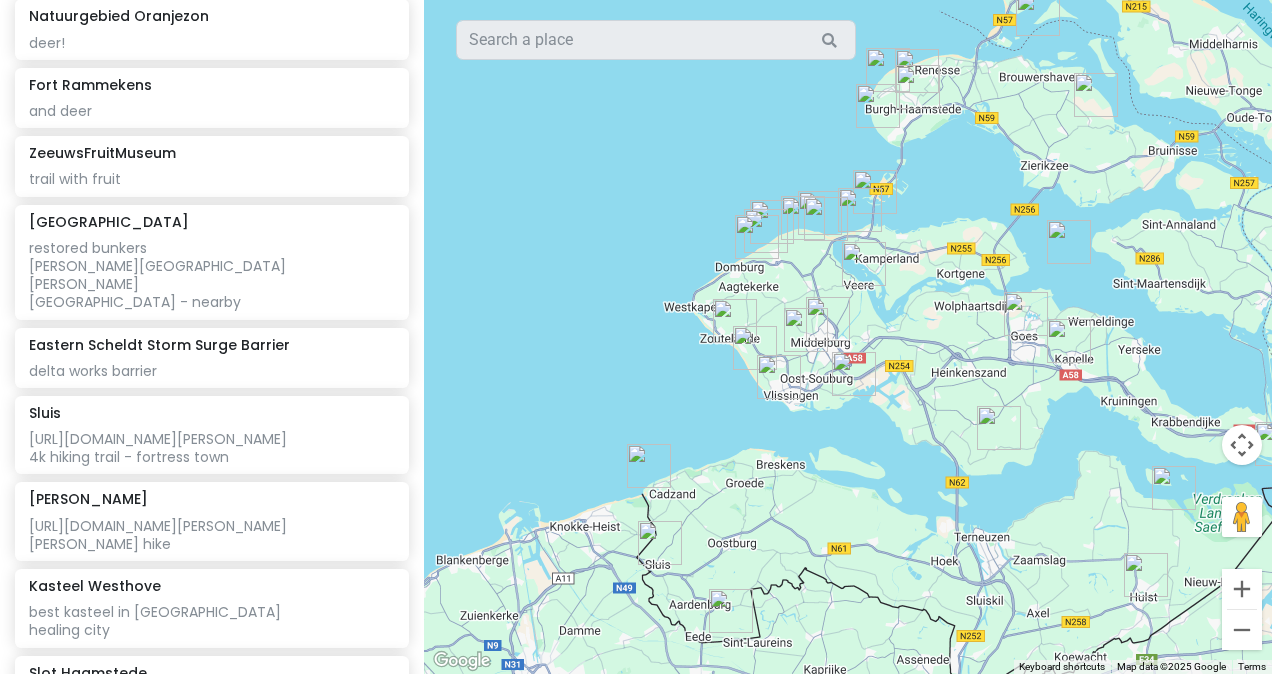 drag, startPoint x: 695, startPoint y: 334, endPoint x: 864, endPoint y: 262, distance: 183.69812 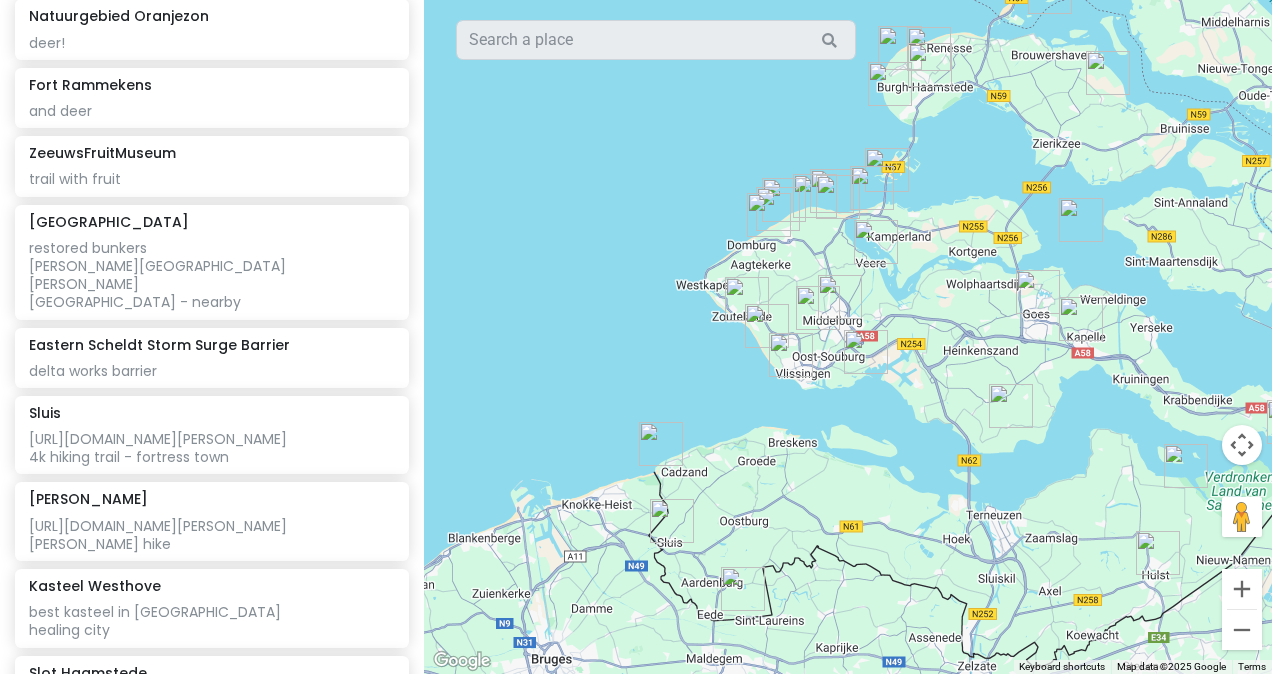 drag, startPoint x: 740, startPoint y: 434, endPoint x: 774, endPoint y: 224, distance: 212.73457 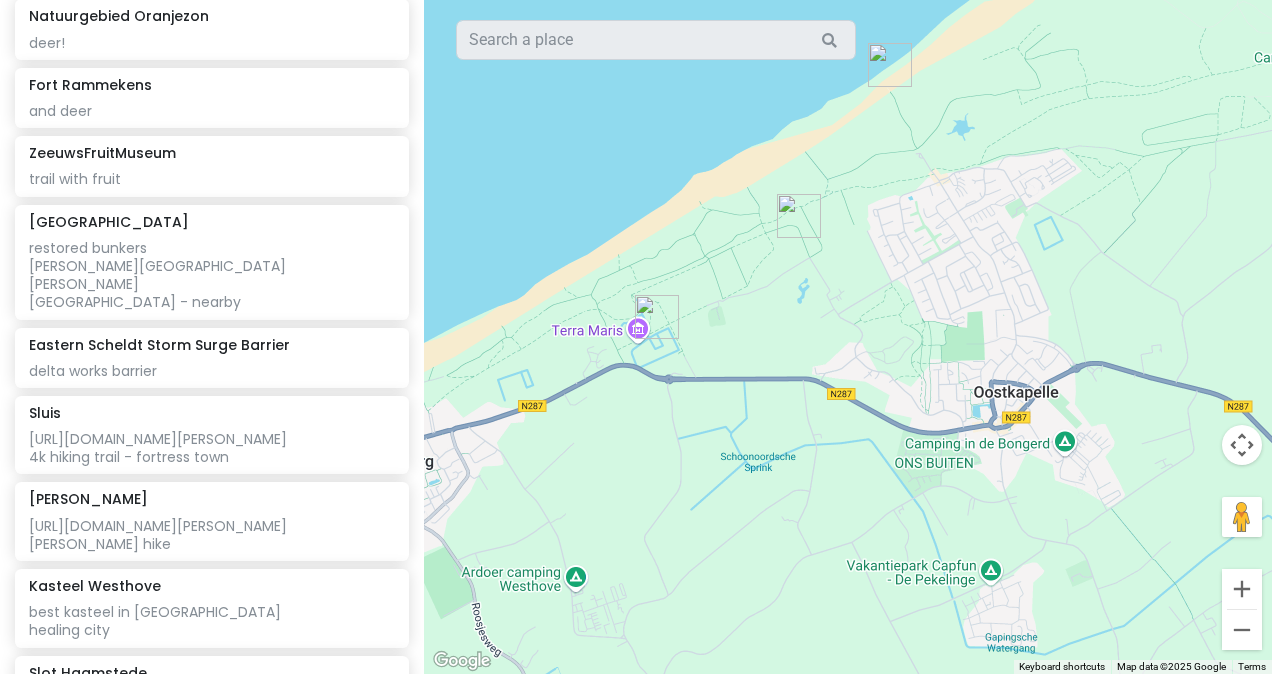 drag, startPoint x: 901, startPoint y: 250, endPoint x: 762, endPoint y: 275, distance: 141.2303 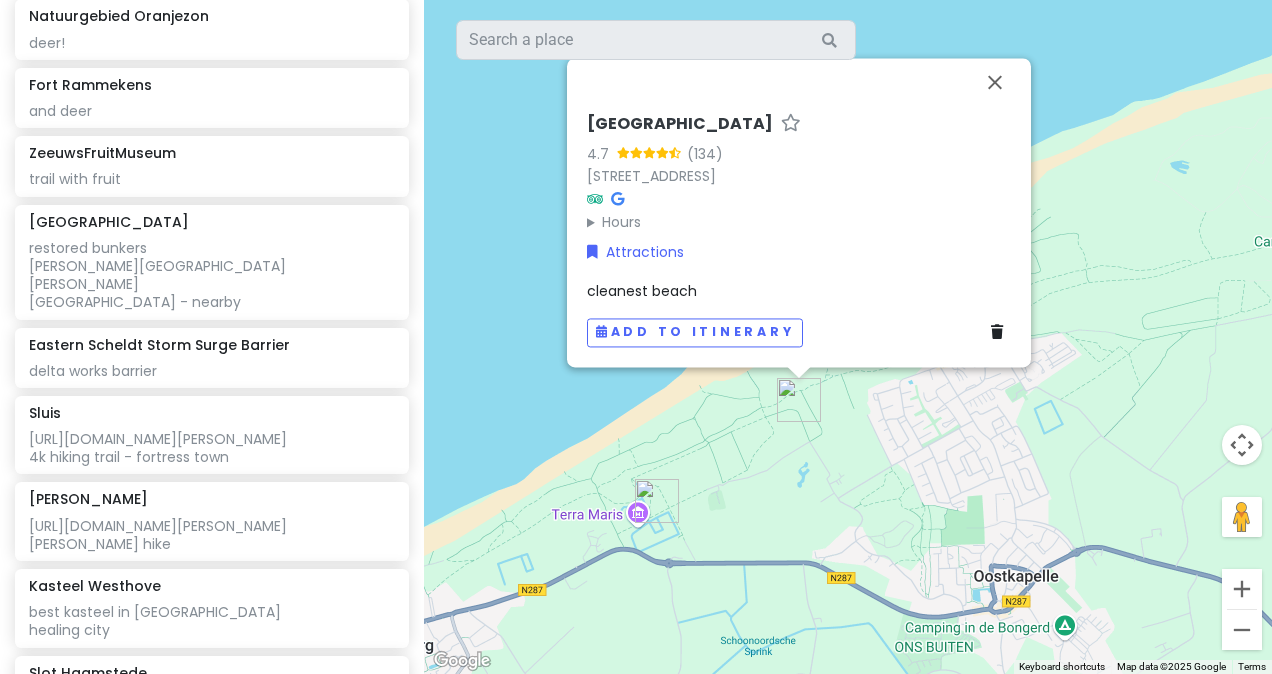 click on "[GEOGRAPHIC_DATA]        (134) [STREET_ADDRESS] Hours [DATE]  Open 24 hours [DATE]  Open 24 hours [DATE]  Open 24 hours [DATE]  Open 24 hours [DATE]  Open 24 hours [DATE]  Open 24 hours [DATE]  Open 24 hours Attractions cleanest beach  Add to itinerary" at bounding box center (848, 337) 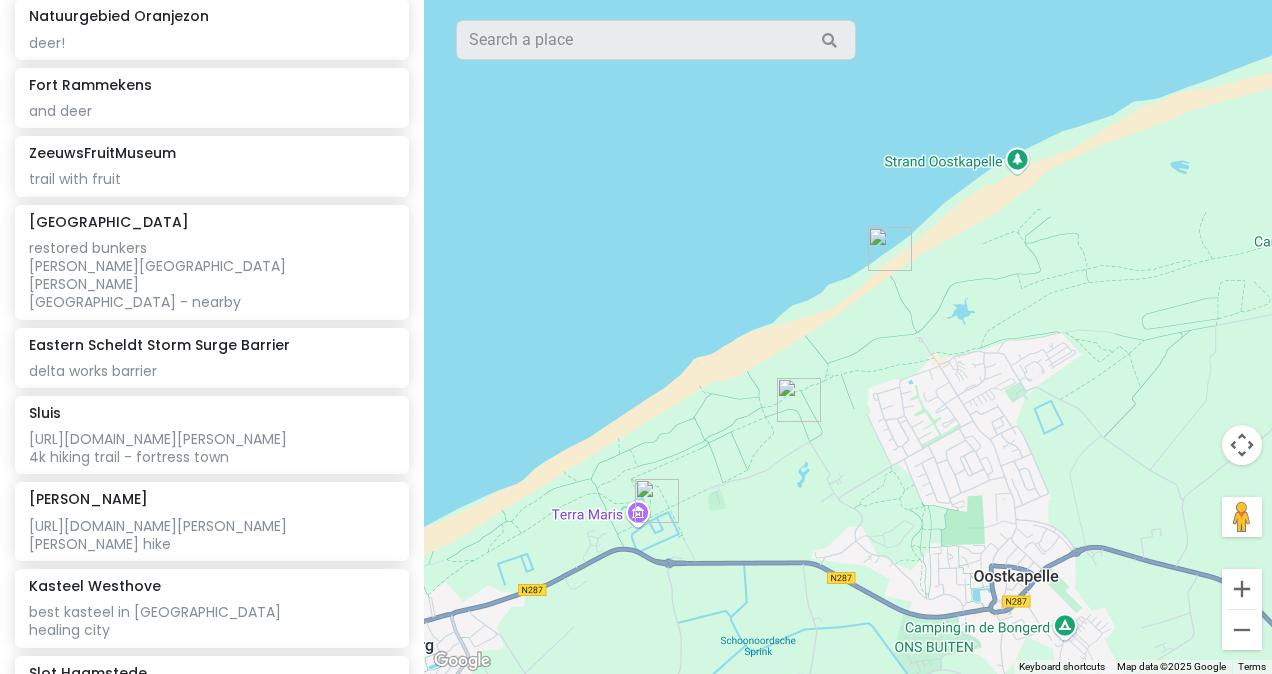 click at bounding box center [890, 249] 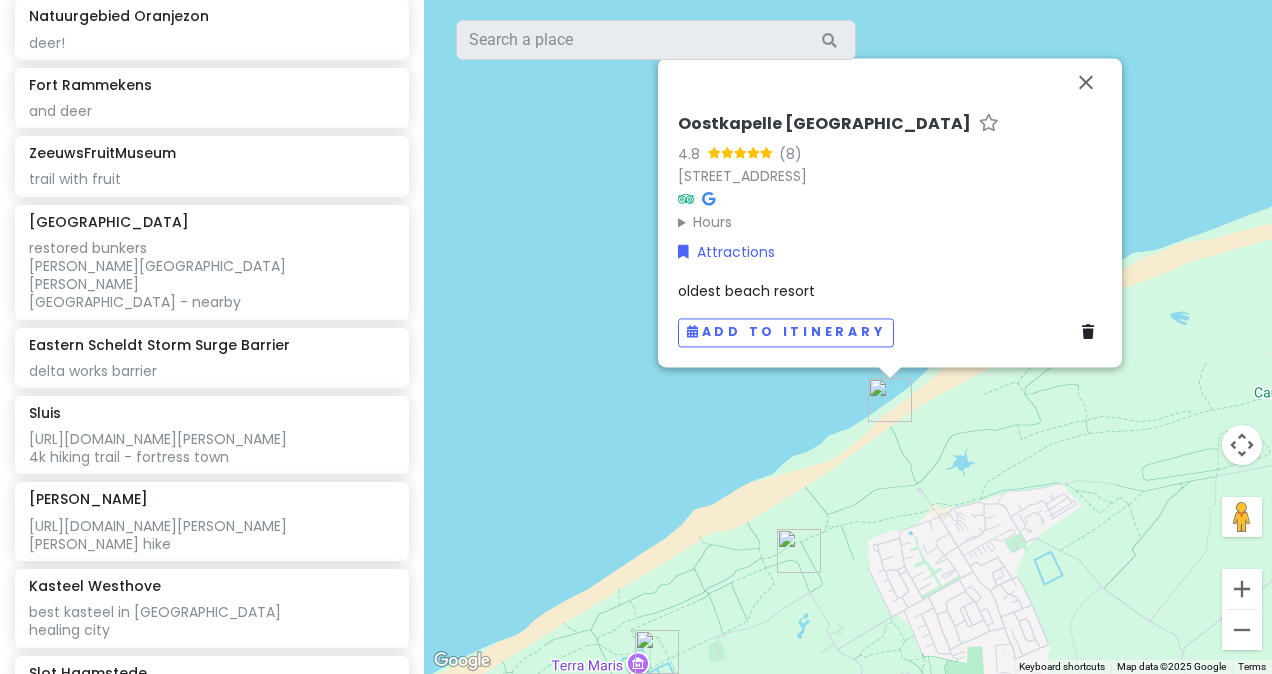 click on "[GEOGRAPHIC_DATA] 4.8        (8) [GEOGRAPHIC_DATA][STREET_ADDRESS] Hours [DATE]  Open 24 hours [DATE]  Open 24 hours [DATE]  Open 24 hours [DATE]  Open 24 hours [DATE]  Open 24 hours [DATE]  Open 24 hours [DATE]  Open 24 hours Attractions oldest beach resort  Add to itinerary" at bounding box center (848, 337) 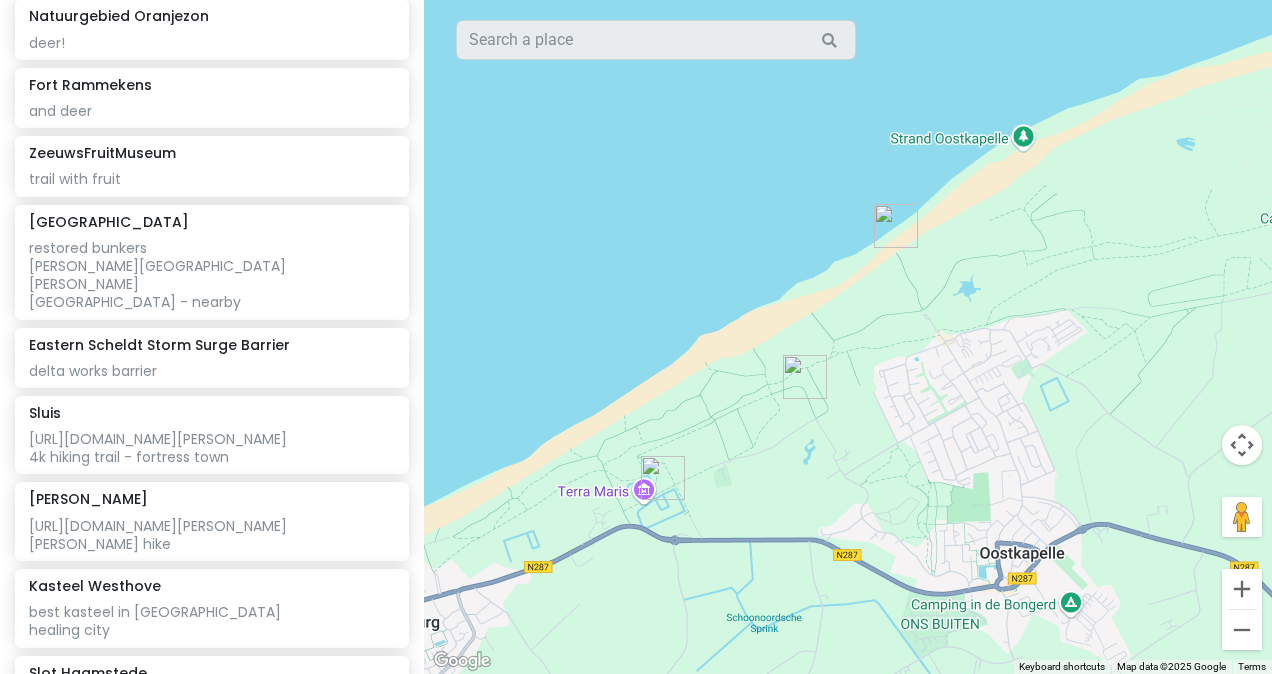 drag, startPoint x: 868, startPoint y: 500, endPoint x: 874, endPoint y: 314, distance: 186.09676 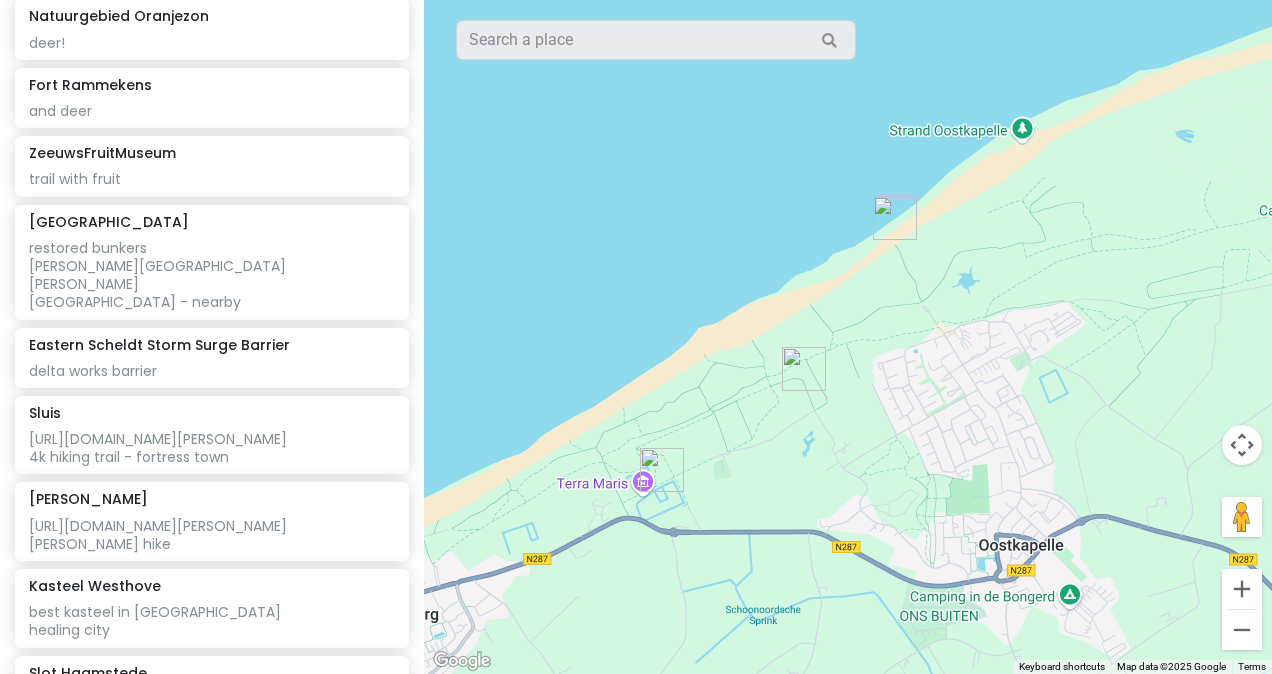 click at bounding box center (662, 470) 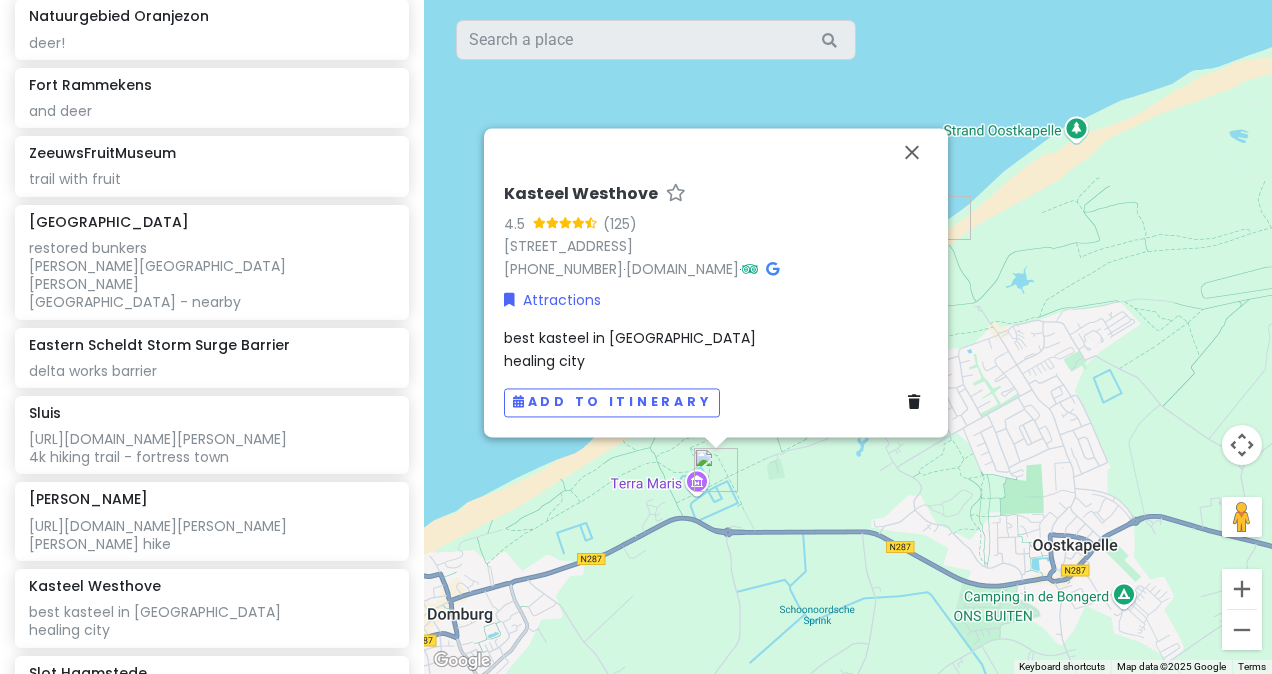 click on "[GEOGRAPHIC_DATA] 4.5        (125) [STREET_ADDRESS] [PHONE_NUMBER]   ·   [DOMAIN_NAME]   ·   Attractions best kasteel in [GEOGRAPHIC_DATA]
healing city  Add to itinerary" at bounding box center [848, 337] 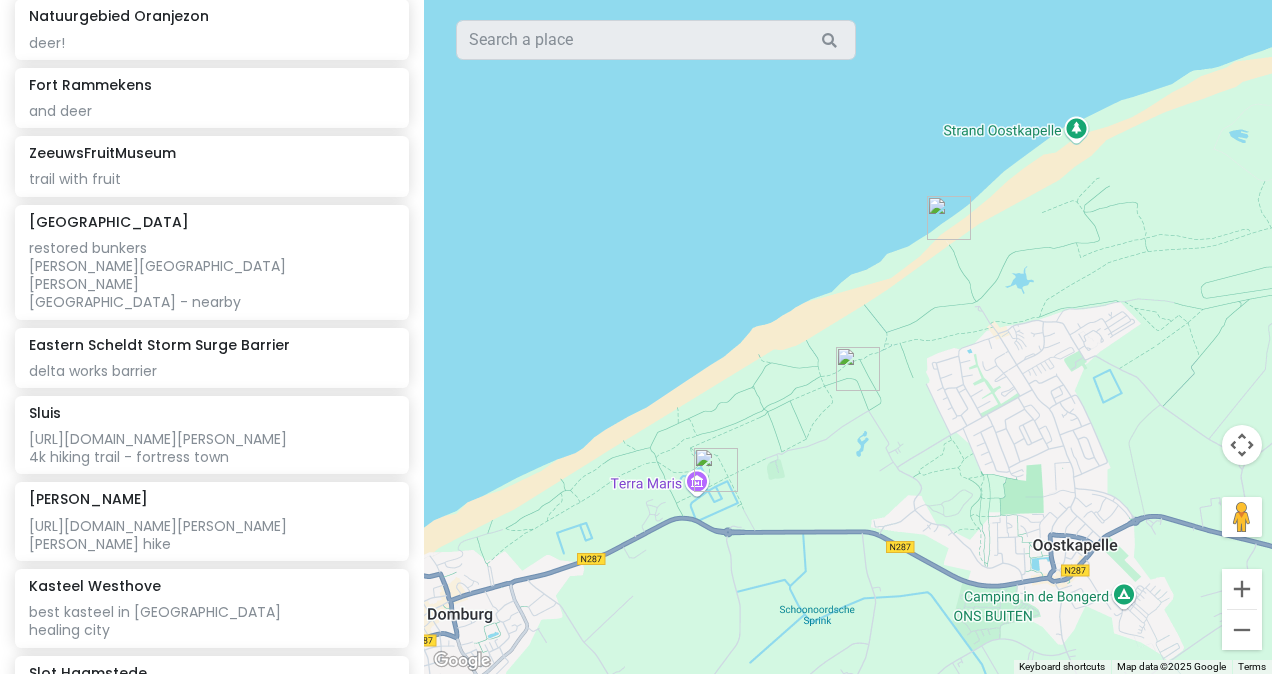 click at bounding box center (858, 369) 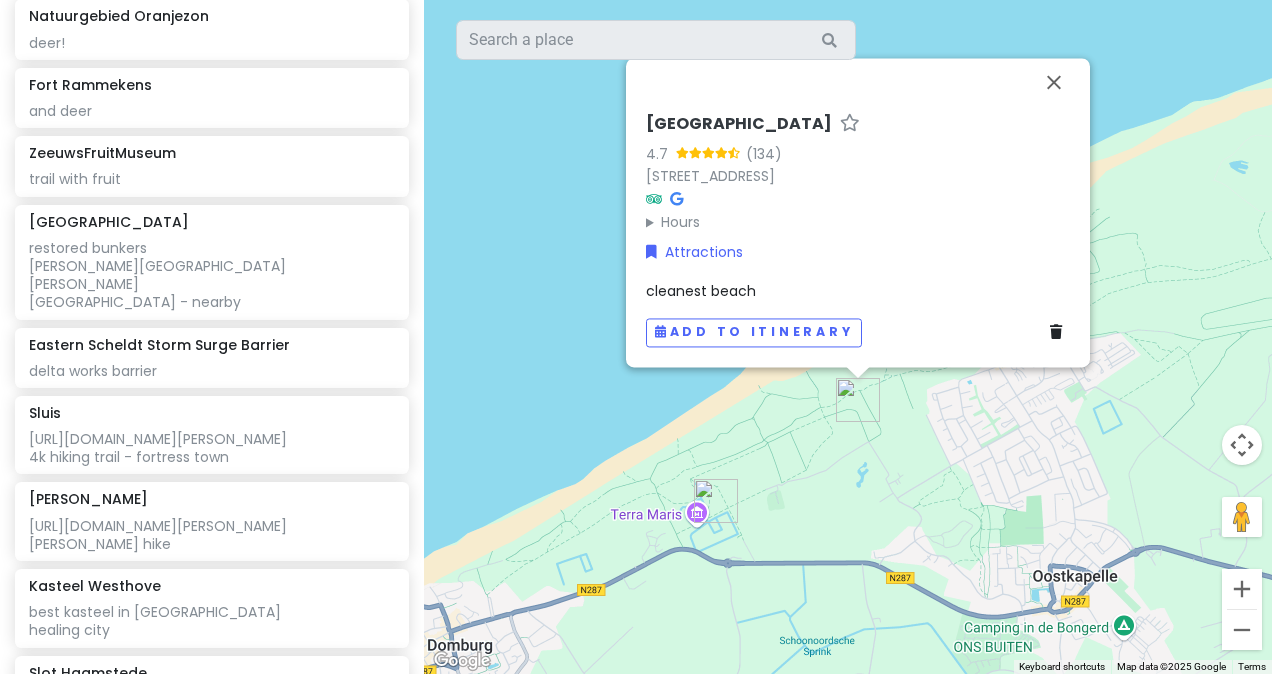 click on "cleanest beach" at bounding box center (858, 291) 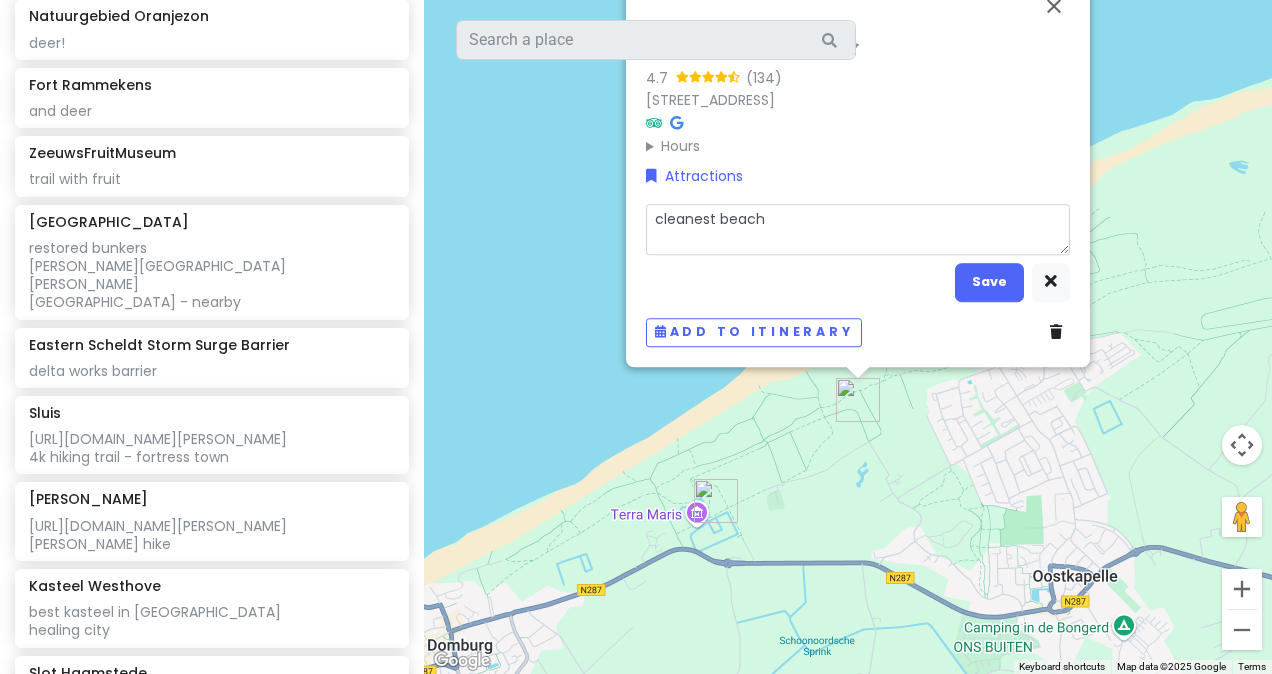 click on "cleanest beach" at bounding box center (858, 229) 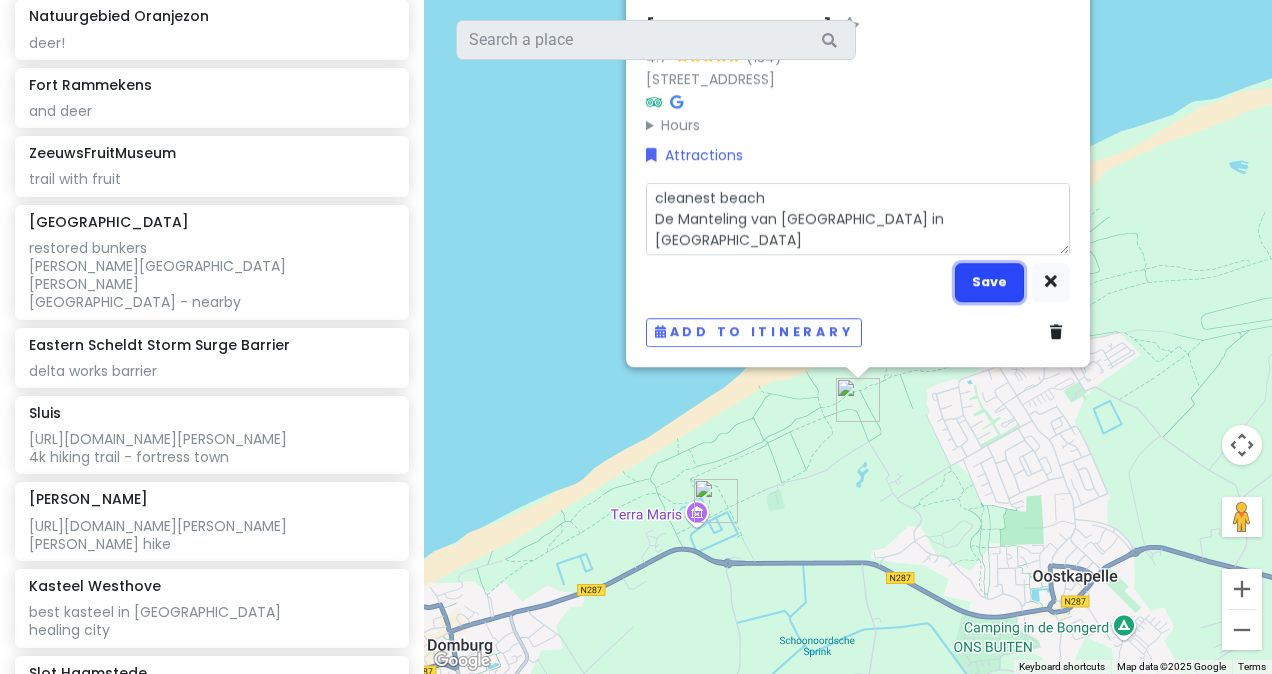 click on "Save" at bounding box center [989, 282] 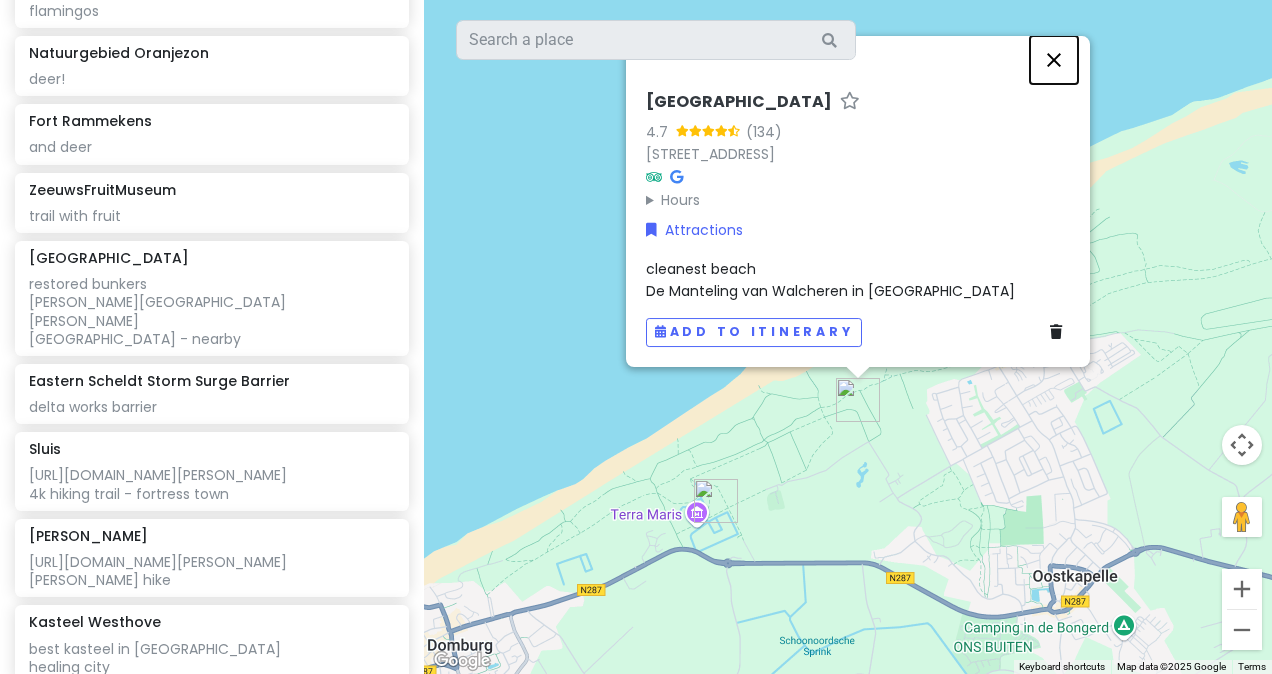 click at bounding box center [1054, 60] 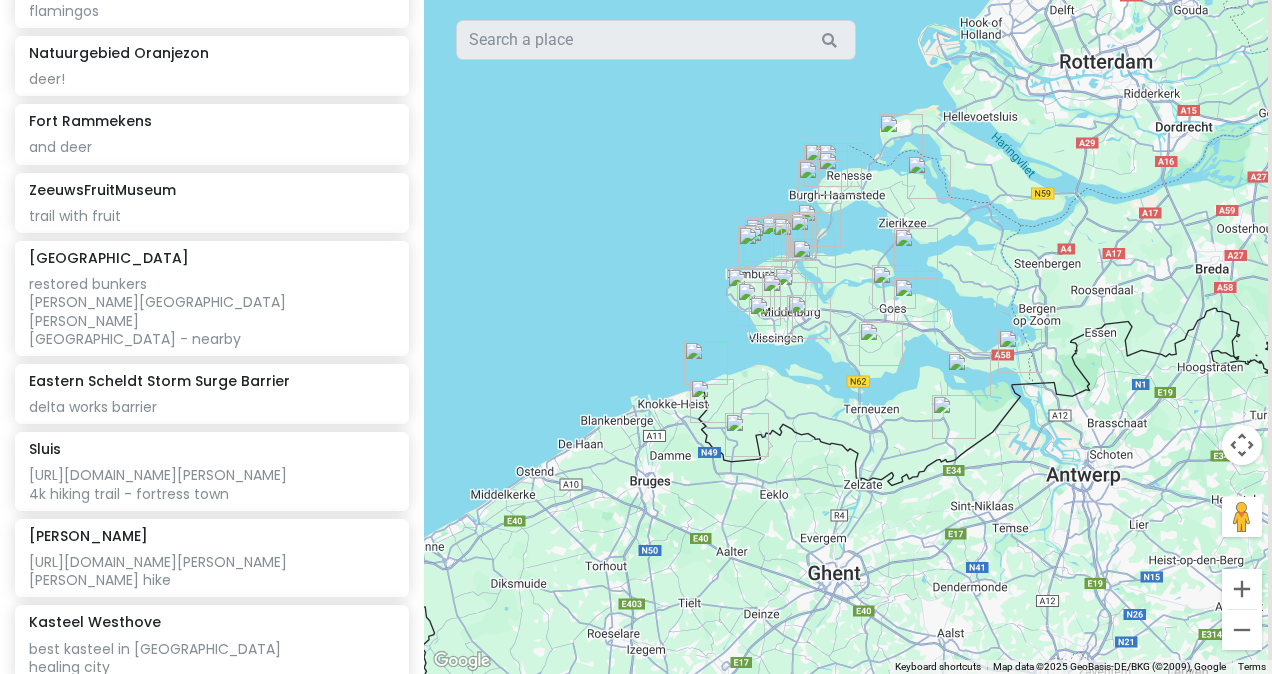 drag, startPoint x: 1122, startPoint y: 395, endPoint x: 894, endPoint y: 458, distance: 236.54387 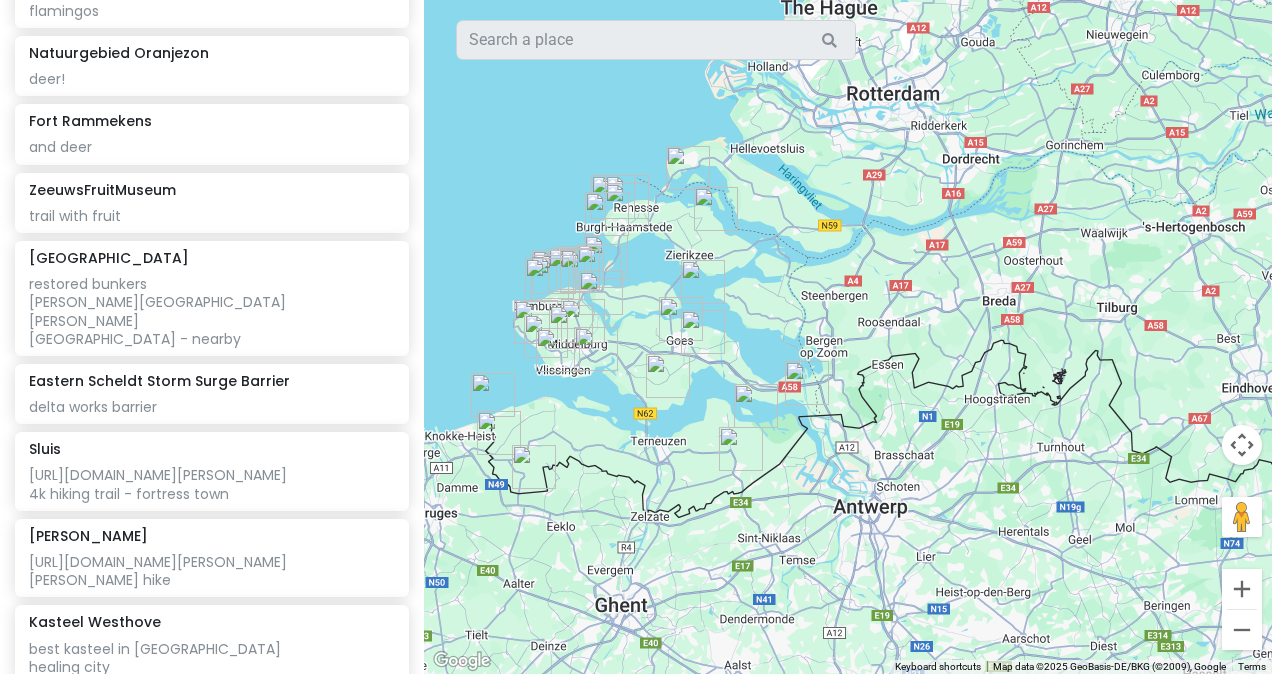 drag, startPoint x: 860, startPoint y: 304, endPoint x: 639, endPoint y: 284, distance: 221.90314 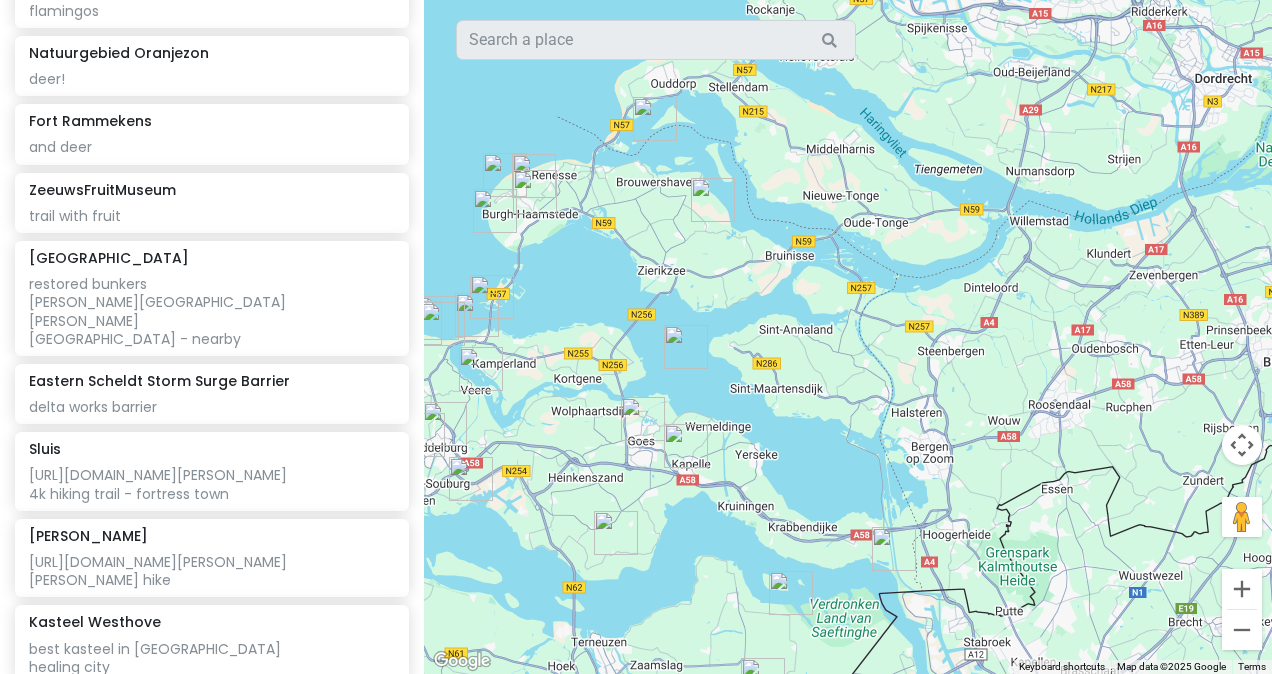 drag, startPoint x: 903, startPoint y: 354, endPoint x: 705, endPoint y: 229, distance: 234.15593 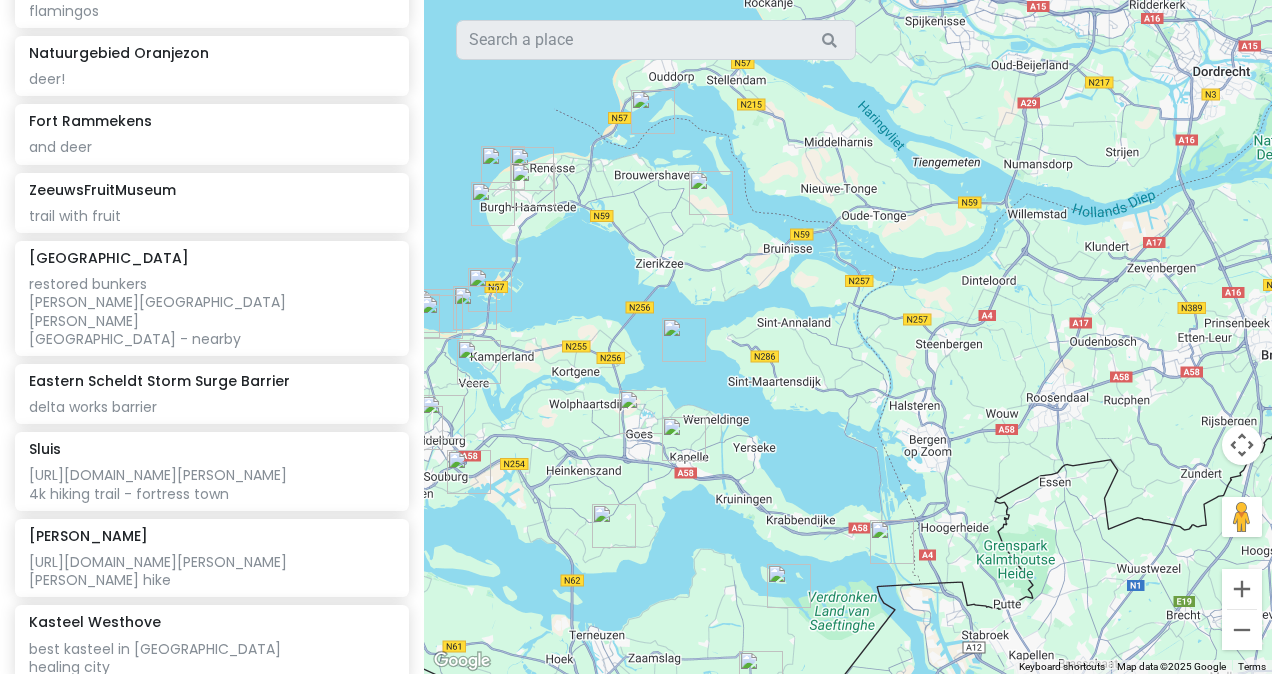 click at bounding box center (711, 193) 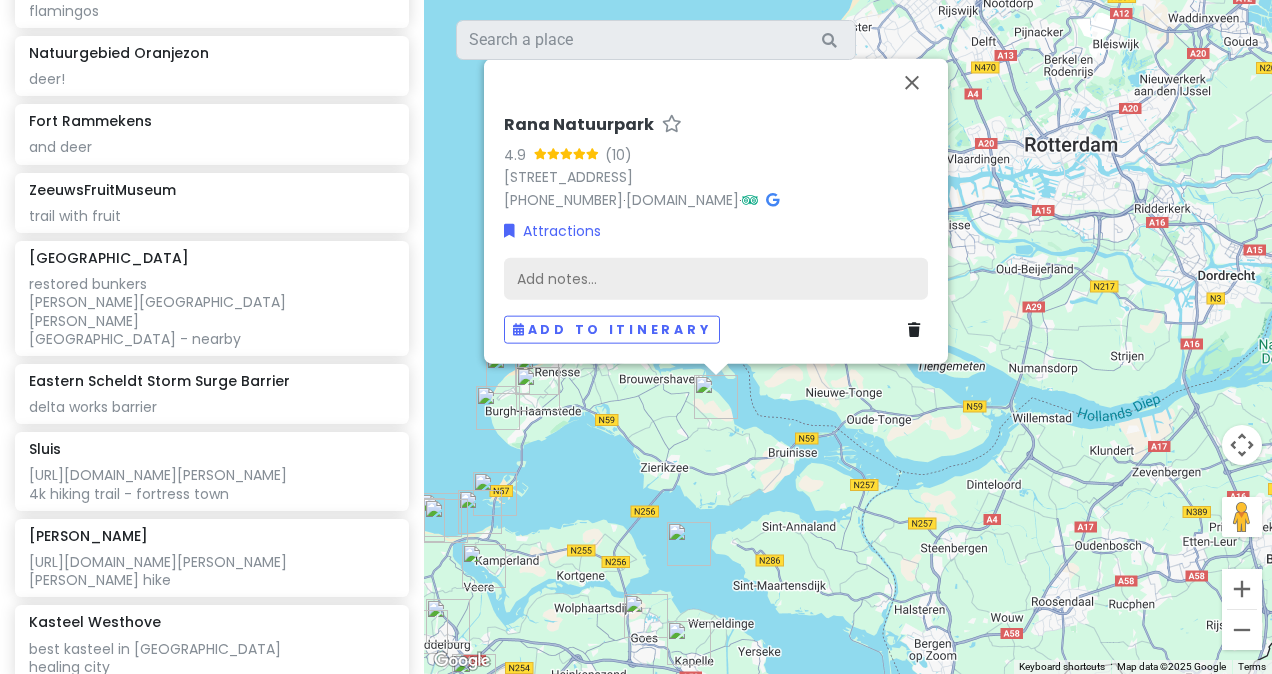 click on "Add notes..." at bounding box center [716, 279] 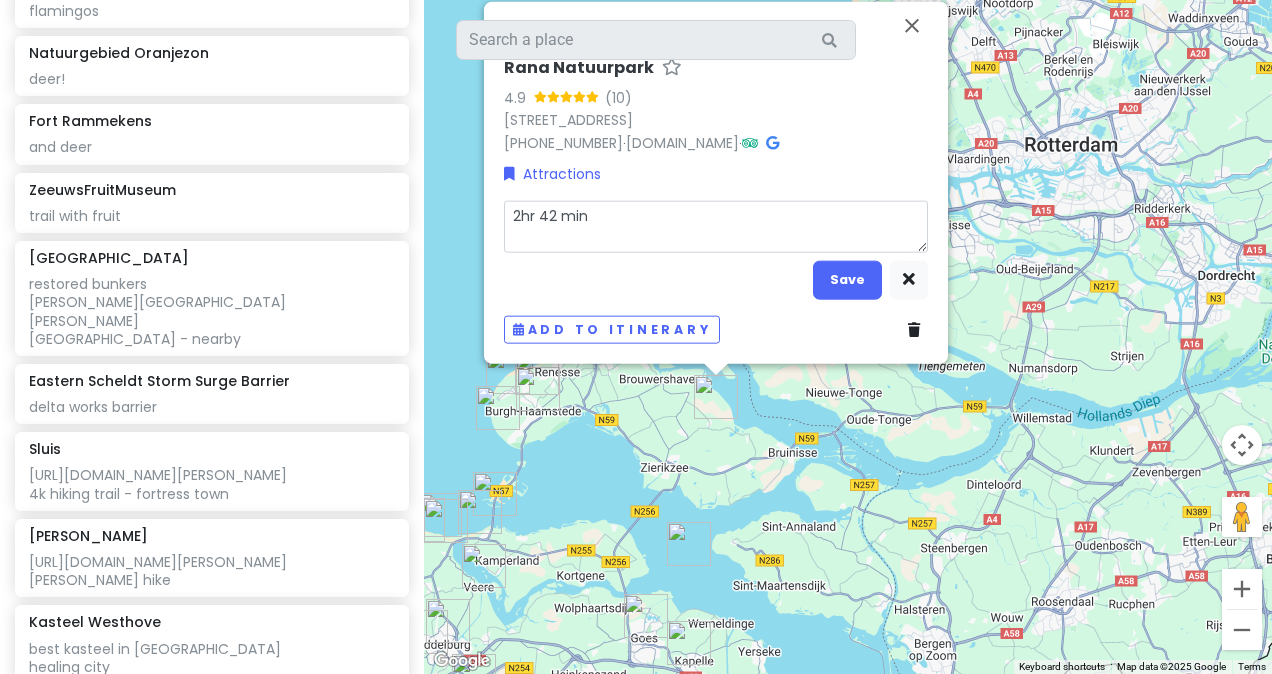 click on "2hr 42 min" at bounding box center [716, 226] 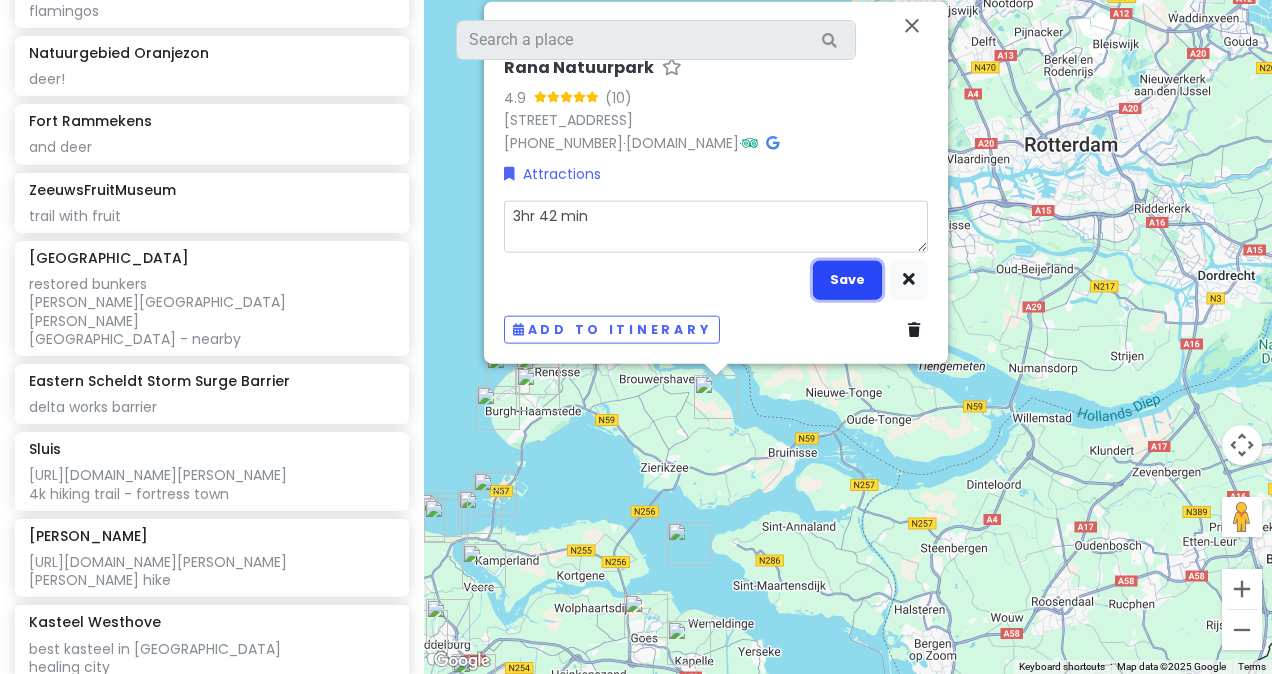 click on "Save" at bounding box center [847, 279] 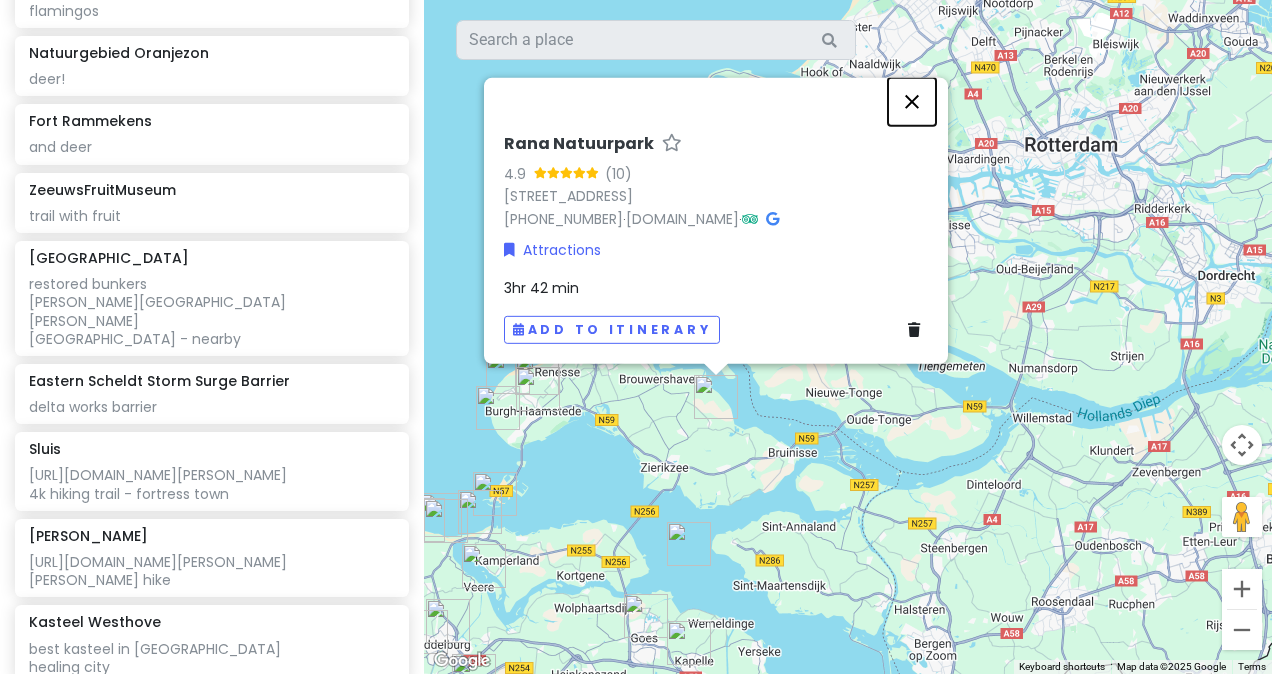 click at bounding box center (912, 102) 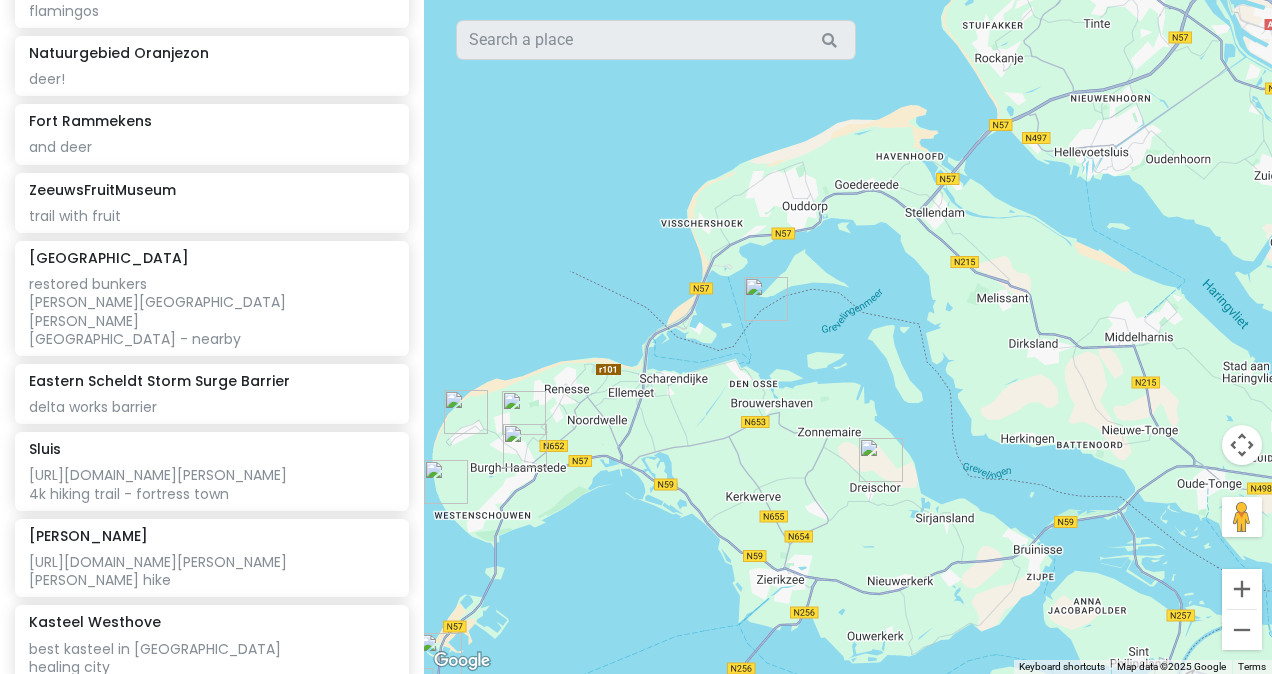 click at bounding box center (524, 413) 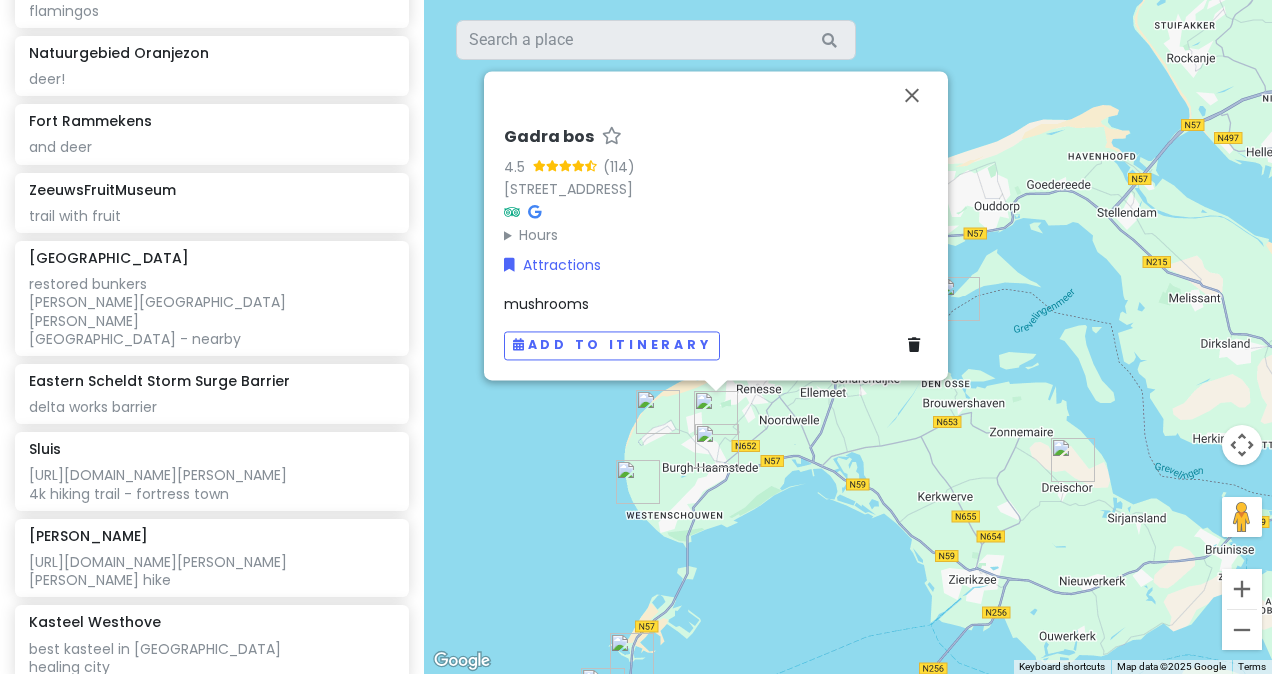 click on "mushrooms" at bounding box center (716, 304) 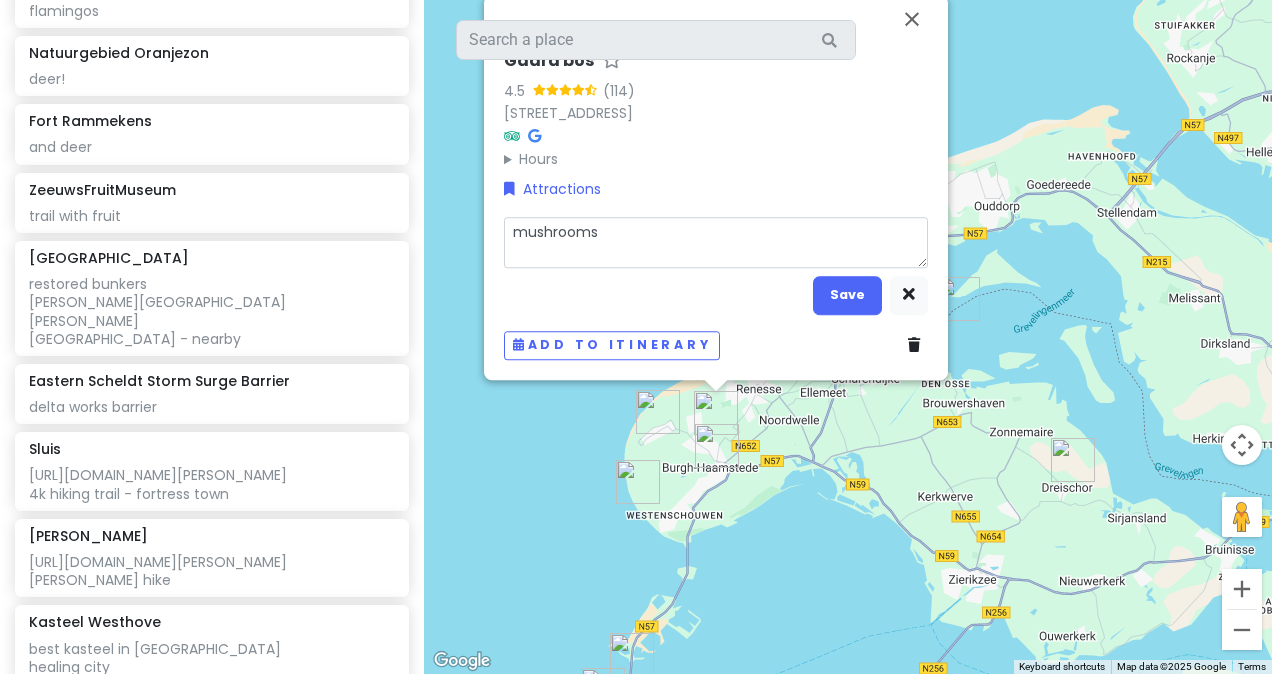 click on "mushrooms" at bounding box center (716, 242) 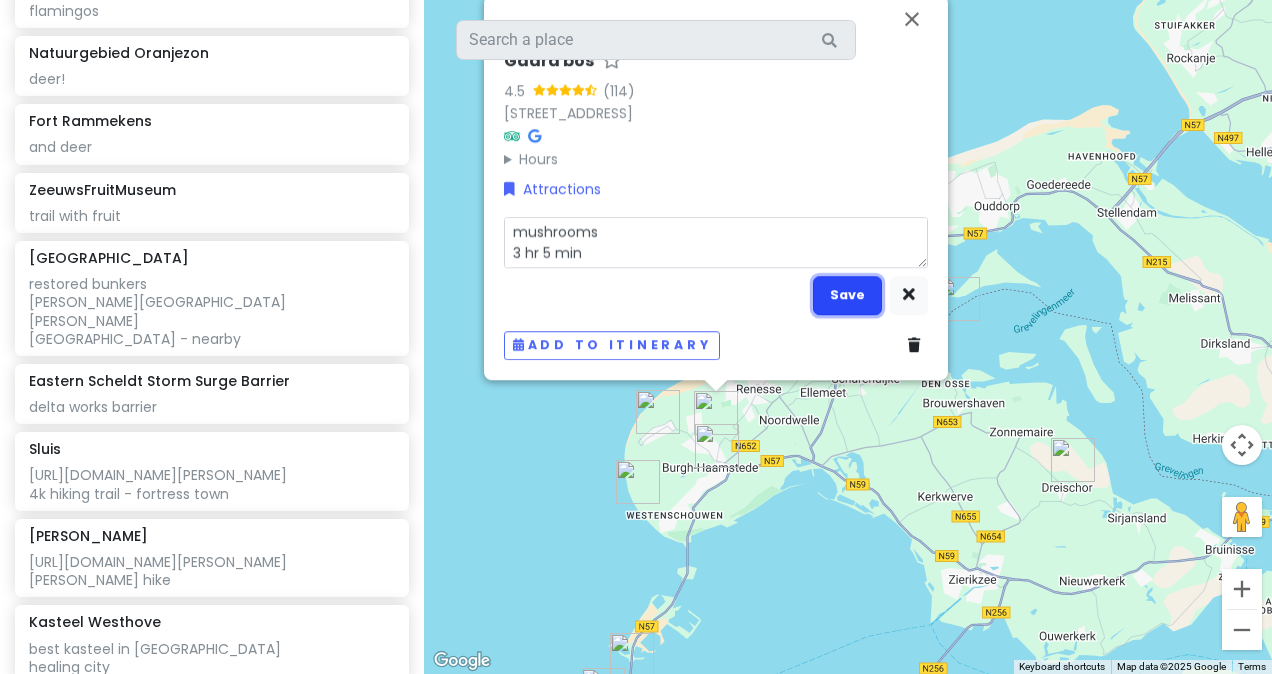 click on "Save" at bounding box center [847, 295] 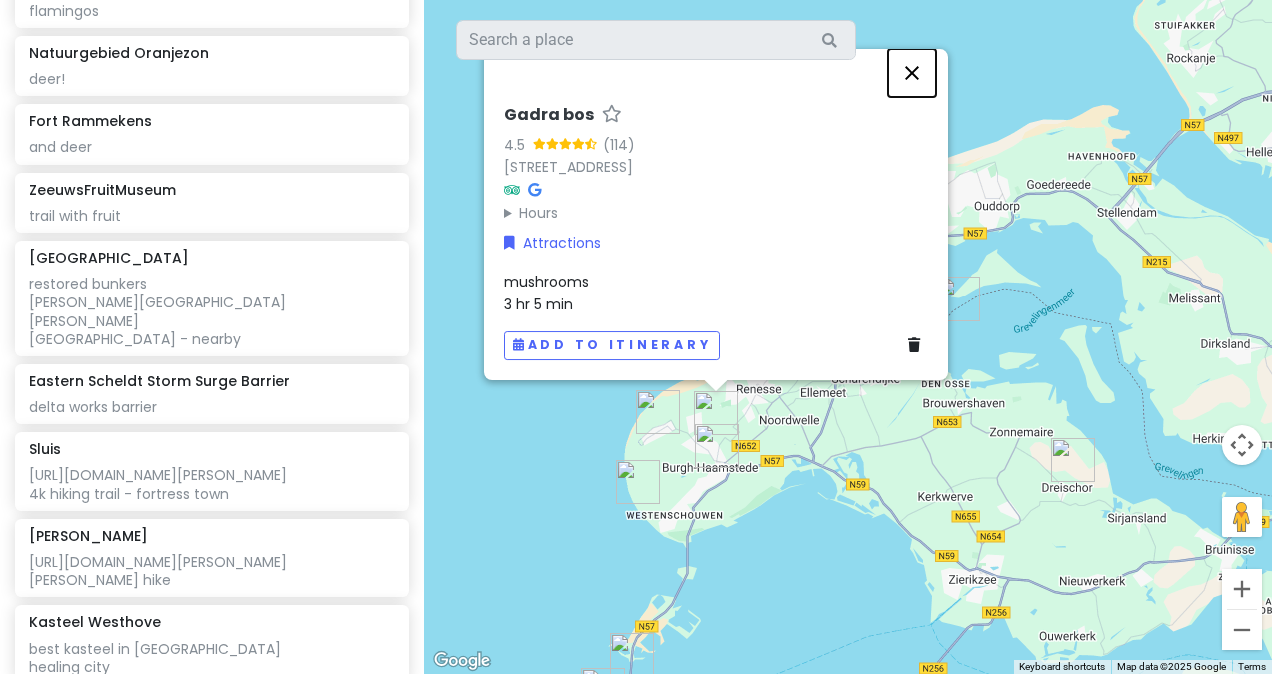 click at bounding box center (912, 73) 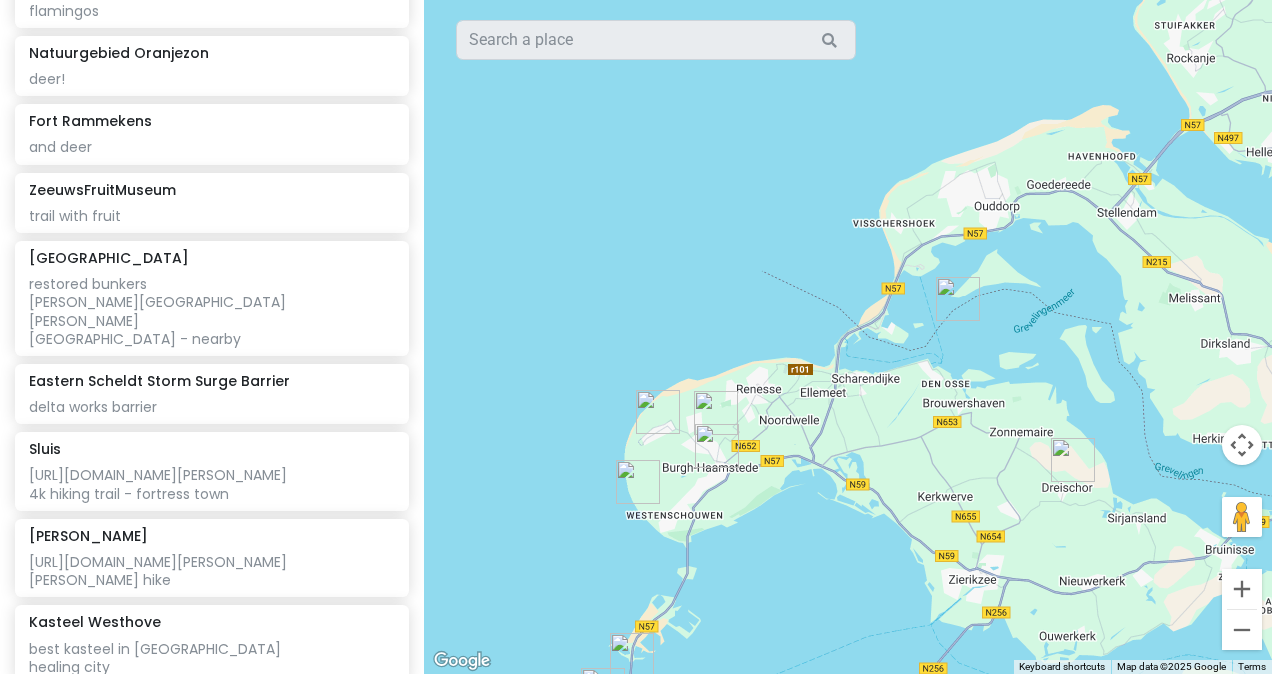 drag, startPoint x: 894, startPoint y: 387, endPoint x: 696, endPoint y: 200, distance: 272.3472 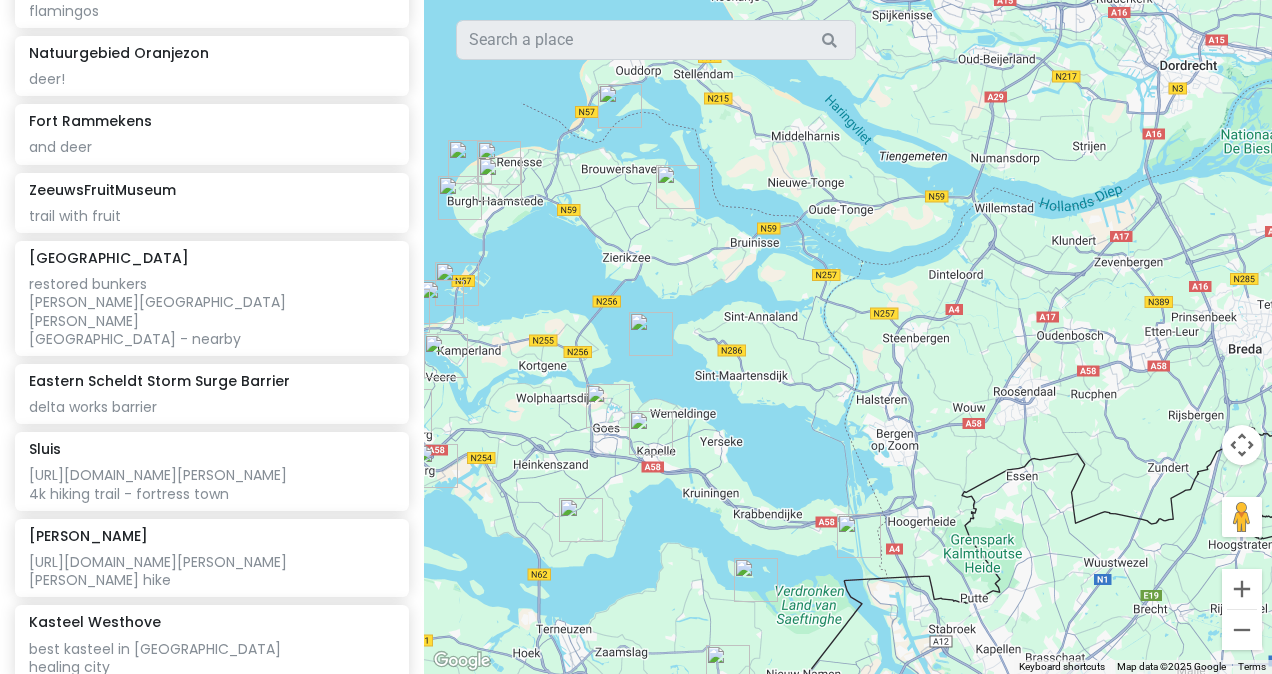 drag, startPoint x: 798, startPoint y: 319, endPoint x: 628, endPoint y: 249, distance: 183.84776 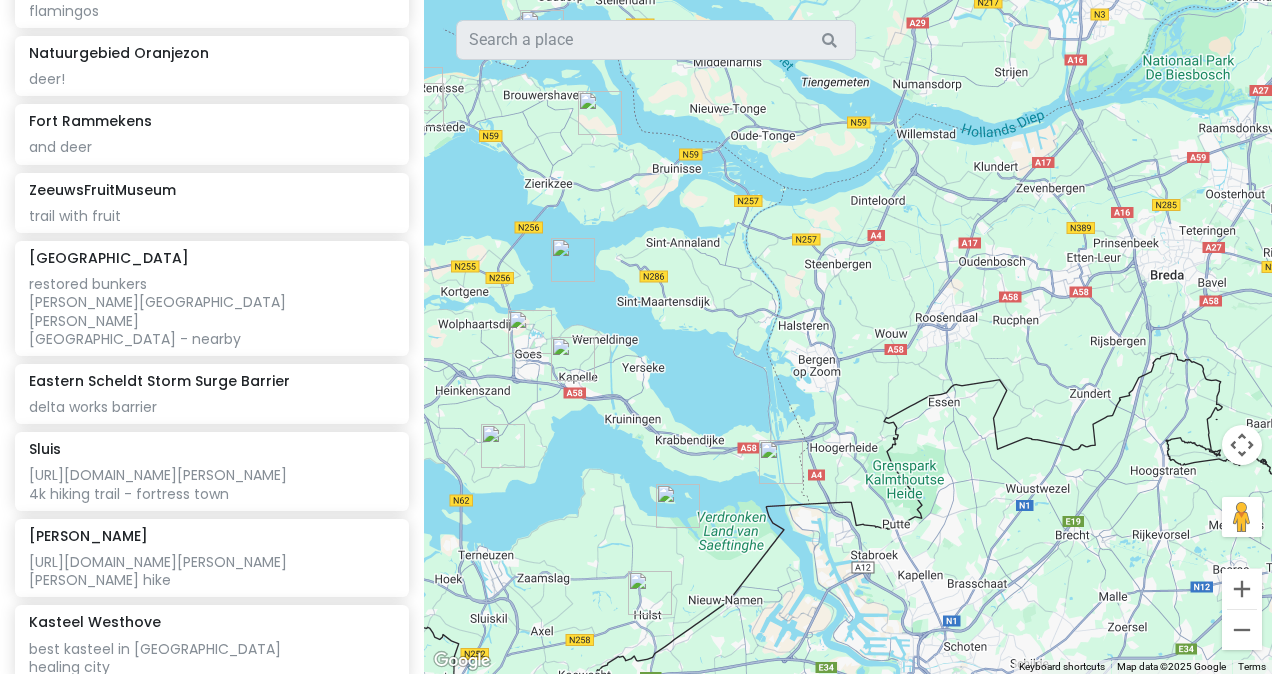 drag, startPoint x: 832, startPoint y: 446, endPoint x: 750, endPoint y: 370, distance: 111.8034 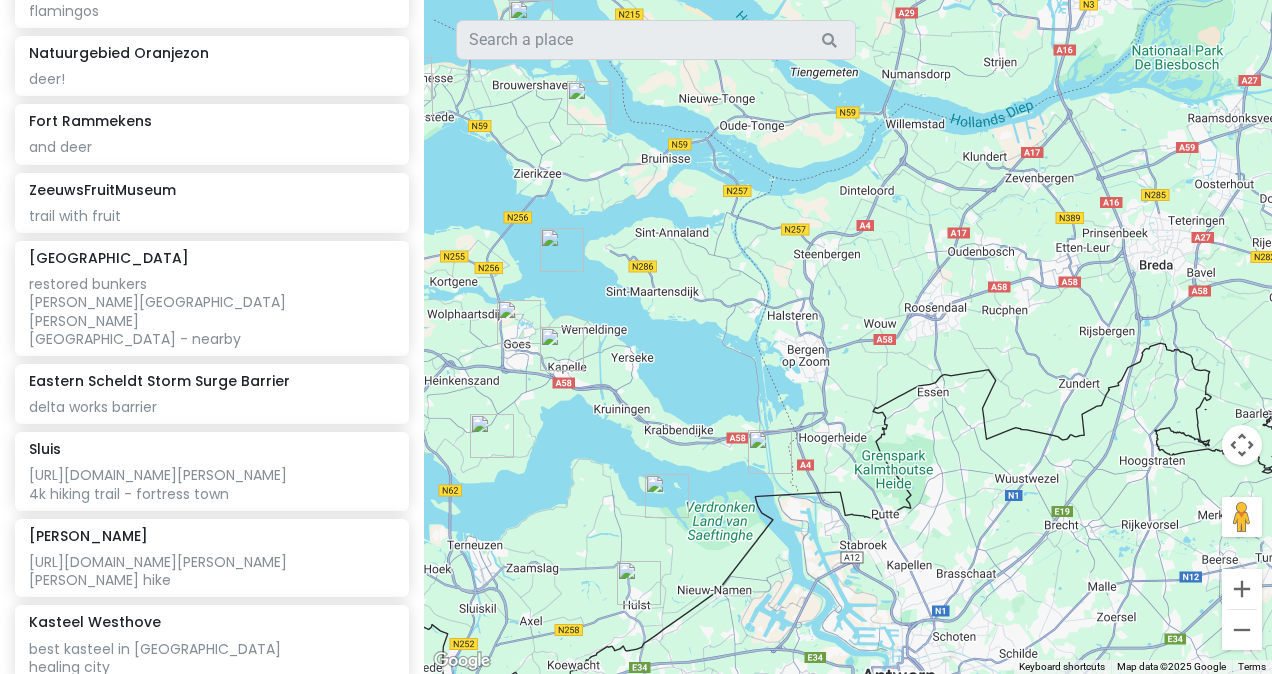 click at bounding box center (770, 452) 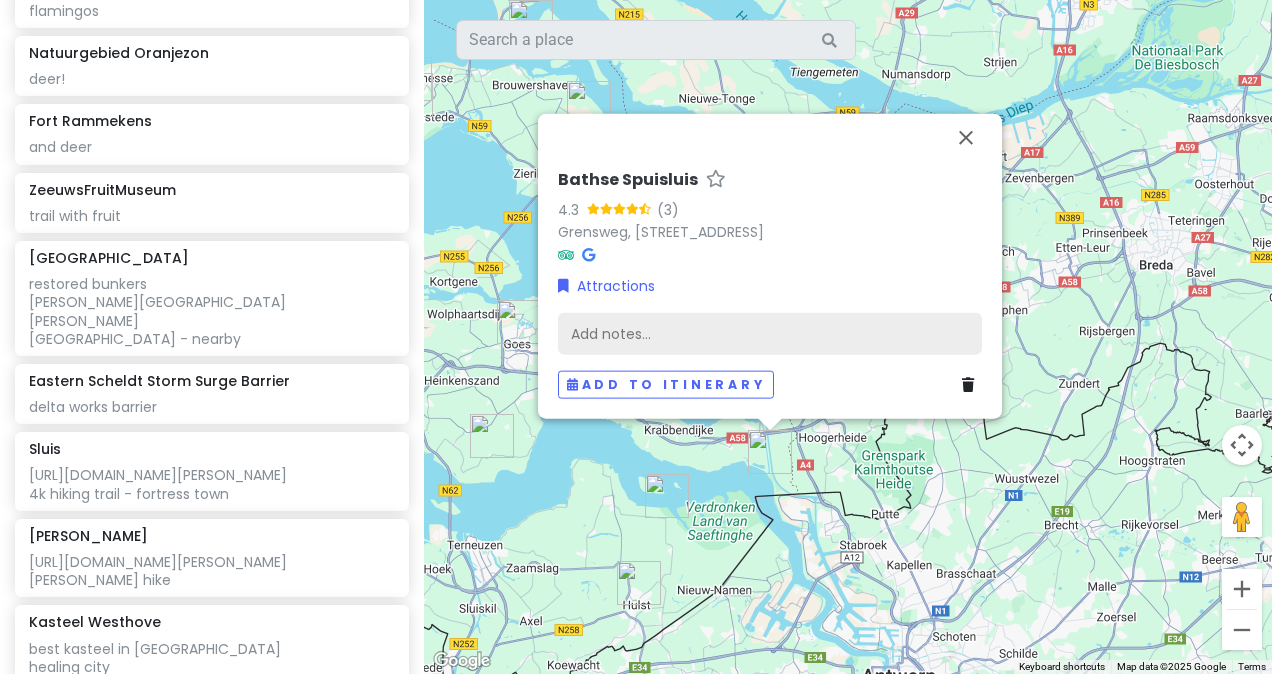 click on "Add notes..." at bounding box center (770, 334) 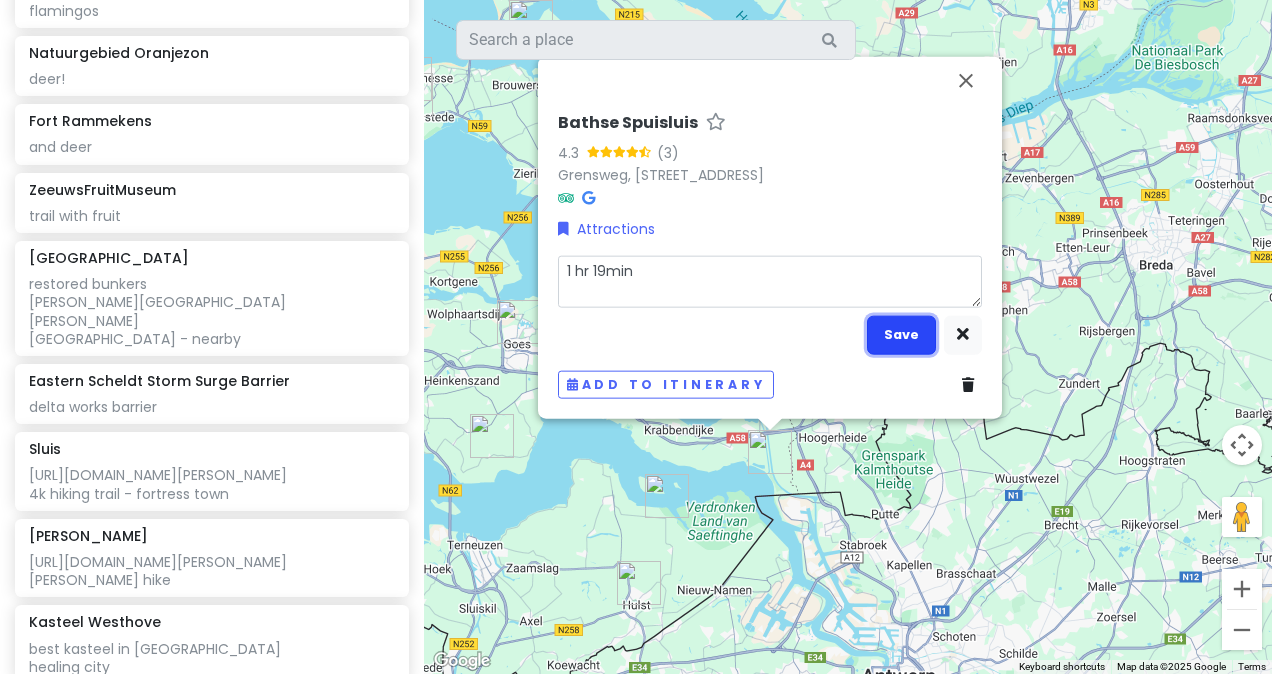 click on "Save" at bounding box center [901, 334] 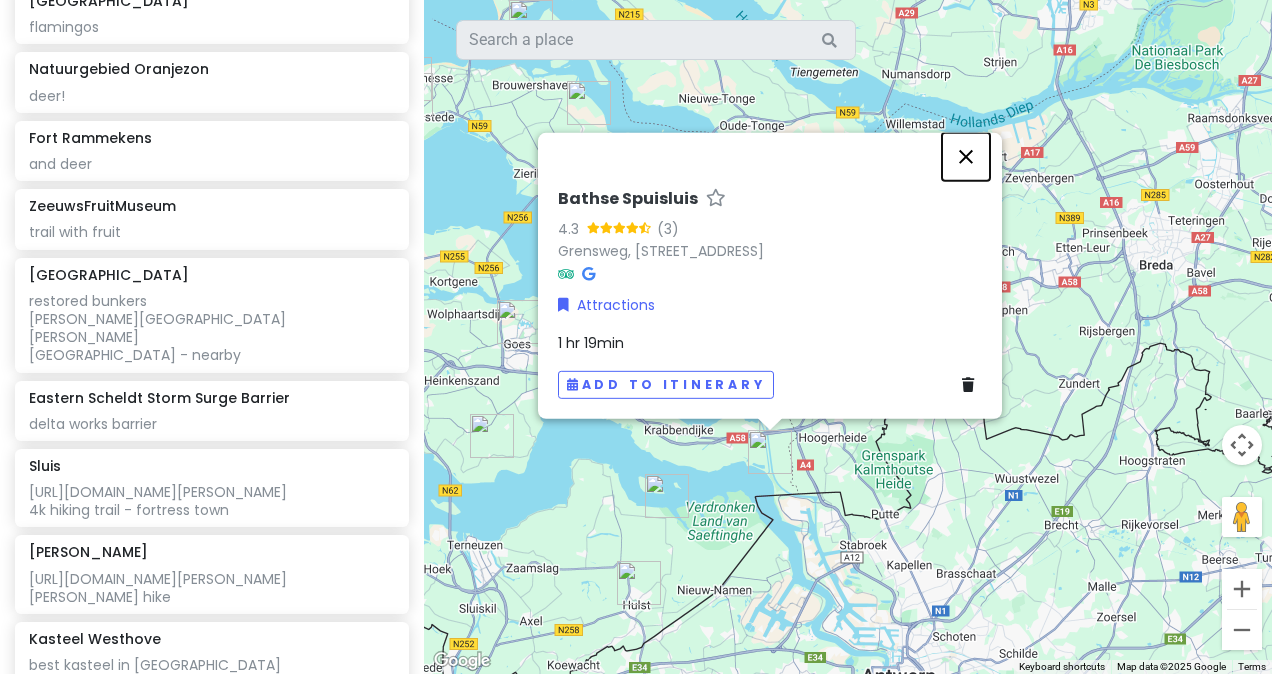 click at bounding box center [966, 157] 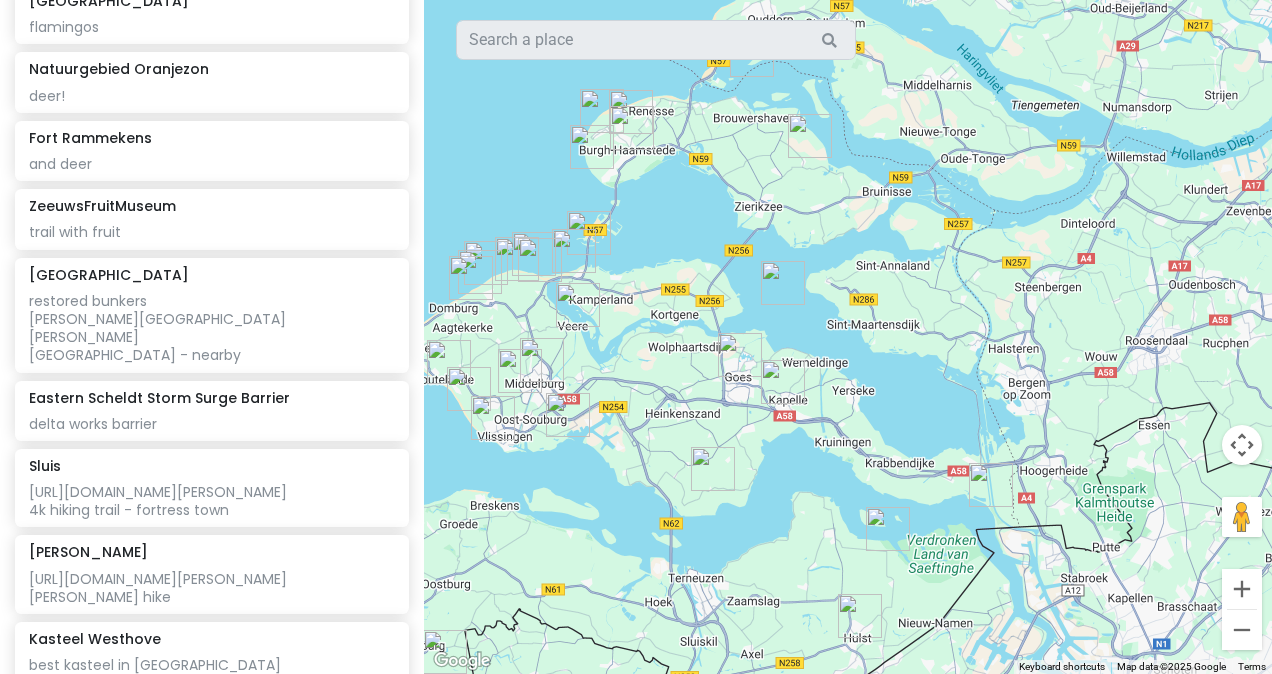 drag, startPoint x: 689, startPoint y: 299, endPoint x: 930, endPoint y: 324, distance: 242.29321 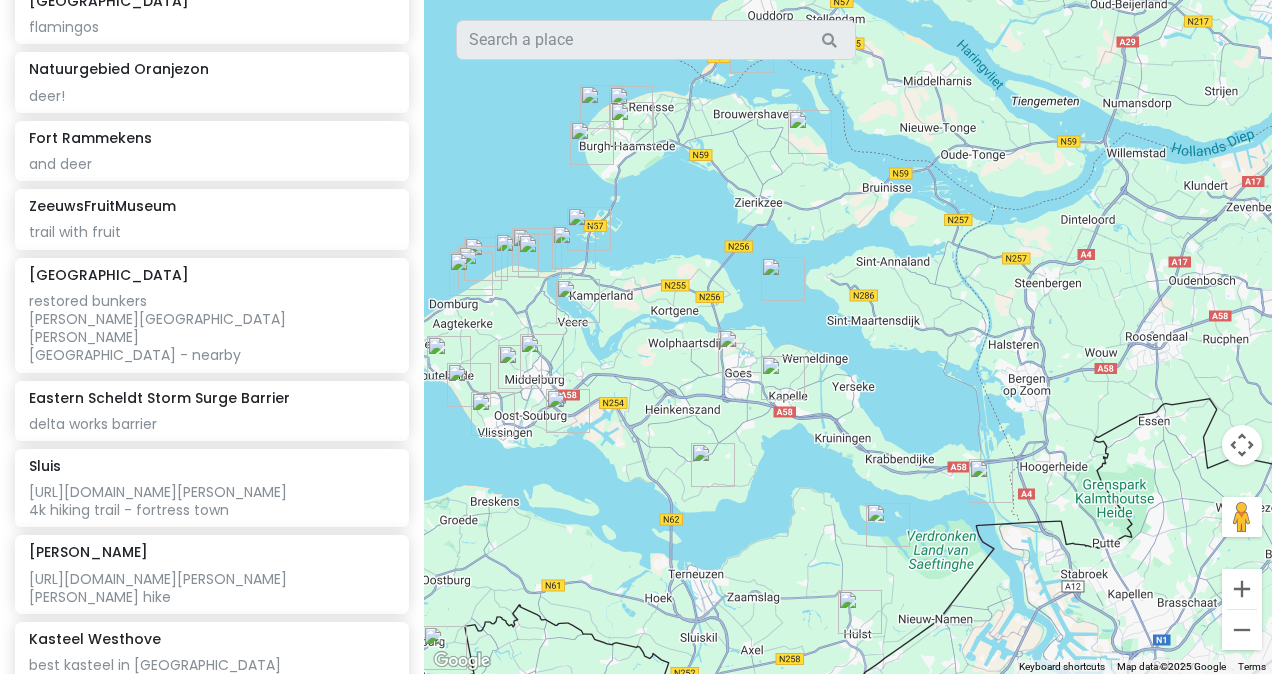 click at bounding box center (783, 378) 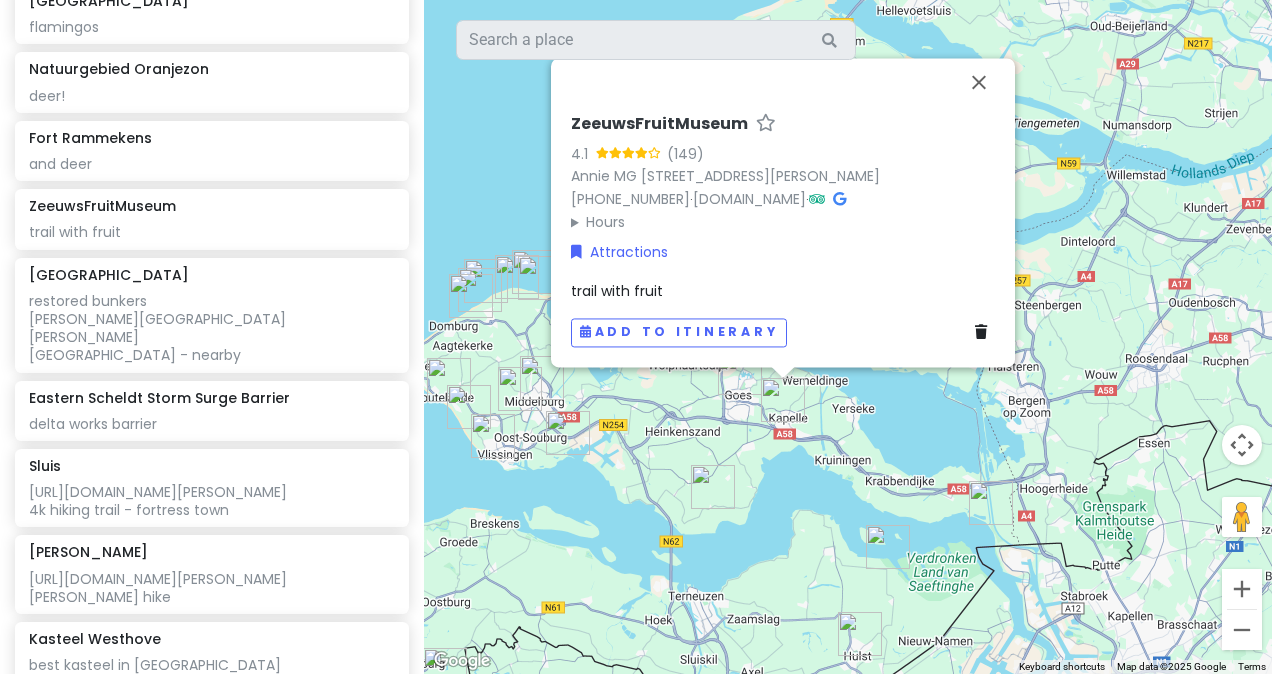 click at bounding box center (740, 373) 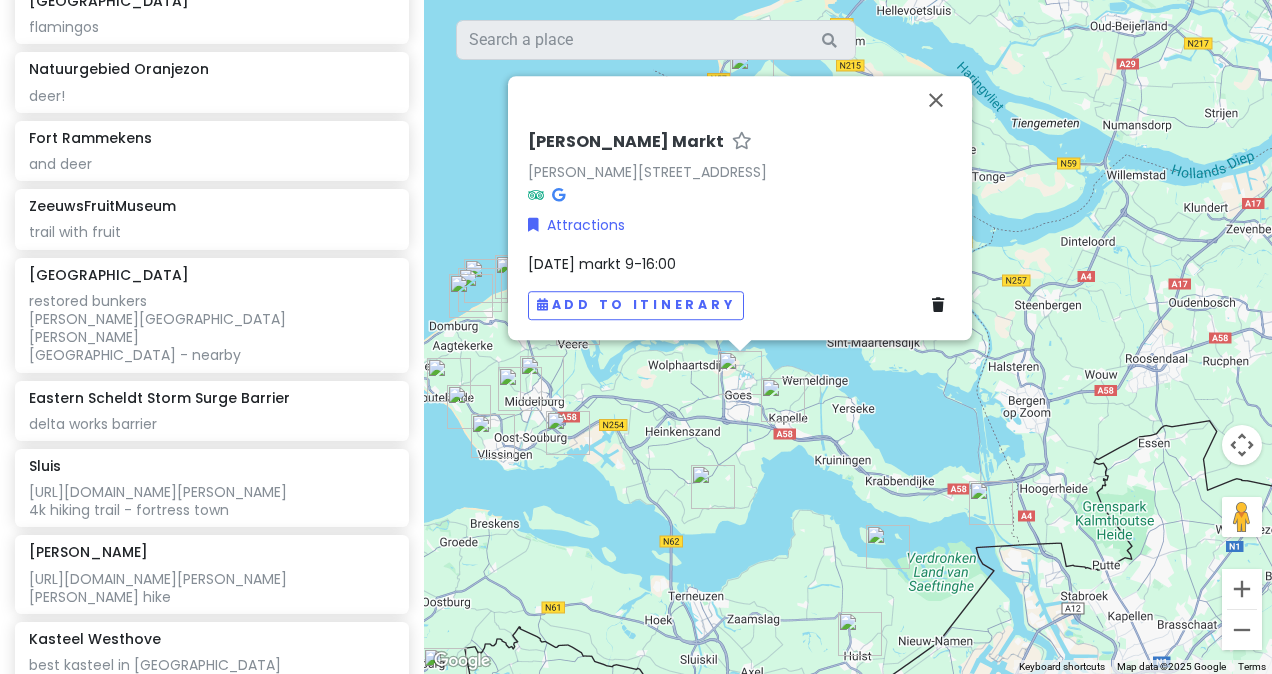 click on "[DATE] markt 9-16:00" at bounding box center (602, 264) 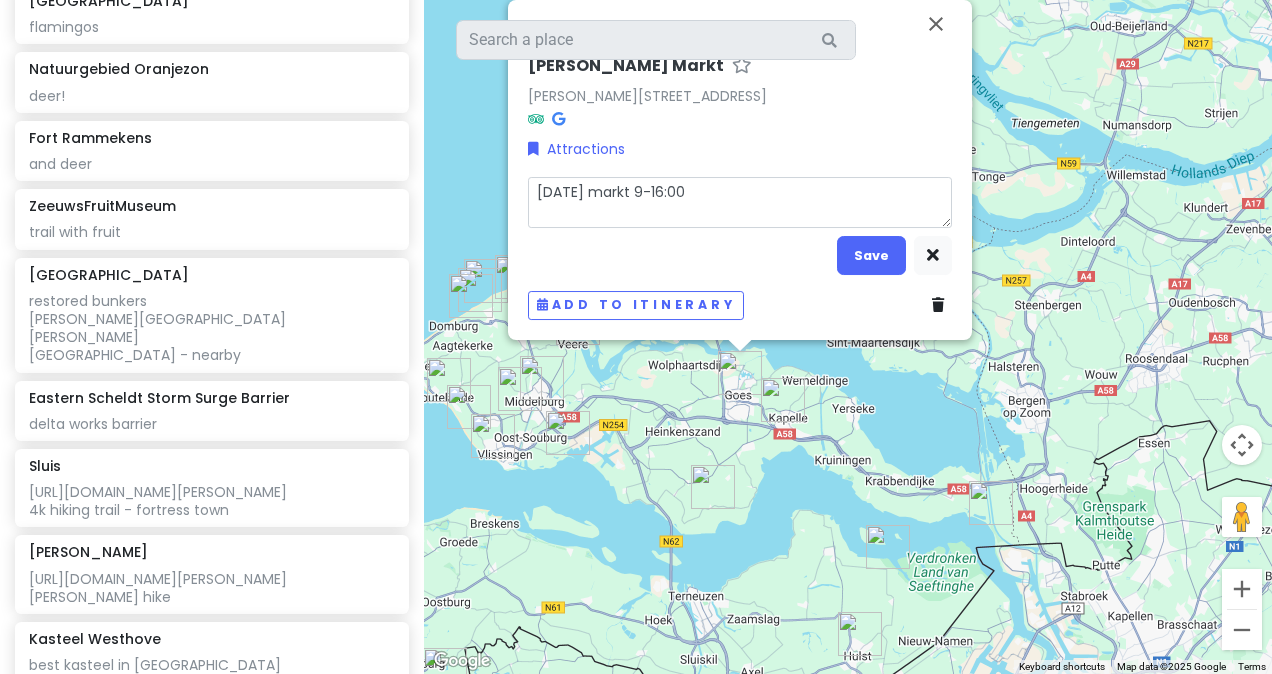 click on "[DATE] markt 9-16:00" at bounding box center (740, 202) 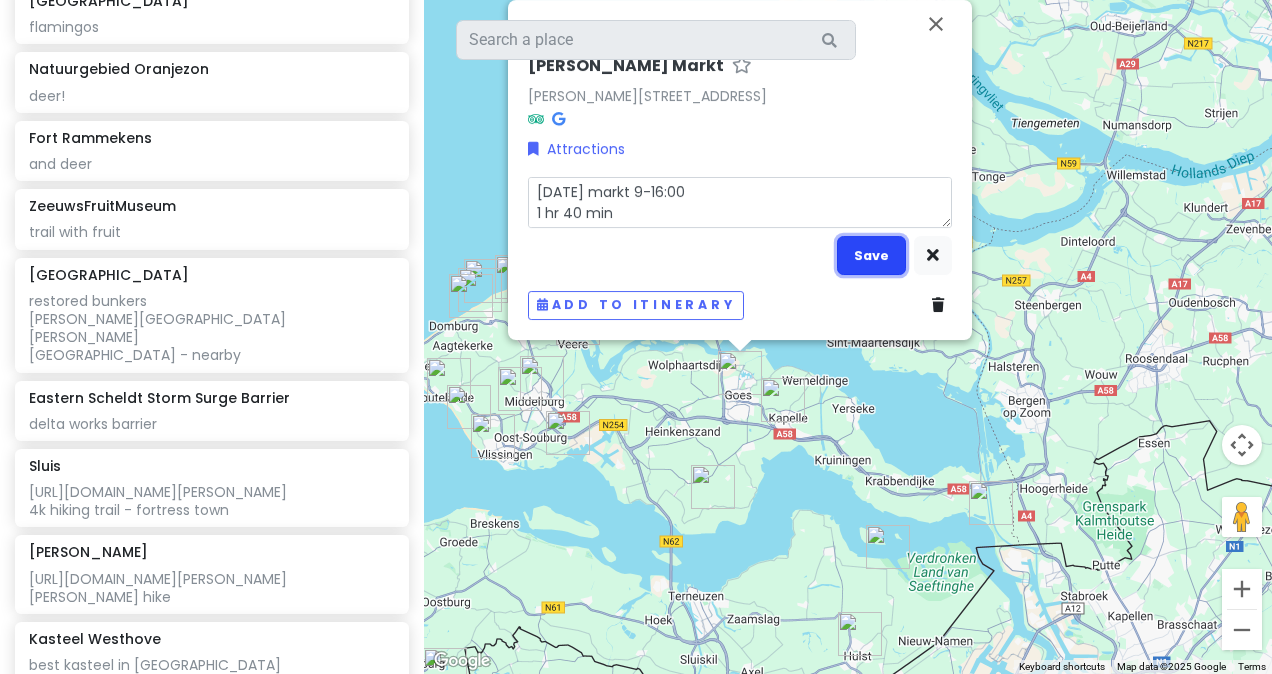 click on "Save" at bounding box center [871, 255] 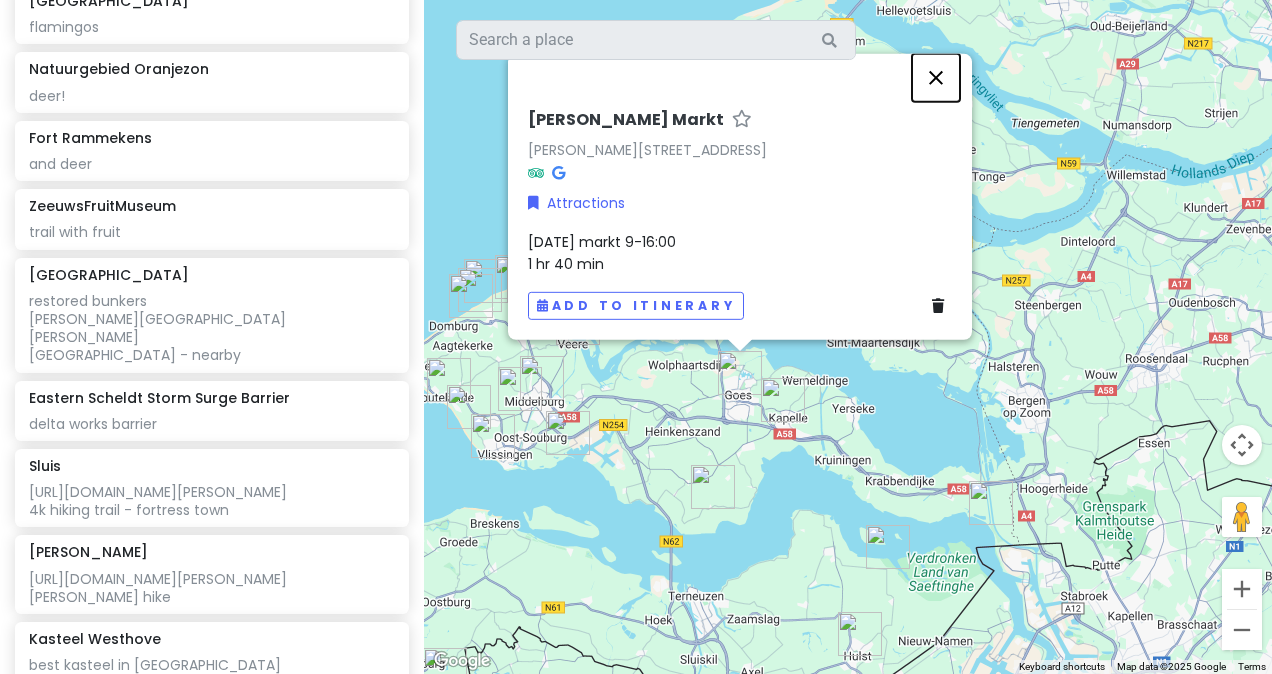 click at bounding box center [936, 78] 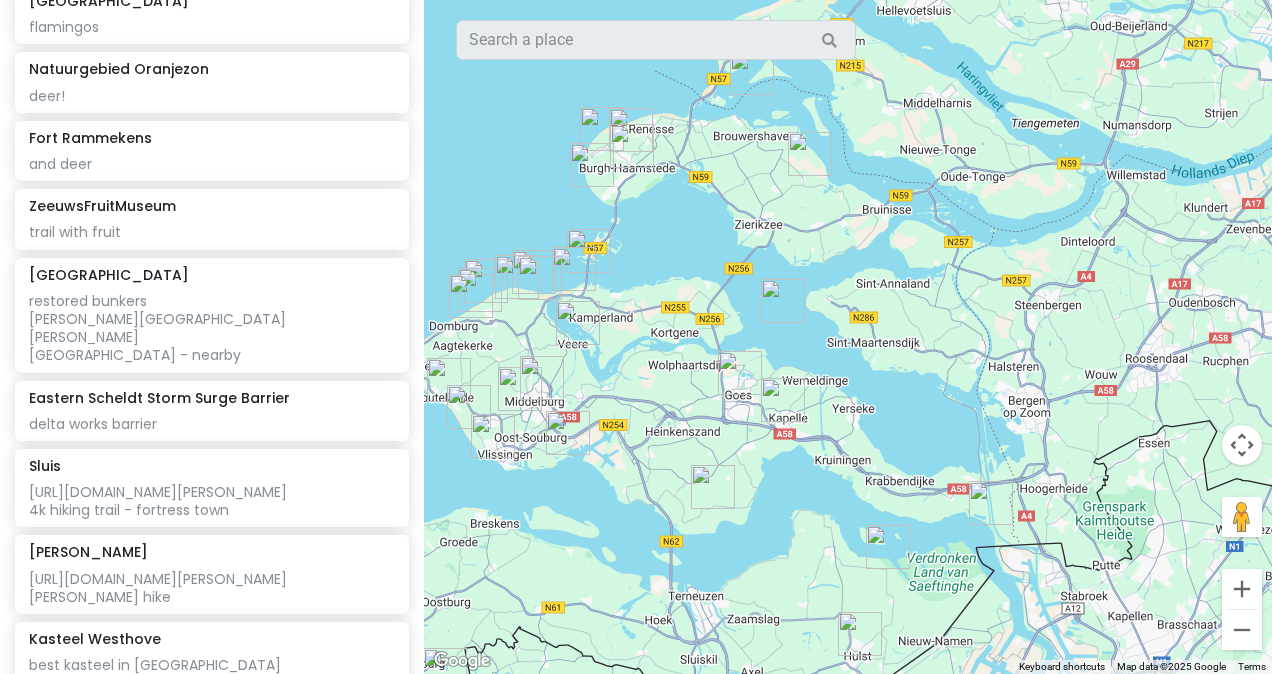 drag, startPoint x: 704, startPoint y: 365, endPoint x: 774, endPoint y: 376, distance: 70.85902 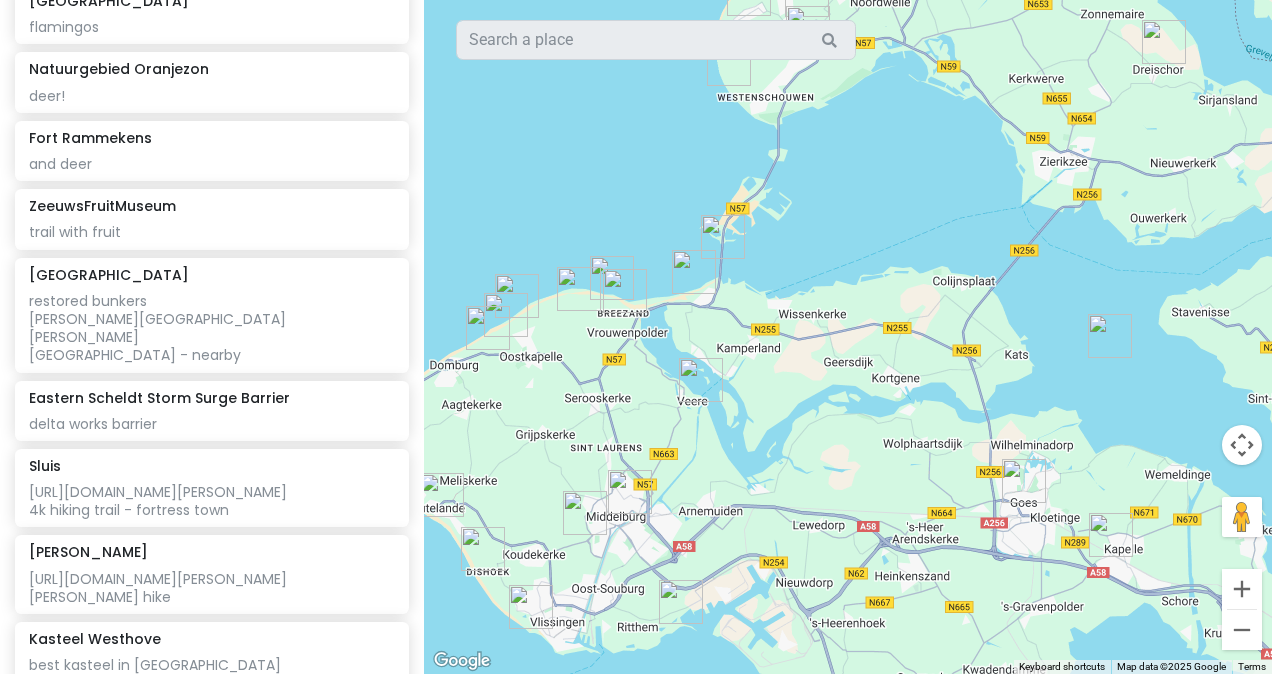 click at bounding box center [488, 328] 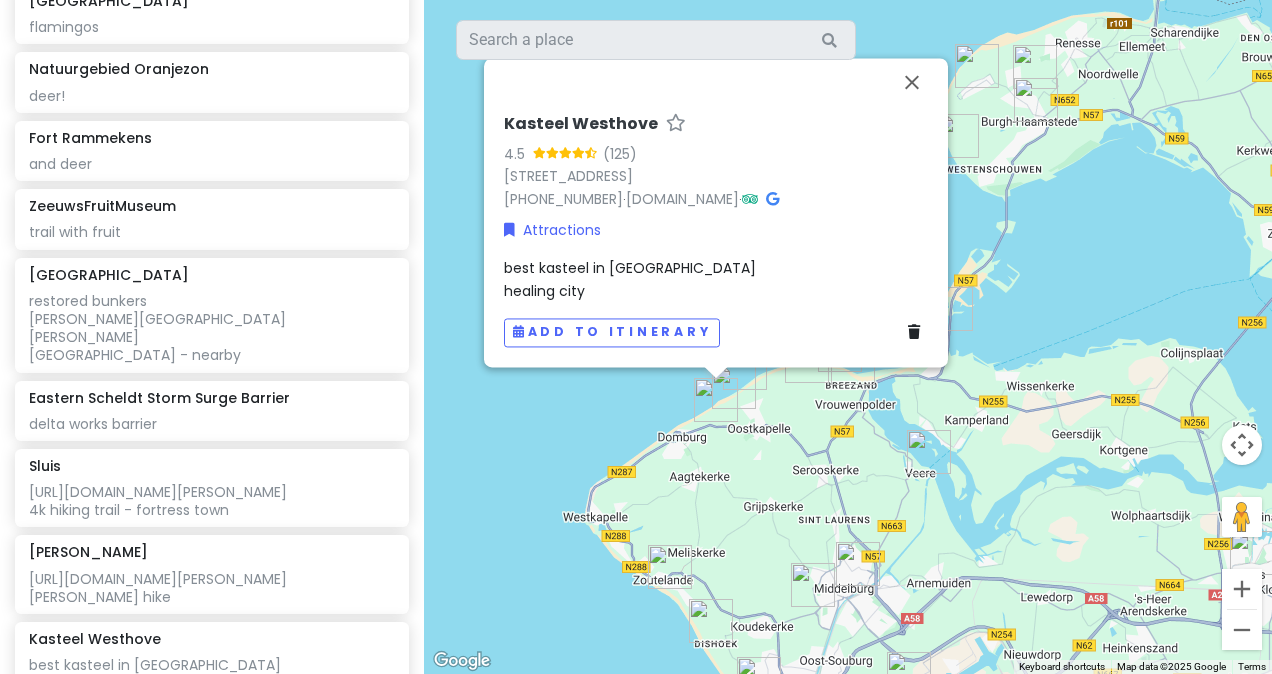 click on "best kasteel in [GEOGRAPHIC_DATA]
healing city" at bounding box center [716, 280] 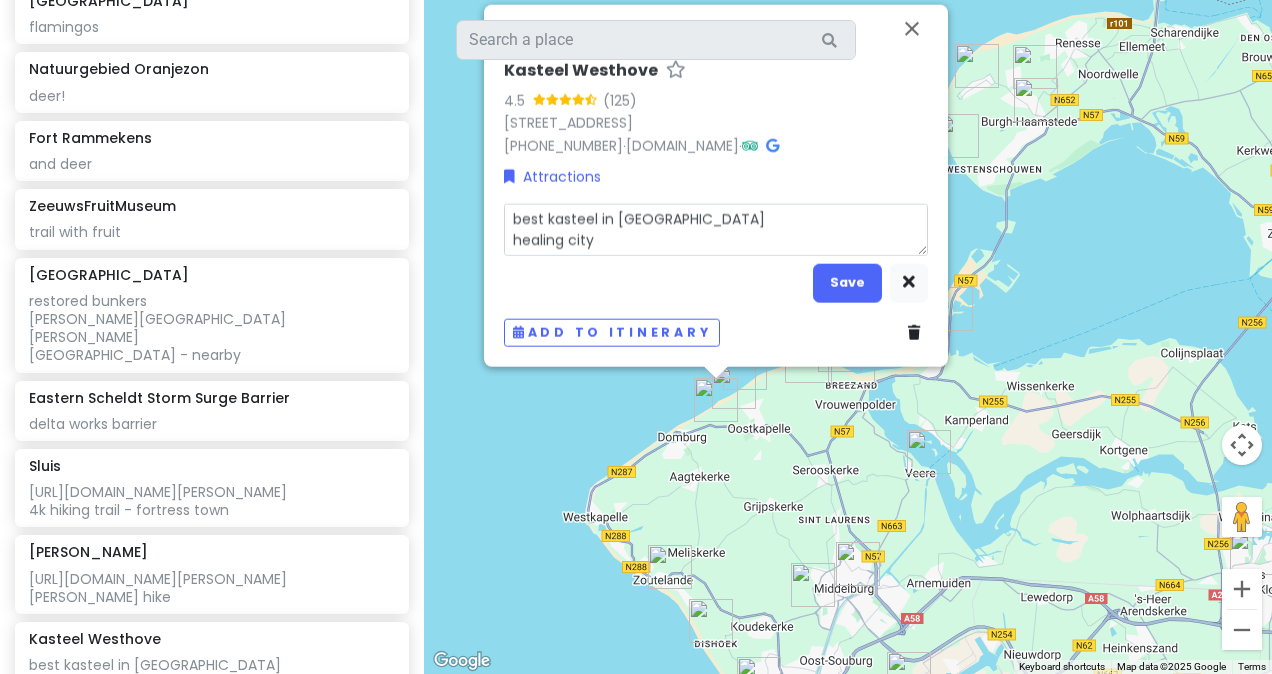 click on "best kasteel in [GEOGRAPHIC_DATA]
healing city" at bounding box center (716, 229) 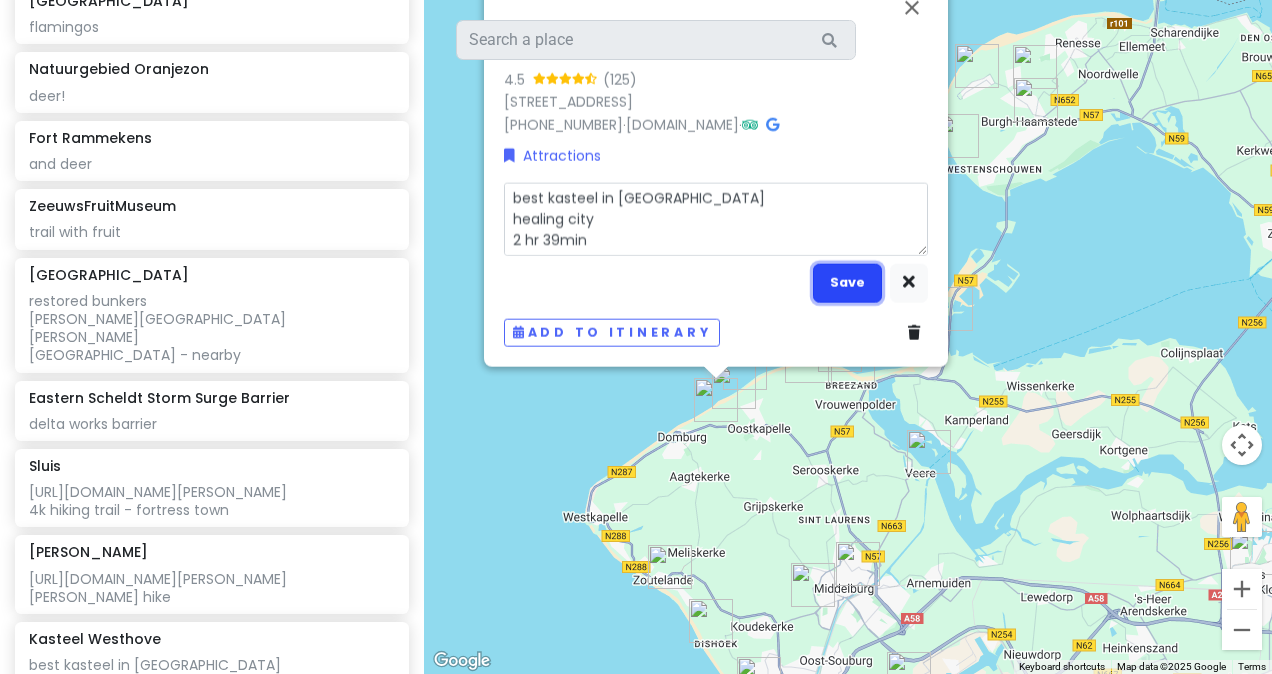 click on "Save" at bounding box center (847, 282) 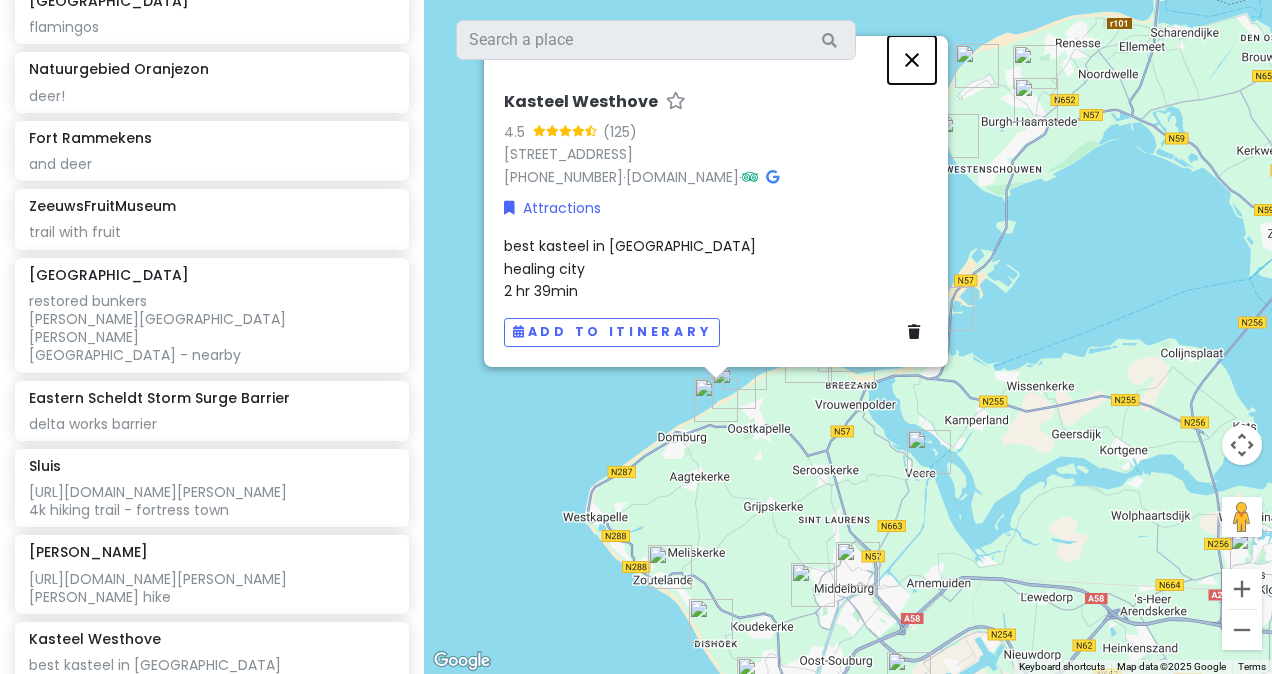 click at bounding box center (912, 60) 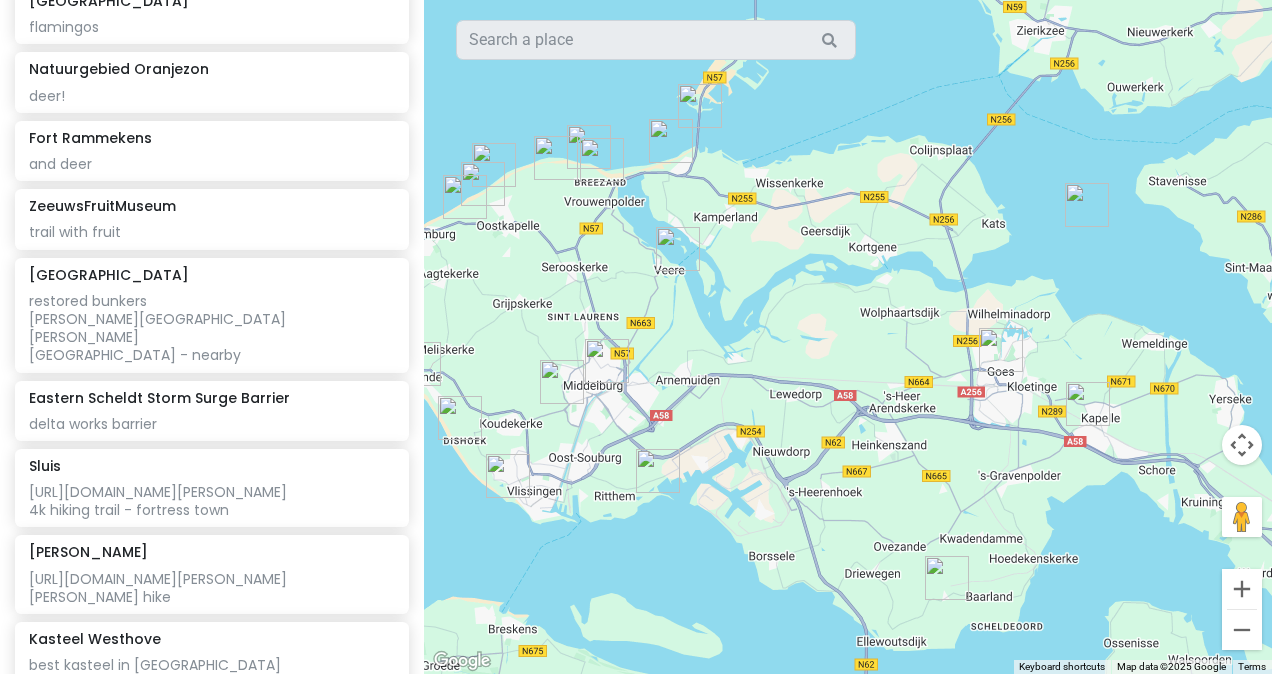 drag, startPoint x: 960, startPoint y: 368, endPoint x: 701, endPoint y: 157, distance: 334.06885 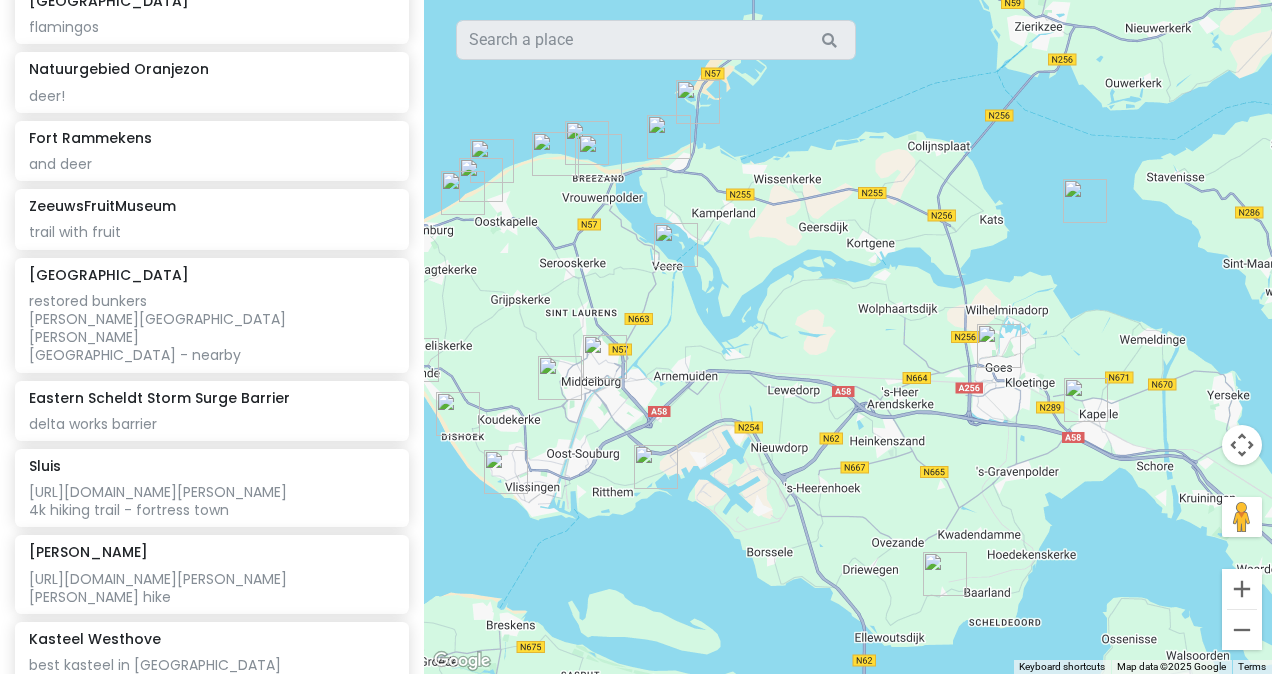 click at bounding box center [676, 245] 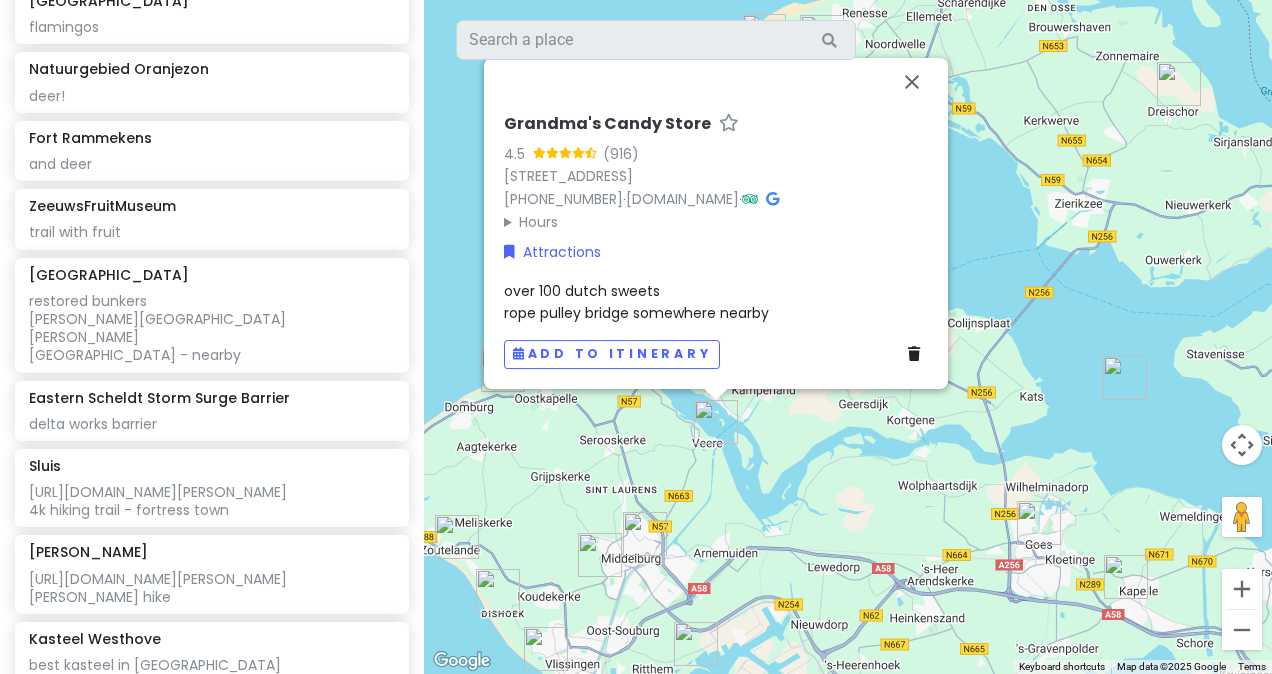 click on "over 100 dutch sweets
rope pulley bridge somewhere nearby" at bounding box center [636, 302] 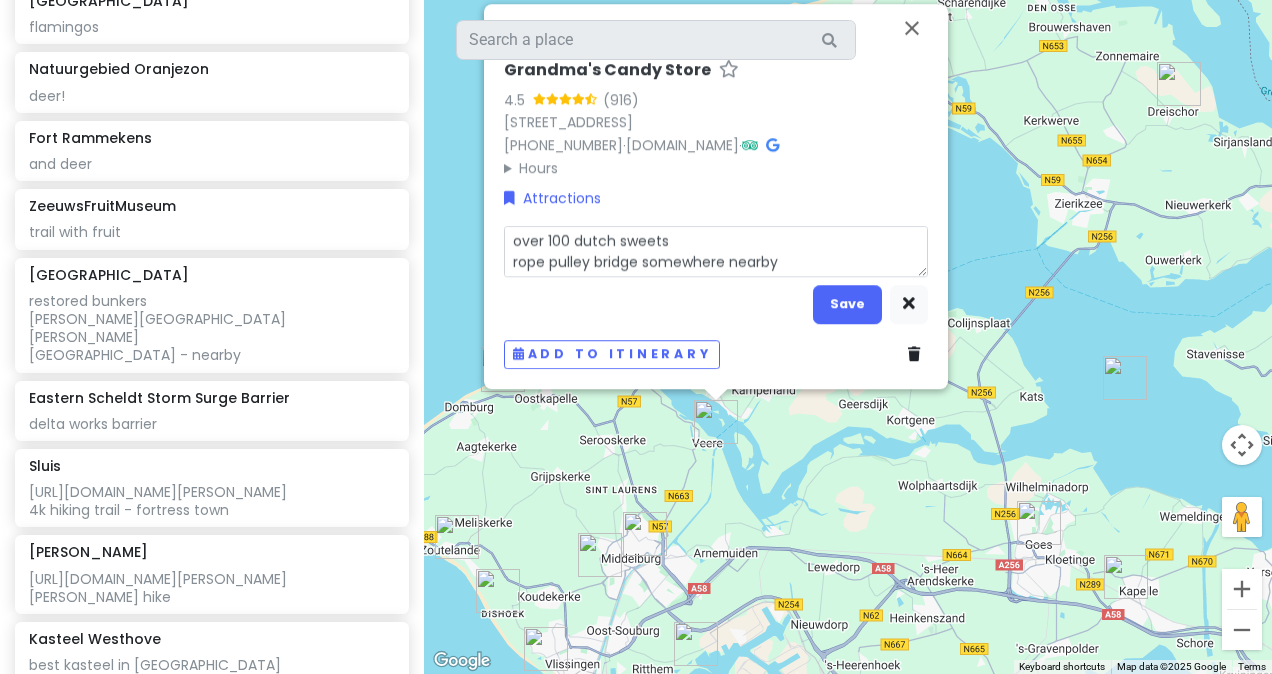 click on "over 100 dutch sweets
rope pulley bridge somewhere nearby" at bounding box center [716, 251] 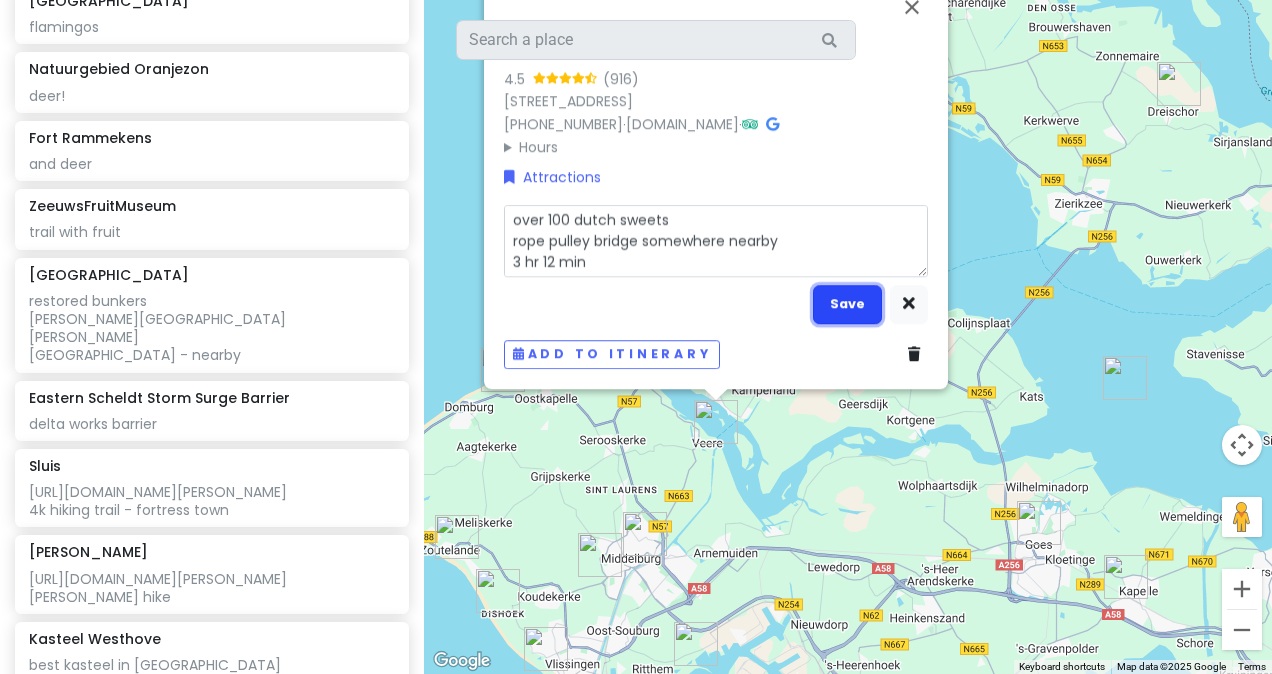 click on "Save" at bounding box center (847, 304) 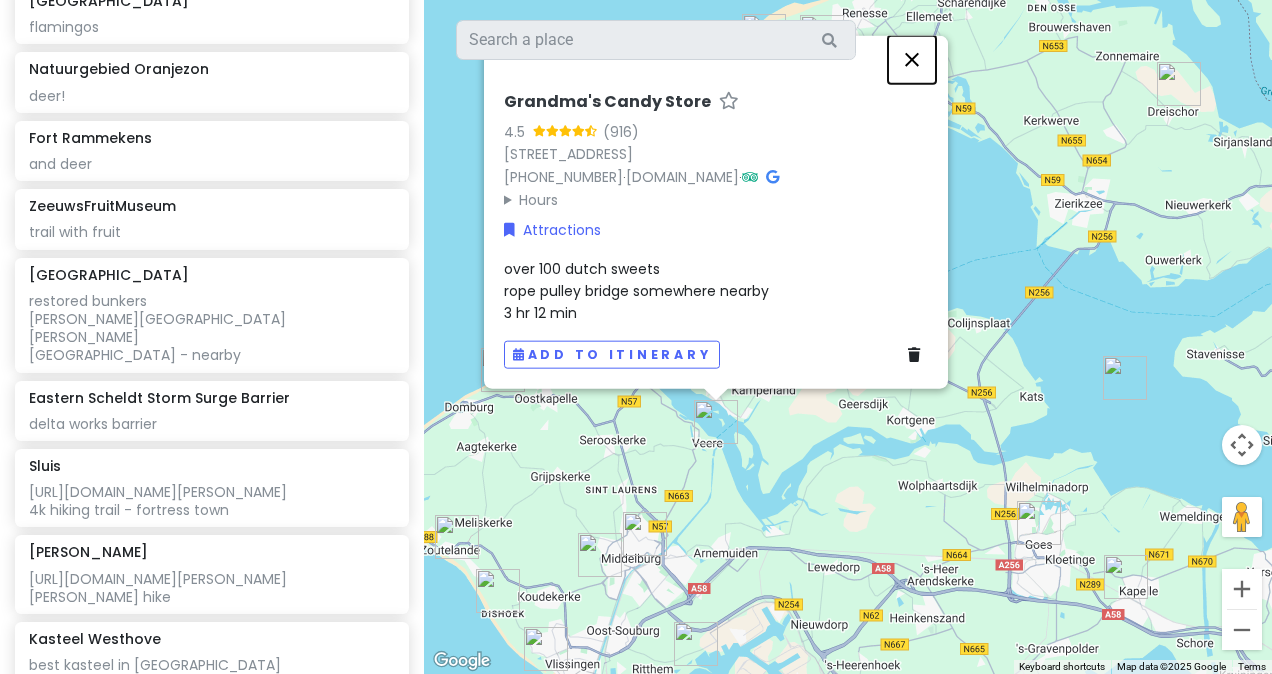 click at bounding box center [912, 60] 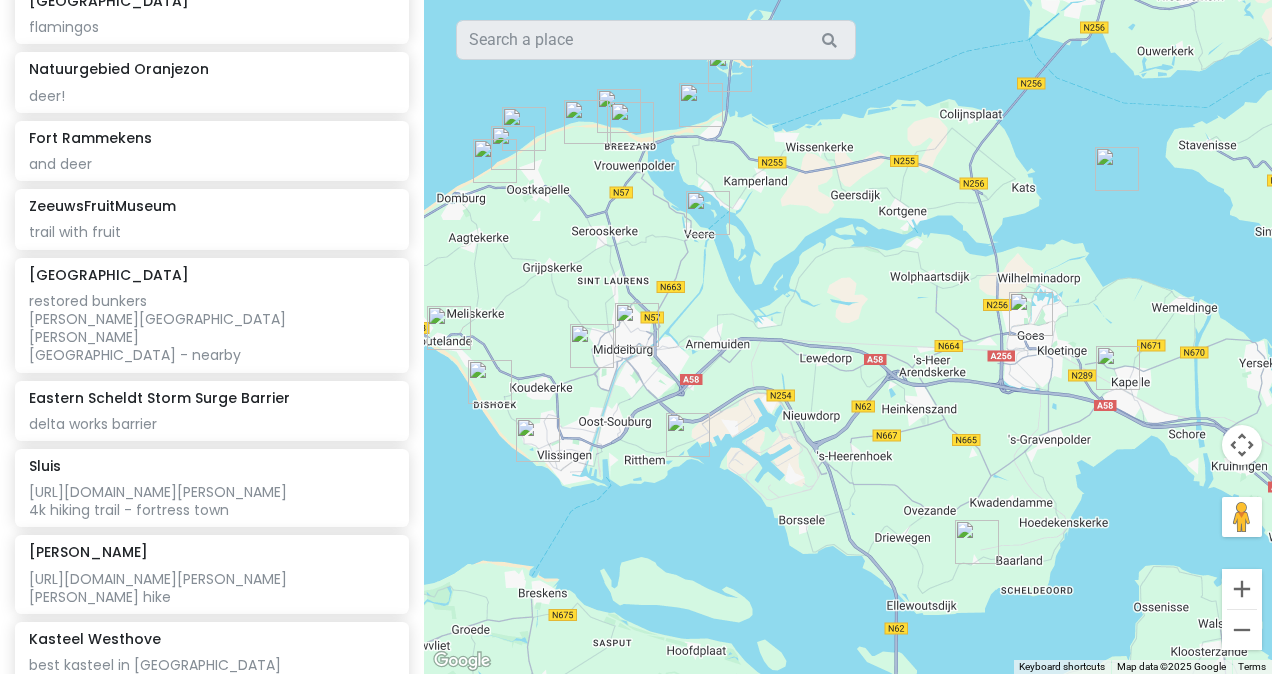 drag, startPoint x: 877, startPoint y: 472, endPoint x: 864, endPoint y: 218, distance: 254.33246 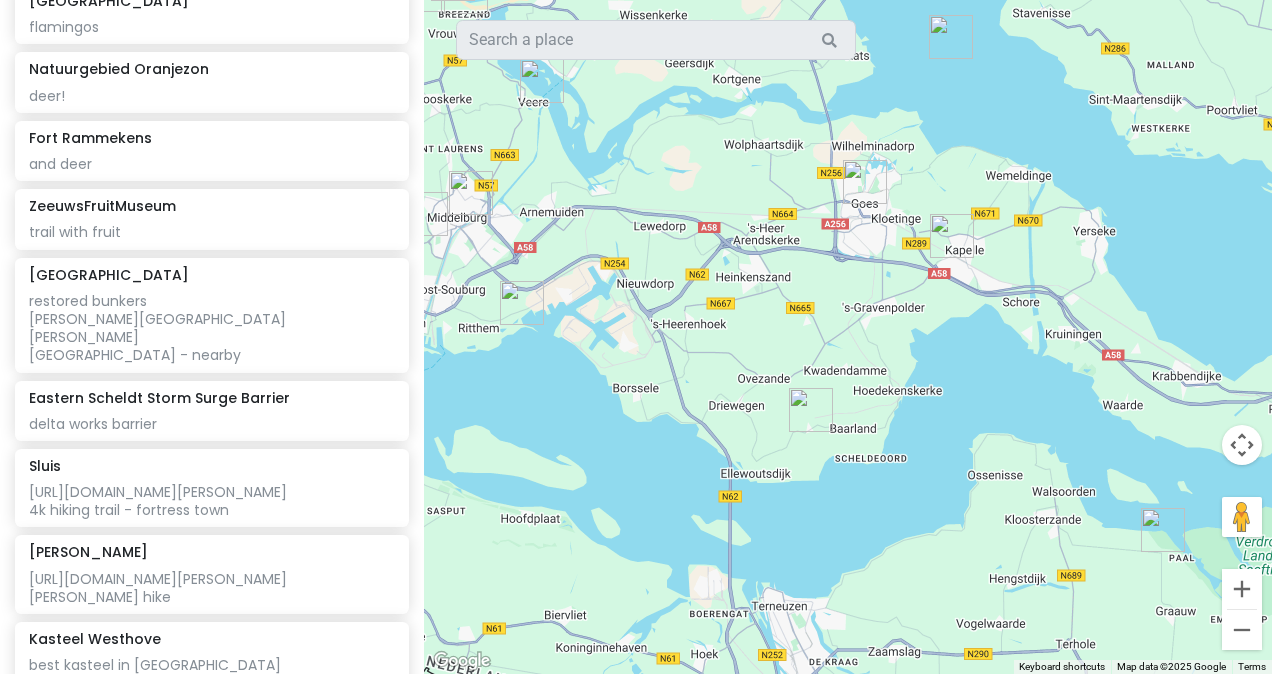 drag, startPoint x: 978, startPoint y: 472, endPoint x: 782, endPoint y: 322, distance: 246.81168 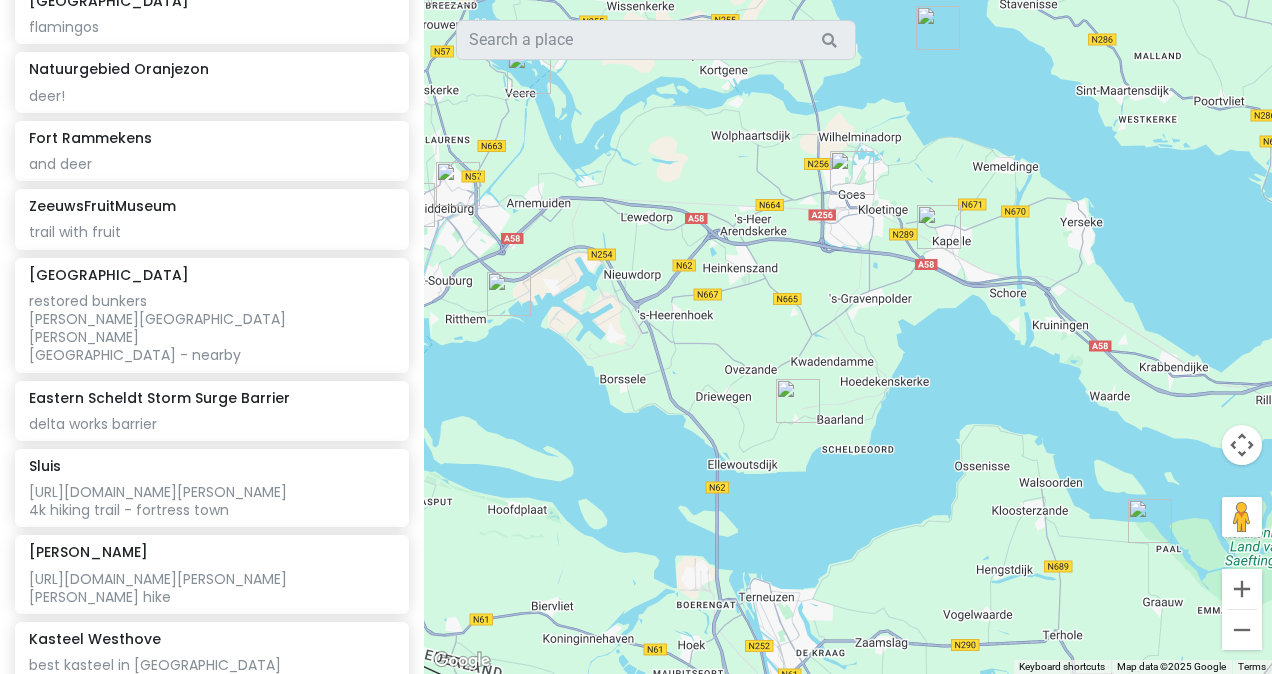 click at bounding box center (798, 401) 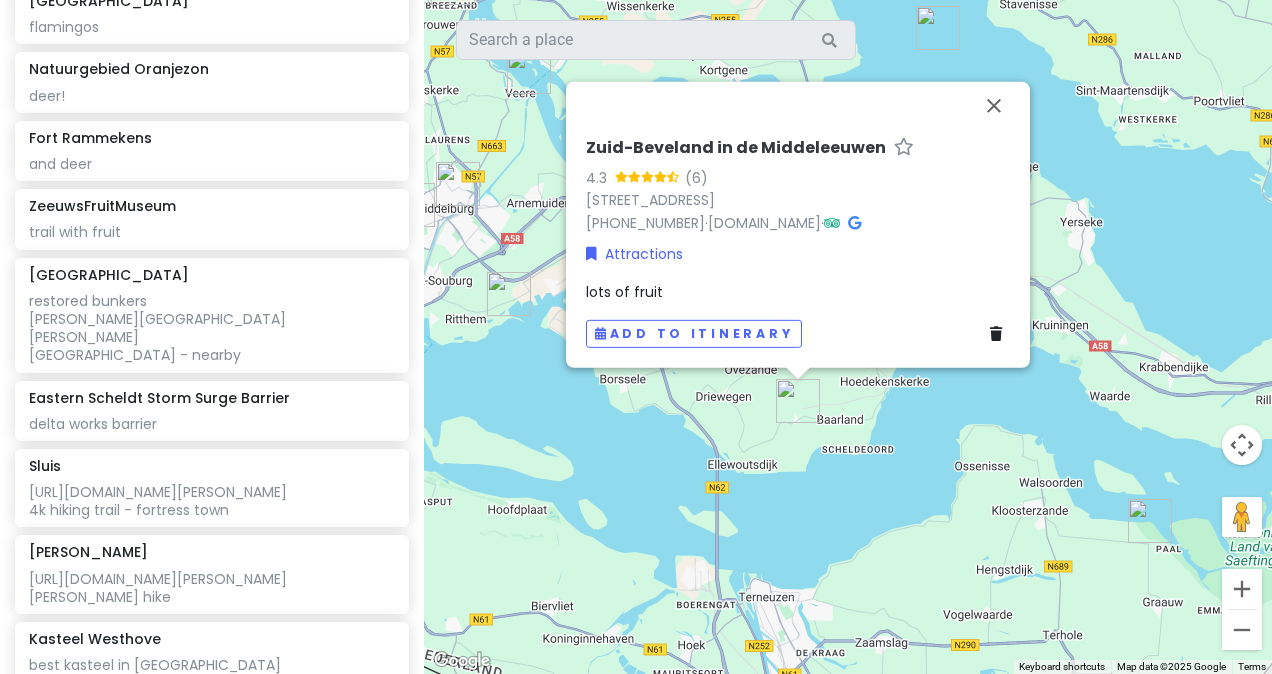 click on "lots of fruit" at bounding box center (798, 292) 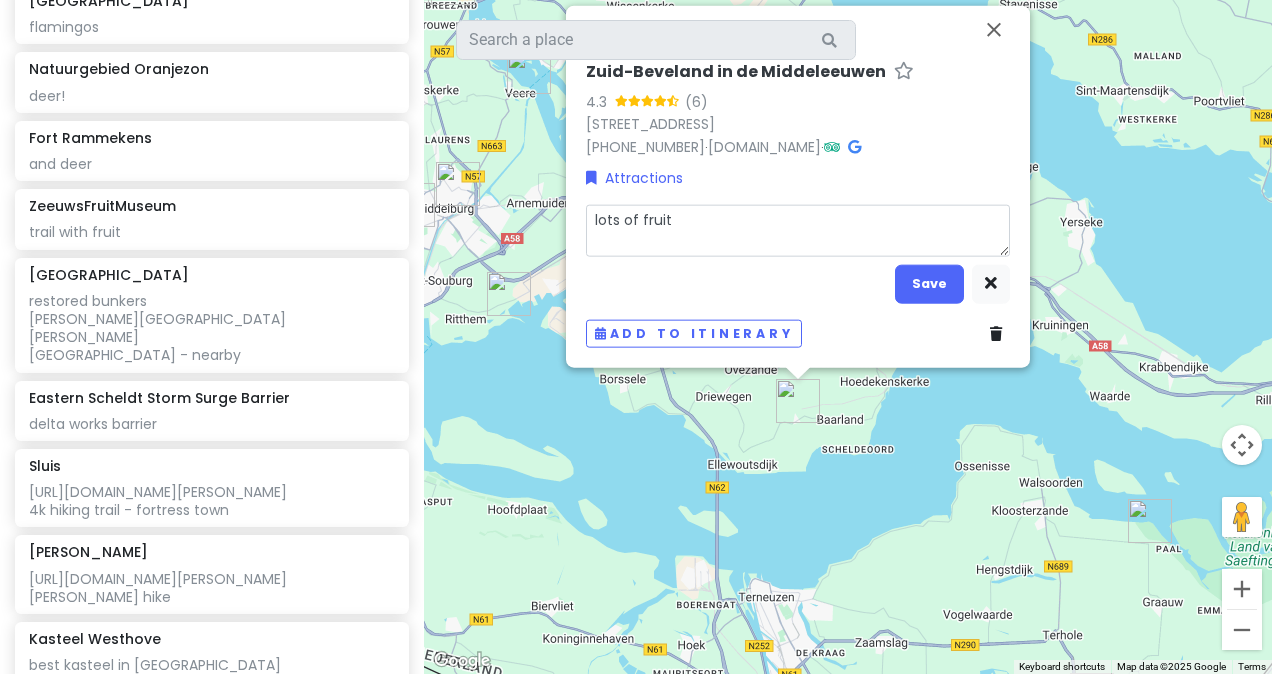 click on "lots of fruit" at bounding box center (798, 230) 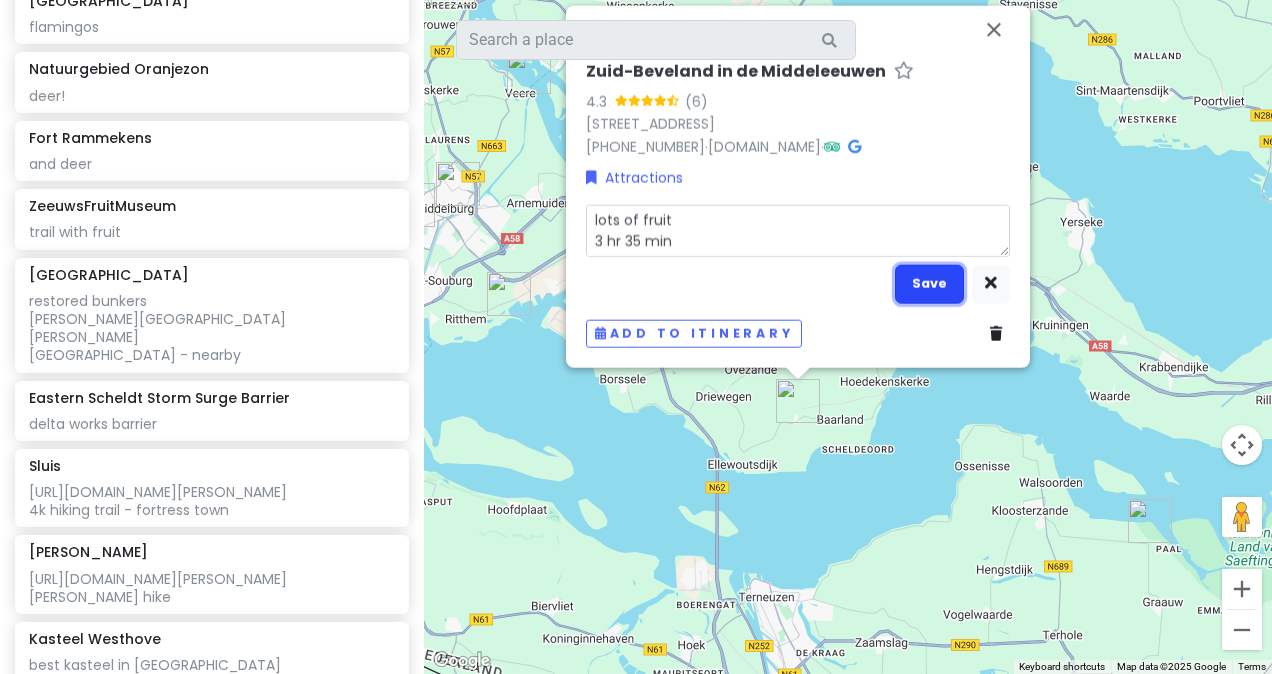 click on "Save" at bounding box center (929, 283) 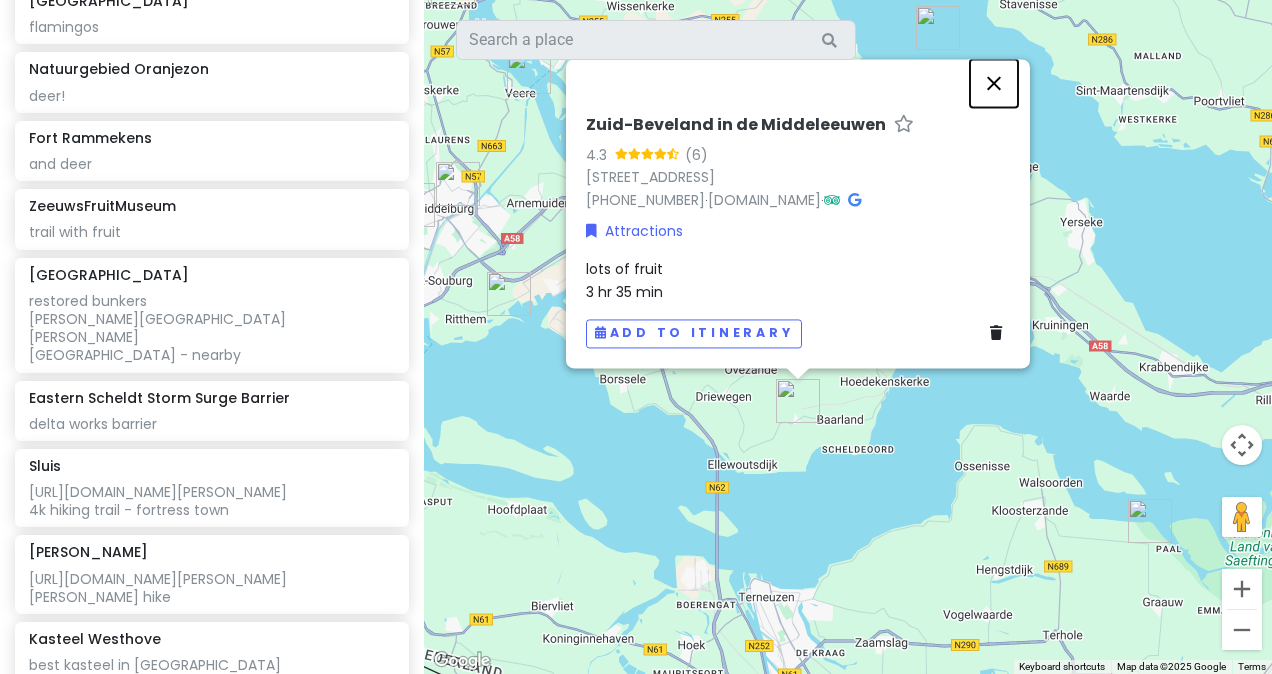 click at bounding box center (994, 83) 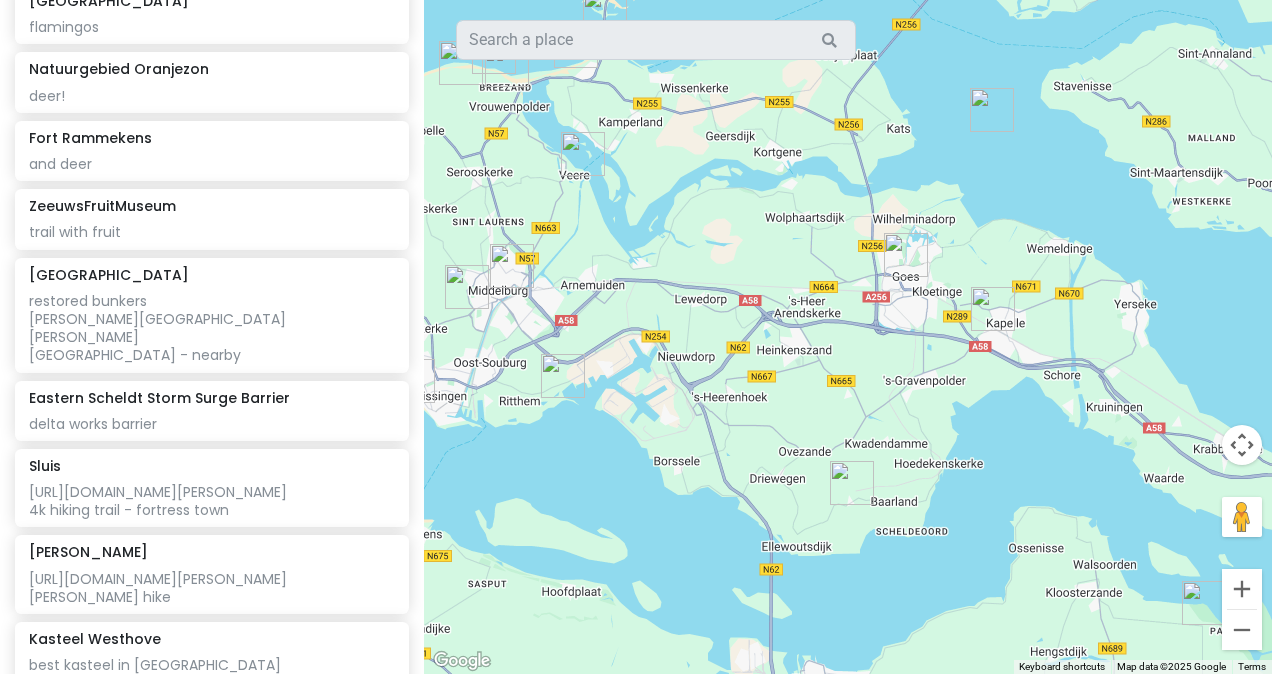 drag, startPoint x: 735, startPoint y: 220, endPoint x: 796, endPoint y: 308, distance: 107.07474 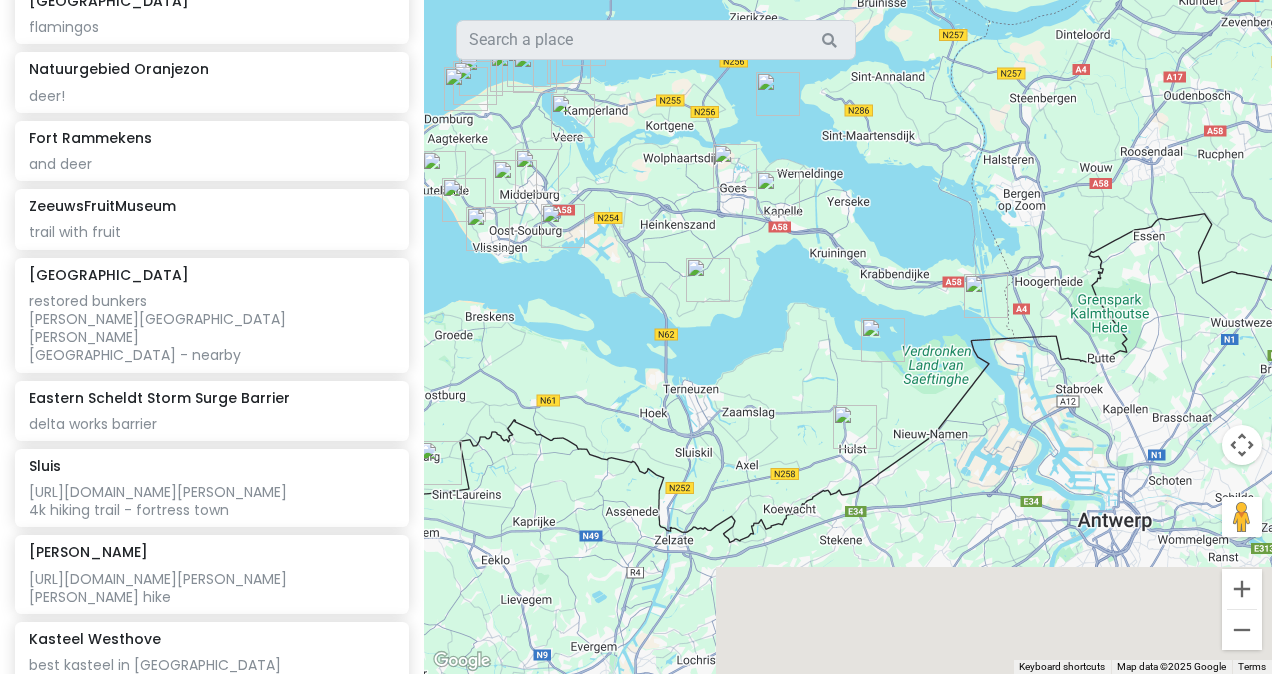 drag, startPoint x: 738, startPoint y: 432, endPoint x: 646, endPoint y: 260, distance: 195.05896 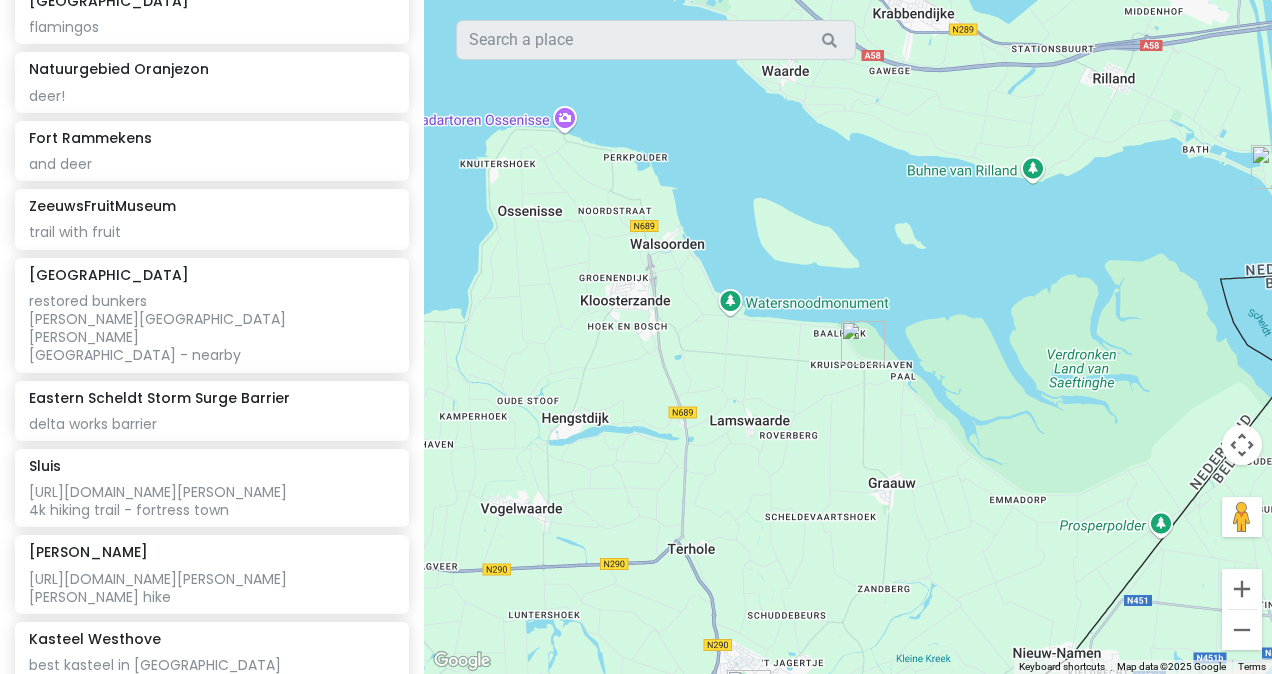 click at bounding box center [863, 343] 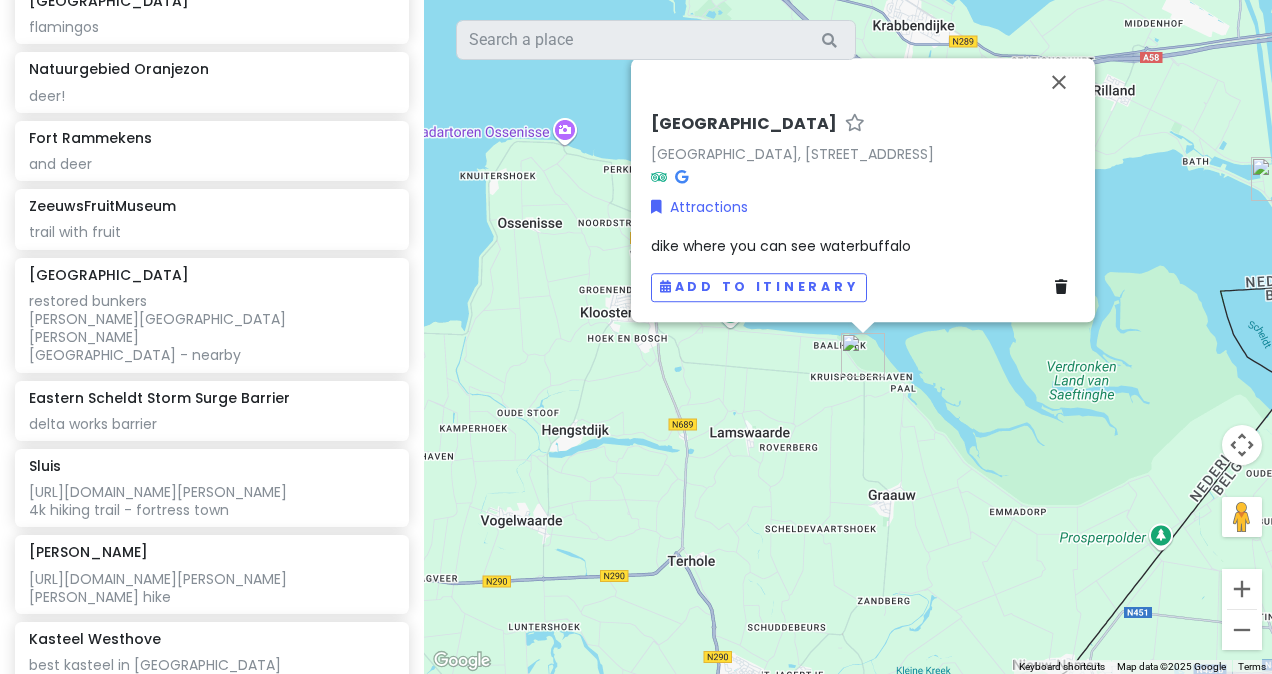 click on "dike where you can see waterbuffalo" at bounding box center (863, 246) 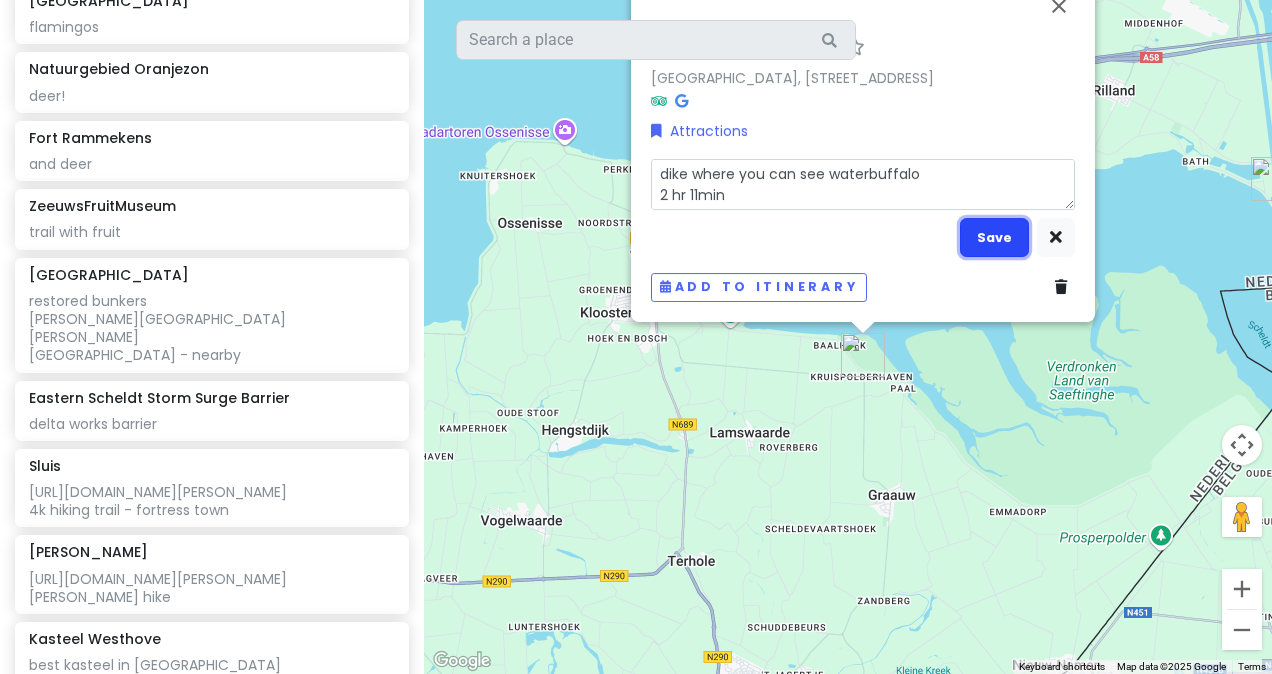 click on "Save" at bounding box center (994, 237) 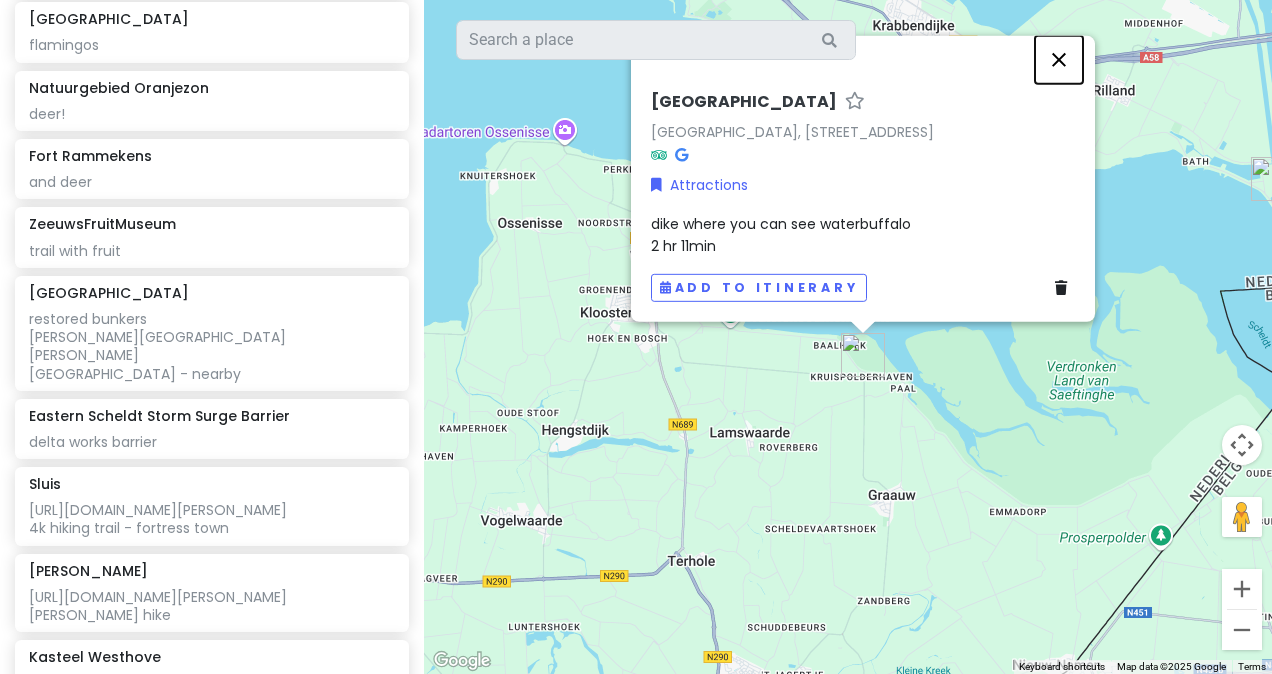click at bounding box center (1059, 60) 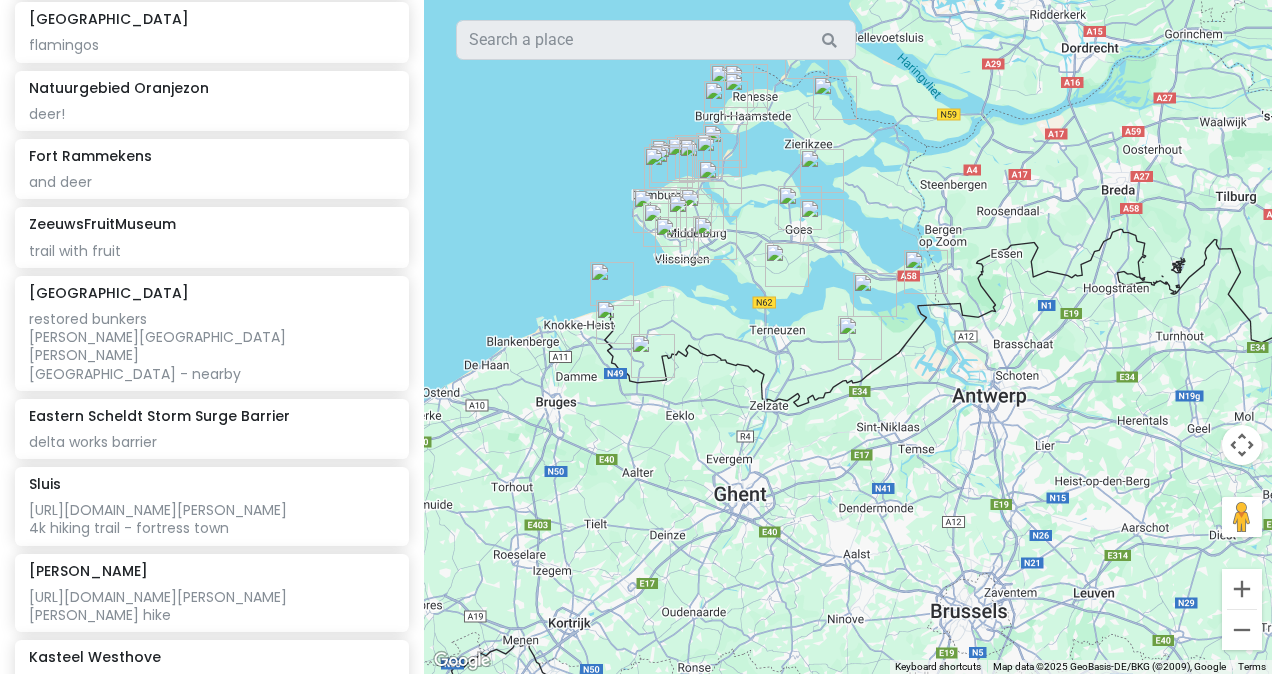 click at bounding box center [860, 338] 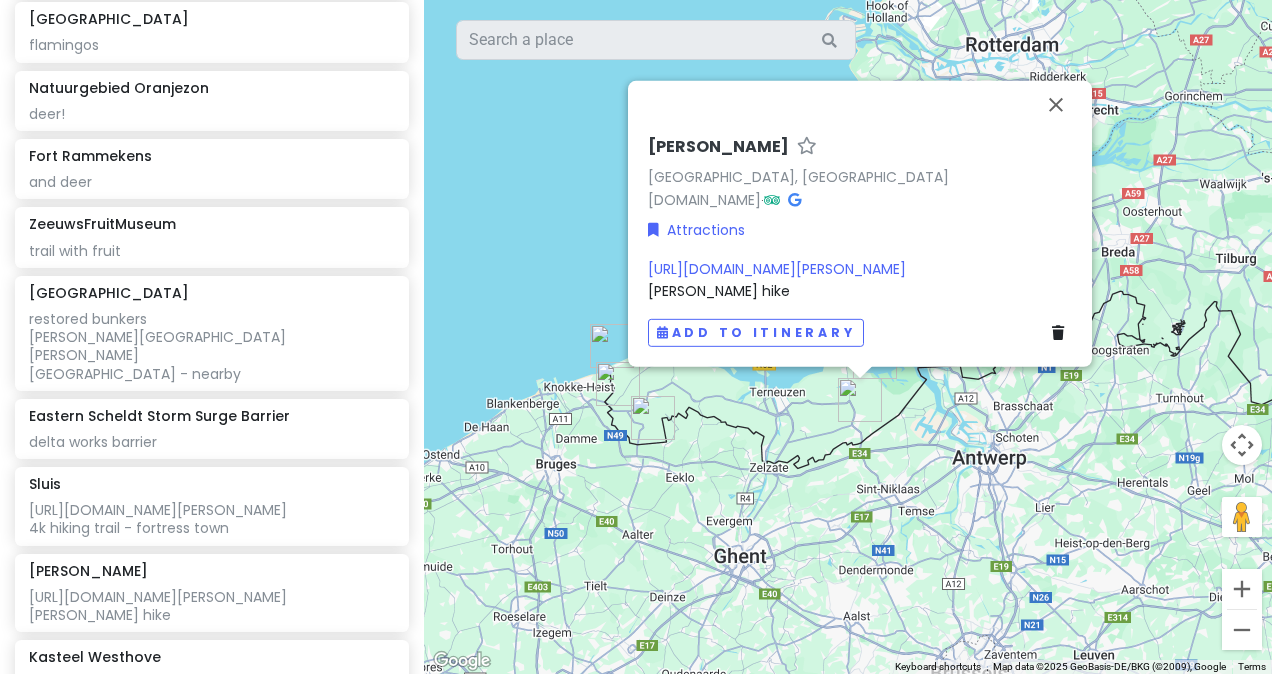 click on "[URL][DOMAIN_NAME][PERSON_NAME]
[PERSON_NAME] hike" at bounding box center [860, 280] 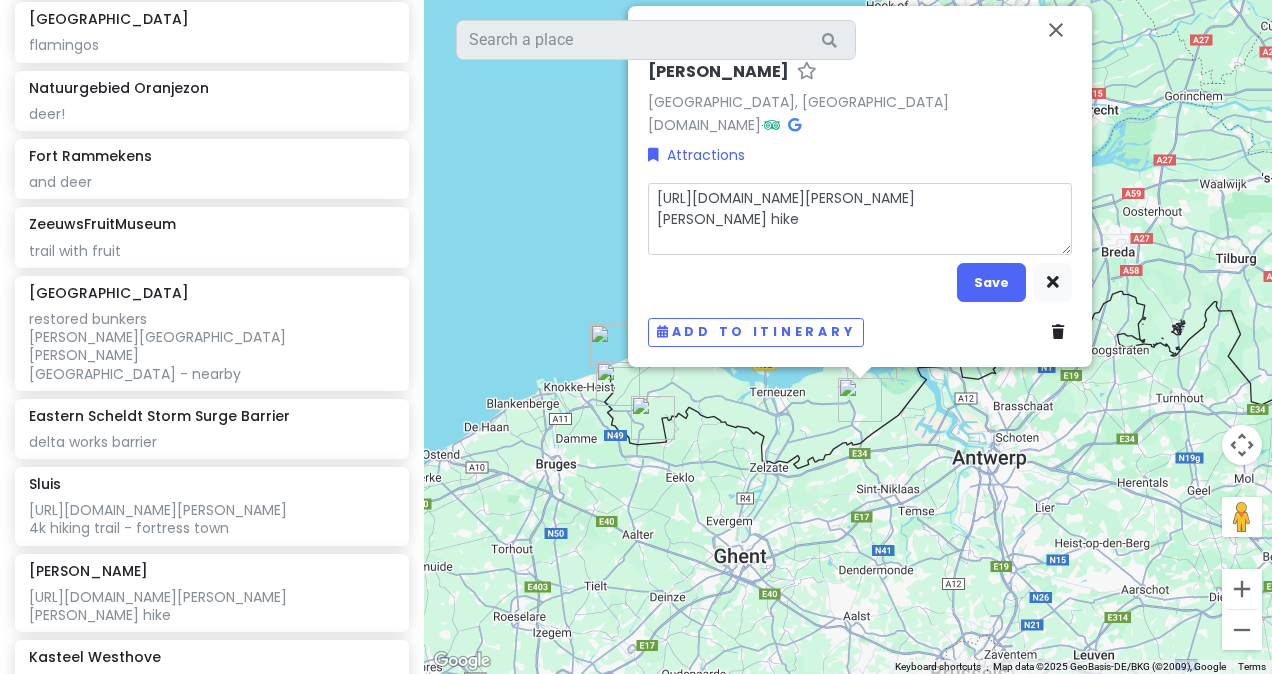 click on "[URL][DOMAIN_NAME][PERSON_NAME]
[PERSON_NAME] hike" at bounding box center (860, 219) 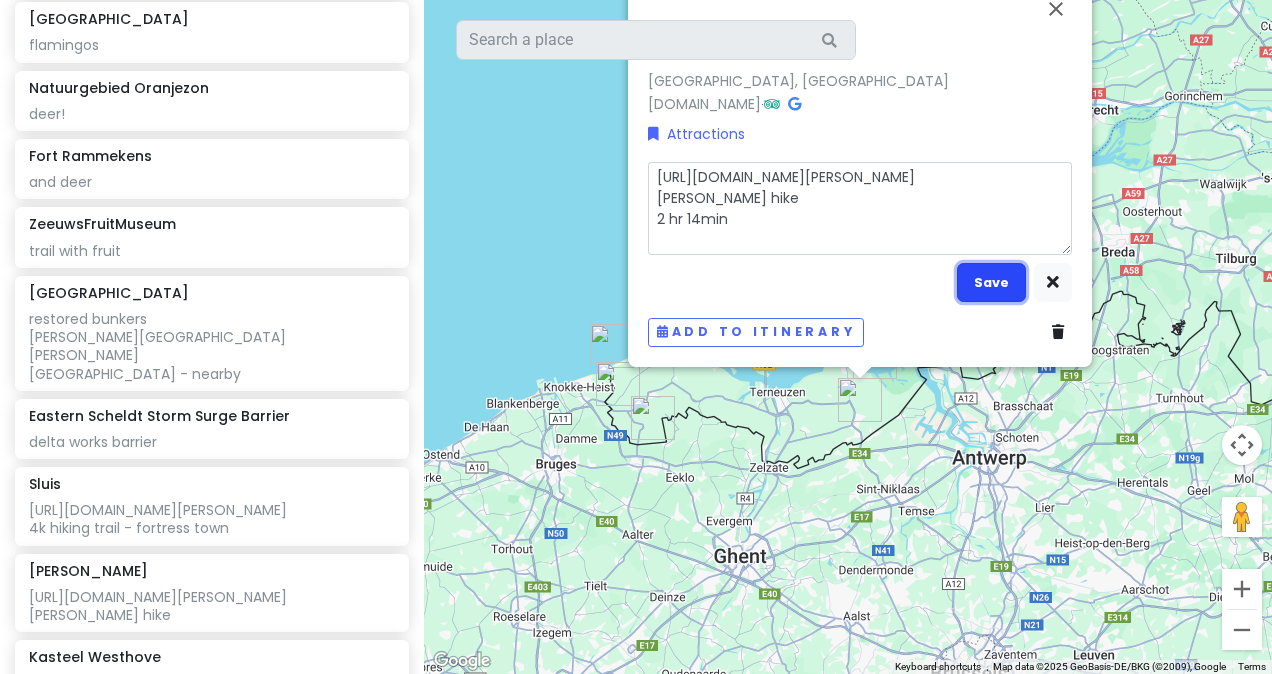 click on "Save" at bounding box center (991, 282) 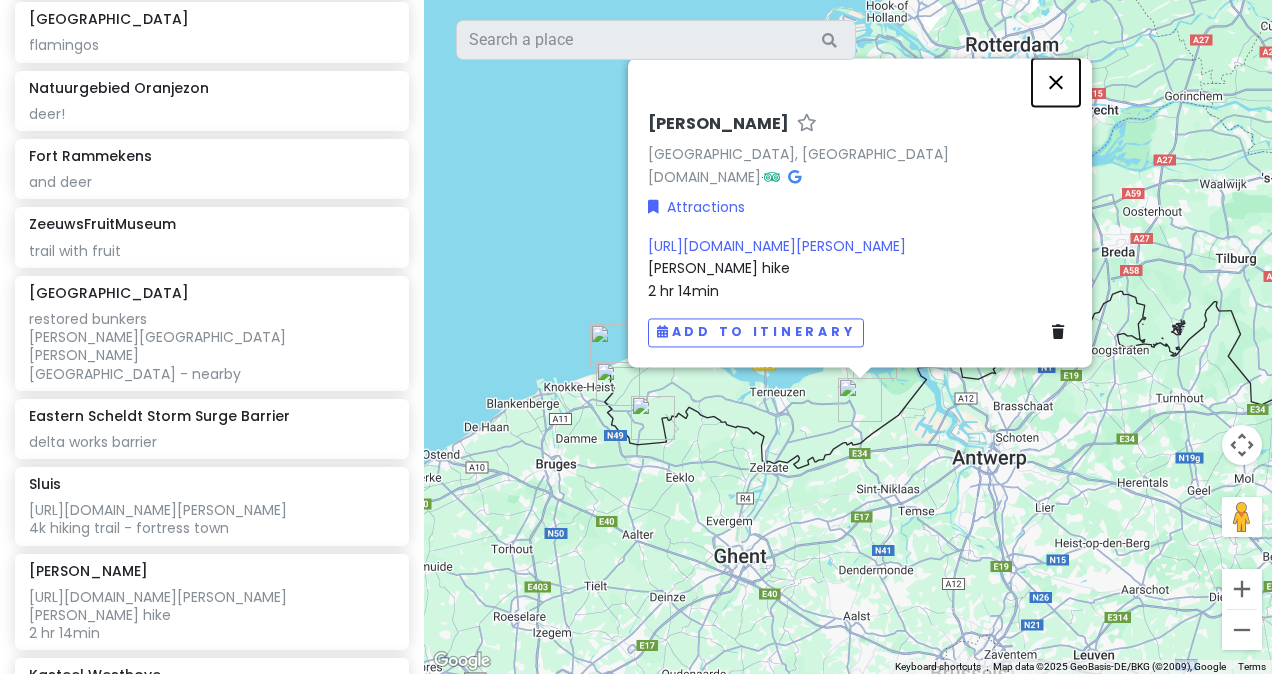 click at bounding box center [1056, 82] 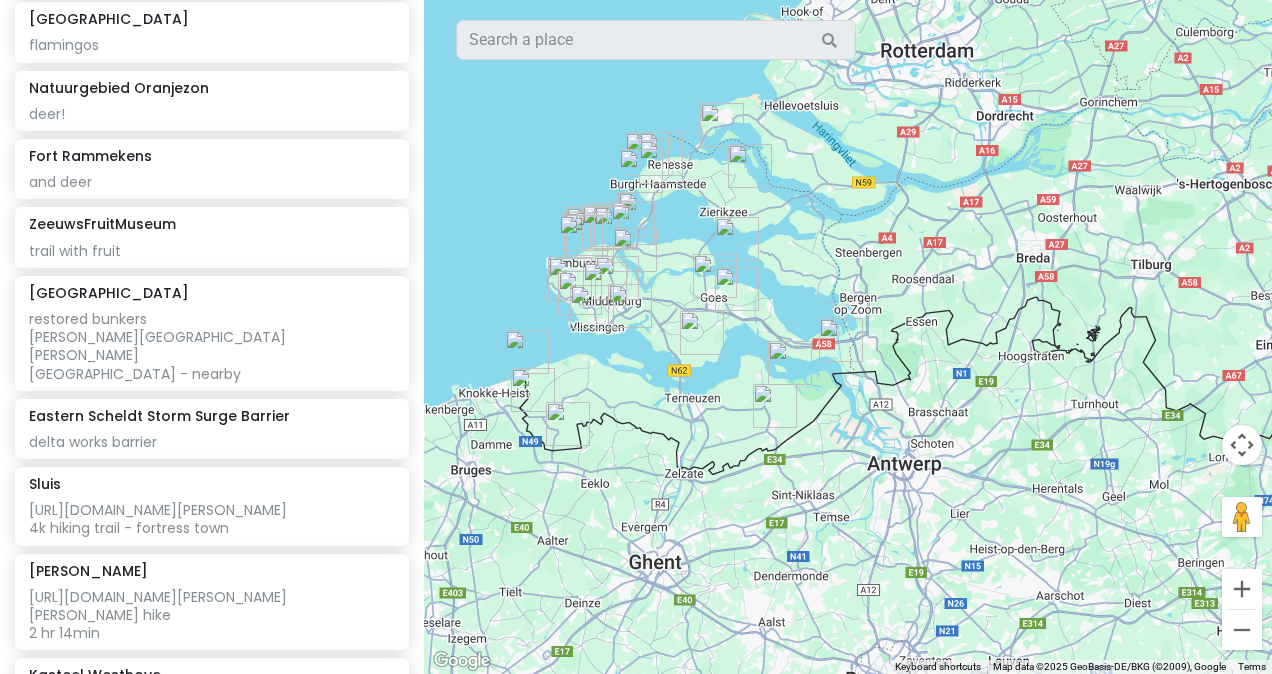 drag, startPoint x: 920, startPoint y: 354, endPoint x: 728, endPoint y: 360, distance: 192.09373 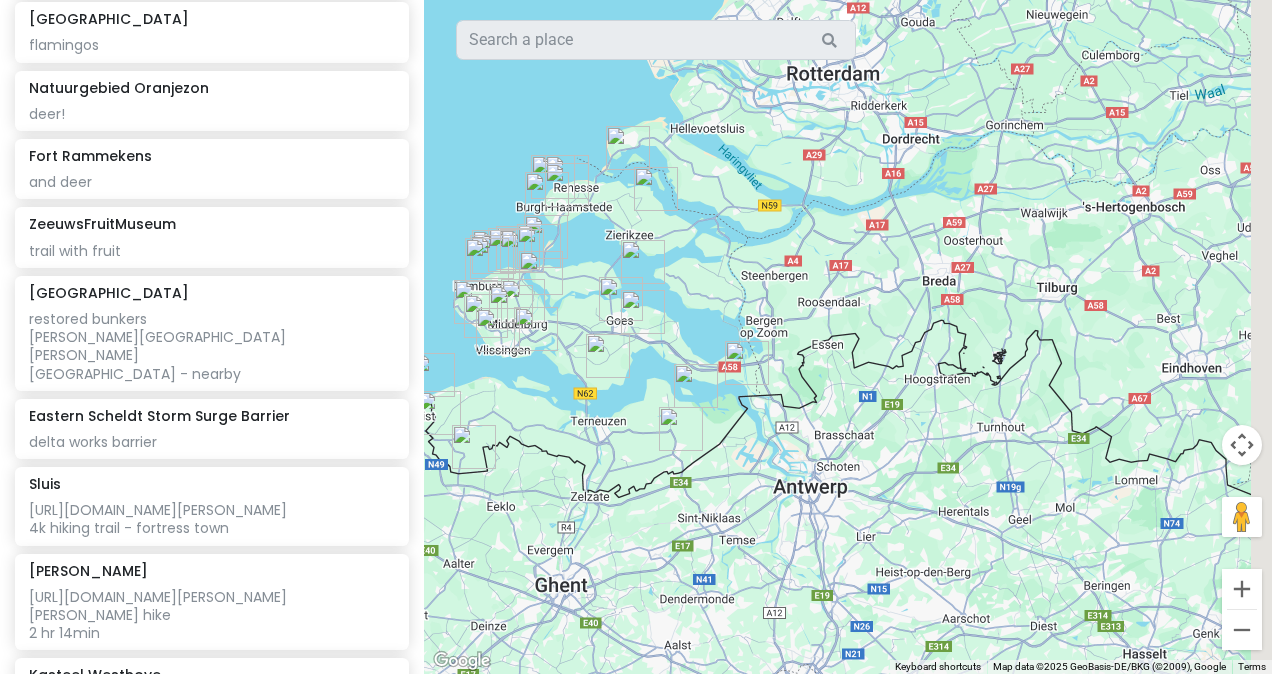 drag, startPoint x: 660, startPoint y: 357, endPoint x: 622, endPoint y: 396, distance: 54.451813 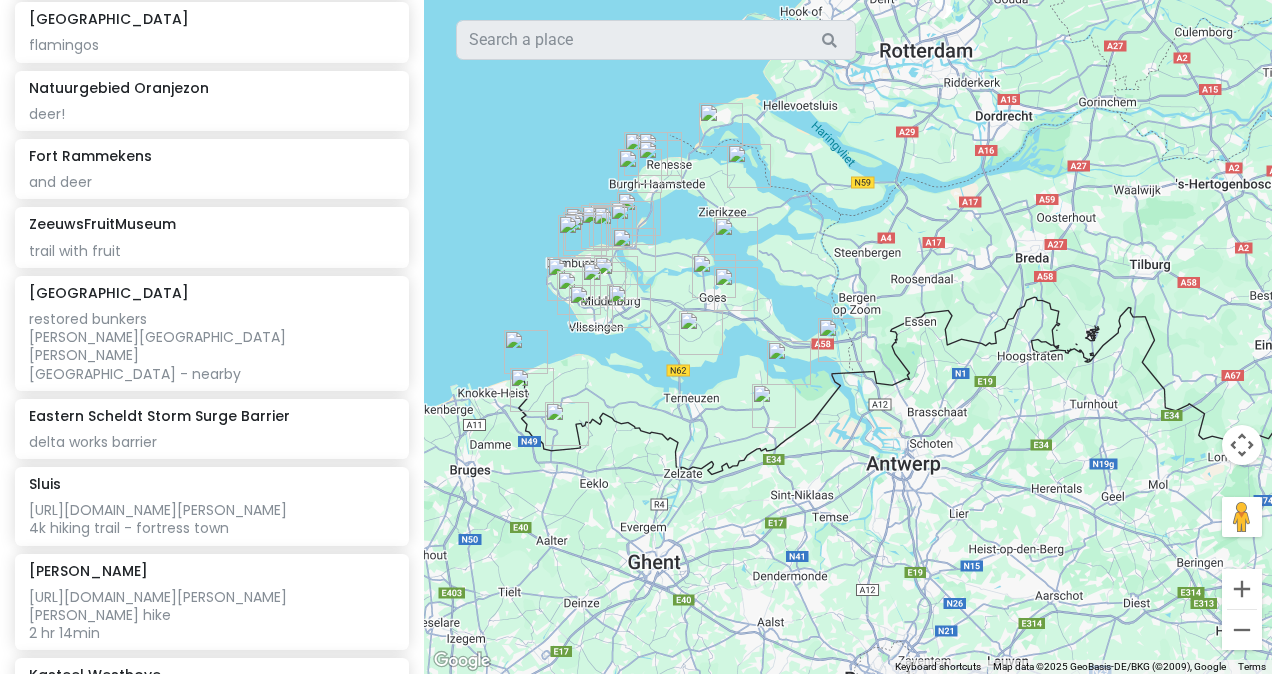 drag, startPoint x: 646, startPoint y: 410, endPoint x: 744, endPoint y: 385, distance: 101.13852 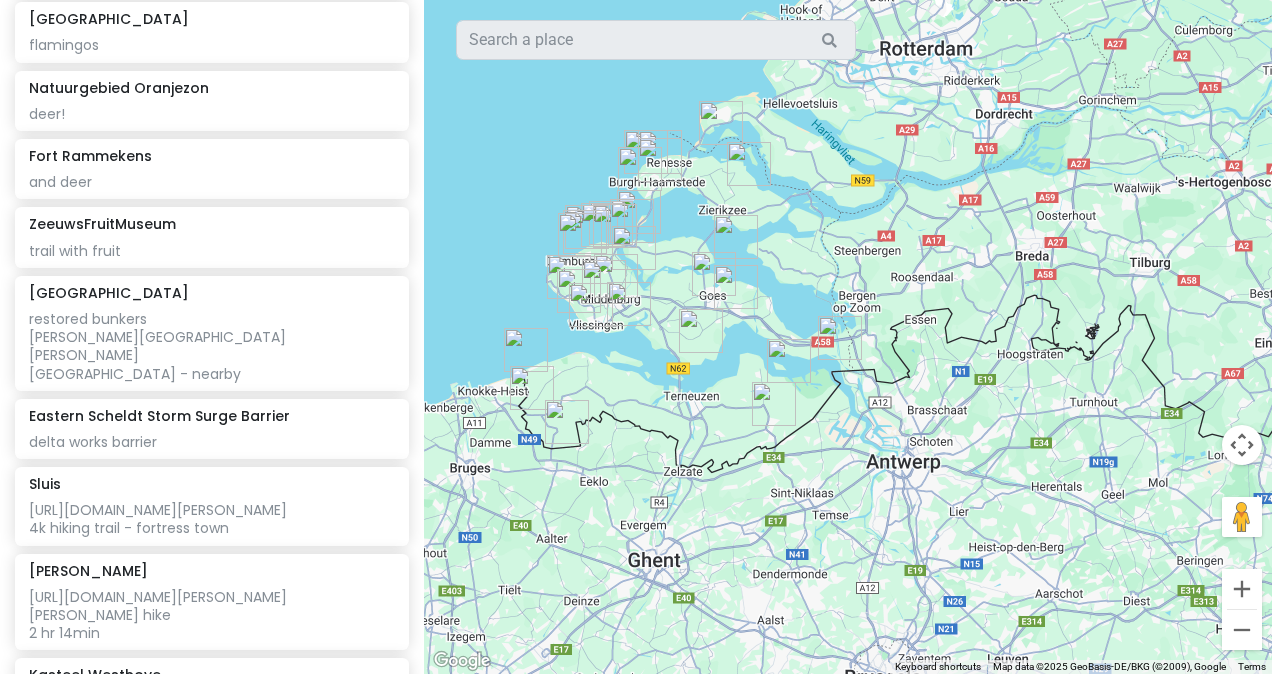 click at bounding box center [567, 422] 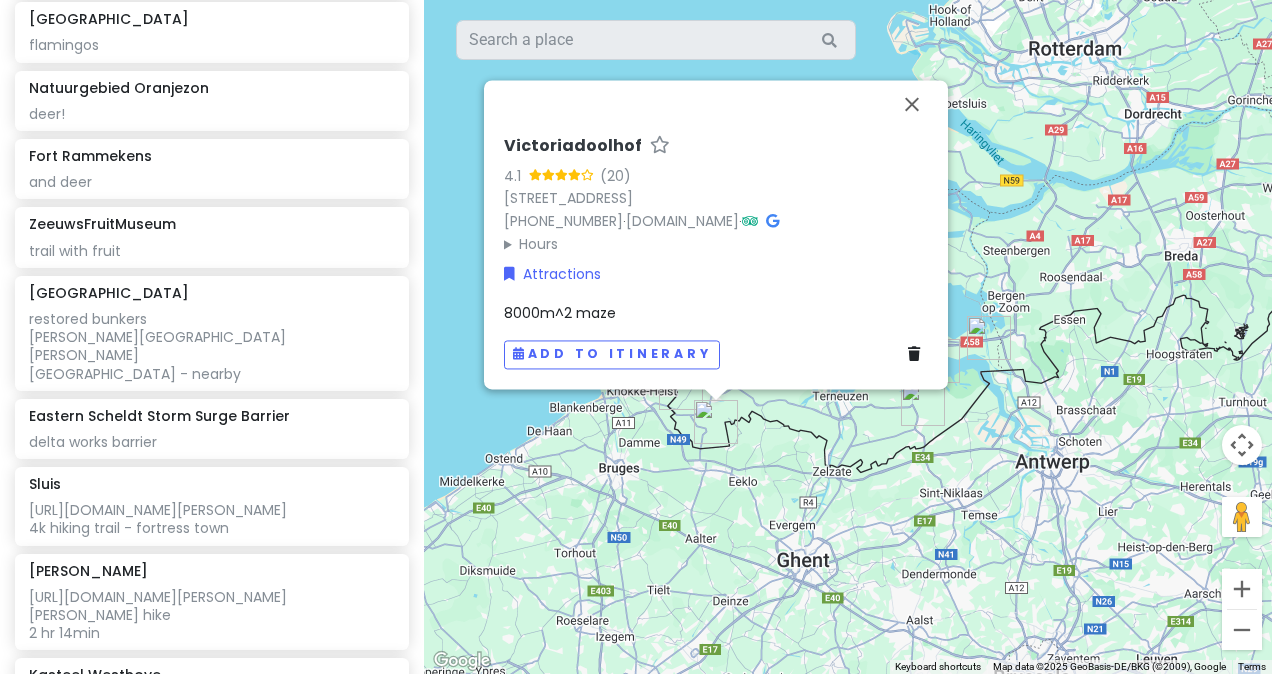click on "8000m^2 maze" at bounding box center (716, 313) 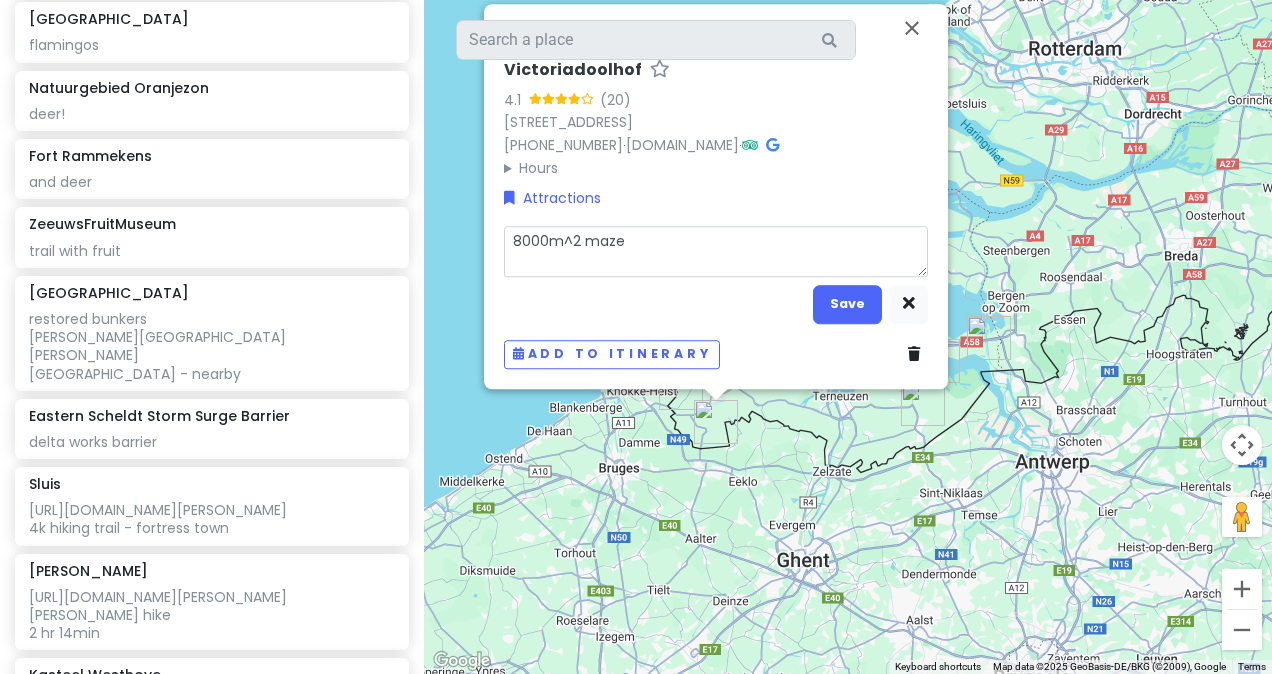 click on "8000m^2 maze" at bounding box center (716, 251) 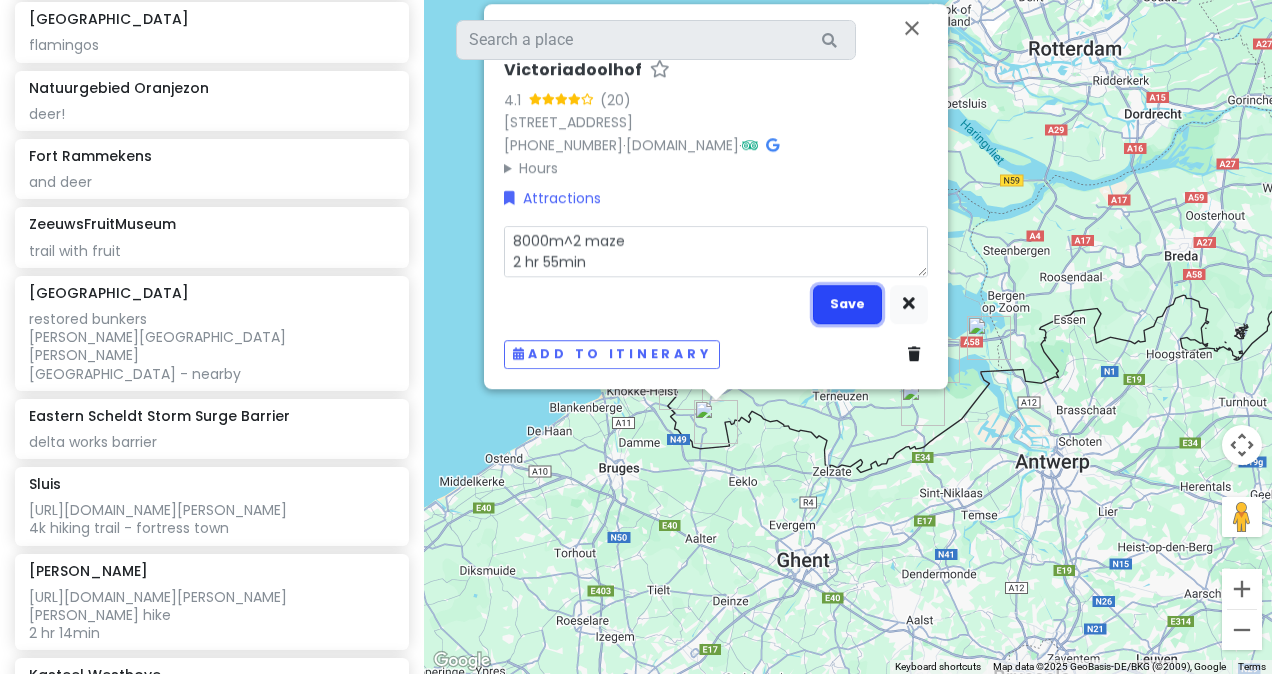 click on "Save" at bounding box center [847, 304] 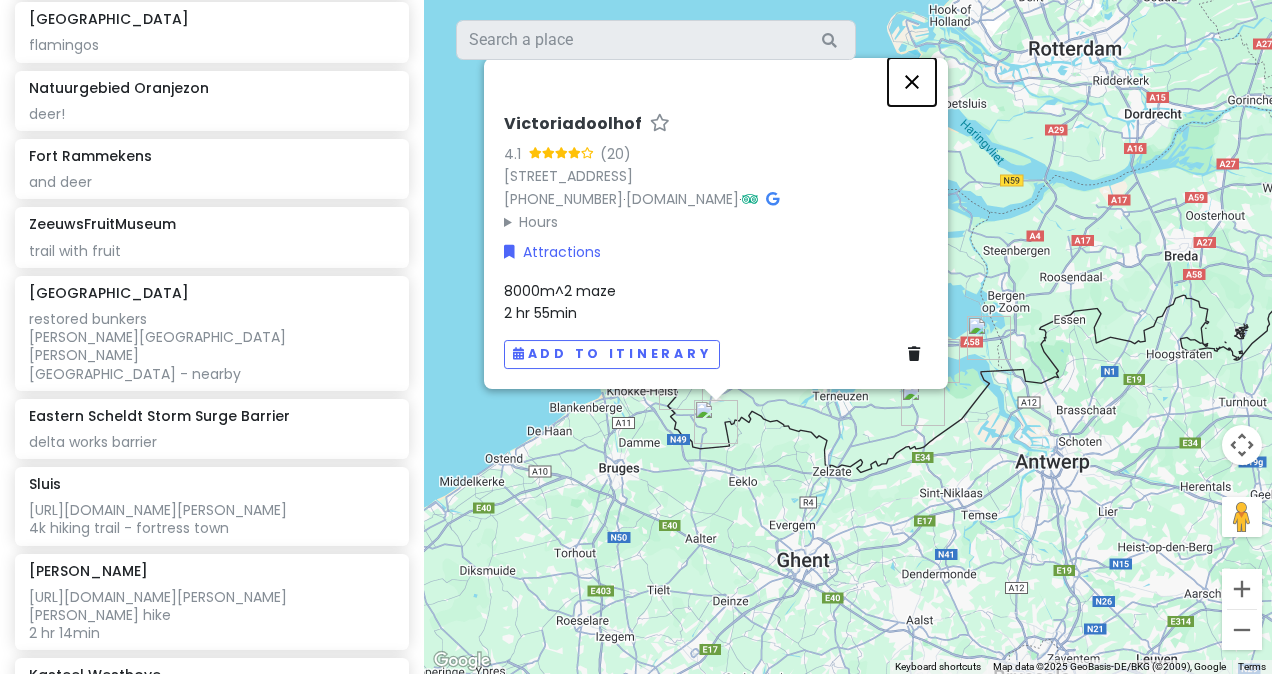 click at bounding box center [912, 82] 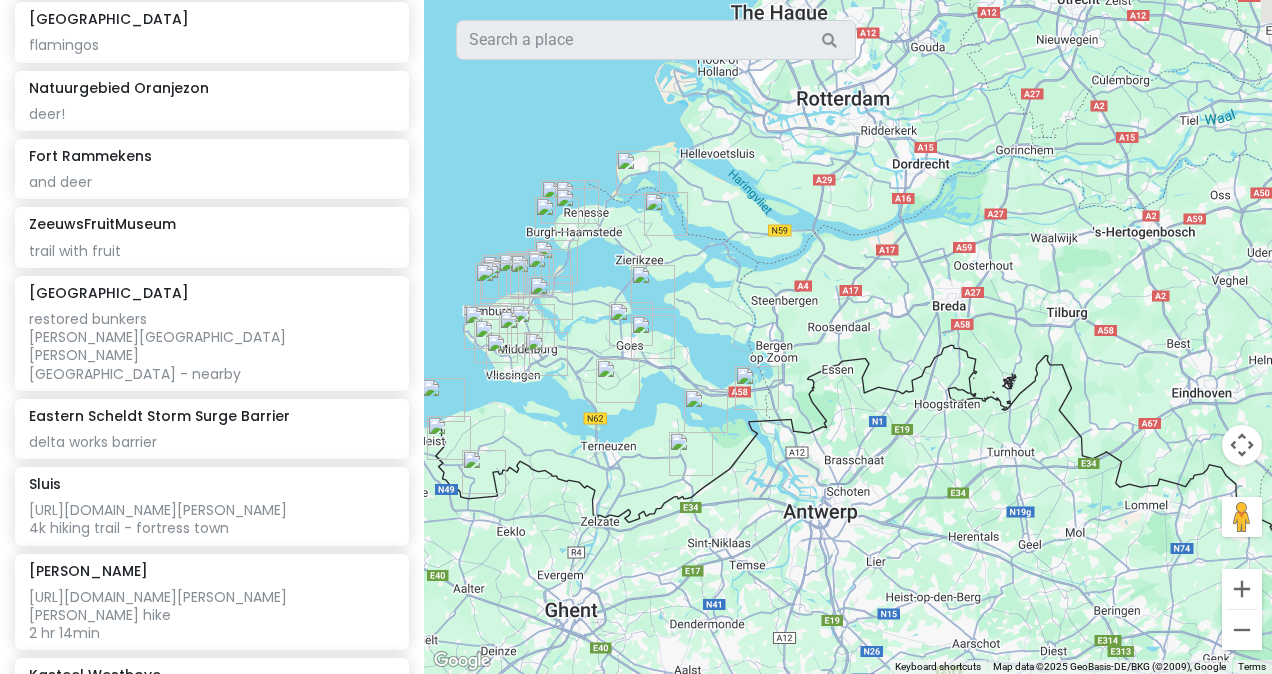 drag, startPoint x: 890, startPoint y: 276, endPoint x: 635, endPoint y: 332, distance: 261.07663 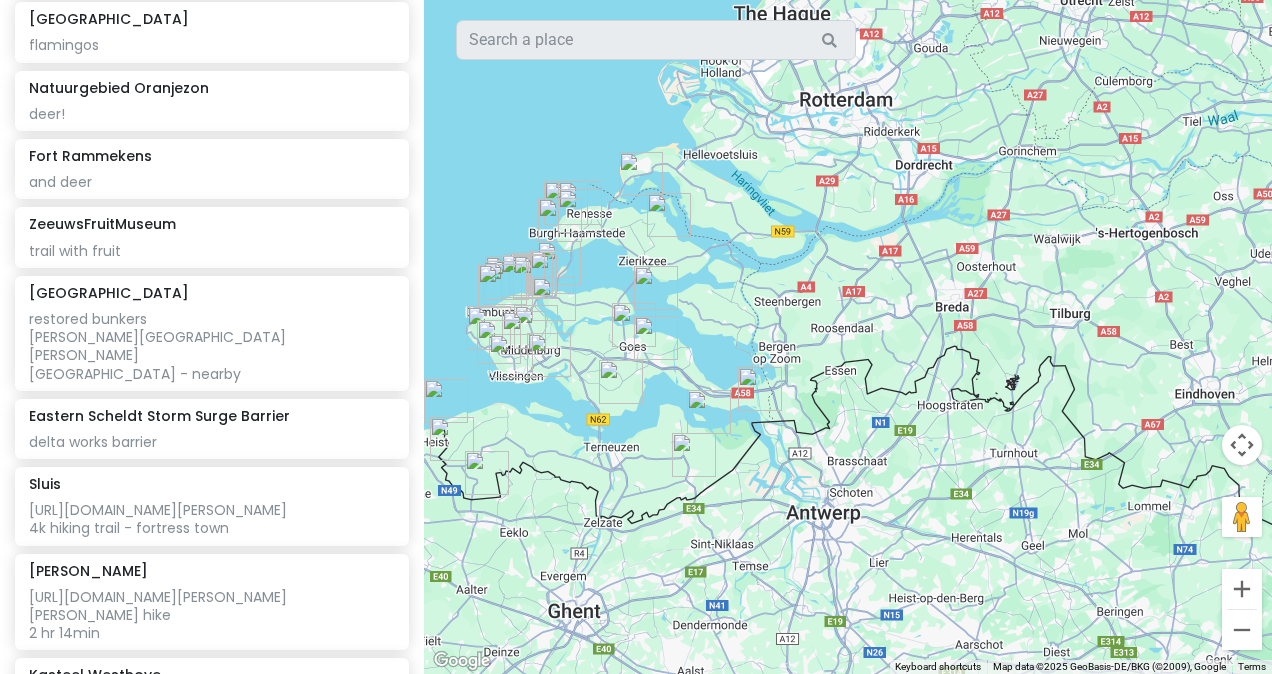 click at bounding box center (621, 382) 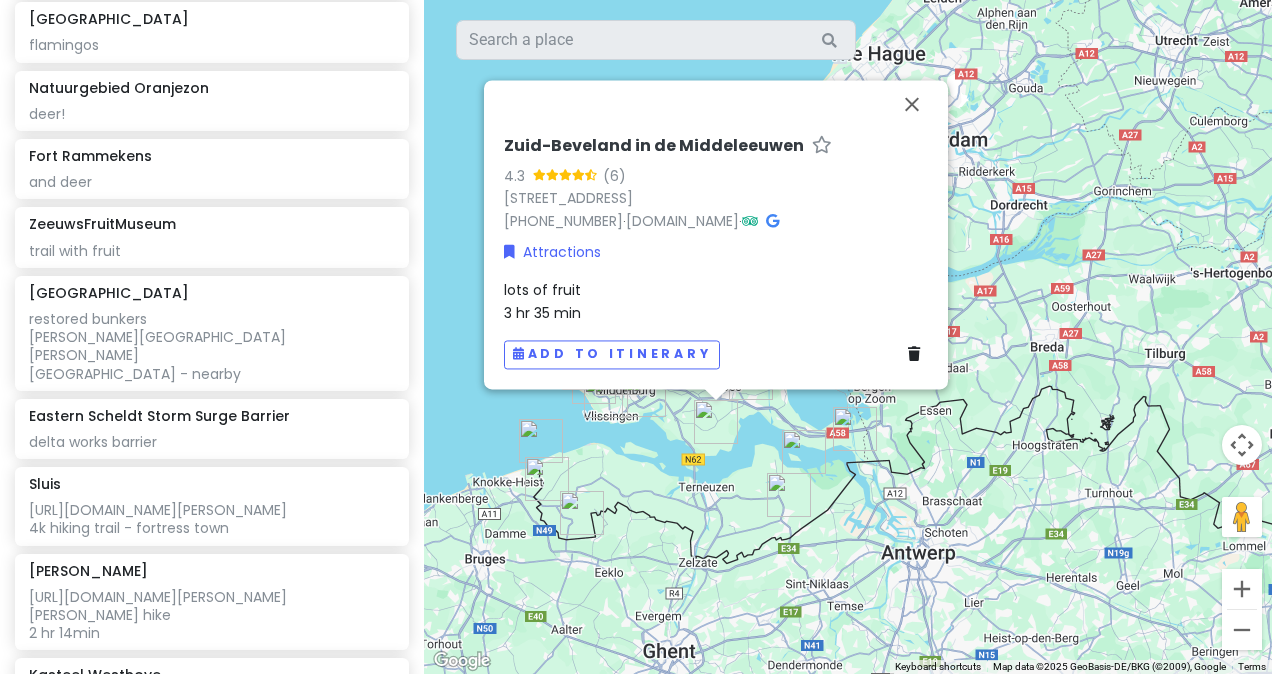 click on "Zuid-Beveland in de Middeleeuwen 4.3        (6) [STREET_ADDRESS] [PHONE_NUMBER]   ·   [DOMAIN_NAME]   ·   Attractions lots of fruit
3 hr 35 min  Add to itinerary" at bounding box center (848, 337) 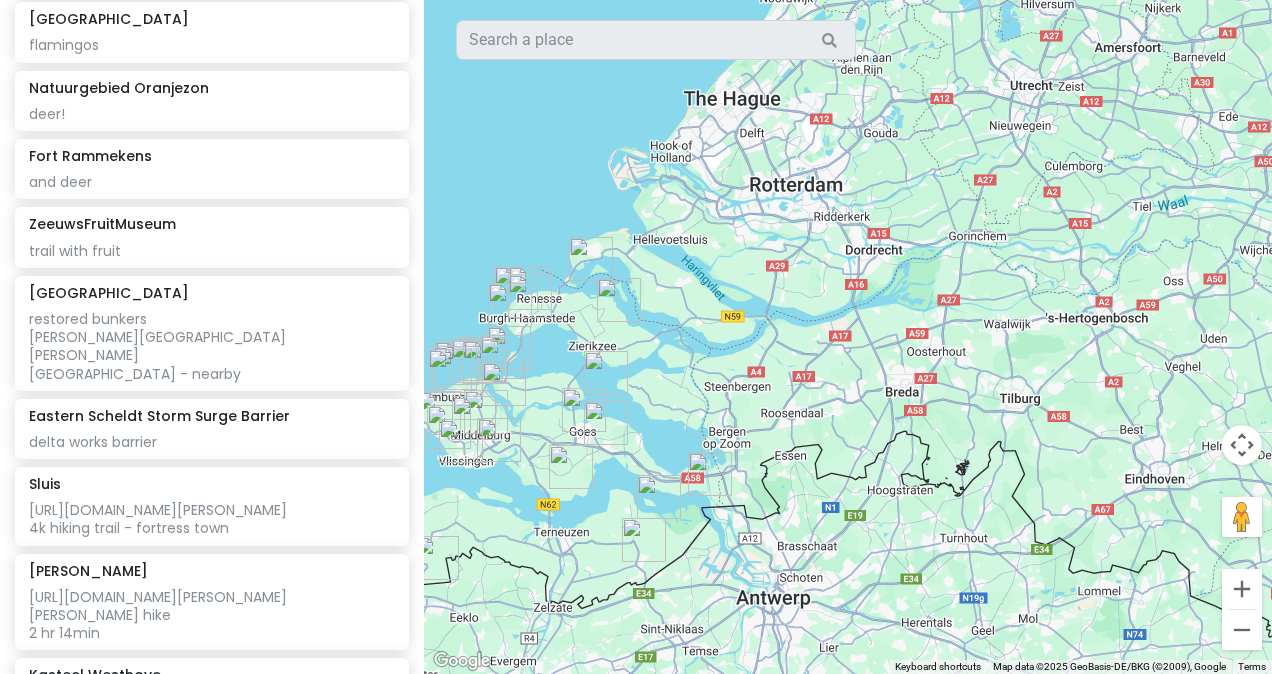 drag, startPoint x: 769, startPoint y: 424, endPoint x: 670, endPoint y: 464, distance: 106.77547 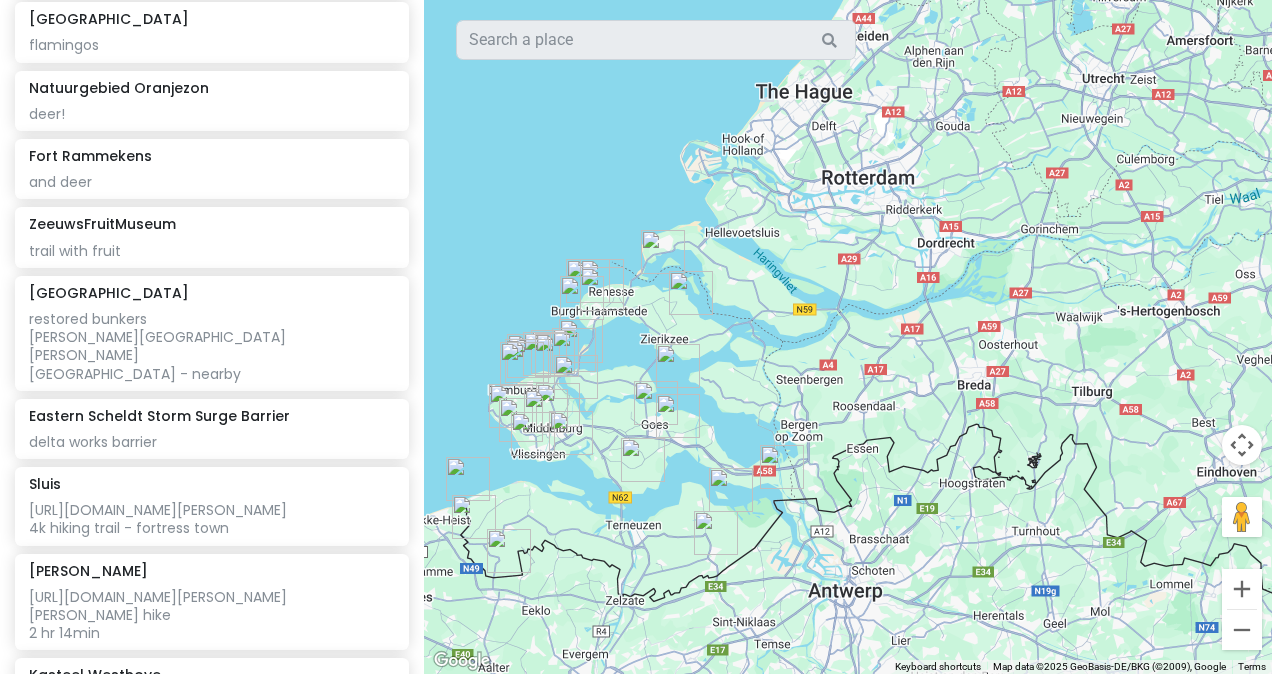 click at bounding box center (678, 416) 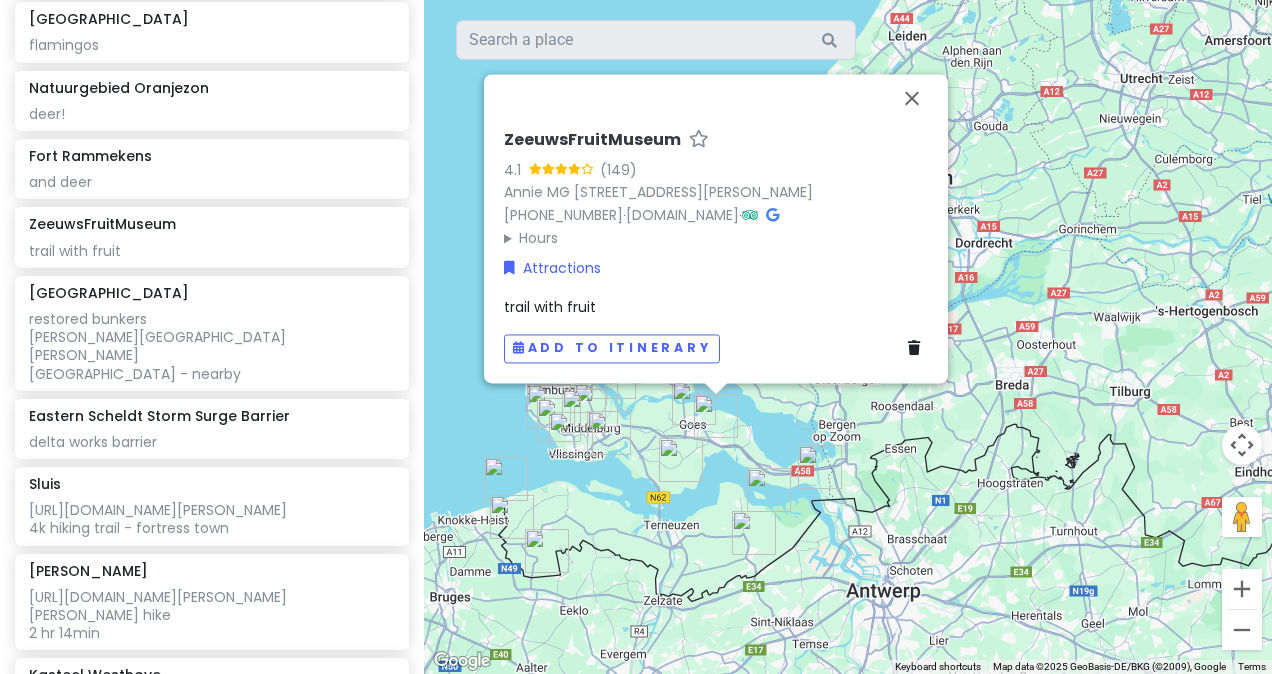 click on "trail with fruit" at bounding box center (716, 307) 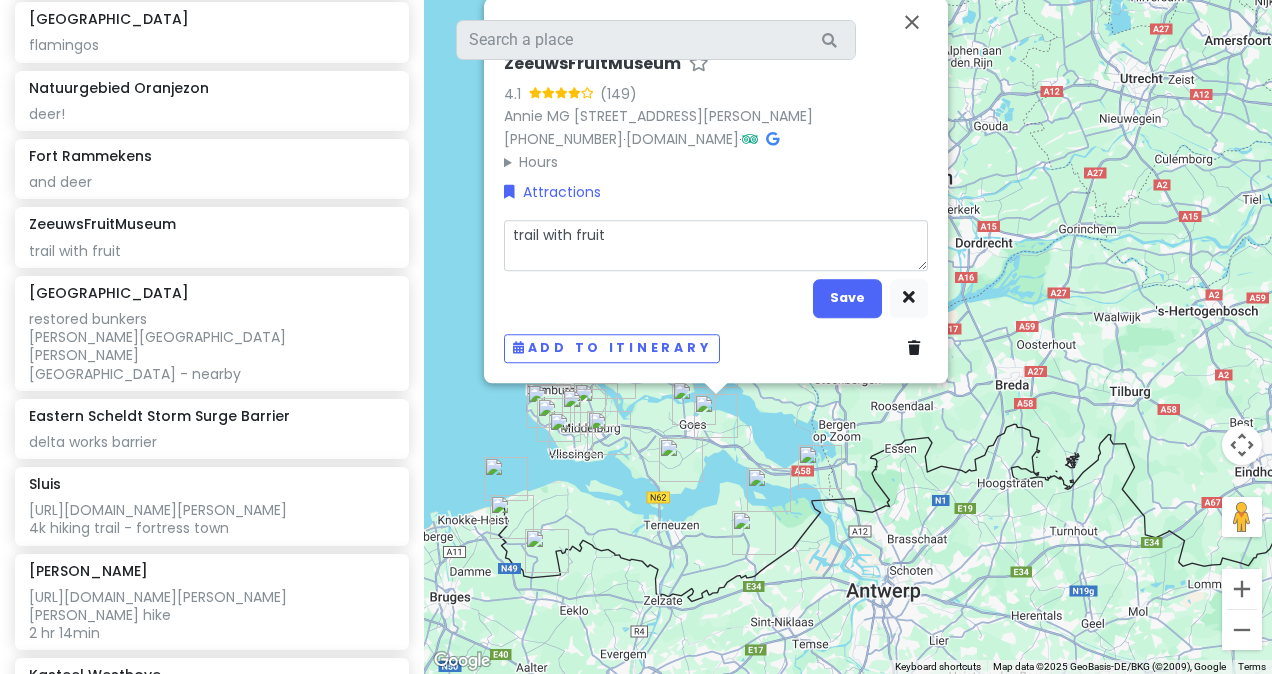 click on "trail with fruit" at bounding box center [716, 245] 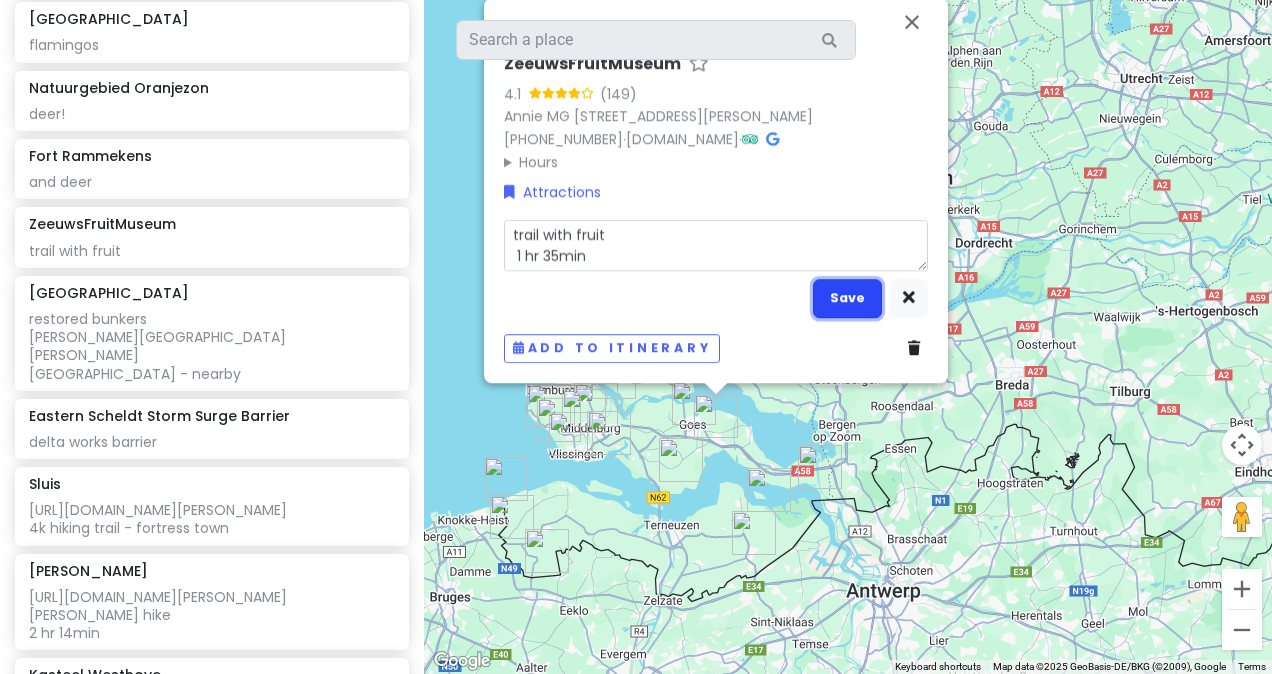 click on "Save" at bounding box center [847, 298] 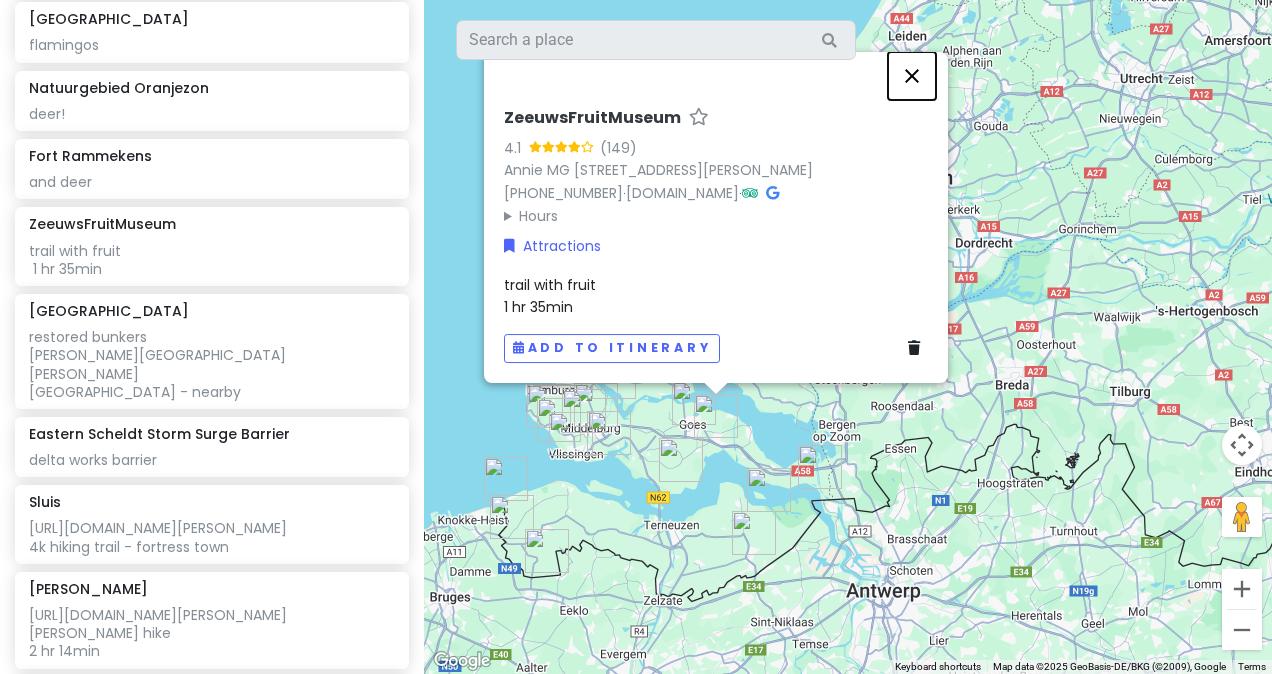 click at bounding box center [912, 76] 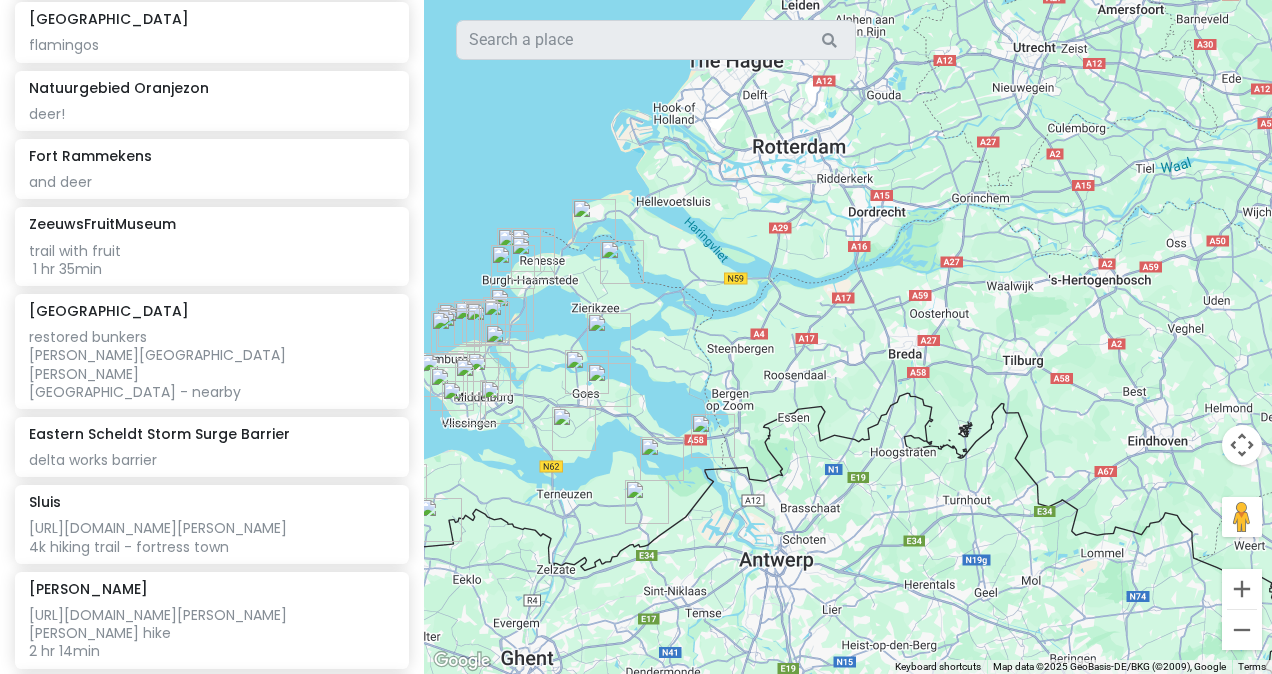 drag, startPoint x: 894, startPoint y: 360, endPoint x: 770, endPoint y: 324, distance: 129.1201 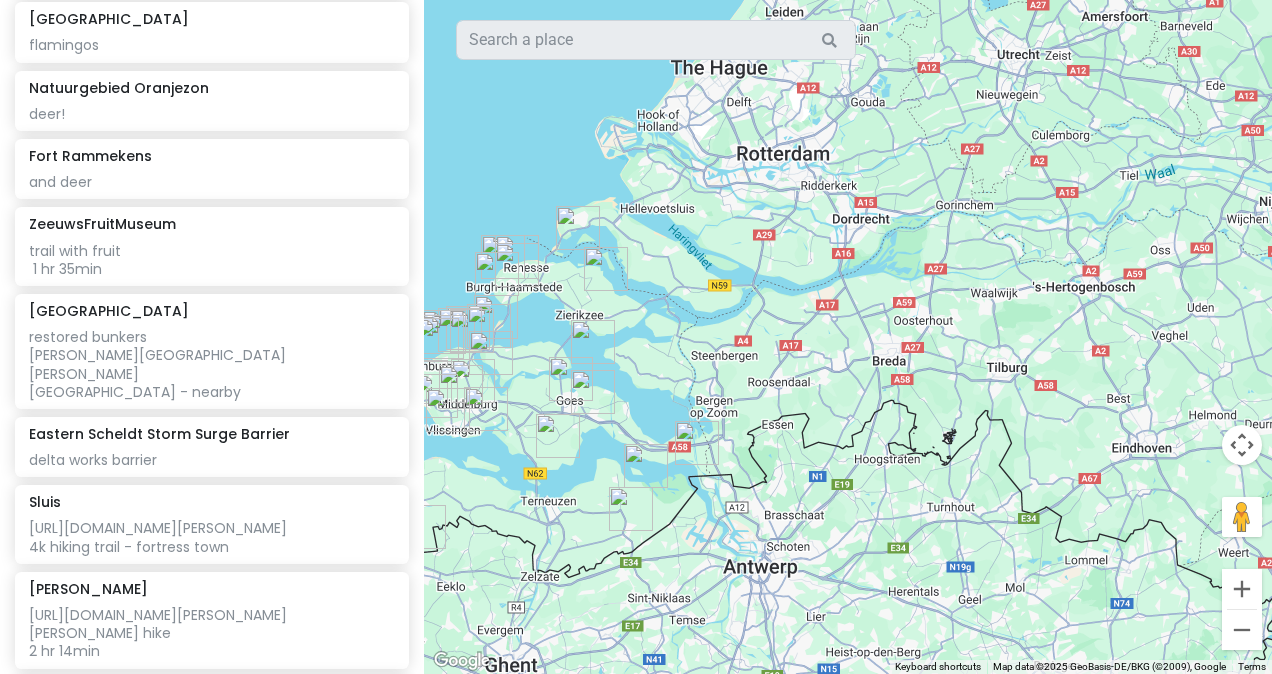click at bounding box center [593, 342] 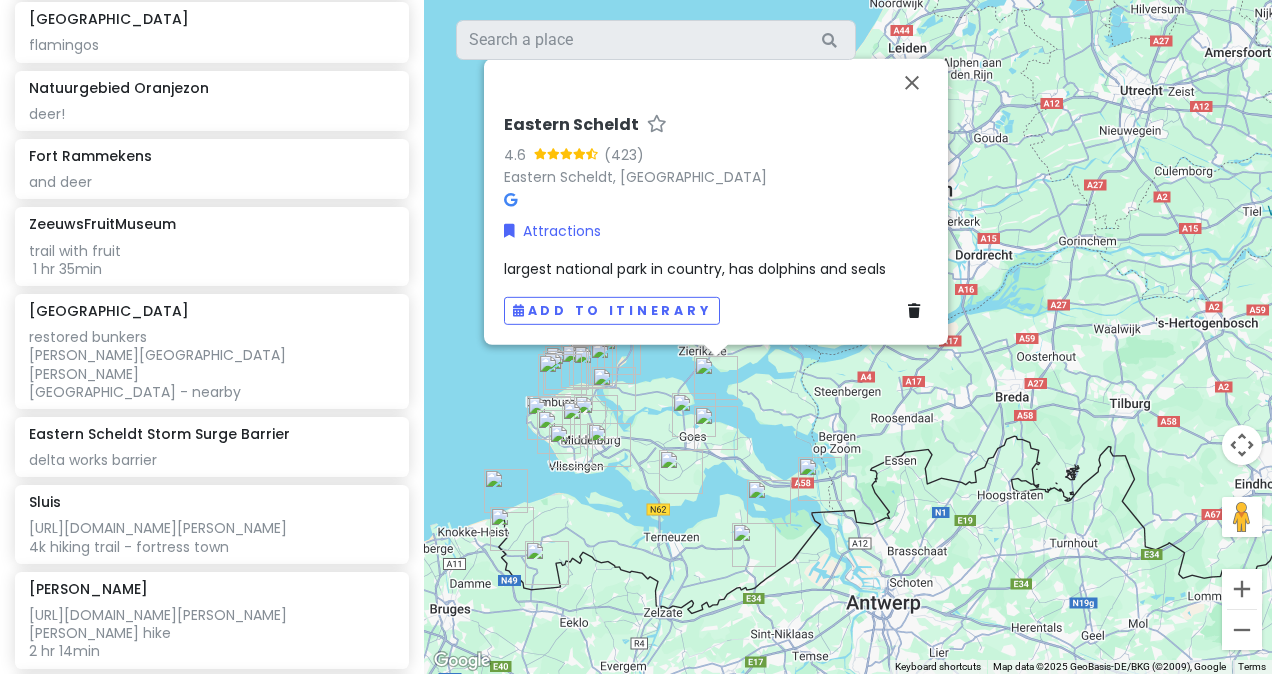 click on "Eastern Scheldt 4.6        (423) Eastern Scheldt, [GEOGRAPHIC_DATA] Attractions largest national park in country, has dolphins and seals  Add to itinerary" at bounding box center [716, 220] 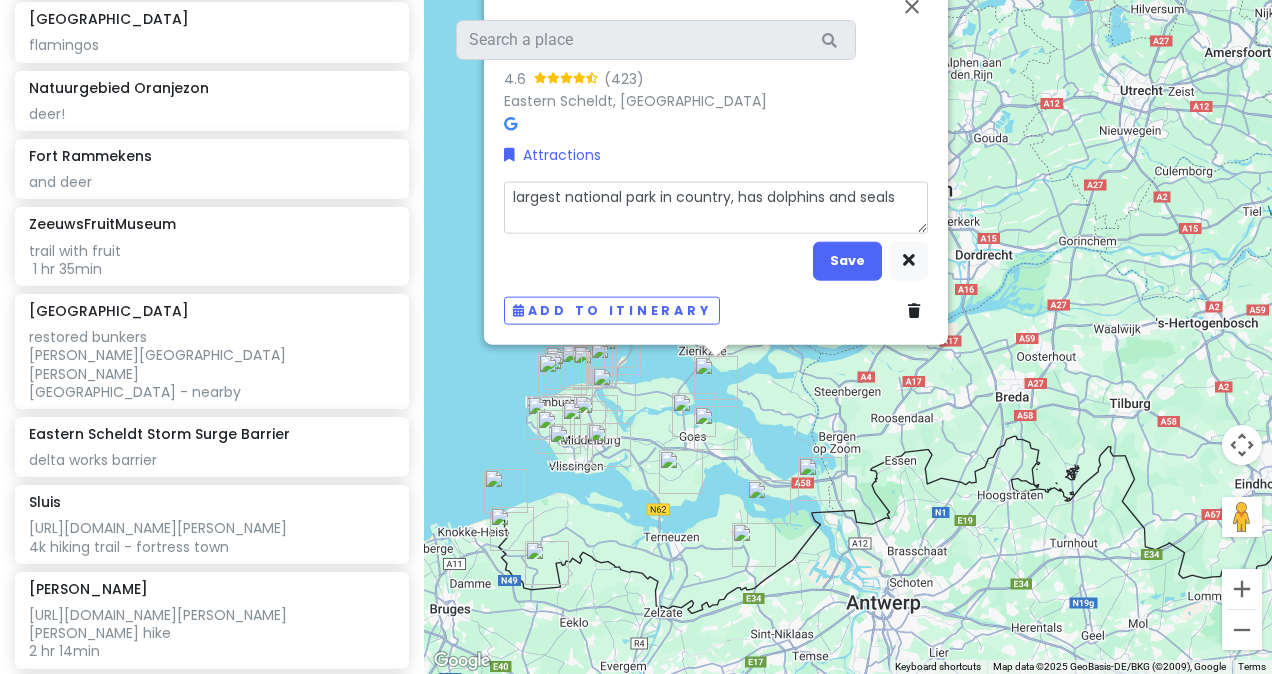 click on "largest national park in country, has dolphins and seals" at bounding box center [716, 207] 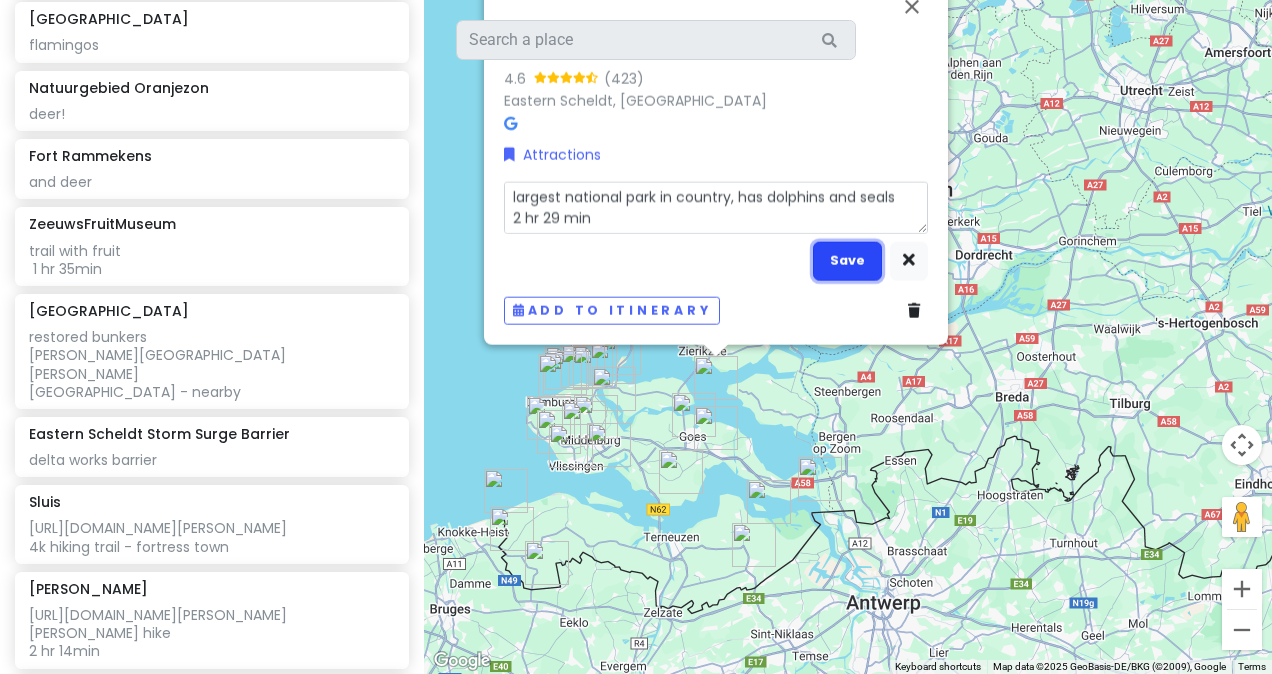 click on "Save" at bounding box center [847, 260] 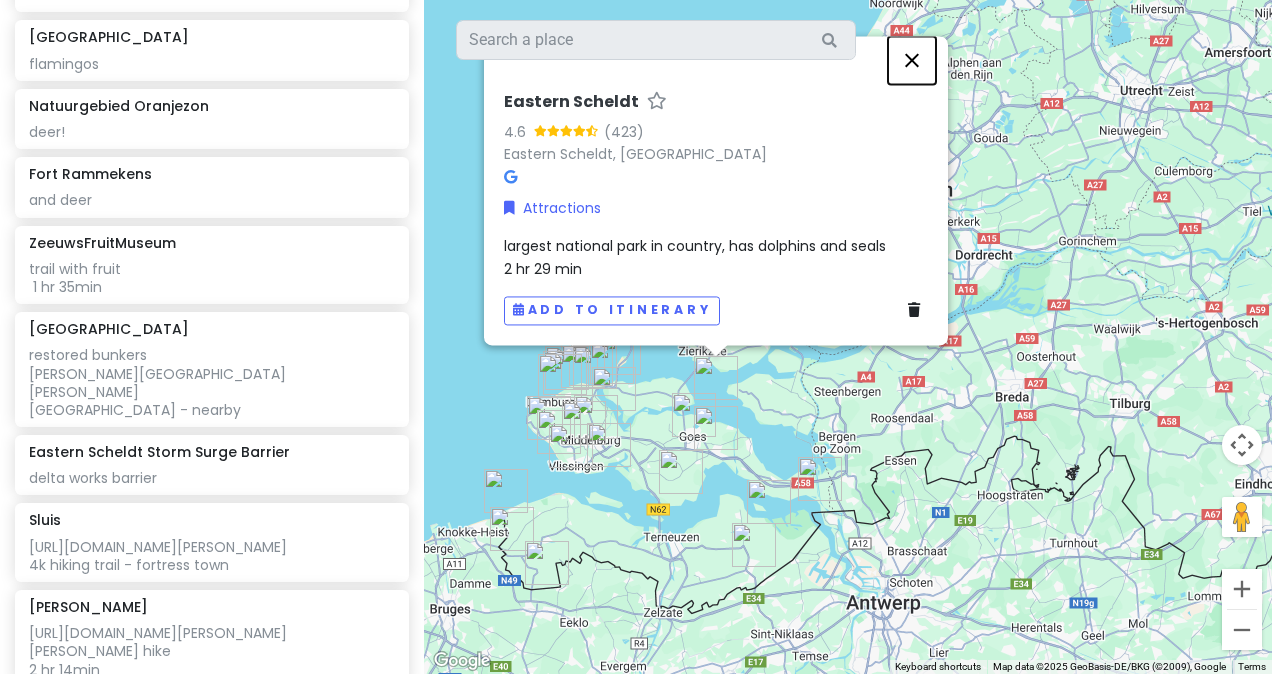 click at bounding box center [912, 60] 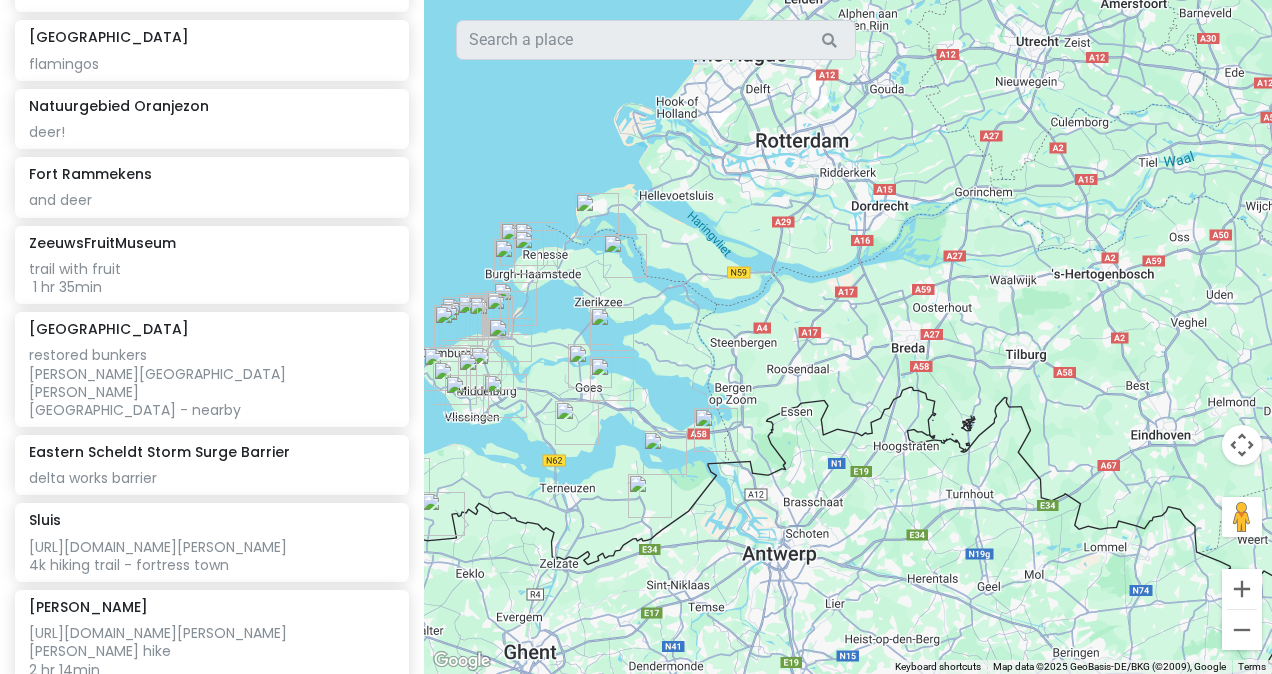 drag, startPoint x: 852, startPoint y: 412, endPoint x: 718, endPoint y: 350, distance: 147.64822 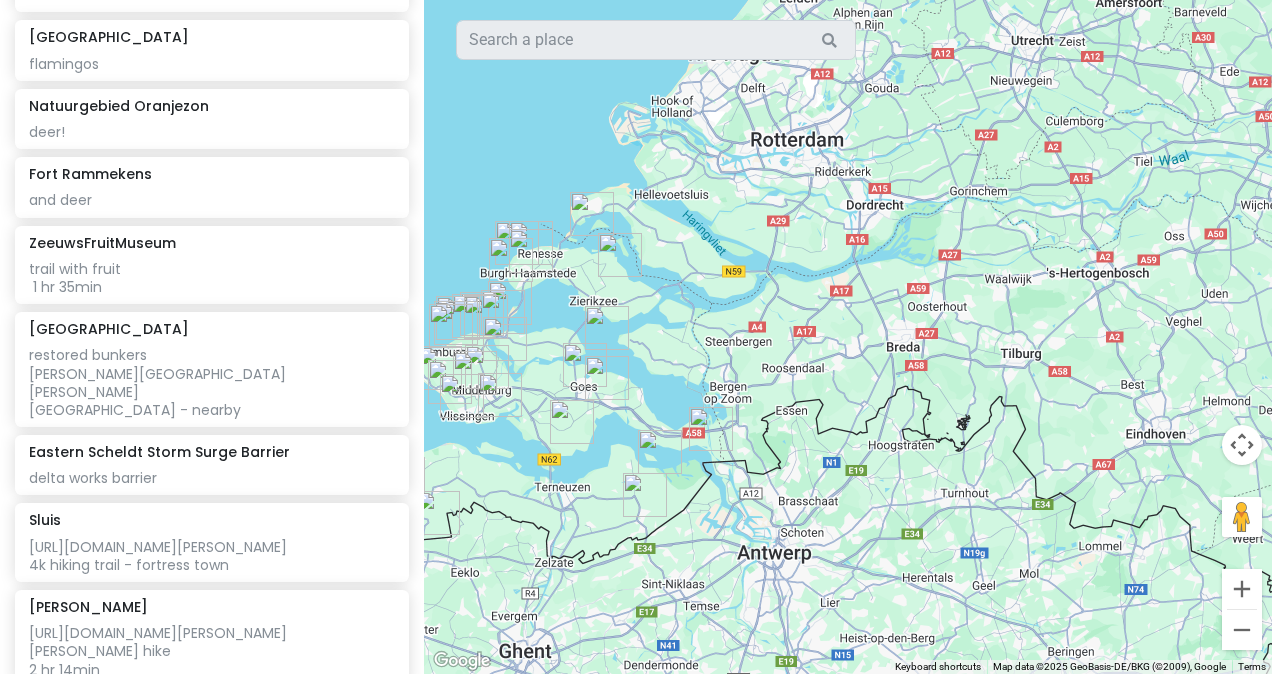 click at bounding box center [660, 452] 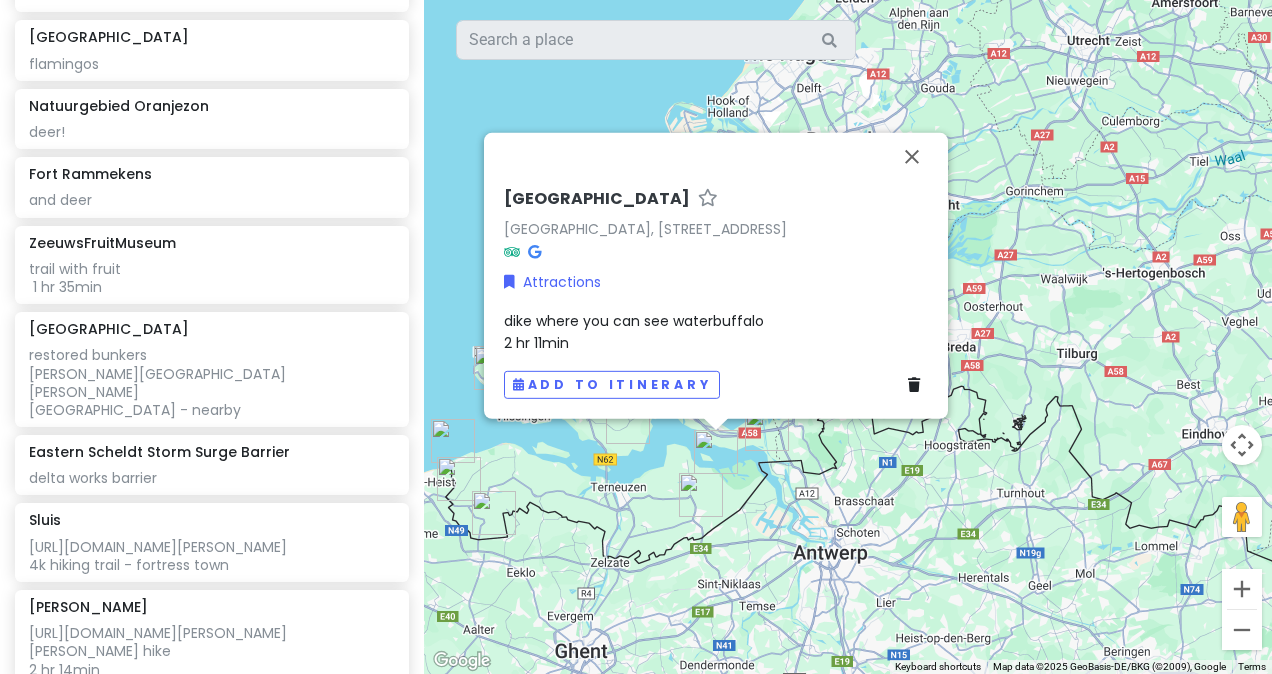click at bounding box center (701, 495) 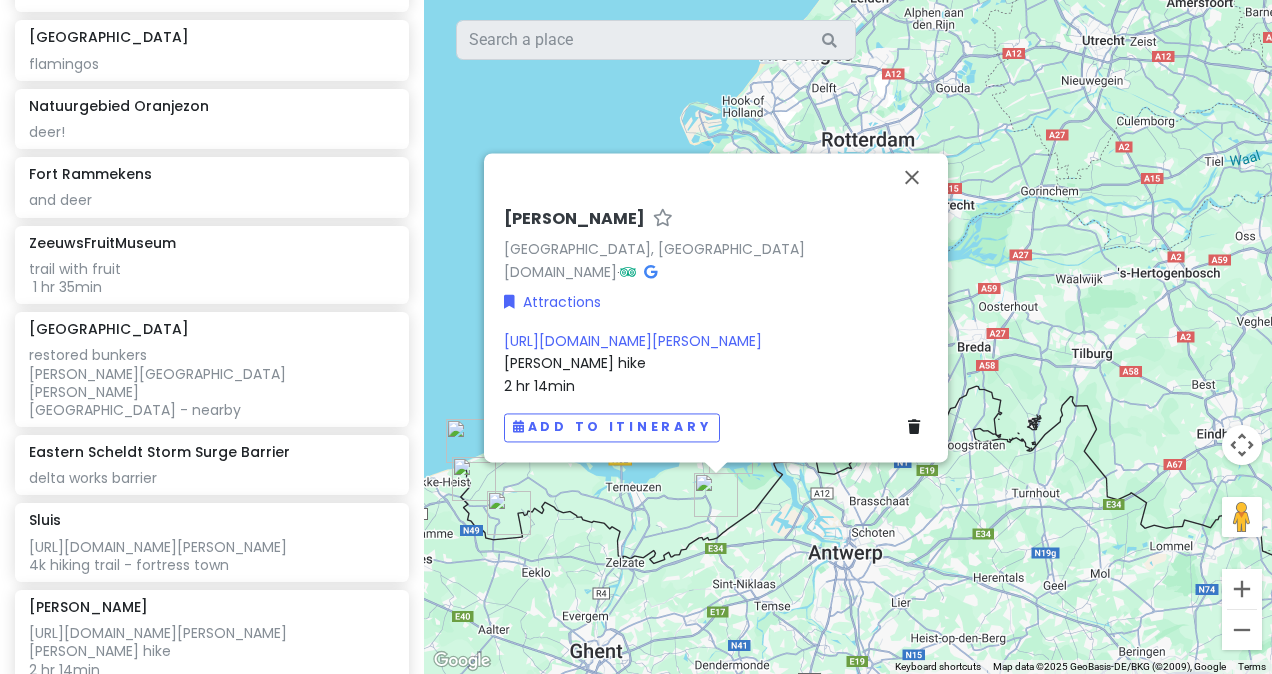 click on "[PERSON_NAME][GEOGRAPHIC_DATA][PERSON_NAME], [GEOGRAPHIC_DATA] [DOMAIN_NAME]   ·   Attractions [URL][DOMAIN_NAME][PERSON_NAME]
[PERSON_NAME] hike
2 hr 14min  Add to itinerary" at bounding box center [848, 337] 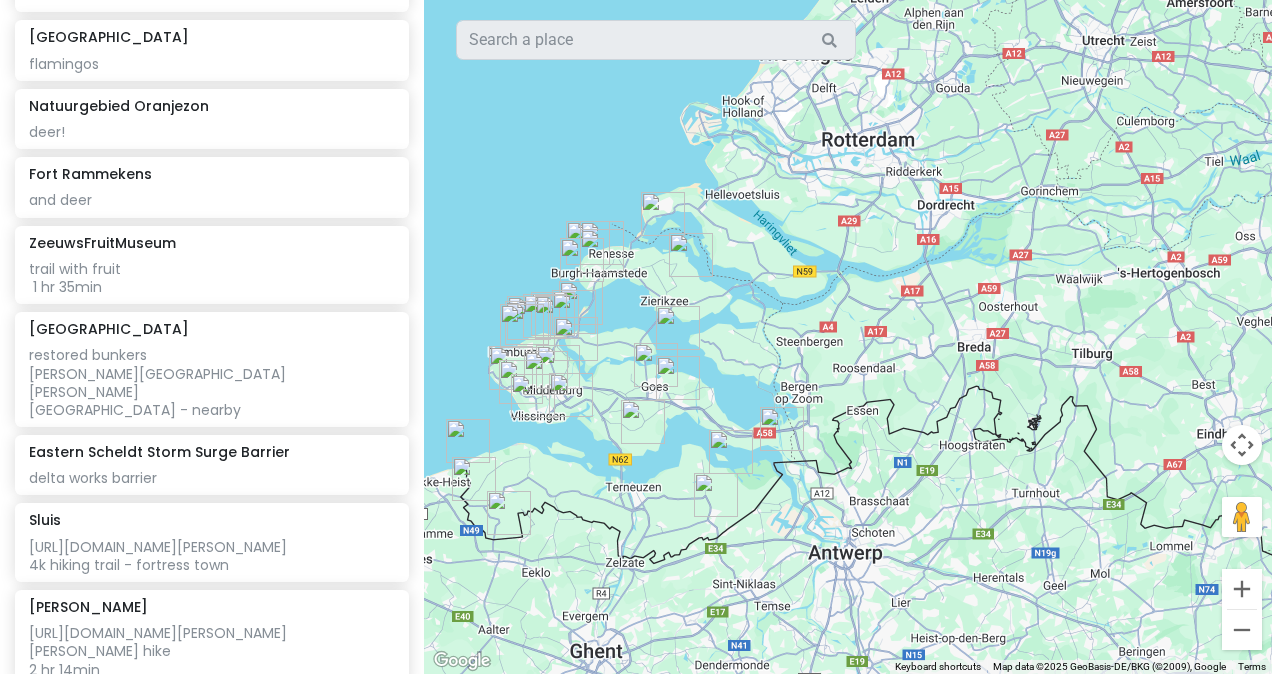 click at bounding box center [782, 429] 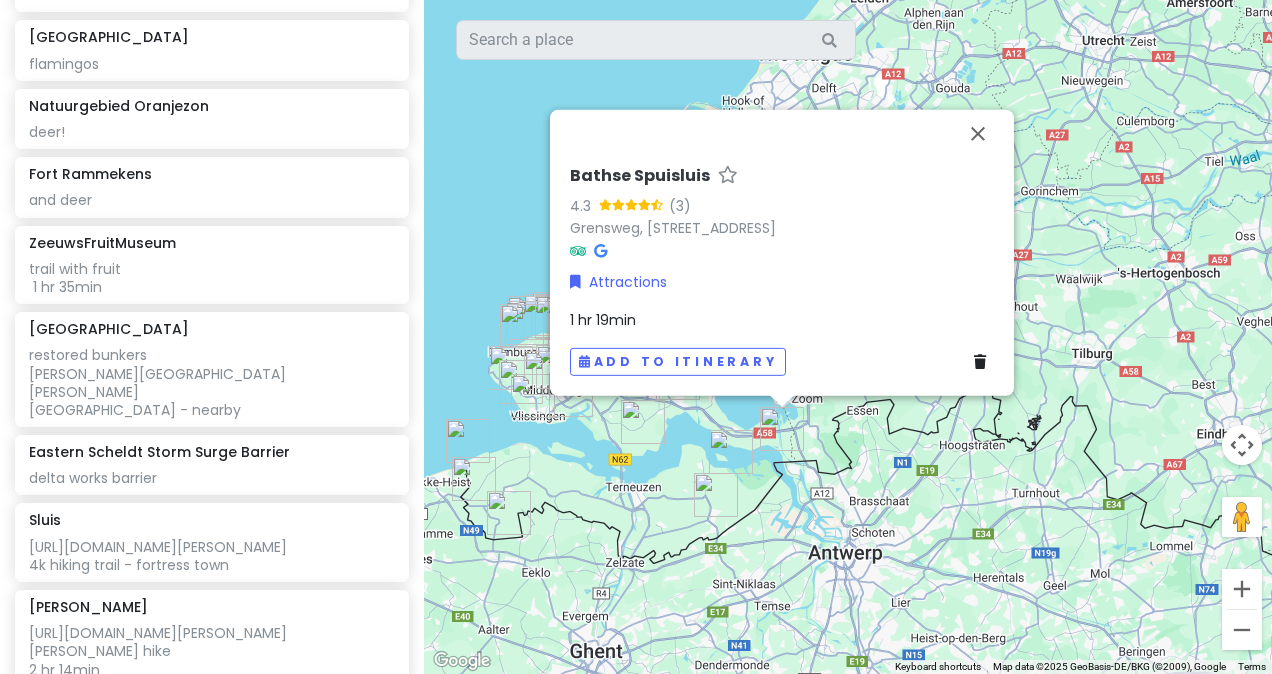 click at bounding box center (643, 422) 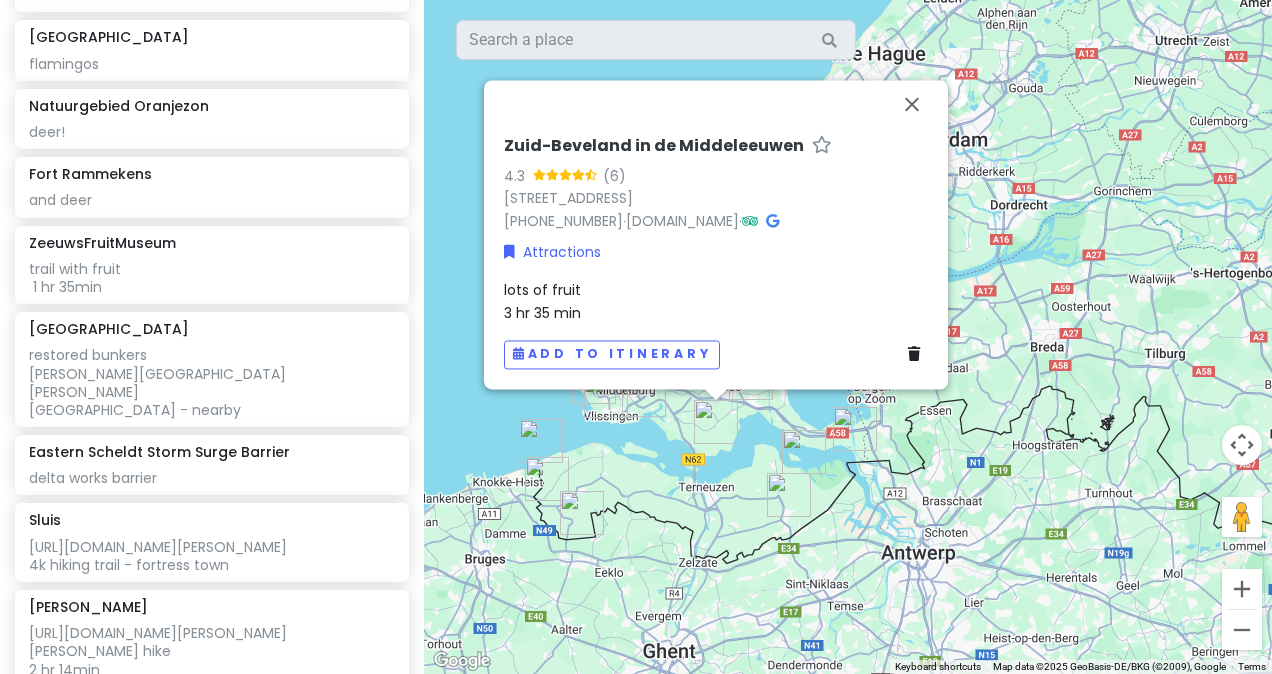 click on "Zuid-Beveland in de Middeleeuwen 4.3        (6) [STREET_ADDRESS] [PHONE_NUMBER]   ·   [DOMAIN_NAME]   ·   Attractions lots of fruit
3 hr 35 min  Add to itinerary" at bounding box center (848, 337) 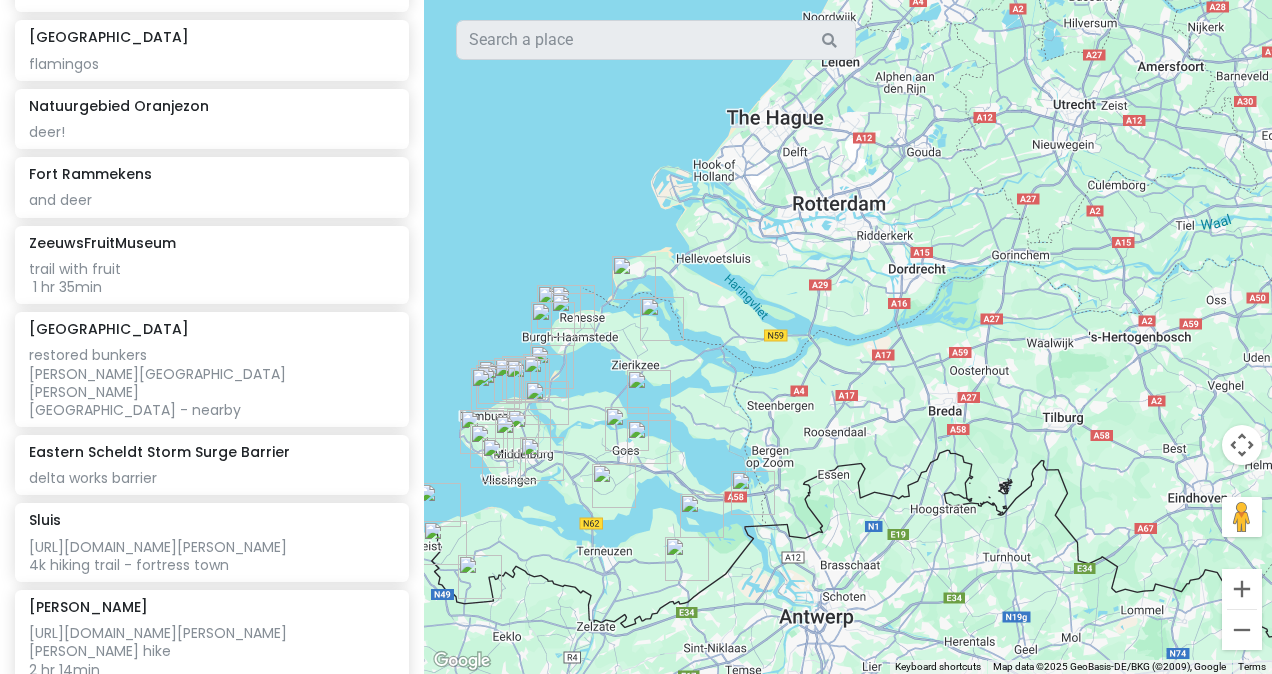 drag, startPoint x: 880, startPoint y: 395, endPoint x: 764, endPoint y: 468, distance: 137.05838 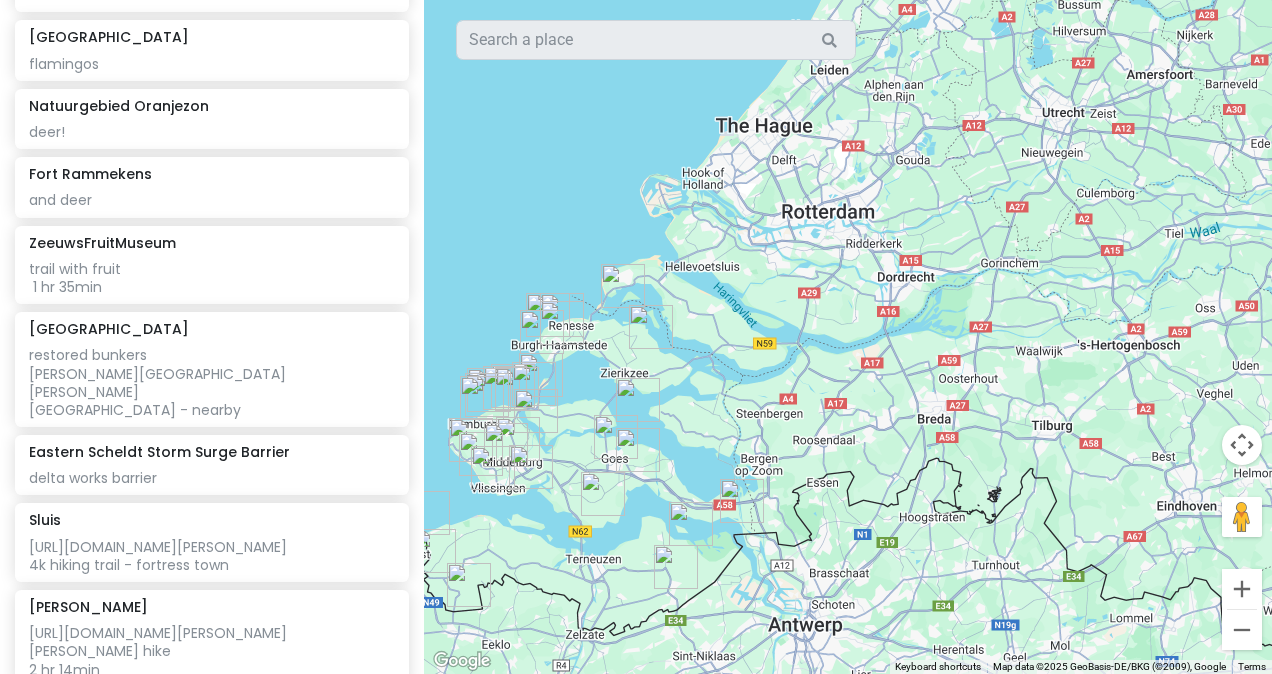 click at bounding box center (638, 400) 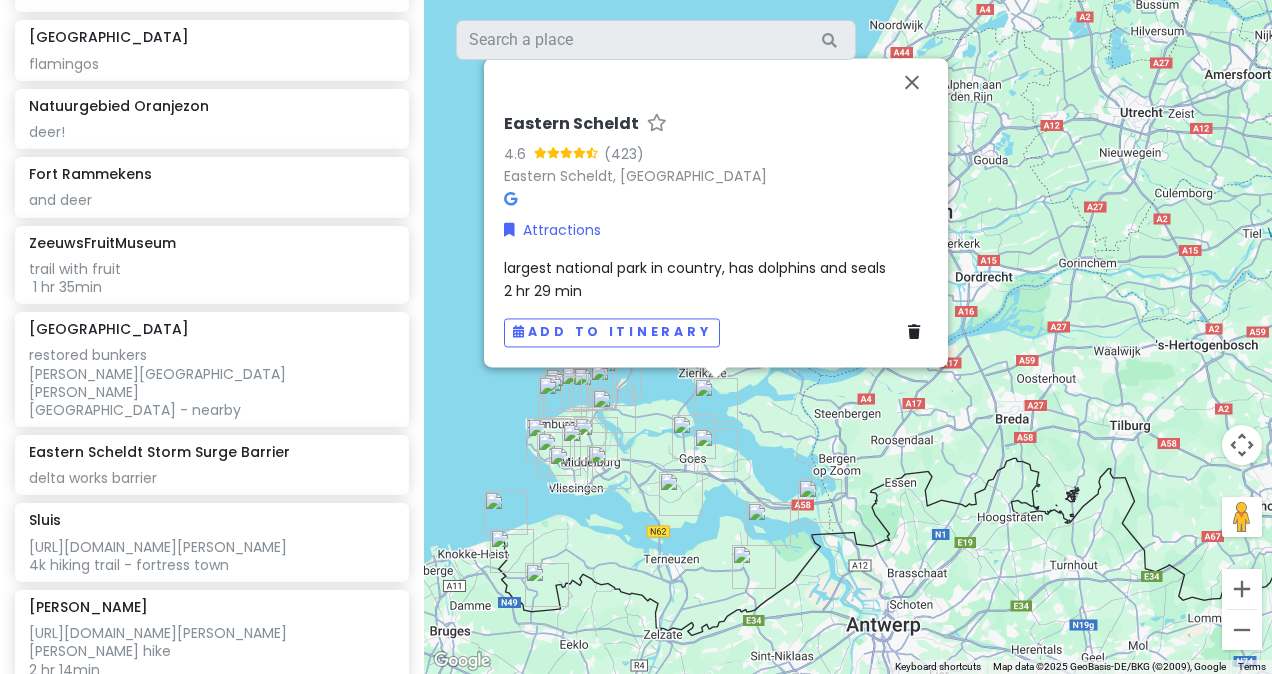 click at bounding box center (716, 450) 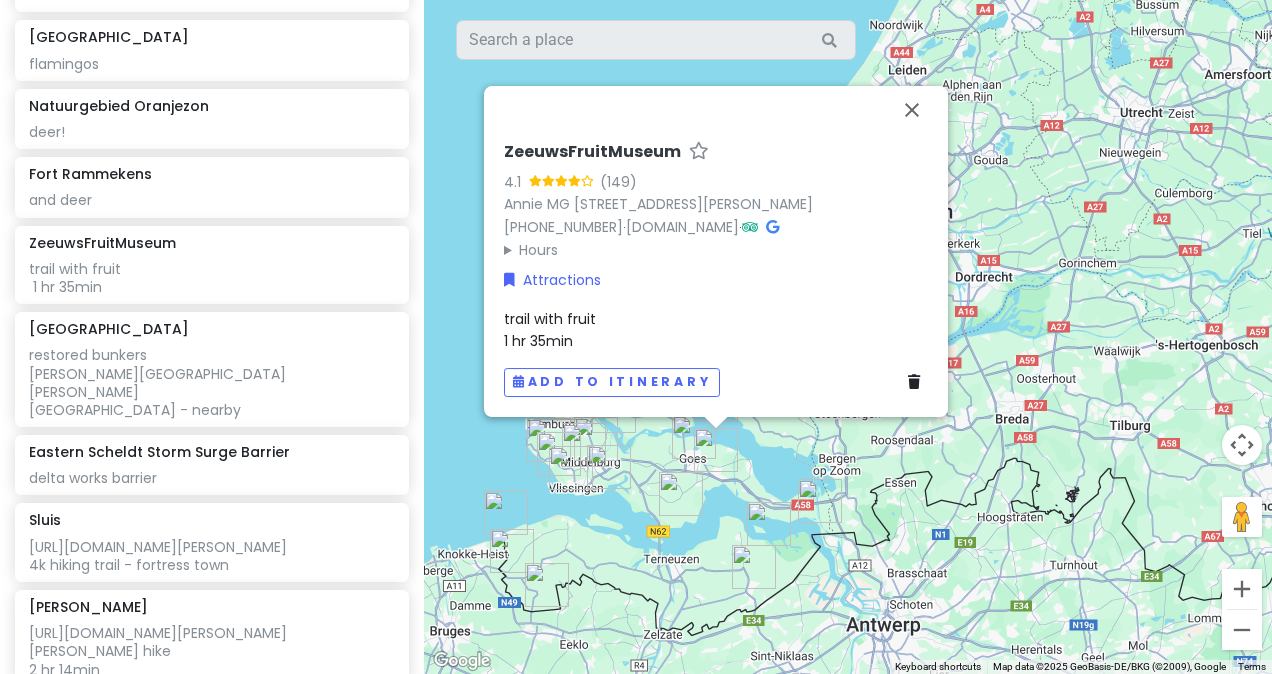 click at bounding box center (694, 437) 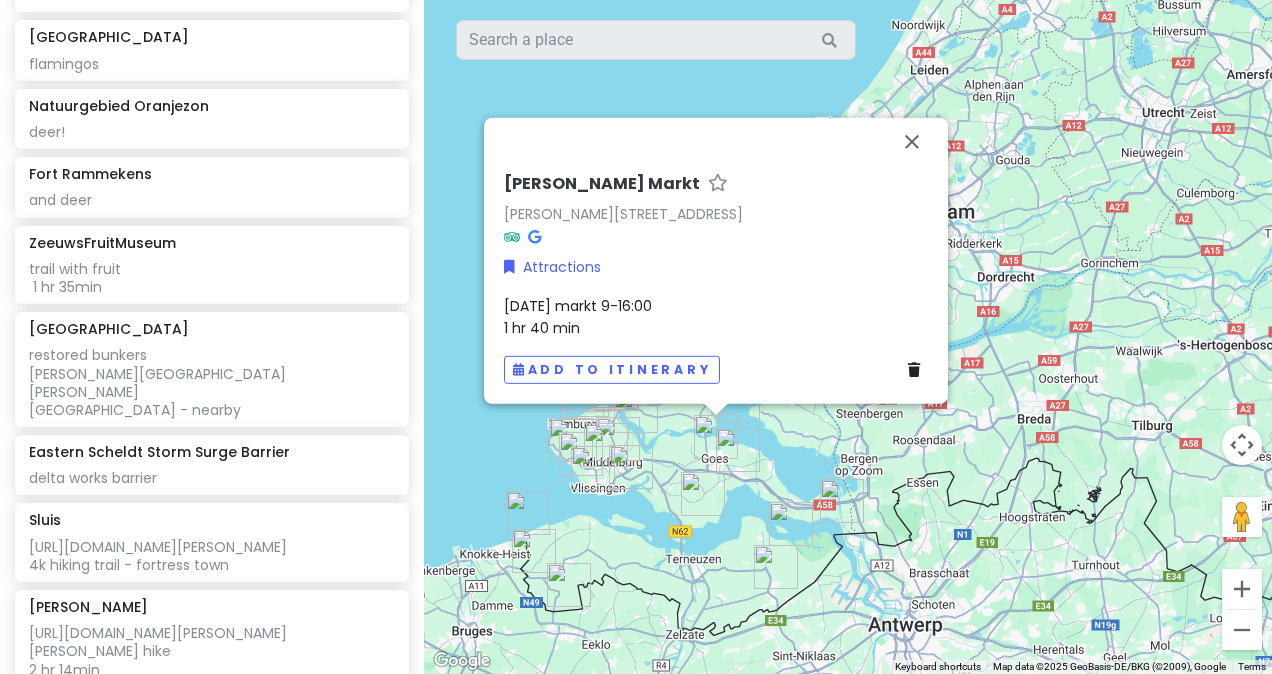 drag, startPoint x: 809, startPoint y: 428, endPoint x: 741, endPoint y: 484, distance: 88.09086 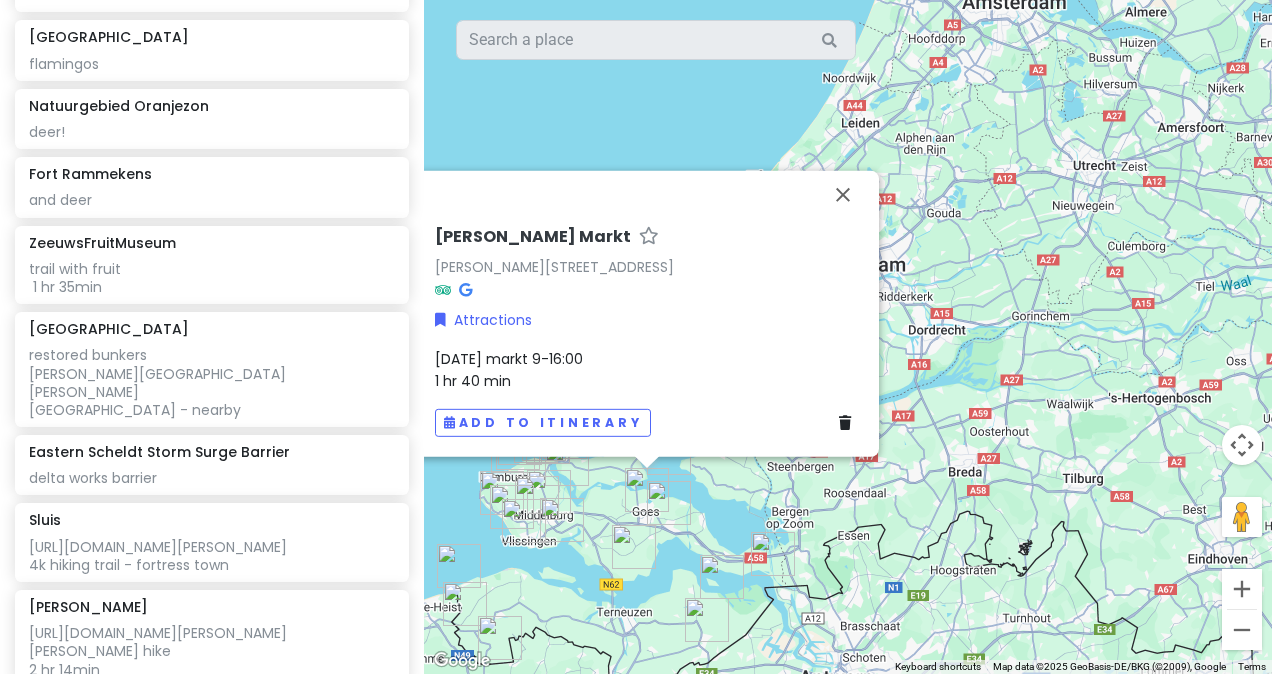 click on "[PERSON_NAME][STREET_ADDRESS][PERSON_NAME] Attractions [DATE] markt 9-16:00
1 hr 40 min  Add to itinerary" at bounding box center [848, 337] 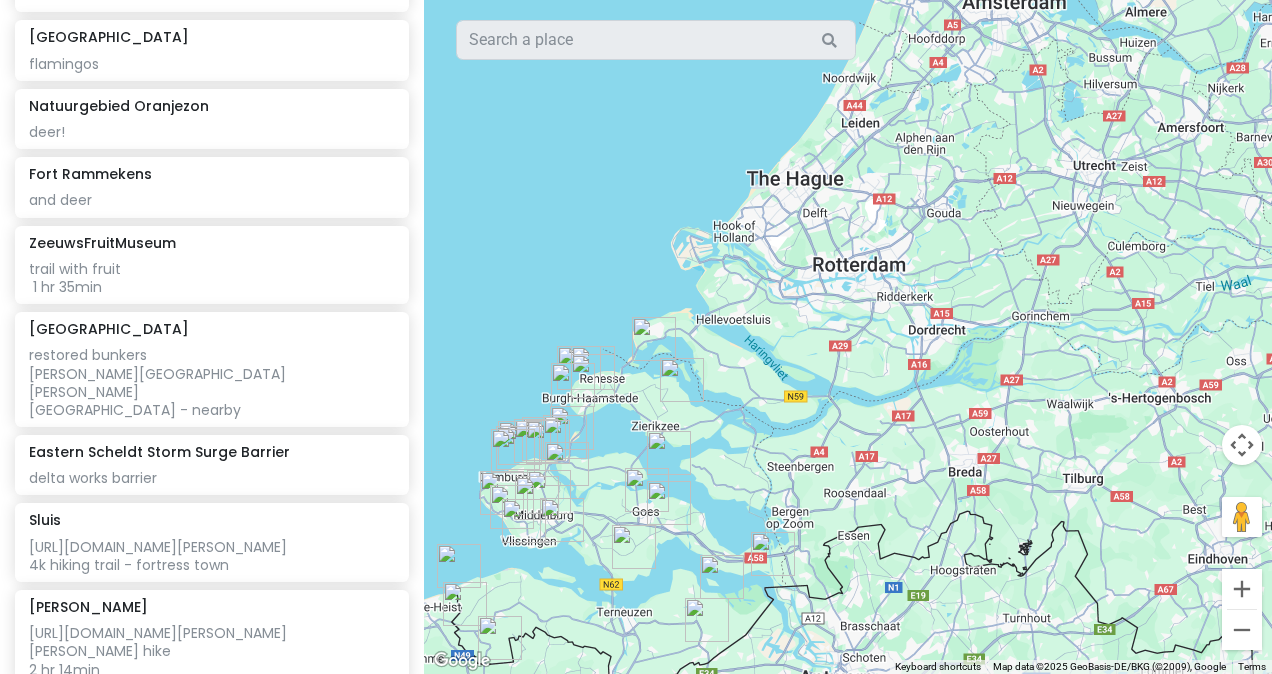 click at bounding box center [682, 380] 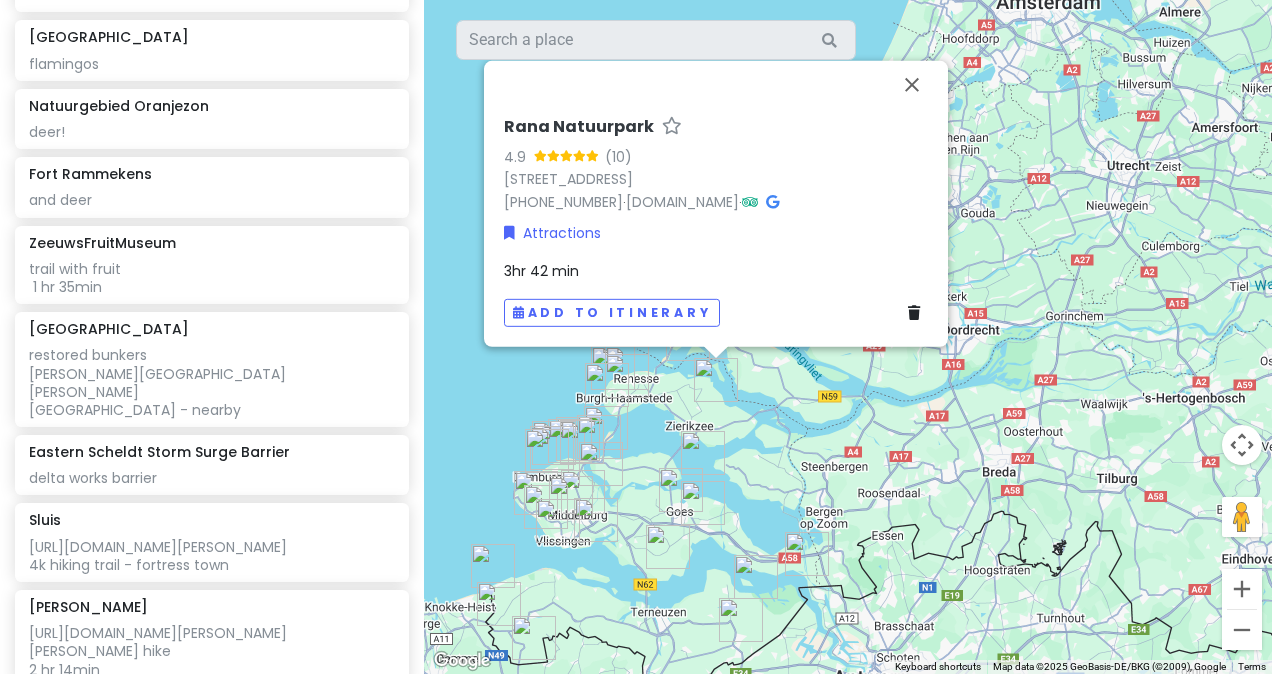 click on "Rana Natuurpark 4.9        (10) [STREET_ADDRESS] [PHONE_NUMBER]   ·   [DOMAIN_NAME]   ·   Attractions 3hr 42 min  Add to itinerary" at bounding box center (848, 337) 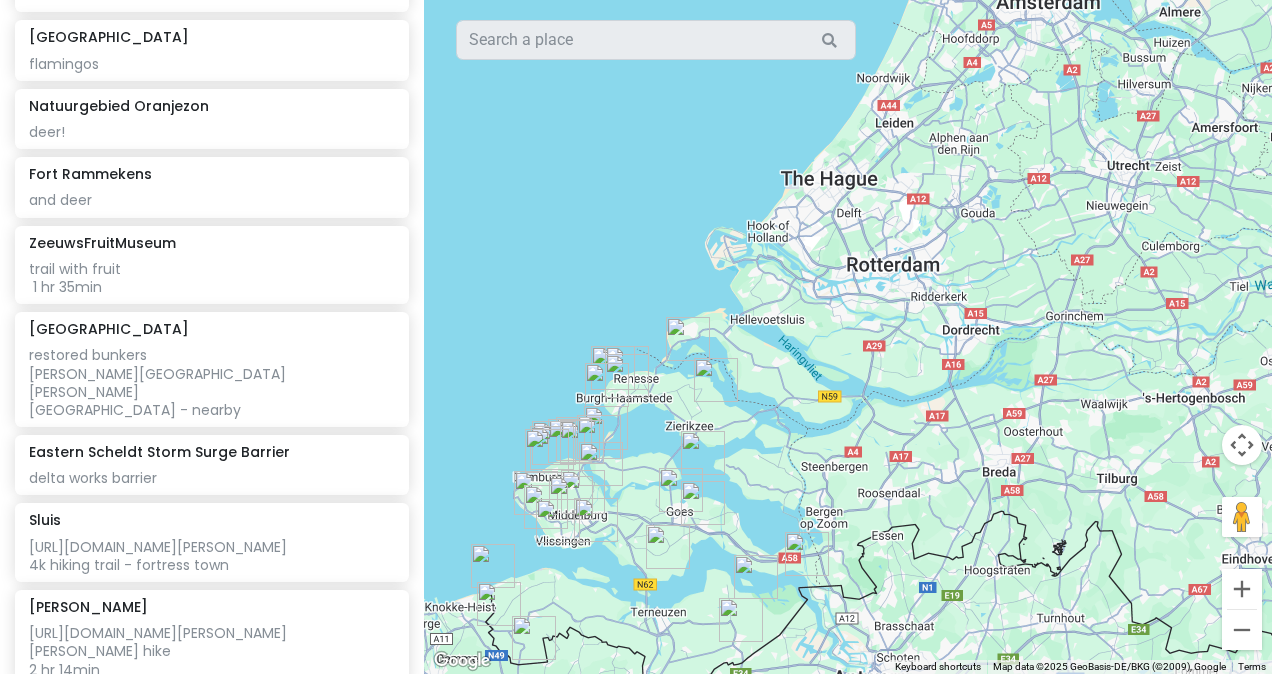 click at bounding box center (688, 339) 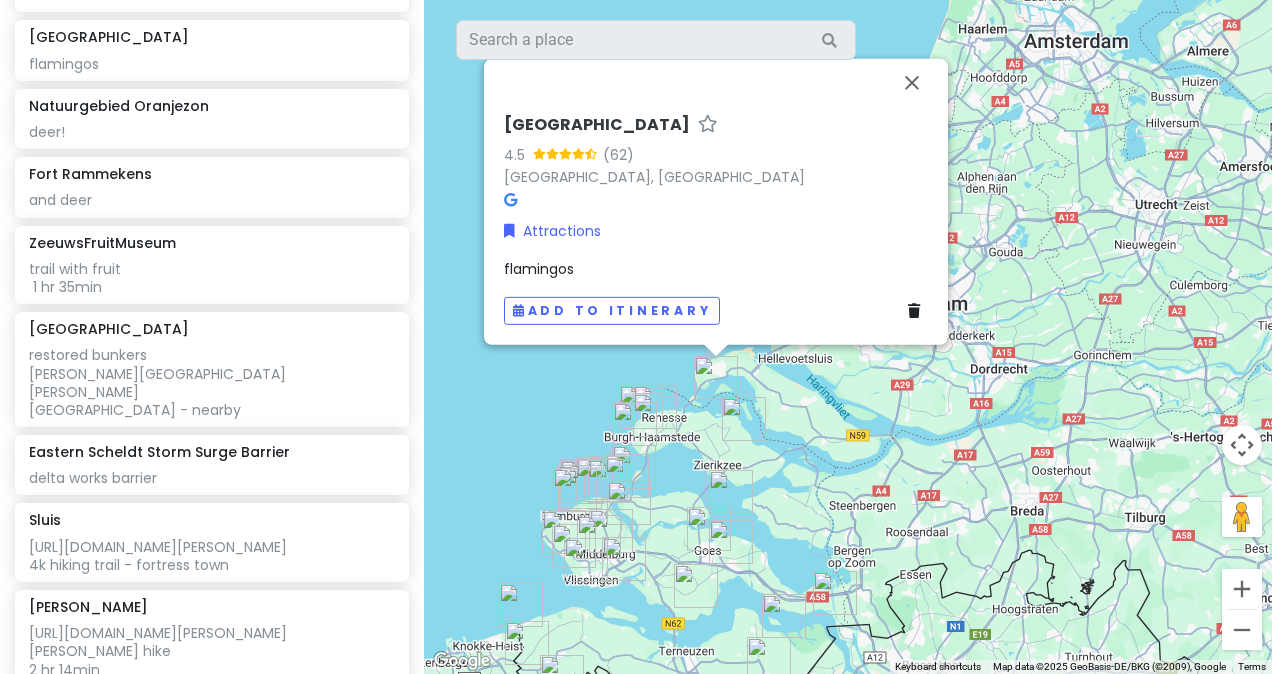 click on "[GEOGRAPHIC_DATA] 4.5        (62) [GEOGRAPHIC_DATA], [GEOGRAPHIC_DATA] Attractions flamingos  Add to itinerary" at bounding box center (848, 337) 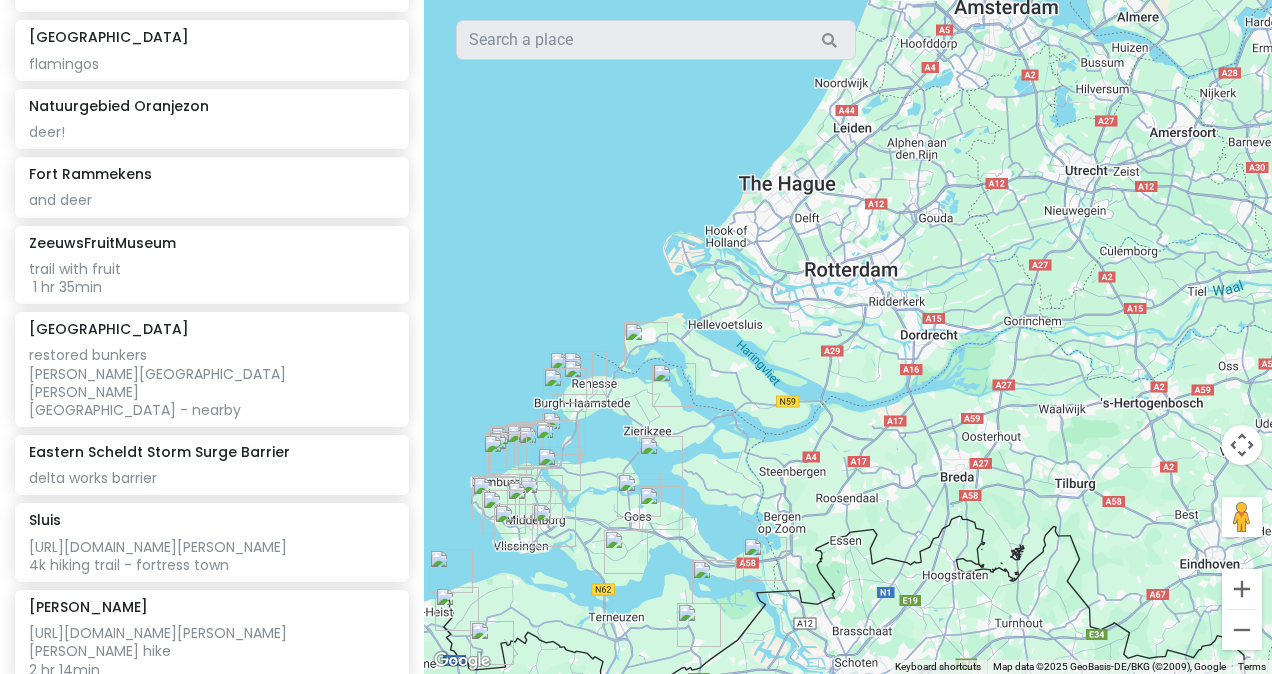 drag, startPoint x: 895, startPoint y: 480, endPoint x: 810, endPoint y: 436, distance: 95.71311 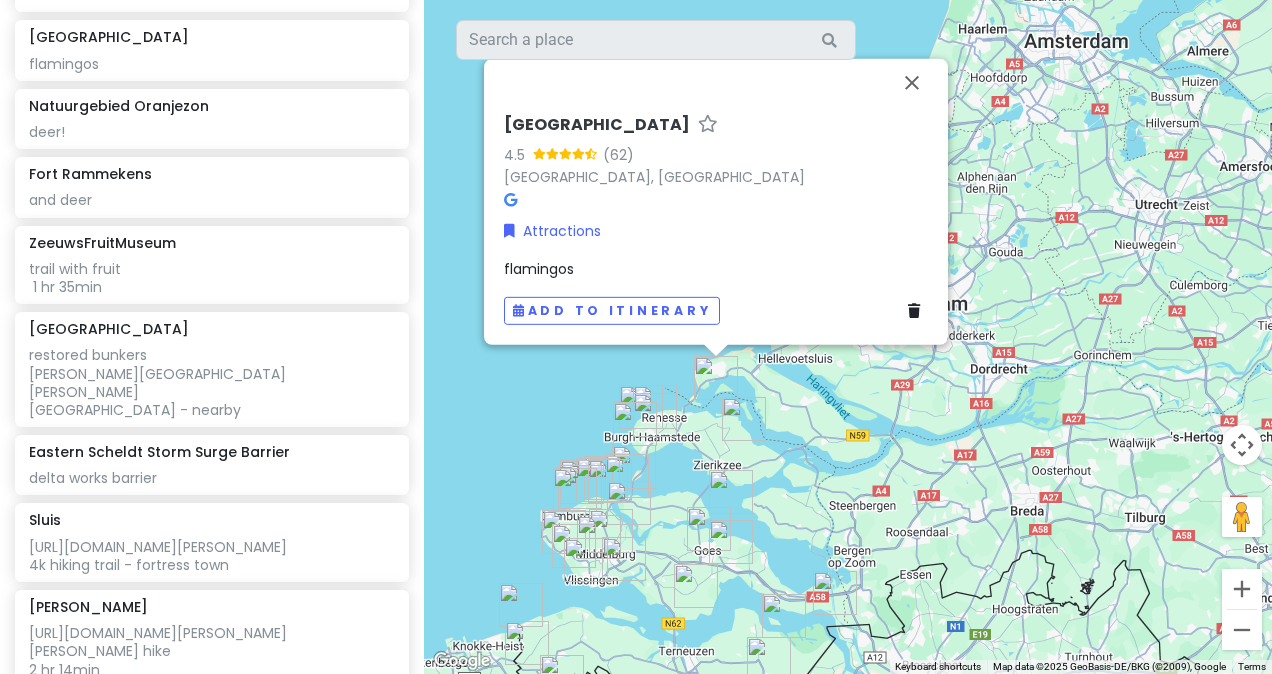click on "flamingos" at bounding box center (716, 269) 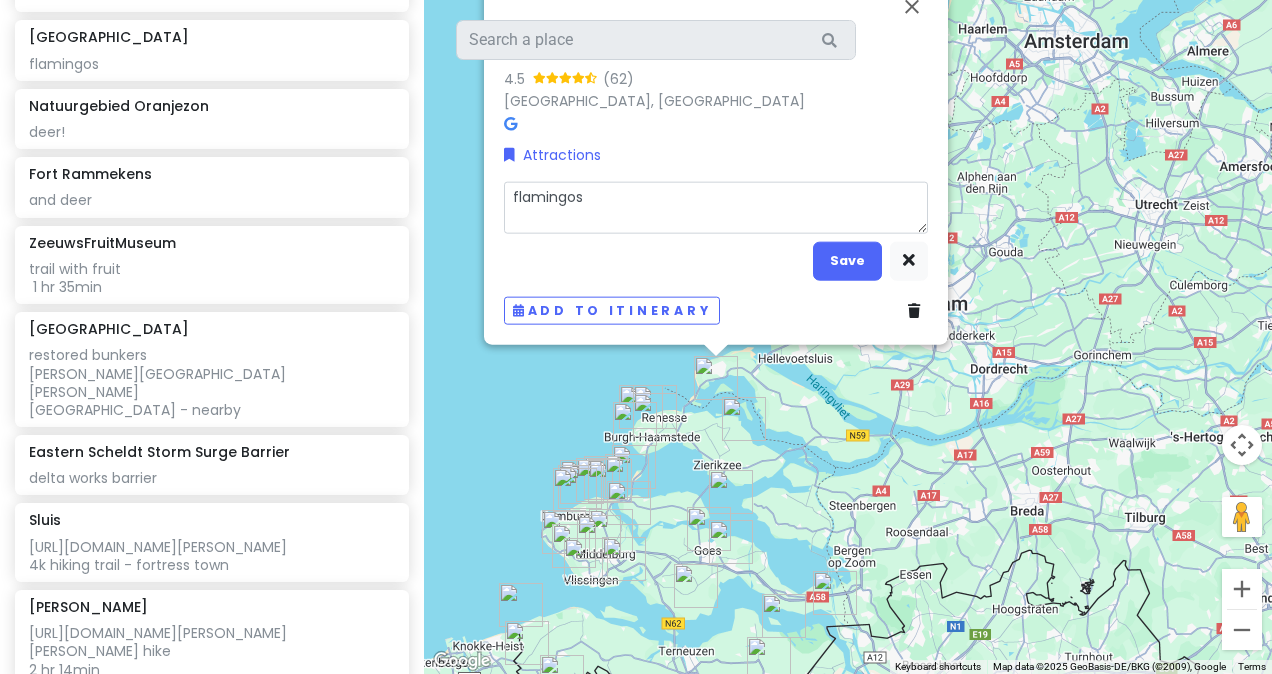 click on "flamingos" at bounding box center (716, 207) 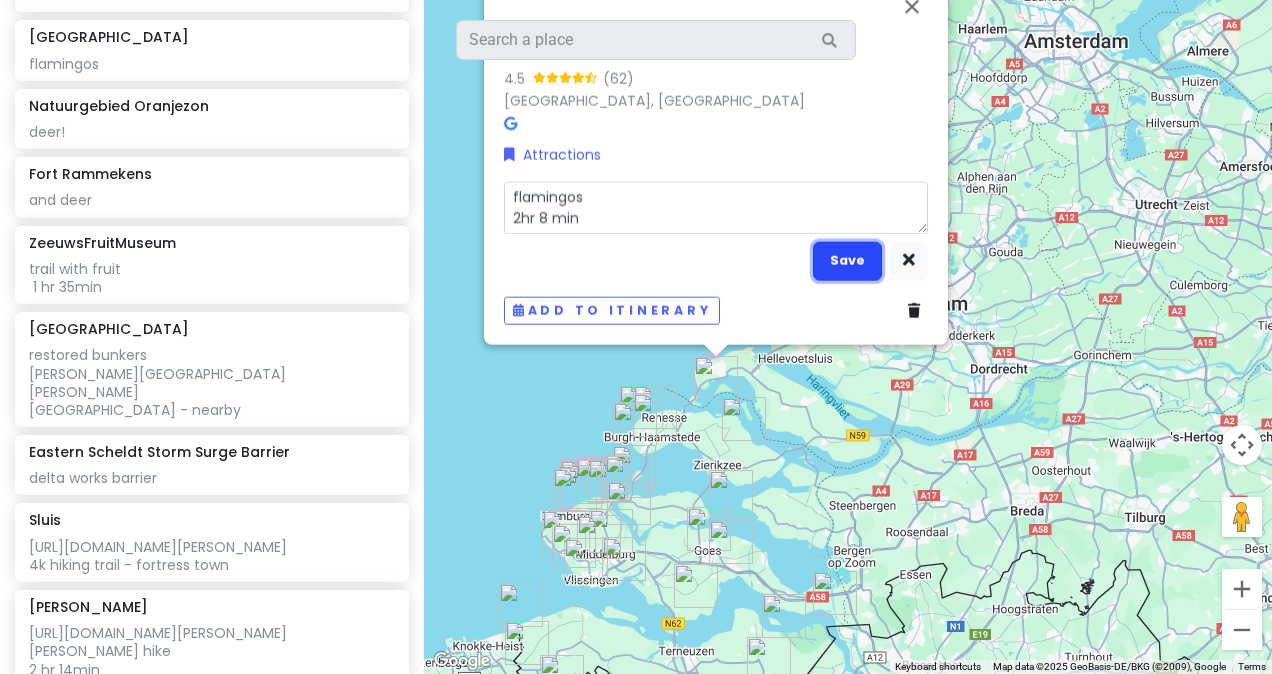 click on "Save" at bounding box center [847, 260] 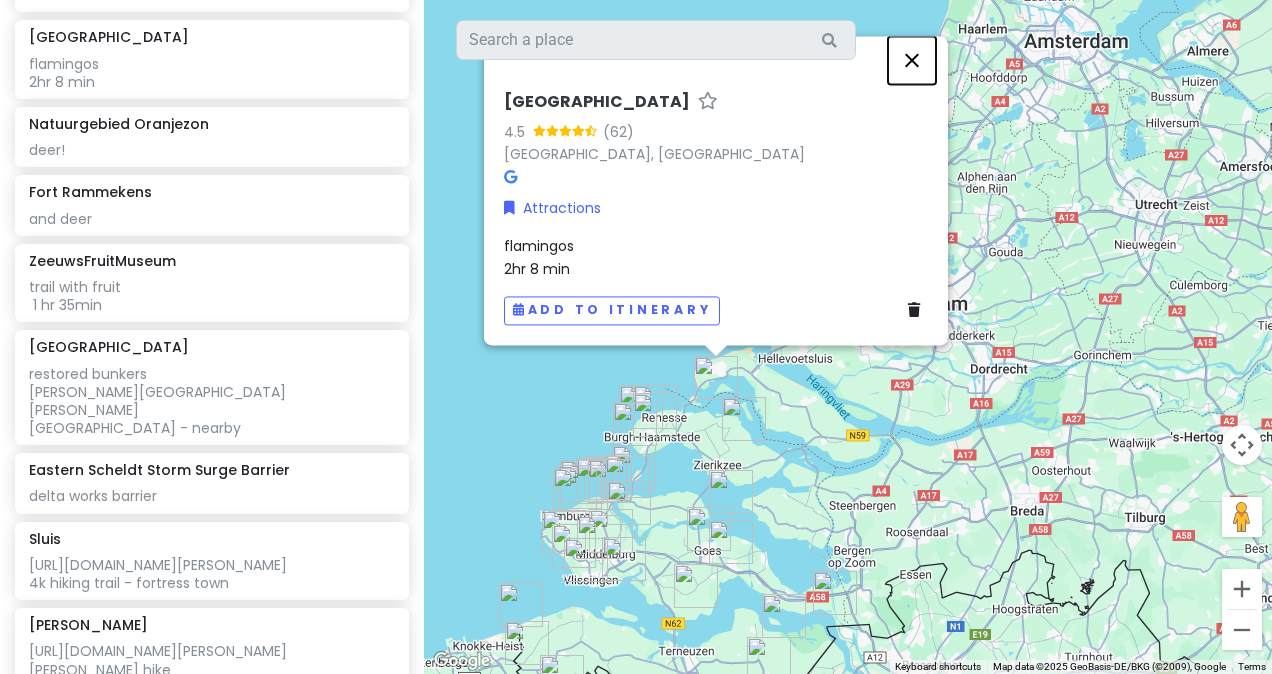 click at bounding box center [912, 60] 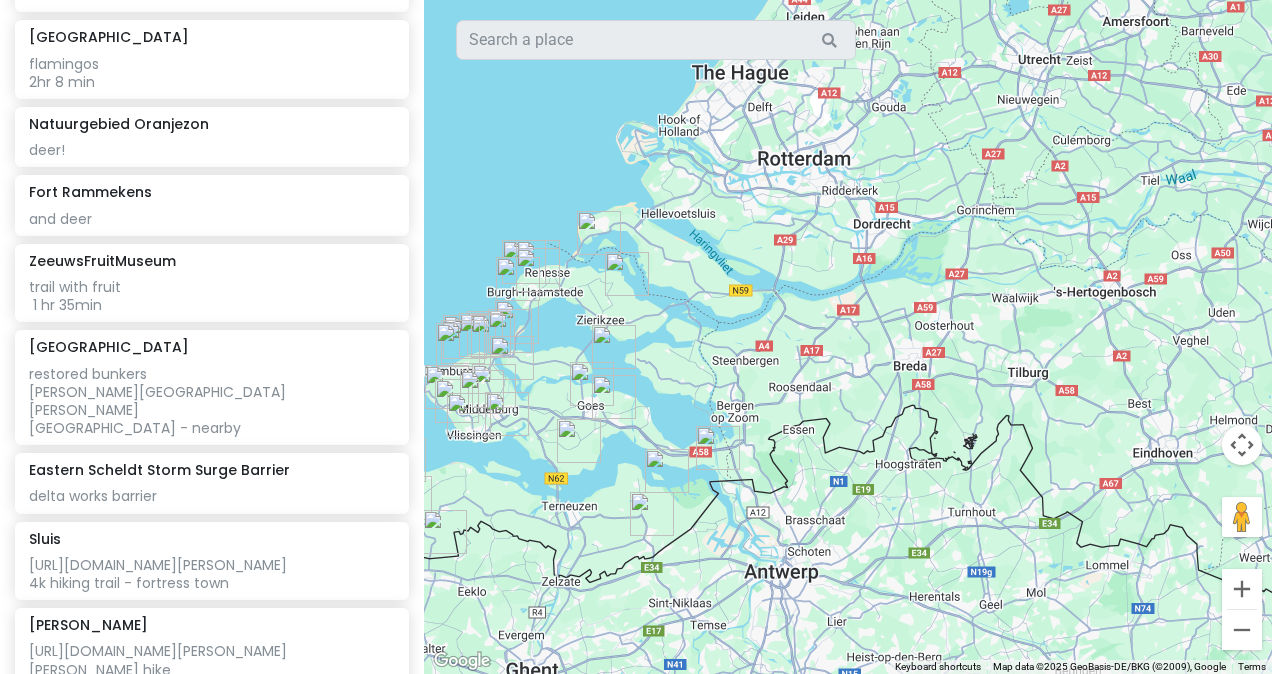 drag, startPoint x: 771, startPoint y: 401, endPoint x: 646, endPoint y: 248, distance: 197.57024 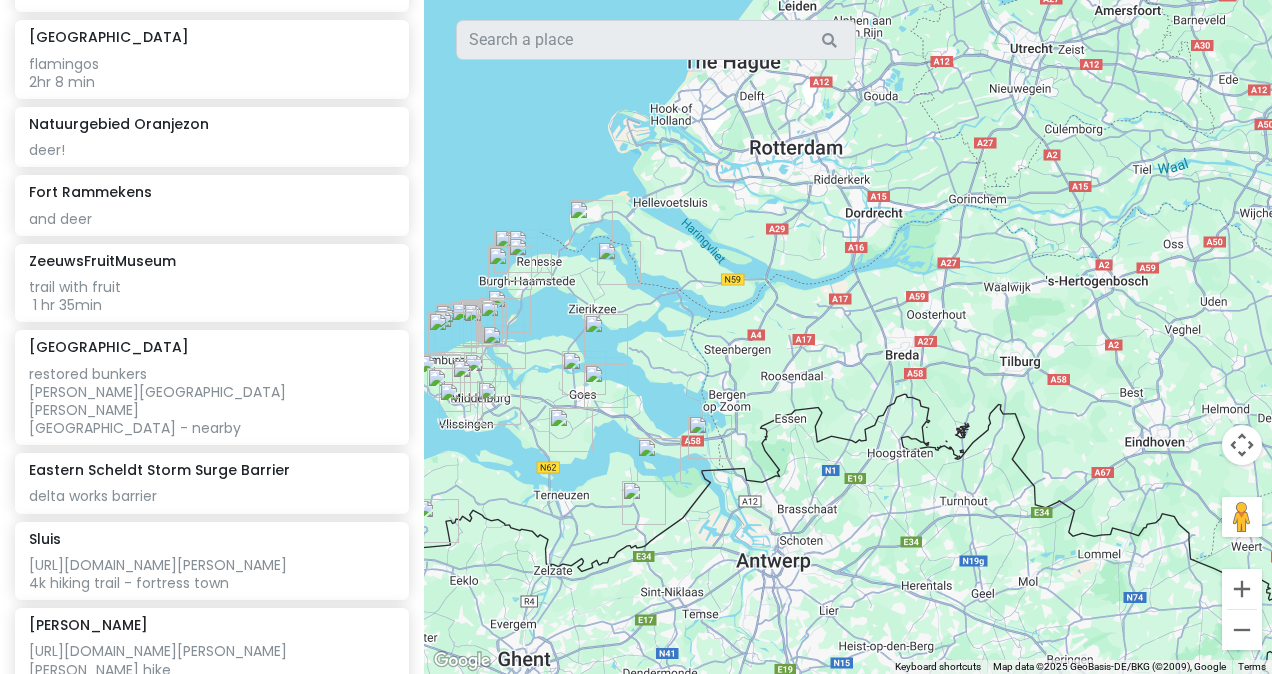 click at bounding box center [619, 263] 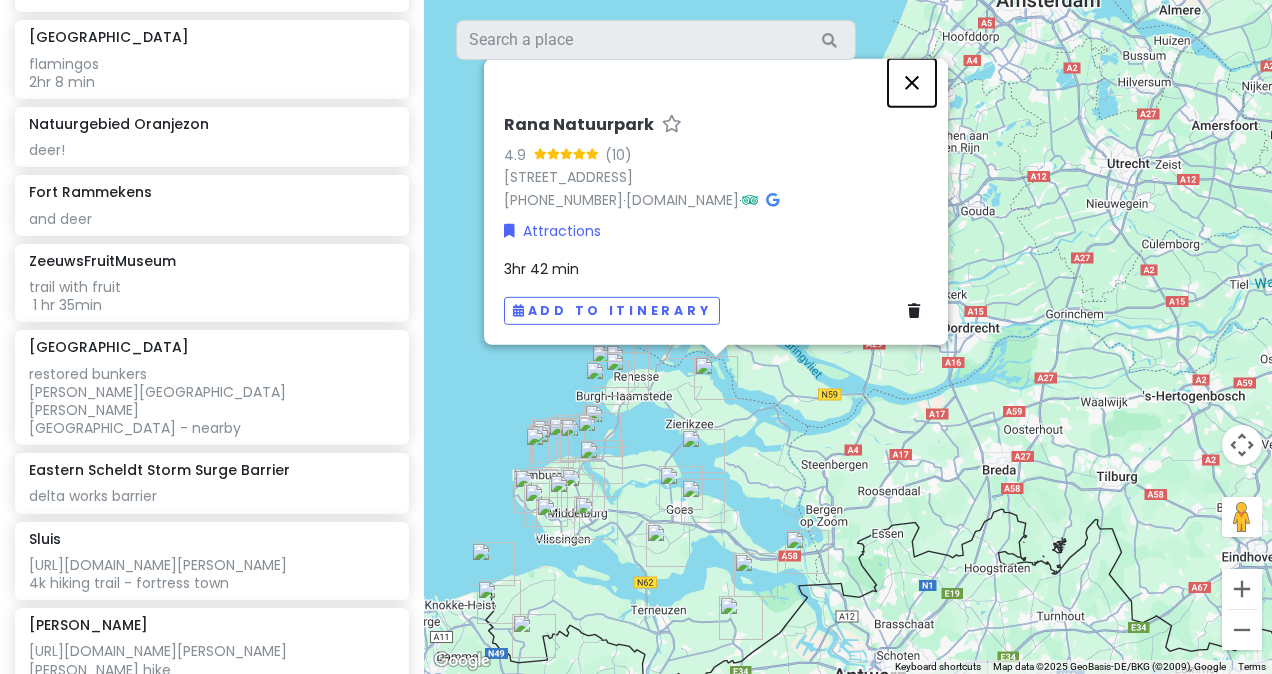 click at bounding box center (912, 83) 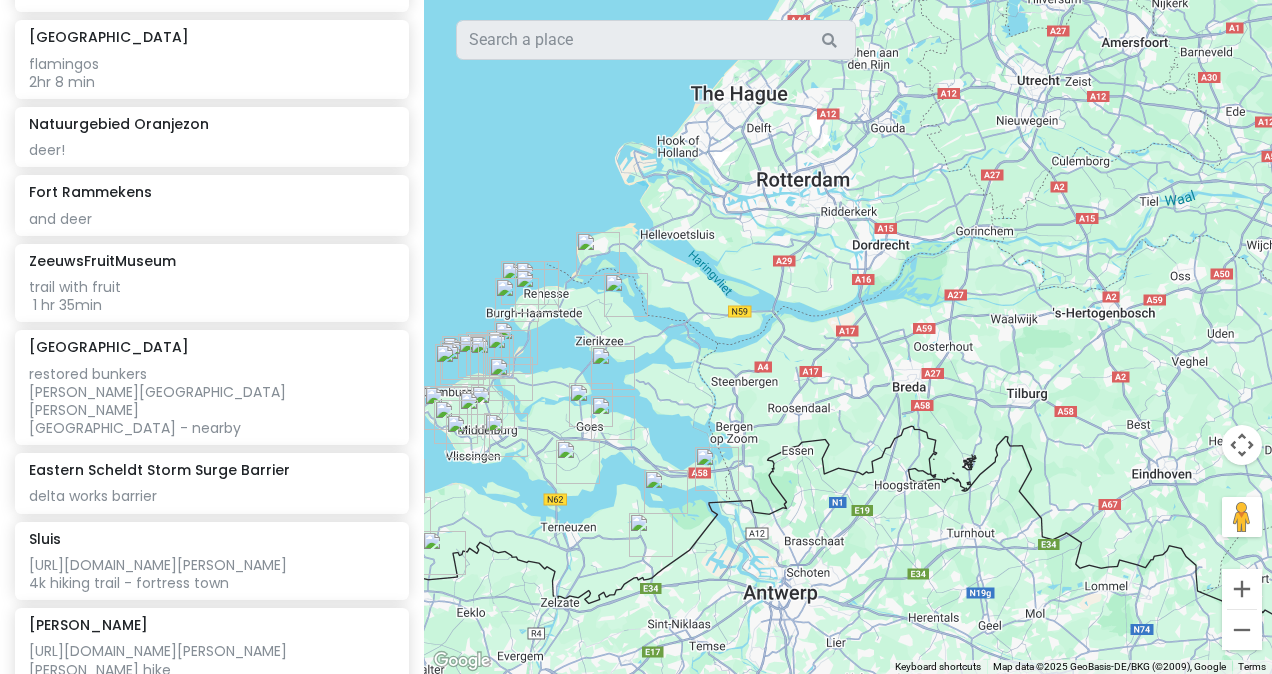 drag, startPoint x: 875, startPoint y: 399, endPoint x: 777, endPoint y: 308, distance: 133.73482 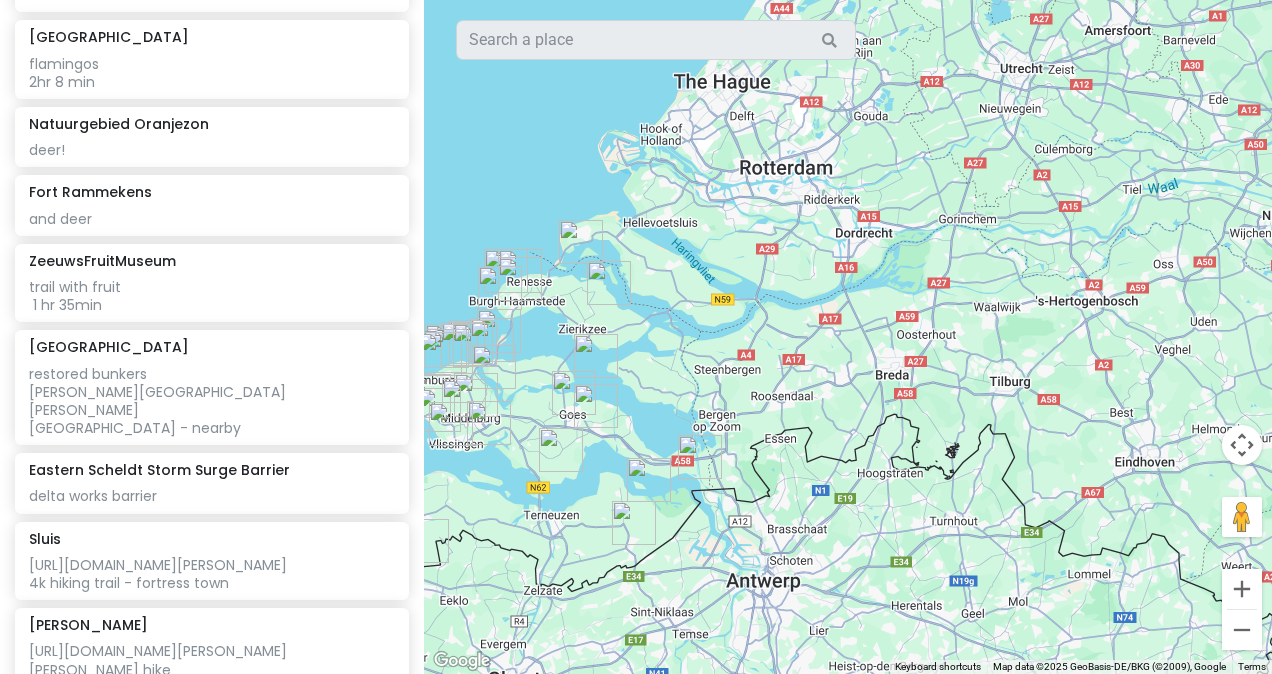 click at bounding box center (581, 242) 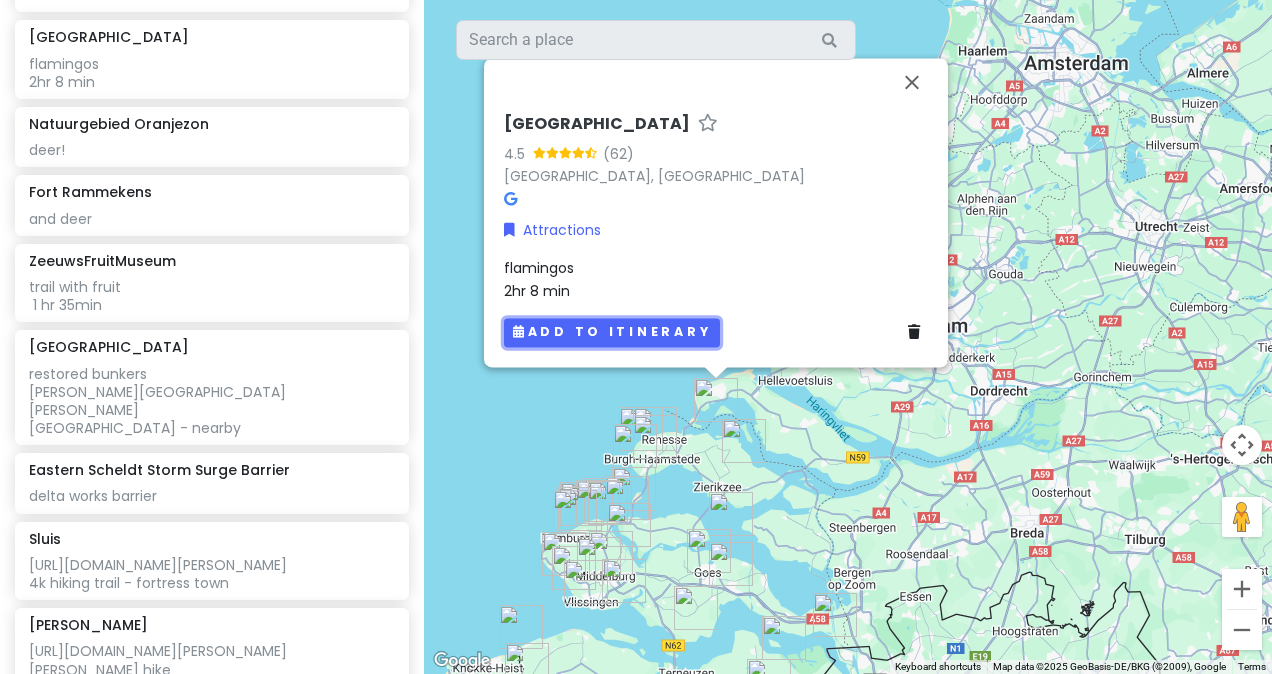 click on "Add to itinerary" at bounding box center (612, 332) 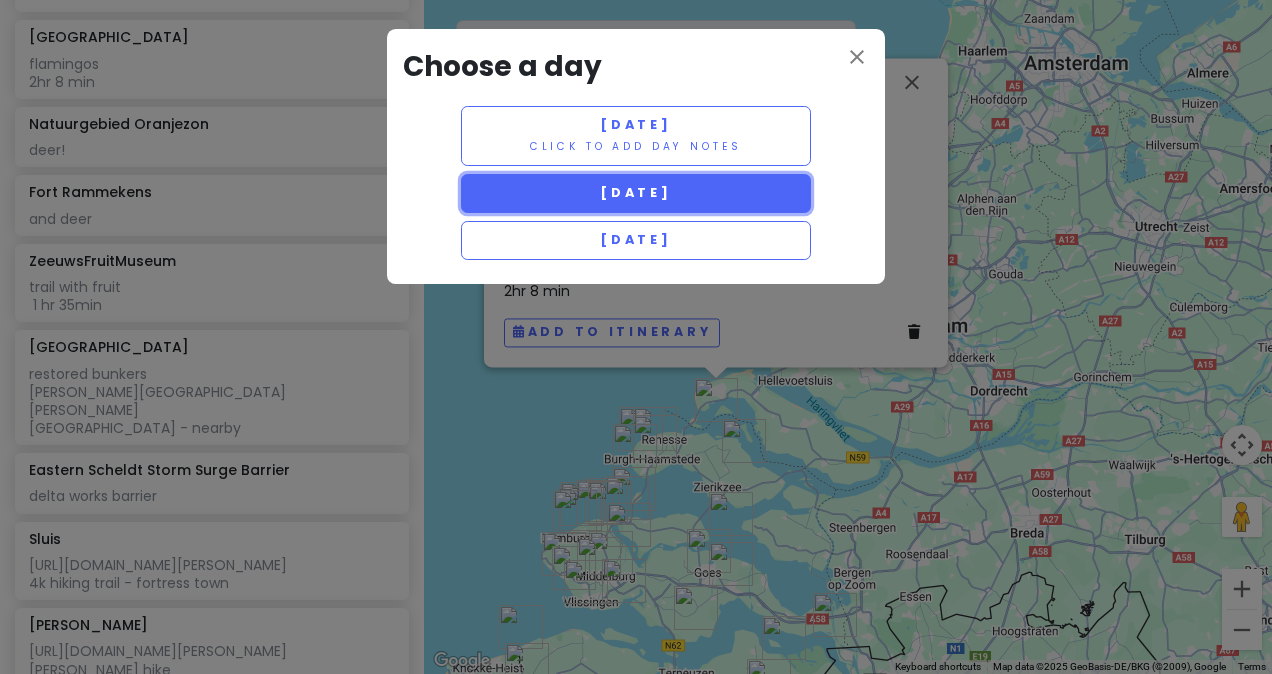 click on "[DATE]" at bounding box center (636, 193) 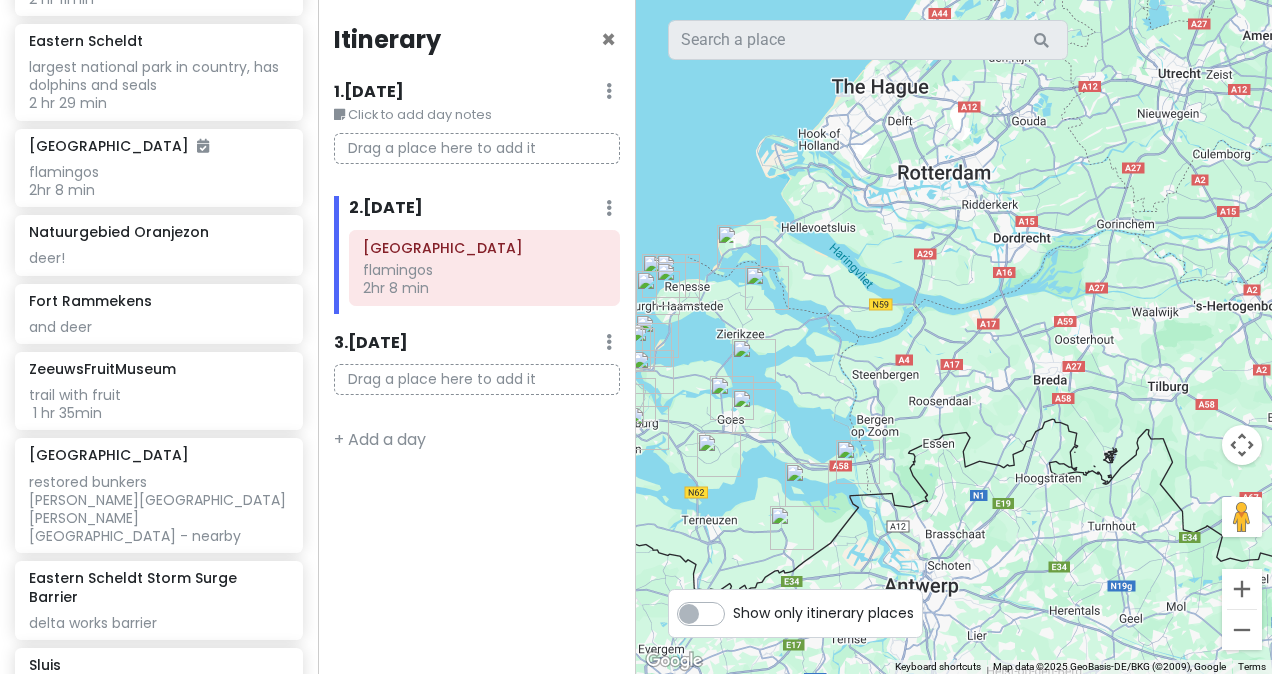 drag, startPoint x: 752, startPoint y: 413, endPoint x: 657, endPoint y: 242, distance: 195.61697 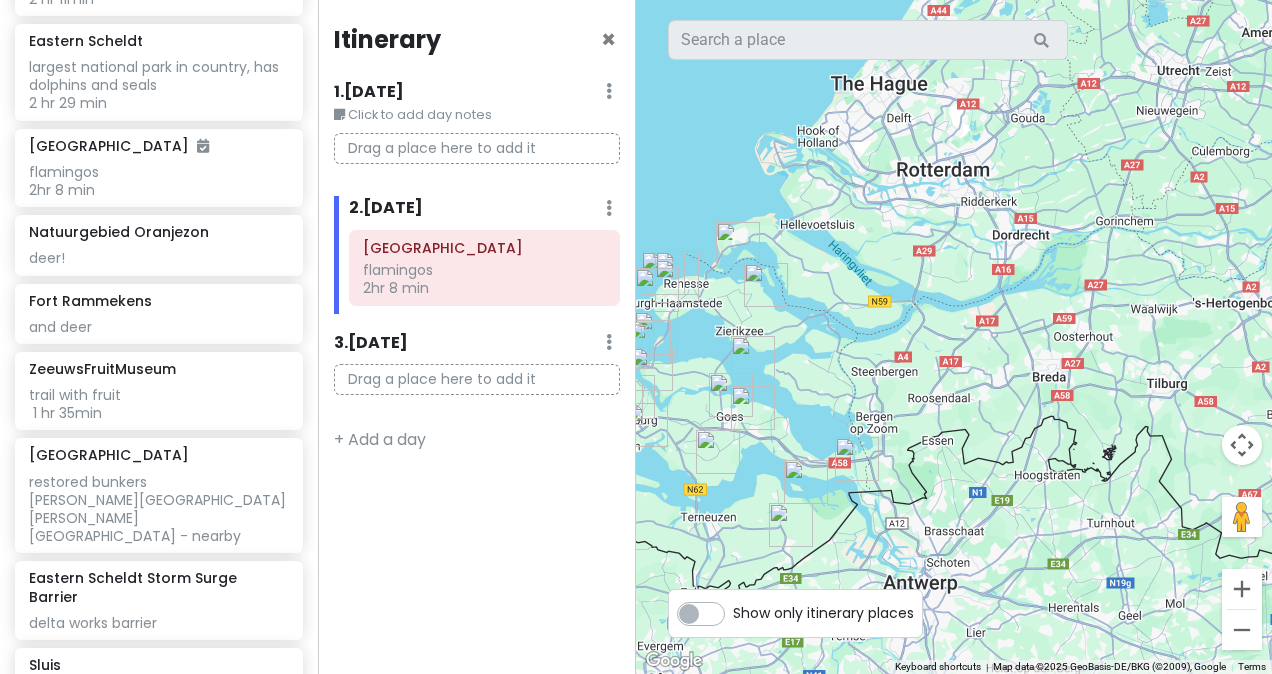click at bounding box center (753, 358) 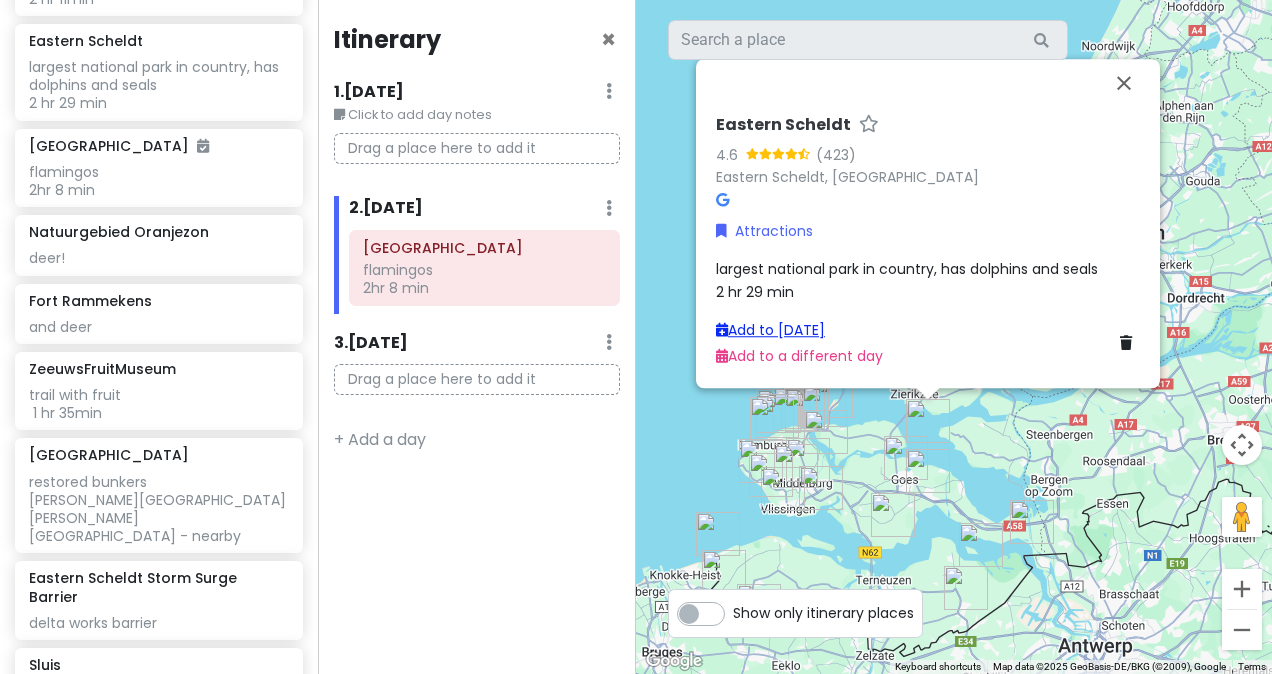 click on "Add to   [DATE]" at bounding box center [770, 330] 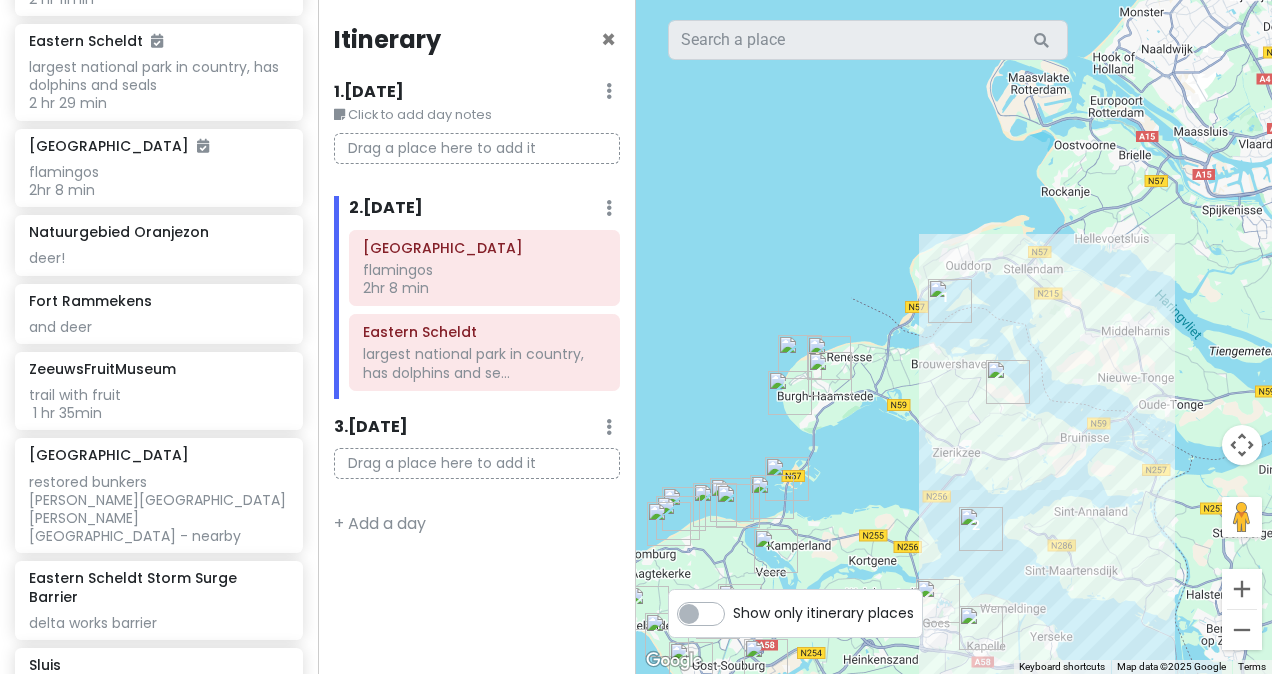click at bounding box center [829, 358] 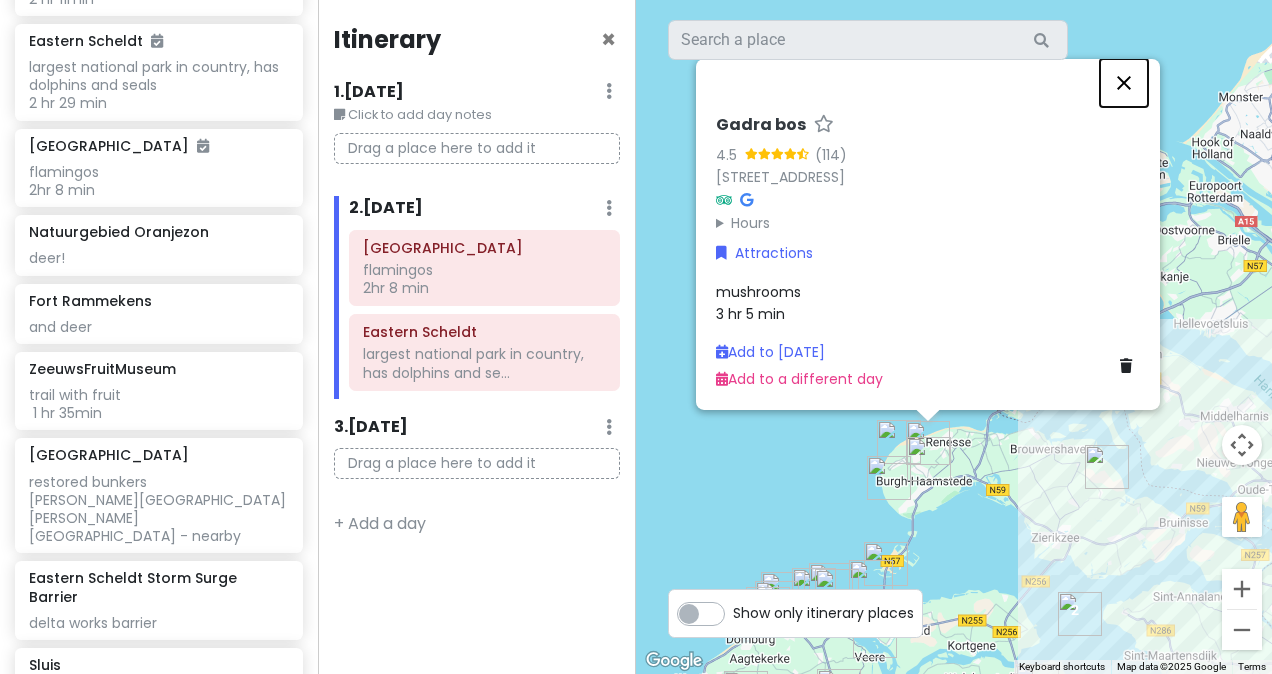 click at bounding box center (1124, 83) 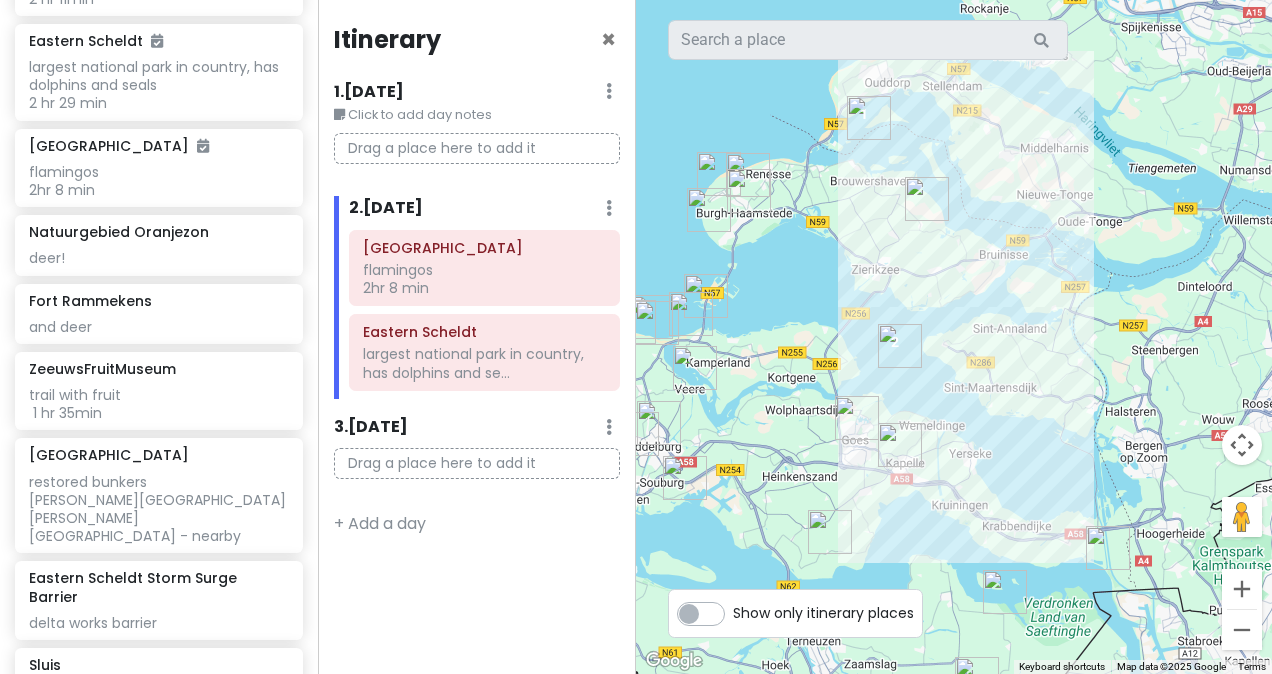 drag, startPoint x: 1127, startPoint y: 443, endPoint x: 940, endPoint y: 167, distance: 333.38416 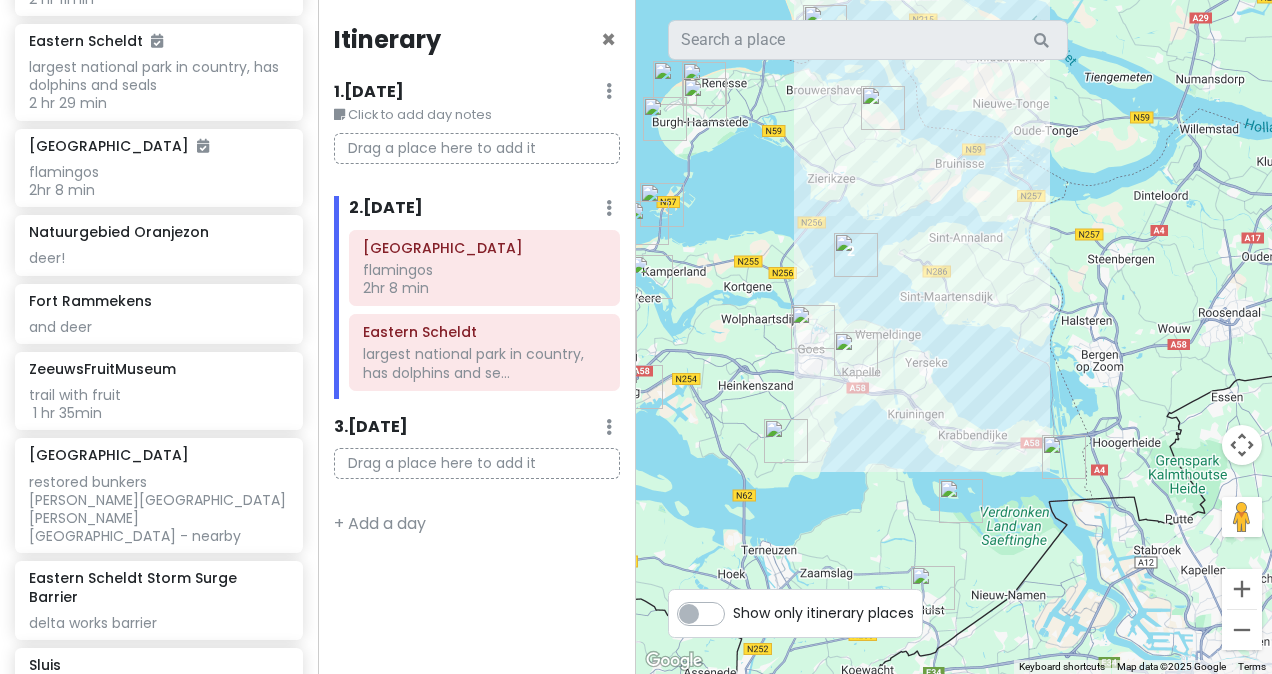 drag, startPoint x: 960, startPoint y: 304, endPoint x: 909, endPoint y: 192, distance: 123.065025 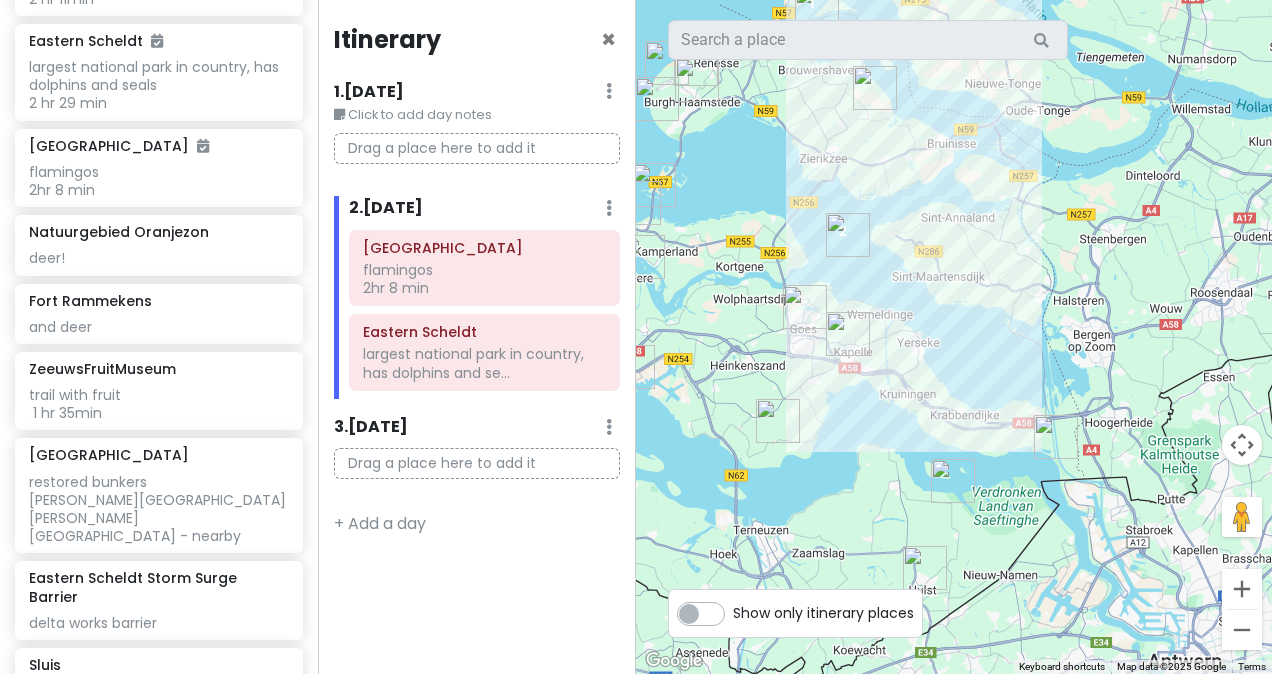click at bounding box center (805, 307) 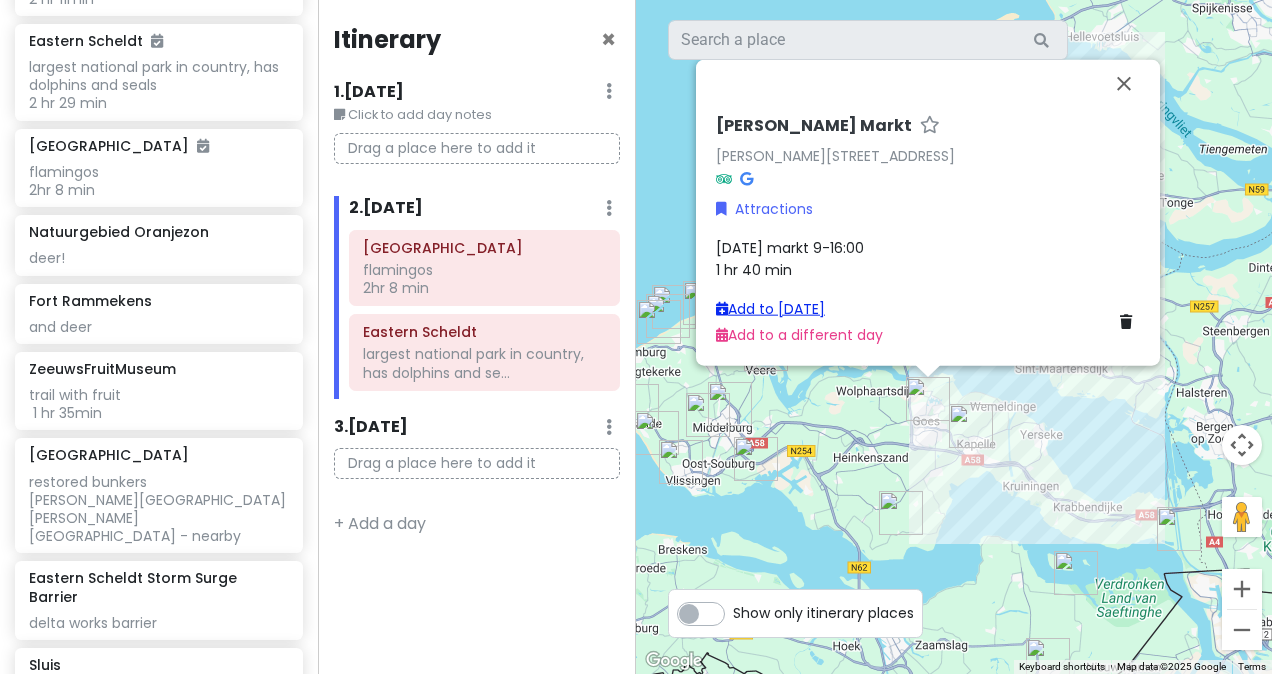click on "Add to   [DATE]" at bounding box center (770, 308) 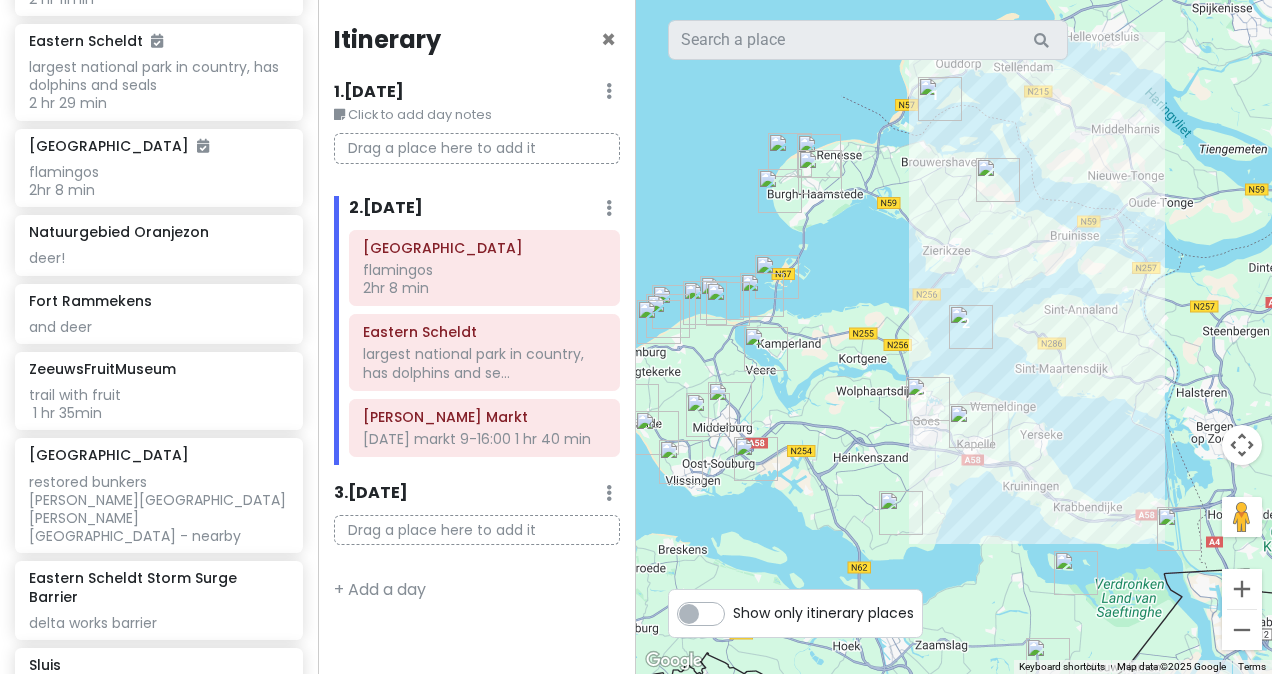click at bounding box center [971, 426] 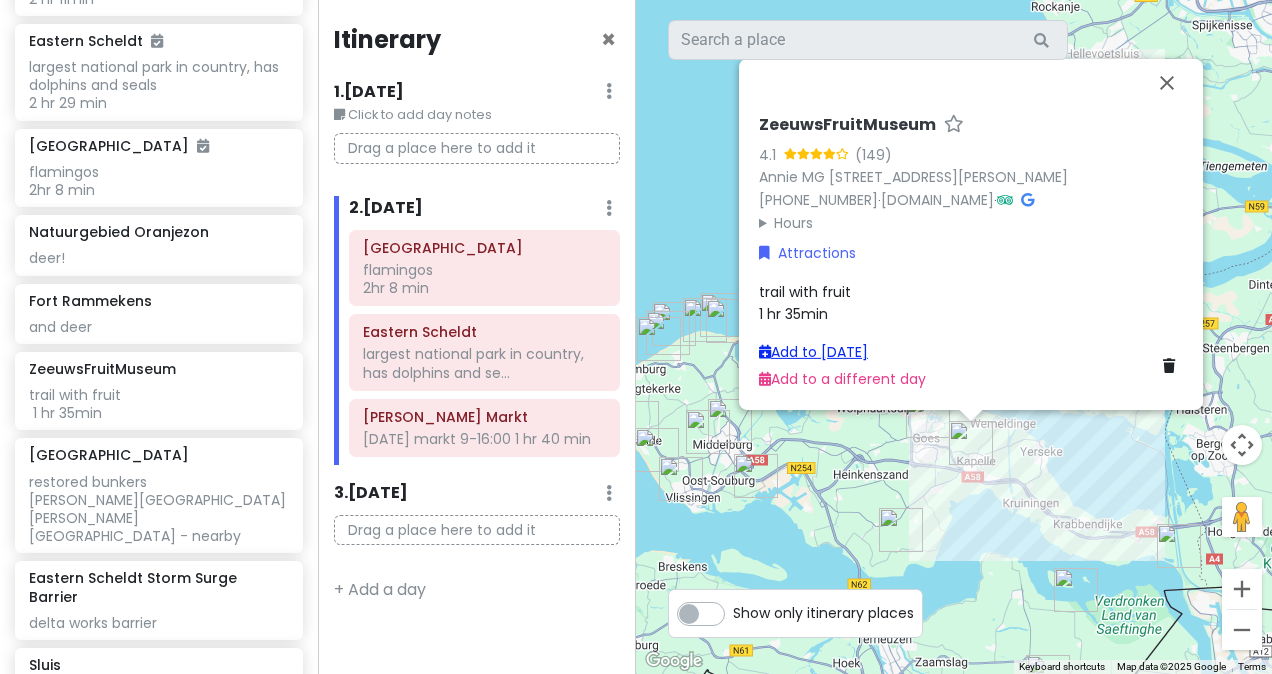 click on "Add to   [DATE]" at bounding box center [813, 352] 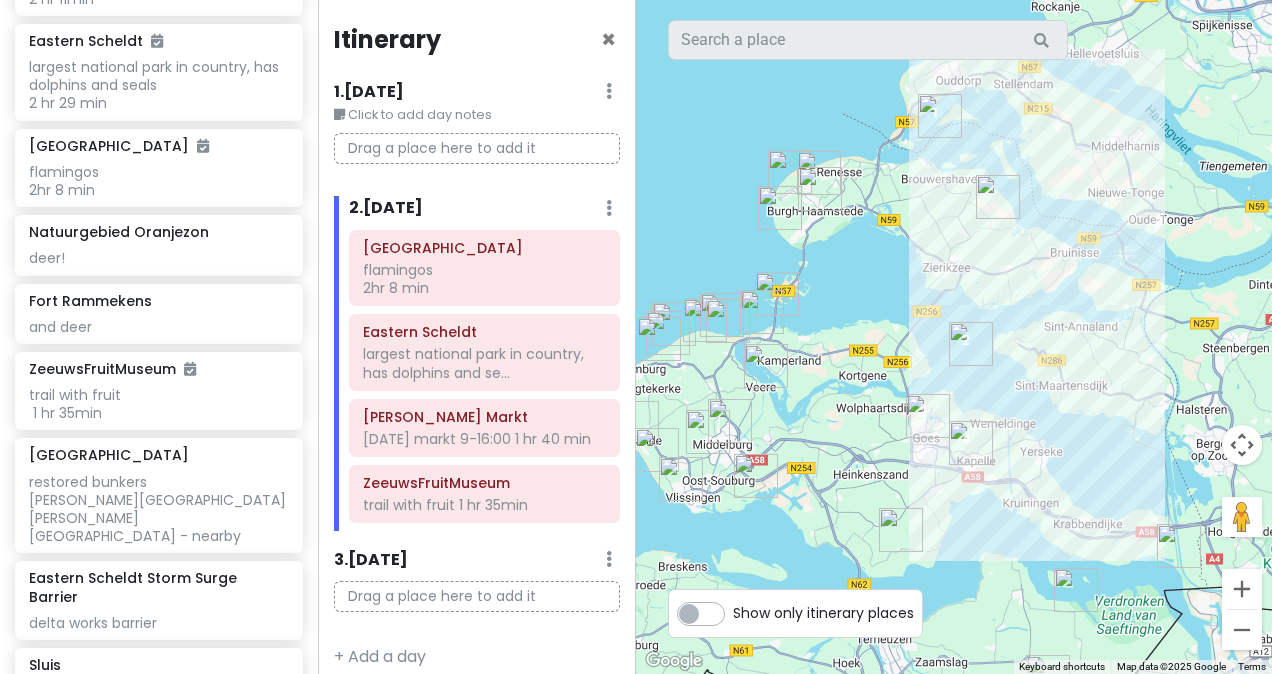 click at bounding box center (901, 530) 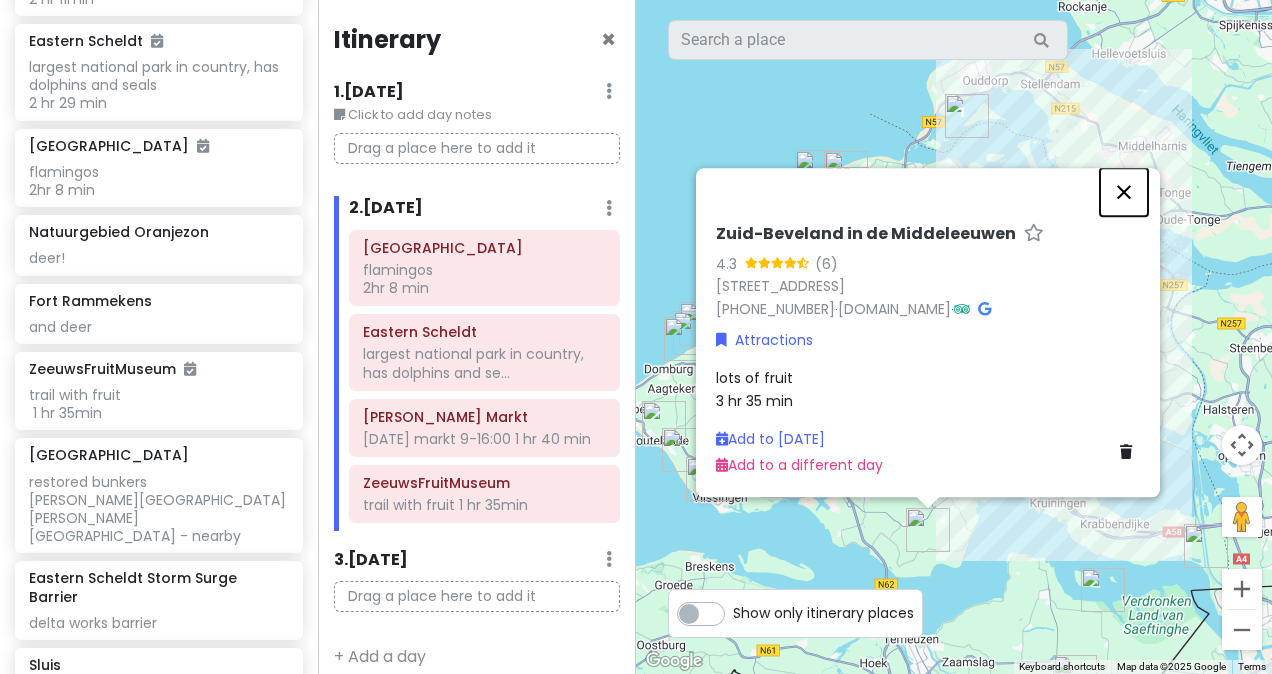 click at bounding box center [1124, 192] 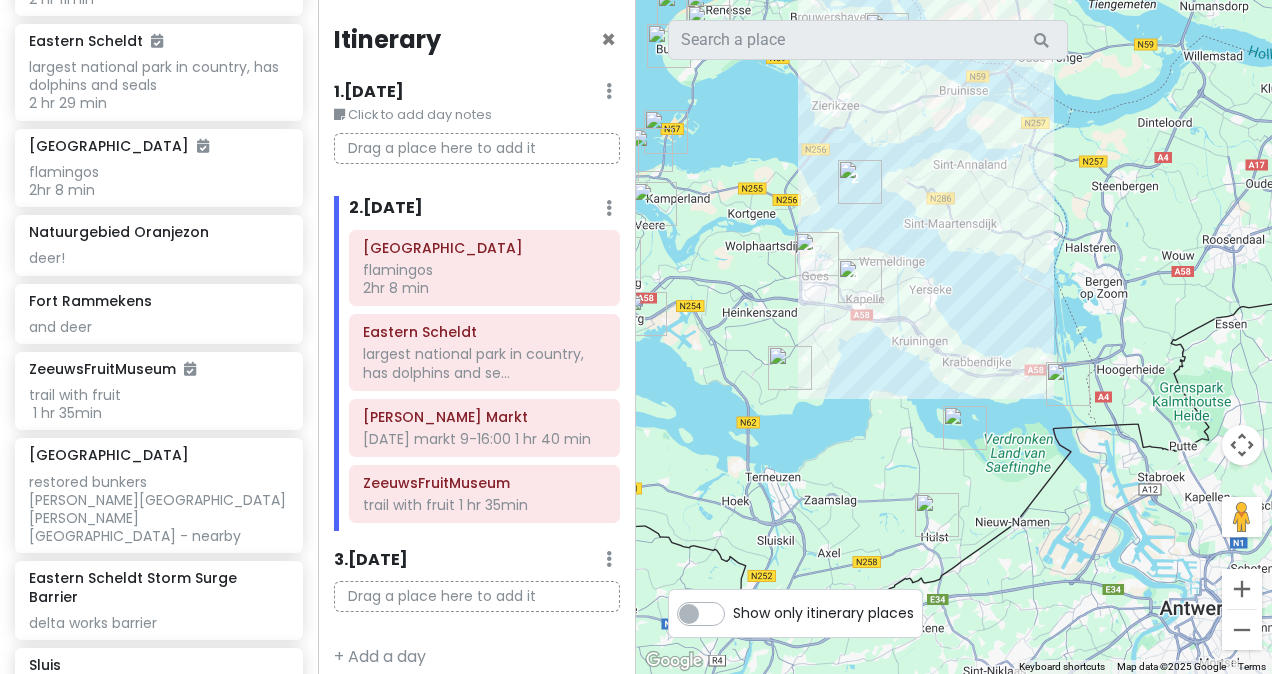 drag, startPoint x: 1016, startPoint y: 517, endPoint x: 857, endPoint y: 334, distance: 242.42525 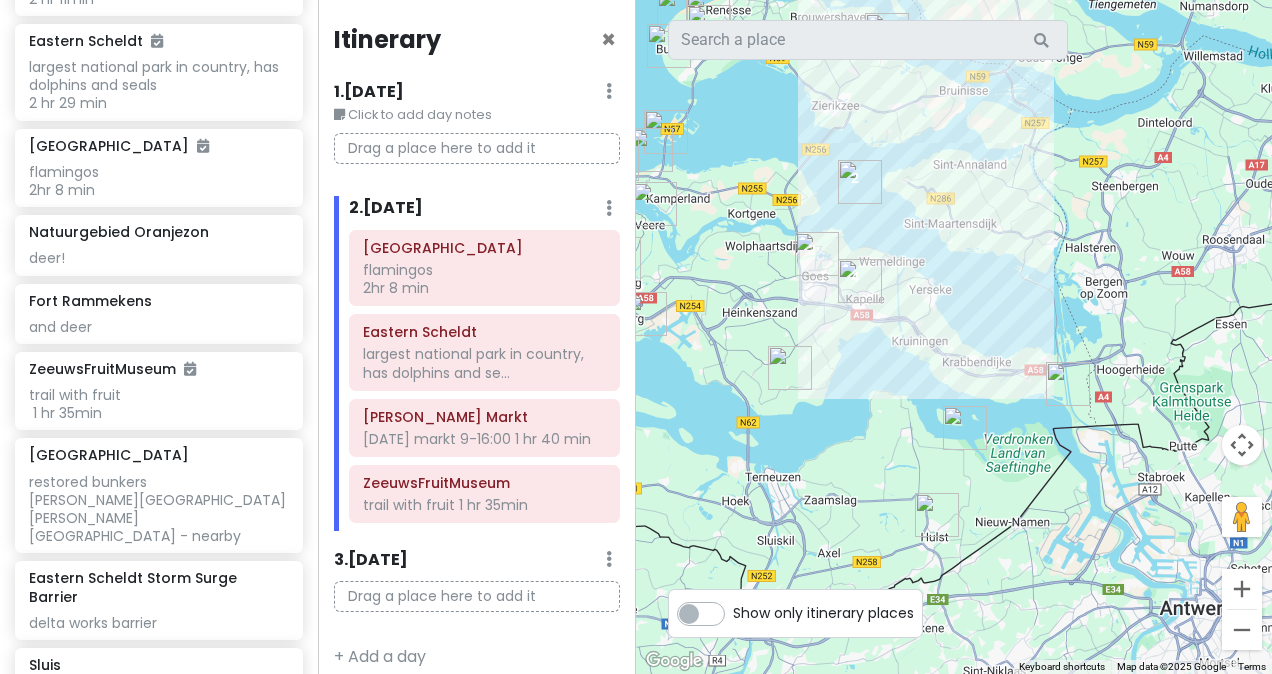 click at bounding box center [1068, 384] 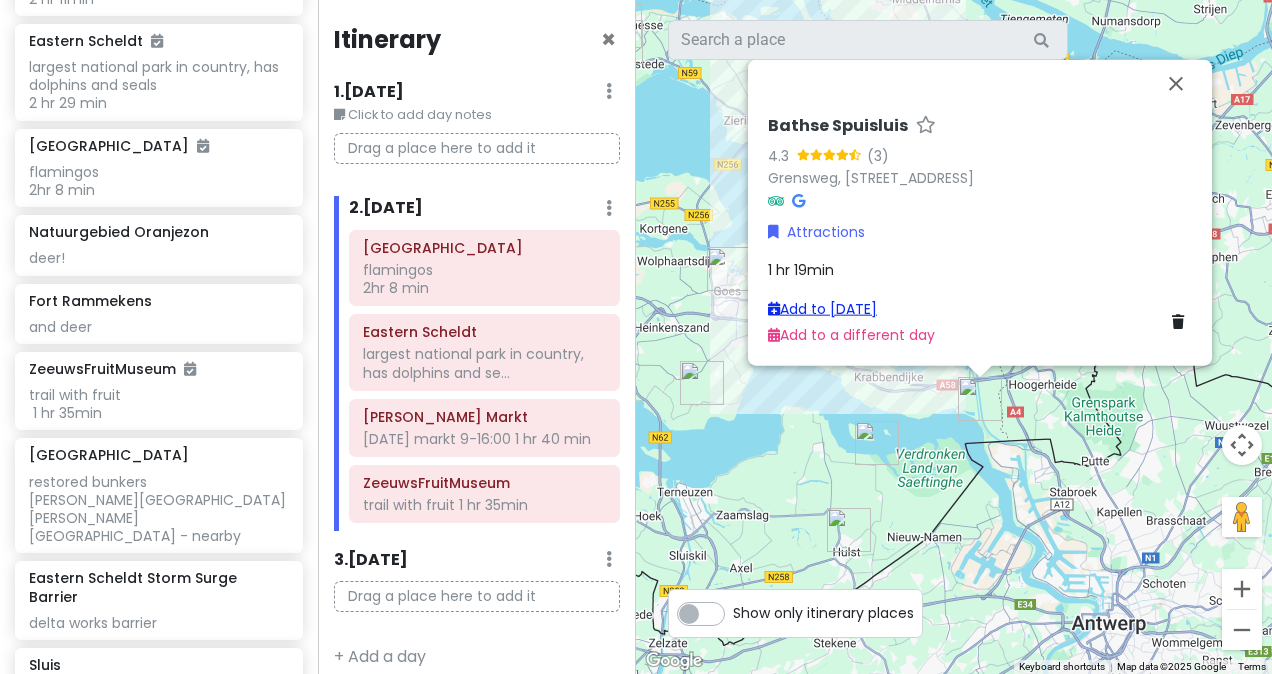 click on "Add to   [DATE]" at bounding box center [822, 308] 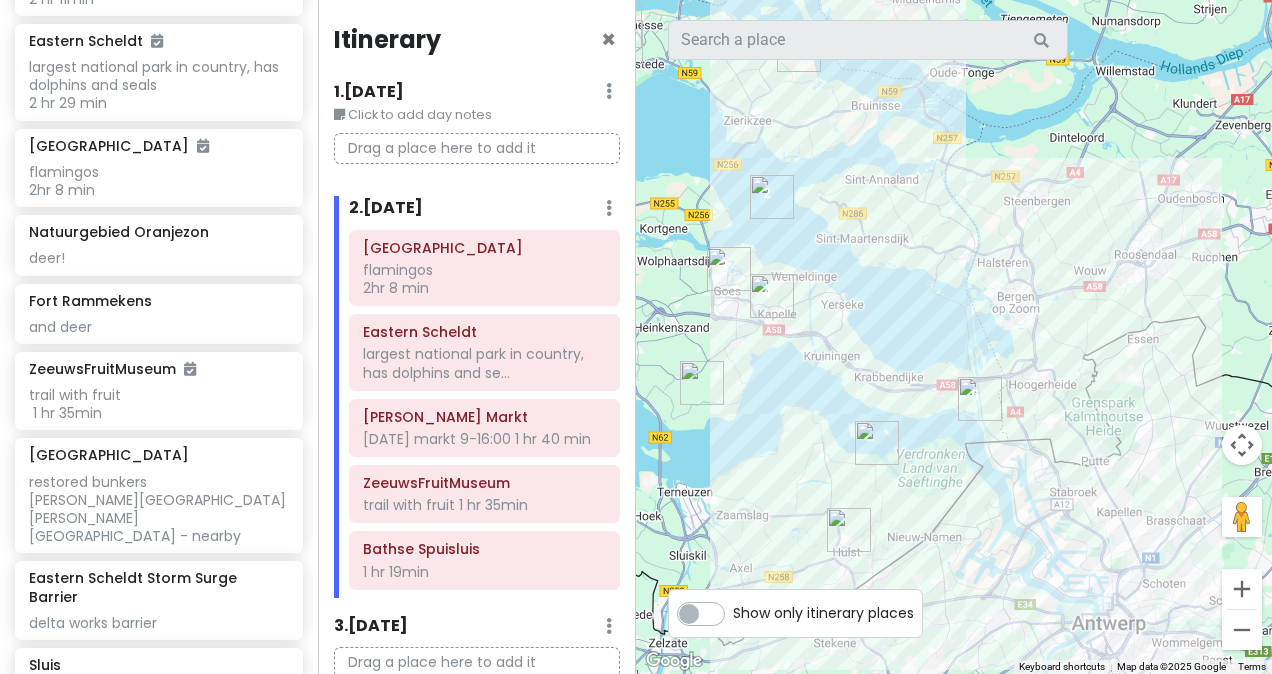 click at bounding box center (877, 443) 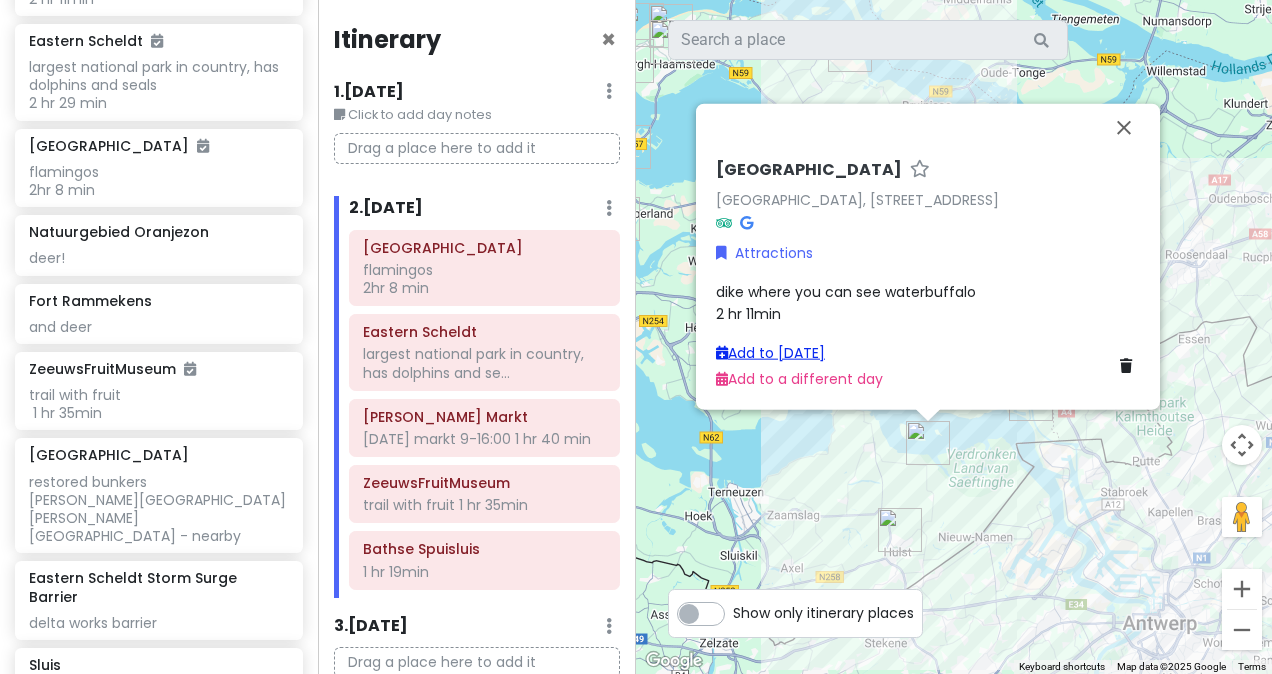 click on "Add to   [DATE]" at bounding box center (770, 352) 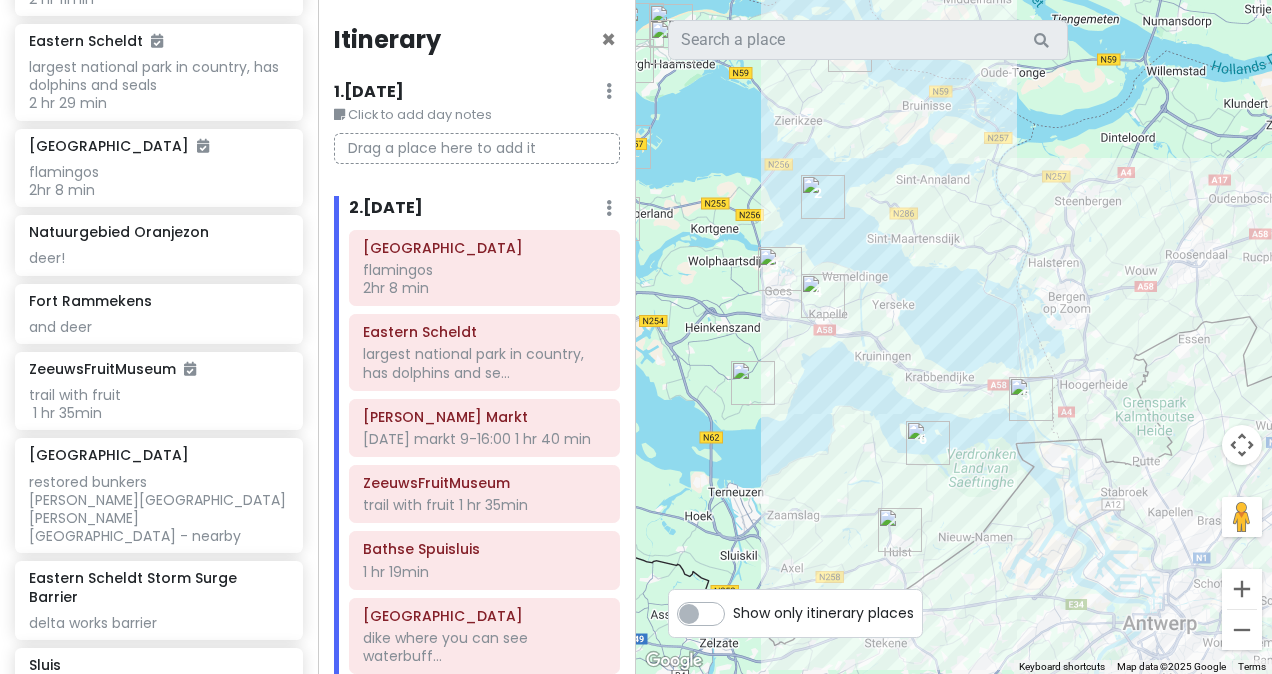 click at bounding box center [900, 530] 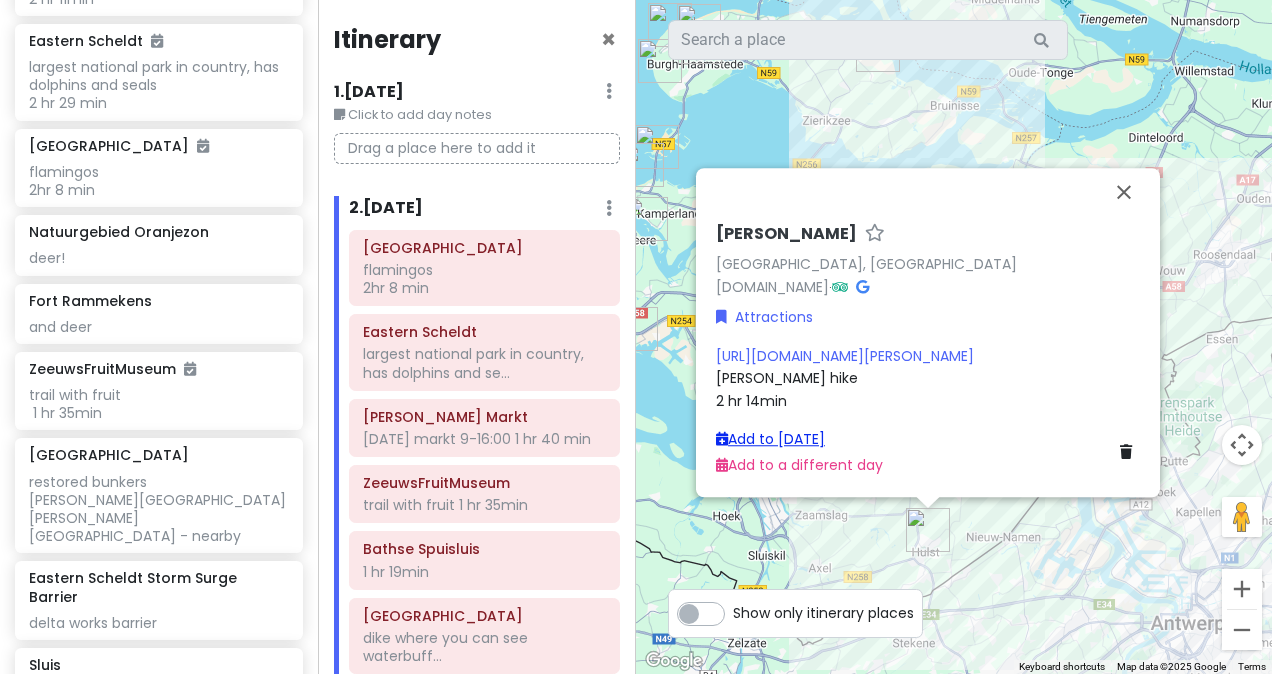 click on "Add to   [DATE]" at bounding box center [770, 439] 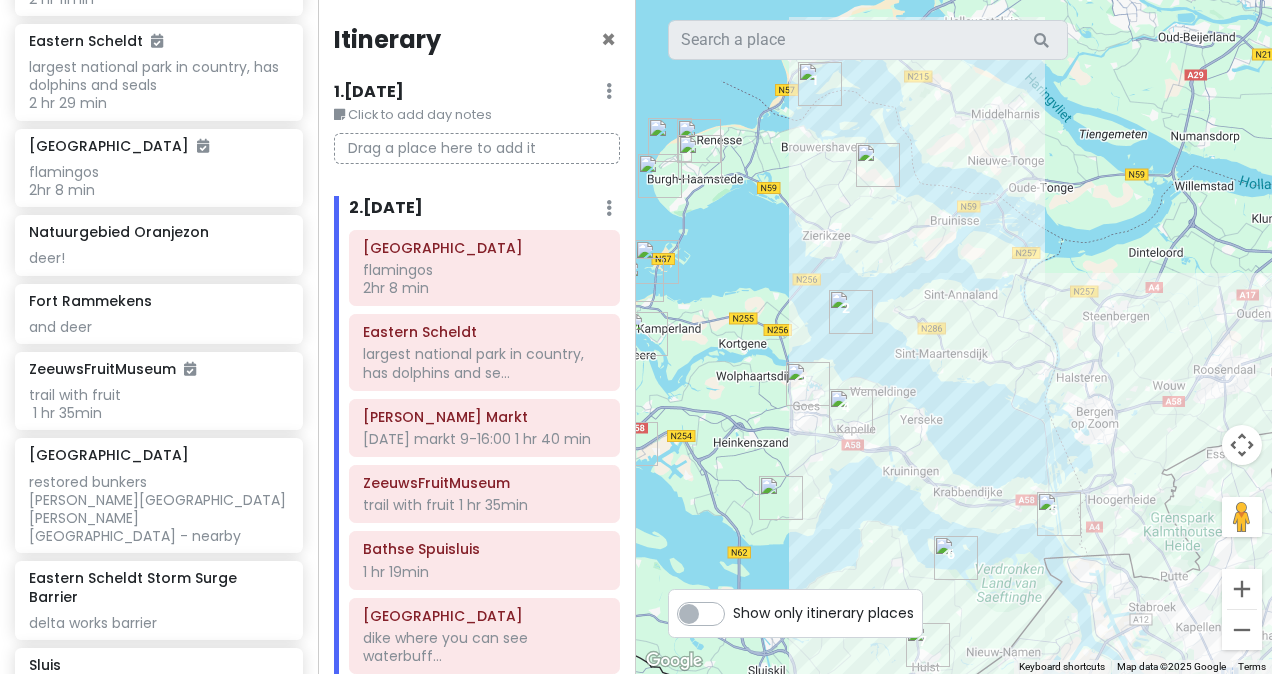 drag, startPoint x: 930, startPoint y: 292, endPoint x: 931, endPoint y: 412, distance: 120.004166 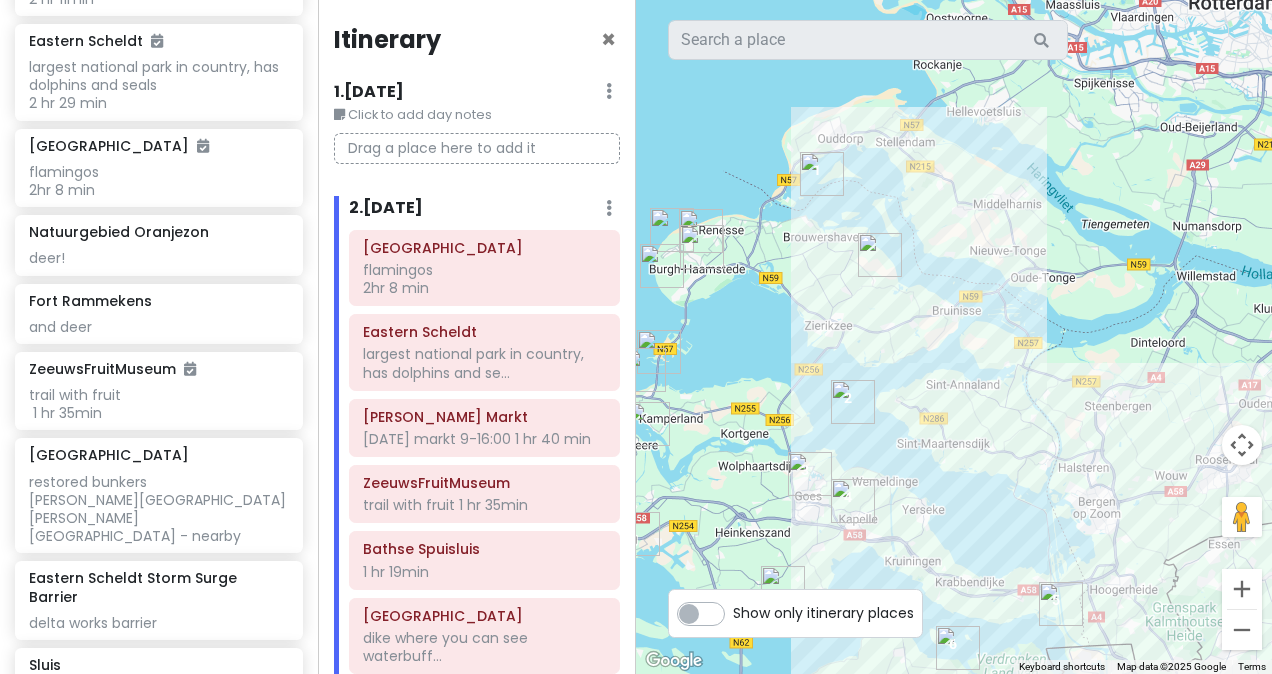 drag, startPoint x: 899, startPoint y: 267, endPoint x: 901, endPoint y: 370, distance: 103.01942 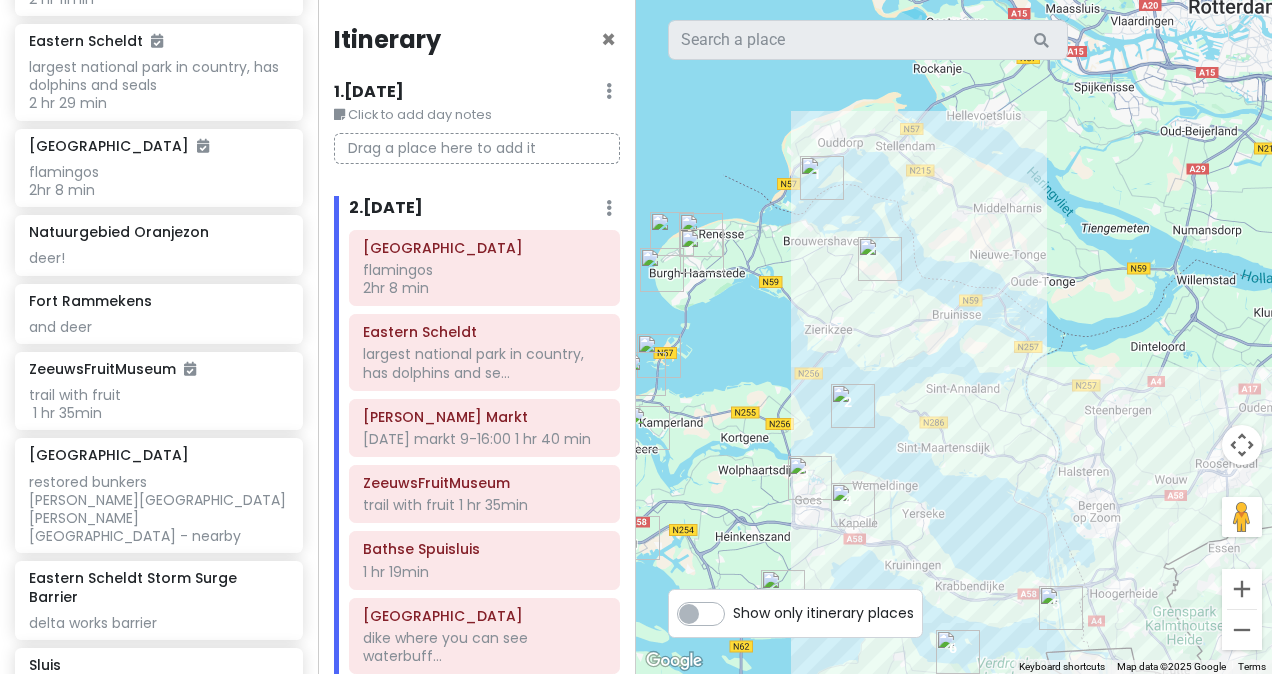 click at bounding box center (880, 259) 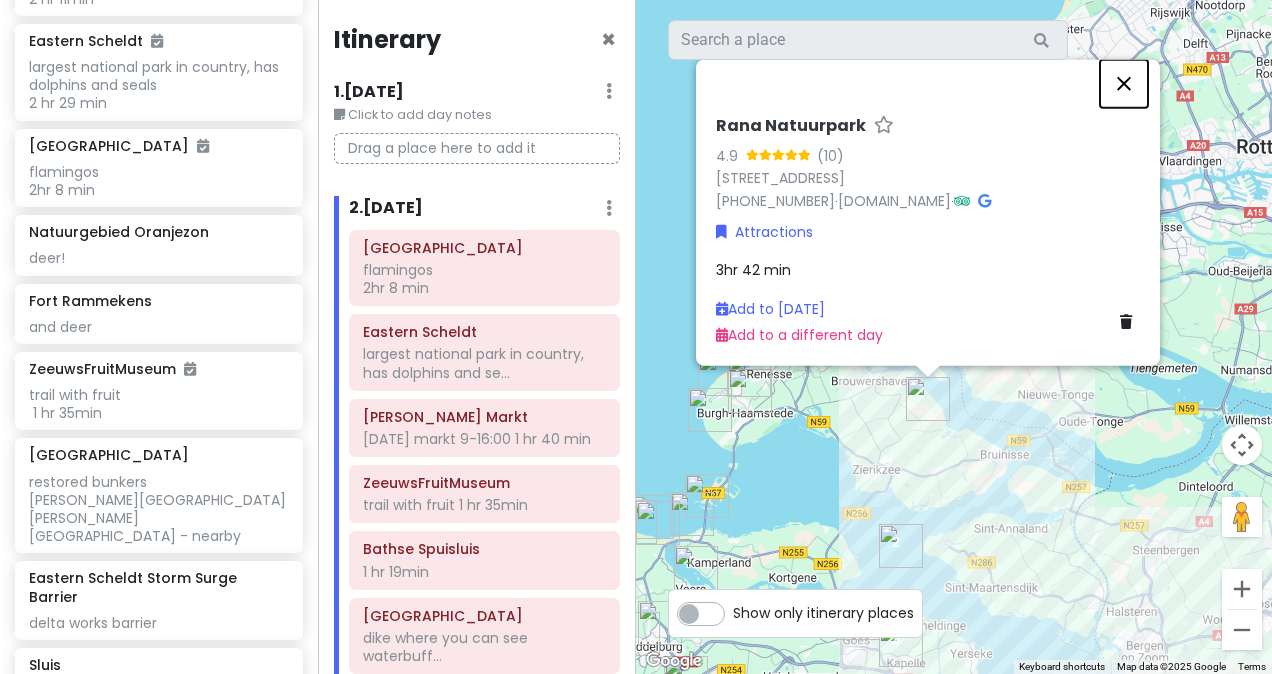 click at bounding box center [1124, 84] 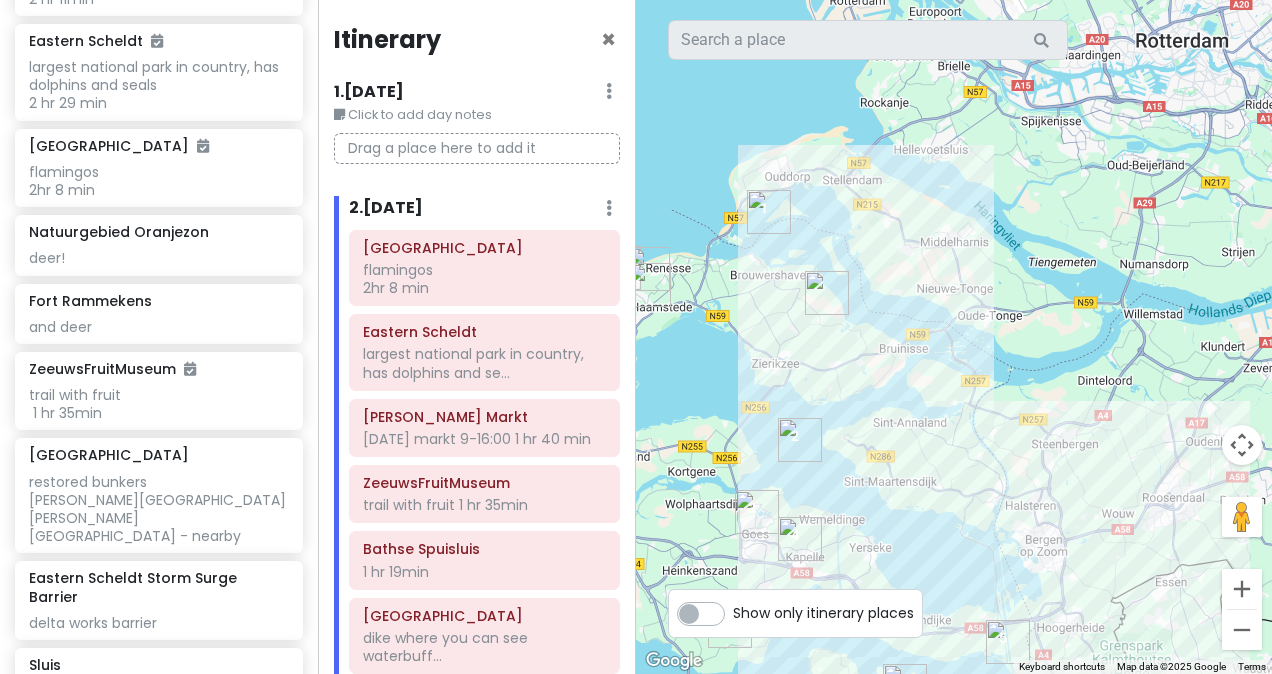 drag, startPoint x: 1026, startPoint y: 442, endPoint x: 917, endPoint y: 324, distance: 160.63934 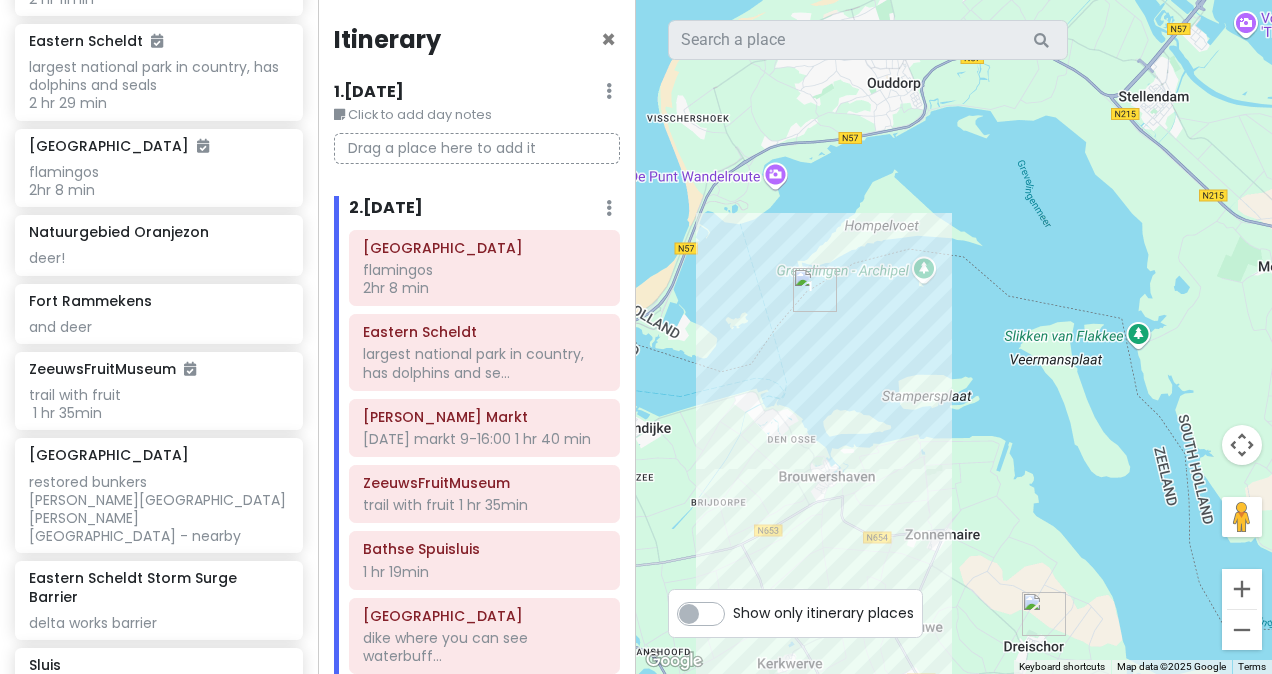 drag, startPoint x: 806, startPoint y: 228, endPoint x: 1000, endPoint y: 294, distance: 204.9195 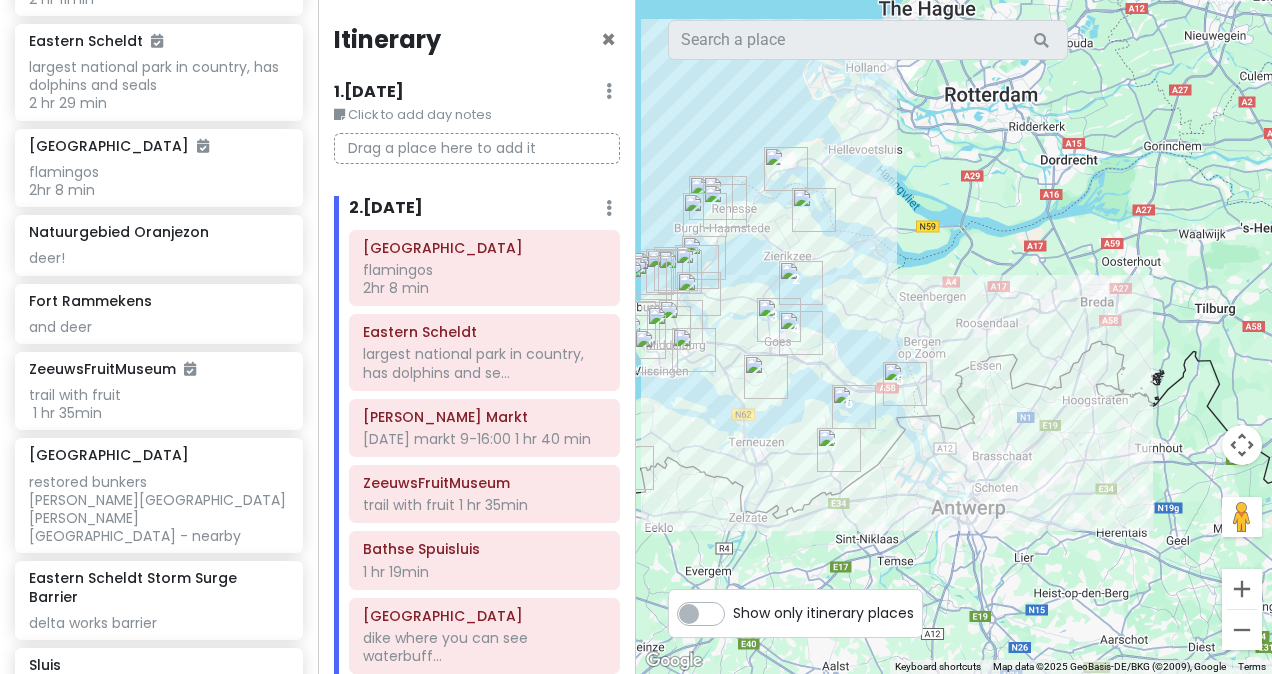 drag, startPoint x: 837, startPoint y: 321, endPoint x: 785, endPoint y: 190, distance: 140.94325 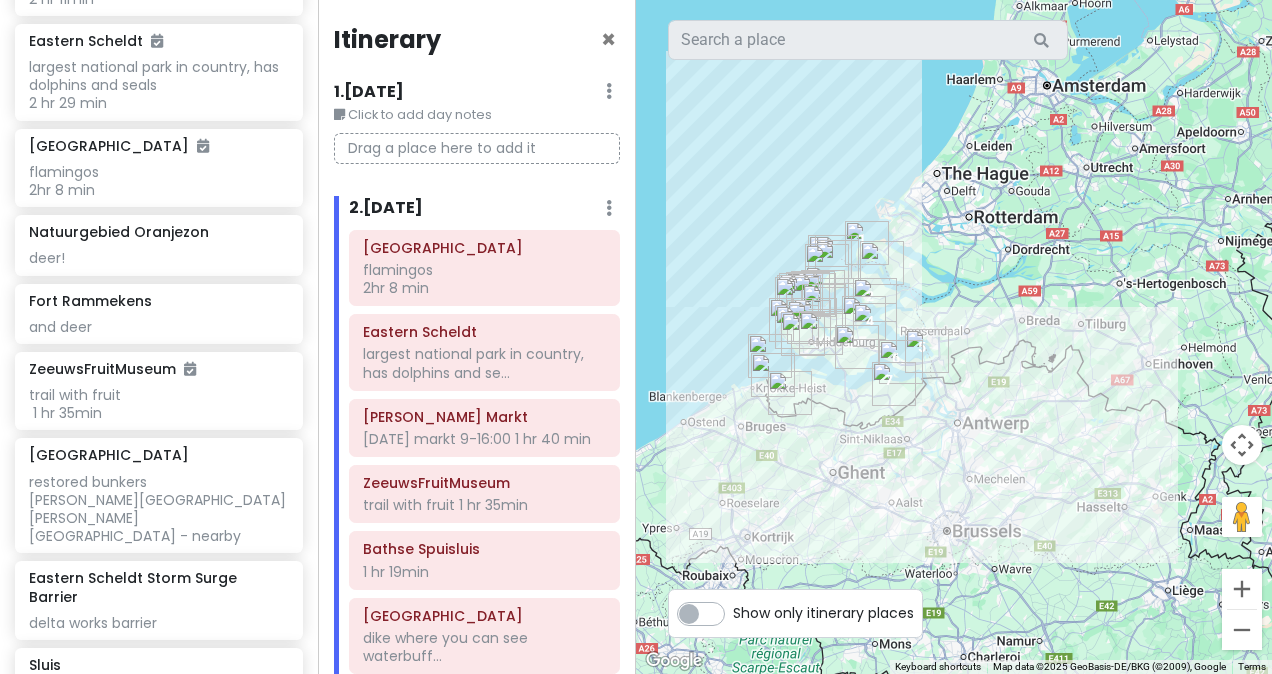 drag, startPoint x: 820, startPoint y: 236, endPoint x: 906, endPoint y: 316, distance: 117.456375 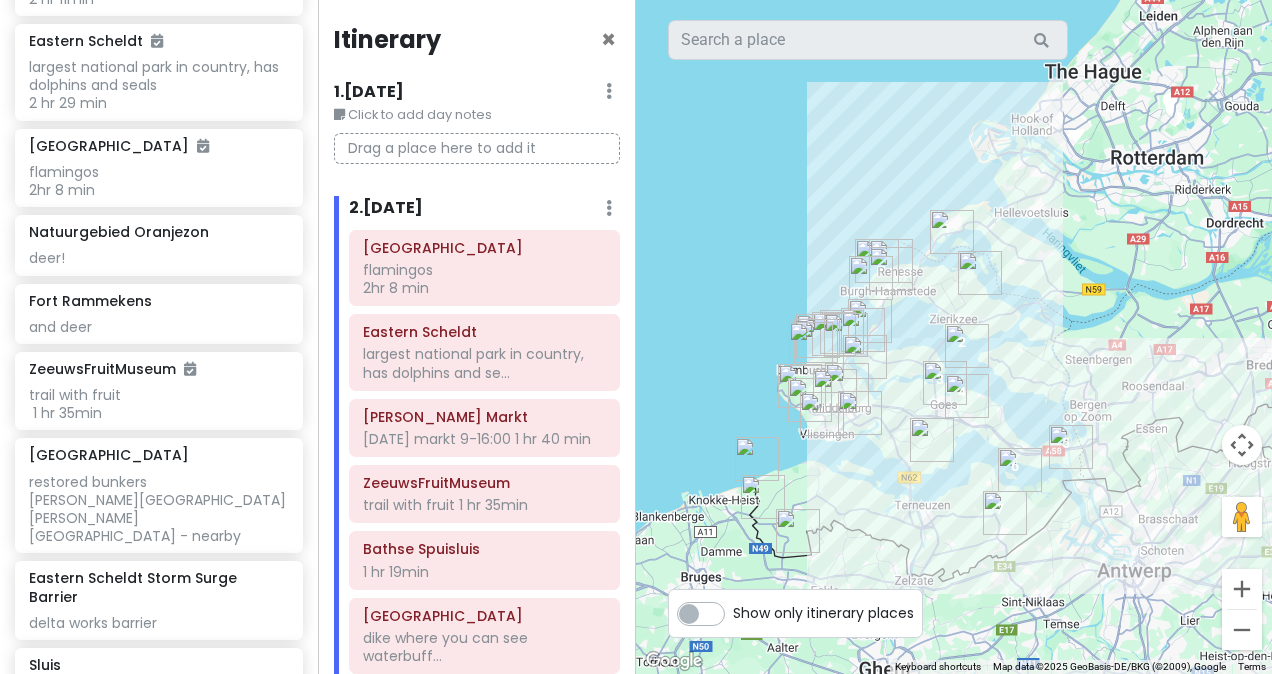 drag, startPoint x: 906, startPoint y: 316, endPoint x: 1052, endPoint y: 360, distance: 152.48607 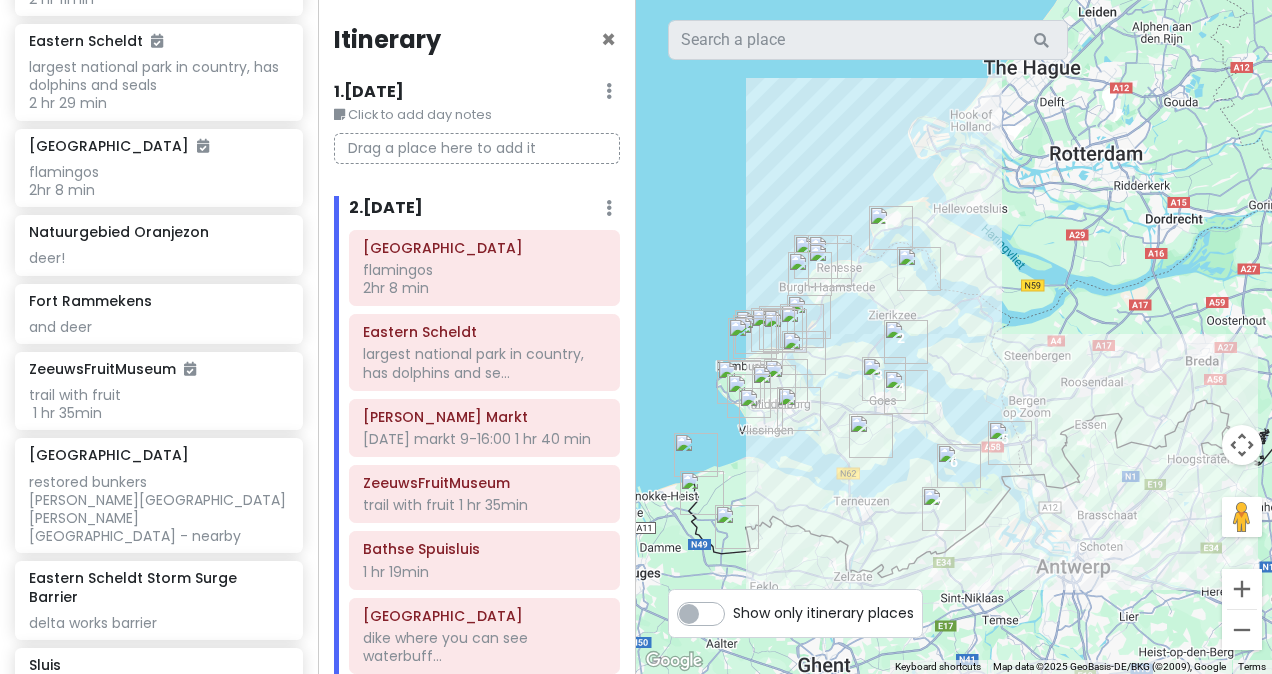 drag, startPoint x: 1052, startPoint y: 360, endPoint x: 989, endPoint y: 356, distance: 63.126858 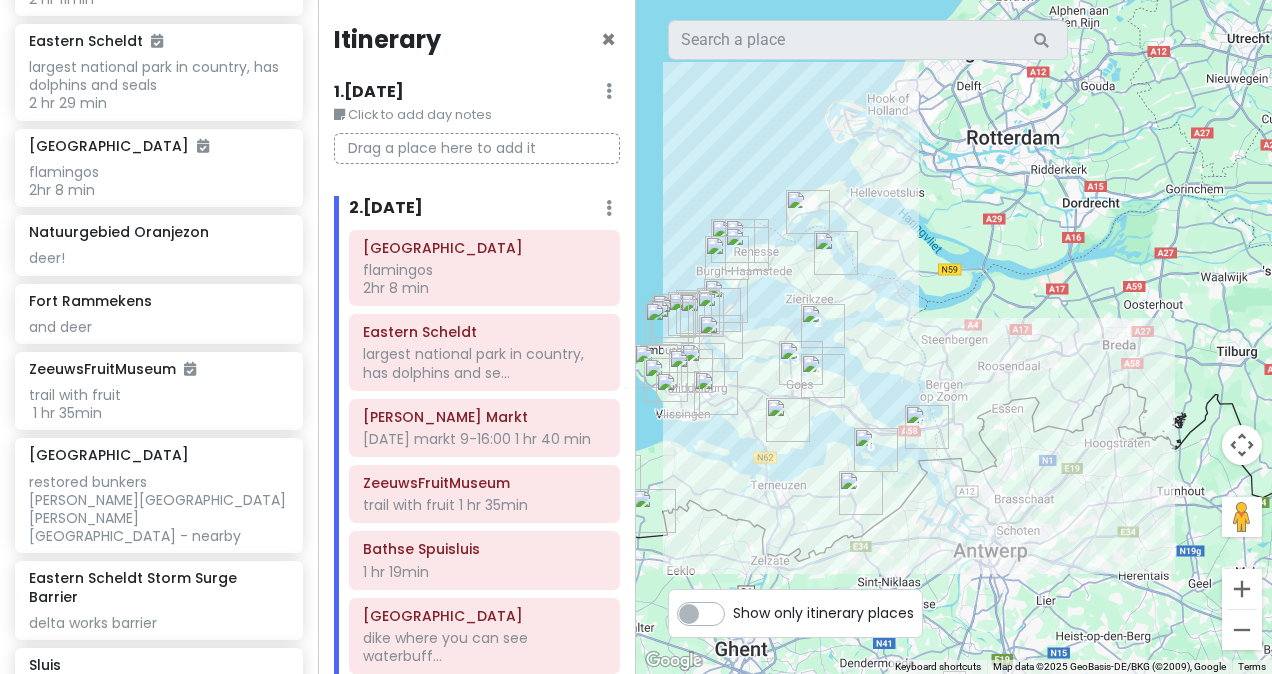 drag, startPoint x: 989, startPoint y: 356, endPoint x: 904, endPoint y: 340, distance: 86.492775 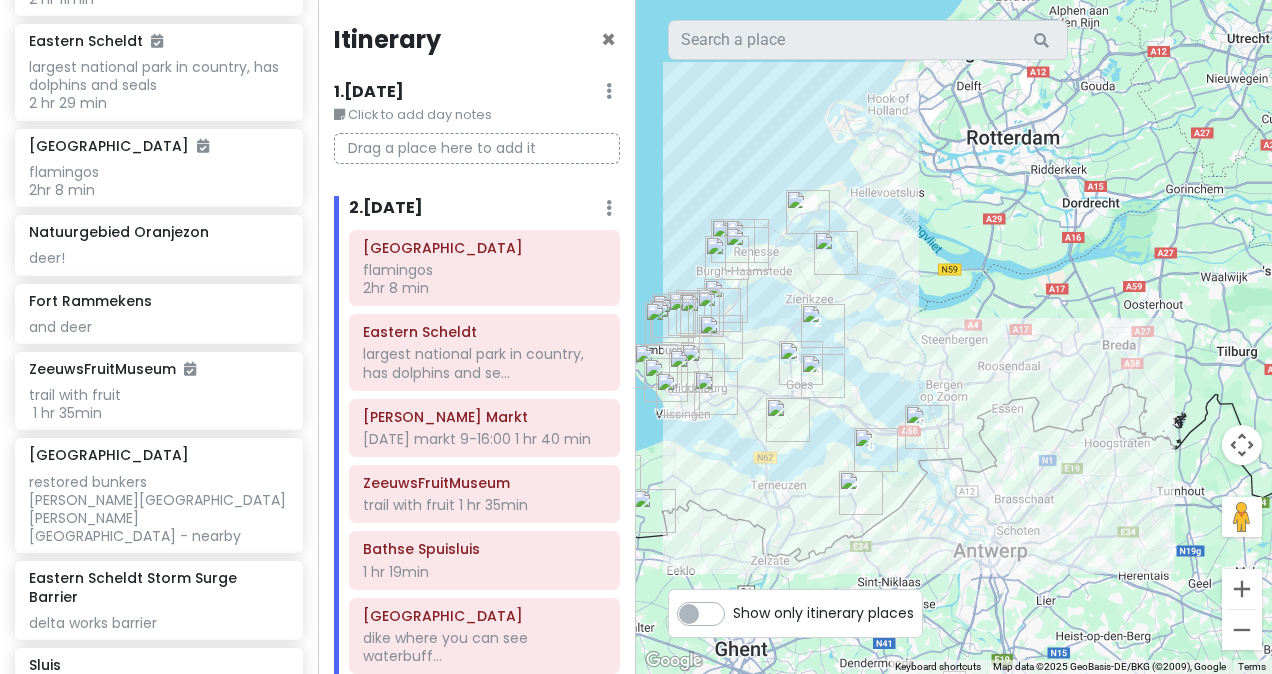 click at bounding box center [788, 420] 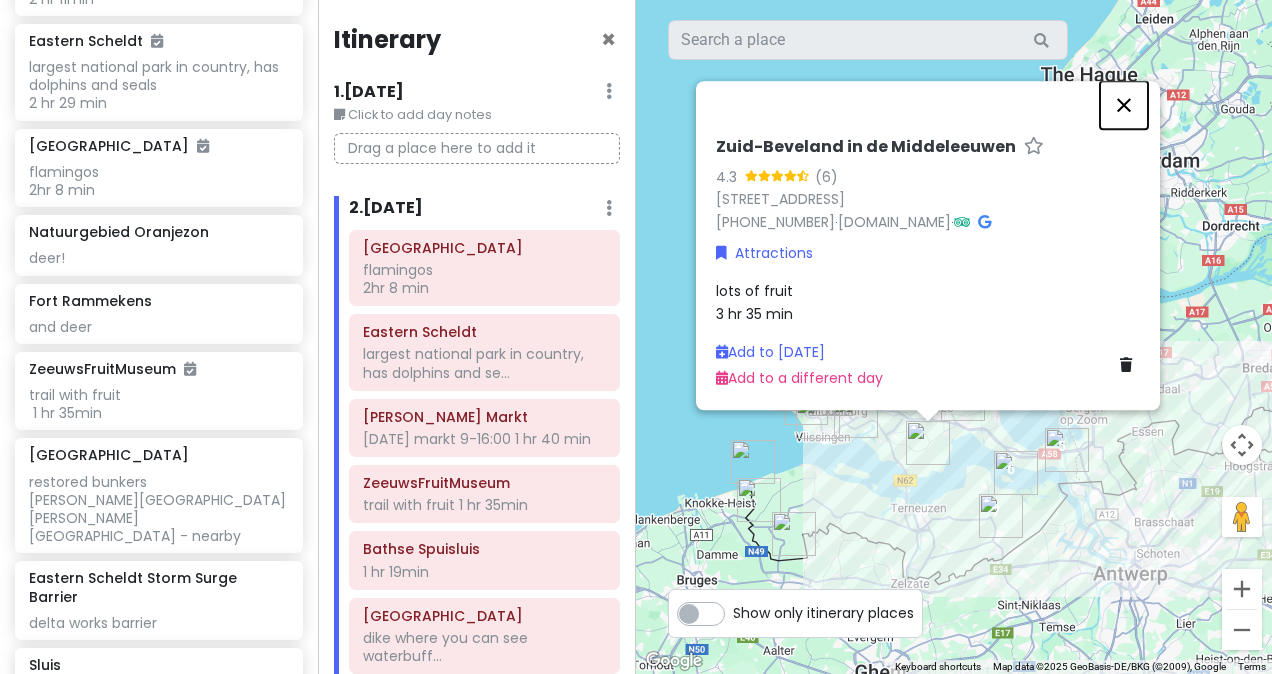 click at bounding box center [1124, 105] 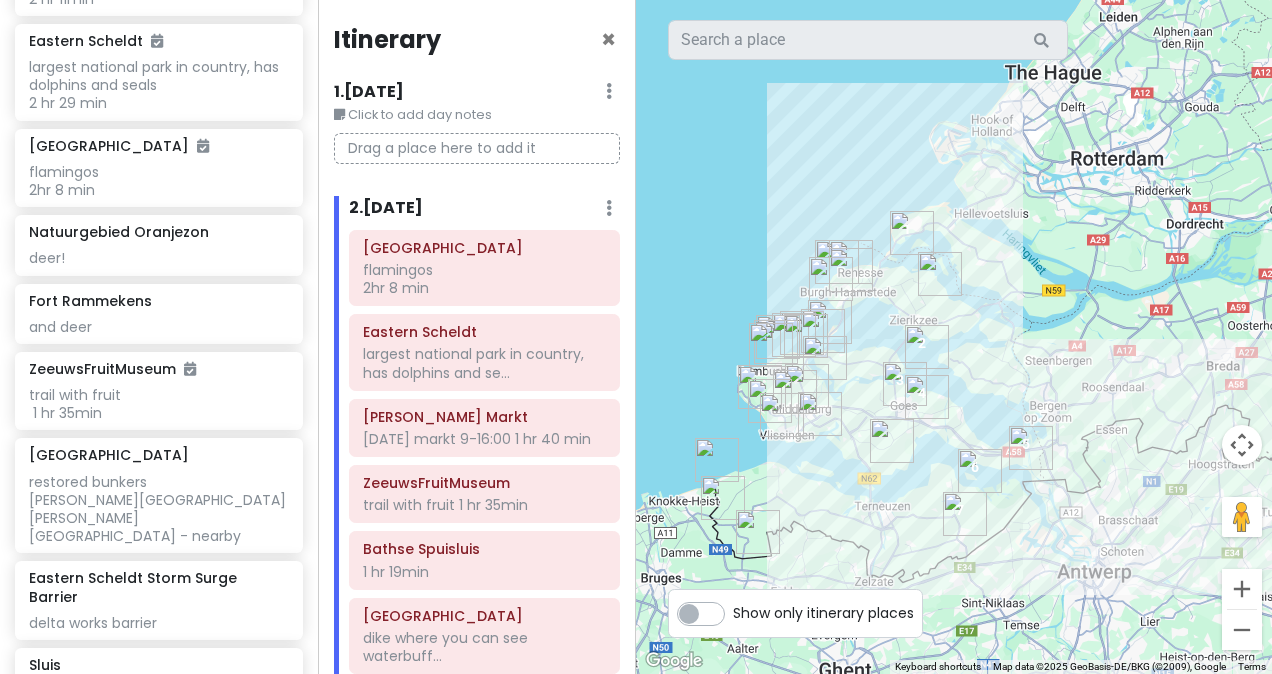 drag, startPoint x: 1026, startPoint y: 418, endPoint x: 979, endPoint y: 414, distance: 47.169907 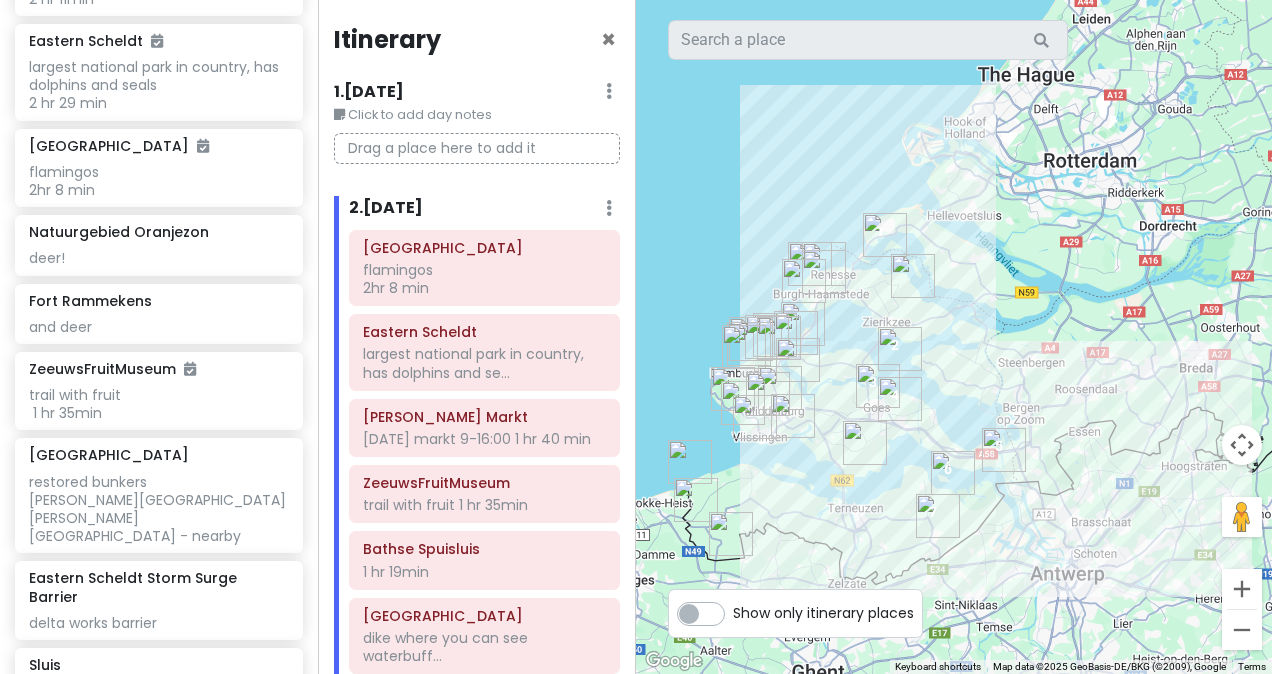 drag, startPoint x: 1004, startPoint y: 426, endPoint x: 938, endPoint y: 436, distance: 66.75328 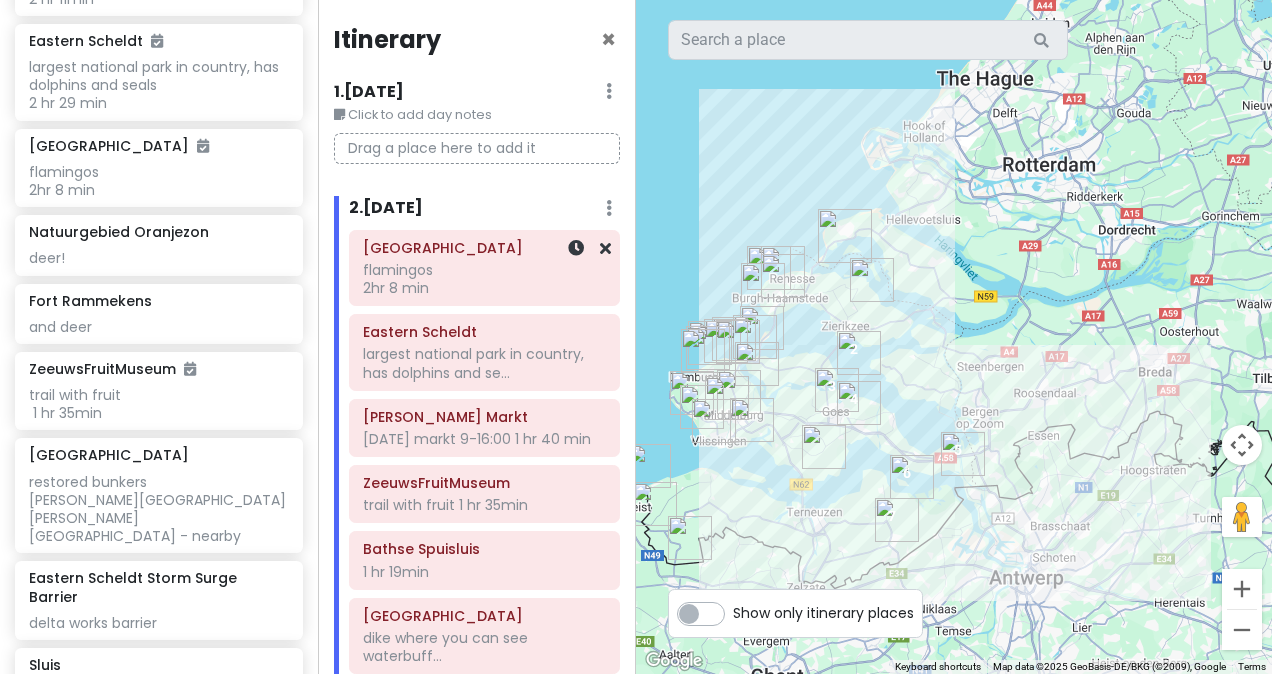 click on "flamingos 2hr 8 min" at bounding box center [484, 279] 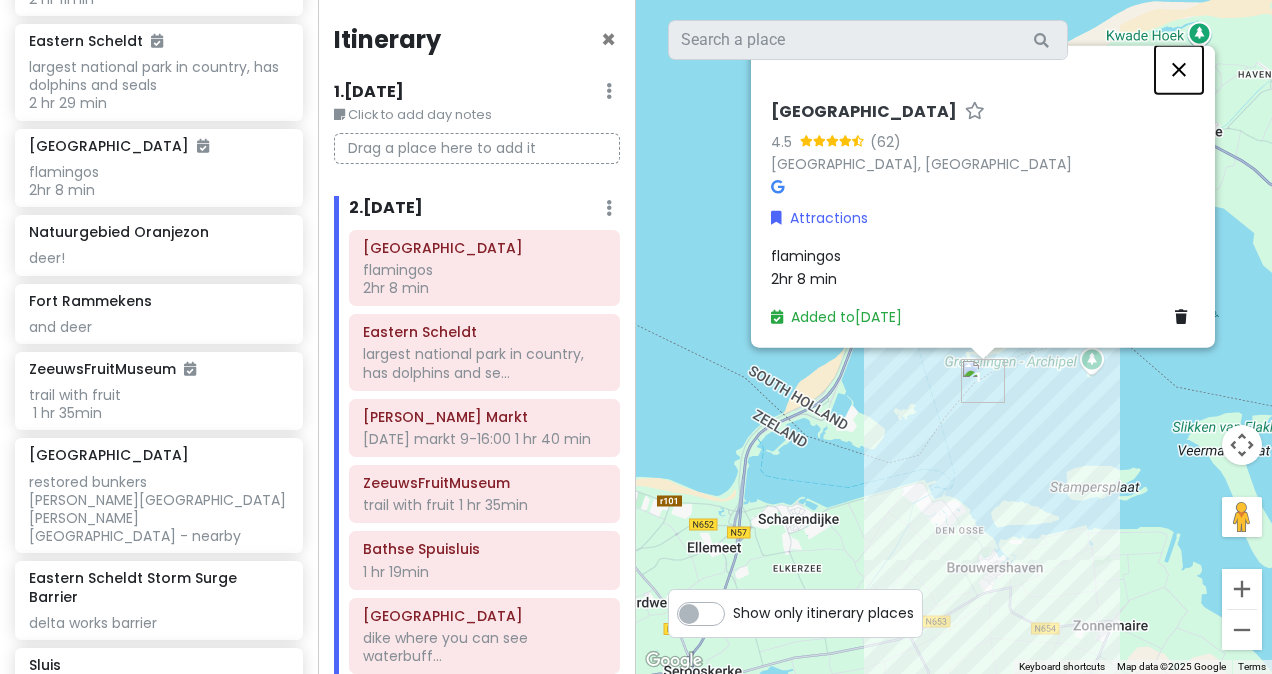 click at bounding box center (1179, 70) 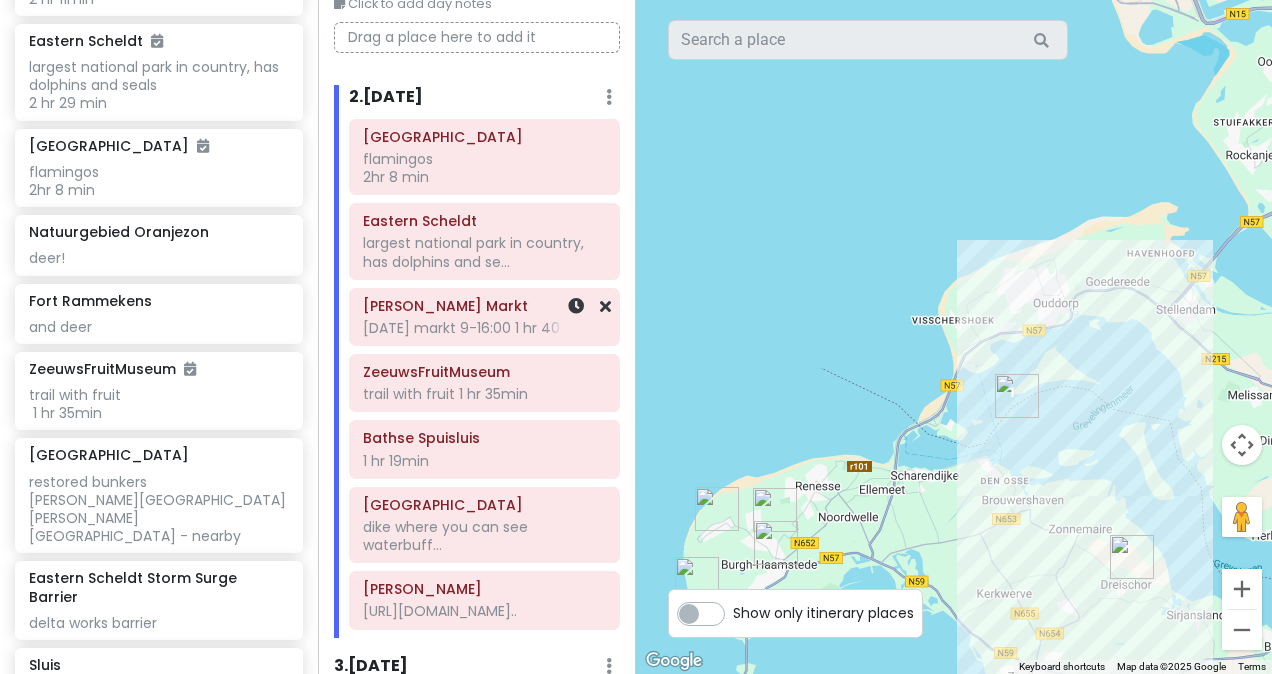 scroll, scrollTop: 110, scrollLeft: 0, axis: vertical 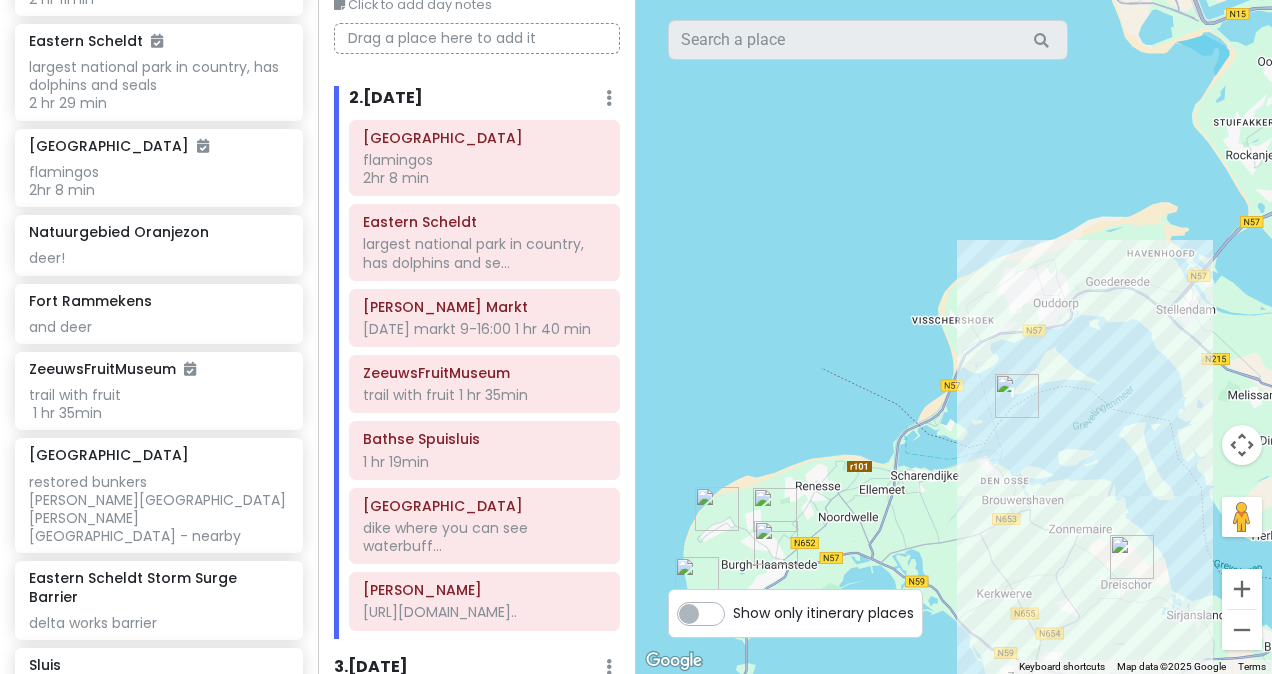 click at bounding box center [717, 509] 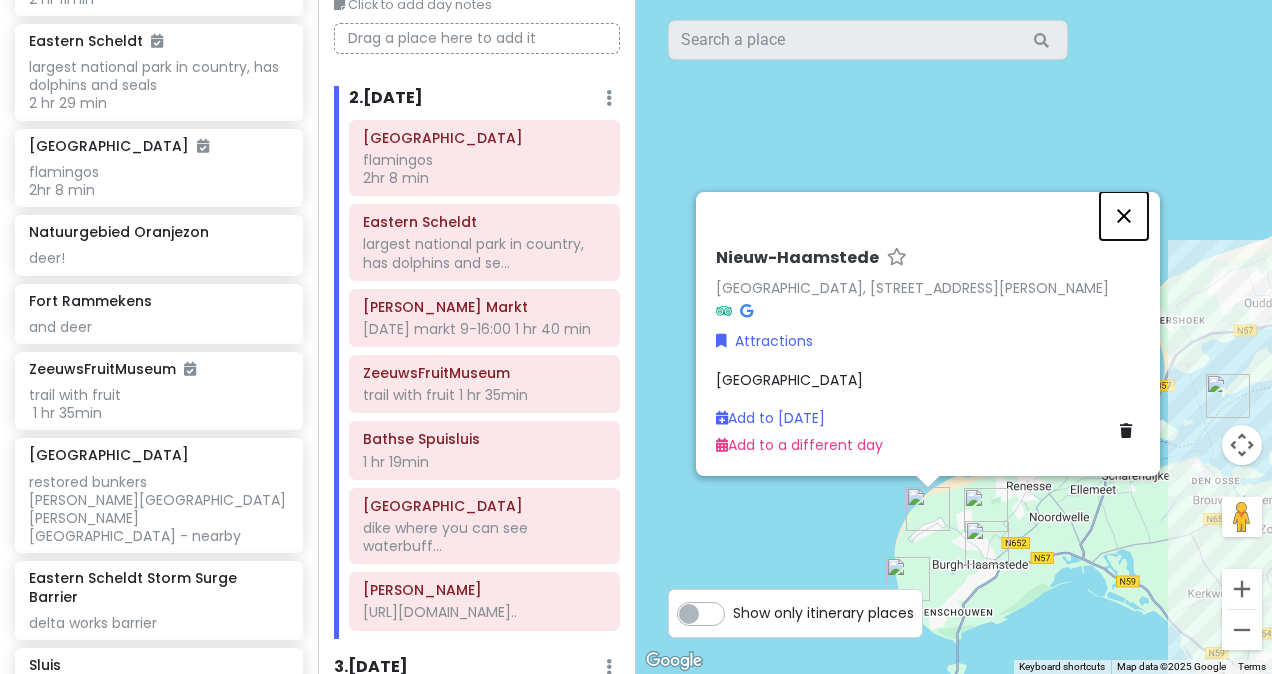 click at bounding box center (1124, 216) 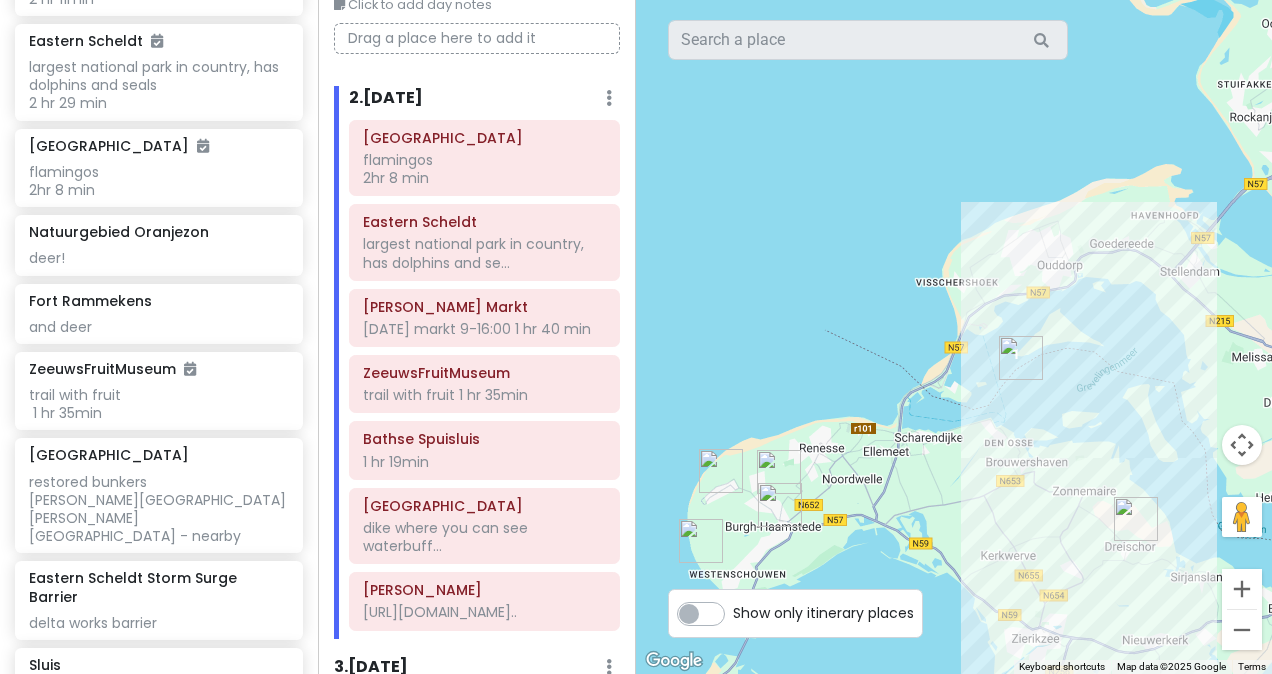 drag, startPoint x: 1114, startPoint y: 359, endPoint x: 838, endPoint y: 304, distance: 281.42673 